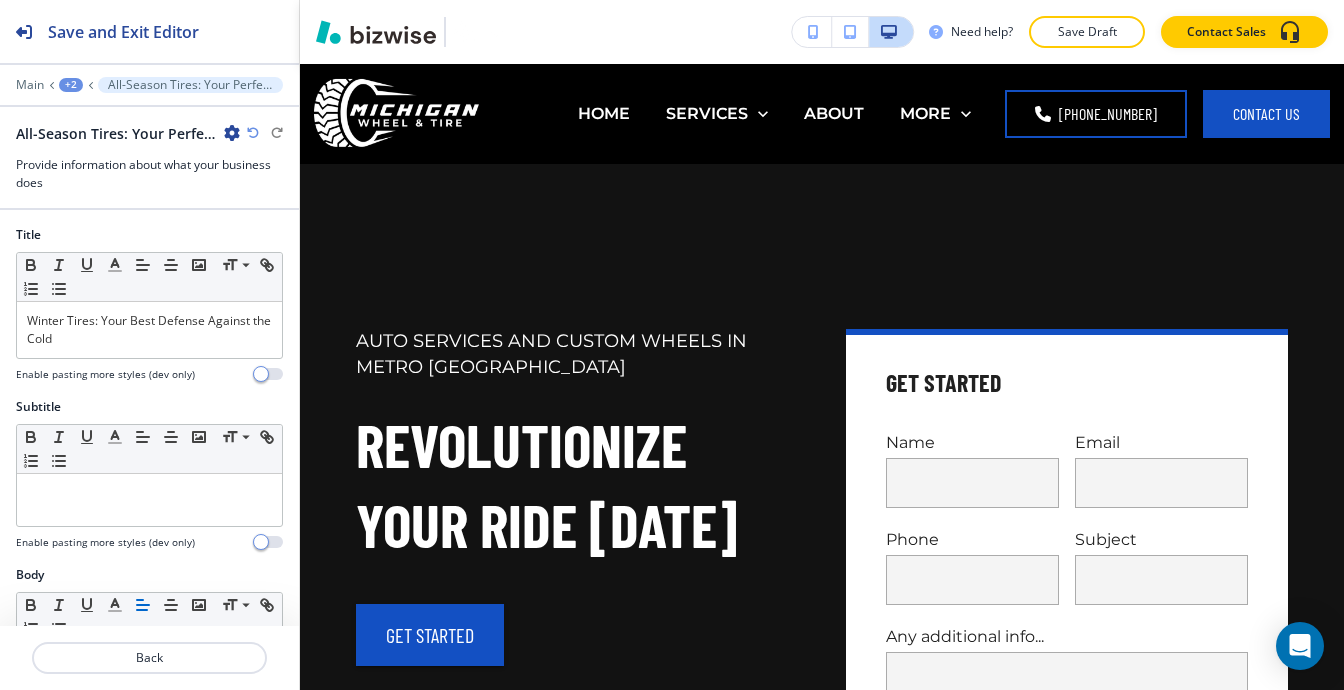 scroll, scrollTop: 0, scrollLeft: 0, axis: both 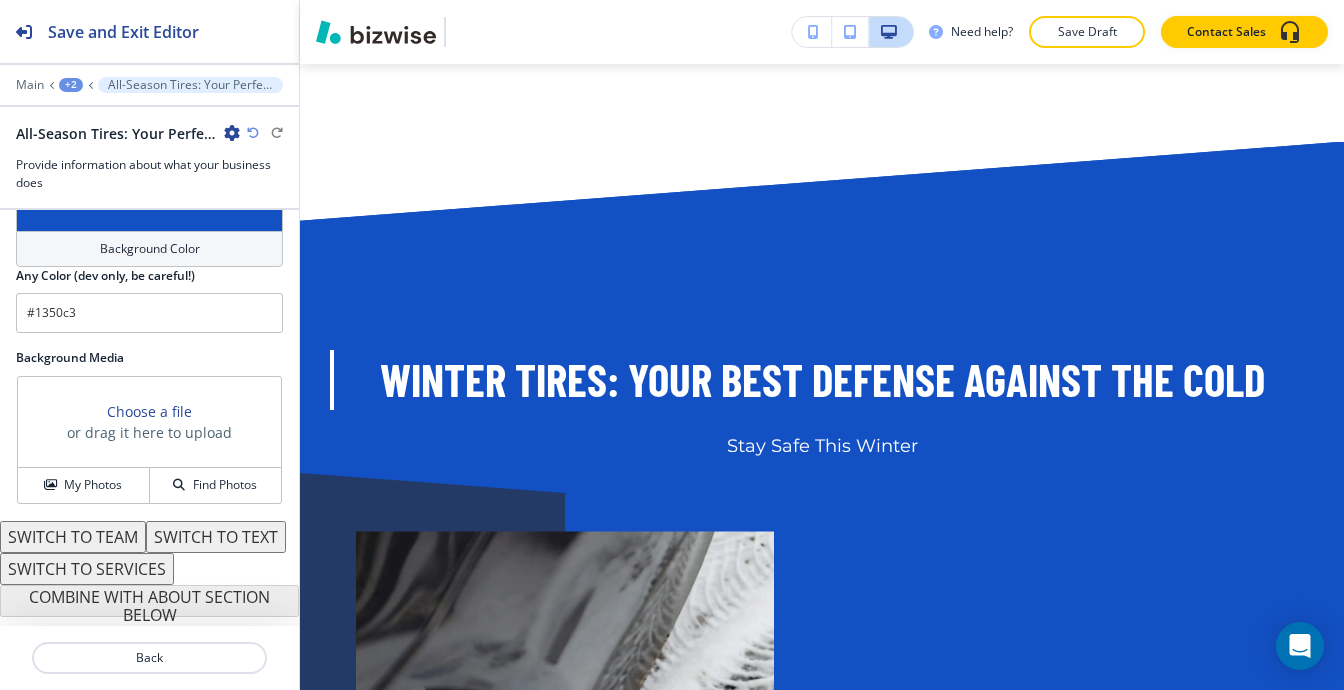 click on "SWITCH TO SERVICES" at bounding box center (87, 569) 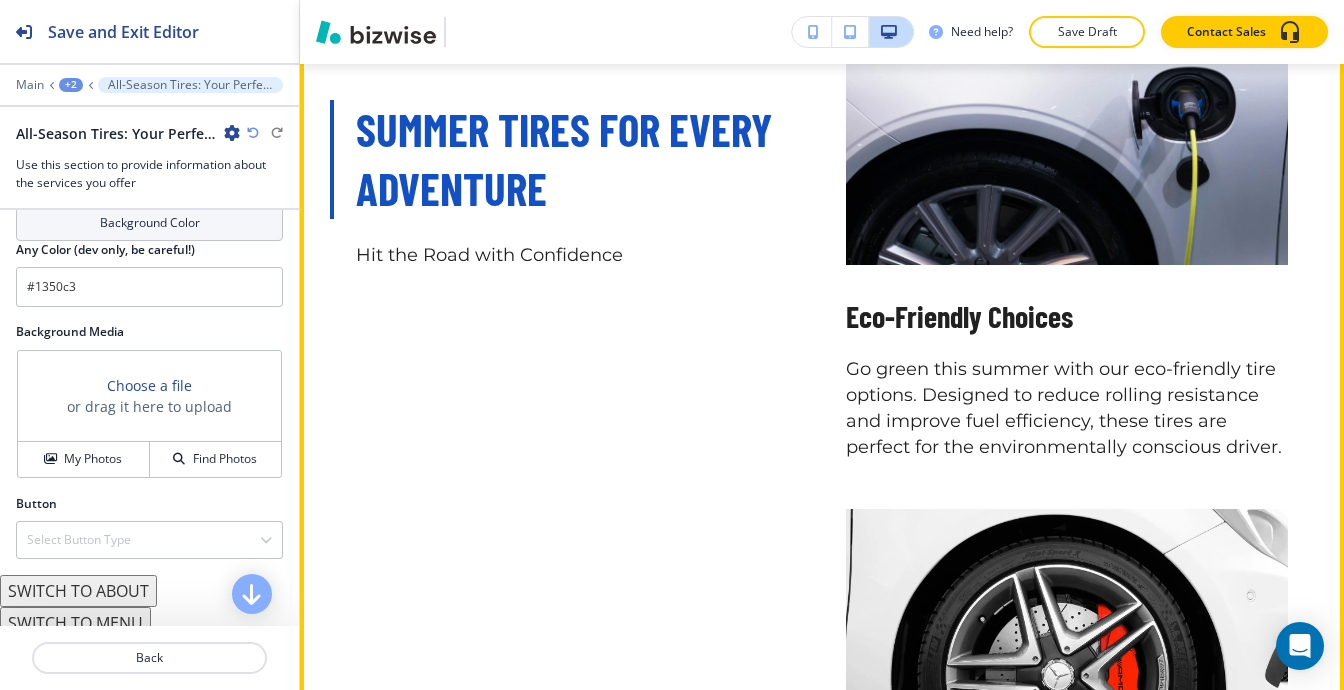 scroll, scrollTop: 15757, scrollLeft: 0, axis: vertical 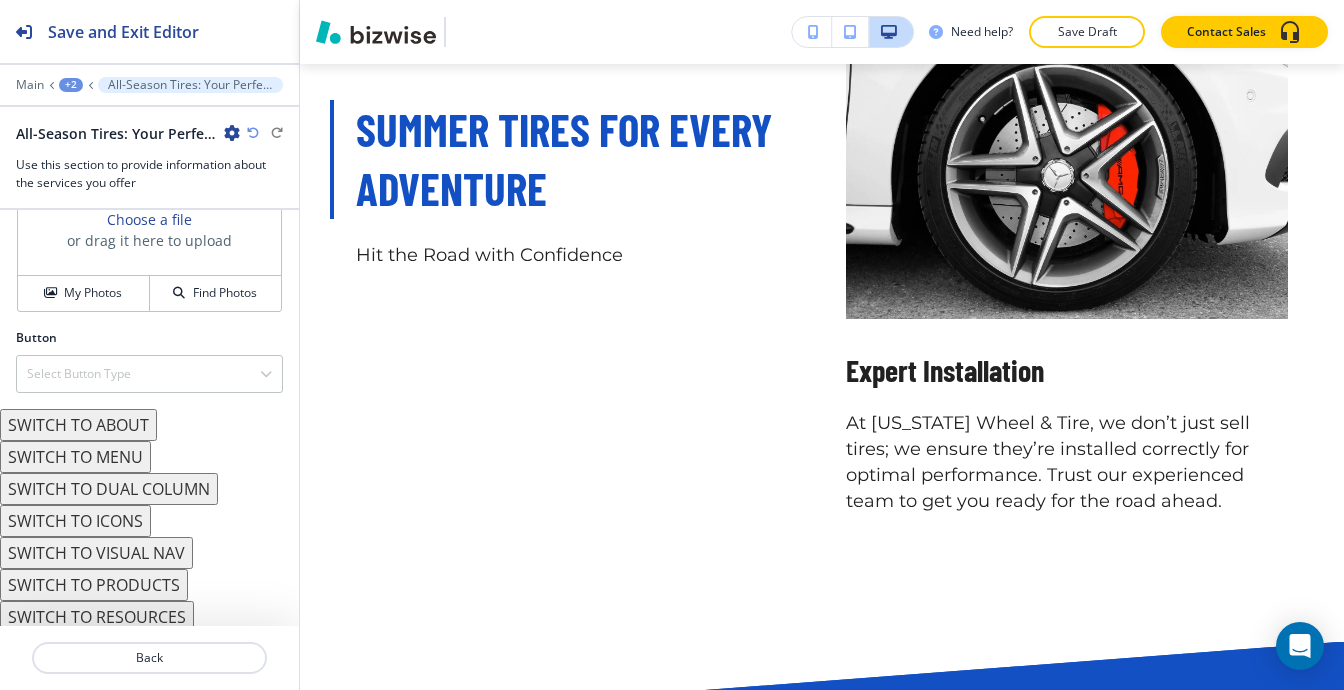 click on "SWITCH TO VISUAL NAV" at bounding box center [96, 553] 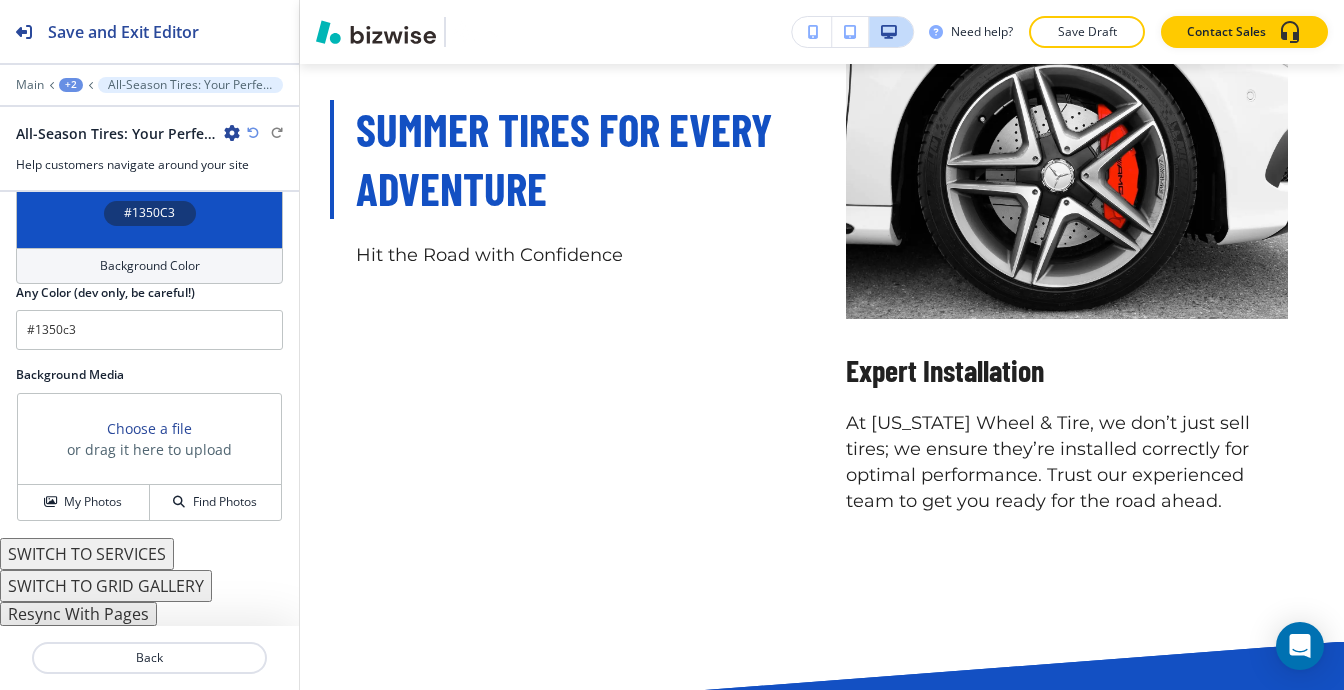 scroll, scrollTop: 1039, scrollLeft: 0, axis: vertical 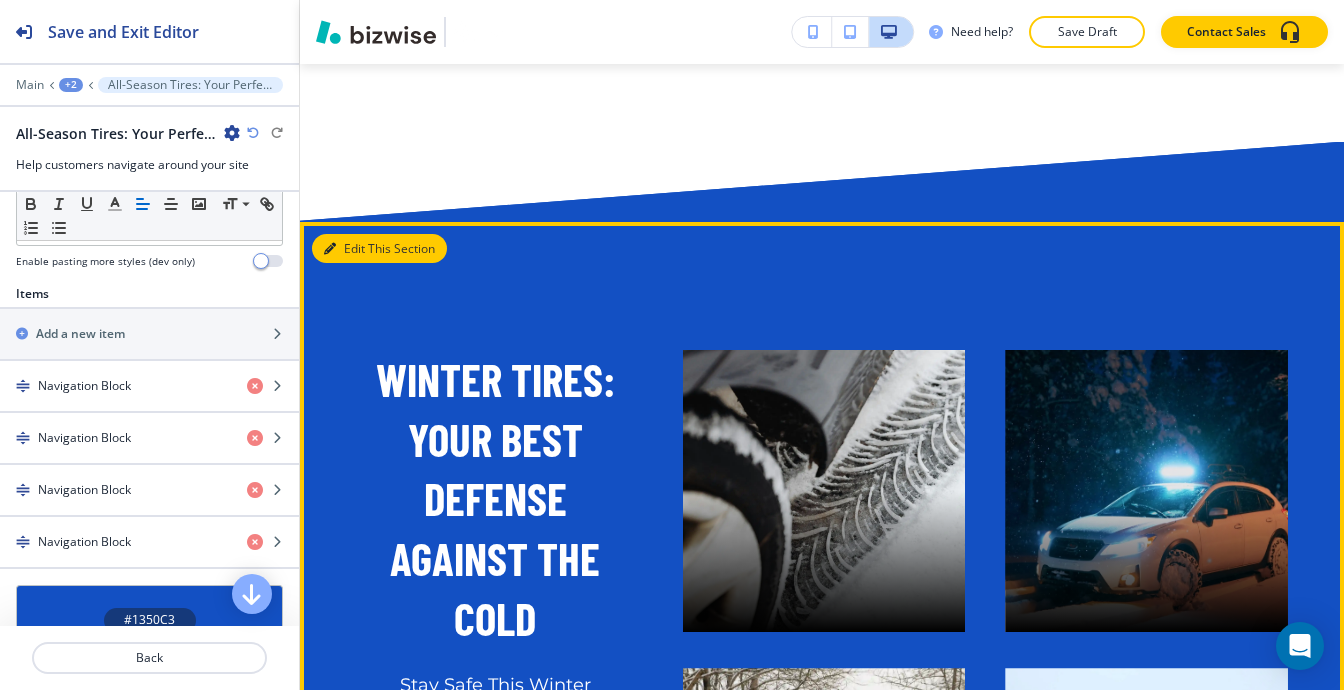 click at bounding box center (330, 249) 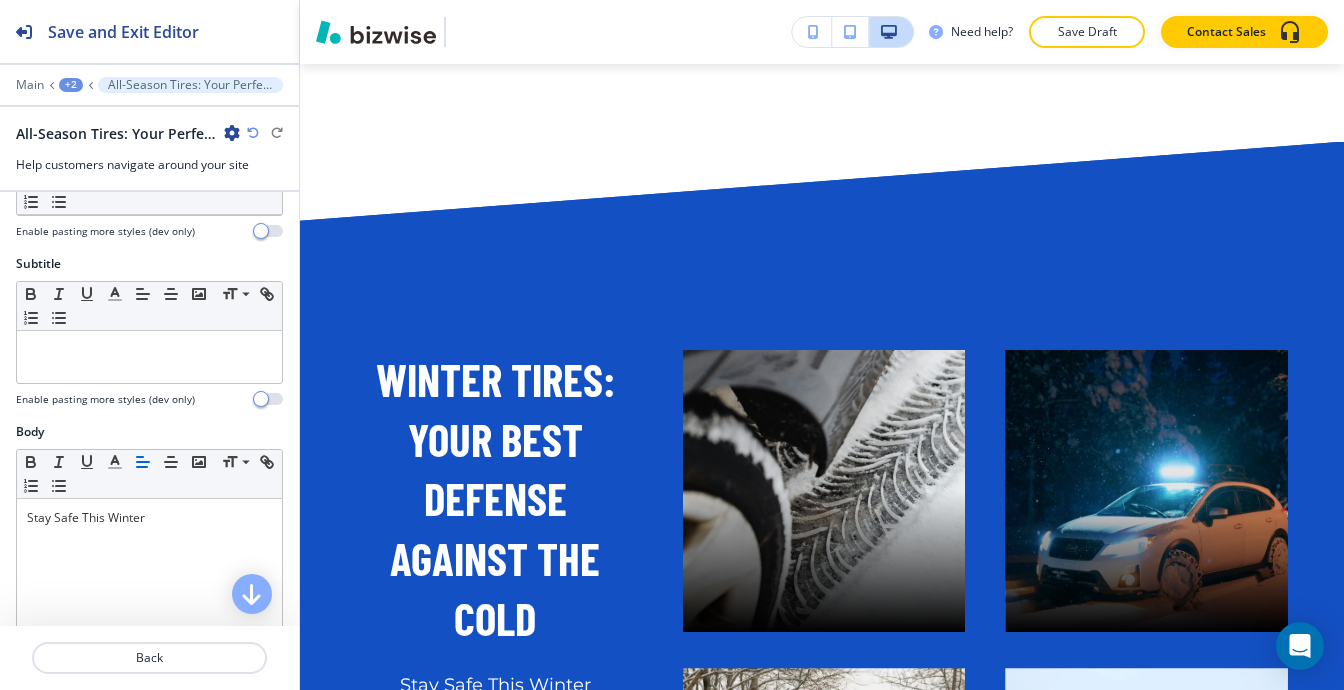 scroll, scrollTop: 0, scrollLeft: 0, axis: both 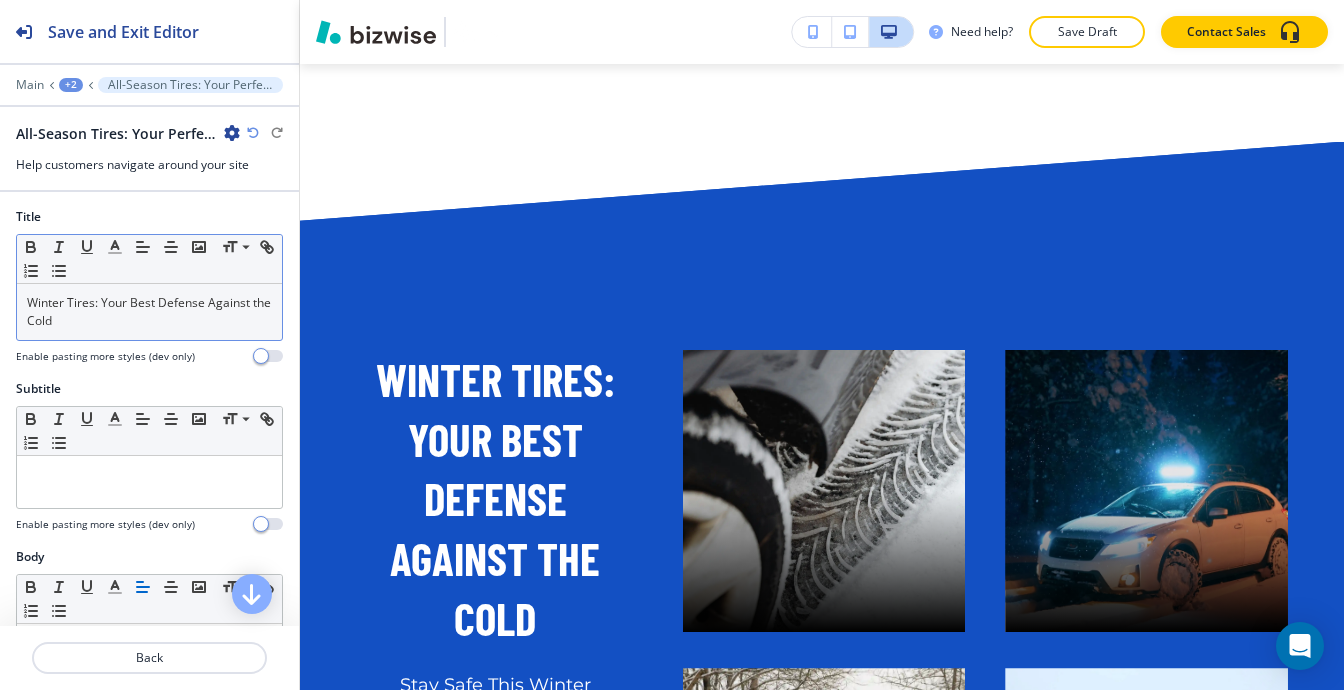 click on "Winter Tires: Your Best Defense Against the Cold" at bounding box center (149, 312) 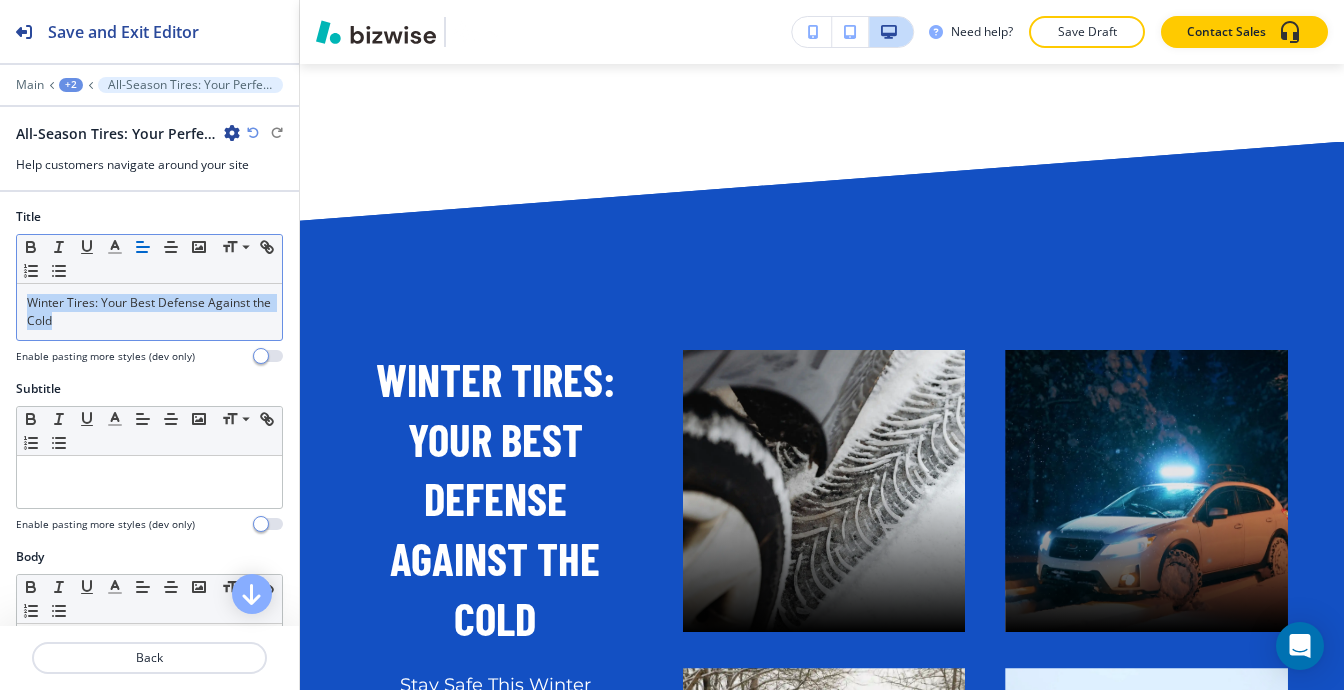 click 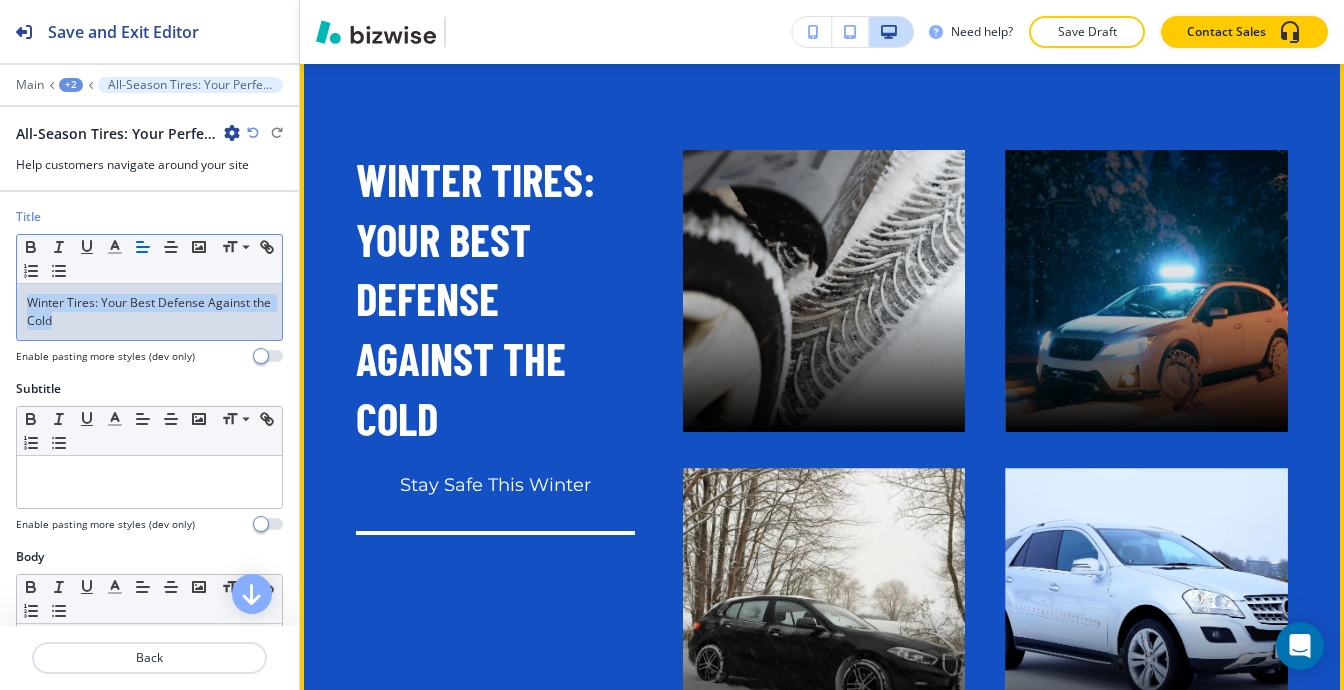 scroll, scrollTop: 16657, scrollLeft: 0, axis: vertical 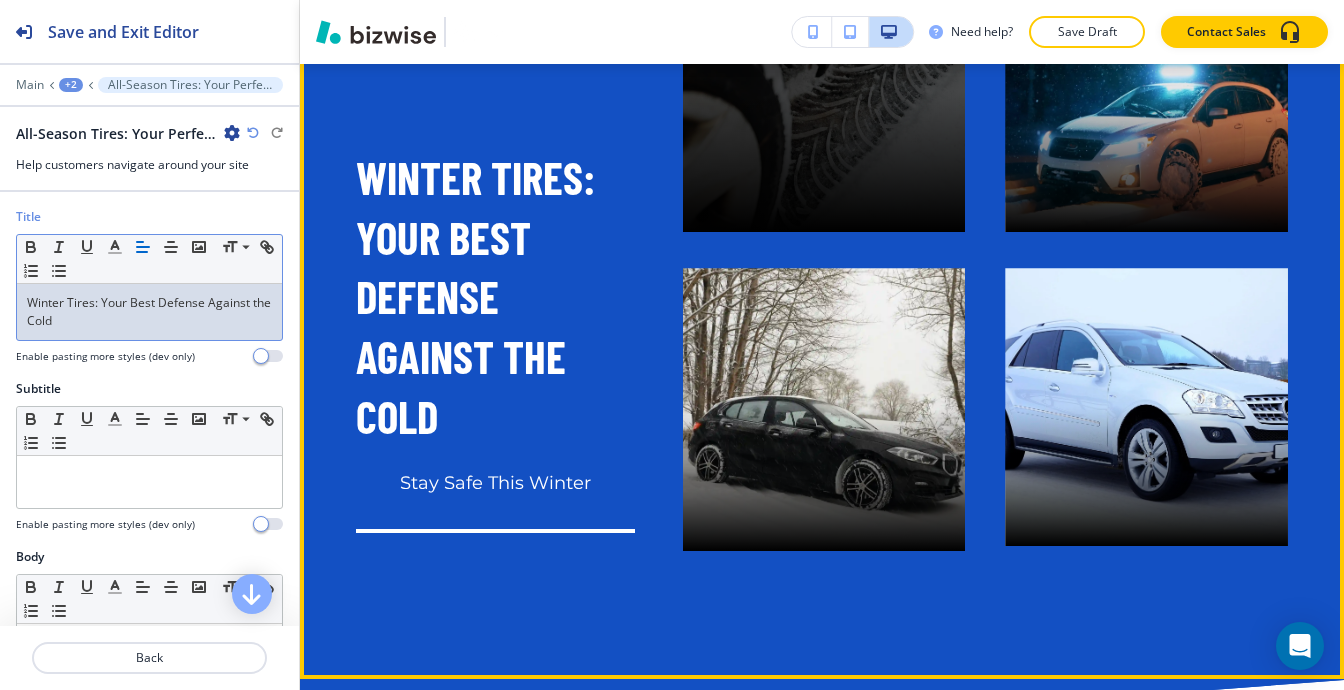 click at bounding box center (824, 91) 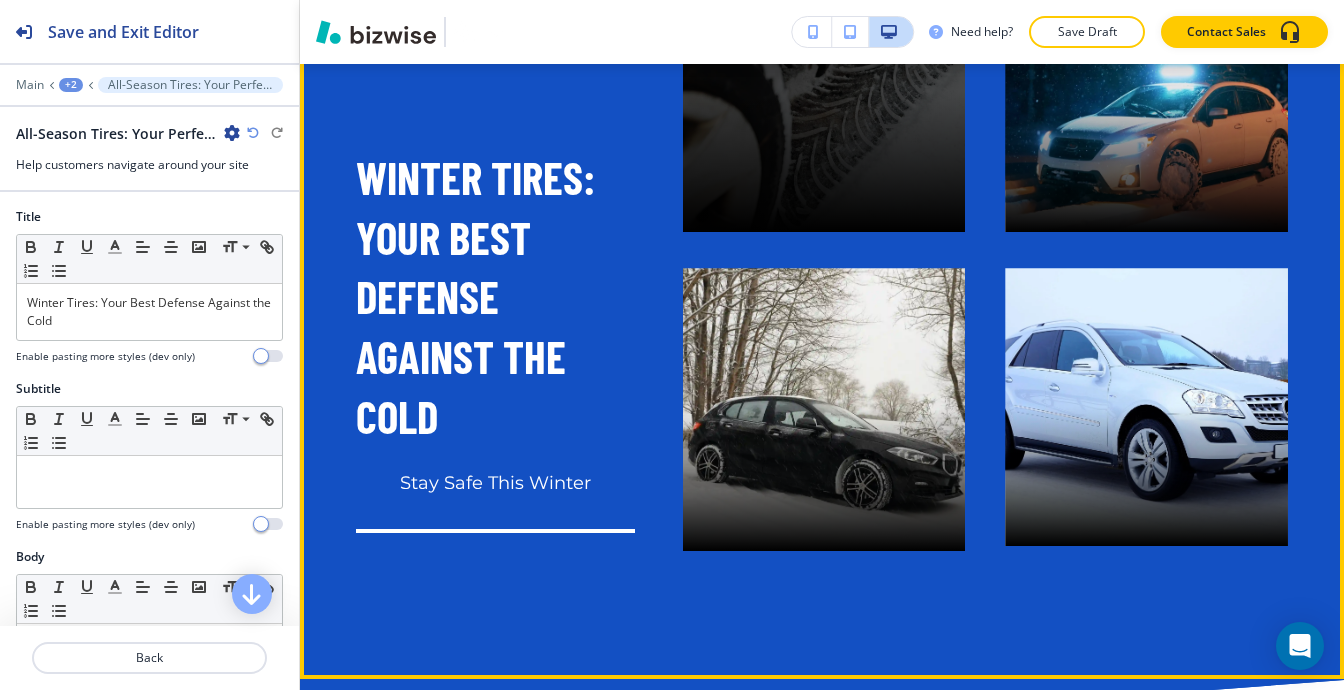 click at bounding box center (824, 91) 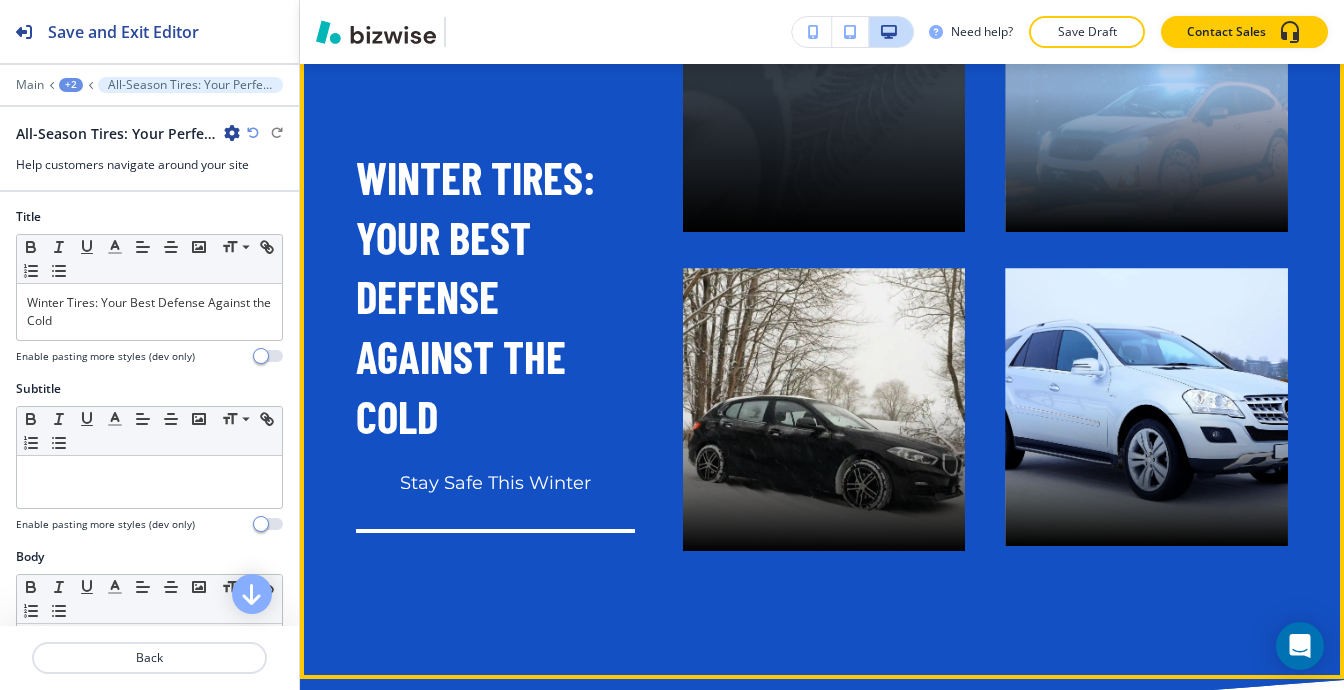click at bounding box center (824, 91) 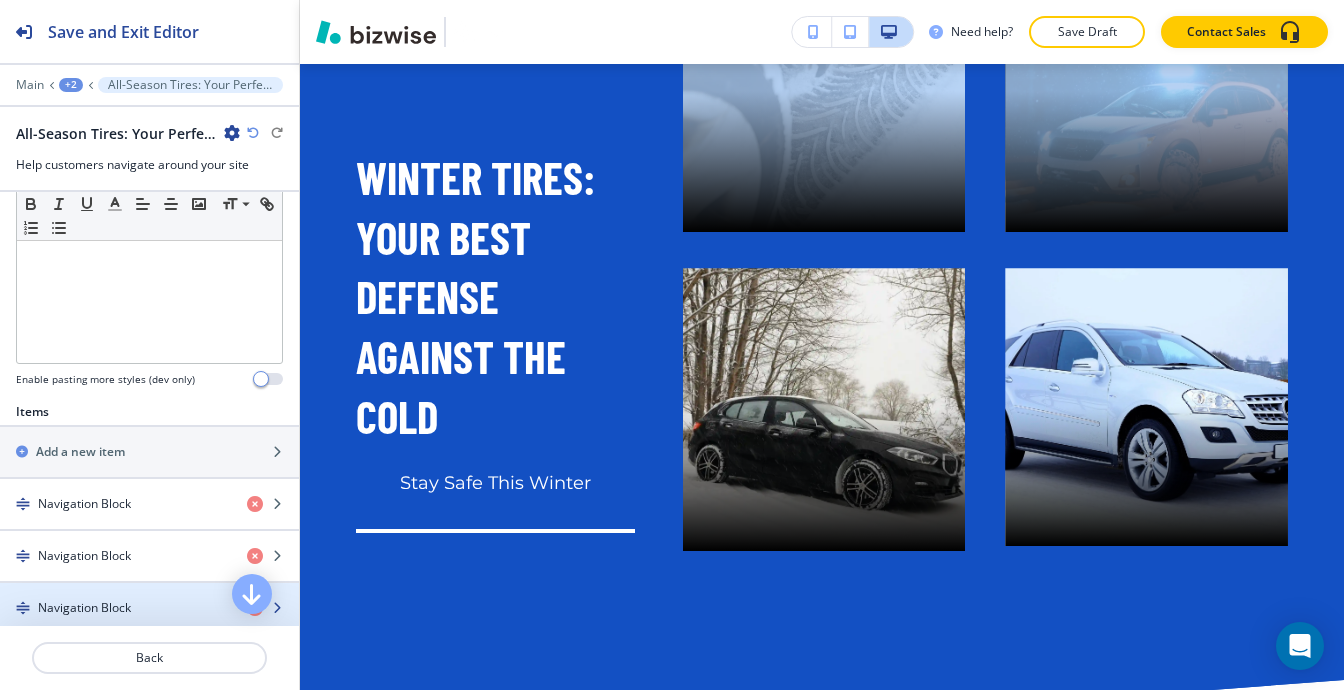scroll, scrollTop: 700, scrollLeft: 0, axis: vertical 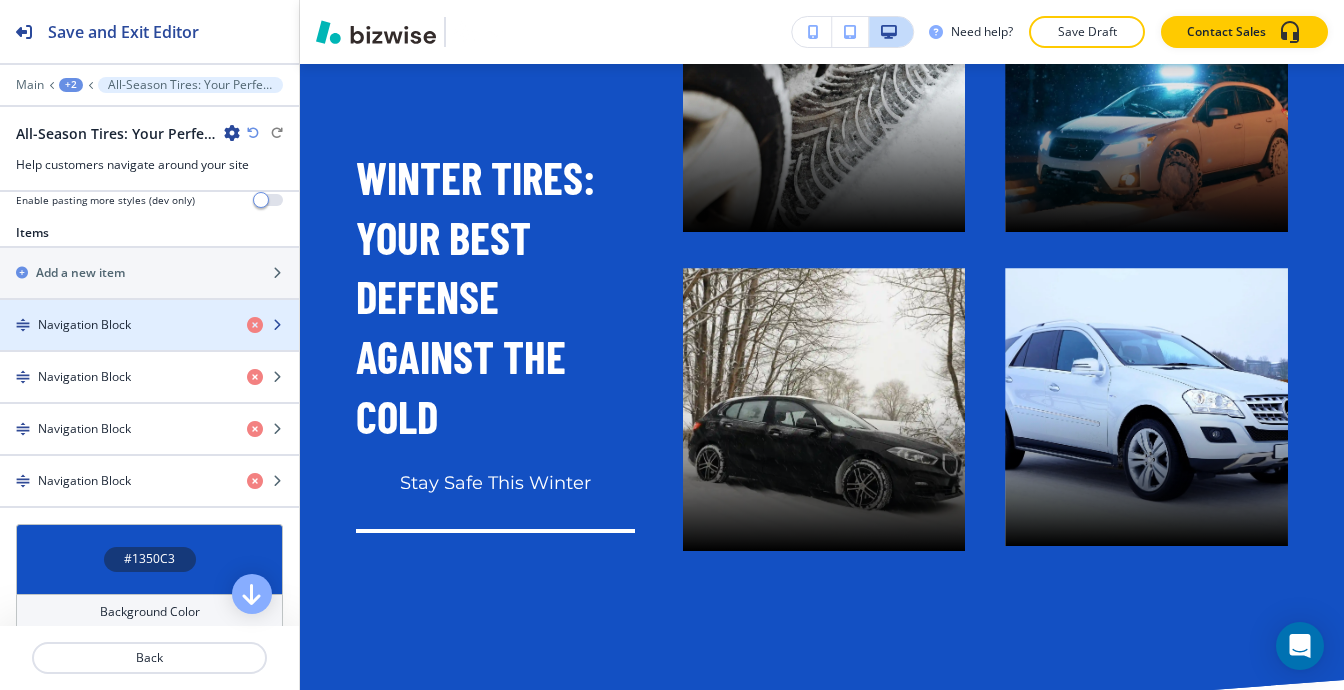 click at bounding box center [149, 342] 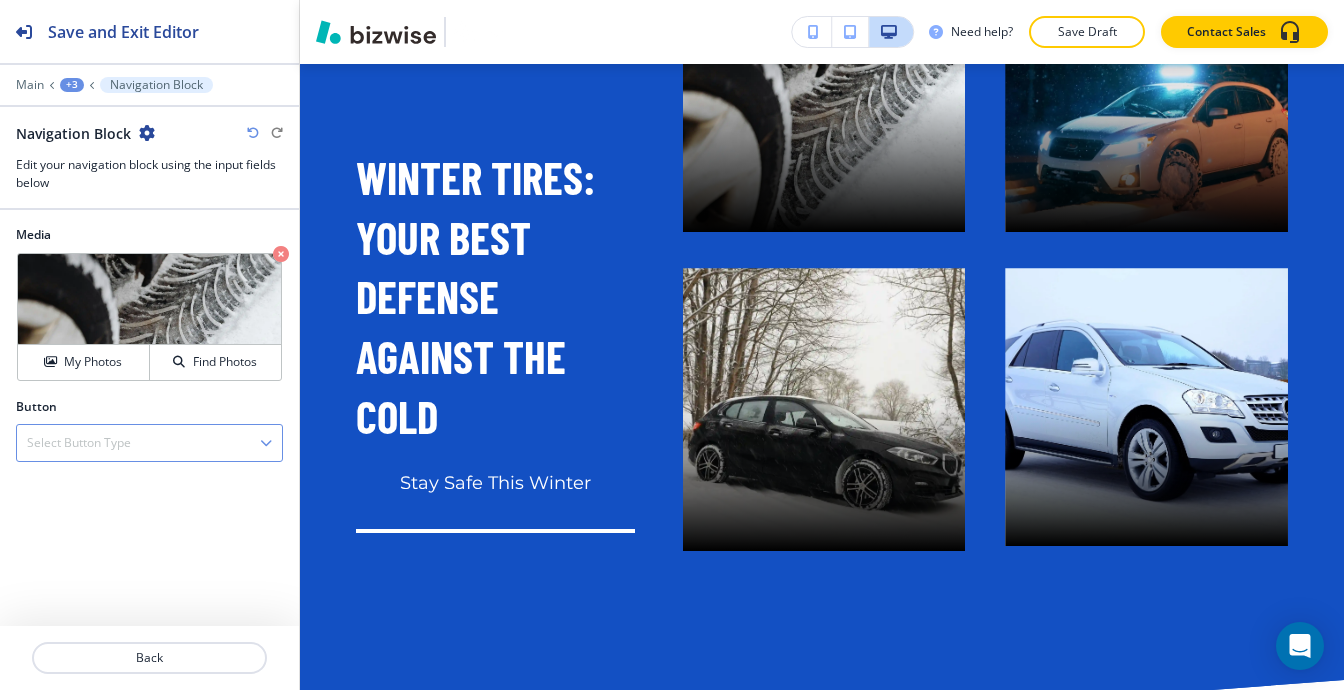 click on "Select Button Type" at bounding box center (149, 443) 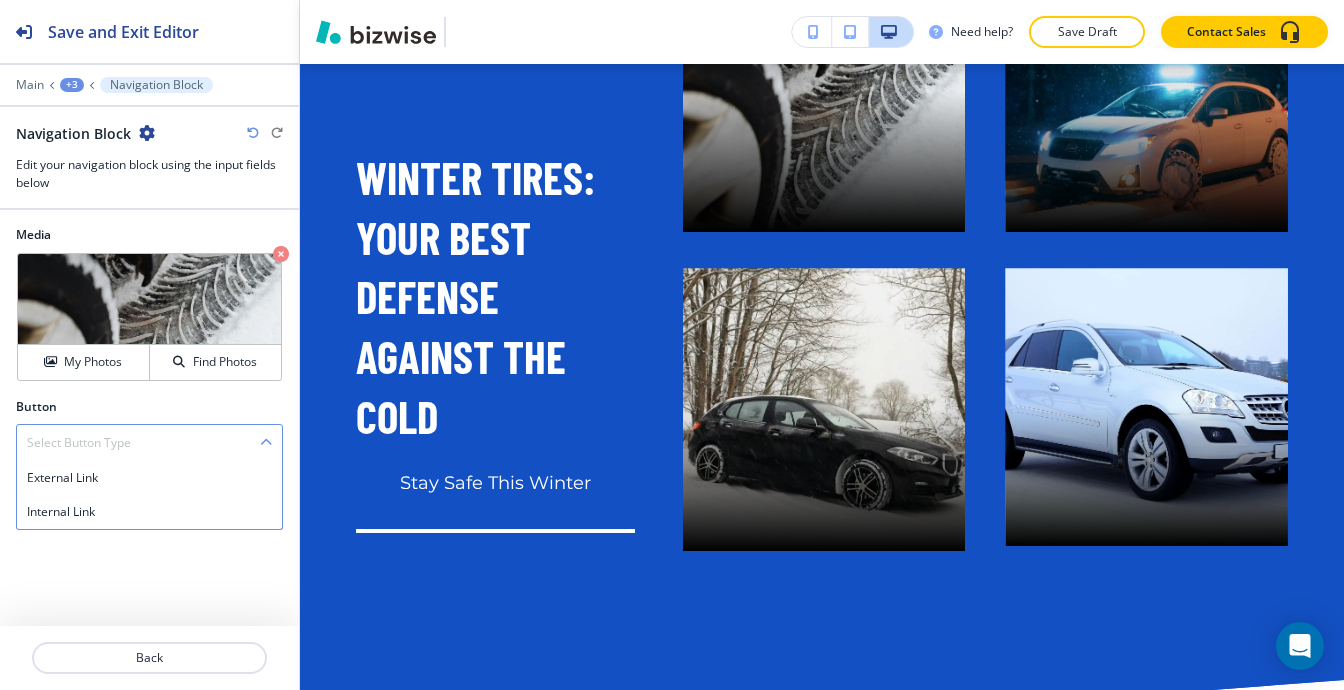 click on "Select Button Type" at bounding box center (149, 443) 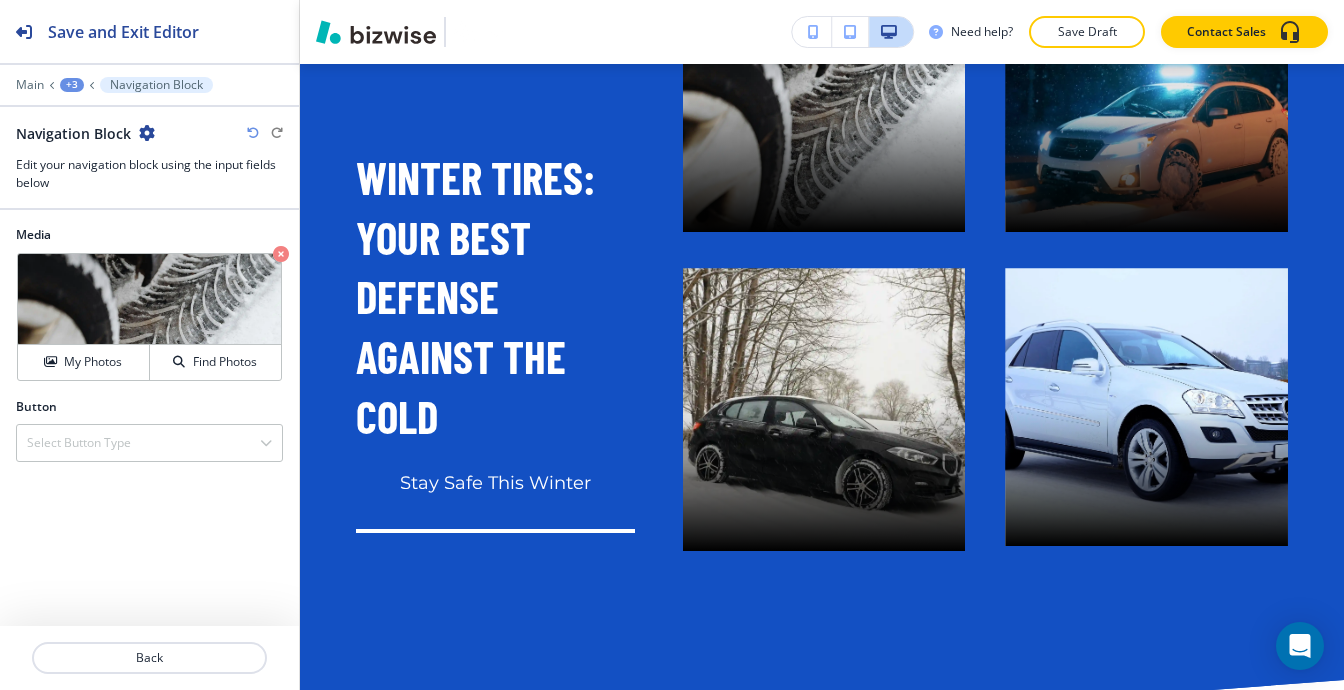 click on "+3" at bounding box center (72, 85) 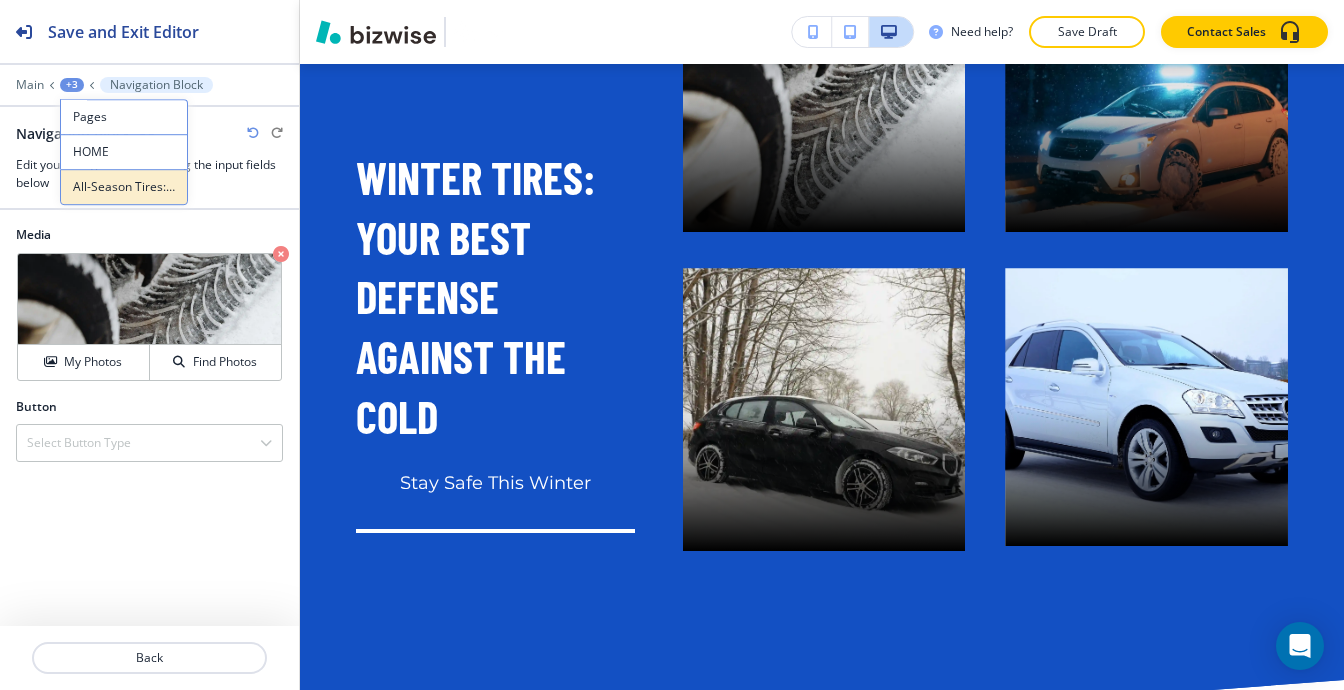 click on "All-Season Tires: Your Perfect Companion-2" at bounding box center [124, 187] 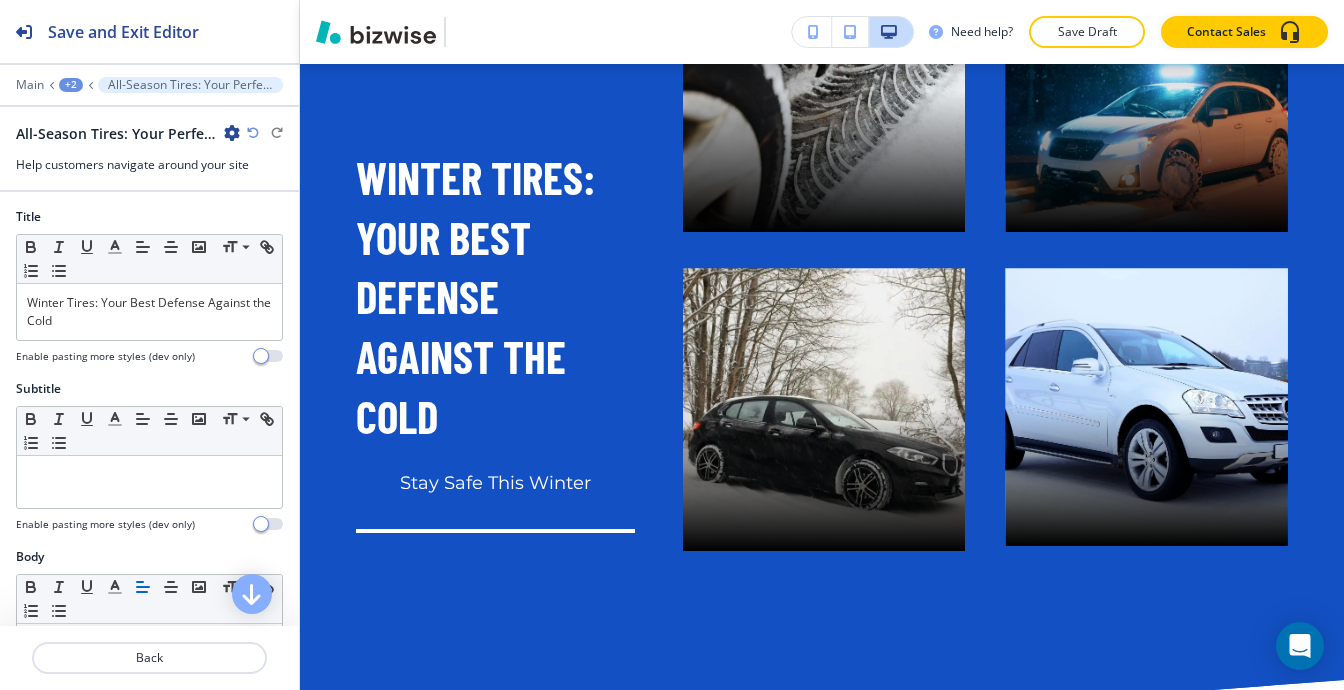 scroll, scrollTop: 16469, scrollLeft: 0, axis: vertical 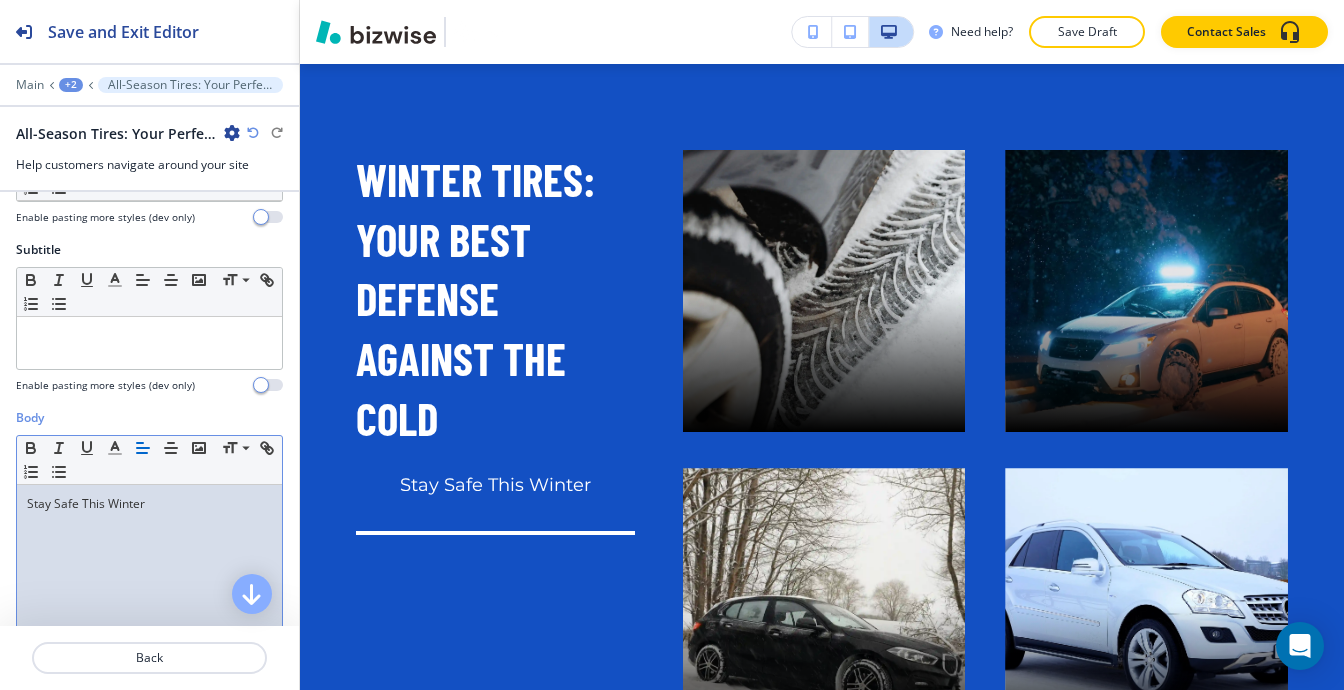 click on "Stay Safe This Winter" at bounding box center (149, 615) 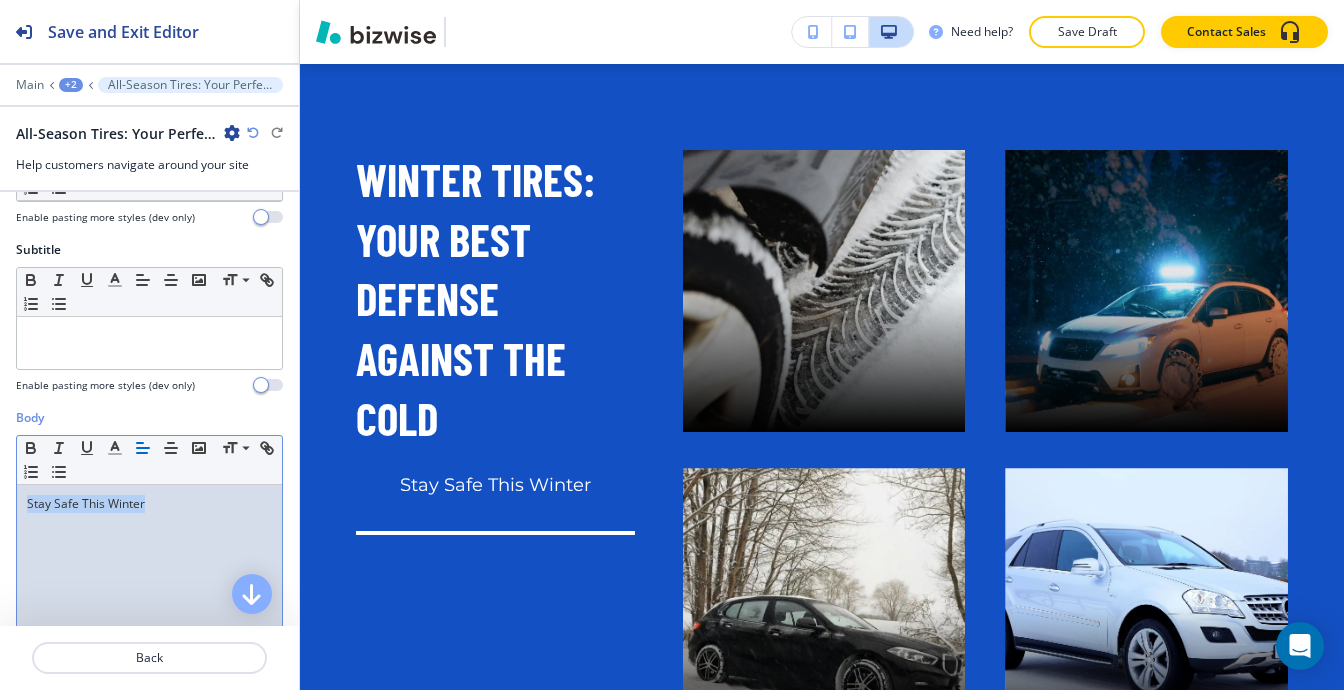 click 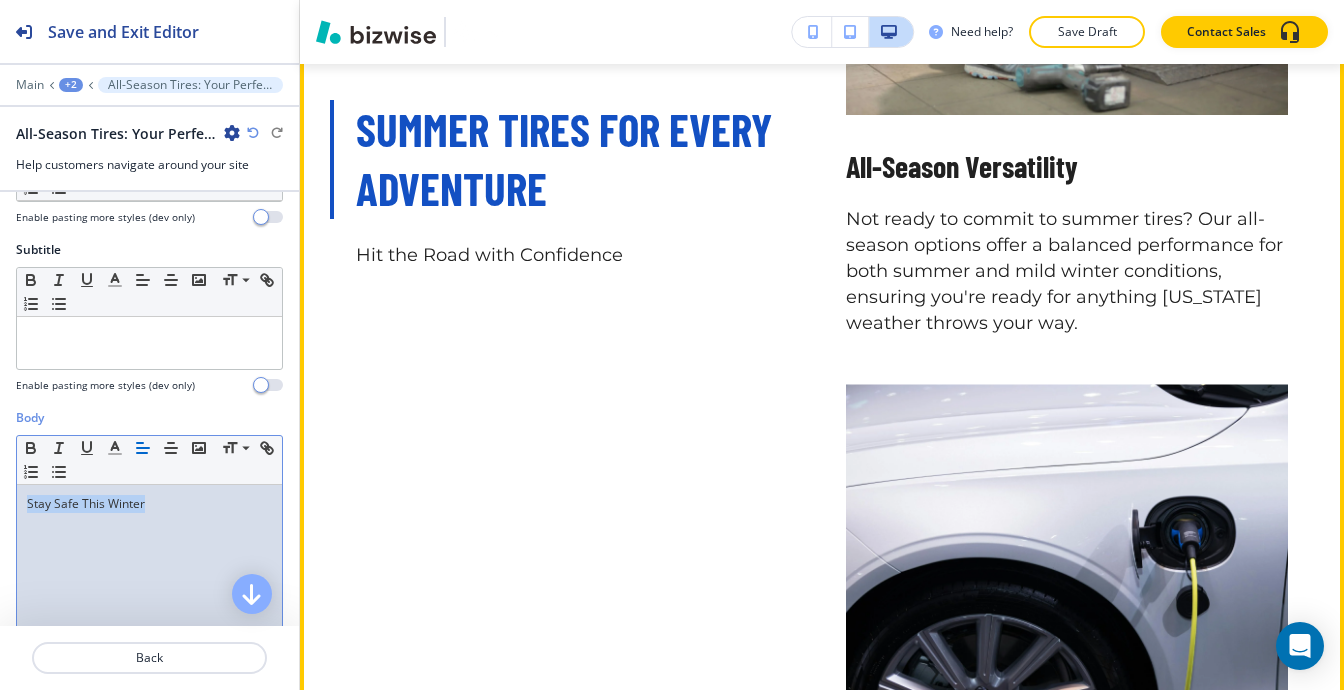 scroll, scrollTop: 15057, scrollLeft: 0, axis: vertical 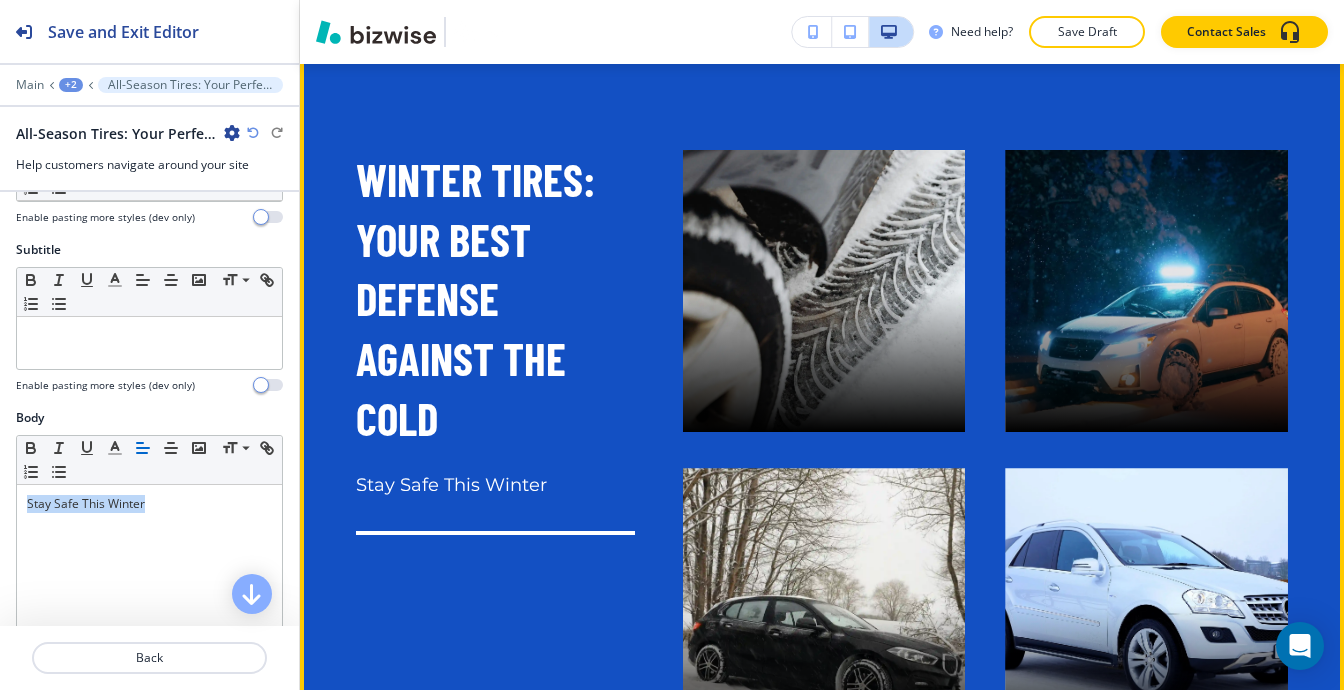 click on "Edit This Section" at bounding box center [379, 49] 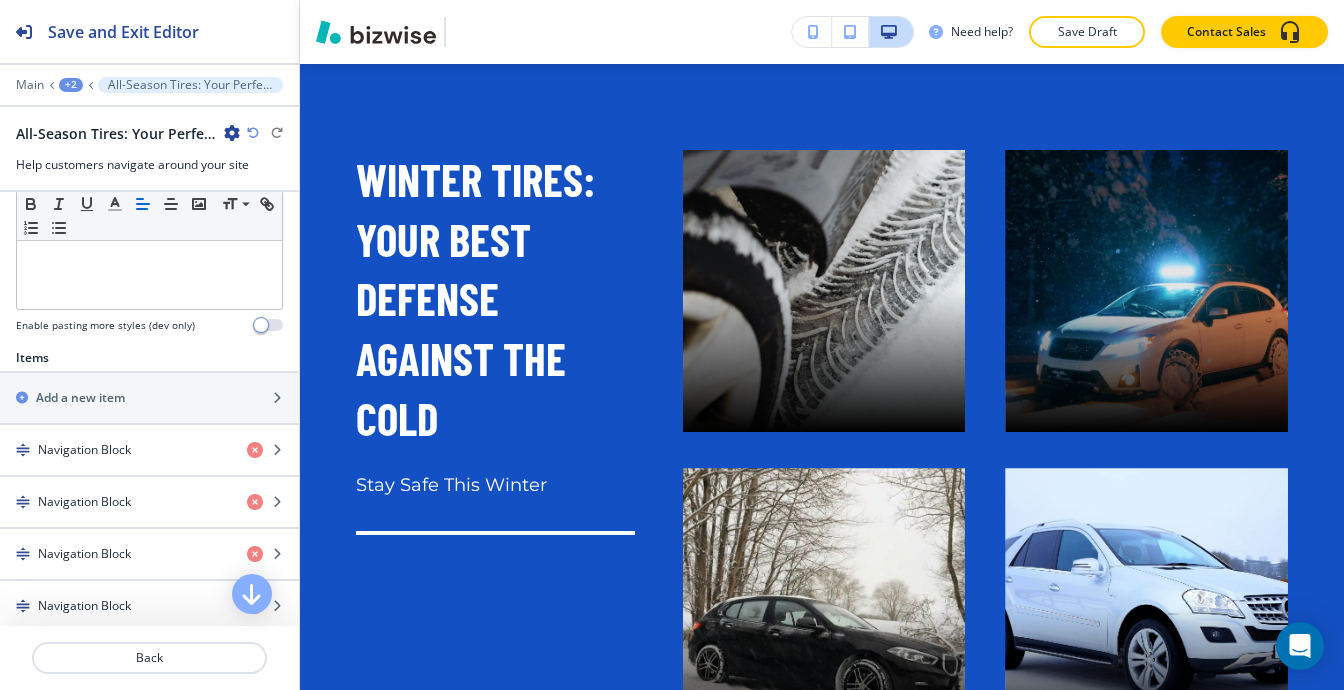 scroll, scrollTop: 700, scrollLeft: 0, axis: vertical 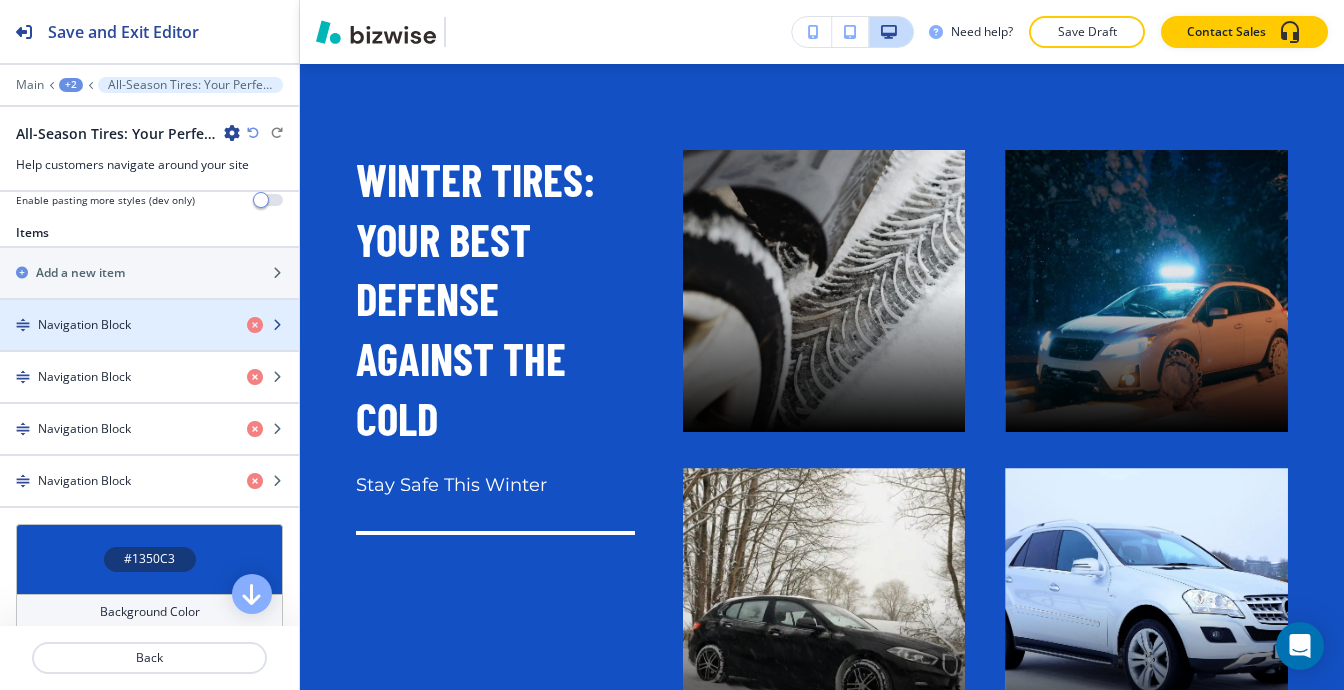 click at bounding box center (149, 342) 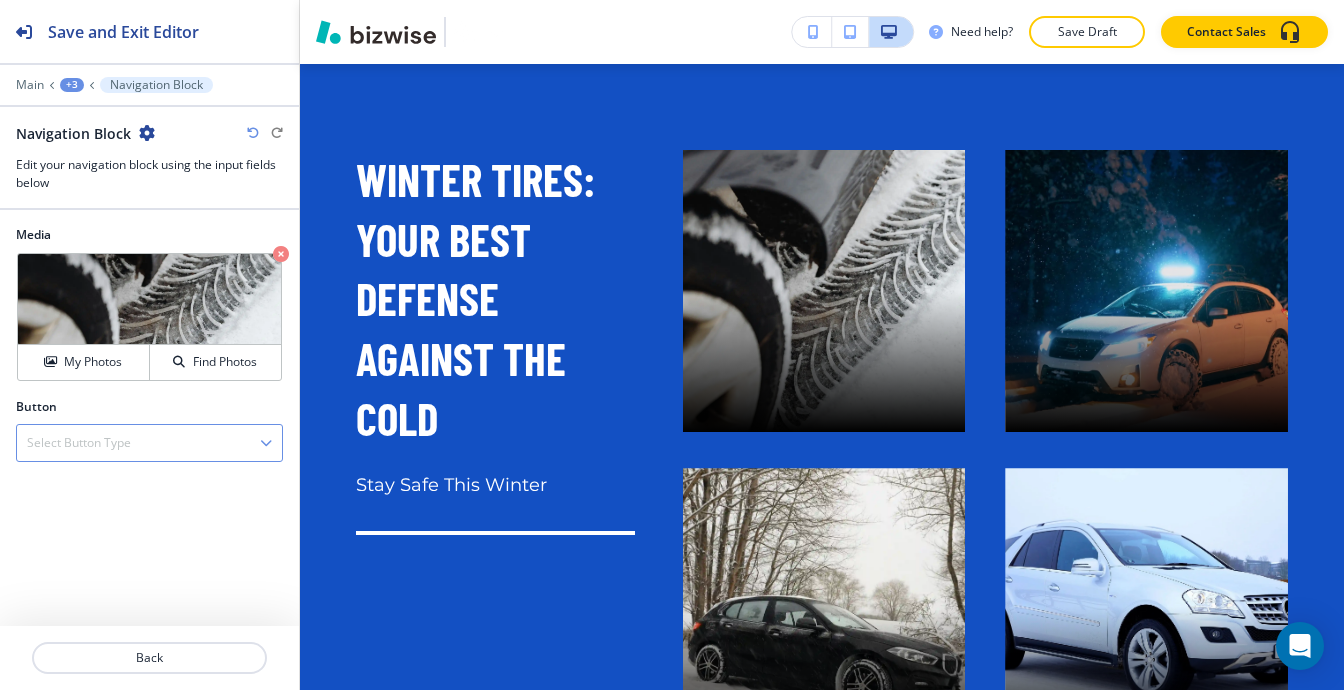 click on "Select Button Type" at bounding box center (149, 443) 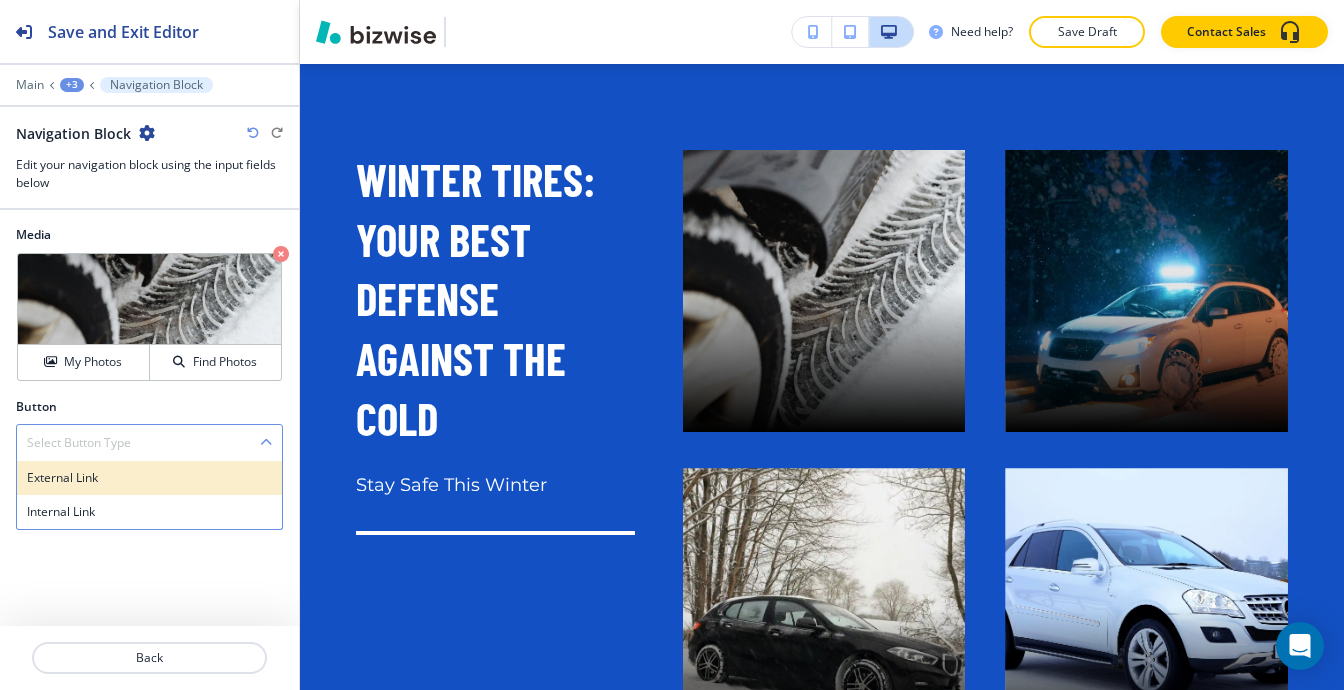 click on "External Link" at bounding box center (149, 478) 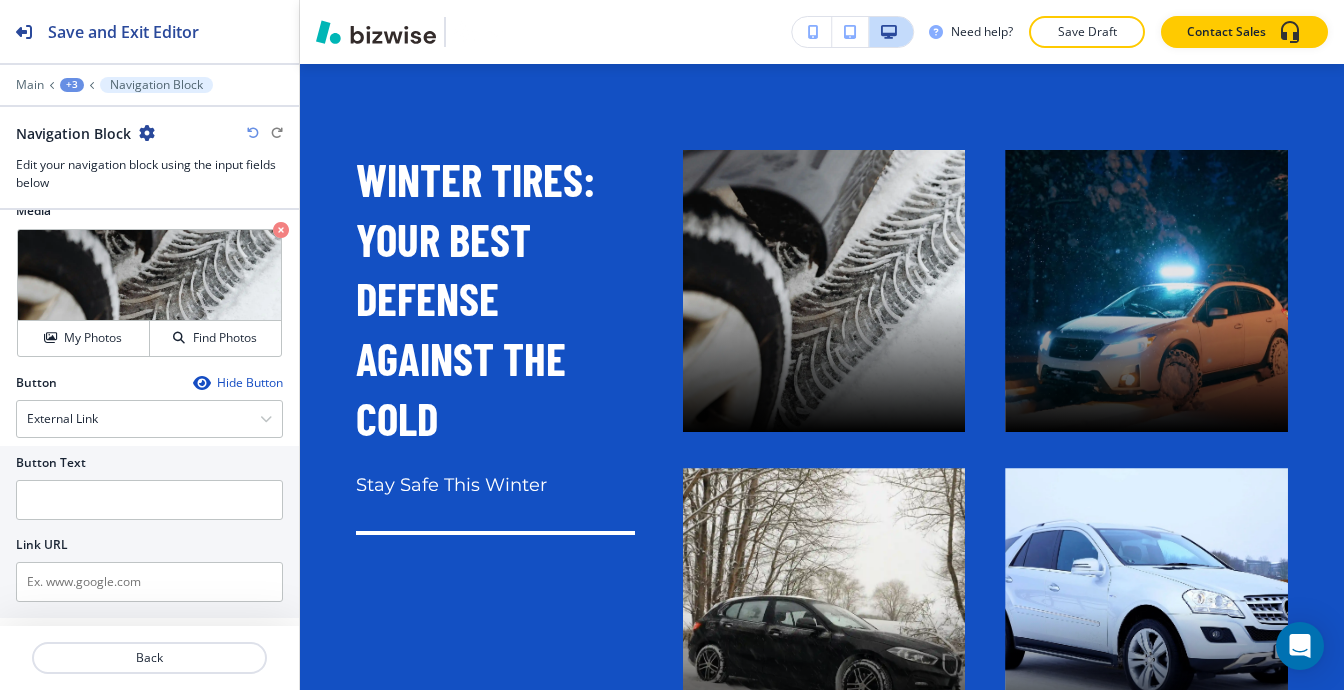 scroll, scrollTop: 37, scrollLeft: 0, axis: vertical 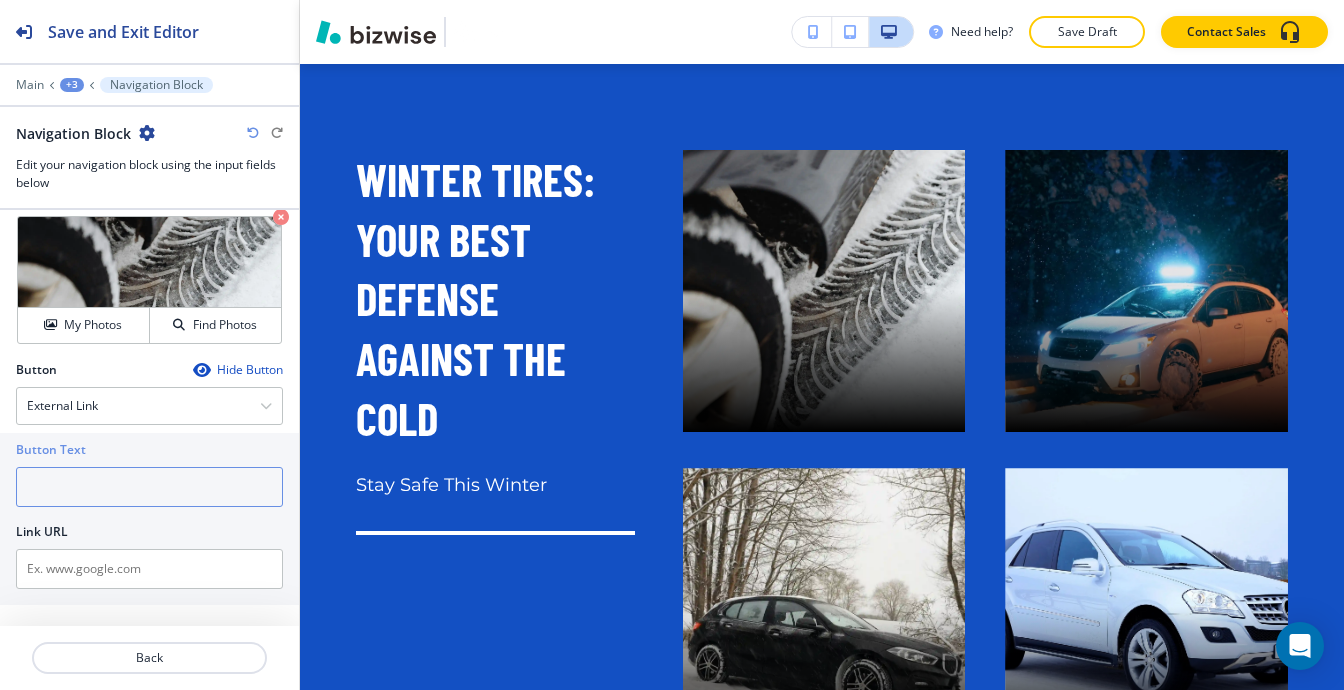 click at bounding box center (149, 487) 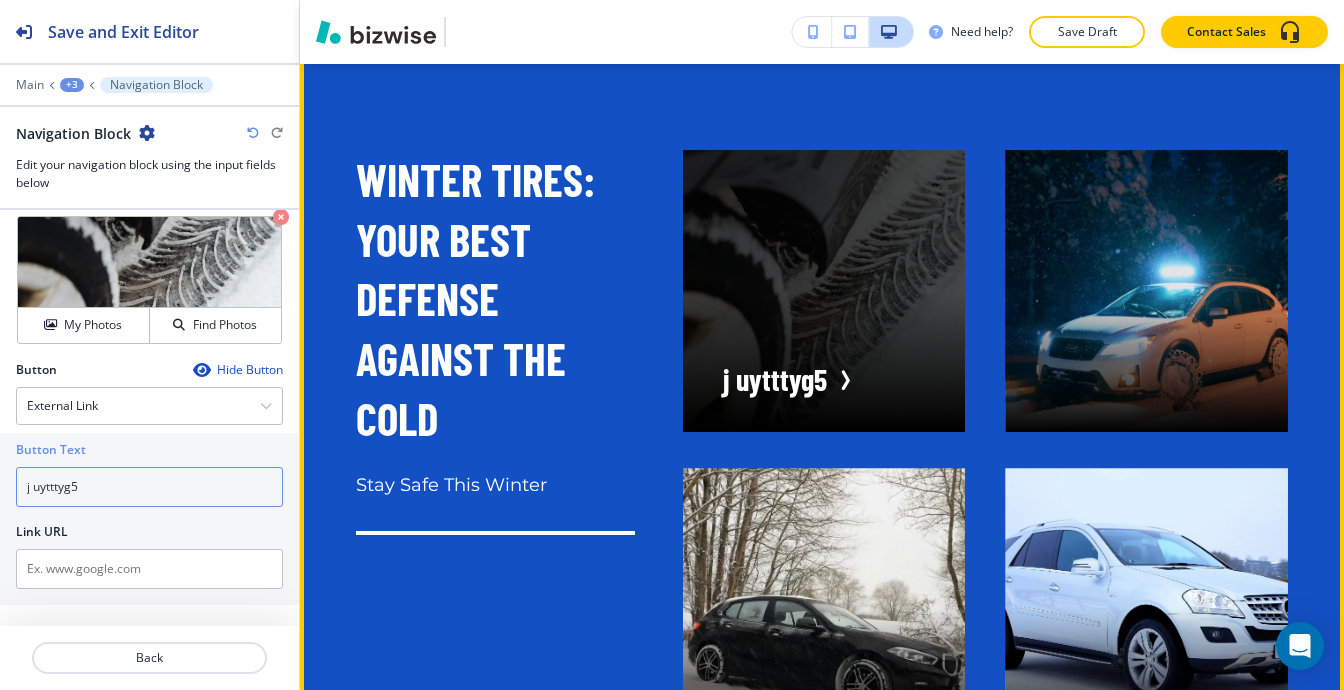 type on "j uytttyg5" 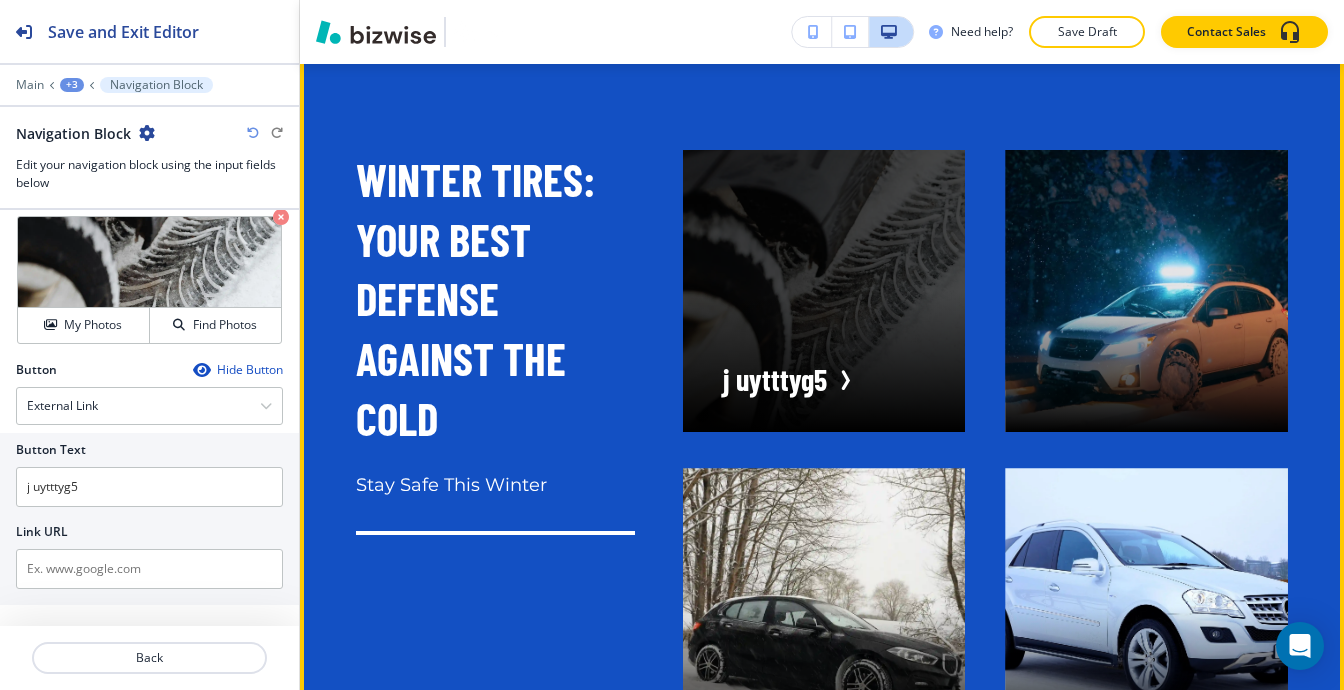 click at bounding box center (824, 291) 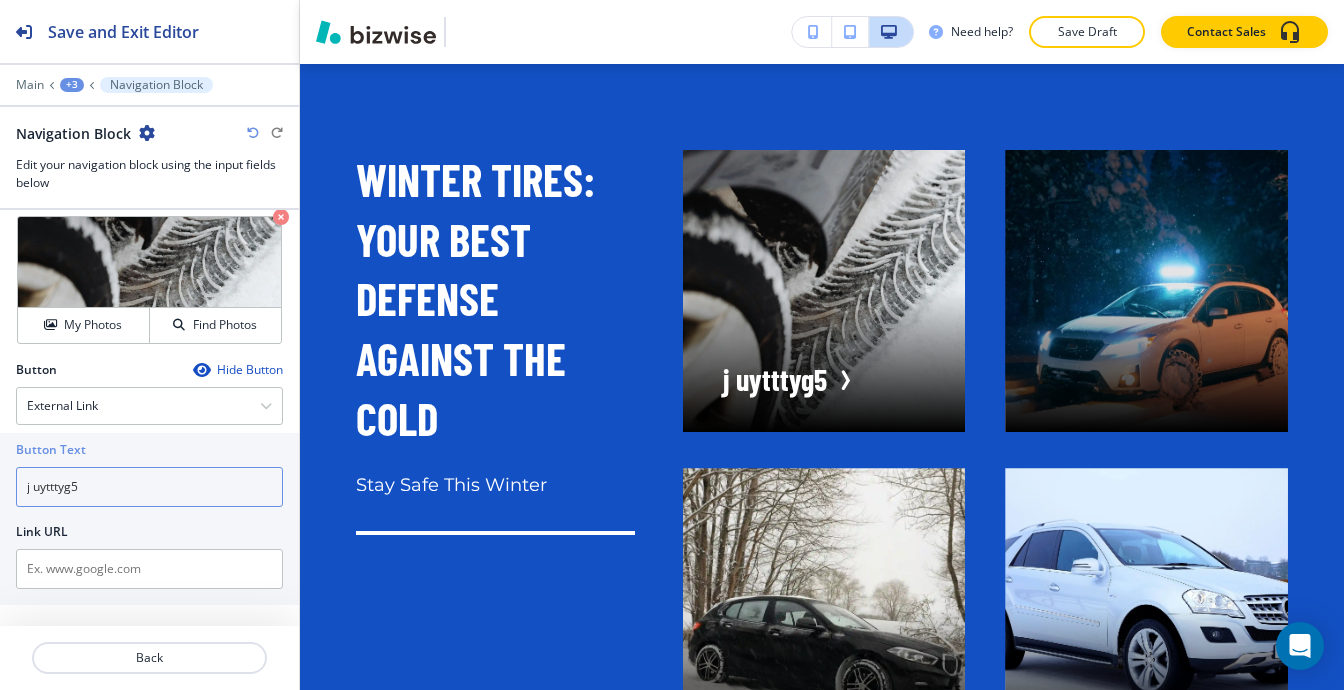 drag, startPoint x: 112, startPoint y: 494, endPoint x: 0, endPoint y: 489, distance: 112.11155 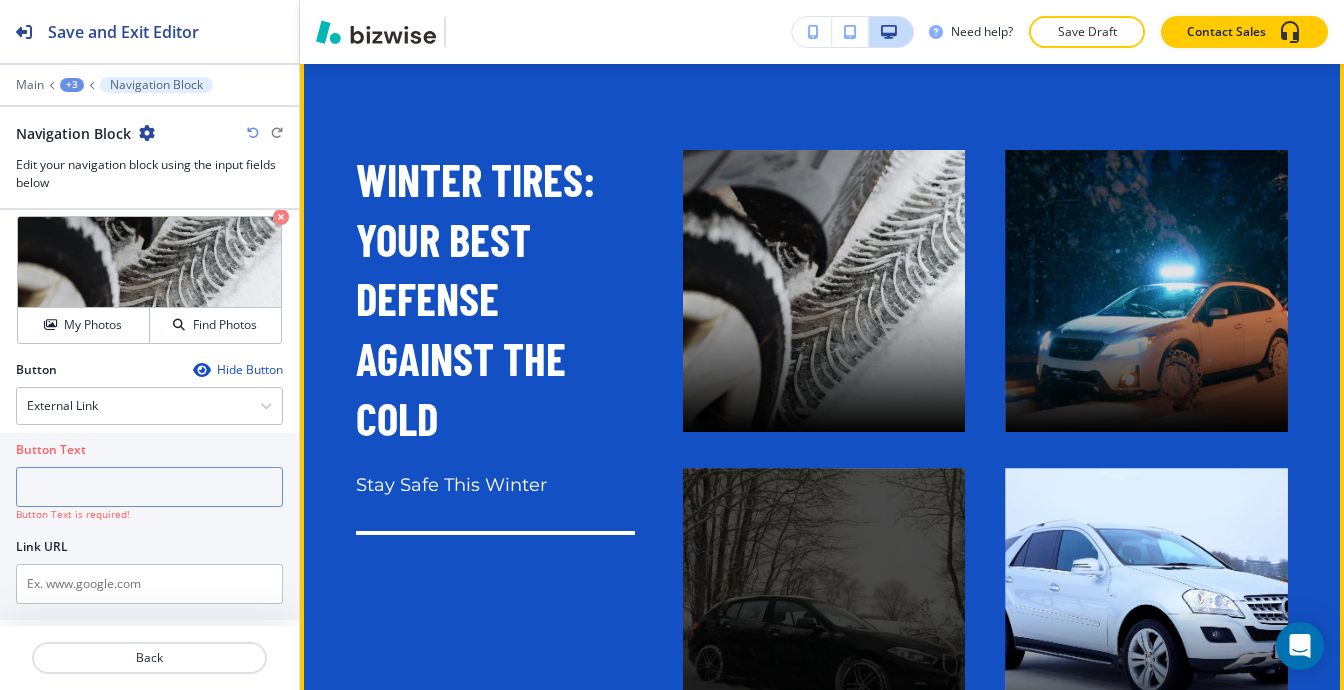 type 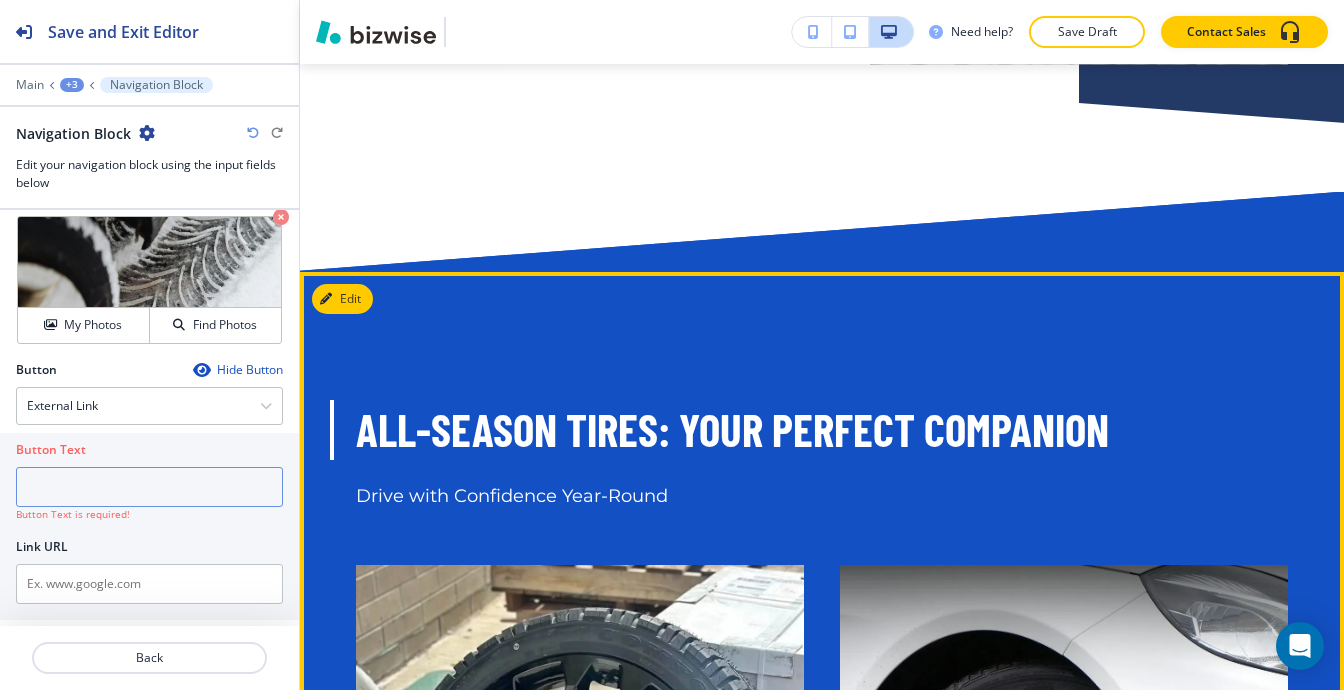 scroll, scrollTop: 12257, scrollLeft: 0, axis: vertical 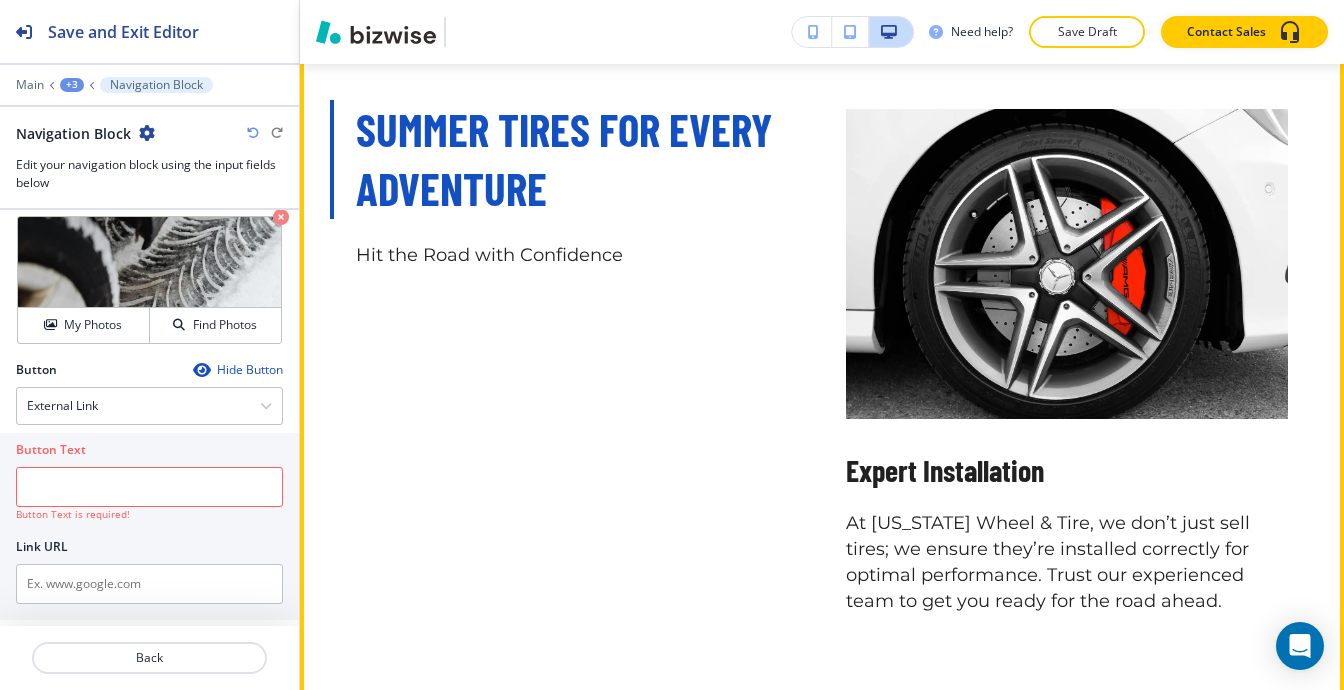 click at bounding box center (1067, 264) 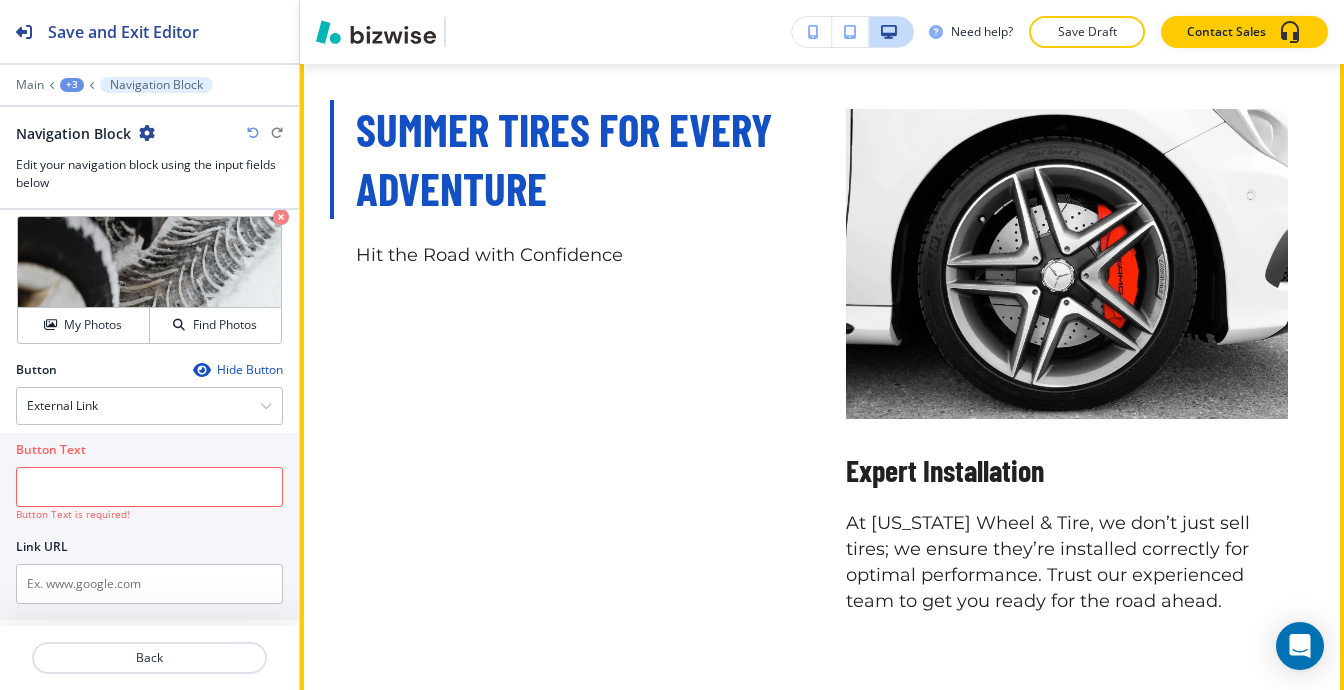 scroll, scrollTop: 16157, scrollLeft: 0, axis: vertical 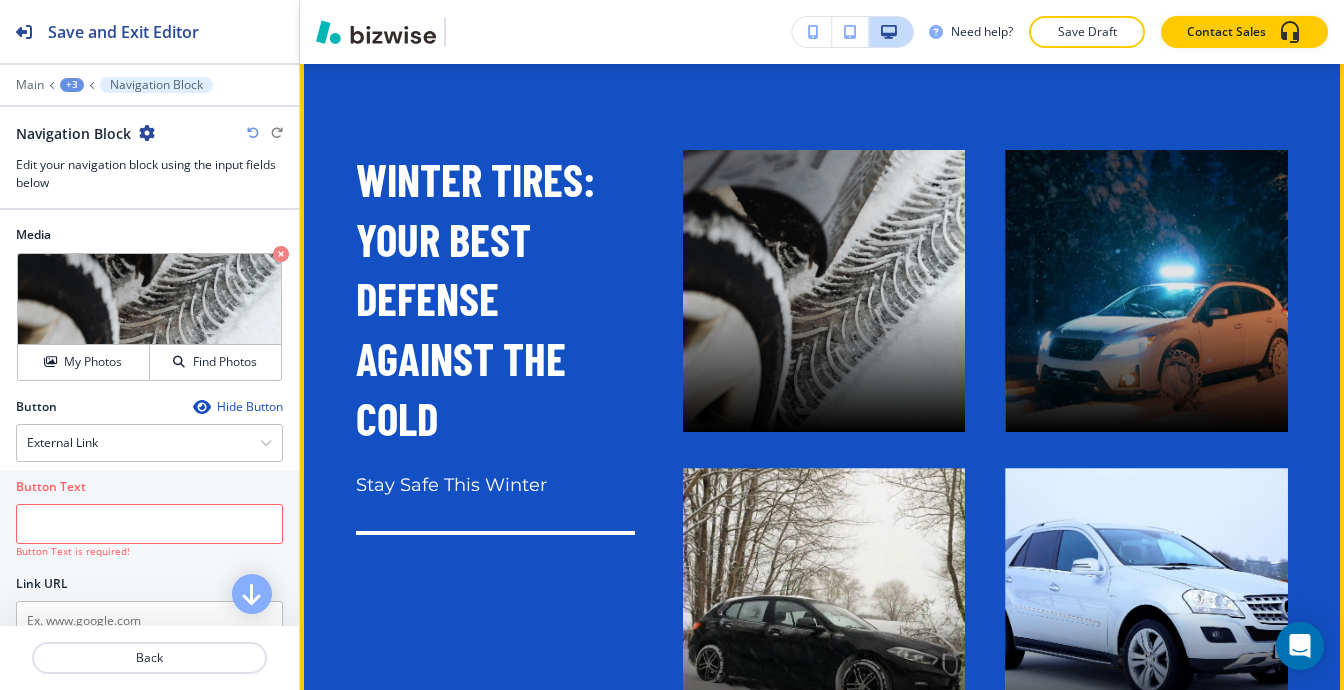 click on "Edit This Section" at bounding box center [379, 49] 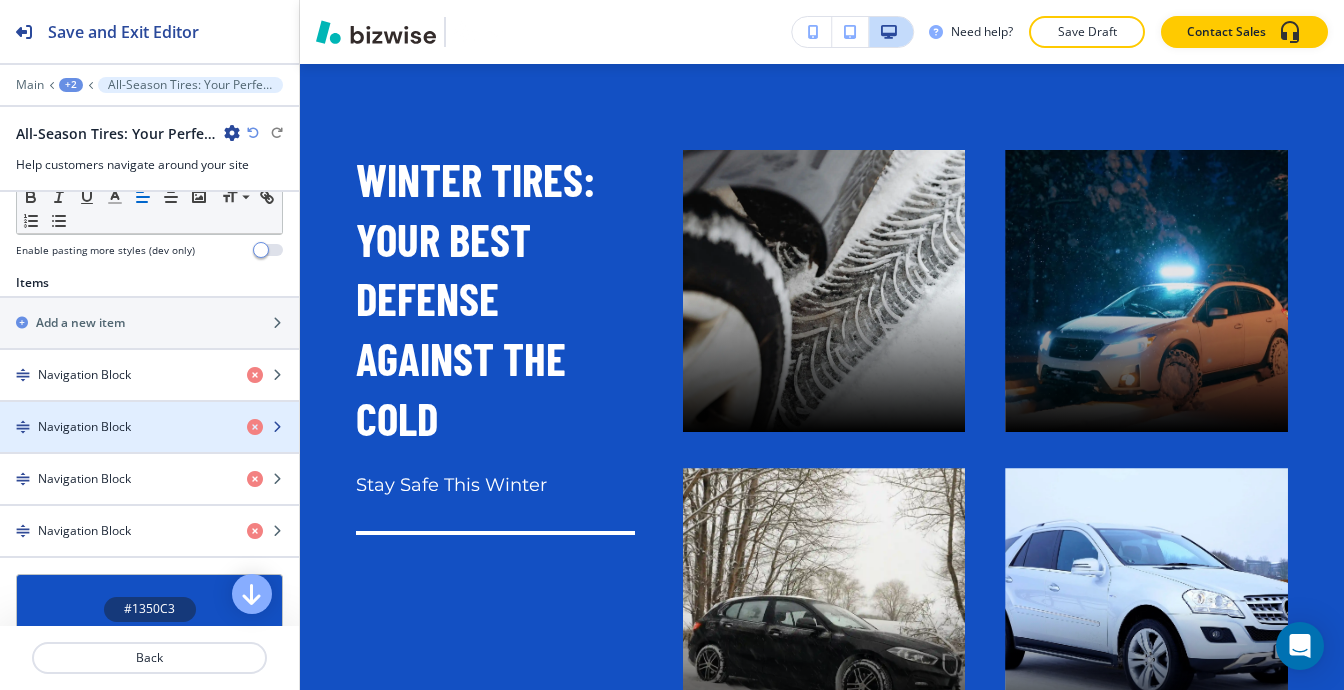 scroll, scrollTop: 800, scrollLeft: 0, axis: vertical 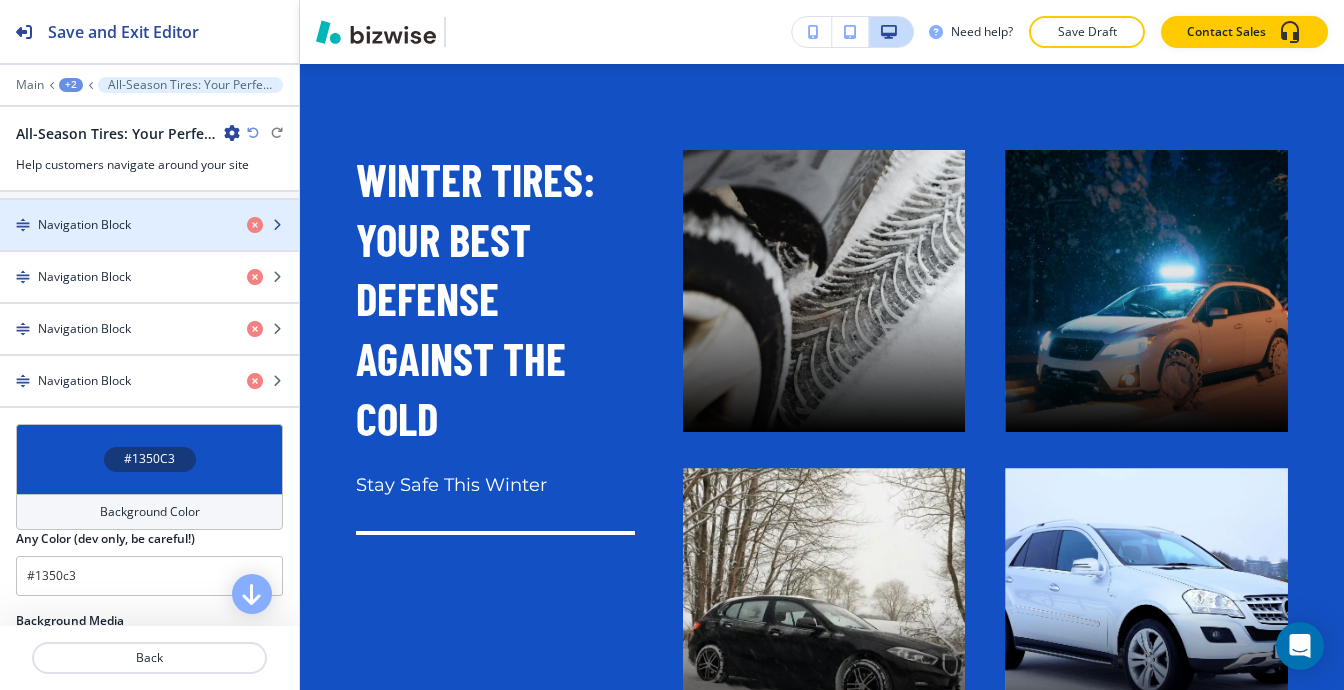 click on "Navigation Block" at bounding box center [115, 225] 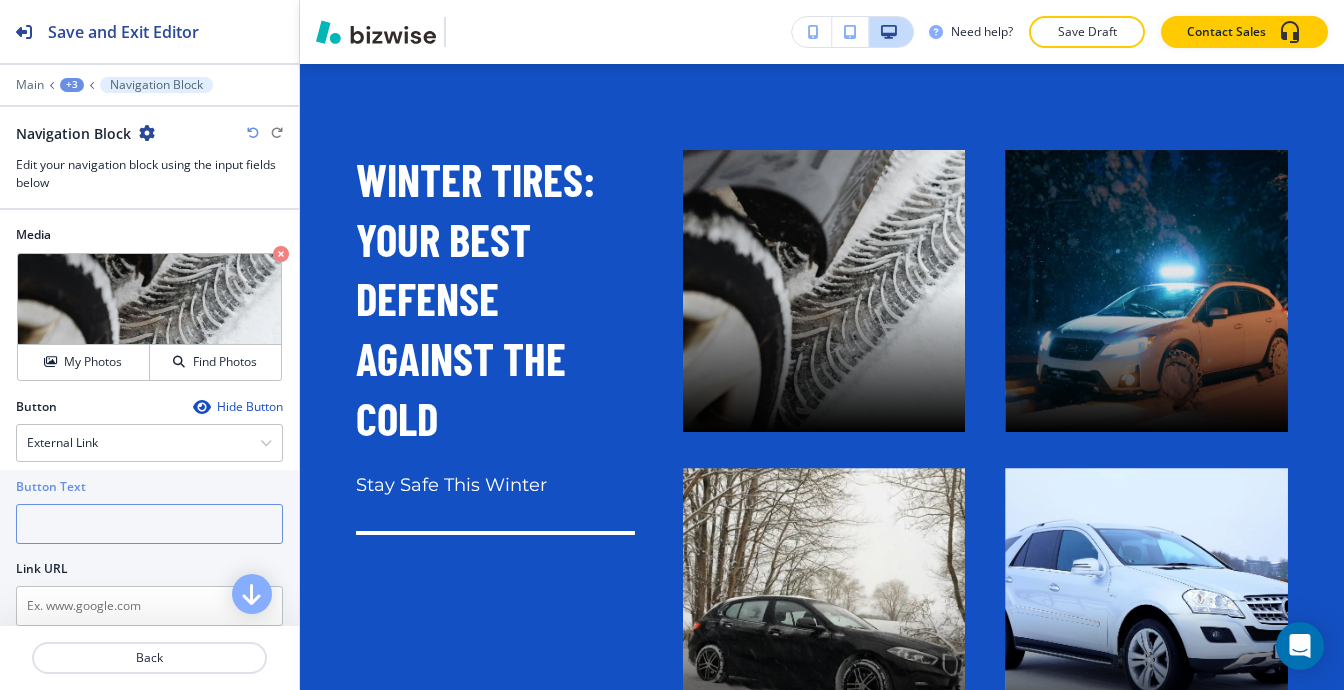 click at bounding box center (149, 524) 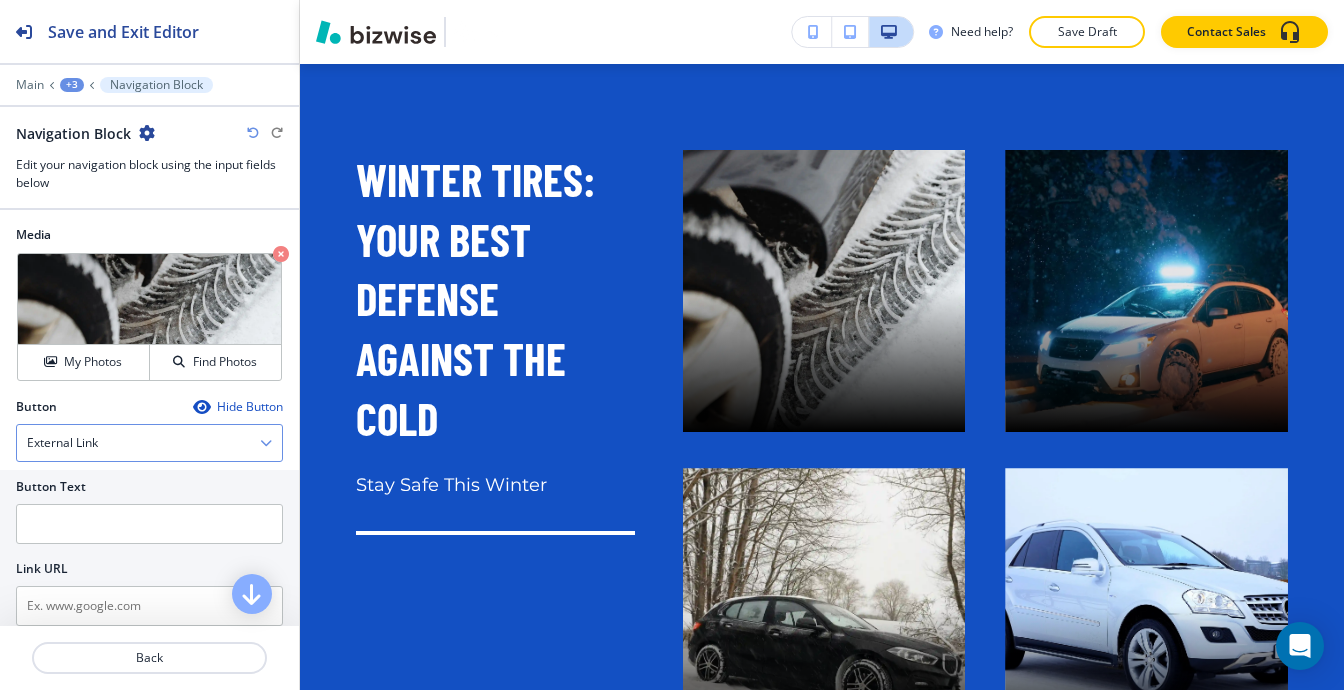 click on "External Link" at bounding box center (149, 443) 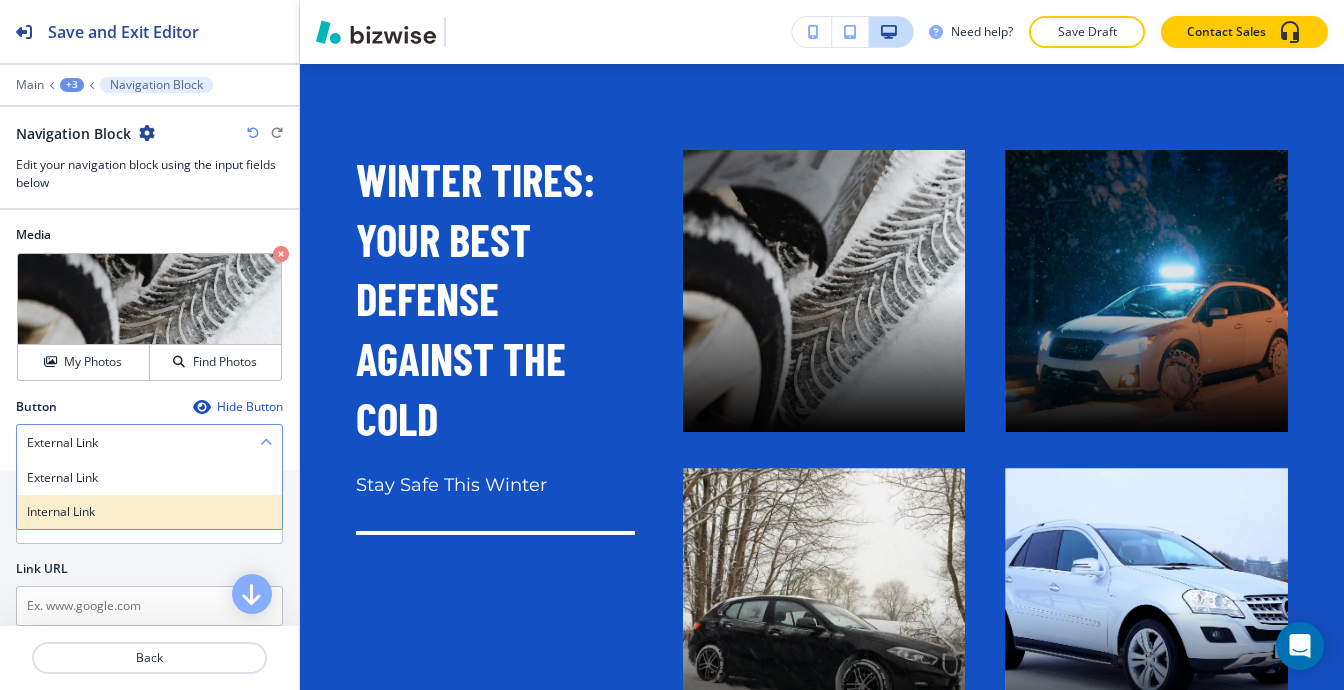 click on "Internal Link" at bounding box center (149, 512) 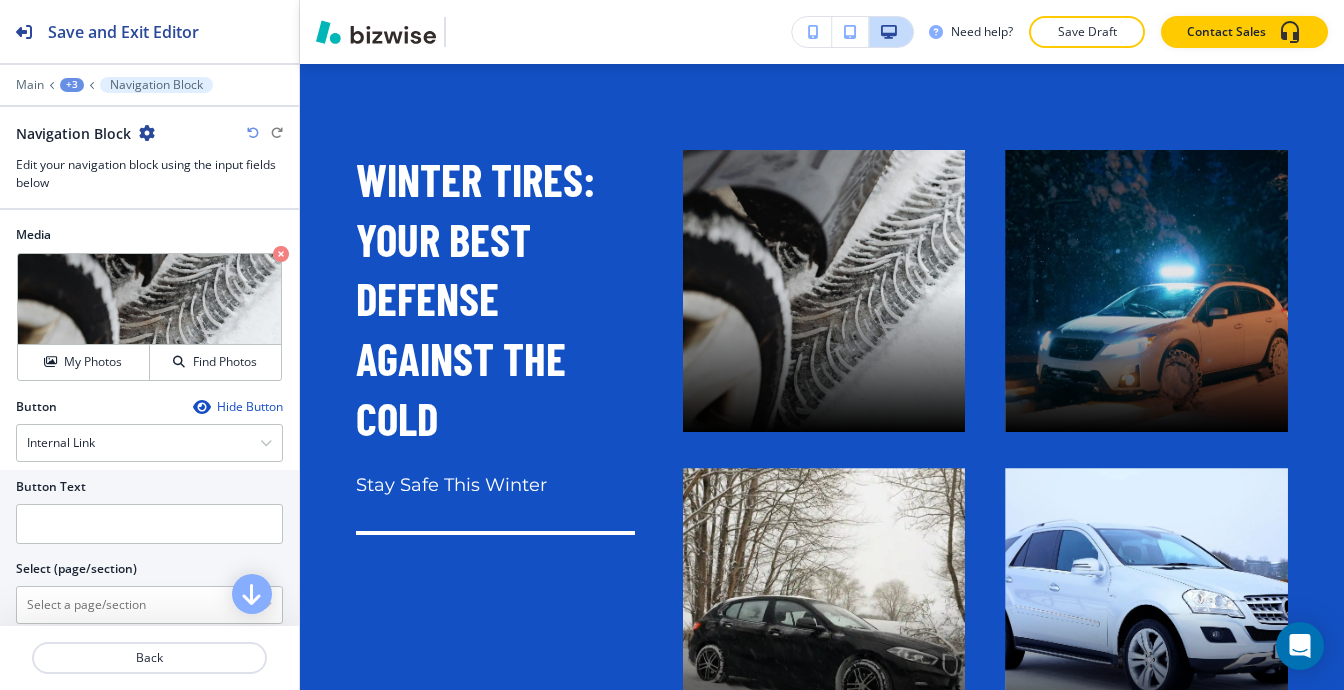 click at bounding box center (149, 500) 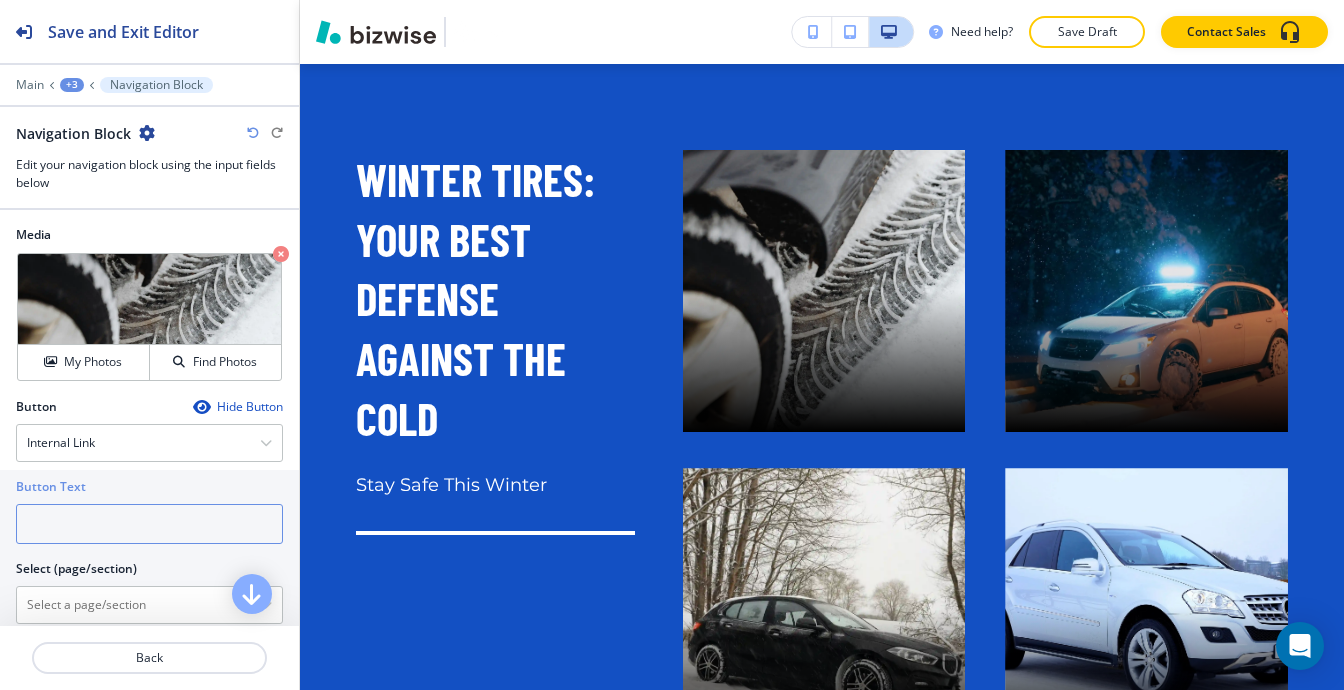 click at bounding box center [149, 524] 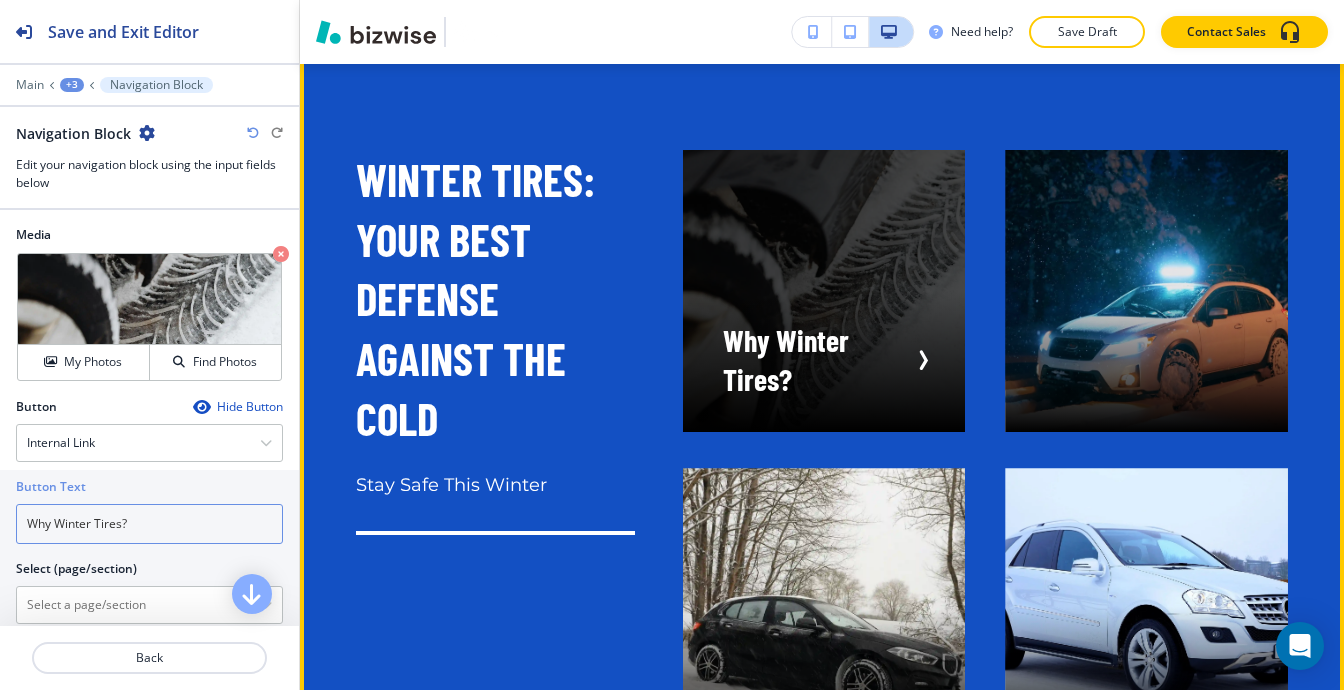 type on "Why Winter Tires?" 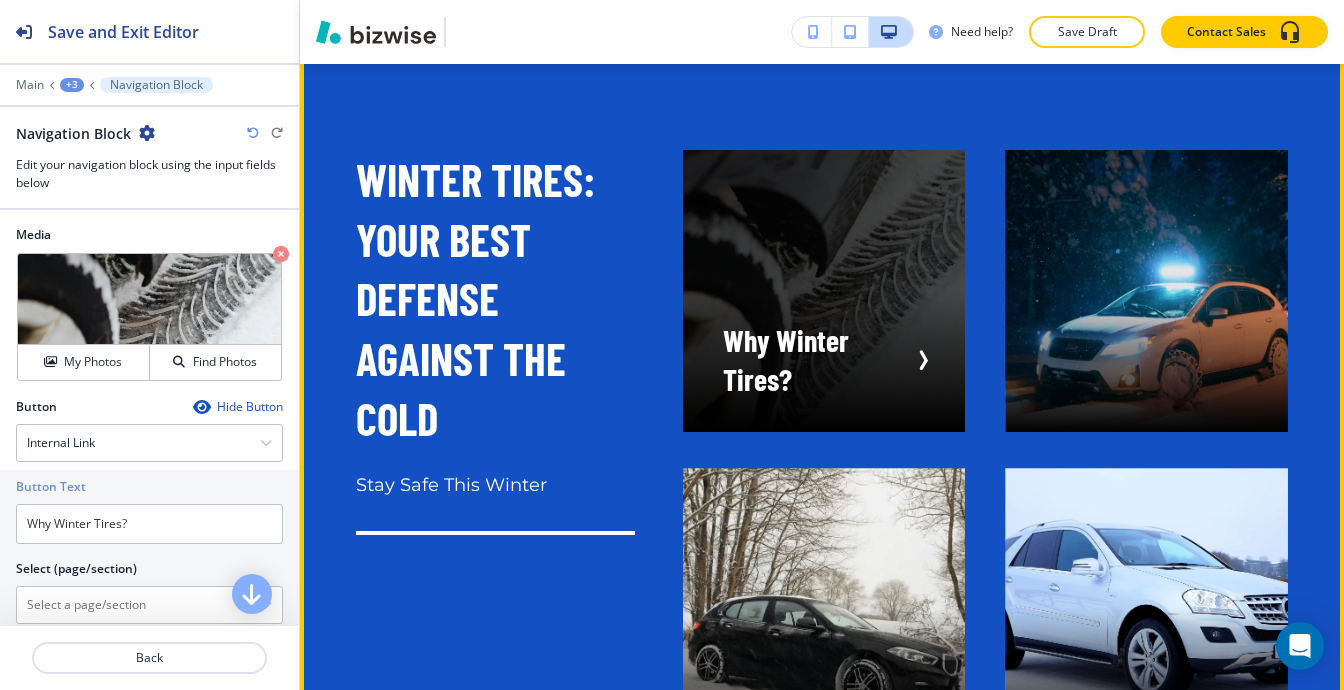 click at bounding box center (824, 291) 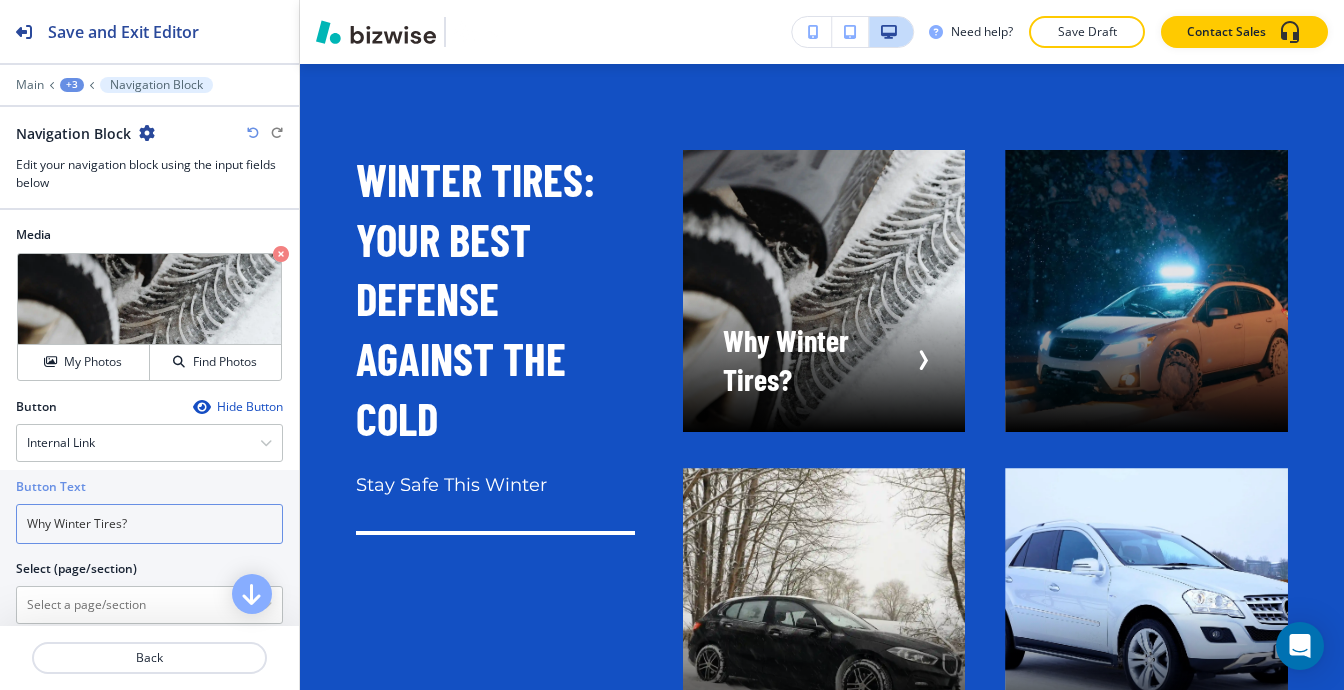 click on "Why Winter Tires?" at bounding box center (149, 524) 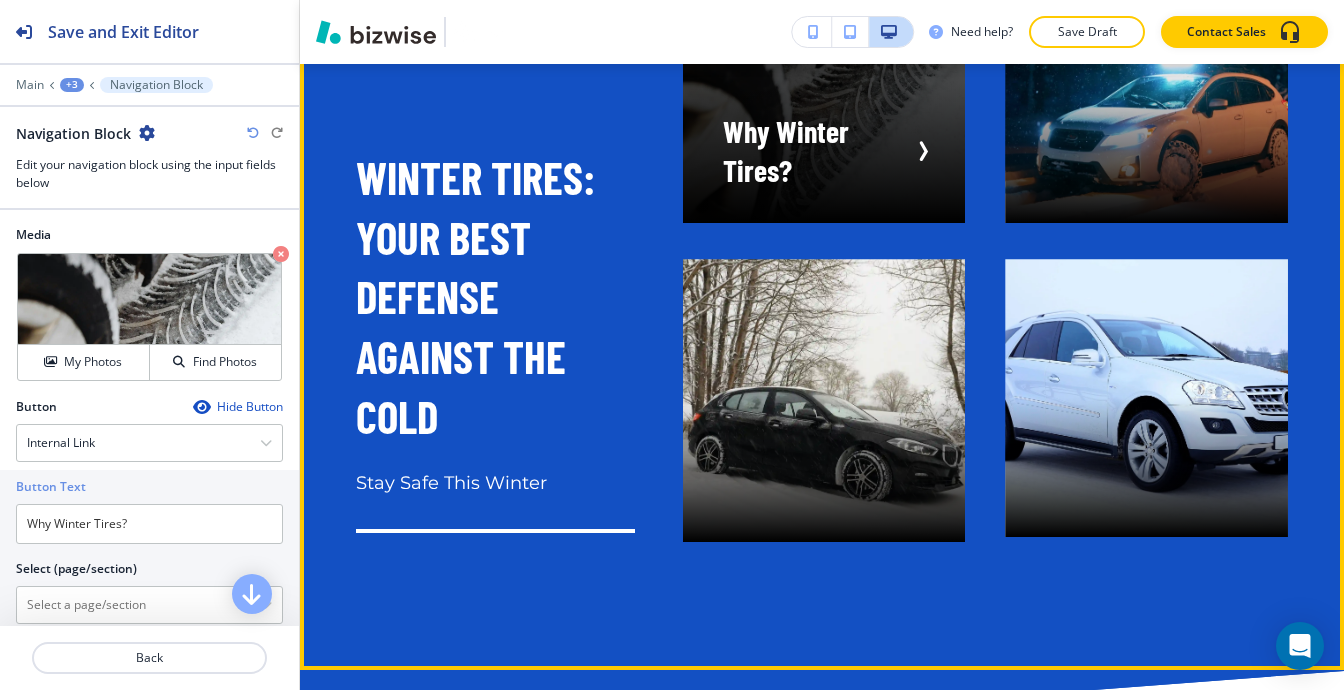 scroll, scrollTop: 16557, scrollLeft: 0, axis: vertical 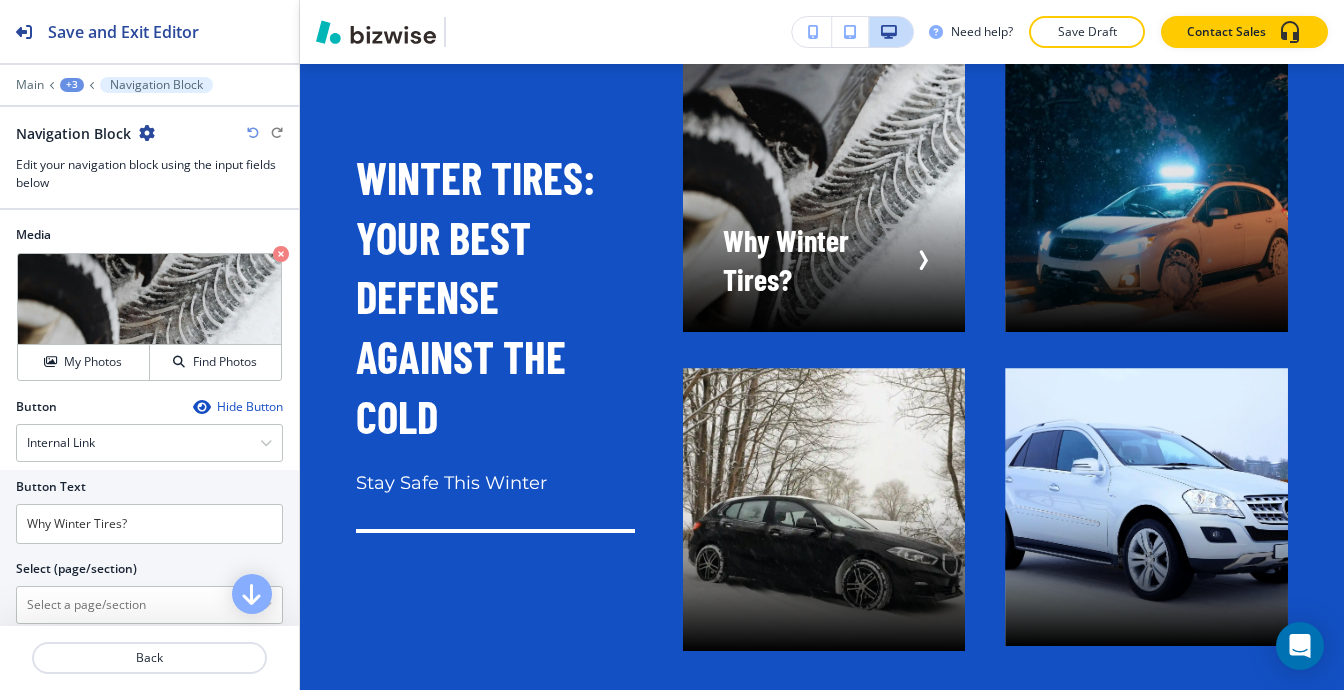click on "+3" at bounding box center (72, 85) 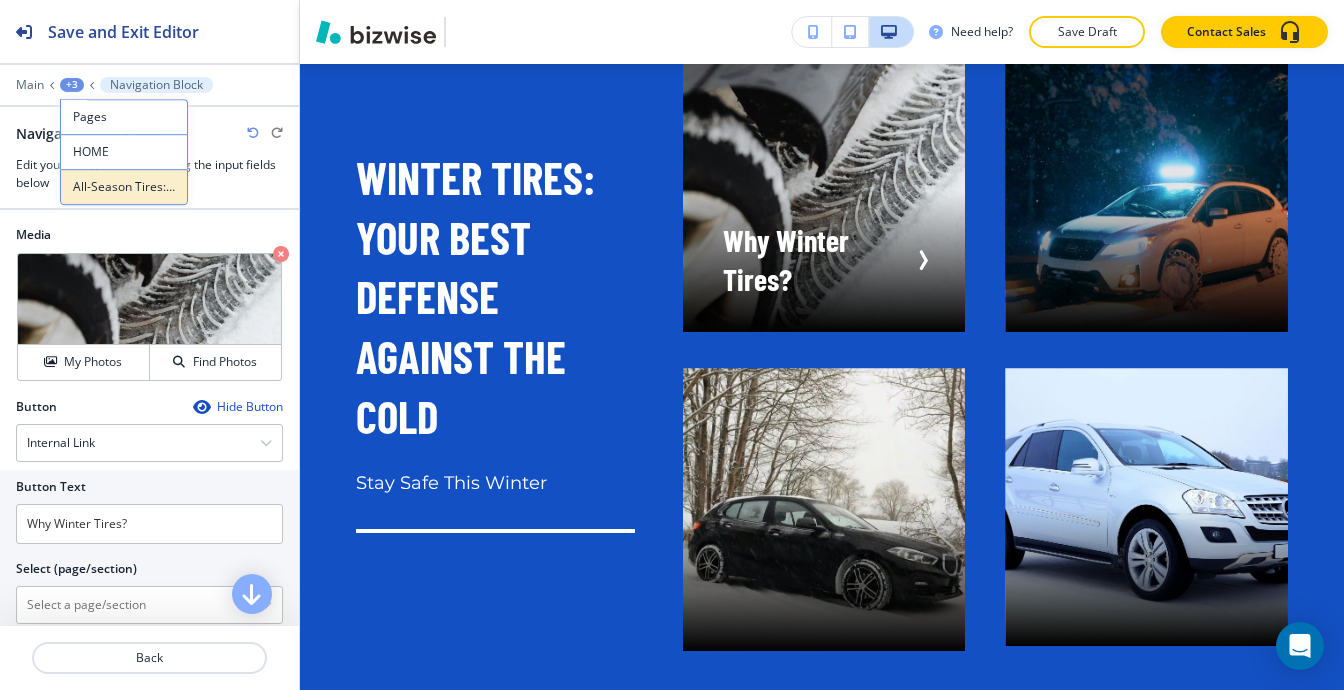 click on "All-Season Tires: Your Perfect Companion-2" at bounding box center [124, 187] 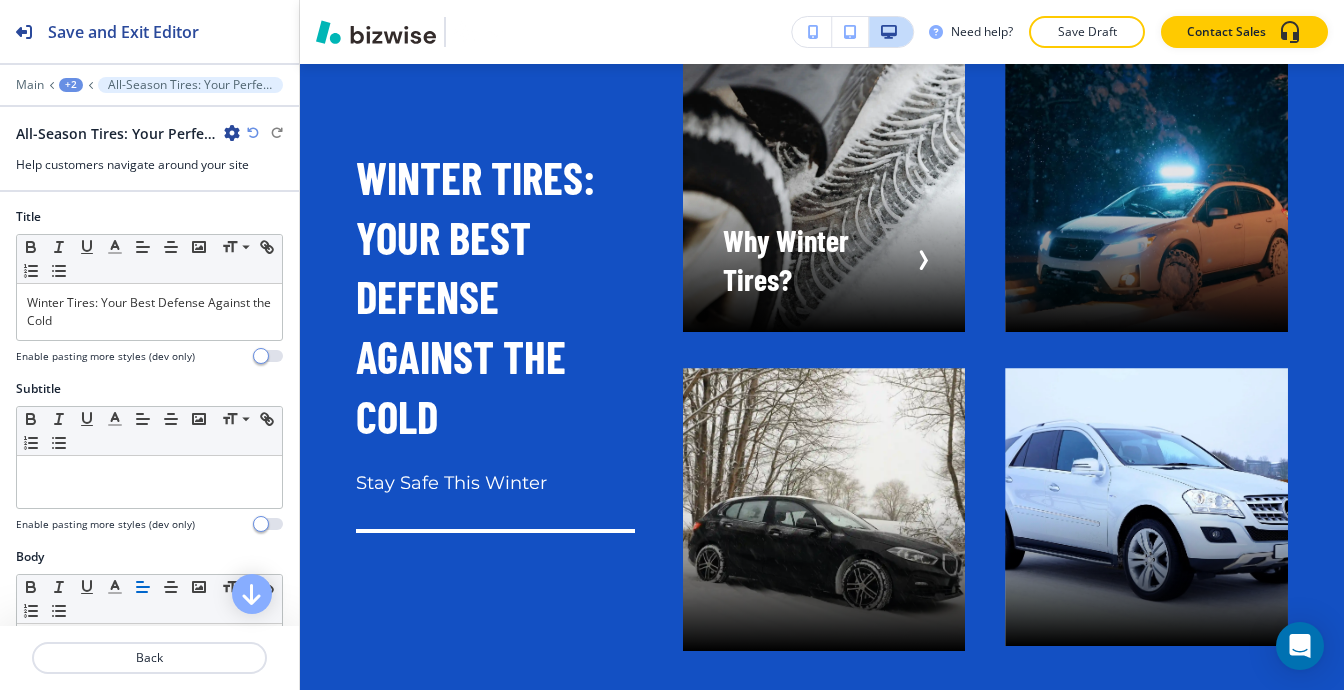 scroll, scrollTop: 16457, scrollLeft: 0, axis: vertical 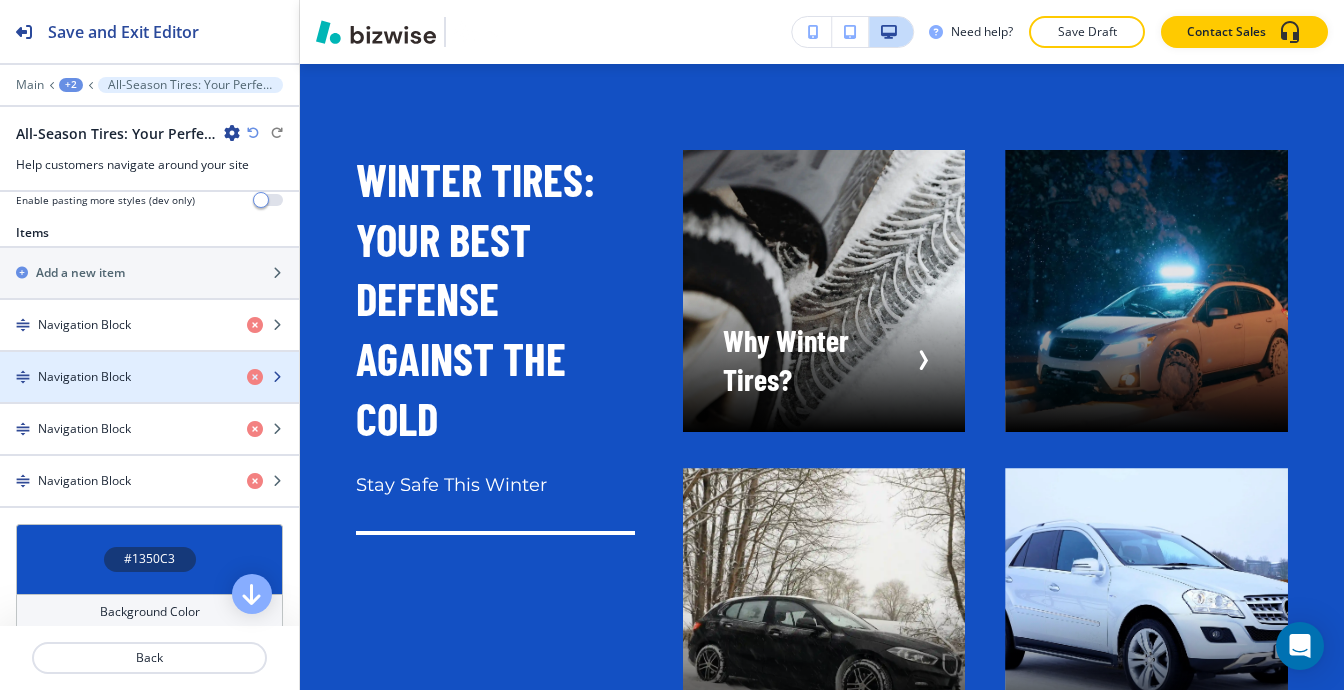 click at bounding box center (149, 394) 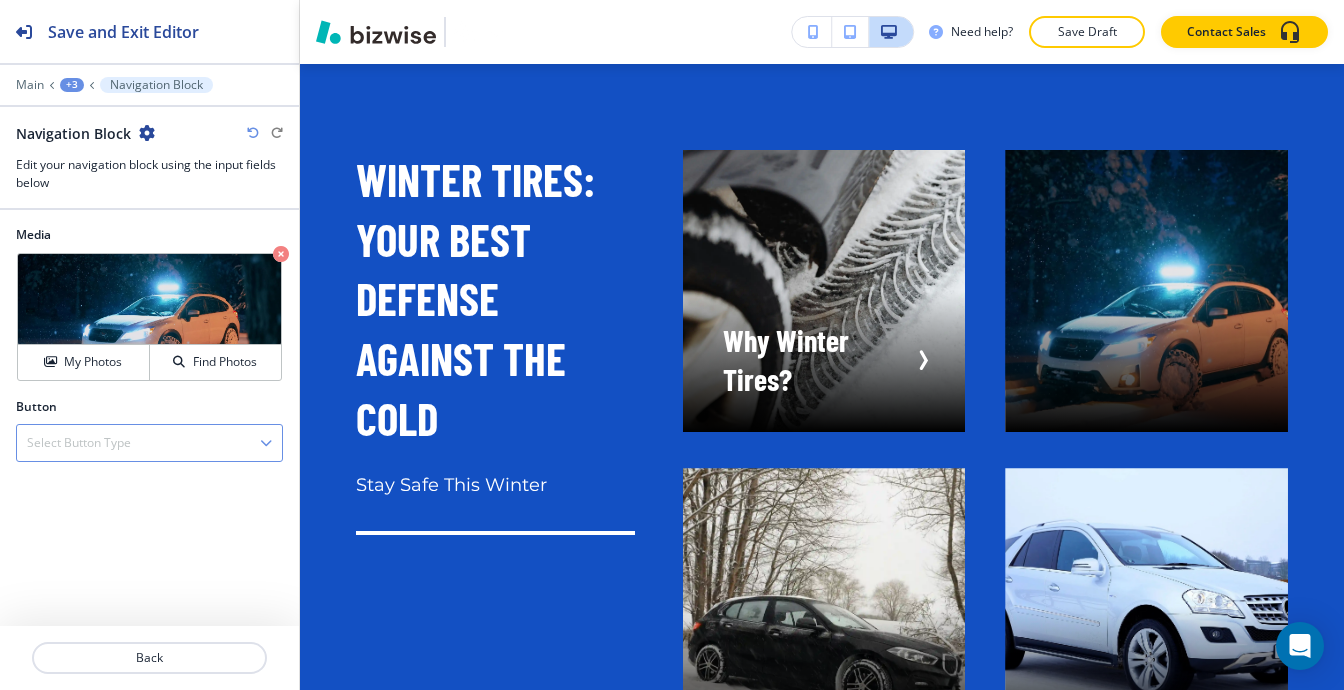 click on "Select Button Type" at bounding box center [79, 443] 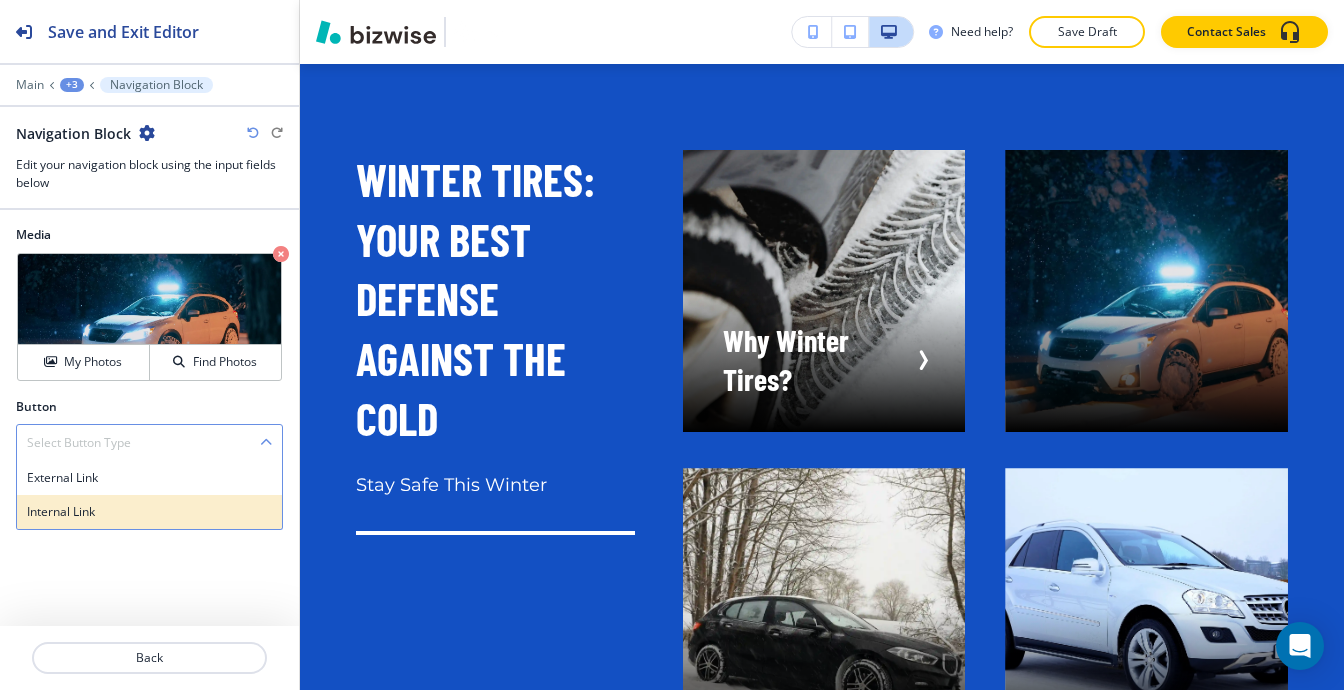 click on "Internal Link" at bounding box center [149, 512] 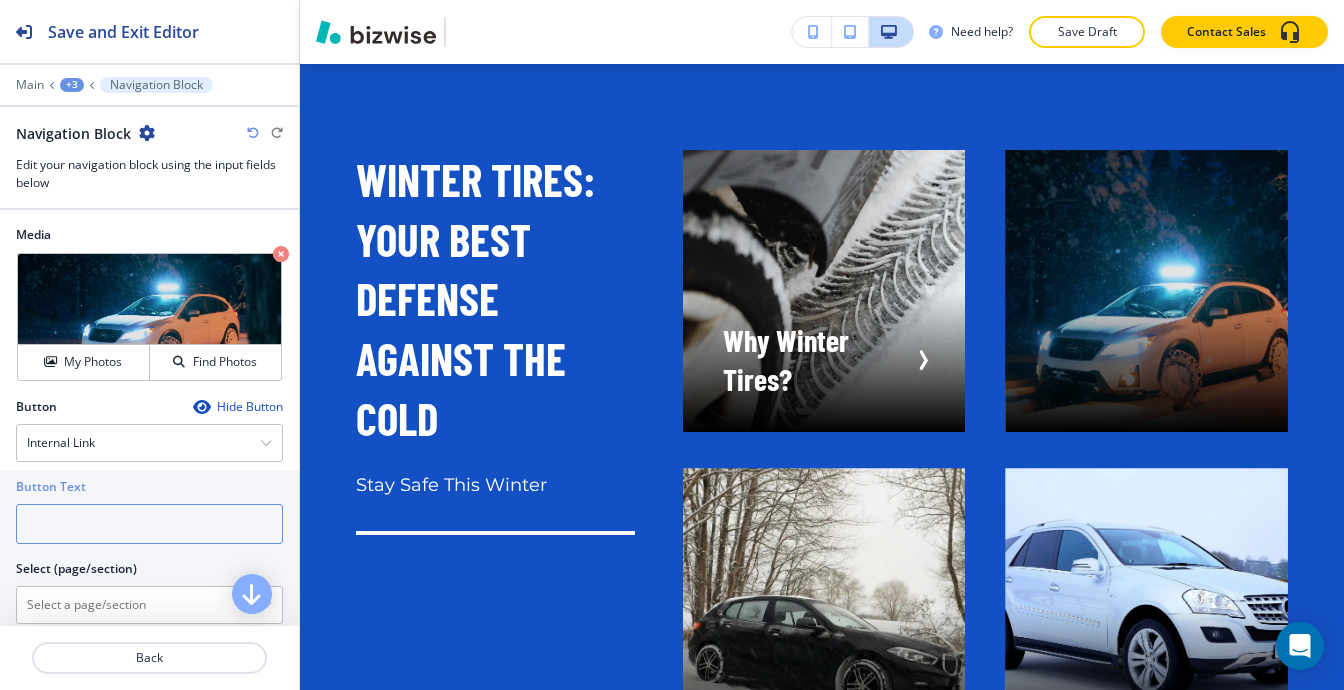 click at bounding box center [149, 524] 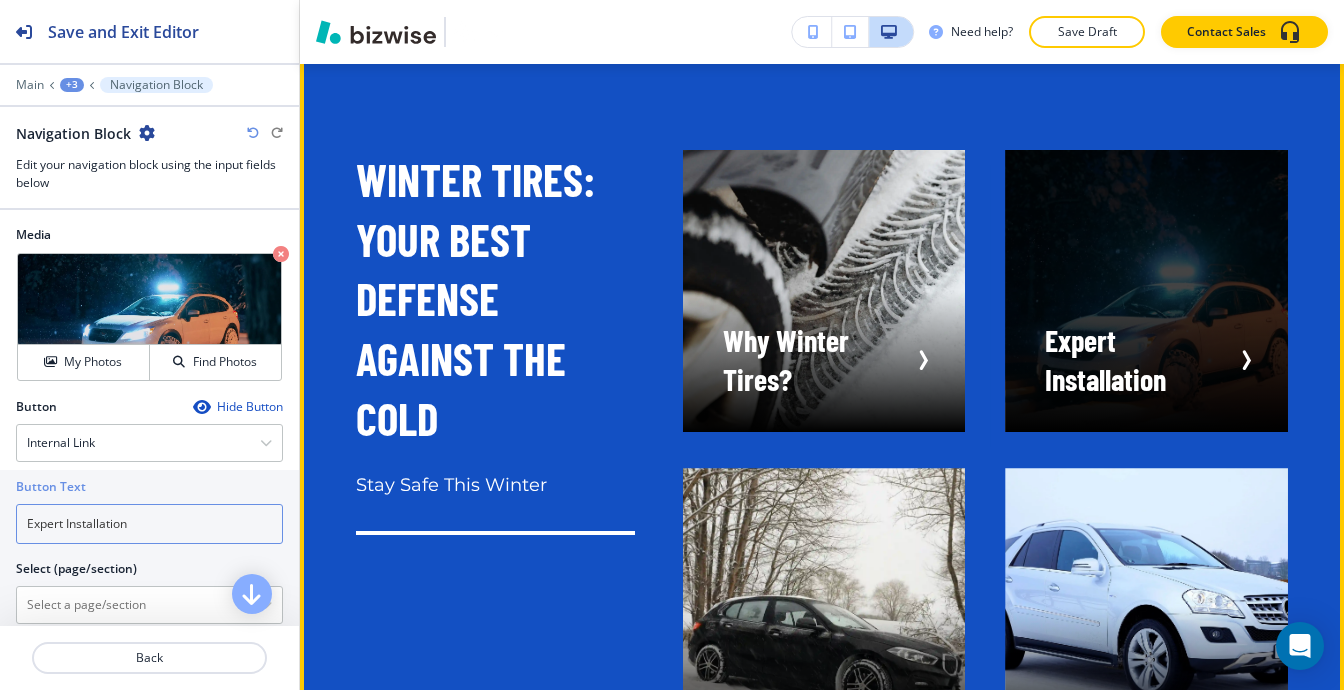 scroll, scrollTop: 16557, scrollLeft: 0, axis: vertical 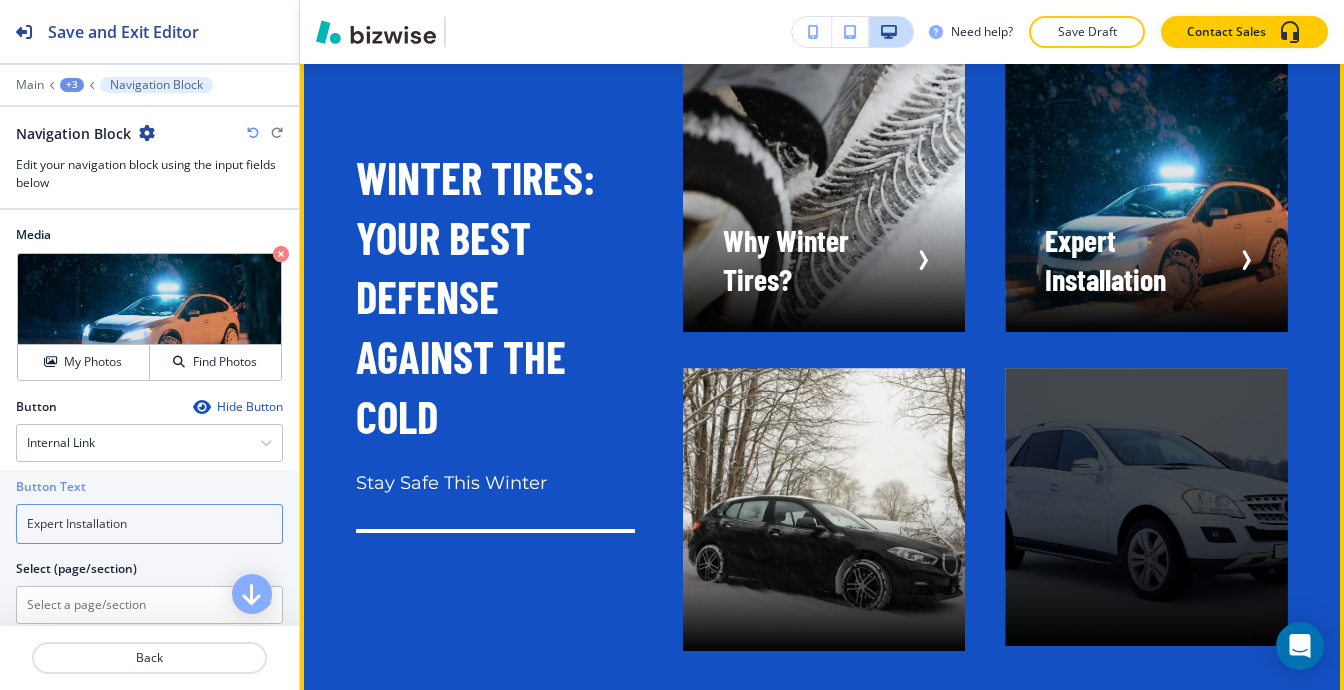 type on "Expert Installation" 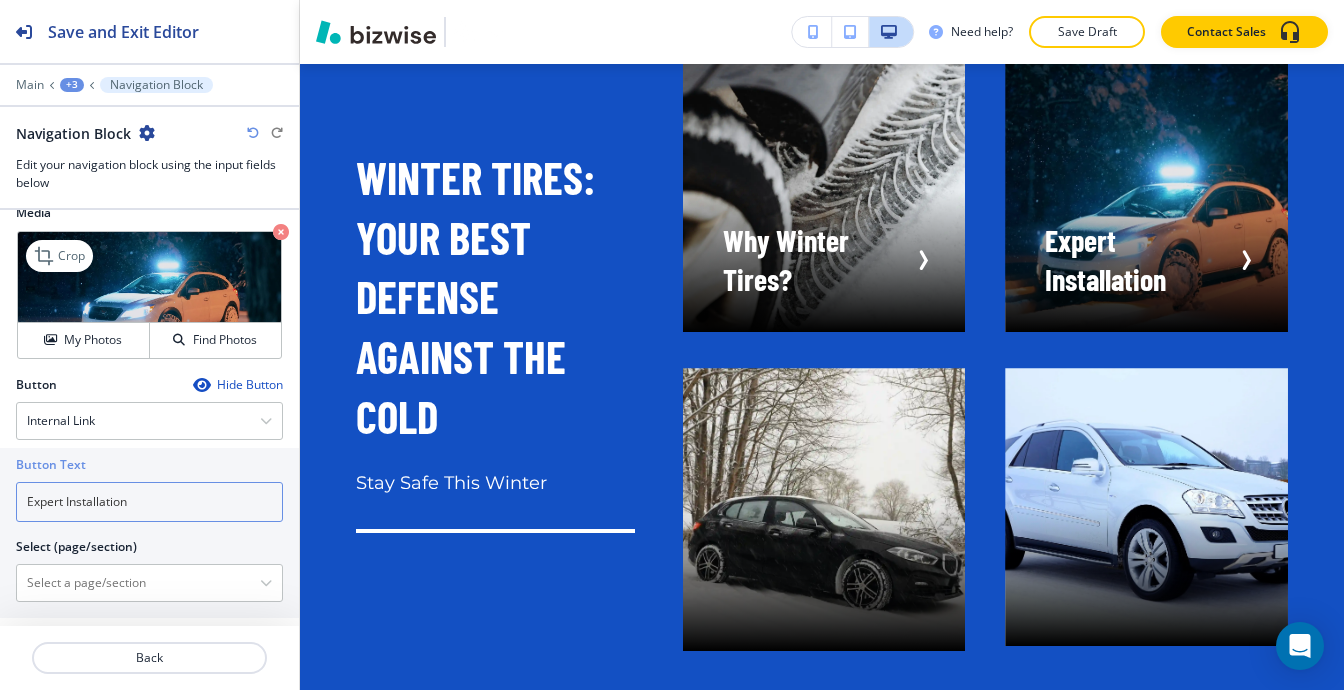 scroll, scrollTop: 35, scrollLeft: 0, axis: vertical 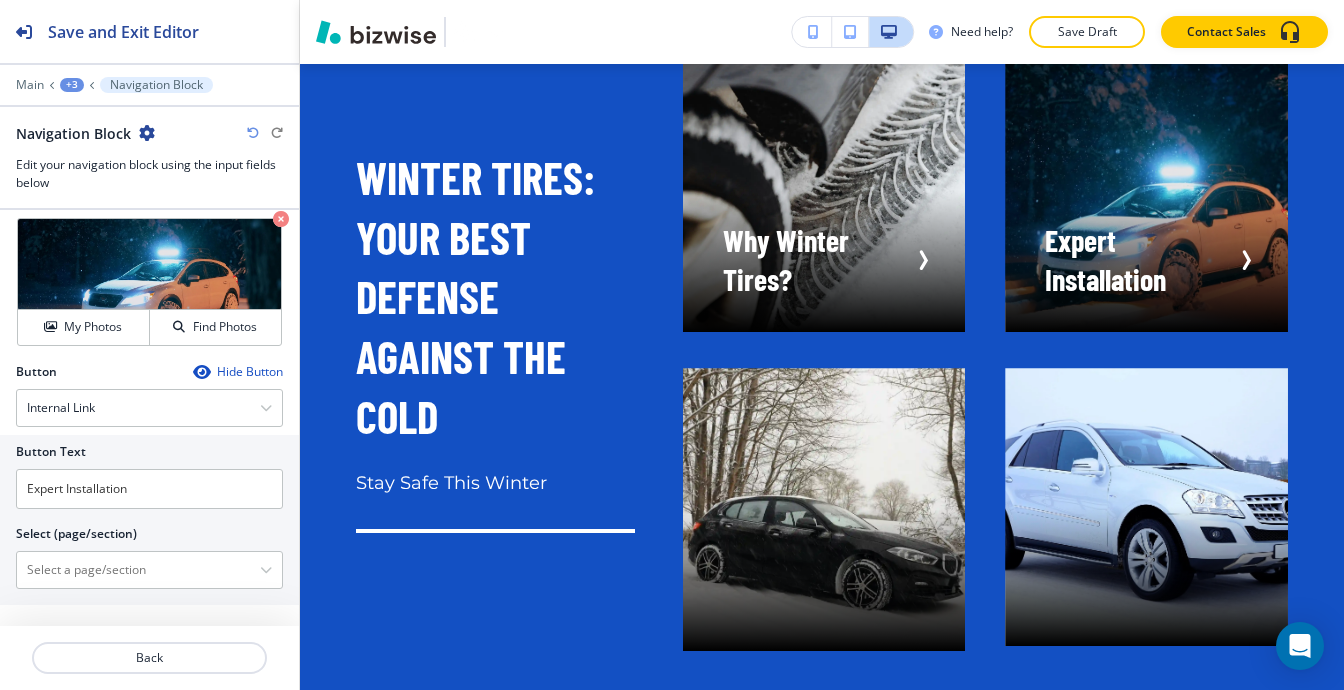 click on "+3" at bounding box center (72, 85) 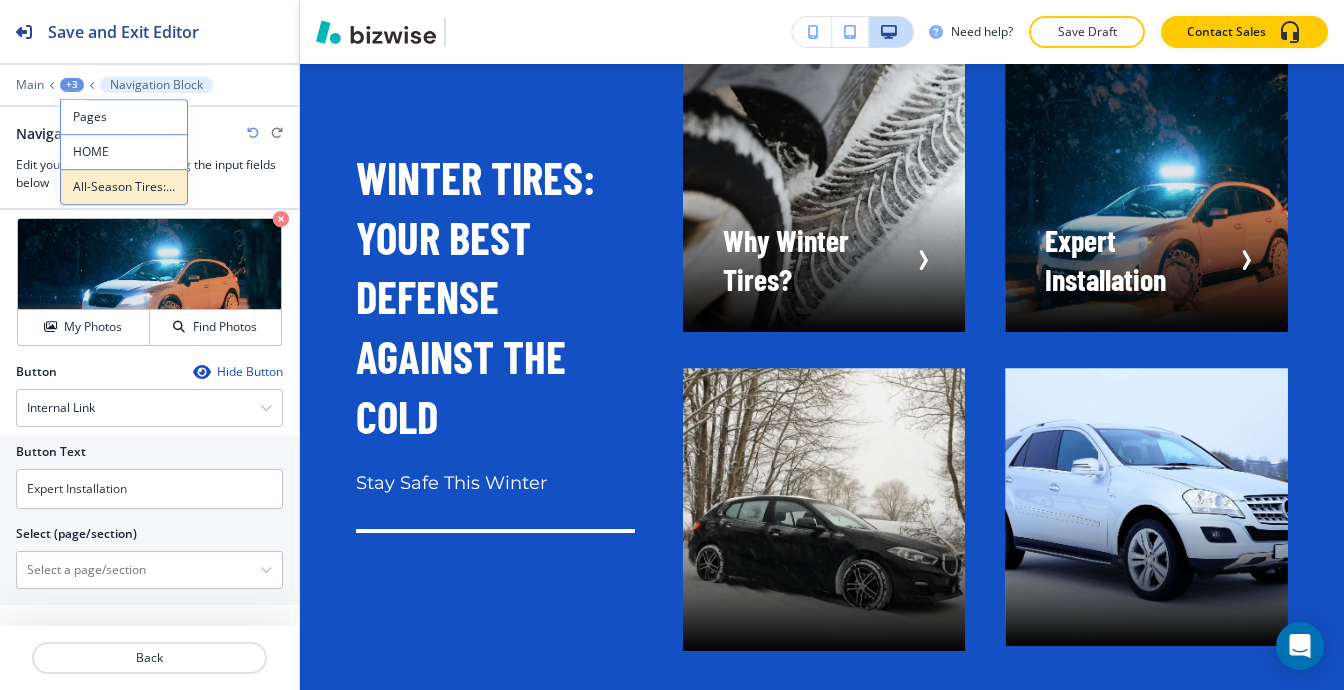 click on "All-Season Tires: Your Perfect Companion-2" at bounding box center (124, 187) 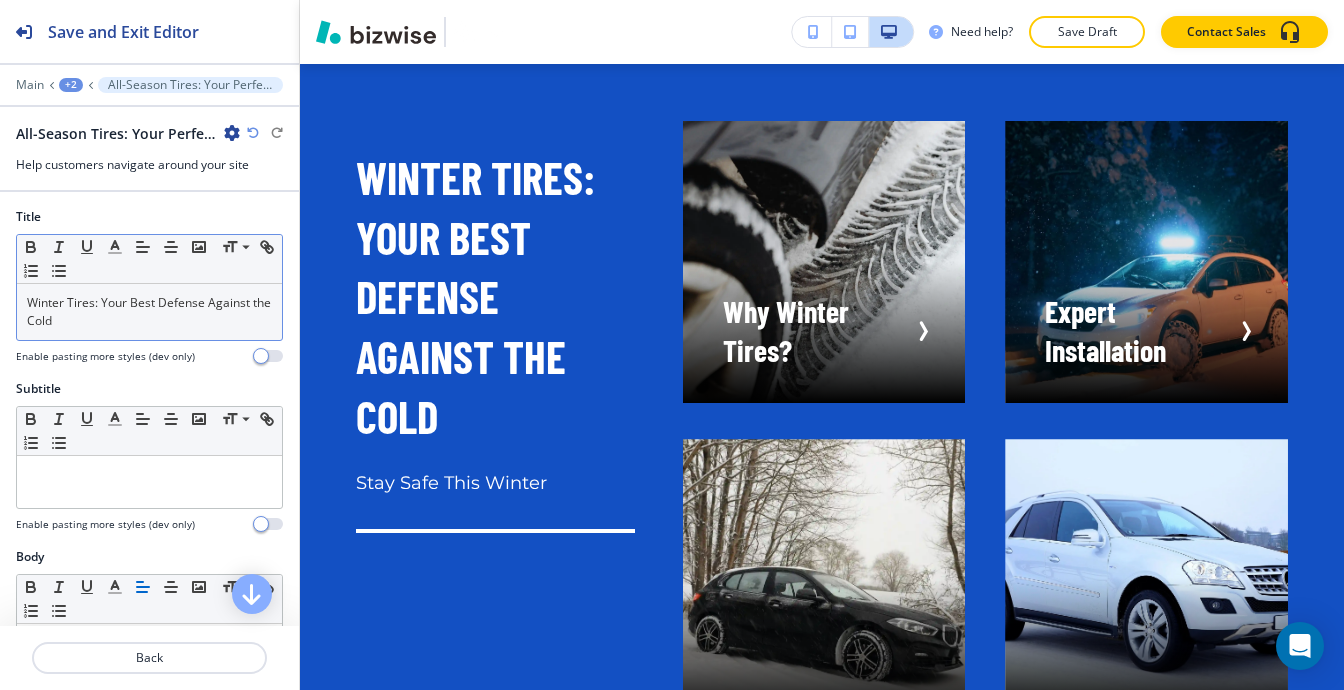 scroll, scrollTop: 16457, scrollLeft: 0, axis: vertical 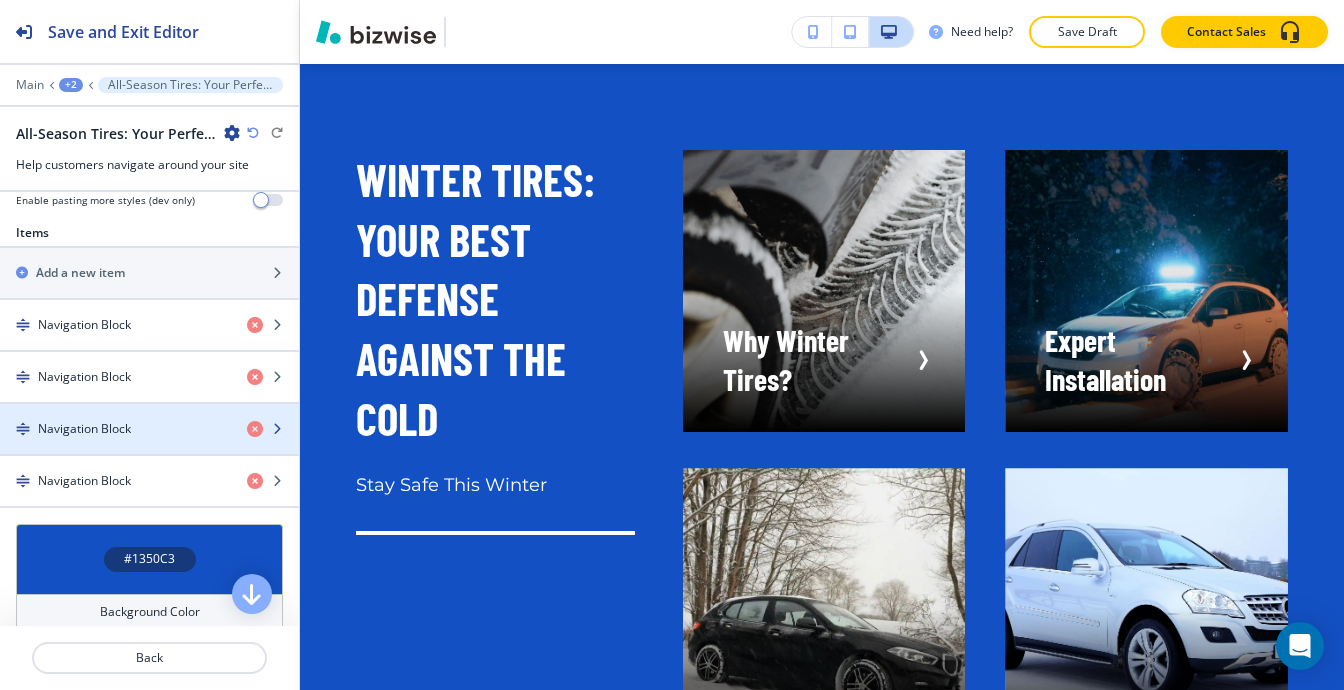 click at bounding box center (149, 446) 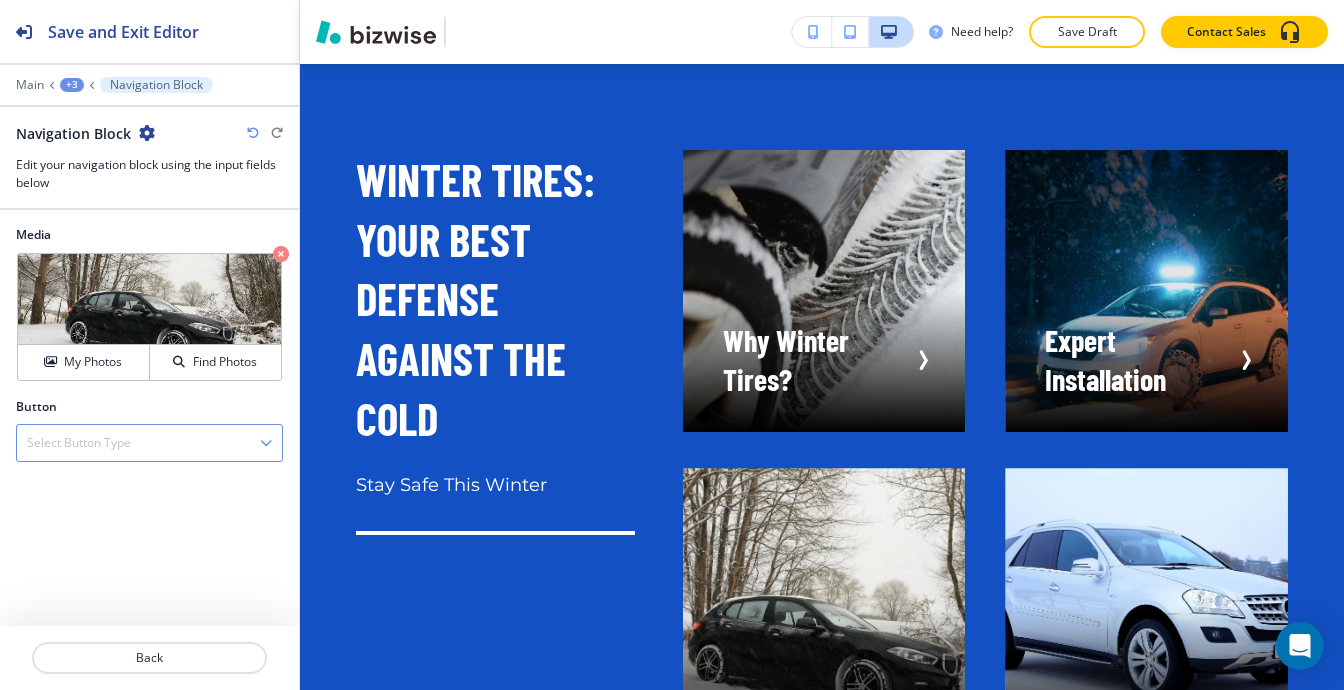 click on "Select Button Type" at bounding box center (149, 443) 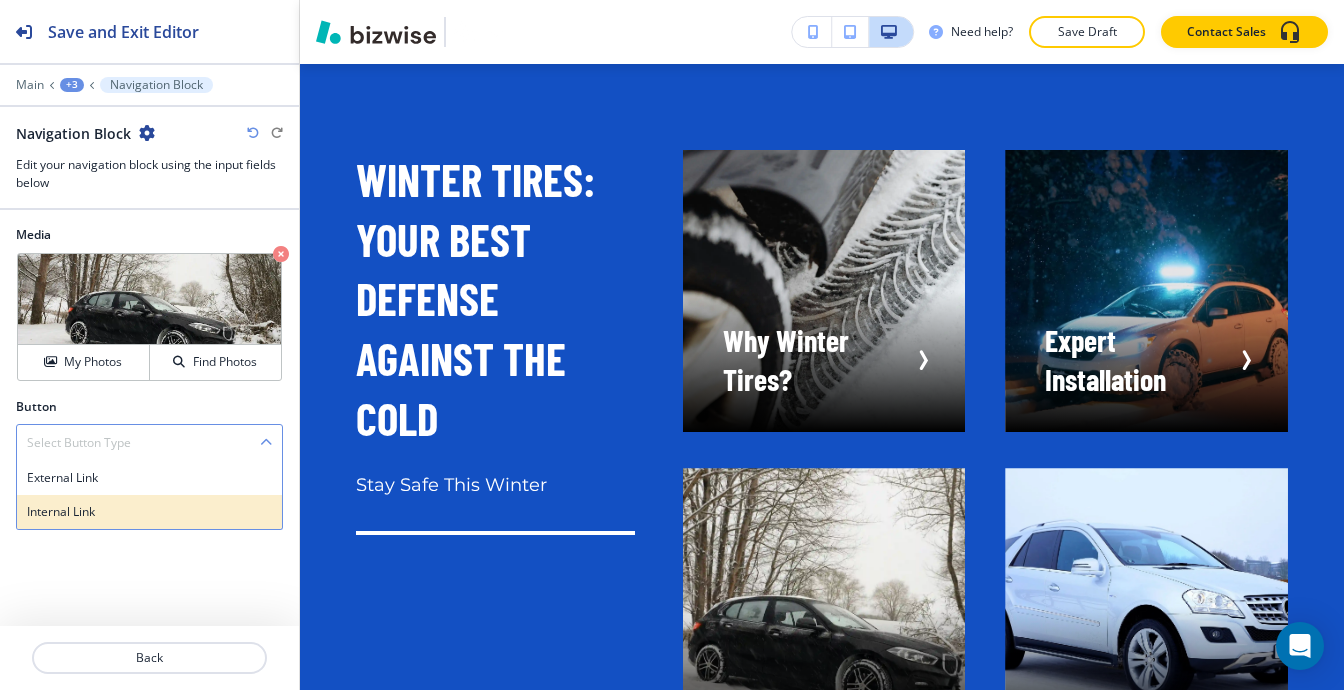 click on "Internal Link" at bounding box center [149, 512] 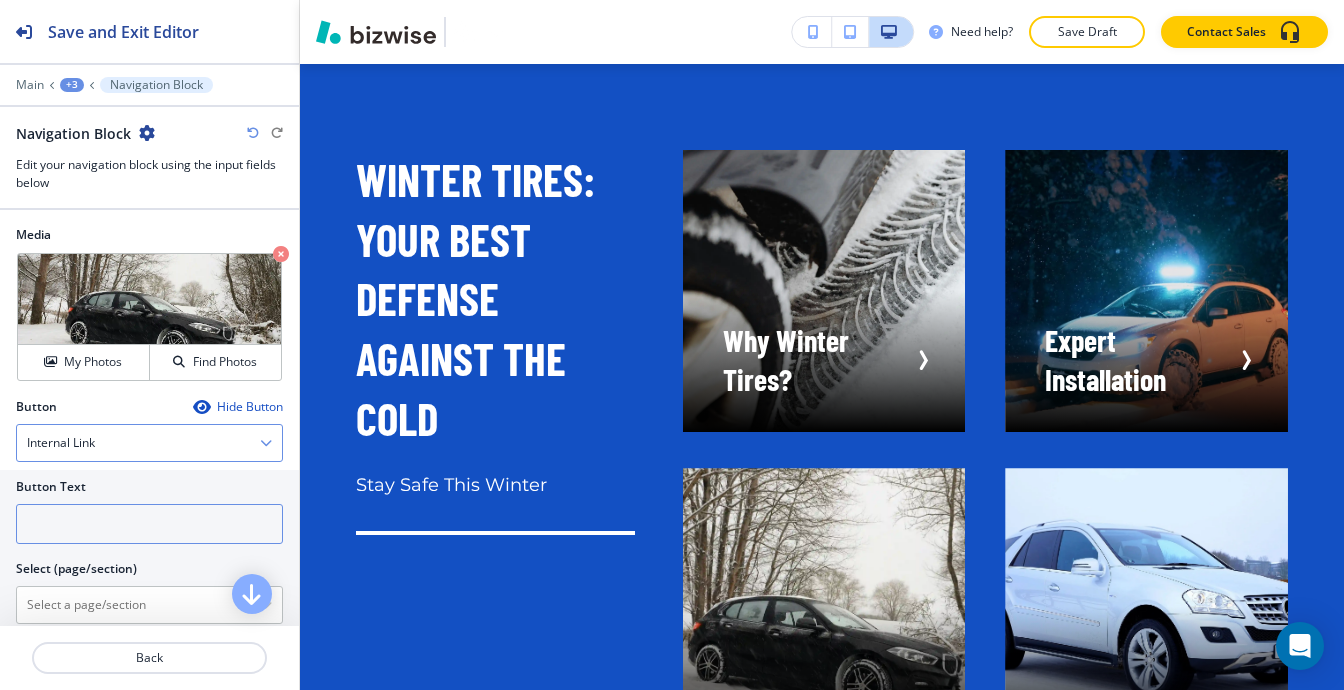 click at bounding box center (149, 524) 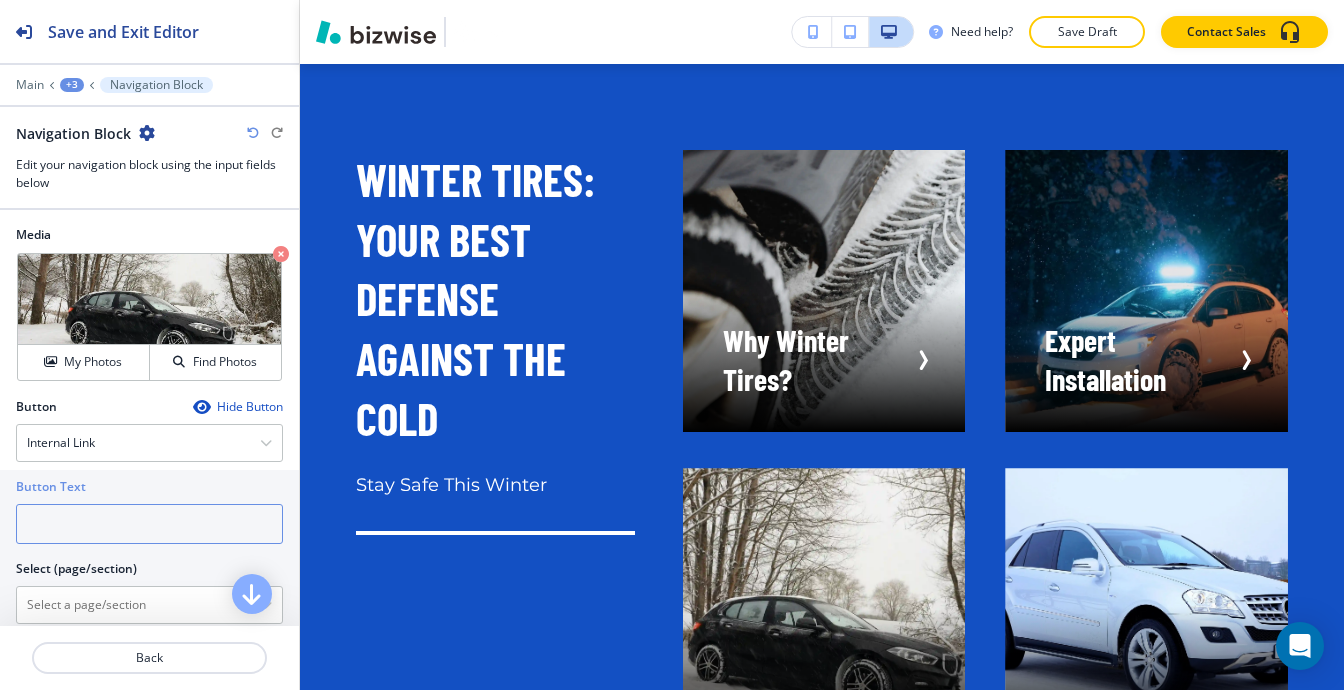 paste on "Tire Maintenance Tips" 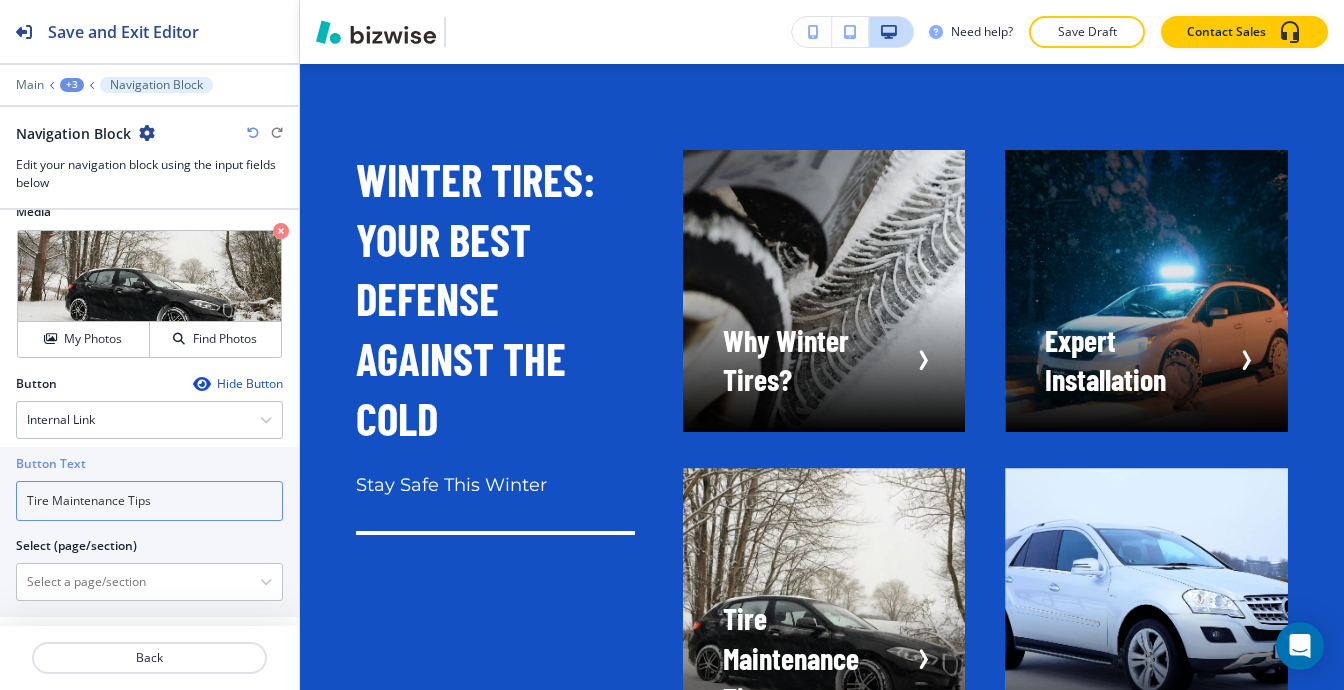 scroll, scrollTop: 35, scrollLeft: 0, axis: vertical 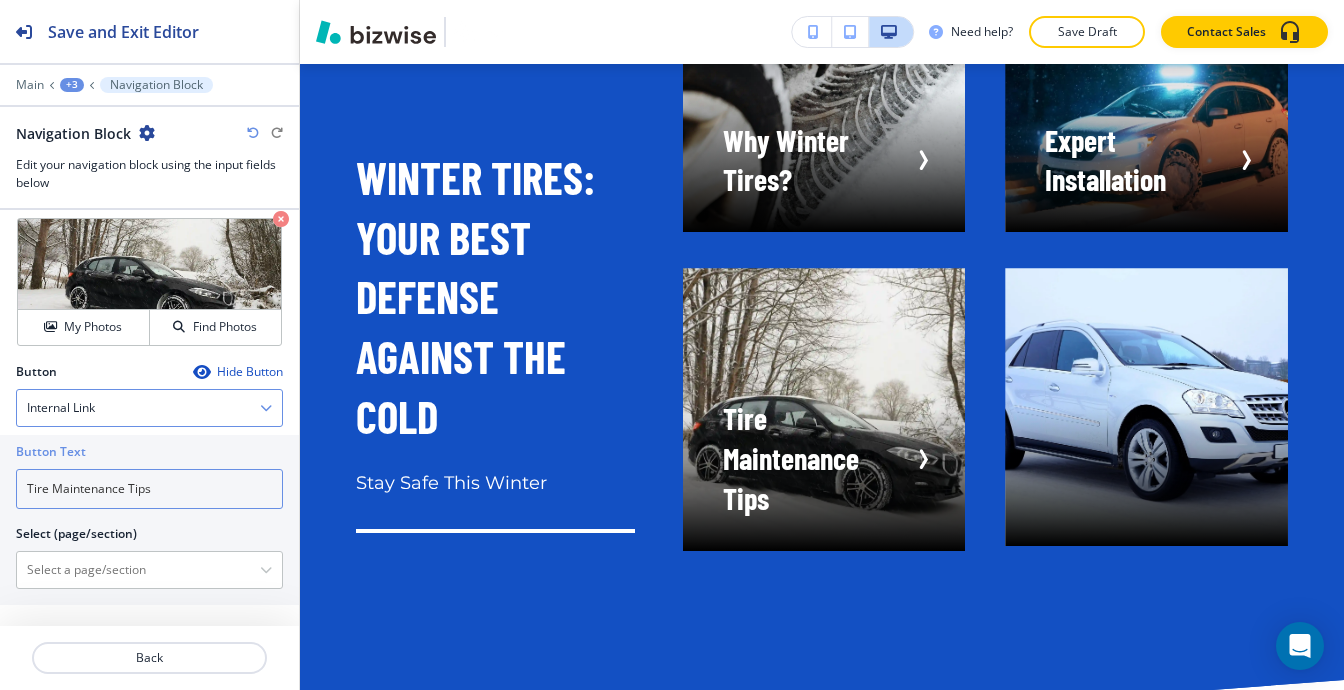 type on "Tire Maintenance Tips" 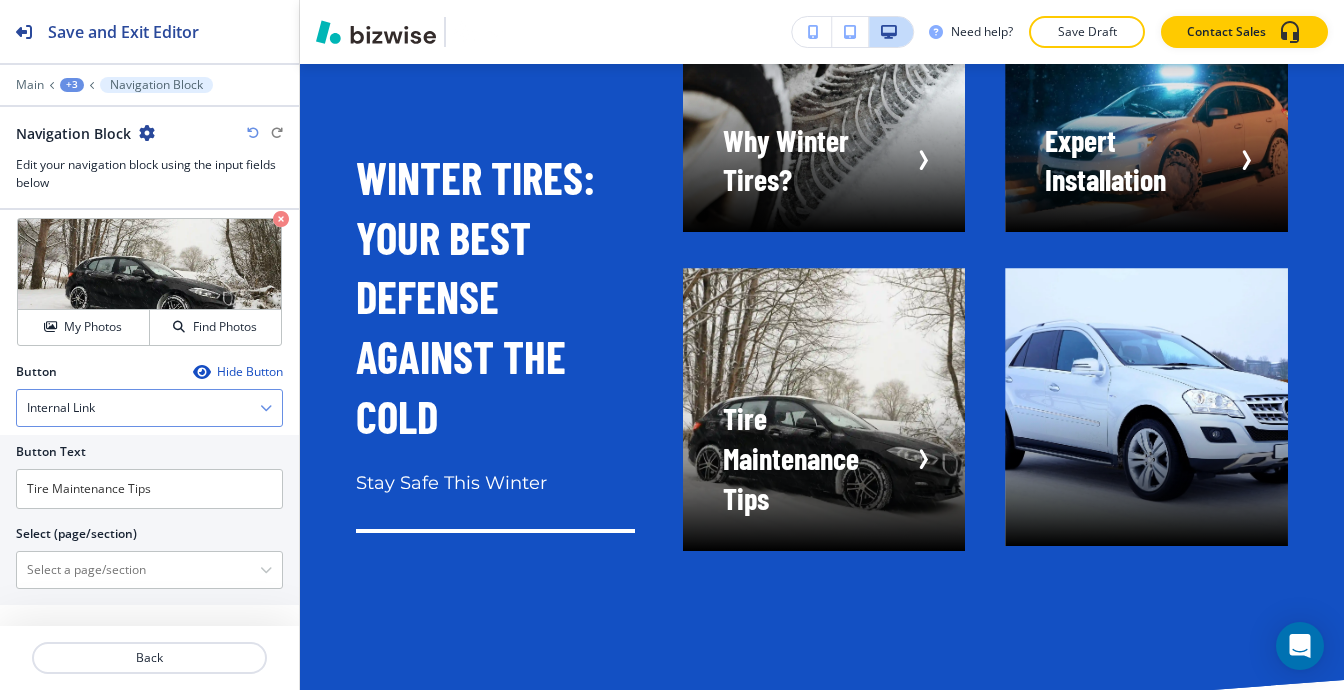 click on "Internal Link" at bounding box center [149, 408] 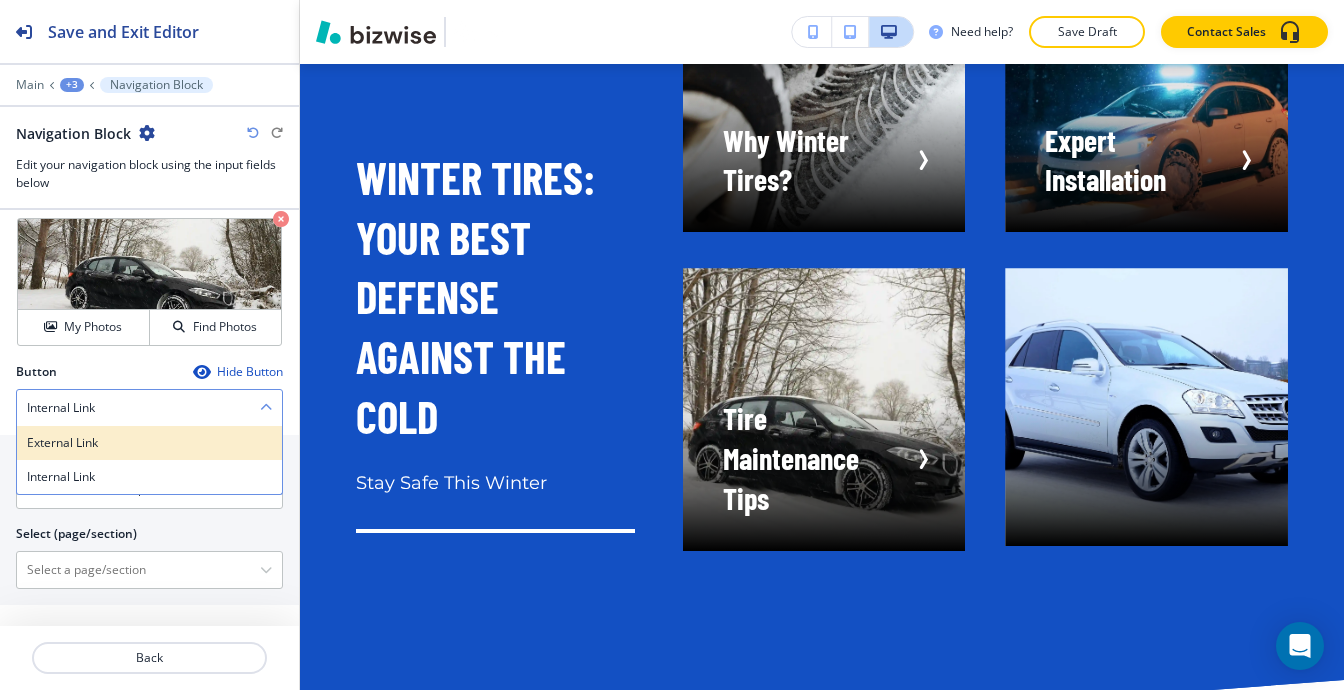 click on "External Link" at bounding box center (149, 443) 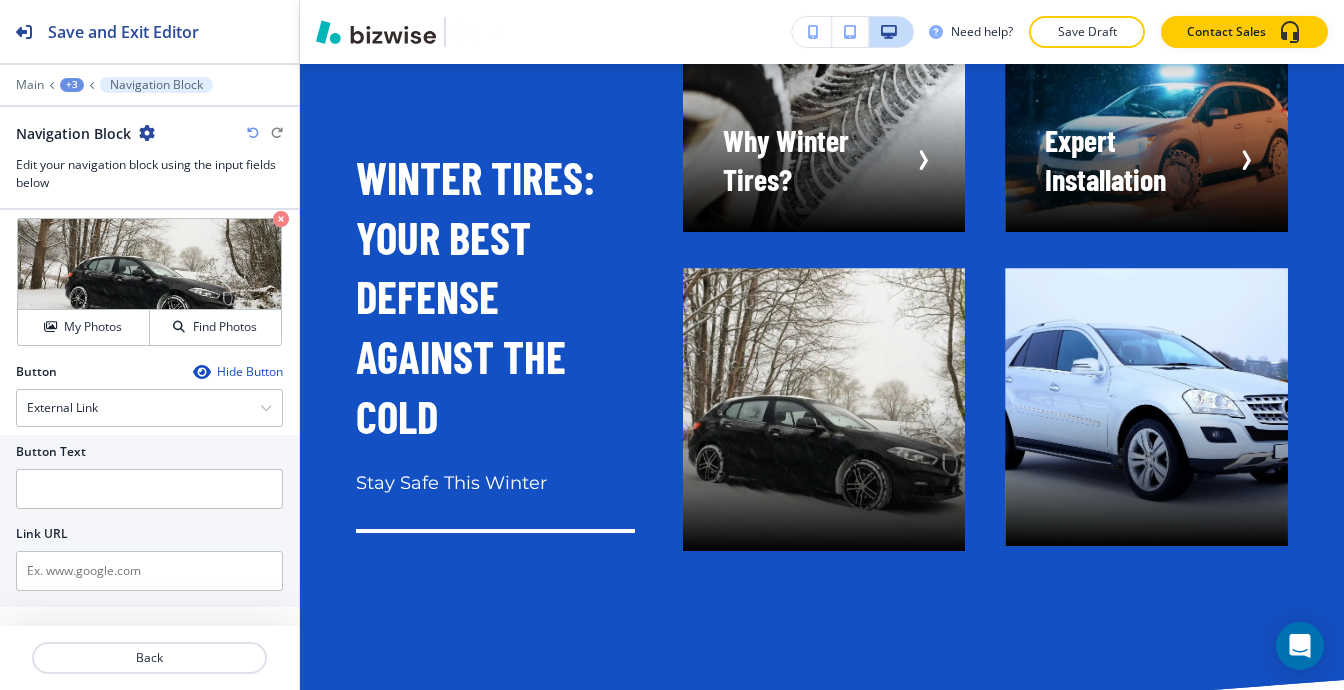 scroll, scrollTop: 37, scrollLeft: 0, axis: vertical 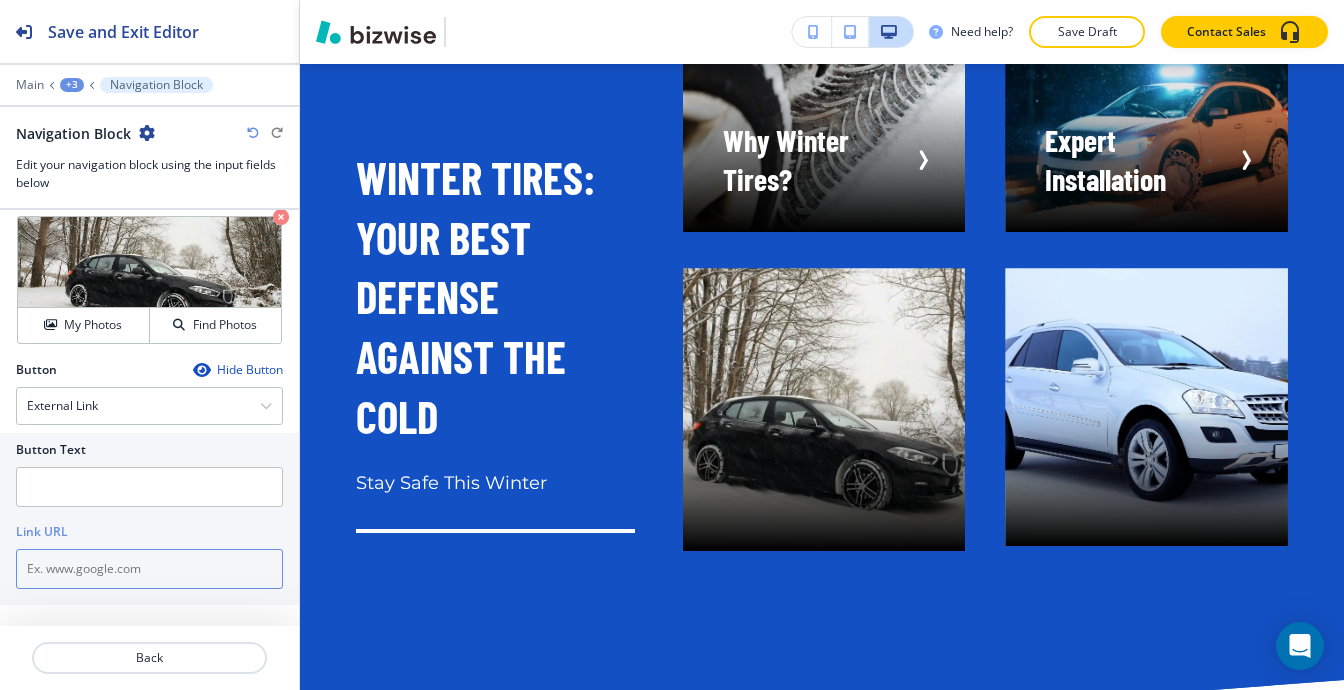 click at bounding box center (149, 569) 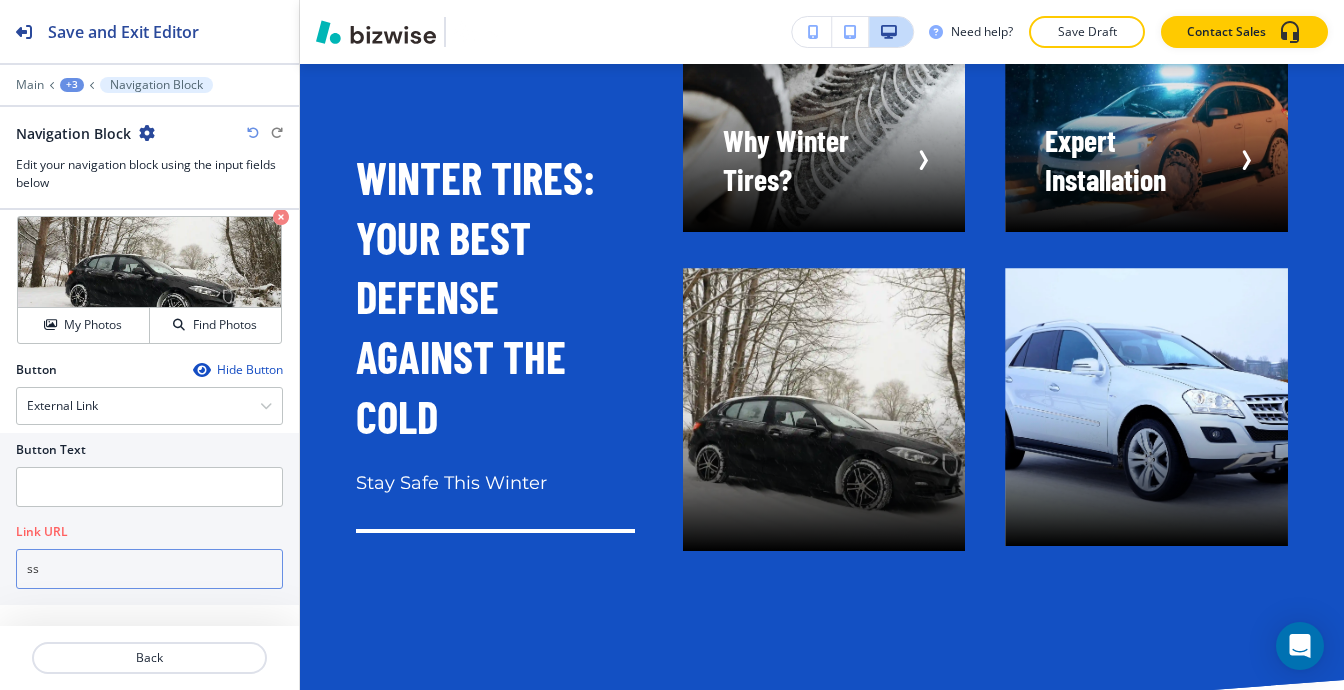 type on "sss" 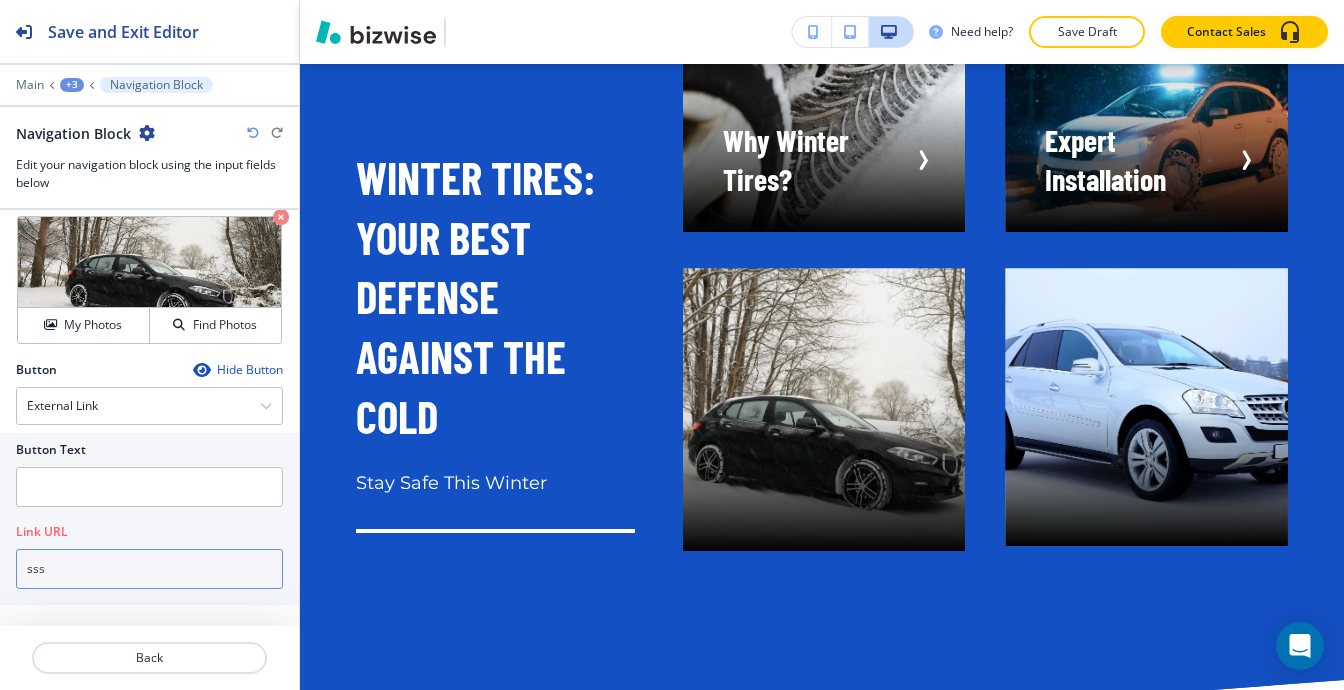 drag, startPoint x: 126, startPoint y: 564, endPoint x: 0, endPoint y: 564, distance: 126 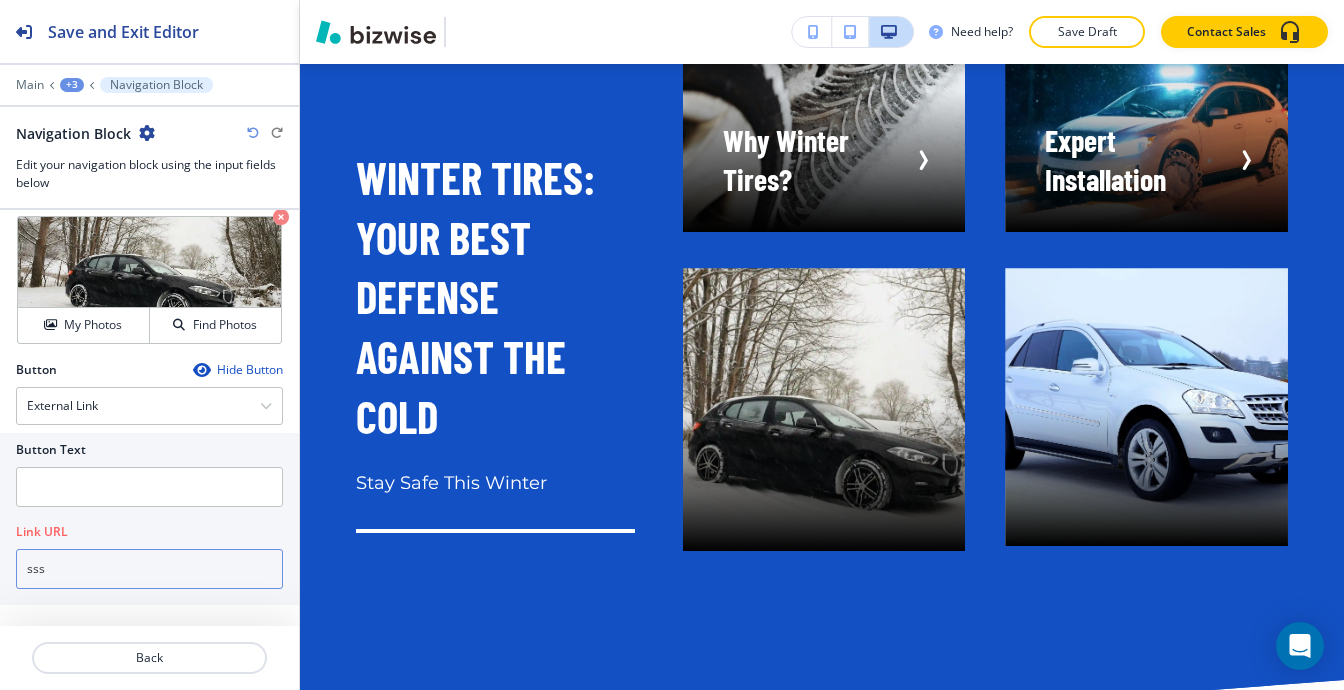 type 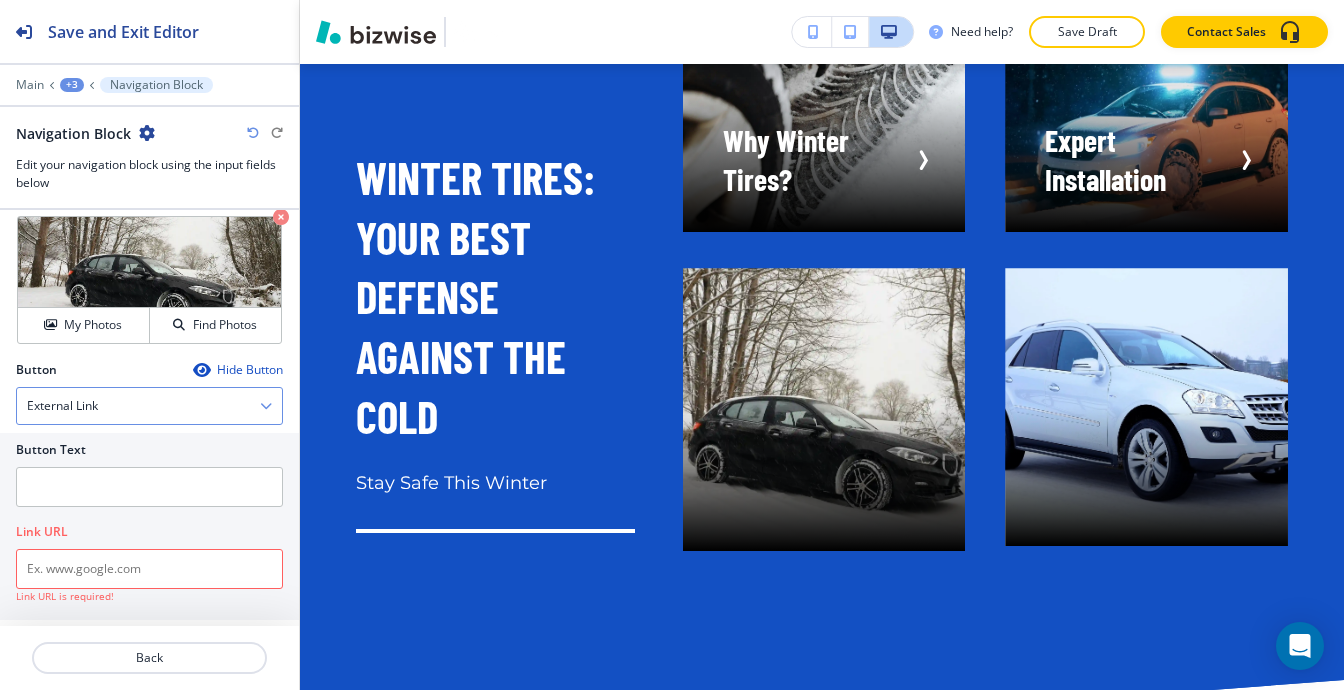 click on "External Link" at bounding box center [149, 406] 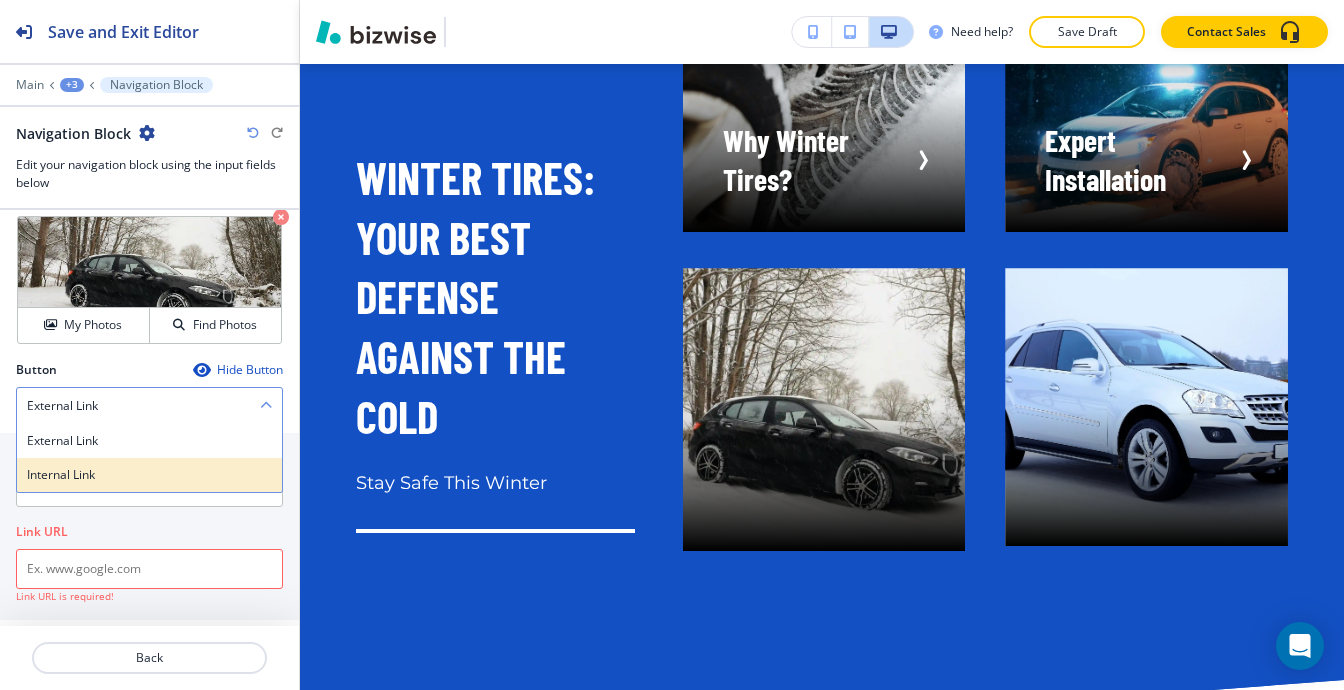 click on "Internal Link" at bounding box center [149, 475] 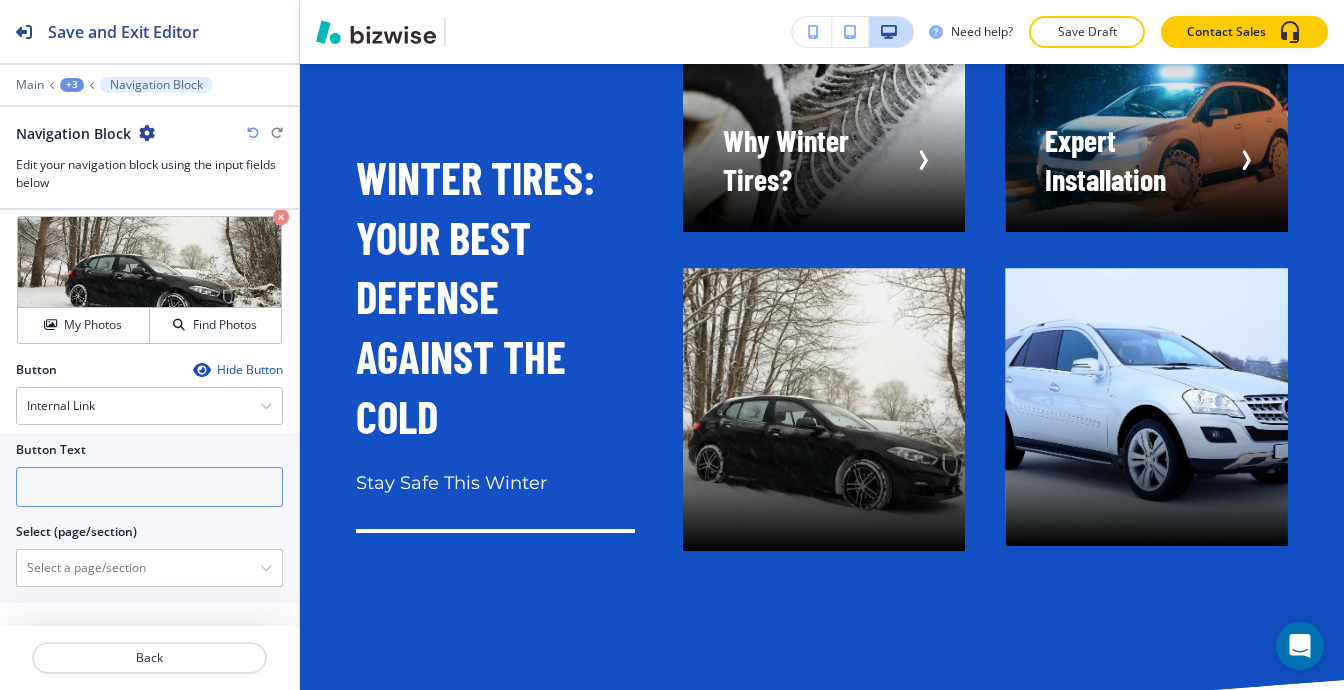 scroll, scrollTop: 36, scrollLeft: 0, axis: vertical 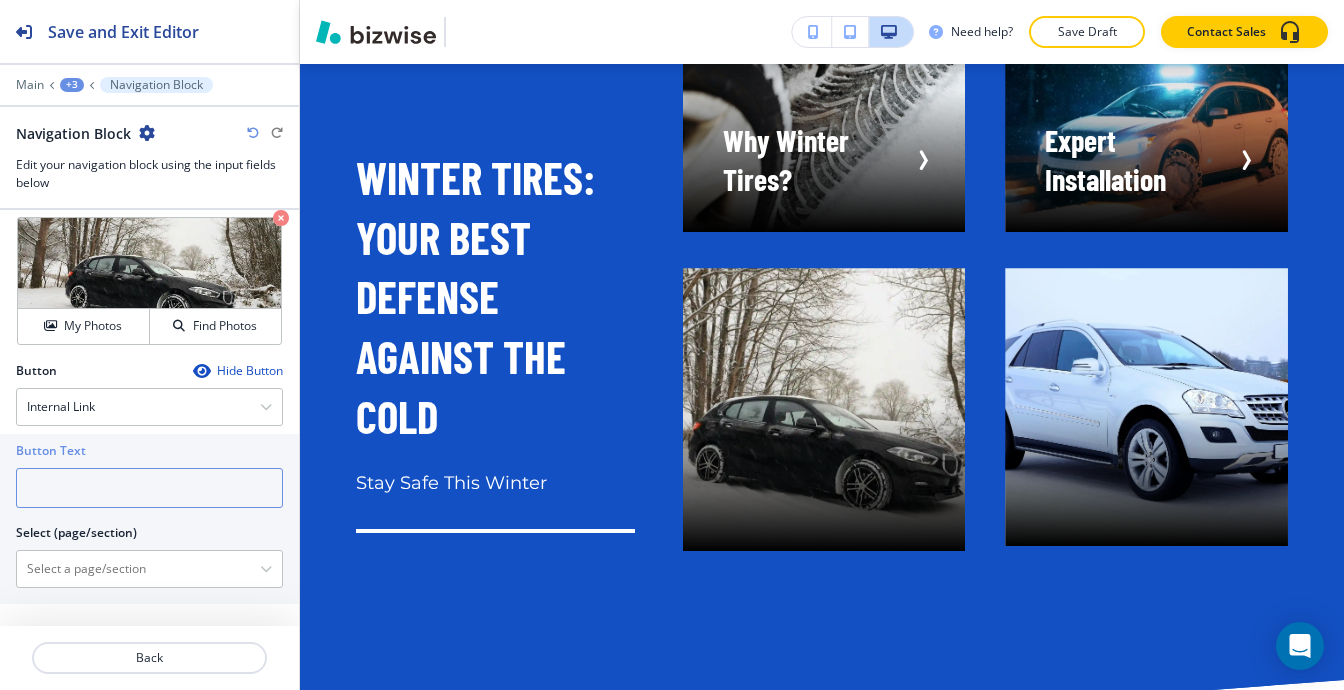 click at bounding box center [149, 488] 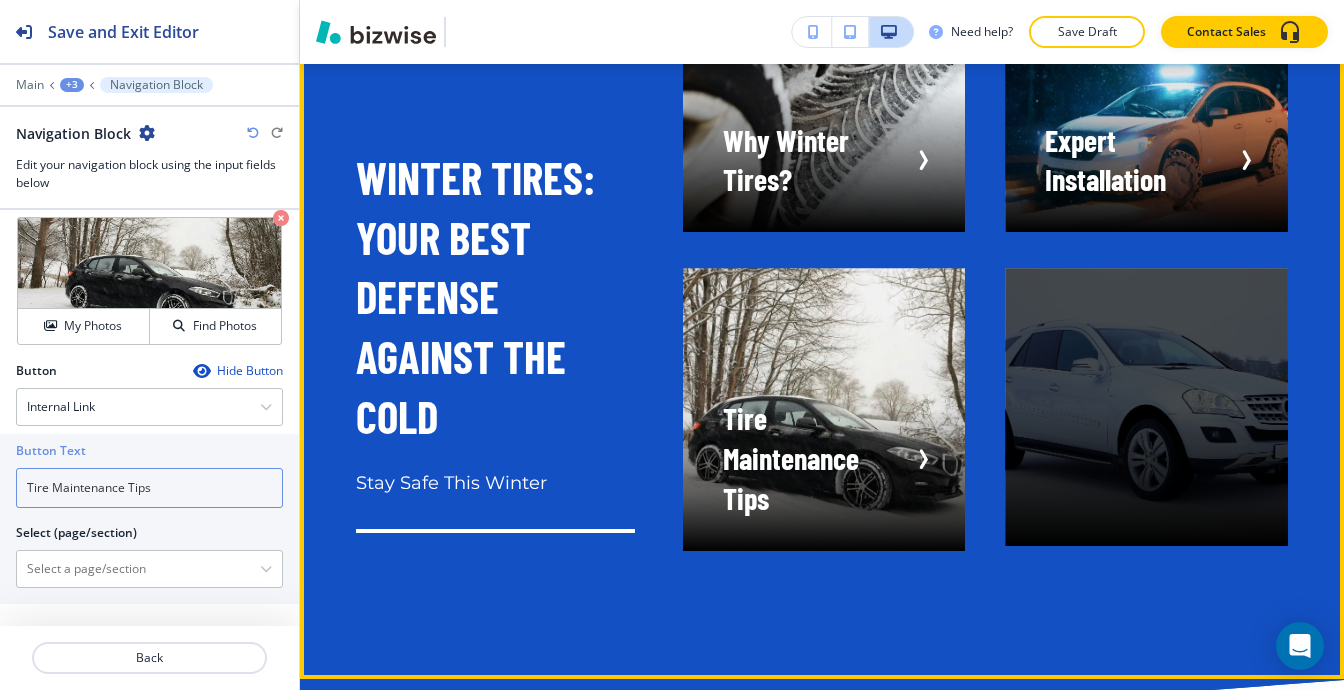 type on "Tire Maintenance Tips" 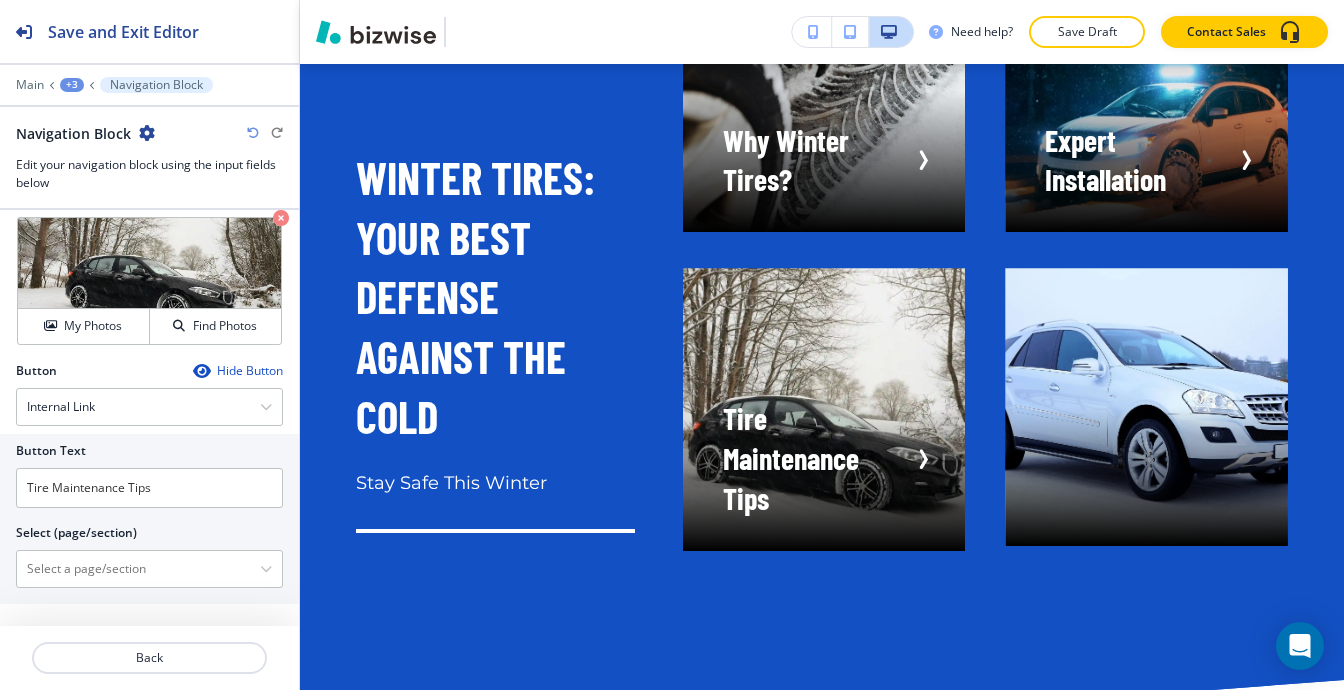 click on "+3" at bounding box center (72, 85) 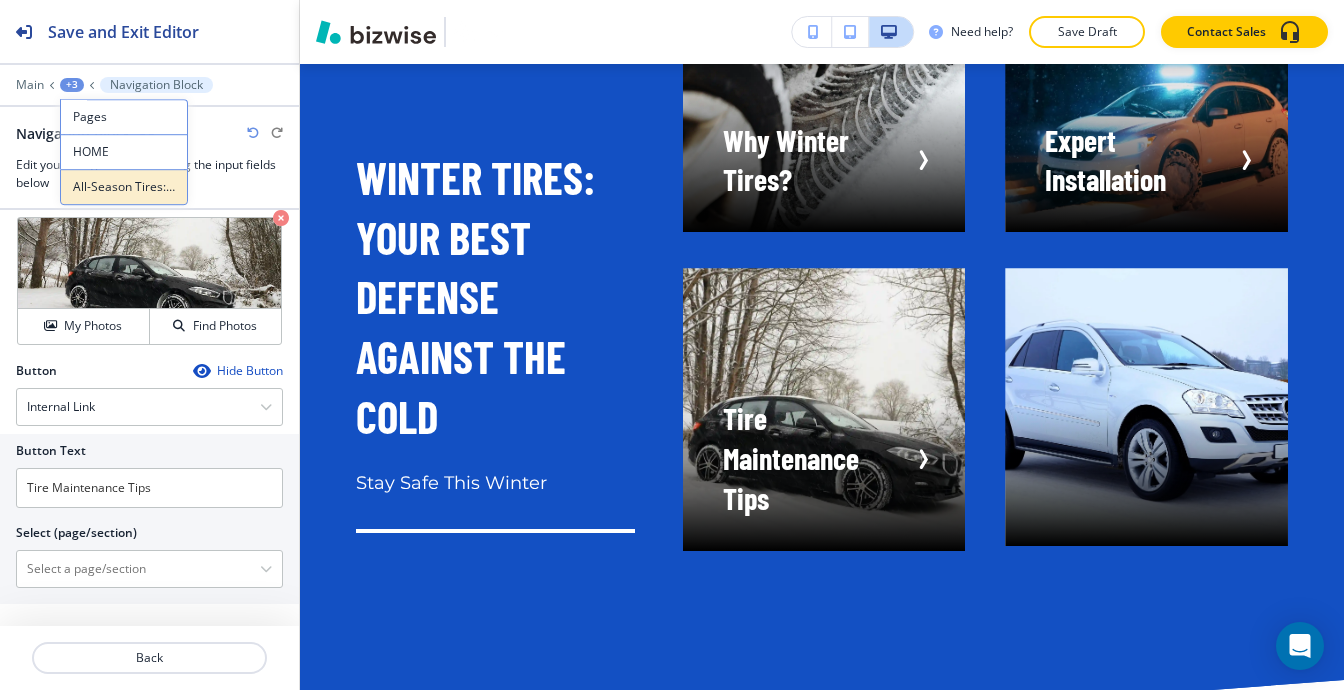 click on "All-Season Tires: Your Perfect Companion-2" at bounding box center (124, 187) 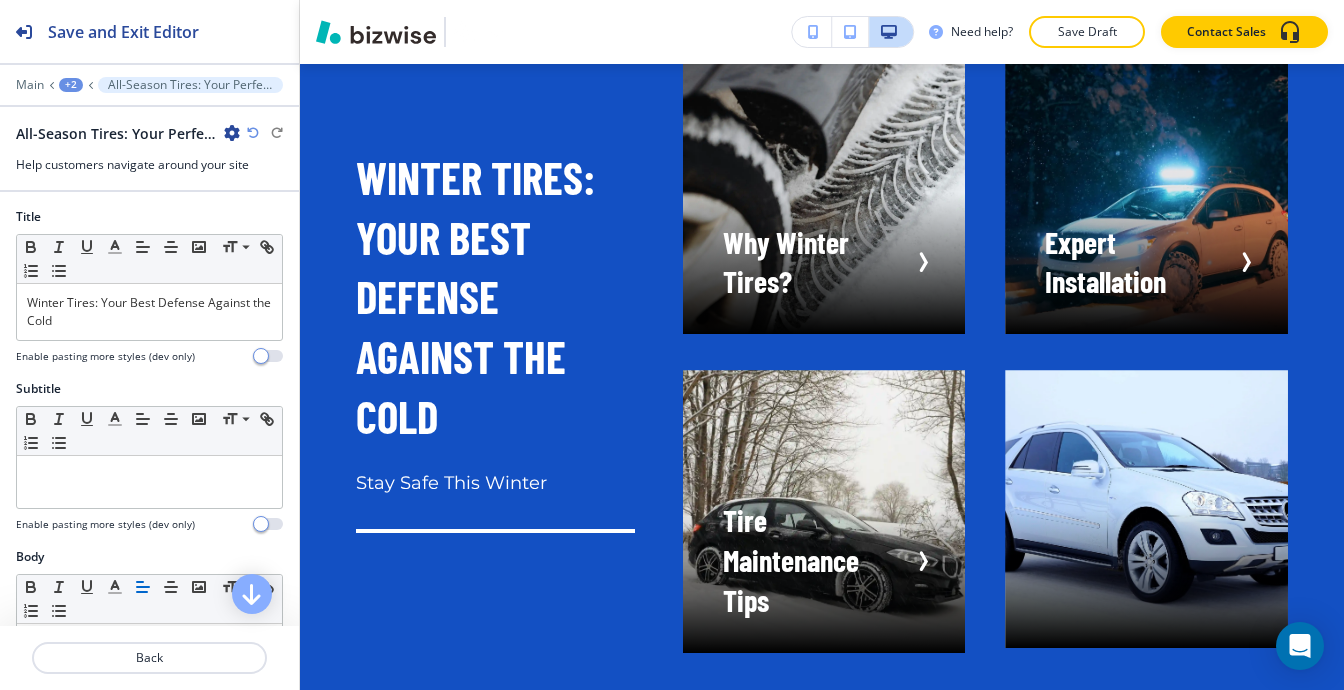 scroll, scrollTop: 16463, scrollLeft: 0, axis: vertical 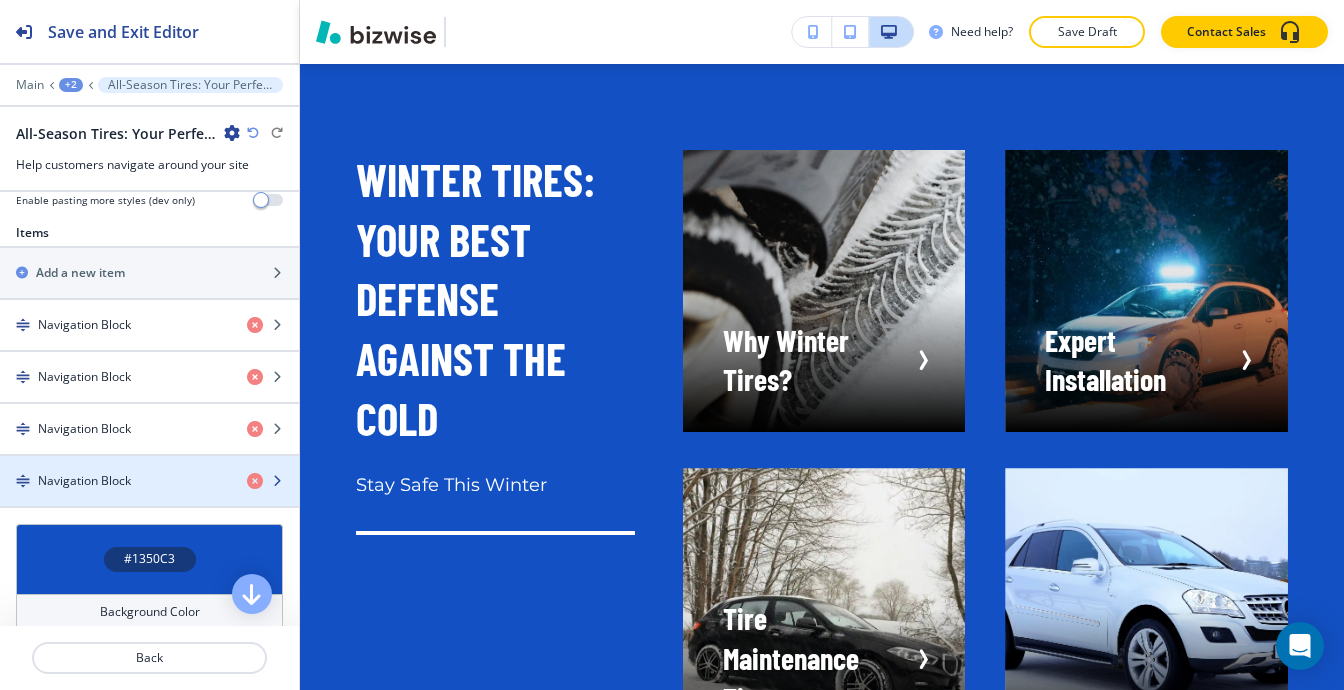 click on "Navigation Block" at bounding box center [84, 481] 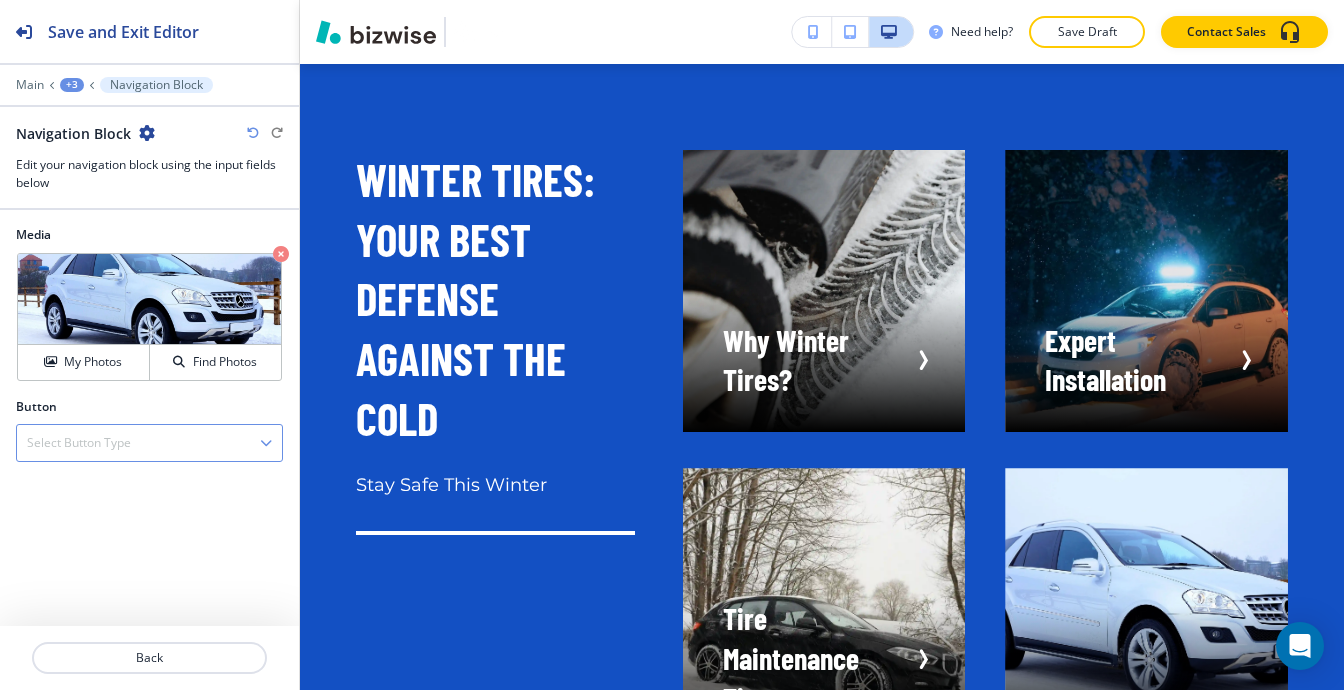 click on "Select Button Type" at bounding box center [149, 443] 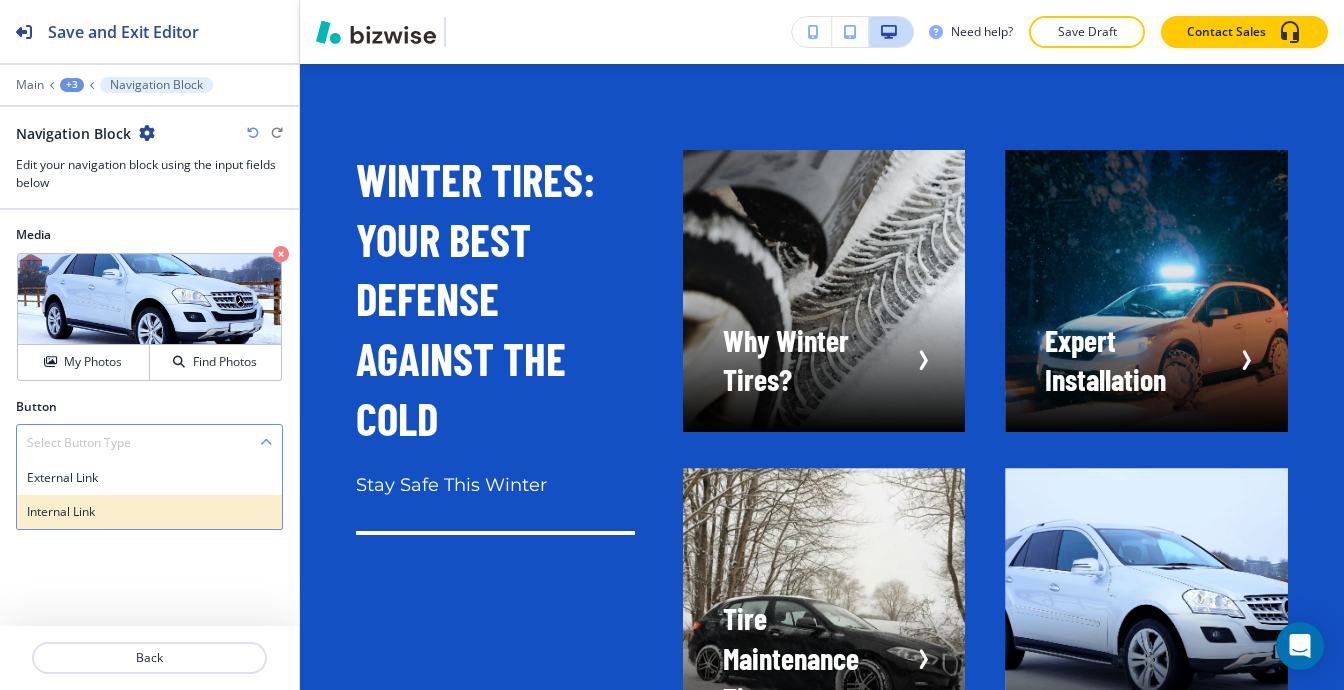 click on "Internal Link" at bounding box center (149, 512) 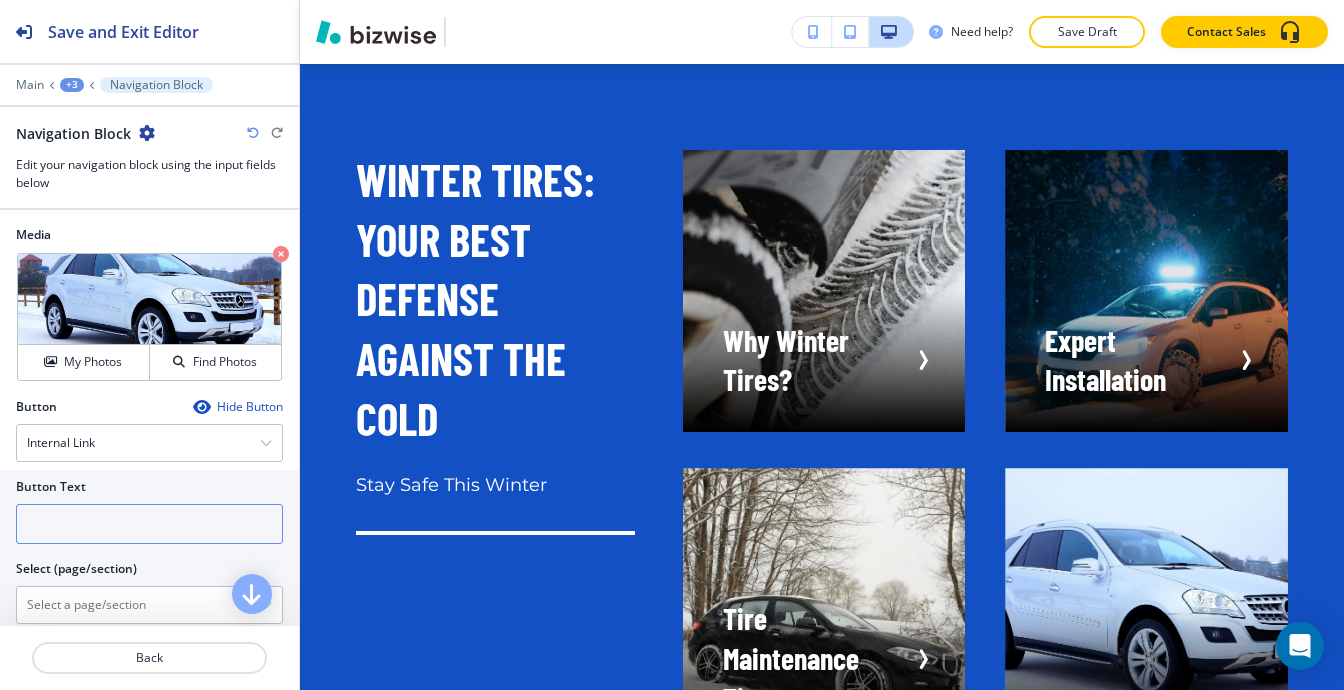 click at bounding box center (149, 524) 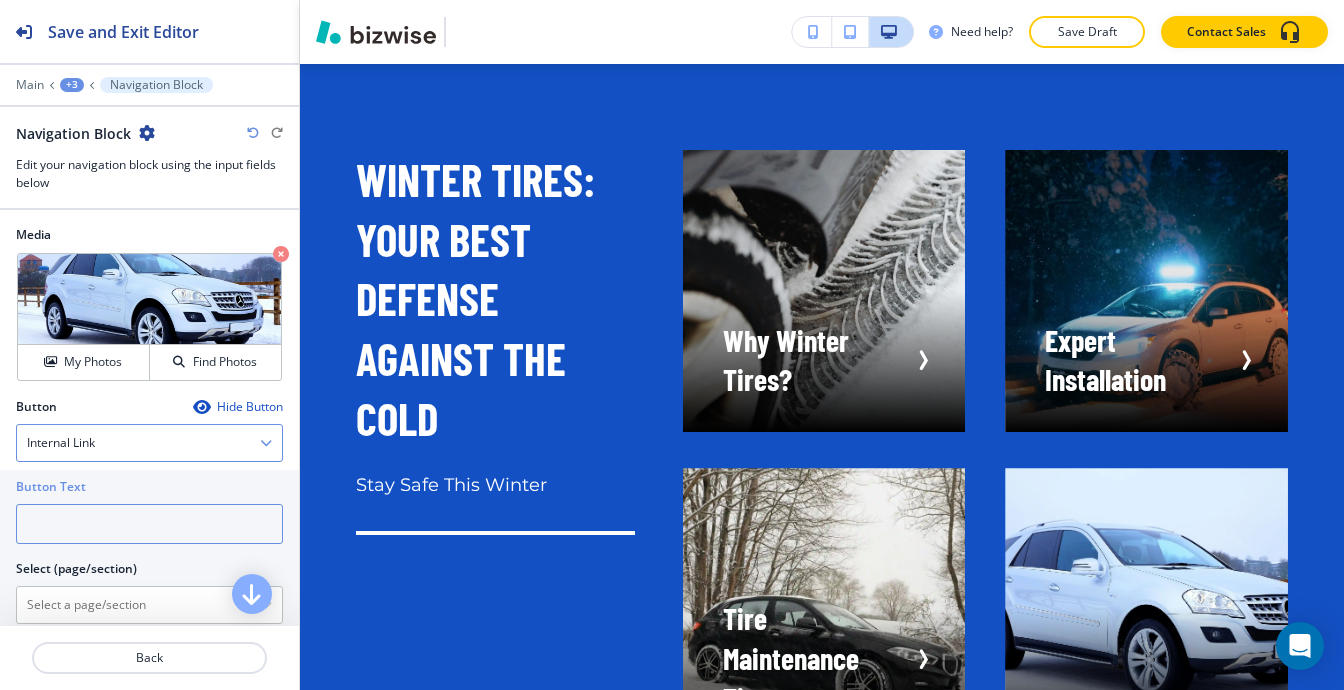 paste on "Ready for Winter?" 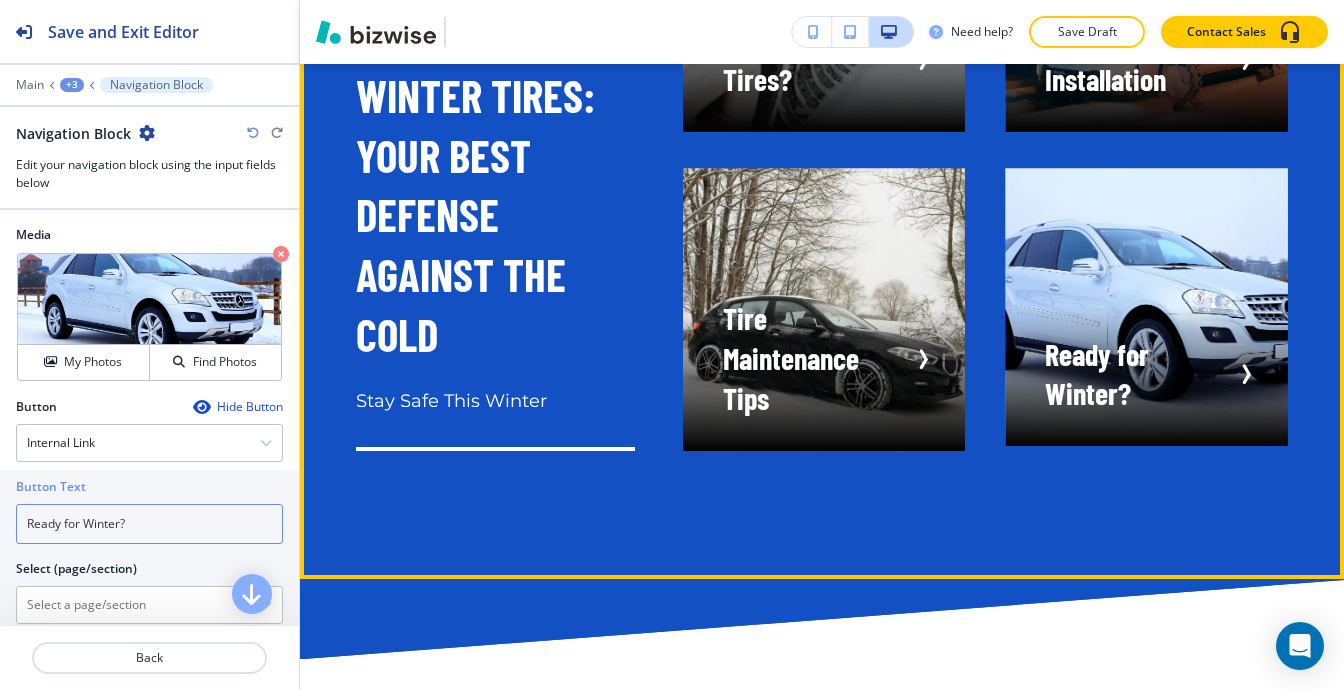 scroll, scrollTop: 17257, scrollLeft: 0, axis: vertical 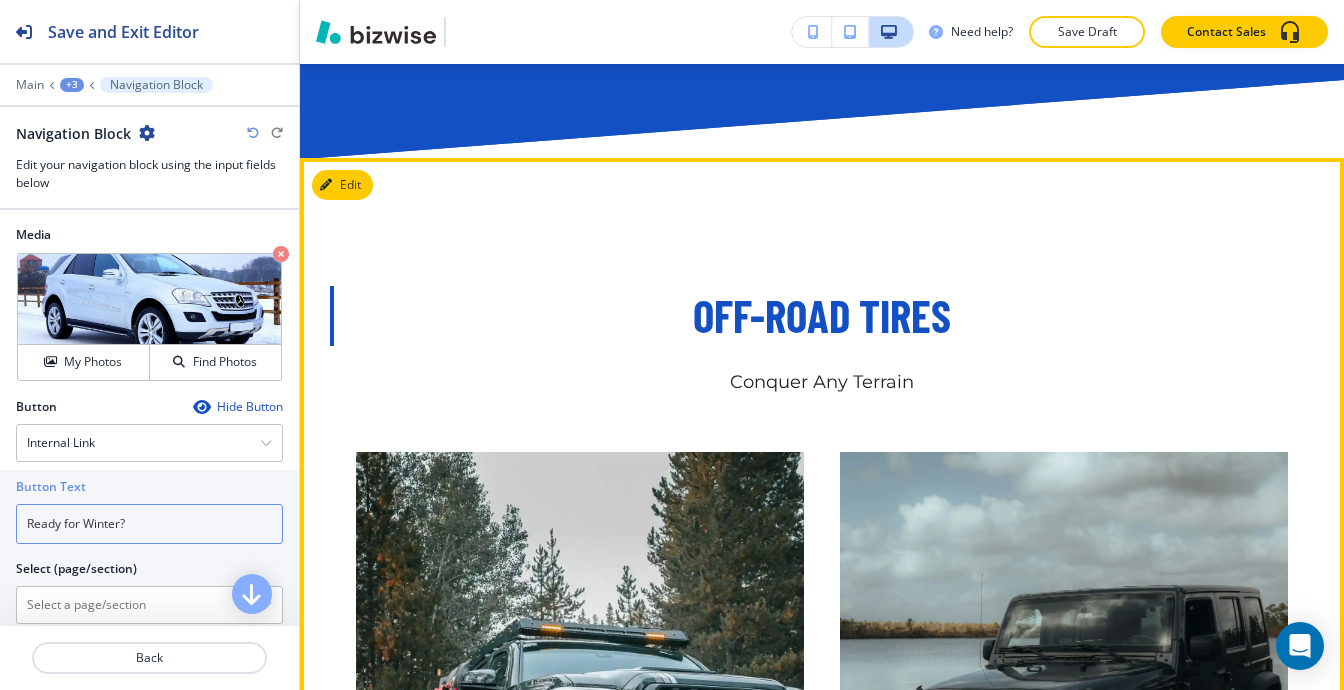 type on "Ready for Winter?" 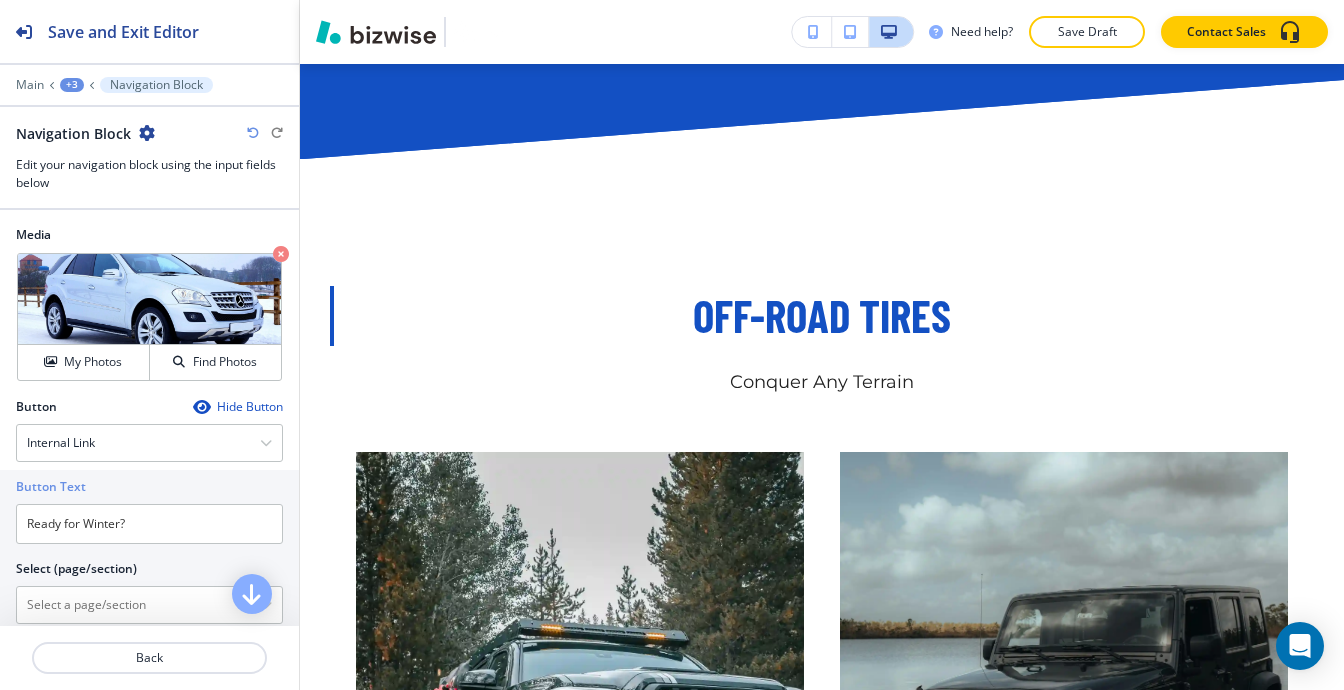 click on "+3" at bounding box center (72, 85) 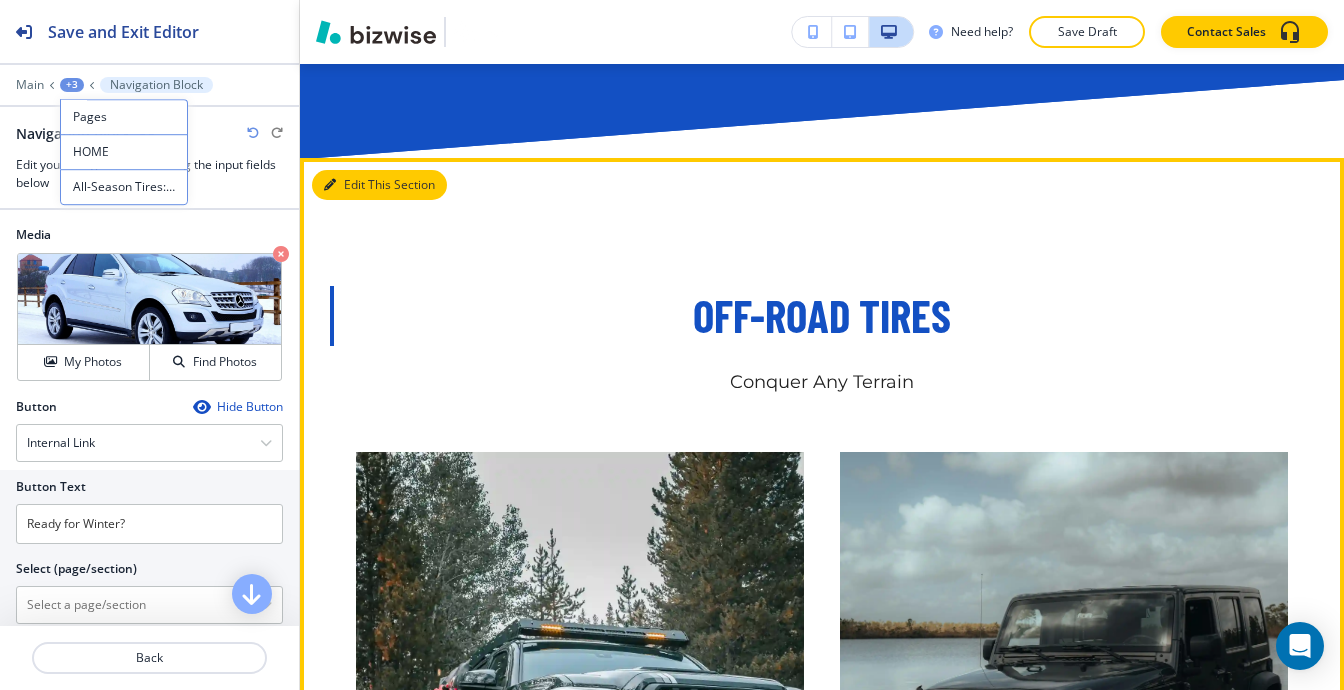 click at bounding box center [330, 185] 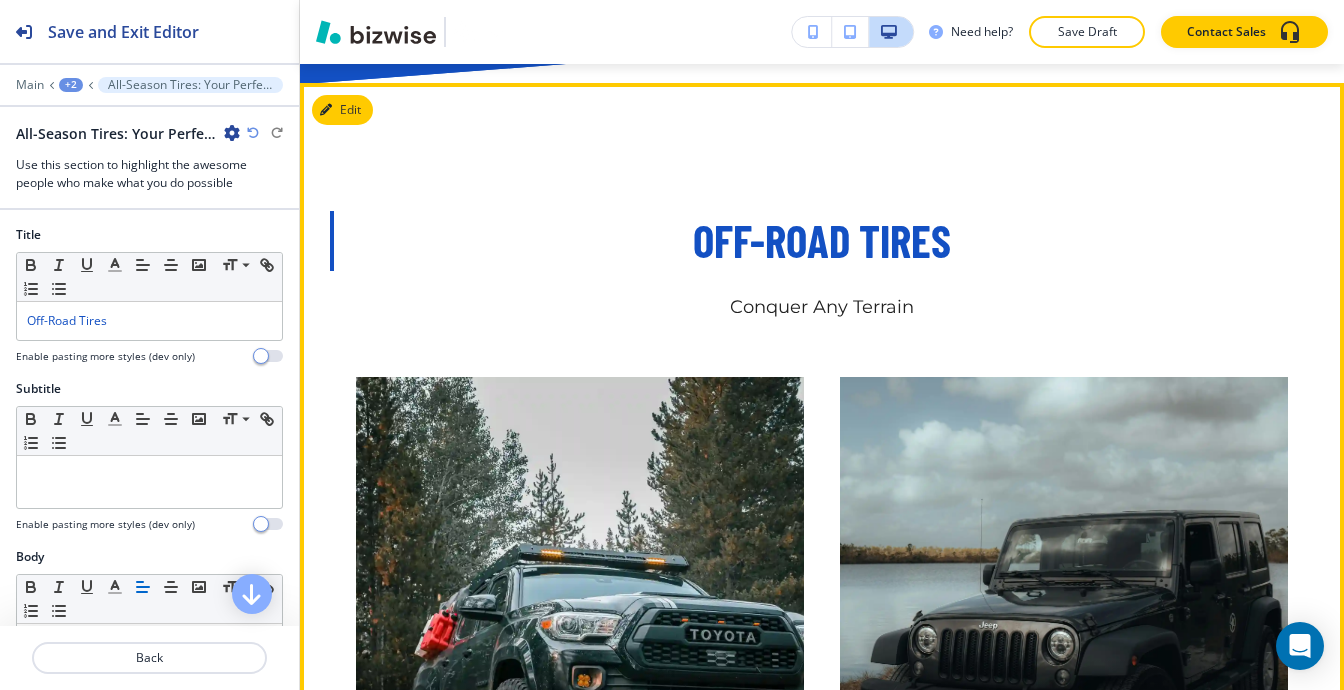 scroll, scrollTop: 17384, scrollLeft: 0, axis: vertical 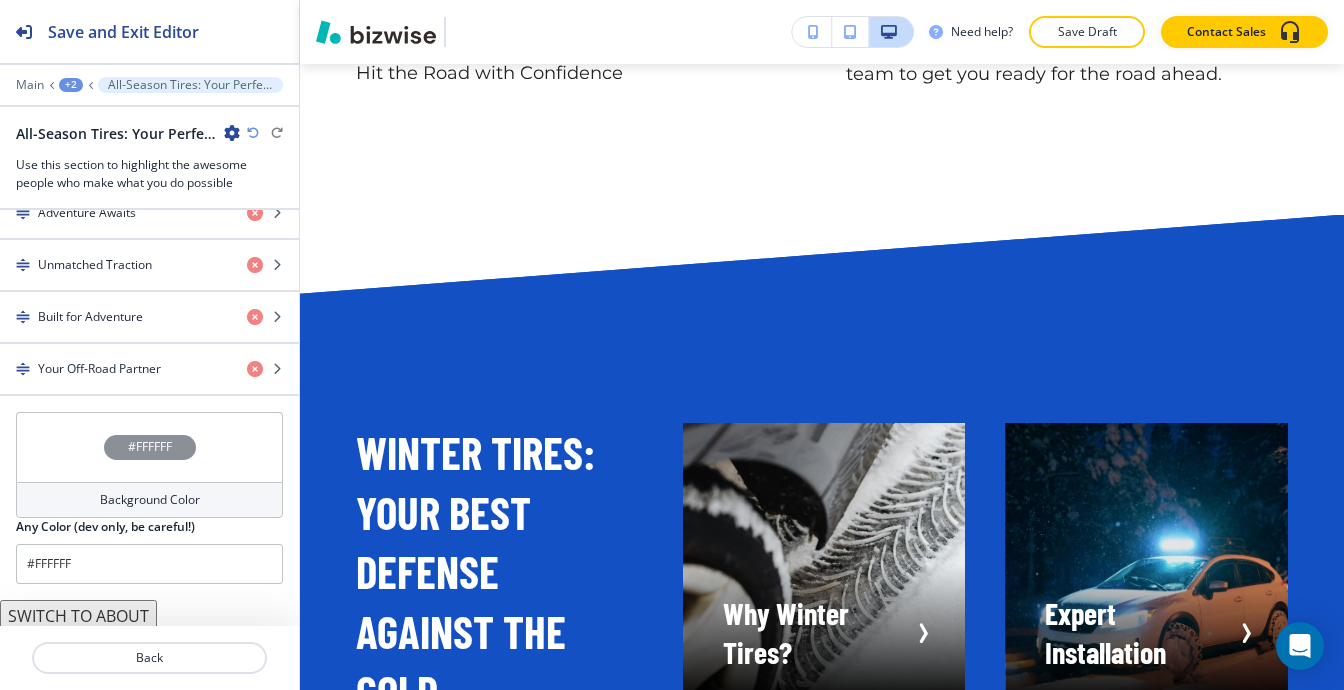 click on "SWITCH TO ABOUT" at bounding box center (78, 616) 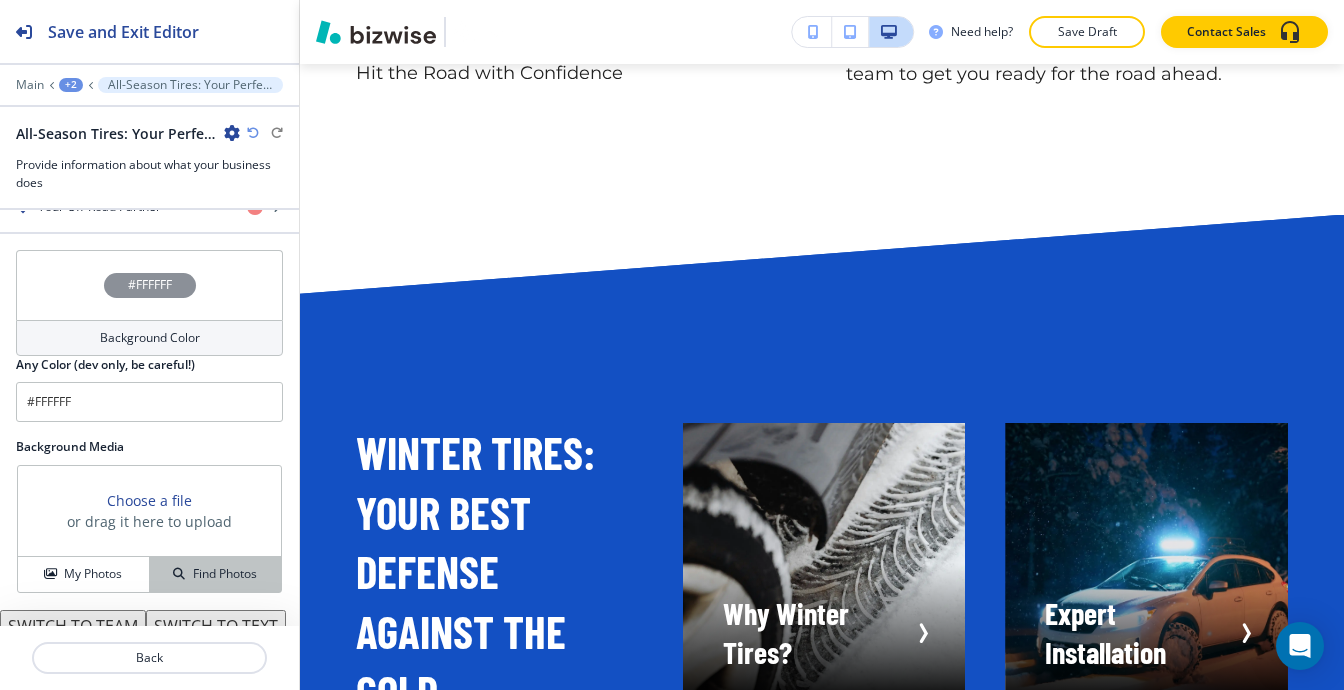 scroll, scrollTop: 1088, scrollLeft: 0, axis: vertical 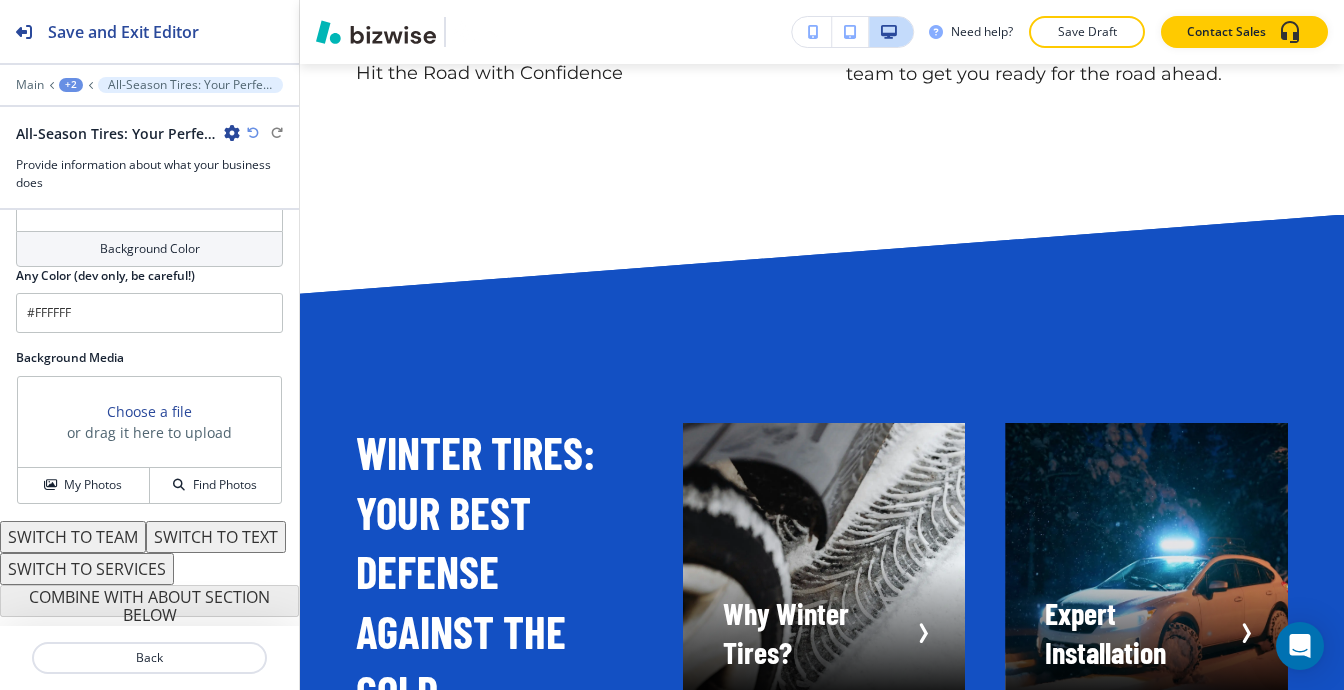 click on "SWITCH TO TEAM" at bounding box center (73, 537) 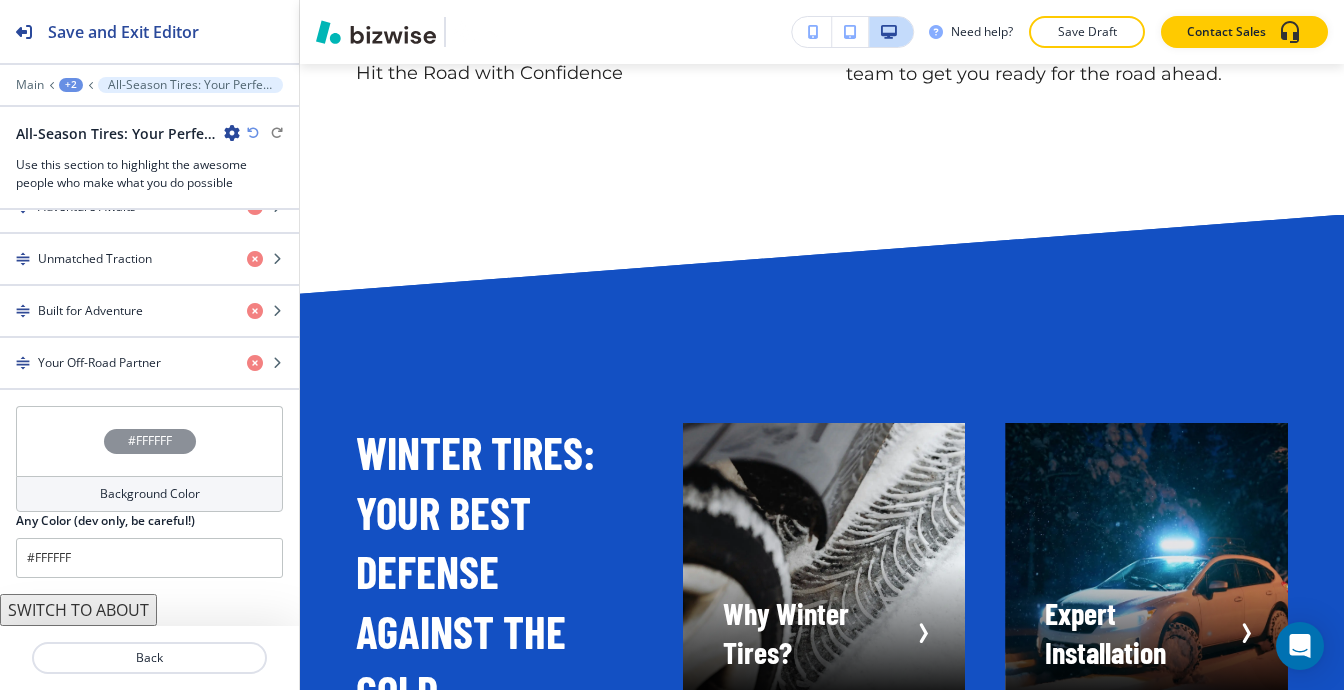 scroll, scrollTop: 812, scrollLeft: 0, axis: vertical 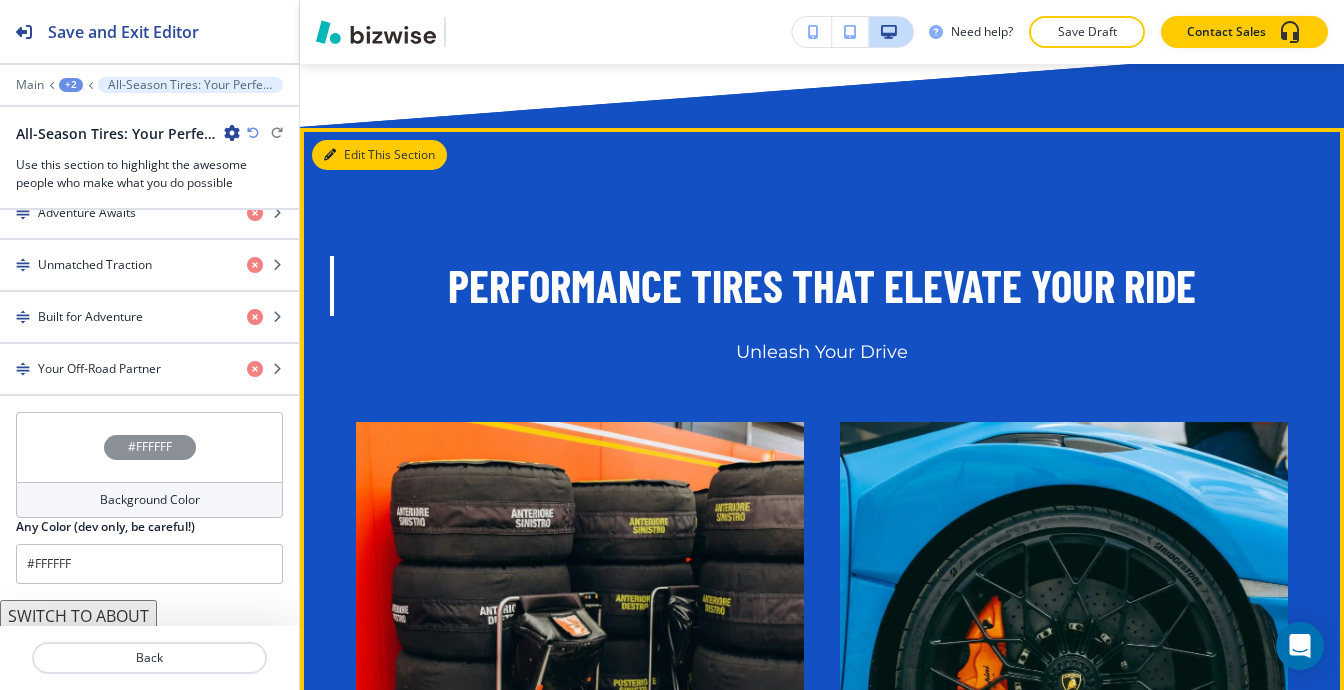click on "Edit This Section" at bounding box center (379, 155) 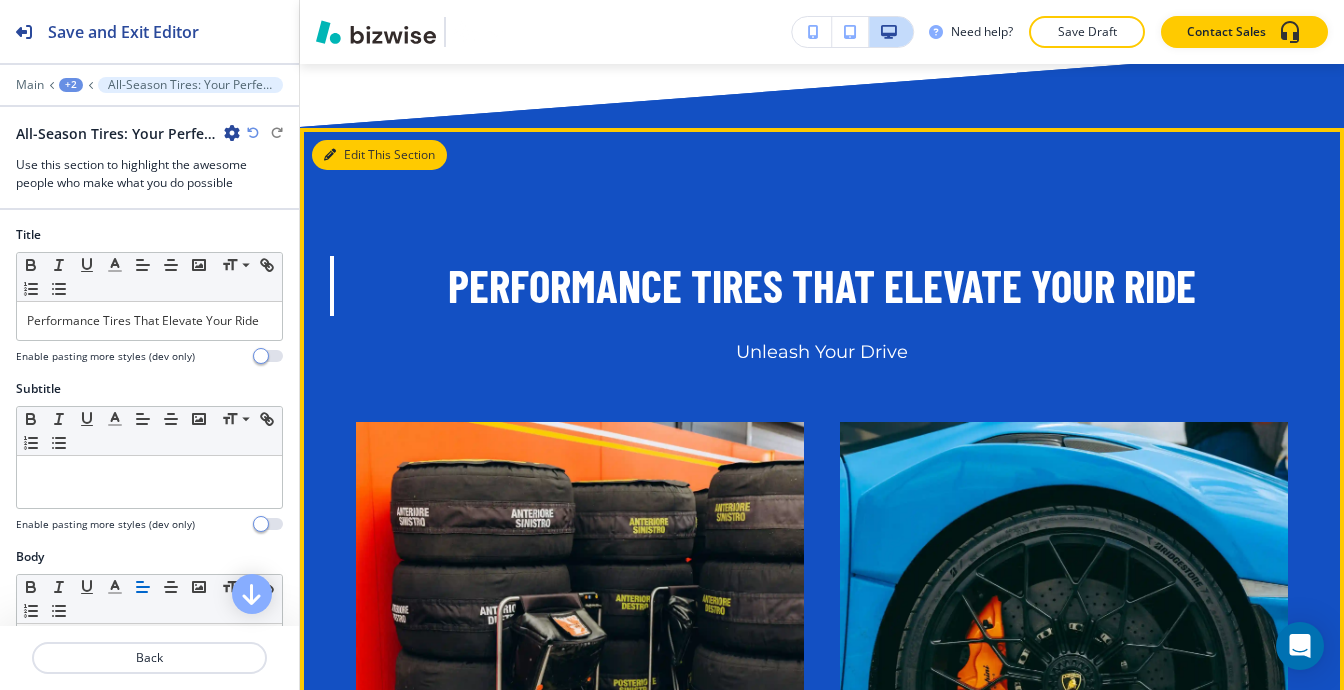 scroll, scrollTop: 18881, scrollLeft: 0, axis: vertical 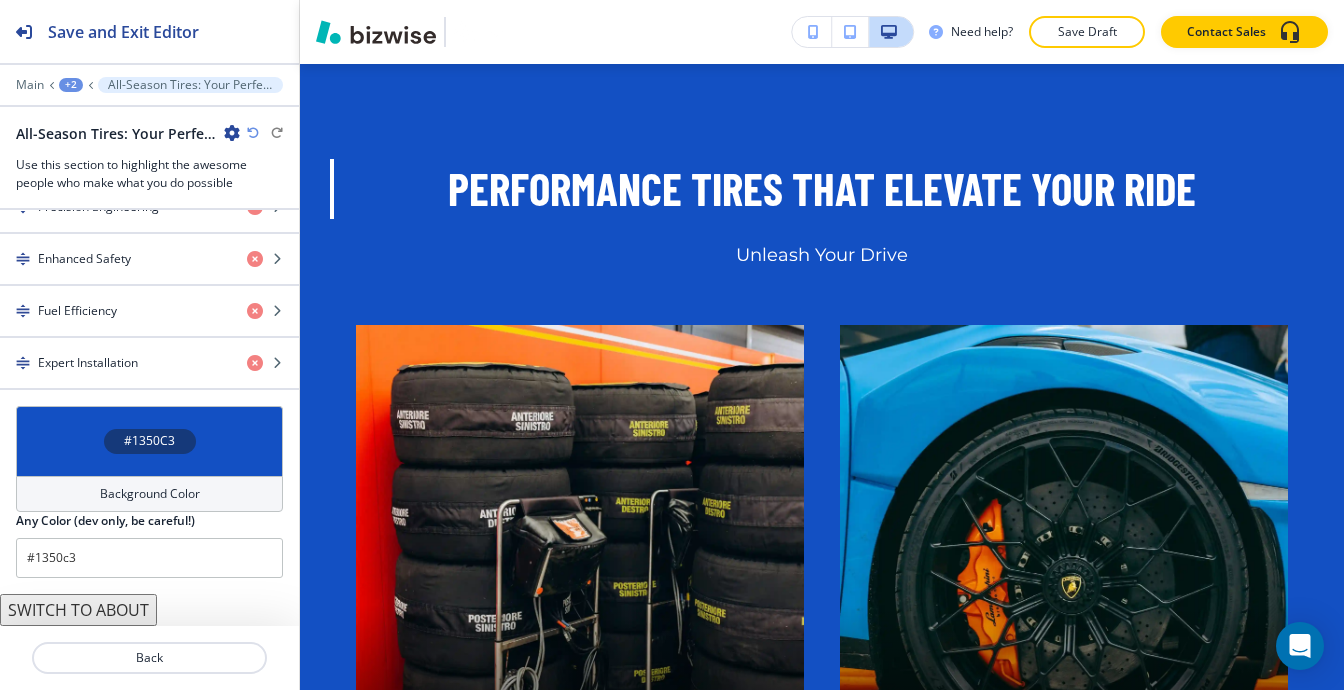 click on "SWITCH TO ABOUT" at bounding box center [78, 610] 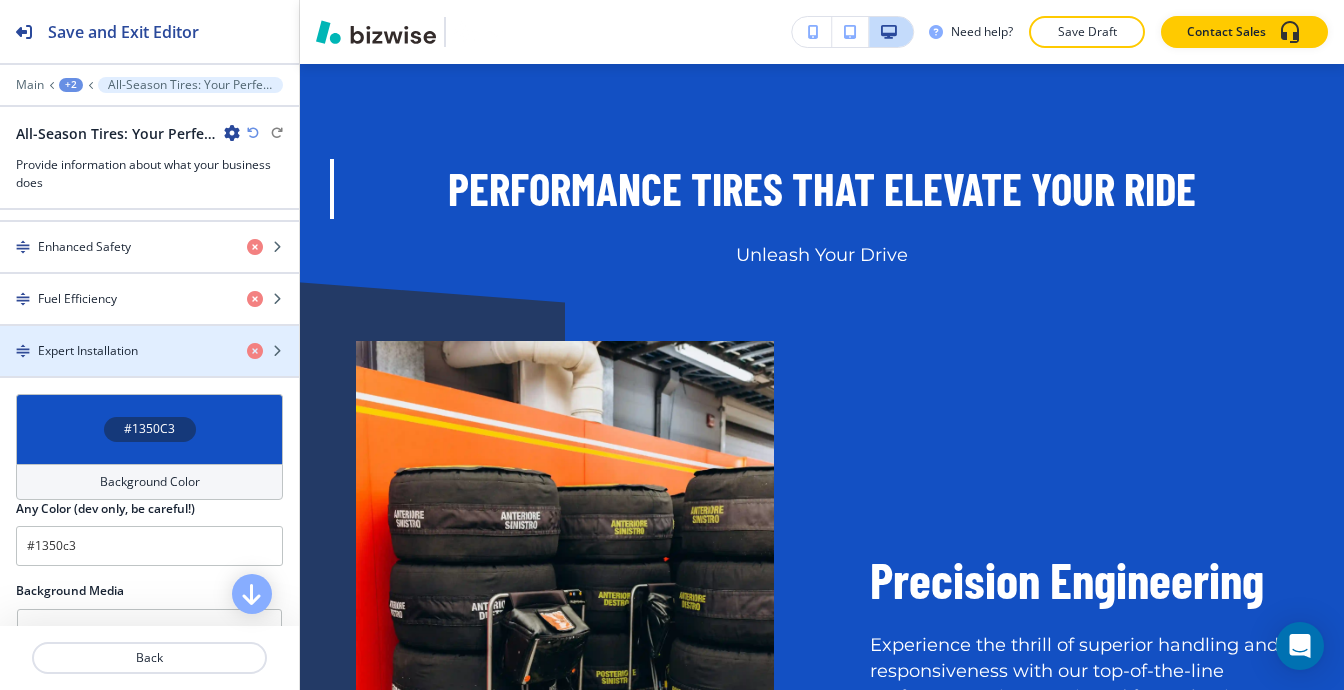 scroll, scrollTop: 1107, scrollLeft: 0, axis: vertical 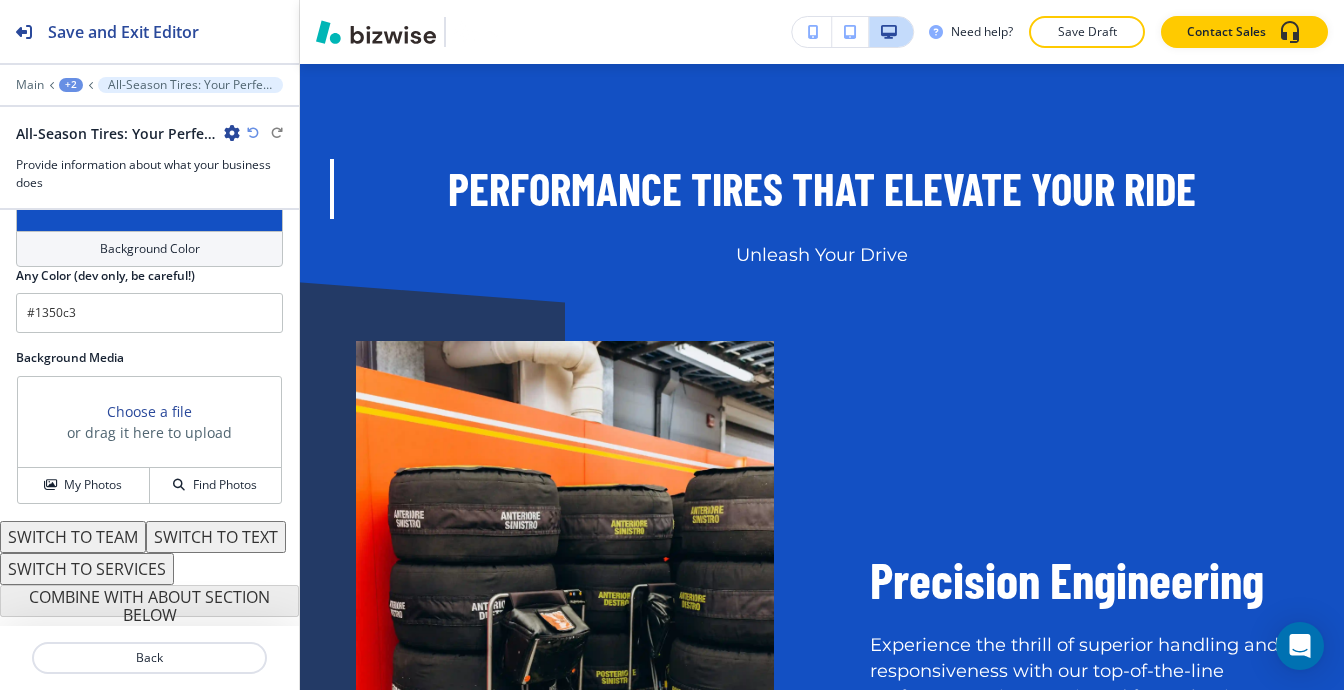 click on "SWITCH TO SERVICES" at bounding box center (87, 569) 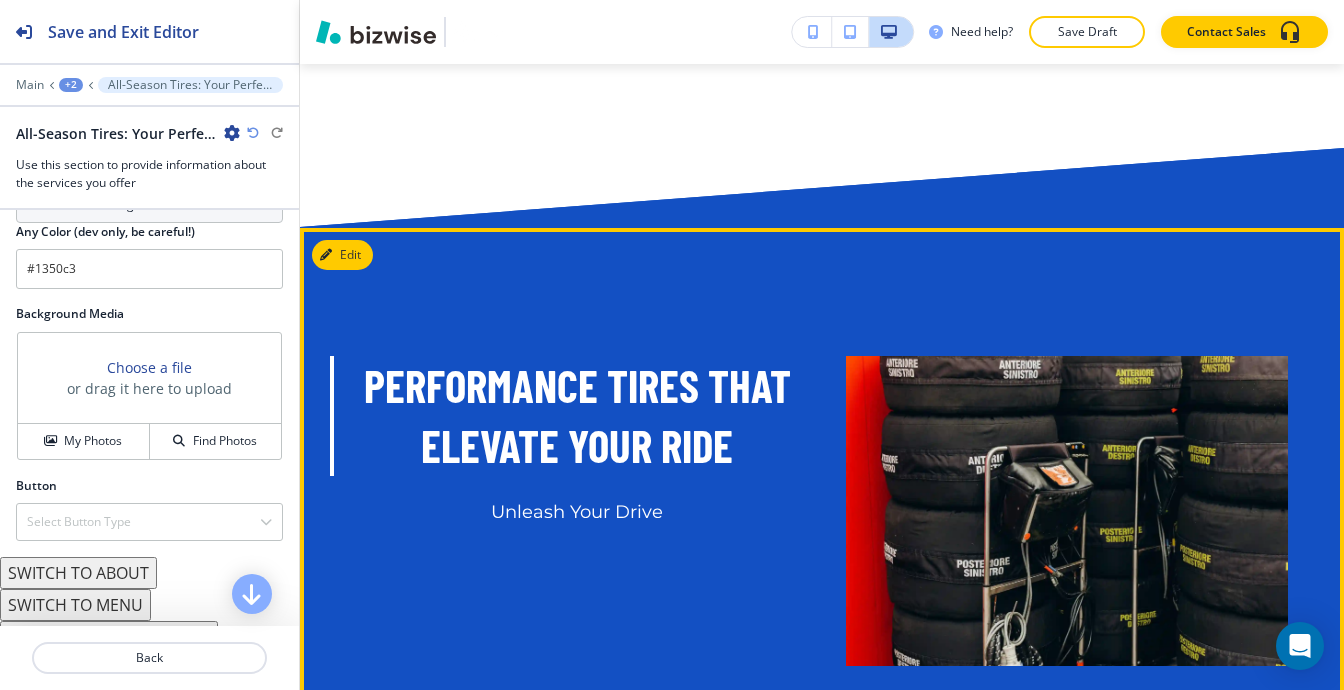 scroll, scrollTop: 18681, scrollLeft: 0, axis: vertical 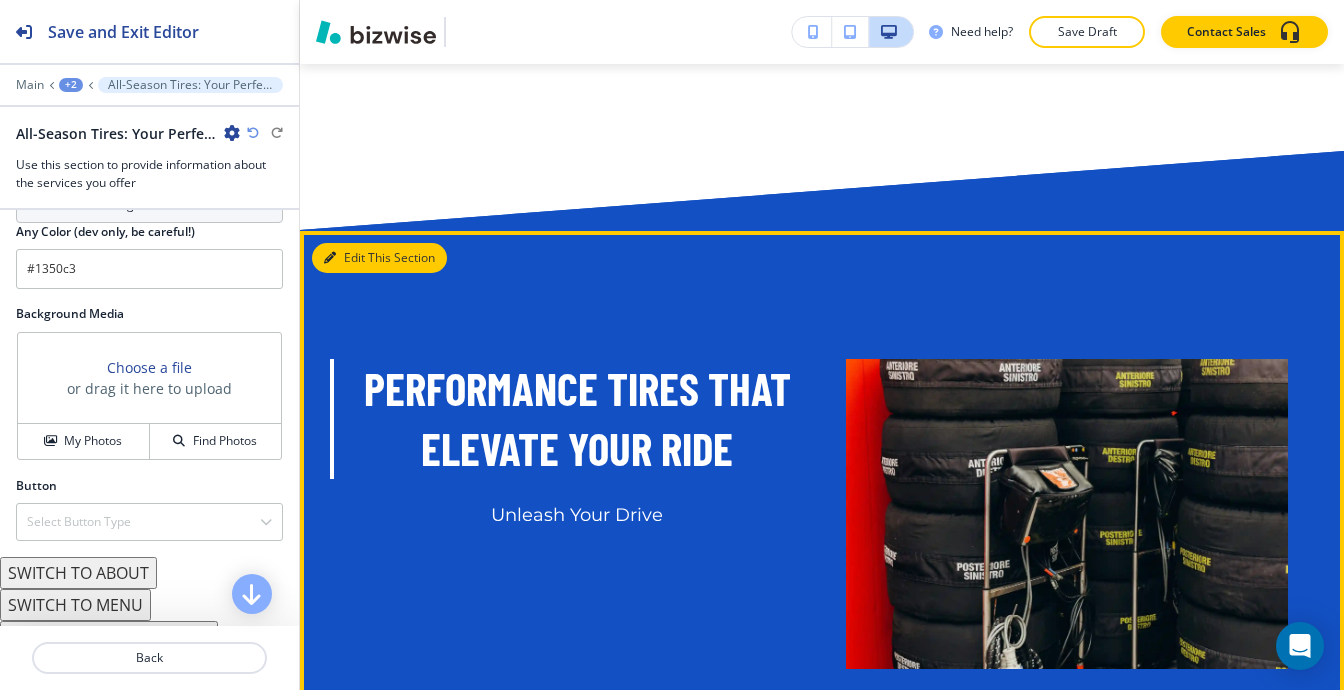click on "Edit This Section" at bounding box center (379, 258) 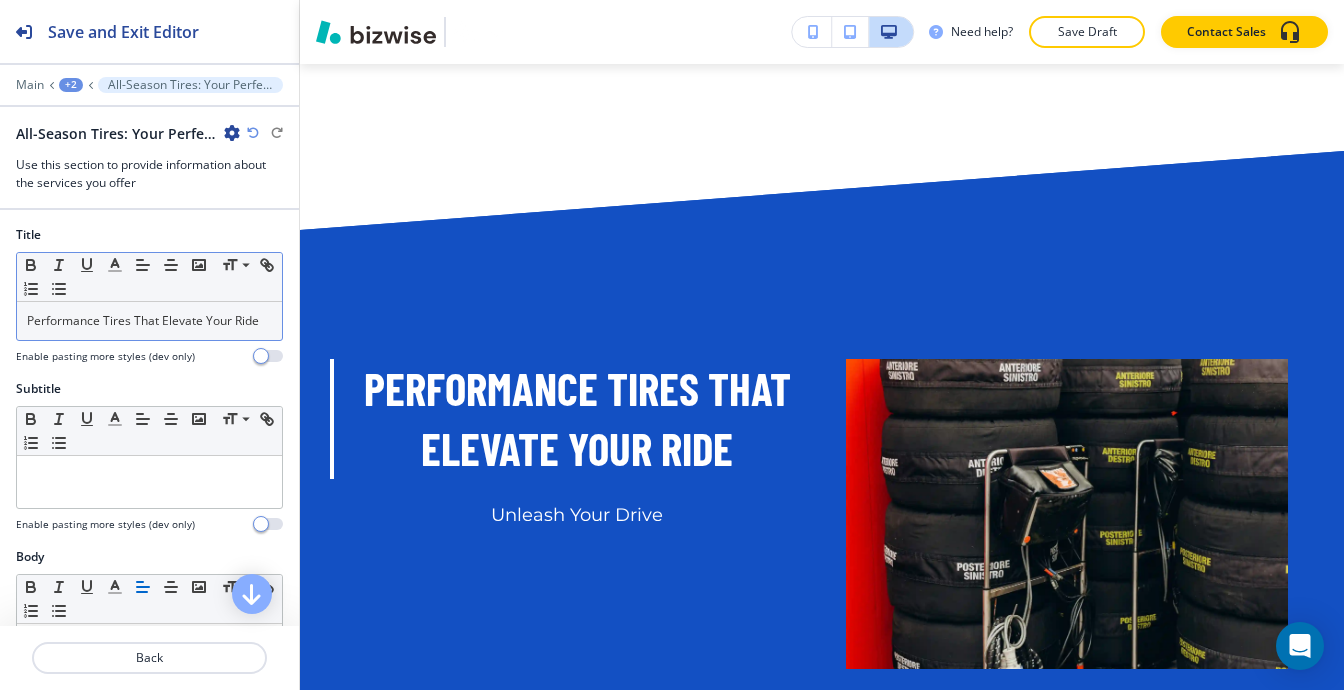 scroll, scrollTop: 0, scrollLeft: 0, axis: both 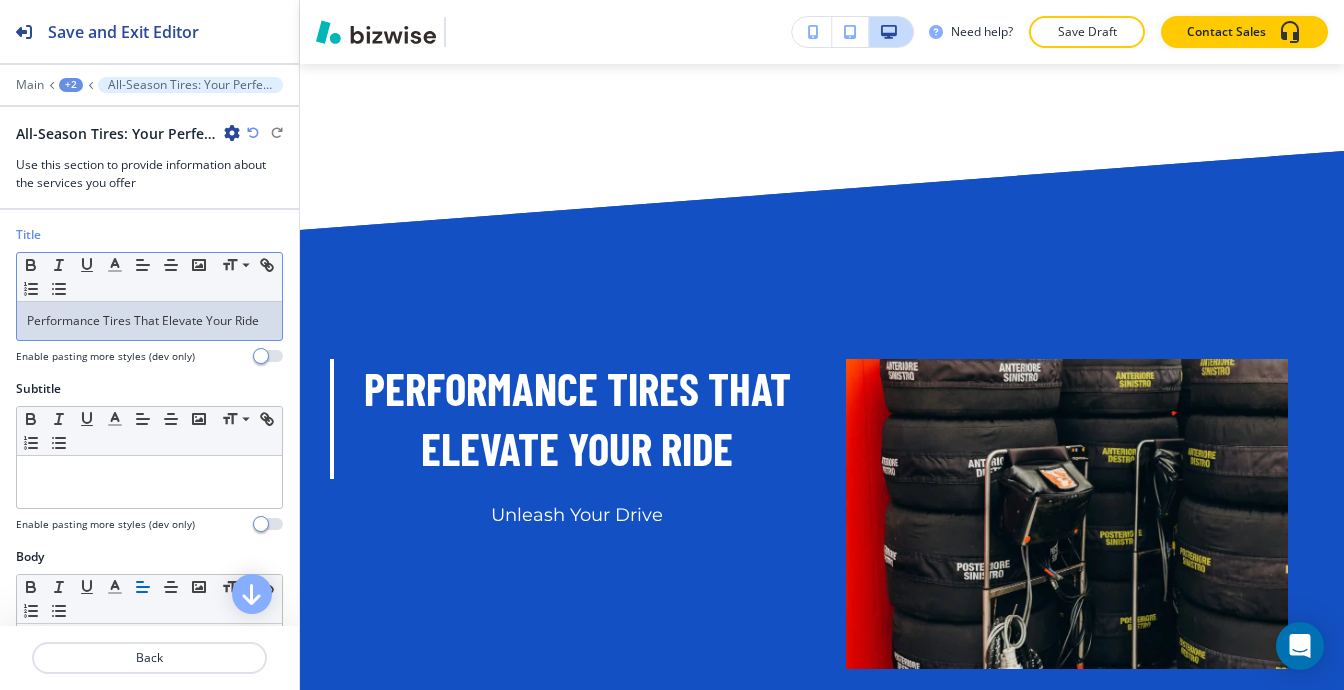 click on "Performance Tires That Elevate Your Ride" at bounding box center [149, 321] 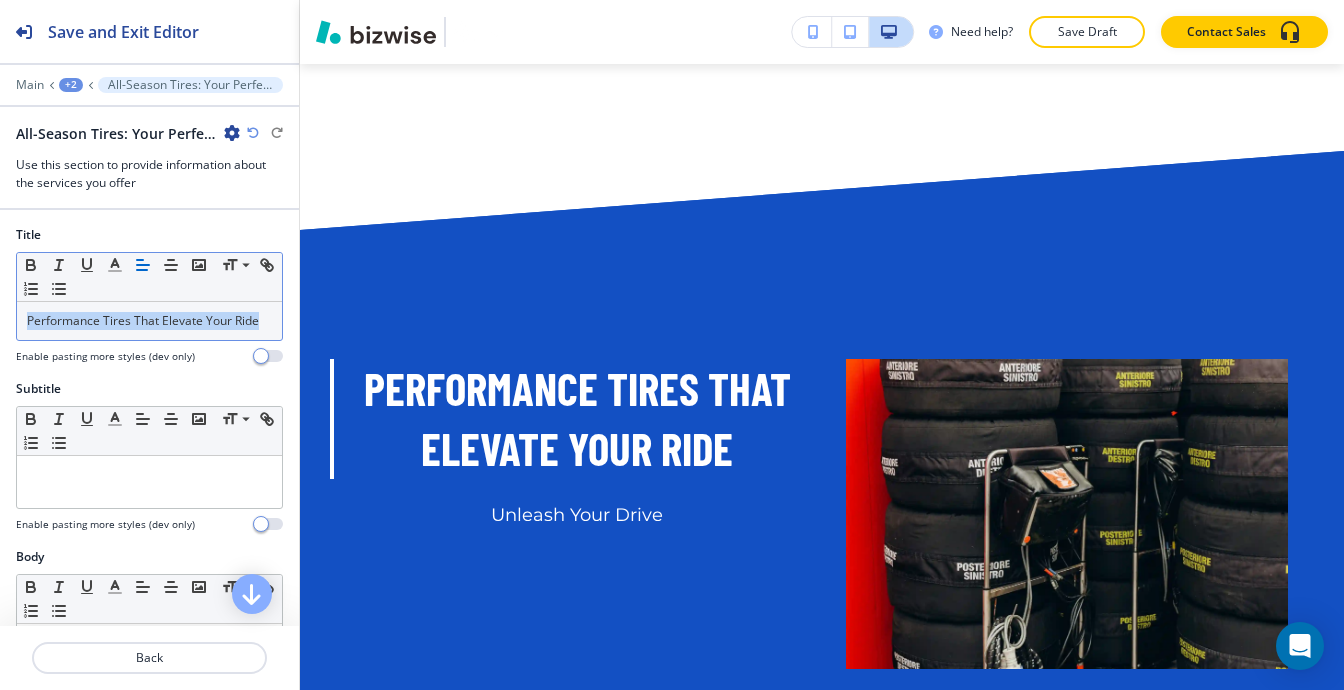 click 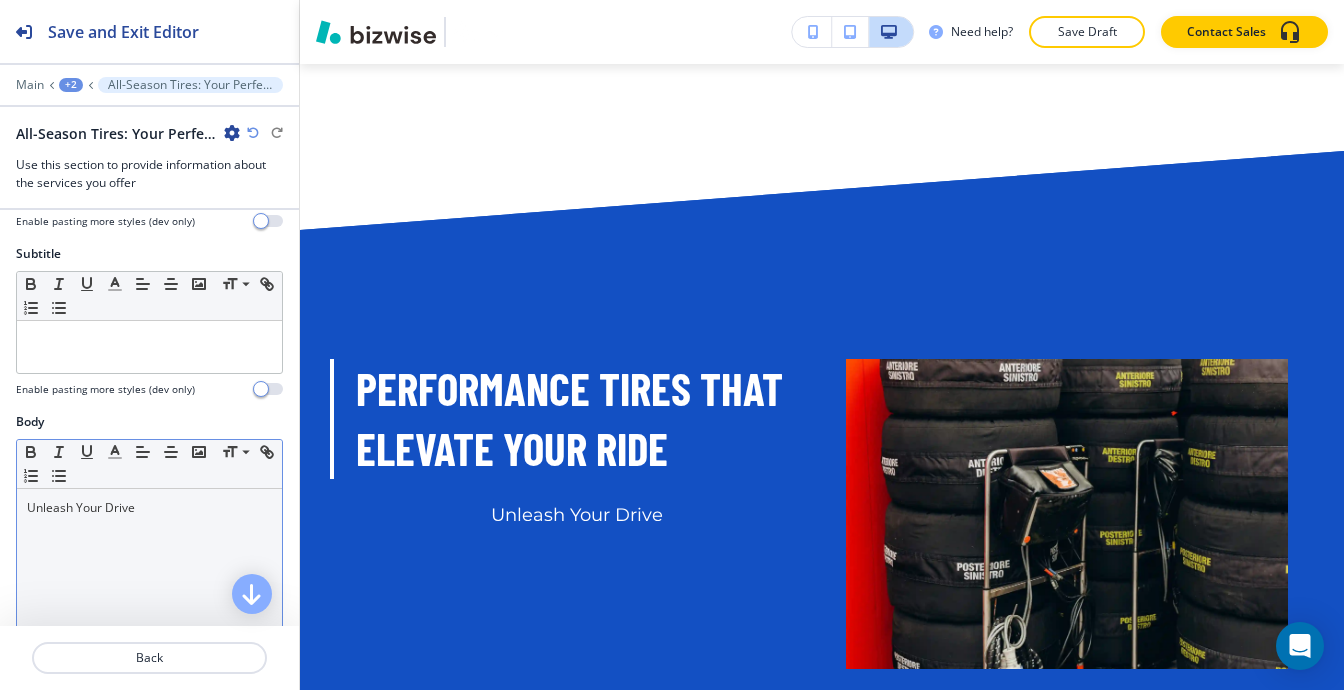 scroll, scrollTop: 300, scrollLeft: 0, axis: vertical 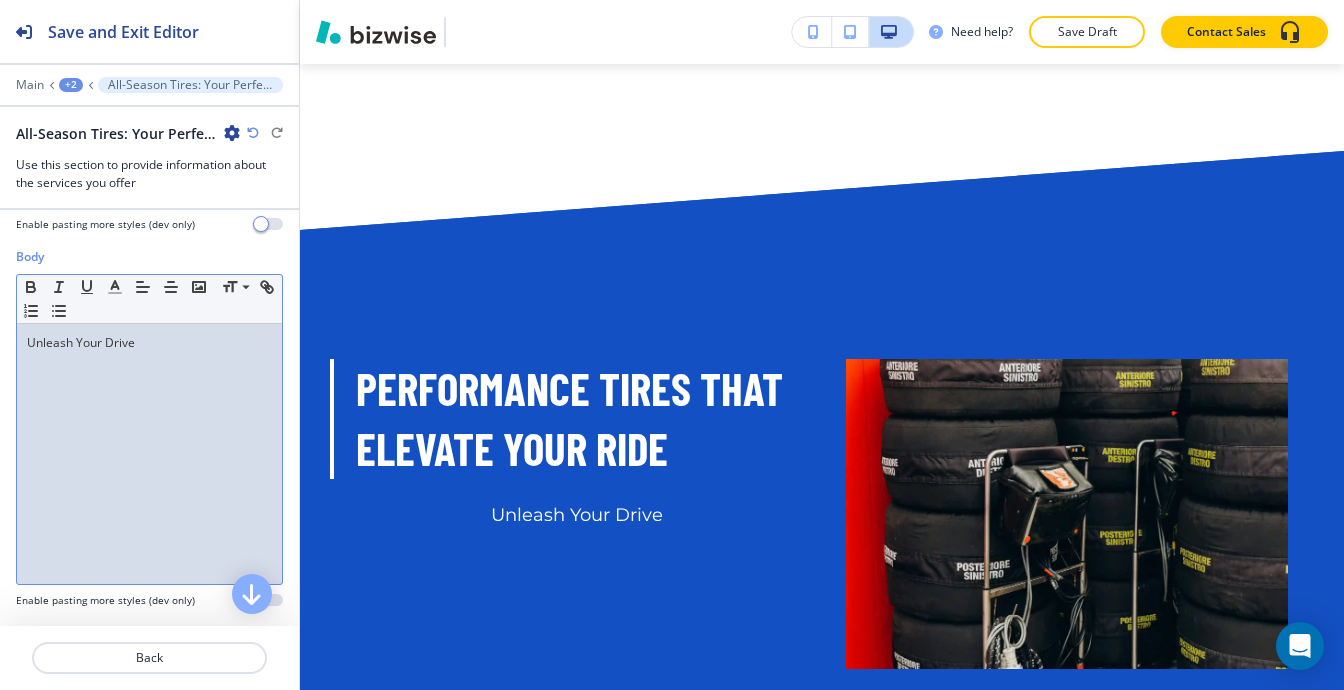 click on "Unleash Your Drive" at bounding box center (149, 454) 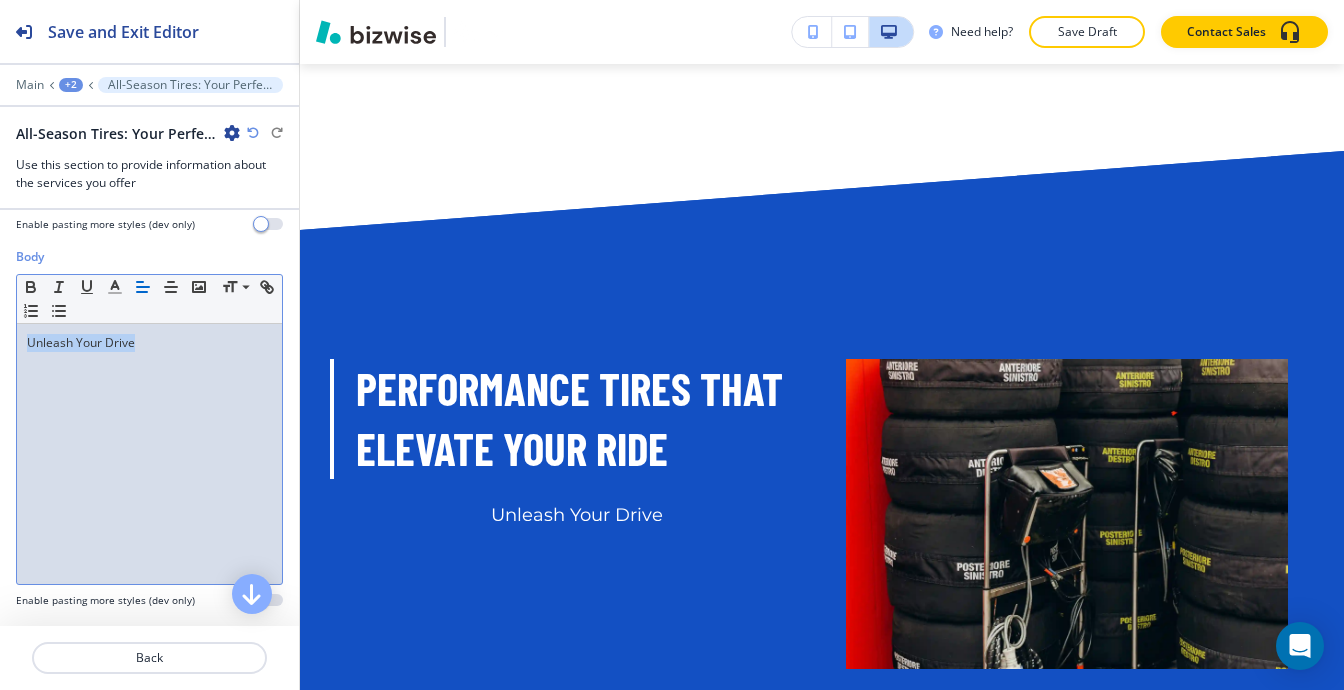 click 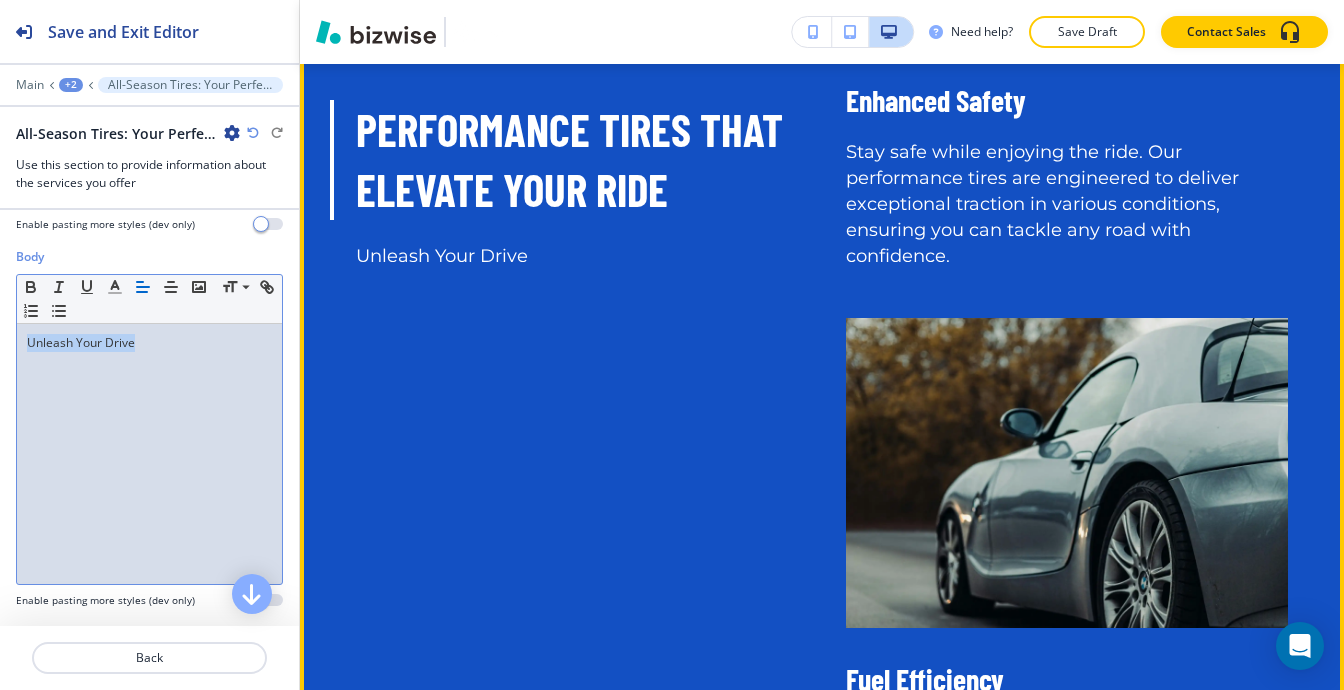 scroll, scrollTop: 20181, scrollLeft: 0, axis: vertical 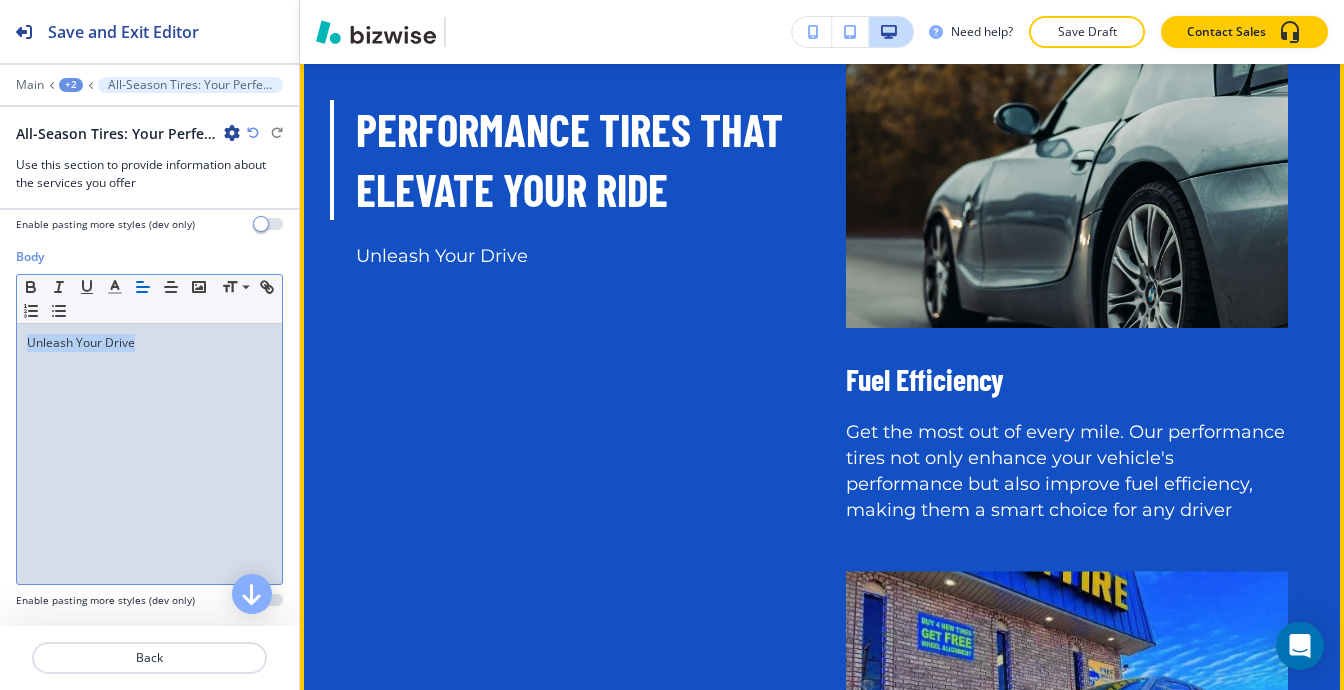click at bounding box center [1067, 172] 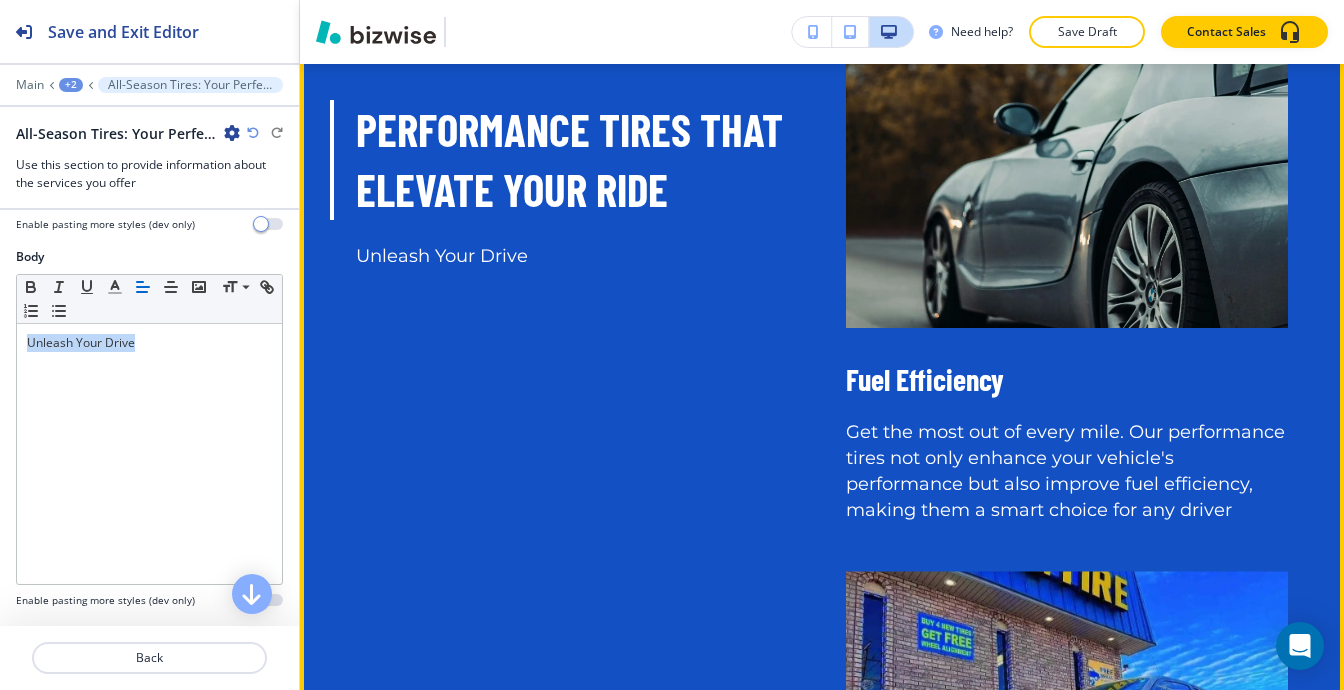 click at bounding box center (1067, 172) 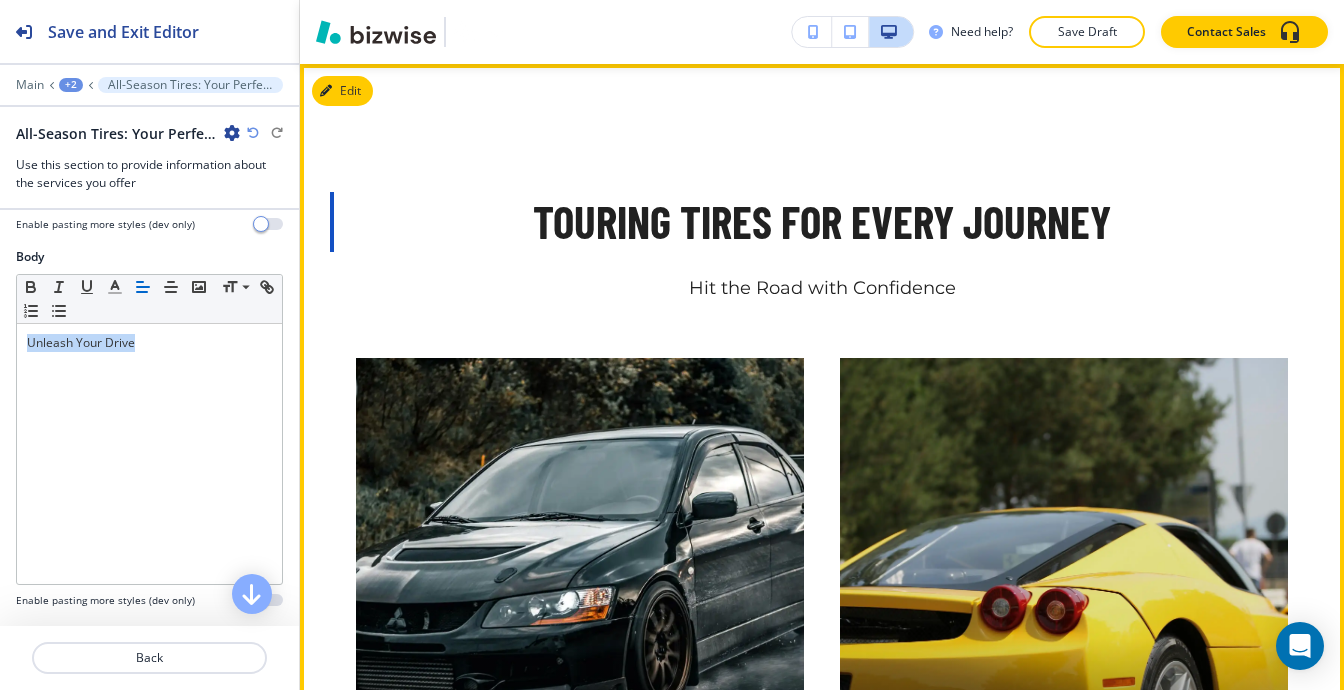 scroll, scrollTop: 21281, scrollLeft: 0, axis: vertical 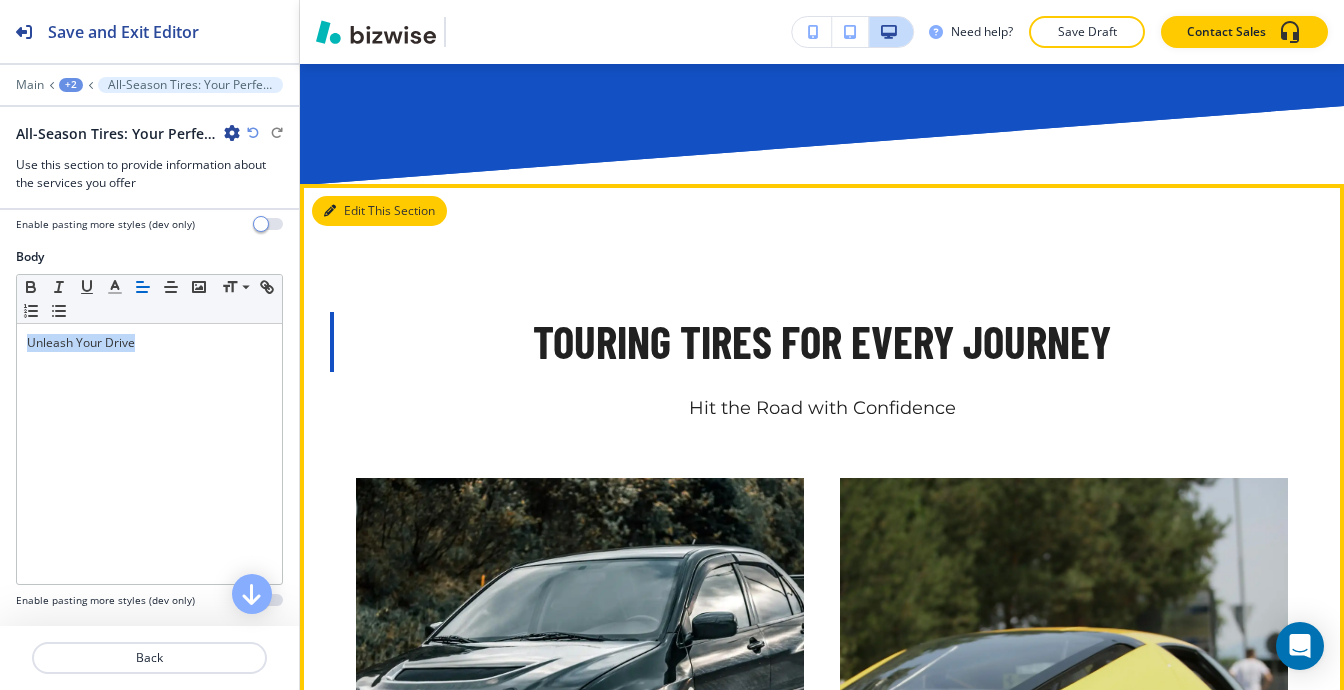 click on "Edit This Section" at bounding box center (379, 211) 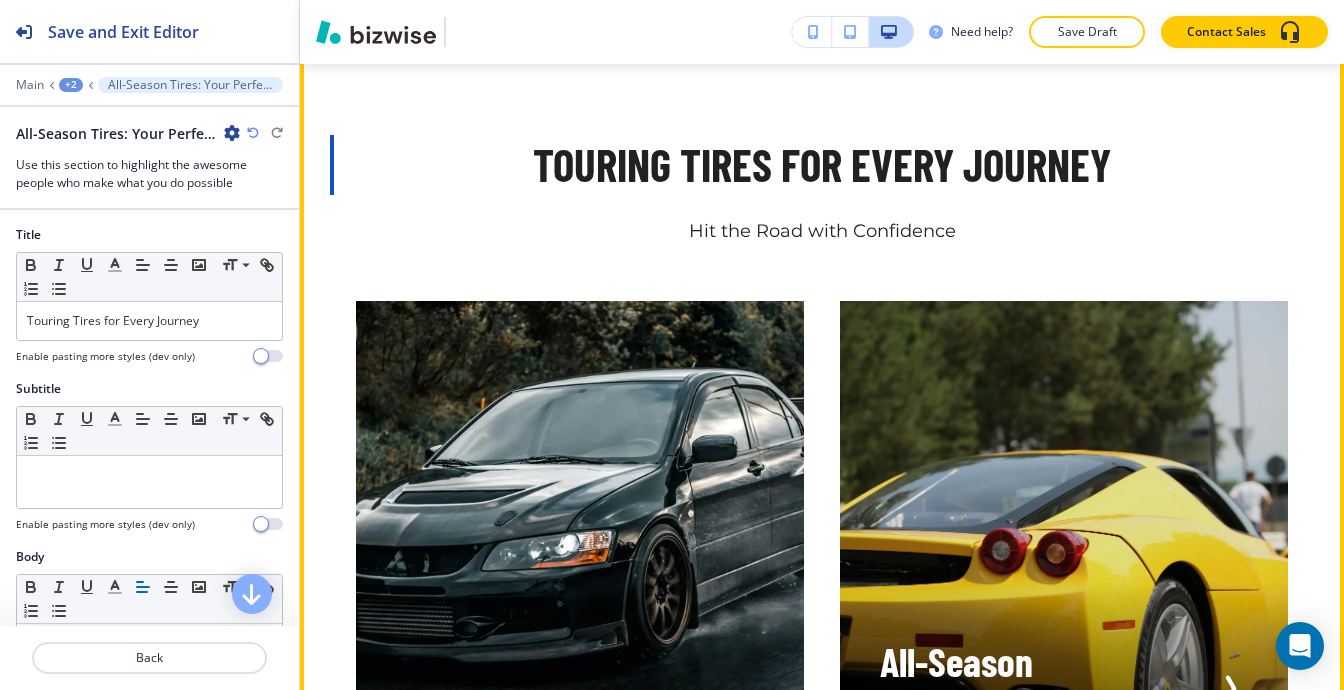 scroll, scrollTop: 21460, scrollLeft: 0, axis: vertical 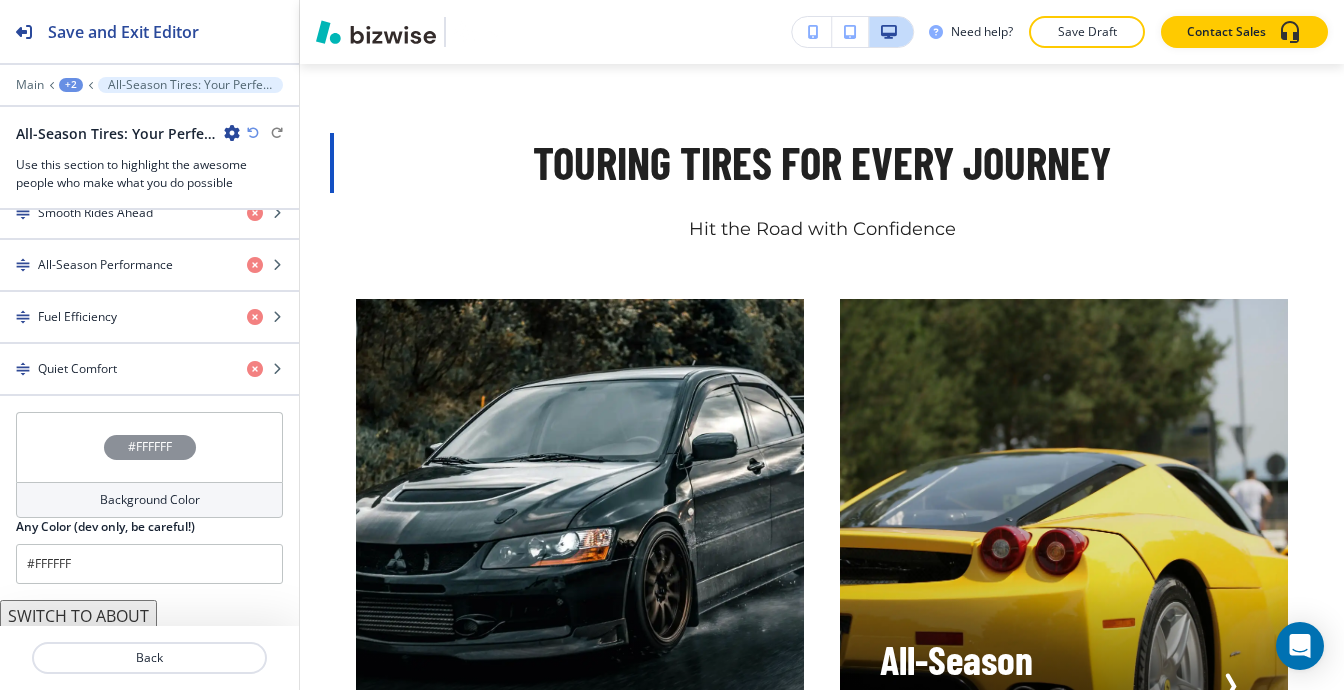 click on "SWITCH TO ABOUT" at bounding box center (78, 616) 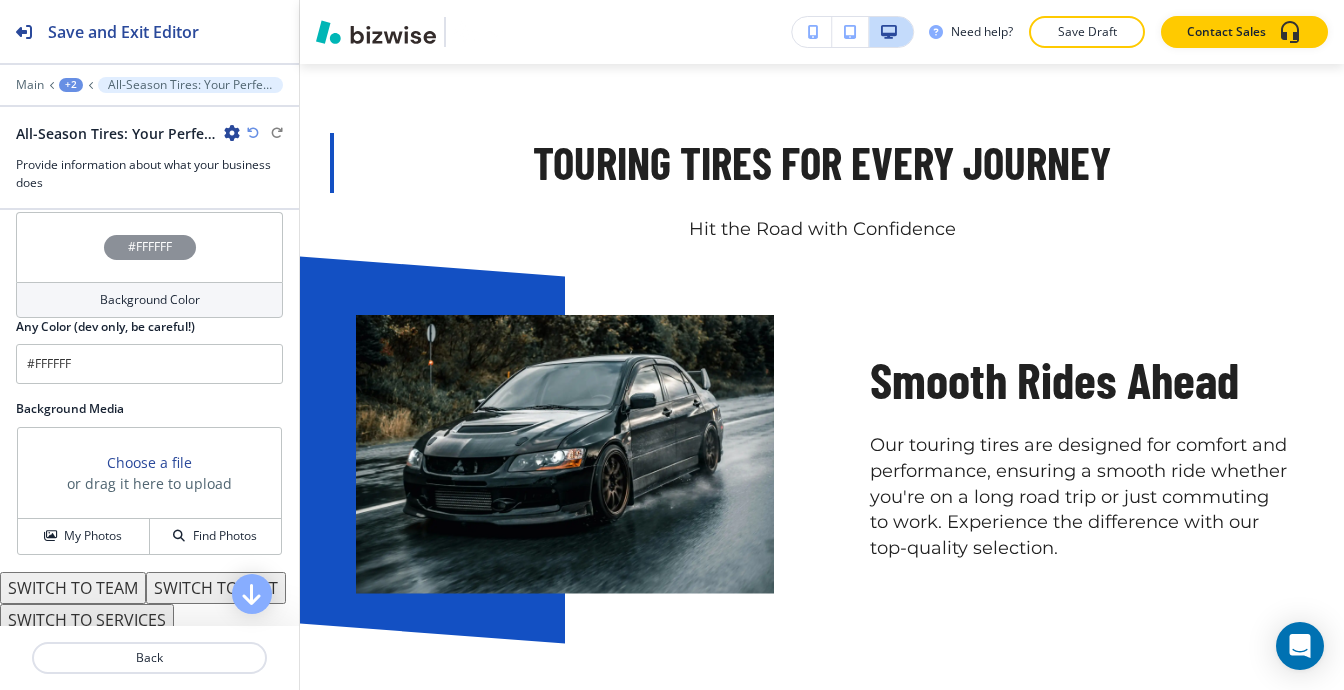 scroll, scrollTop: 1088, scrollLeft: 0, axis: vertical 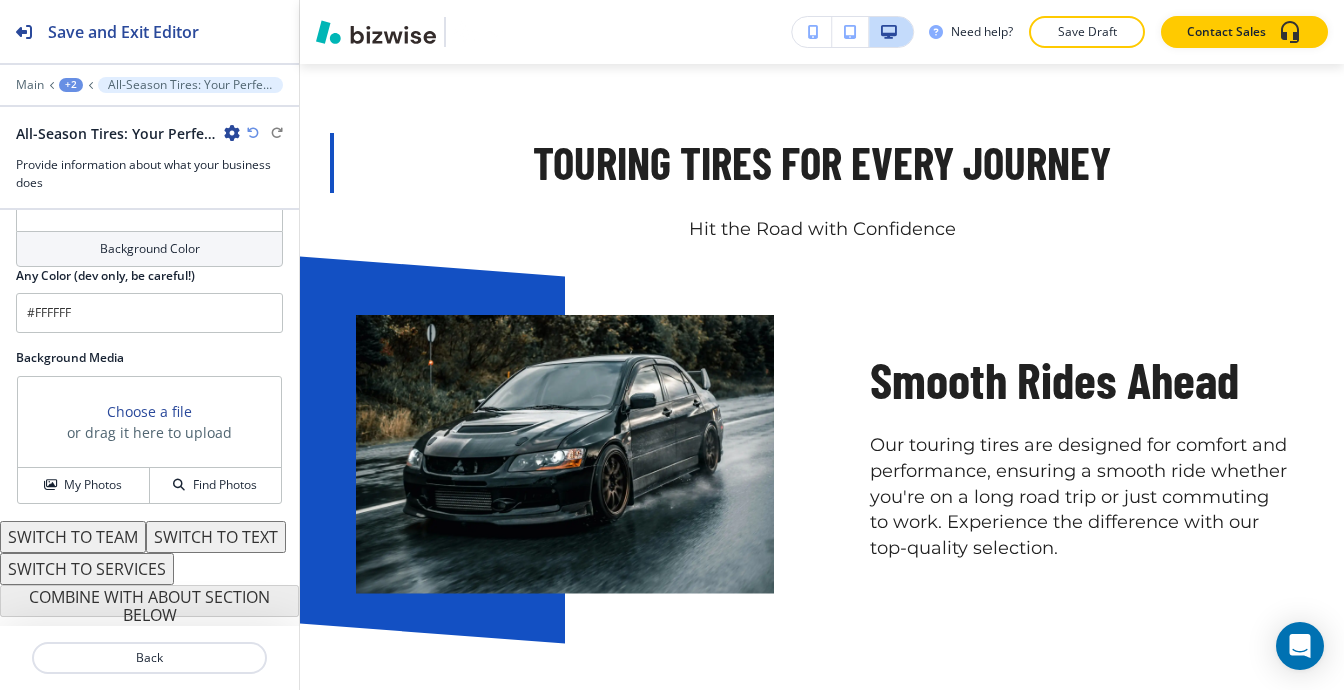 click on "SWITCH TO TEAM" at bounding box center [73, 537] 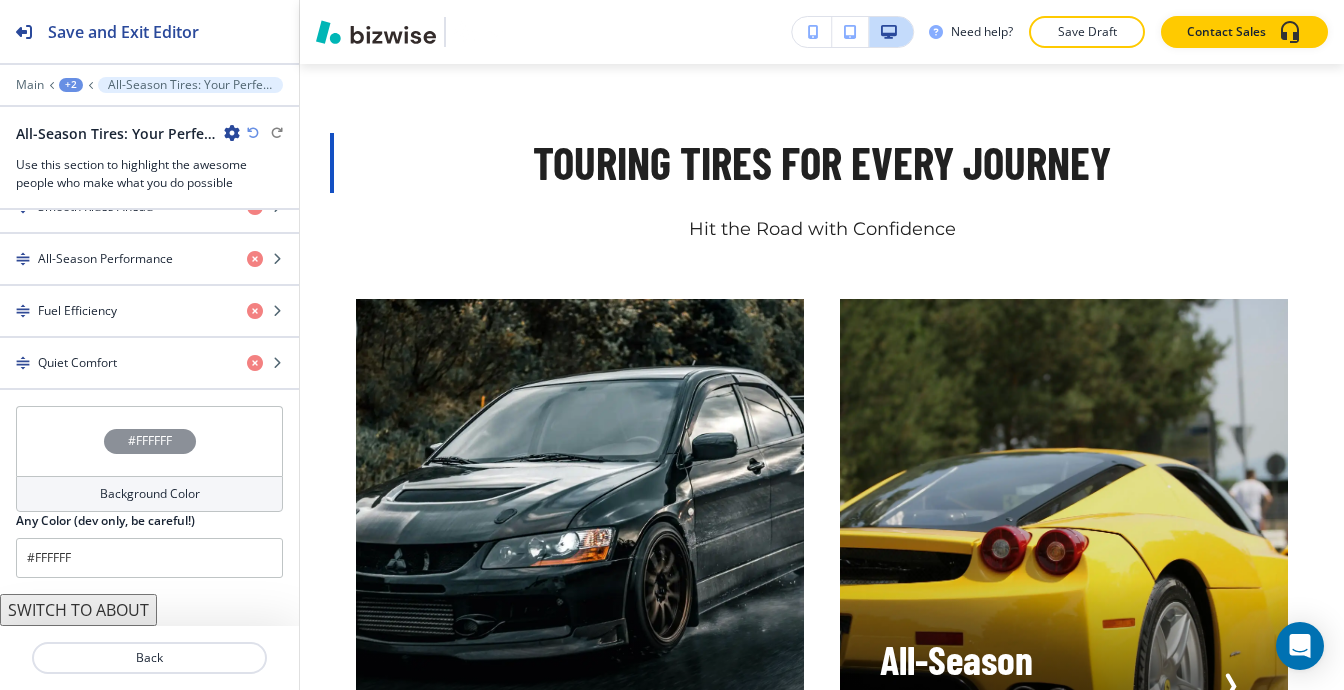 scroll, scrollTop: 812, scrollLeft: 0, axis: vertical 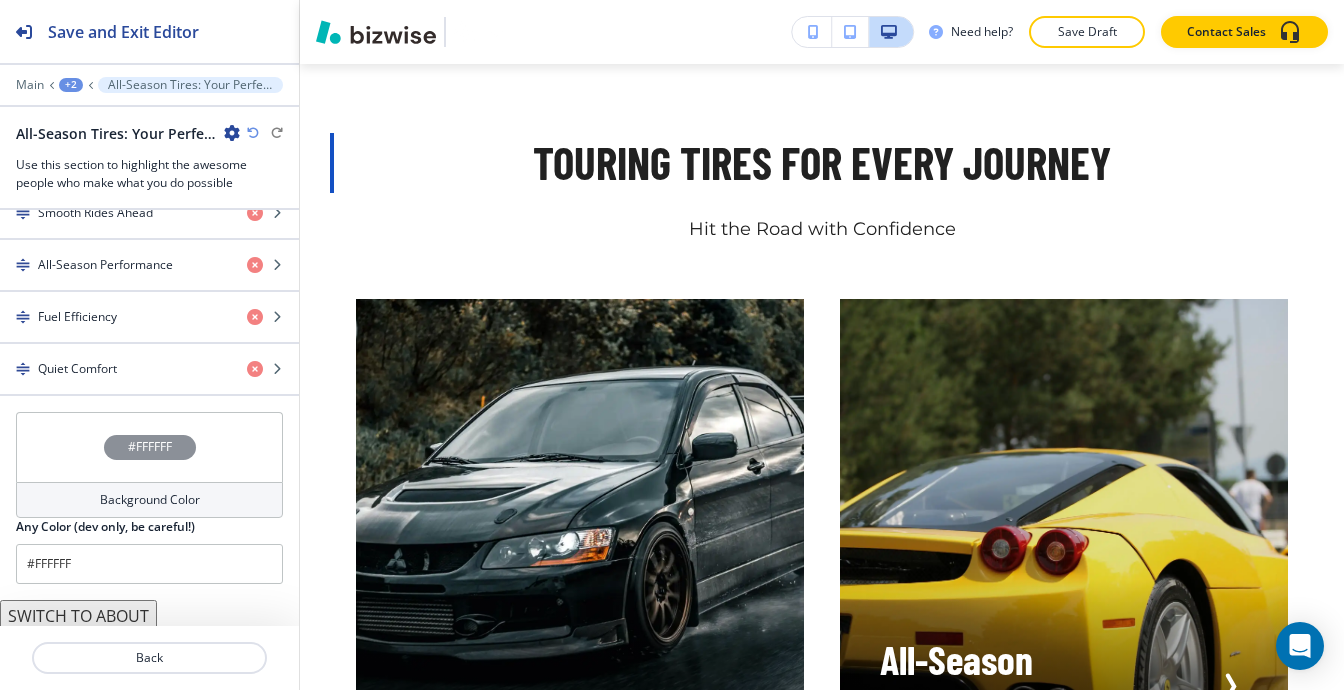 click at bounding box center (253, 133) 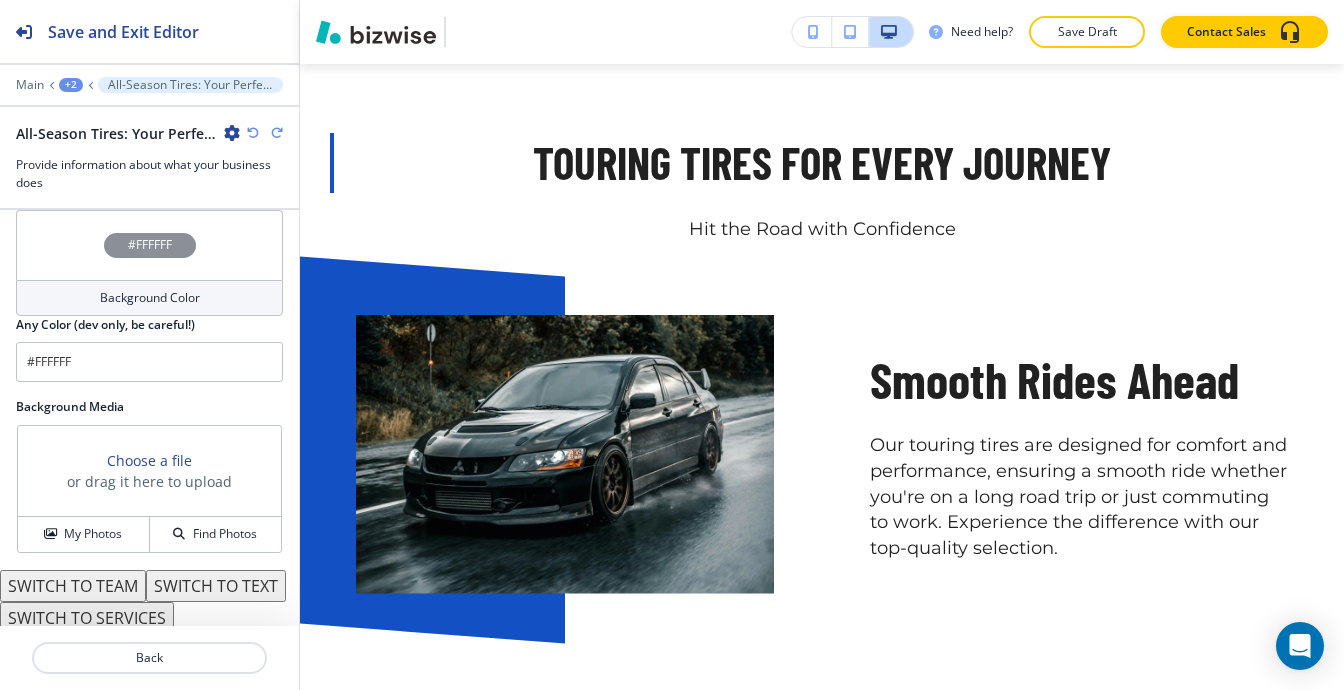 scroll, scrollTop: 1088, scrollLeft: 0, axis: vertical 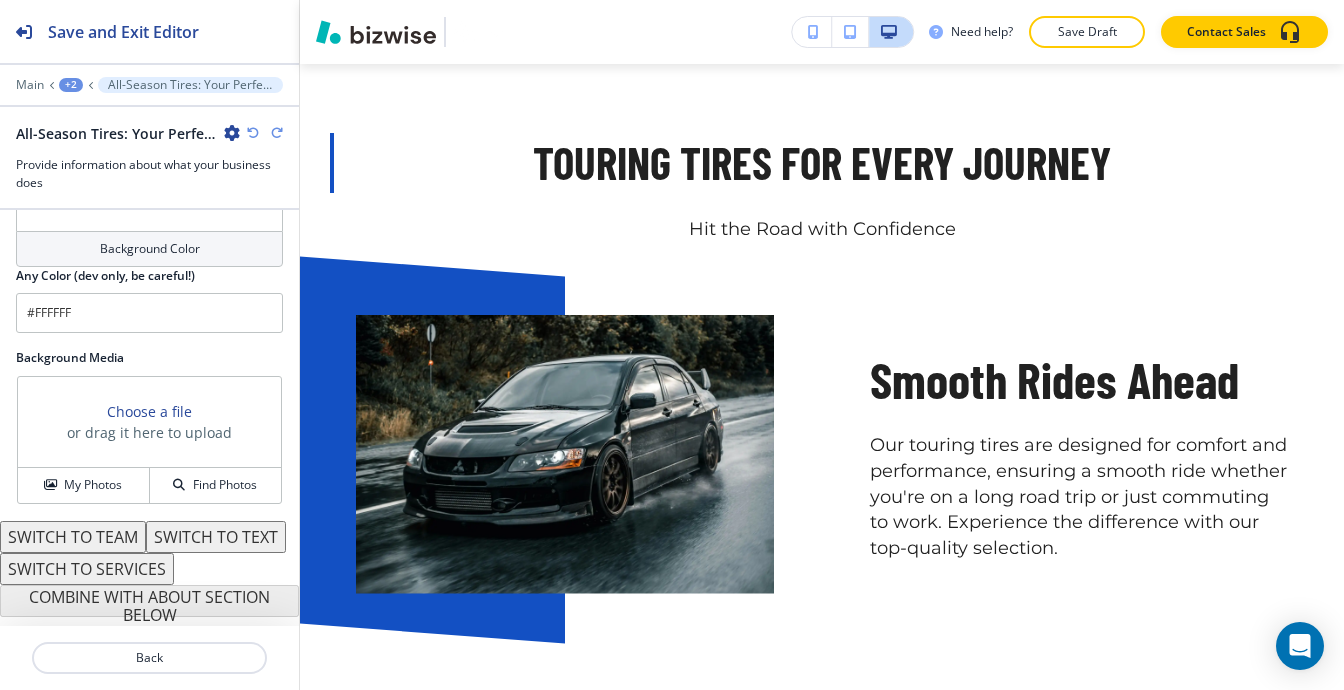 click on "SWITCH TO SERVICES" at bounding box center [87, 569] 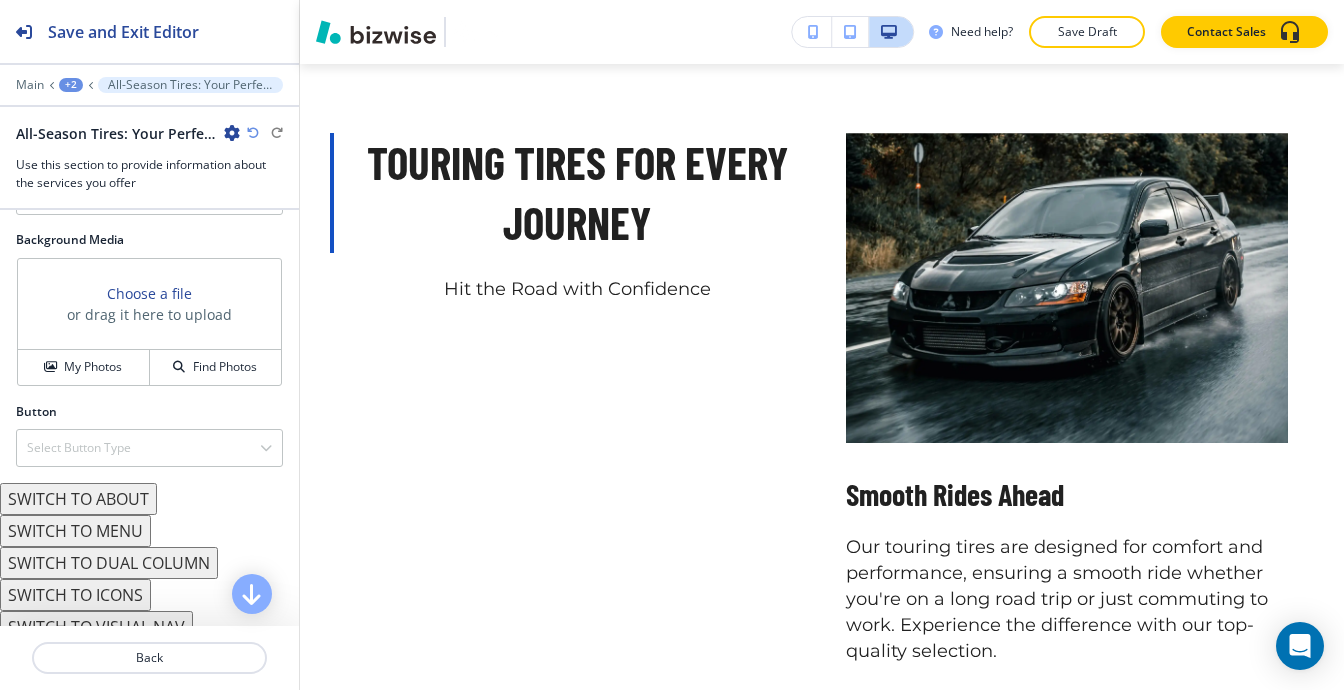 scroll, scrollTop: 1256, scrollLeft: 0, axis: vertical 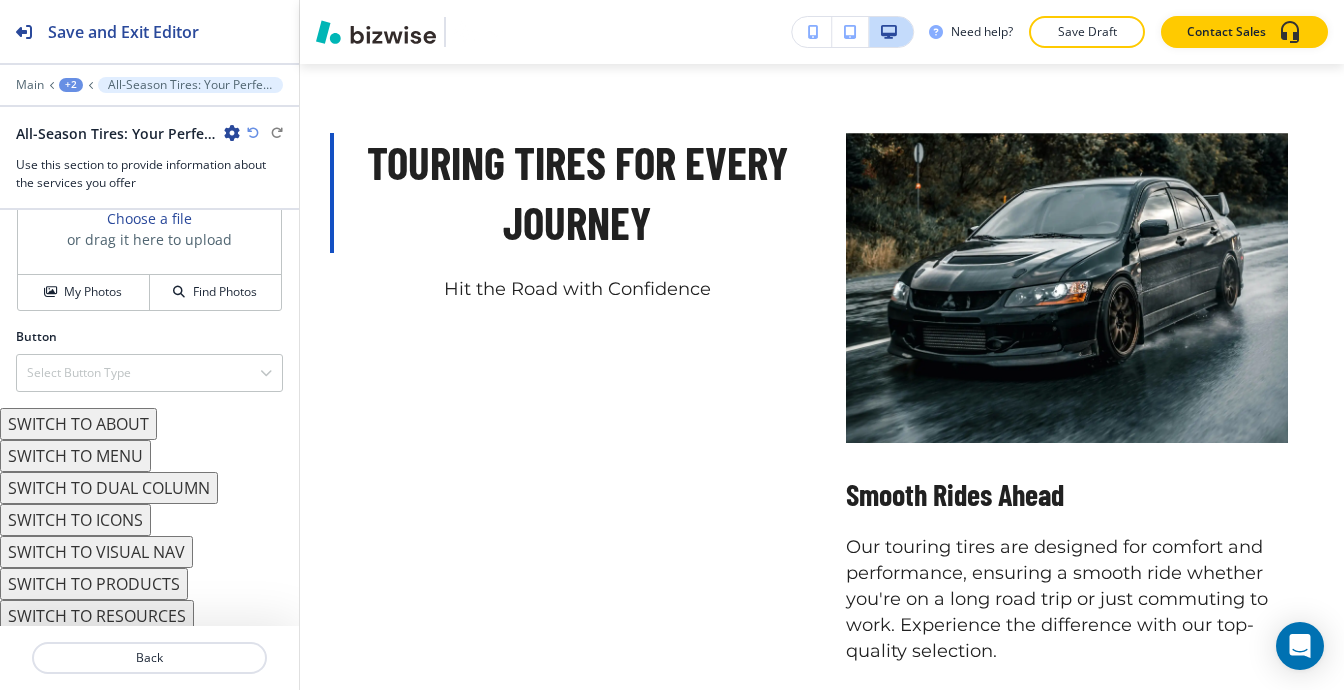 click on "SWITCH TO VISUAL NAV" at bounding box center (96, 552) 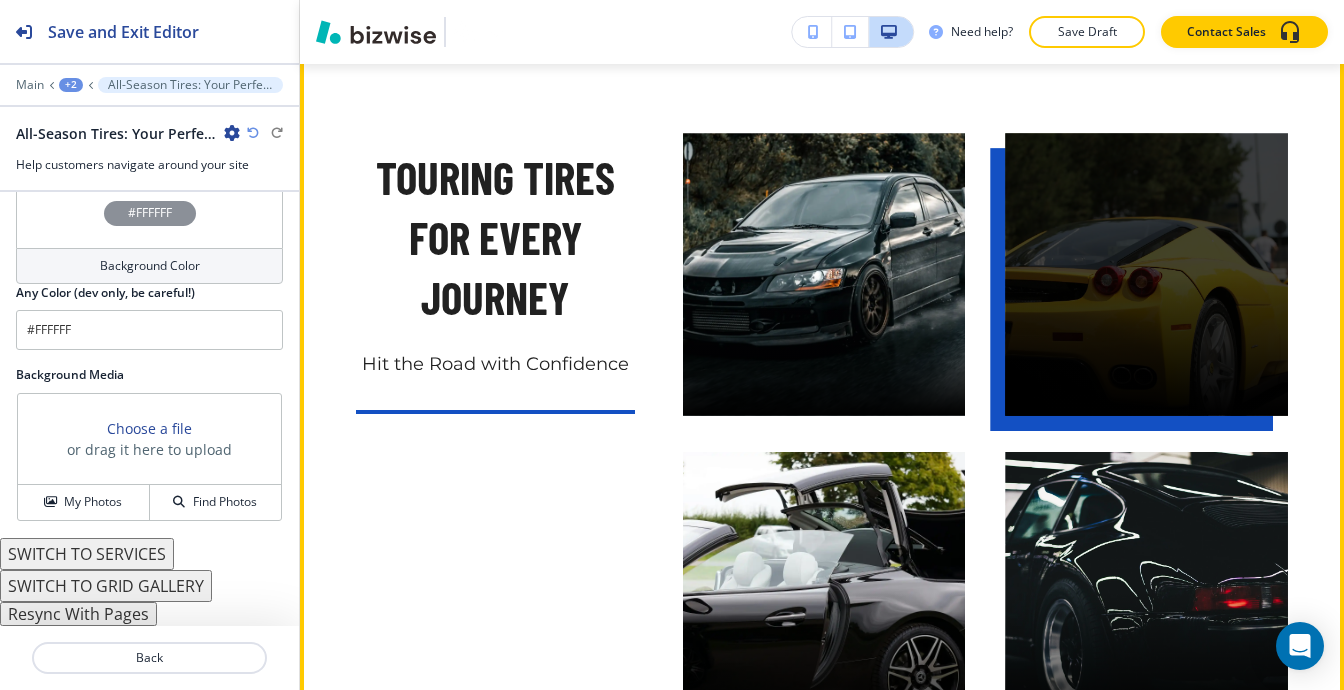 scroll, scrollTop: 1021, scrollLeft: 0, axis: vertical 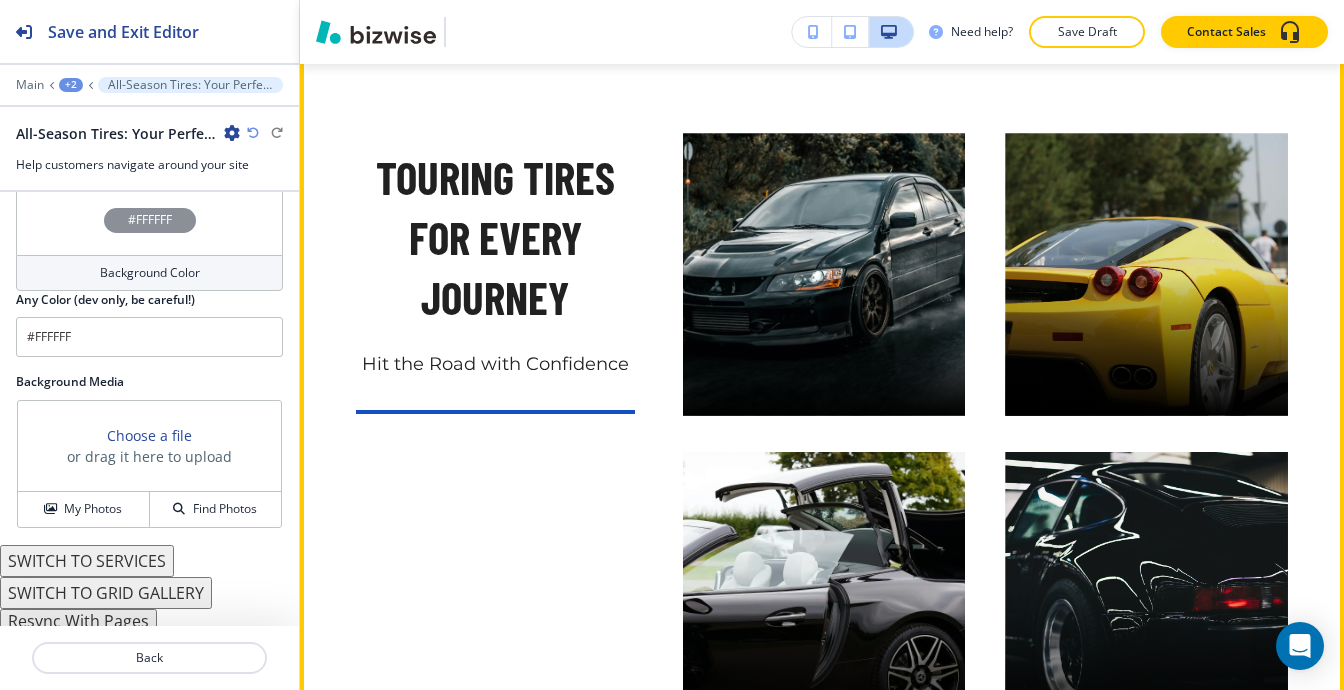 click on "Edit This Section" at bounding box center [379, 32] 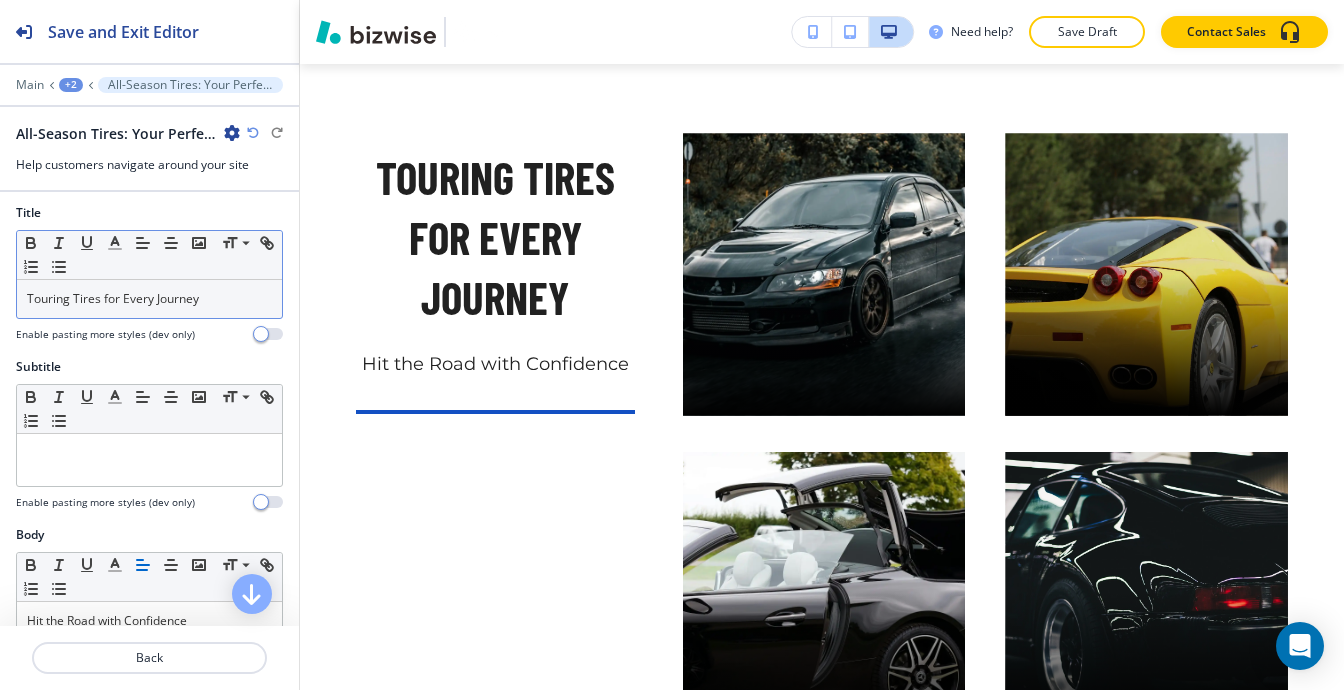 scroll, scrollTop: 0, scrollLeft: 0, axis: both 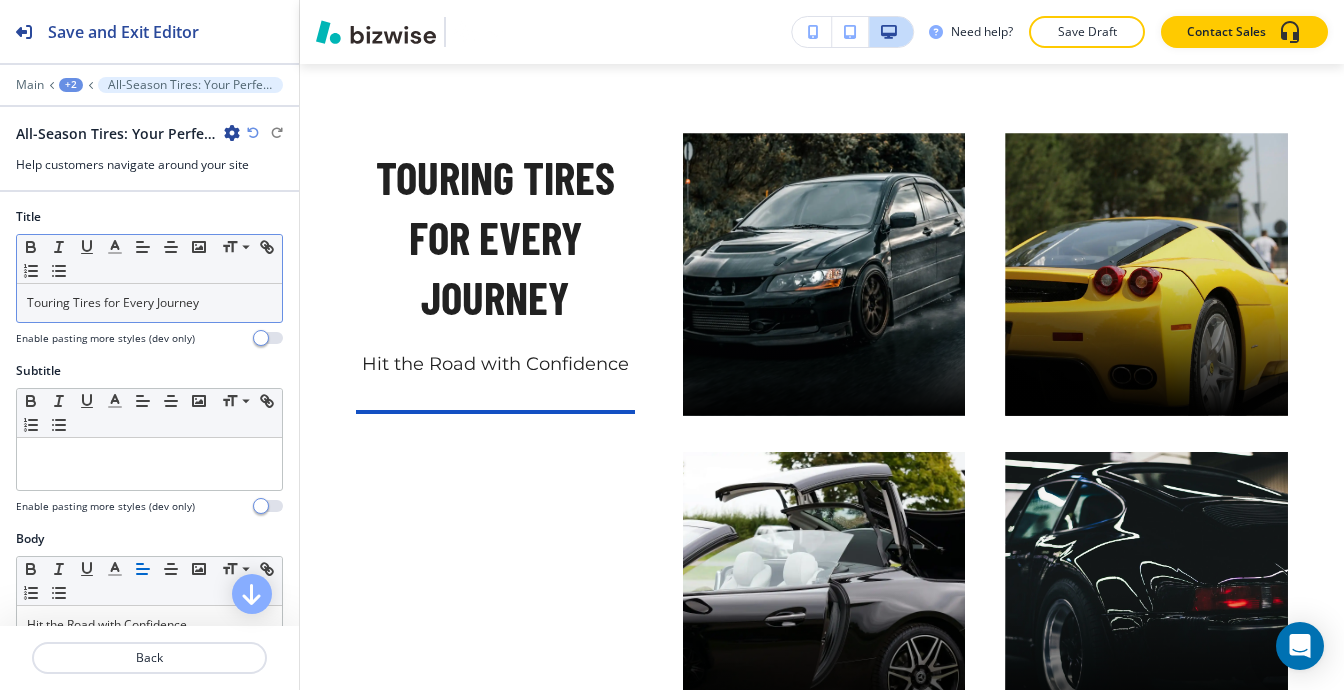 click on "Touring Tires for Every Journey" at bounding box center [149, 303] 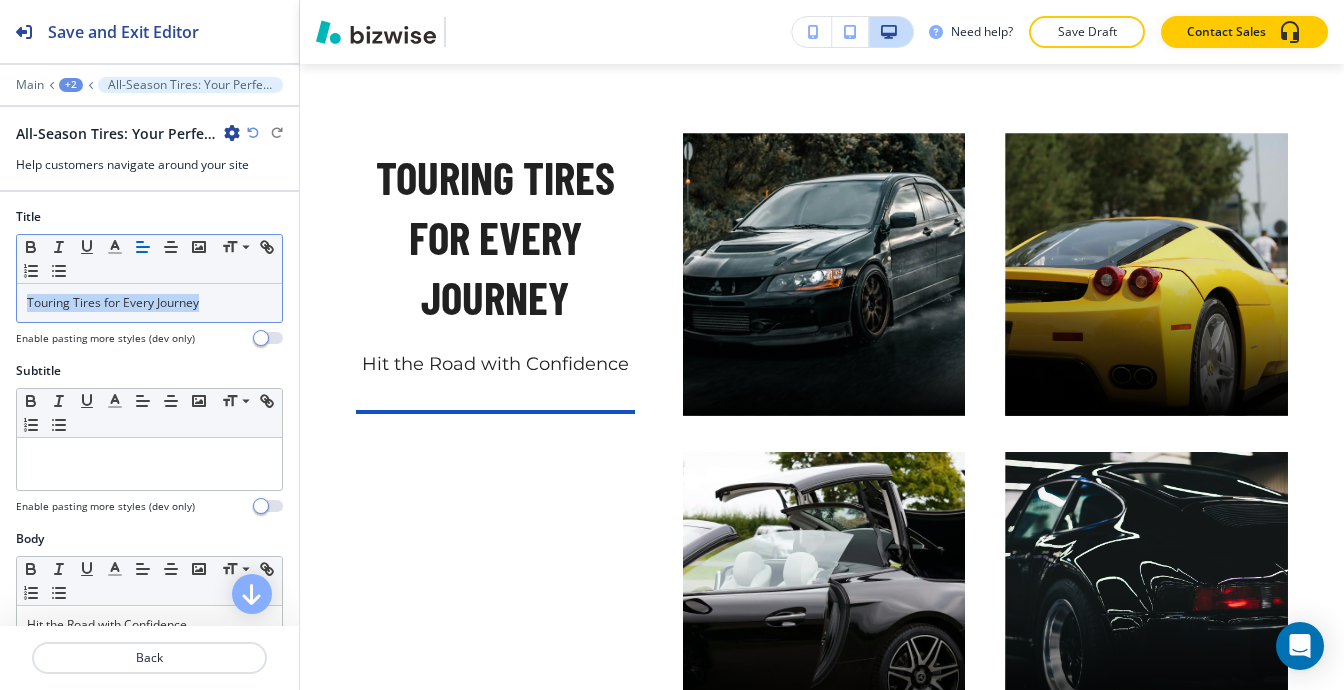 click 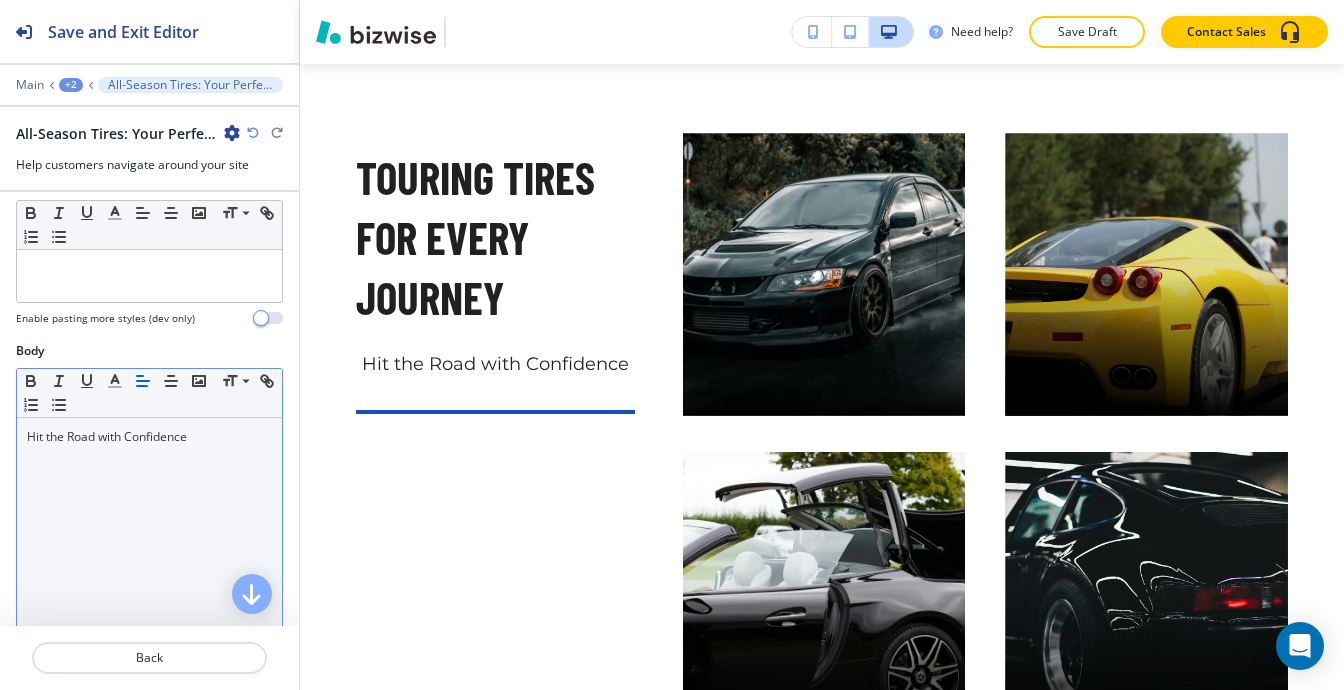 scroll, scrollTop: 200, scrollLeft: 0, axis: vertical 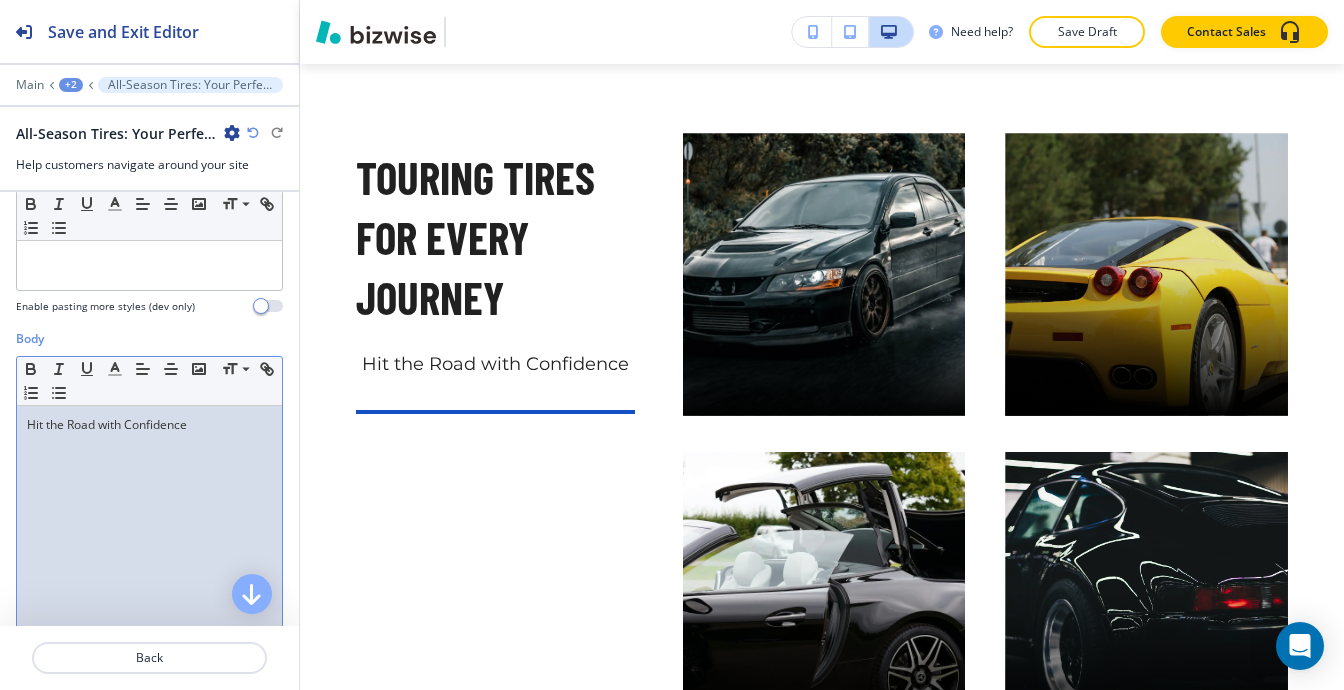 click on "Hit the Road with Confidence" at bounding box center [149, 425] 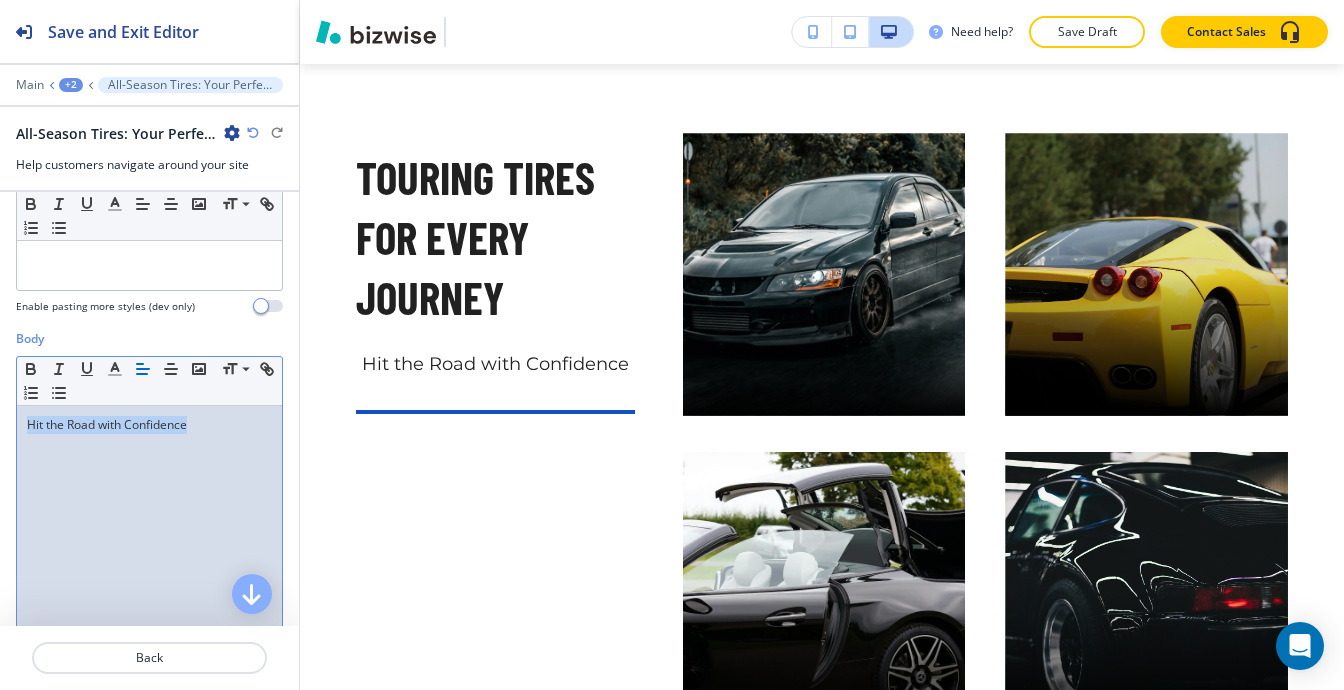 click 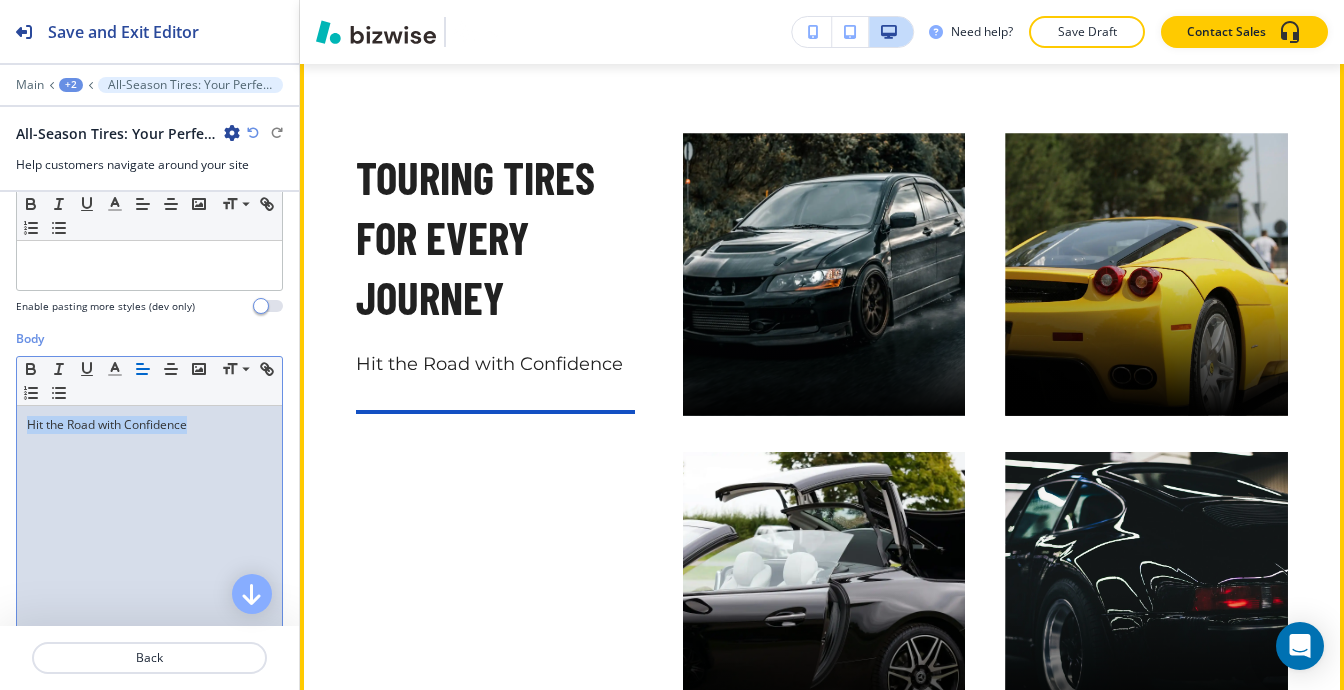 scroll, scrollTop: 21660, scrollLeft: 0, axis: vertical 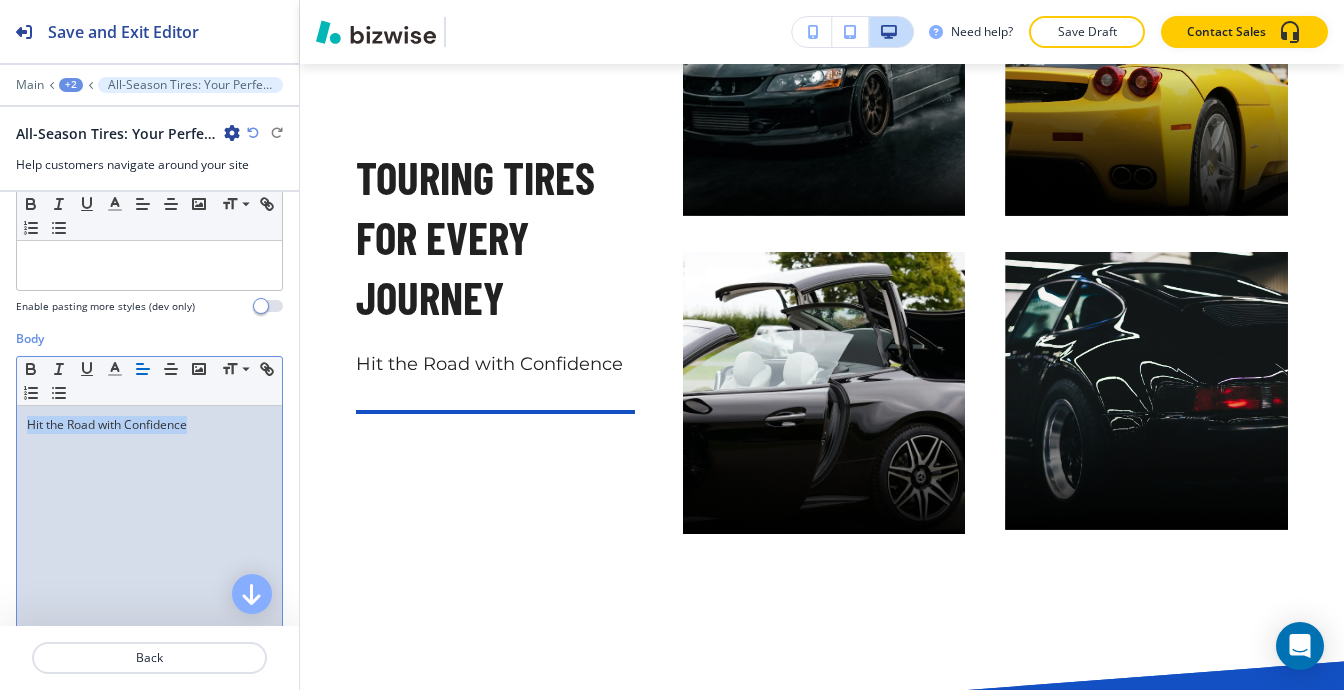 click on "+2" at bounding box center [71, 85] 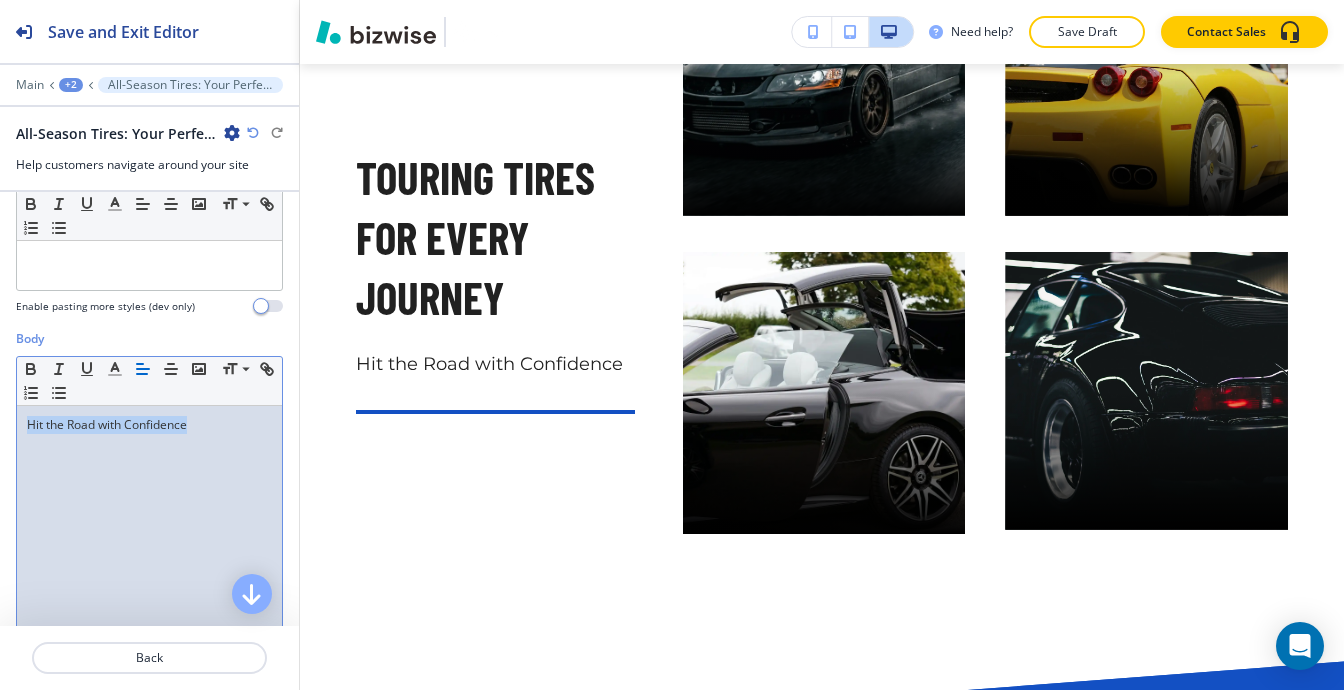 click on "Hit the Road with Confidence" at bounding box center (149, 536) 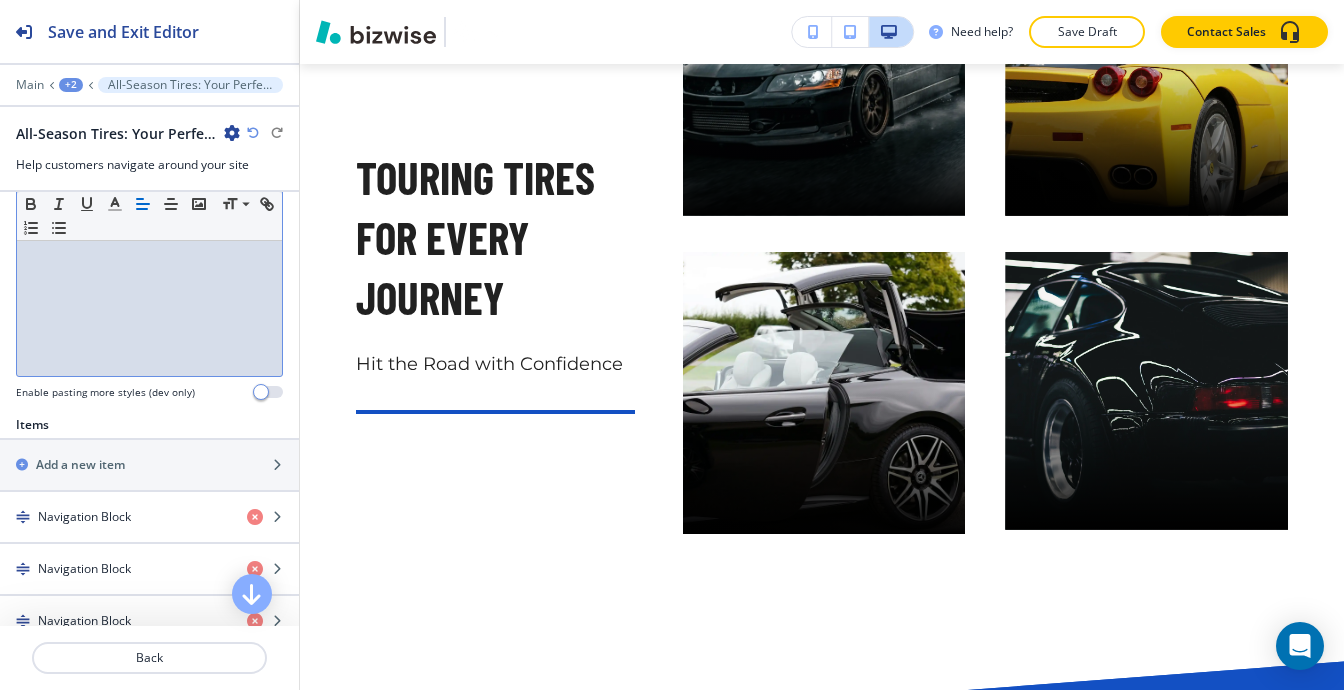 scroll, scrollTop: 700, scrollLeft: 0, axis: vertical 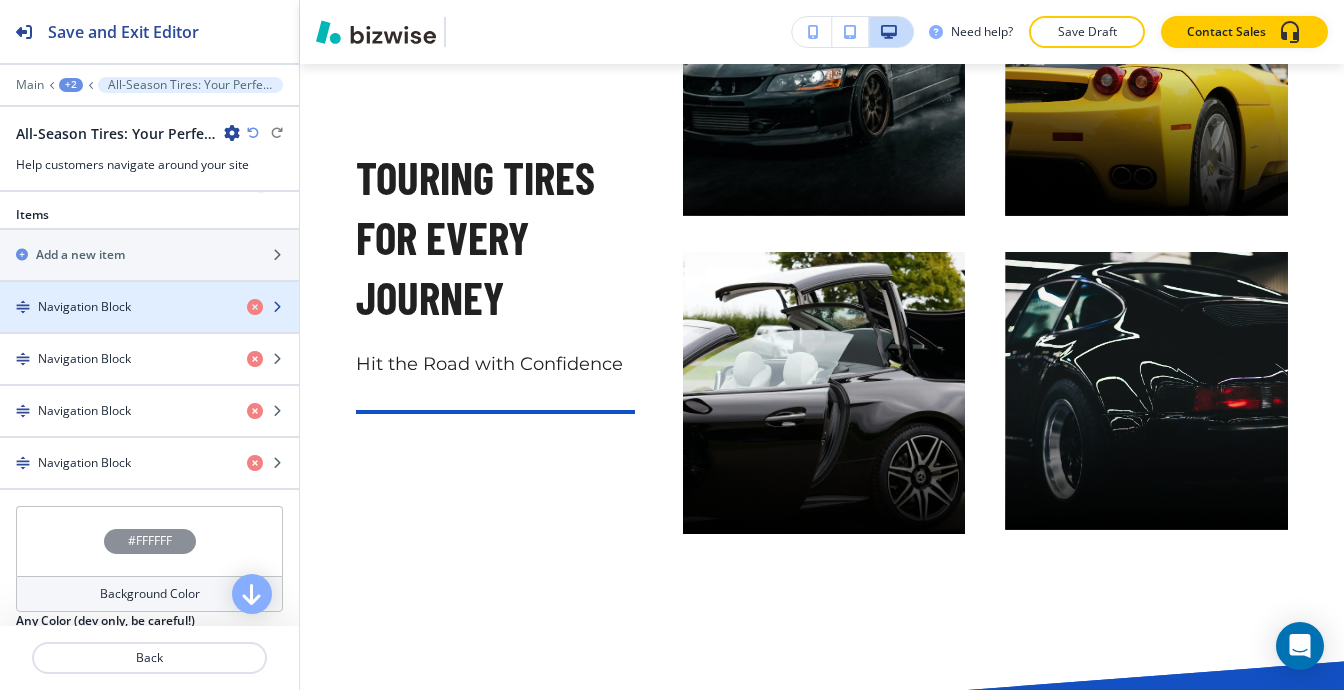 click on "Navigation Block" at bounding box center [115, 307] 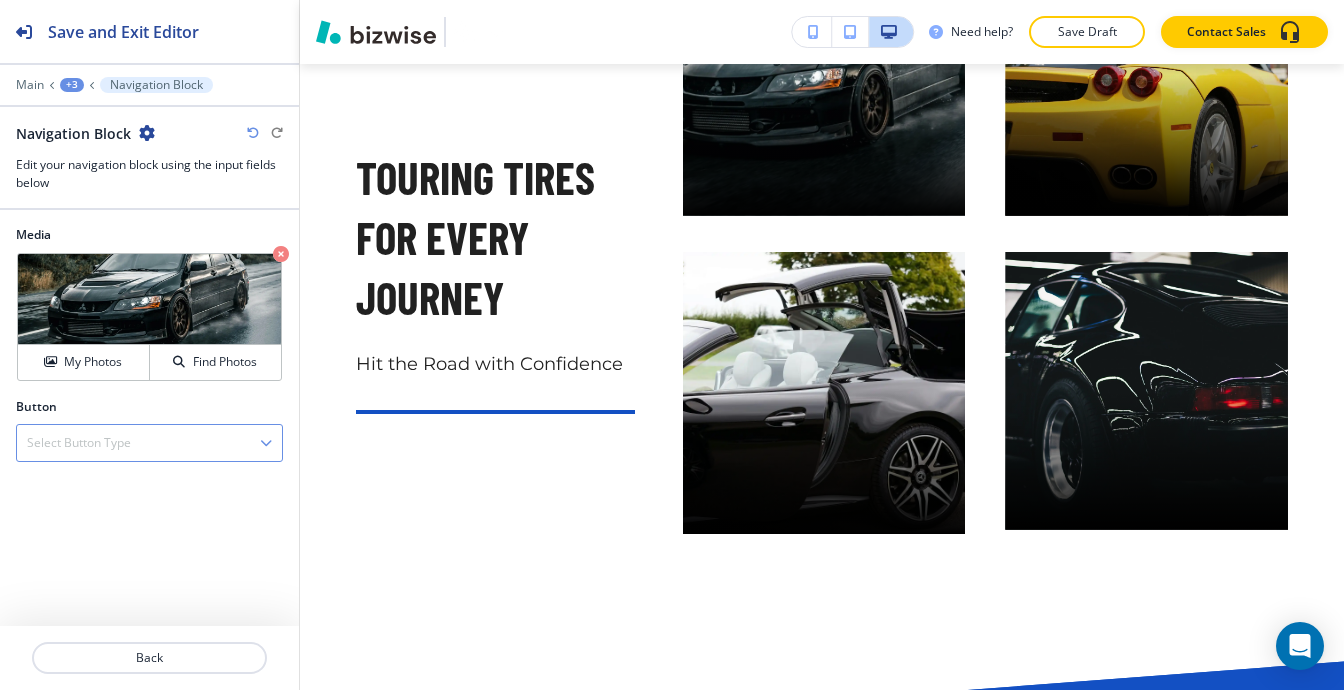 click on "Select Button Type" at bounding box center (149, 443) 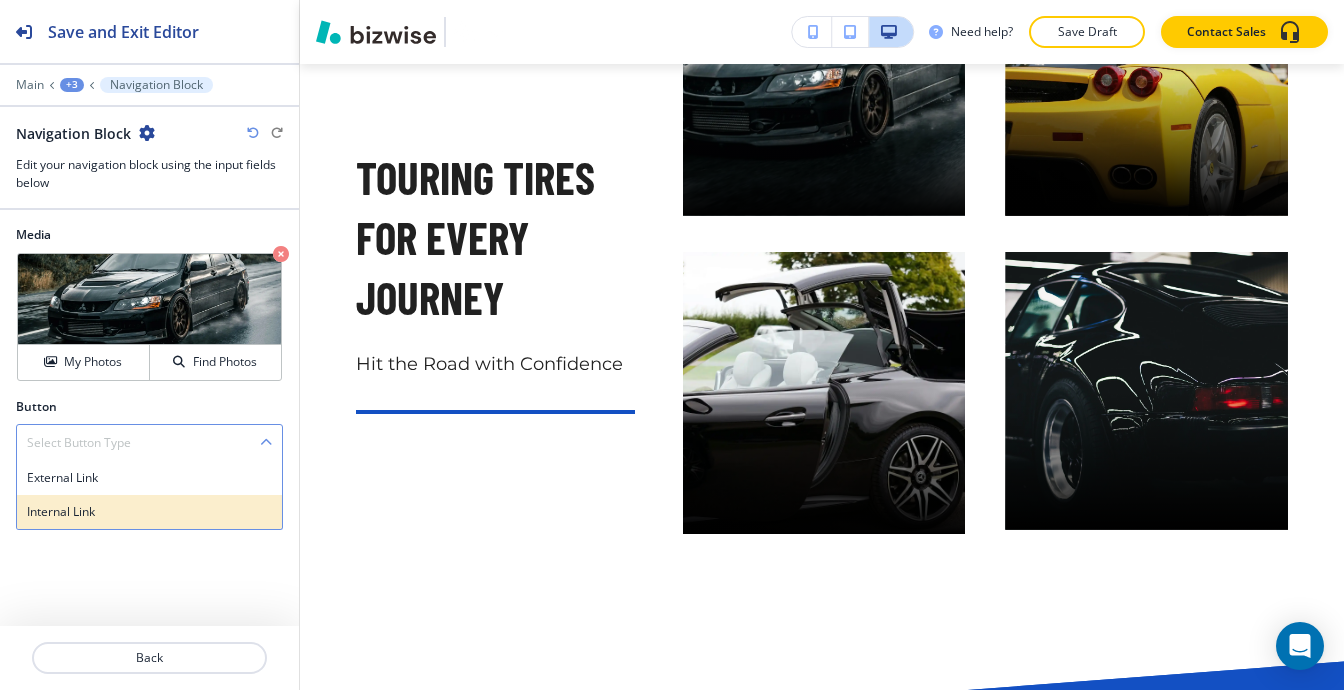 click on "Internal Link" at bounding box center (149, 512) 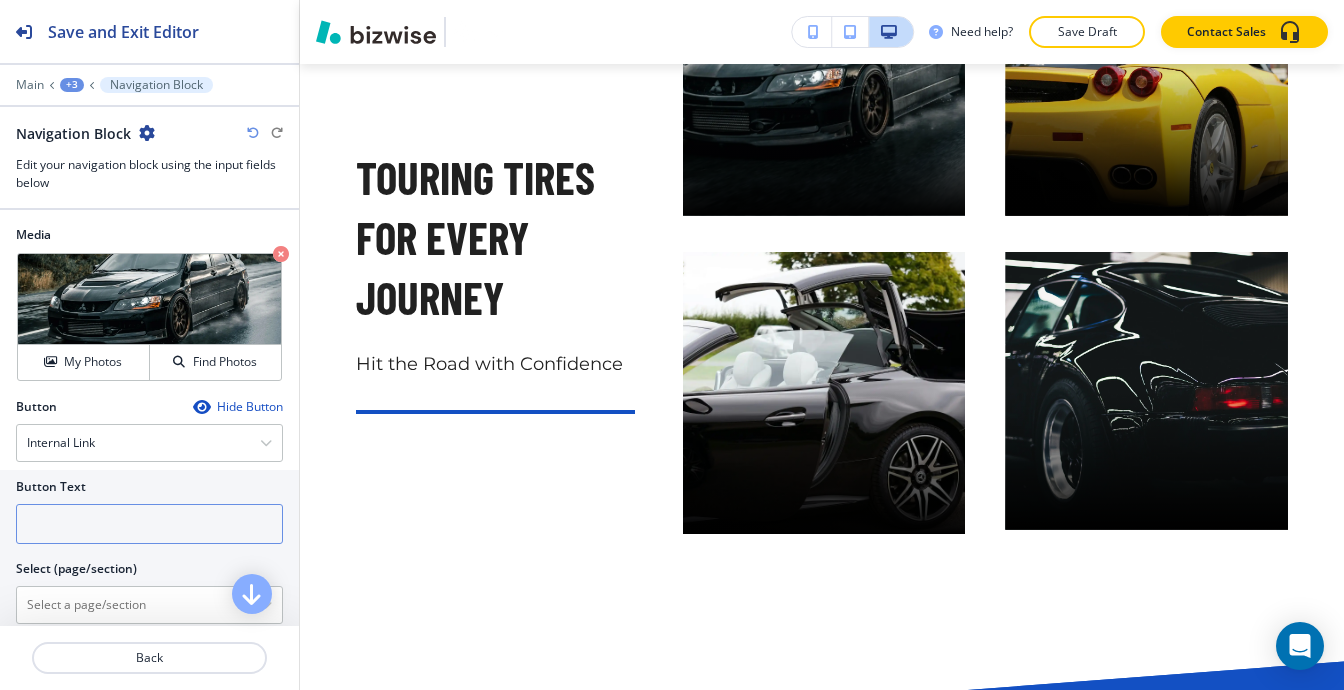 click at bounding box center (149, 524) 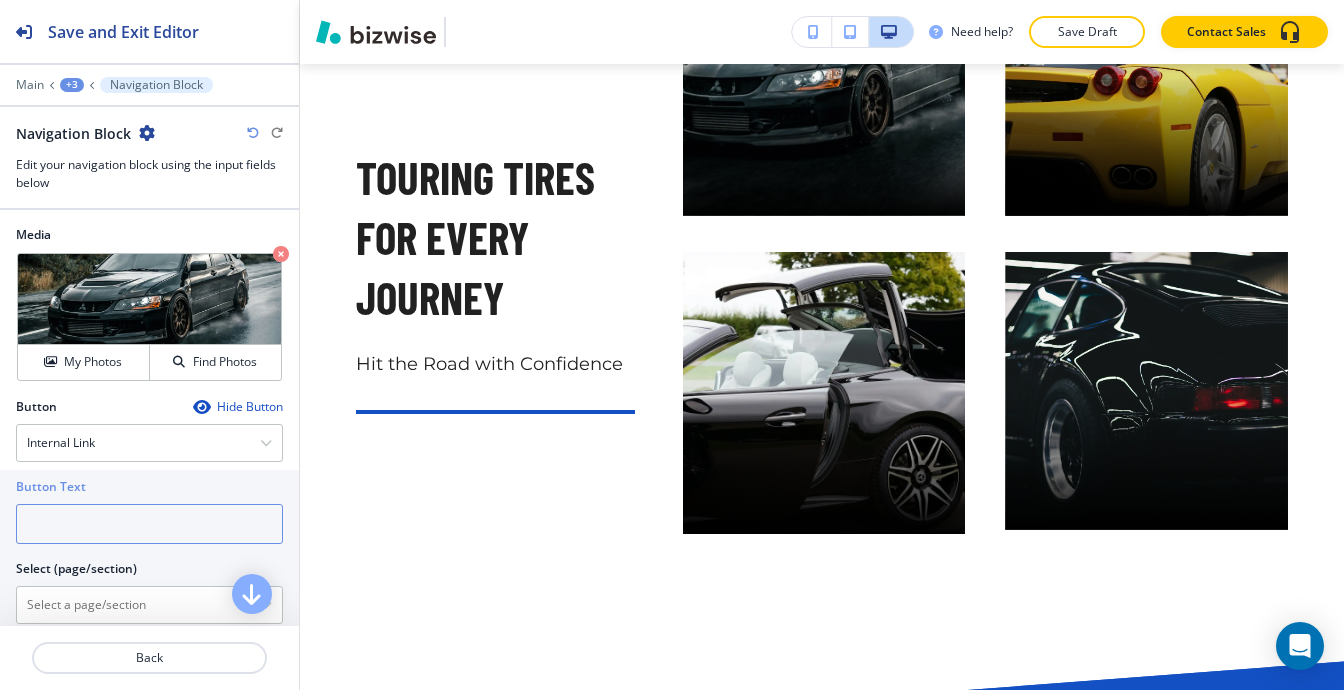paste on "Smooth Rides Ahead" 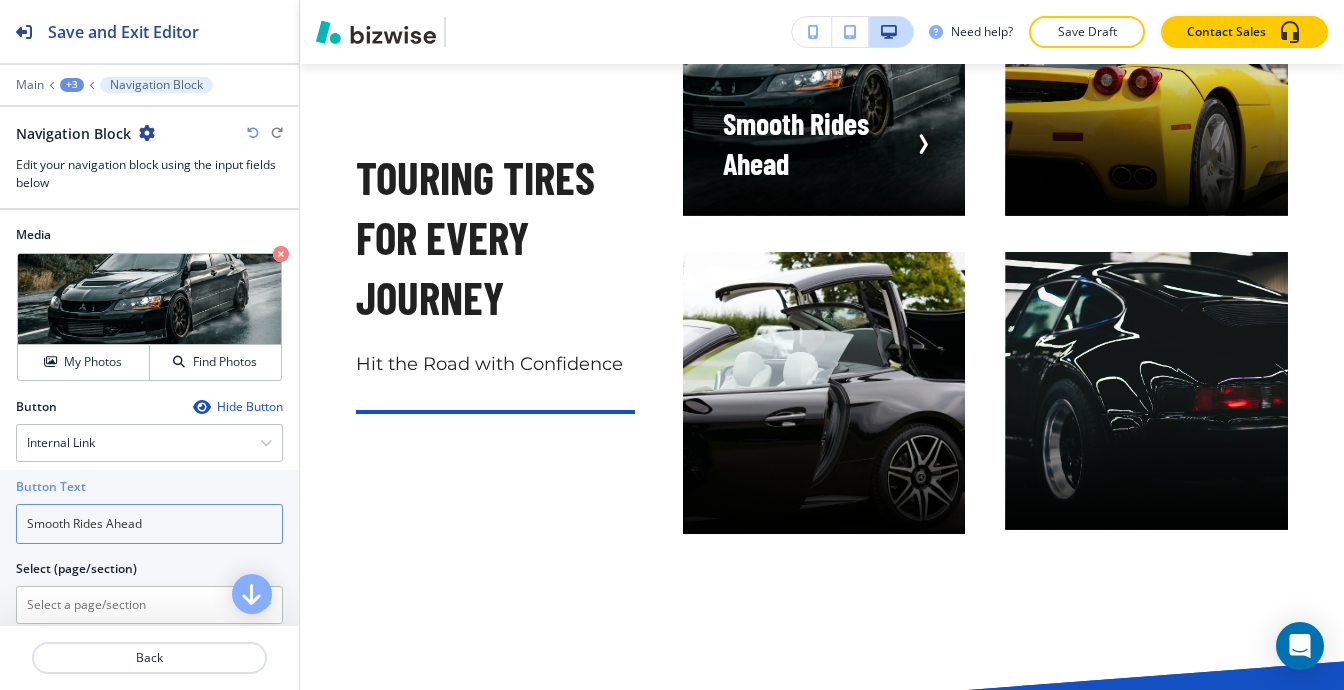 type on "Smooth Rides Ahead" 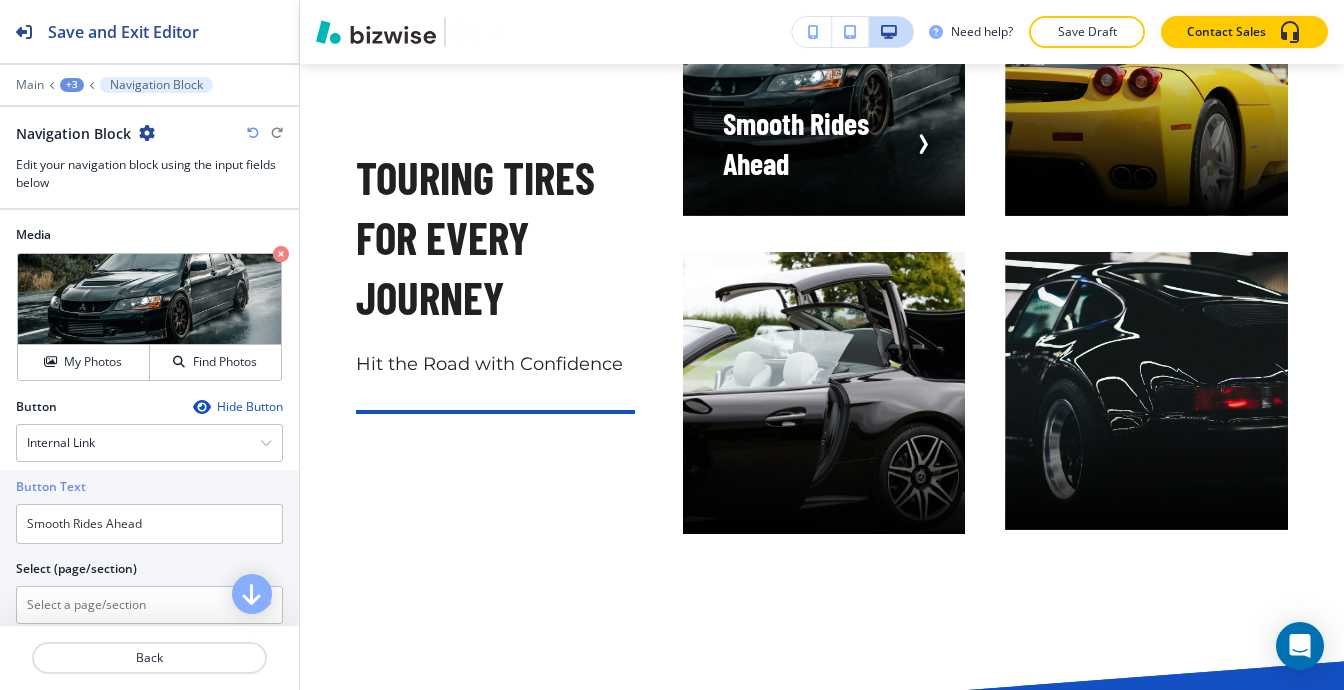 click at bounding box center (149, 99) 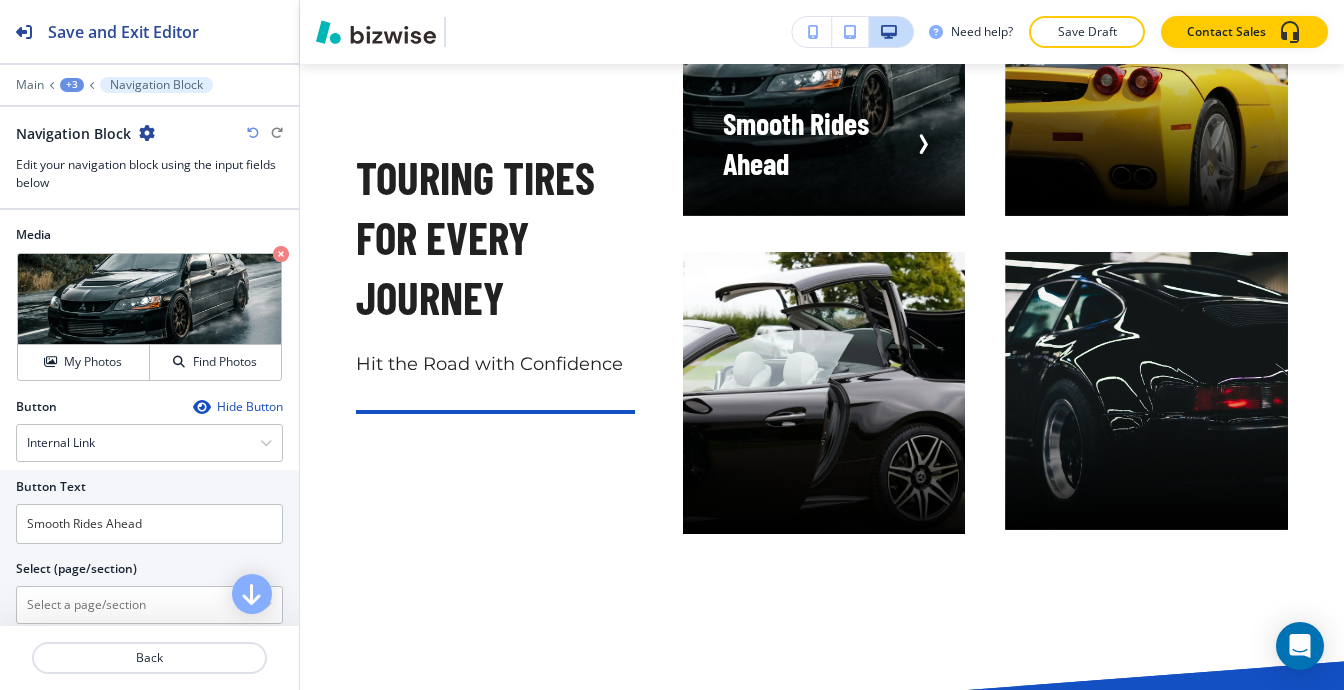 click on "+3" at bounding box center (72, 85) 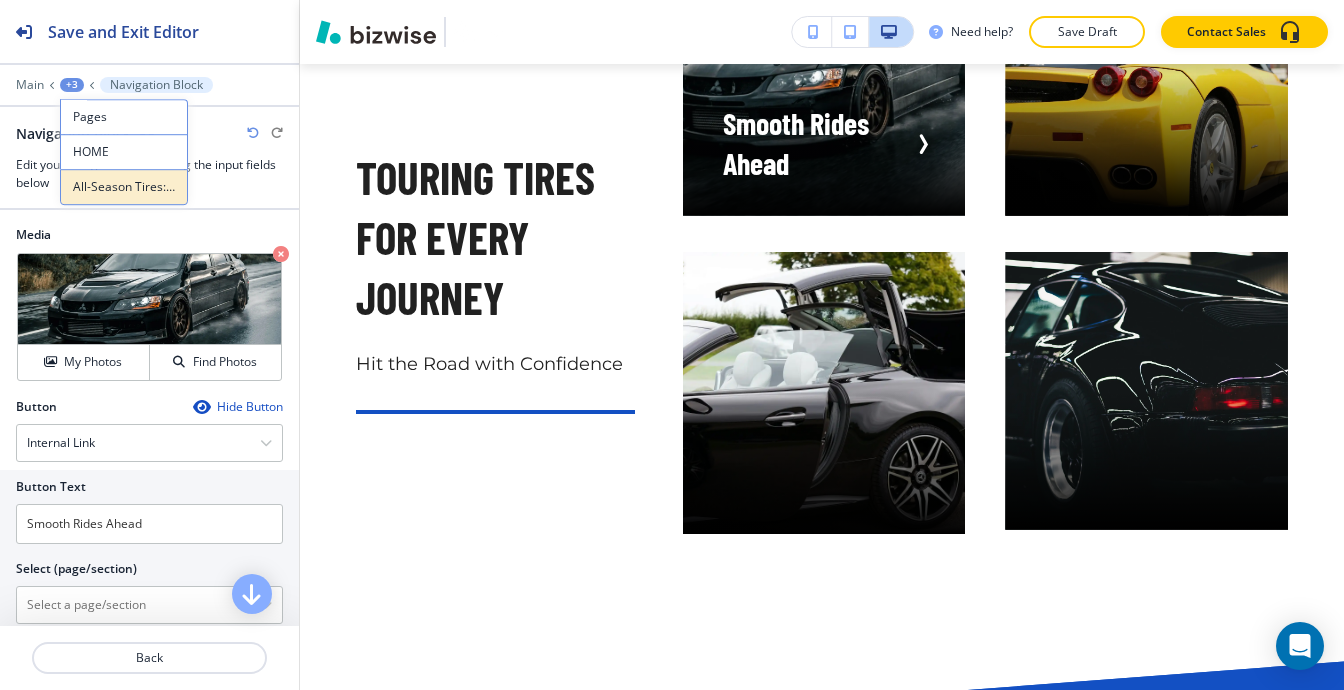 click on "All-Season Tires: Your Perfect Companion-5" at bounding box center [124, 187] 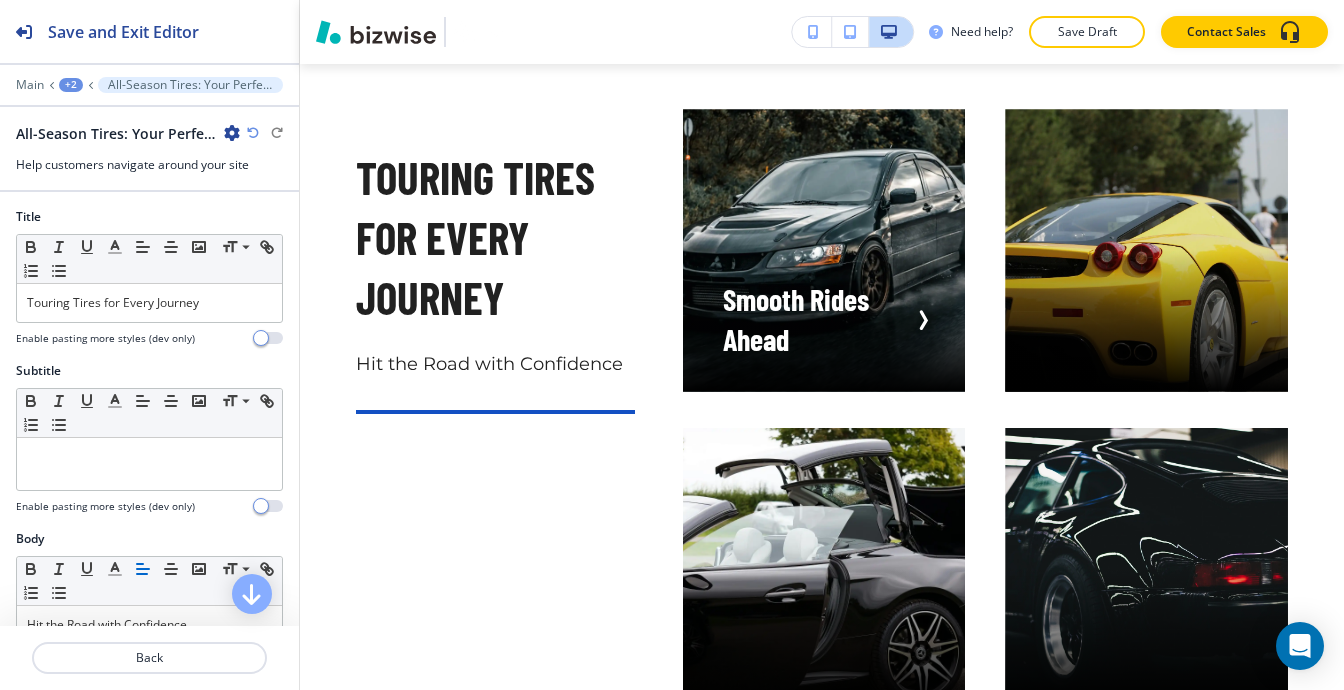 scroll, scrollTop: 21460, scrollLeft: 0, axis: vertical 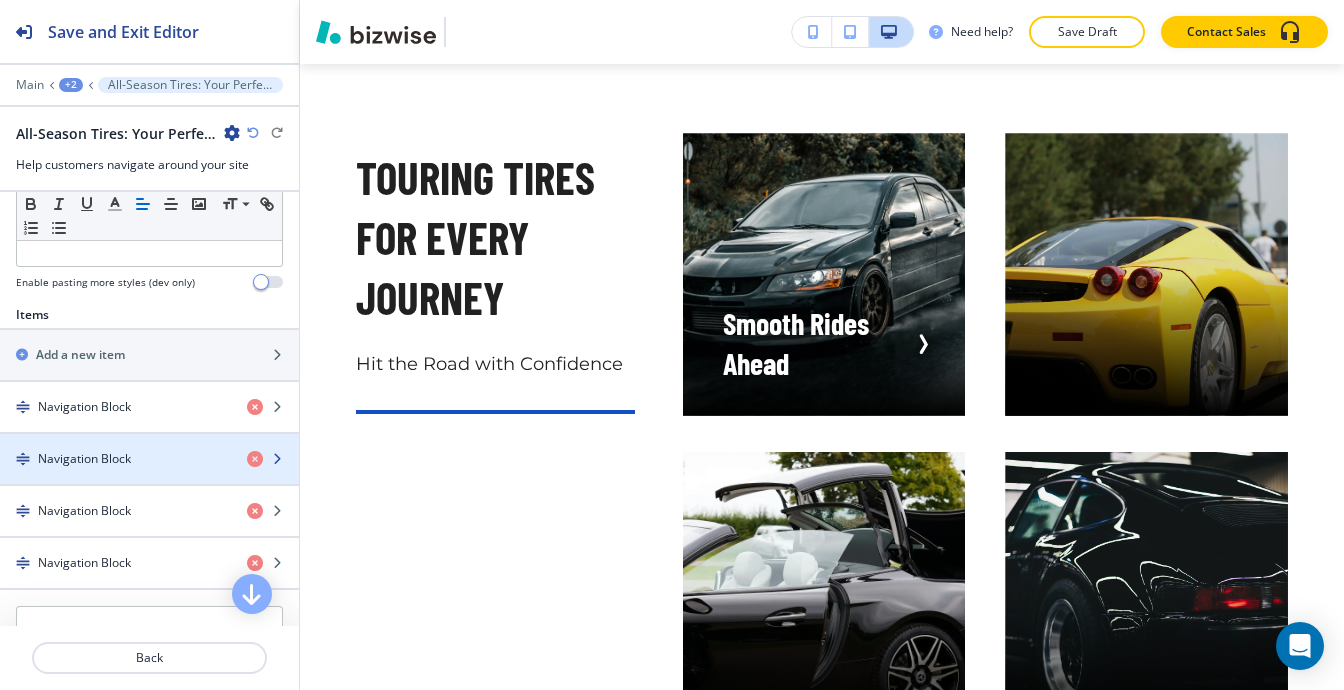 click on "Navigation Block" at bounding box center (84, 459) 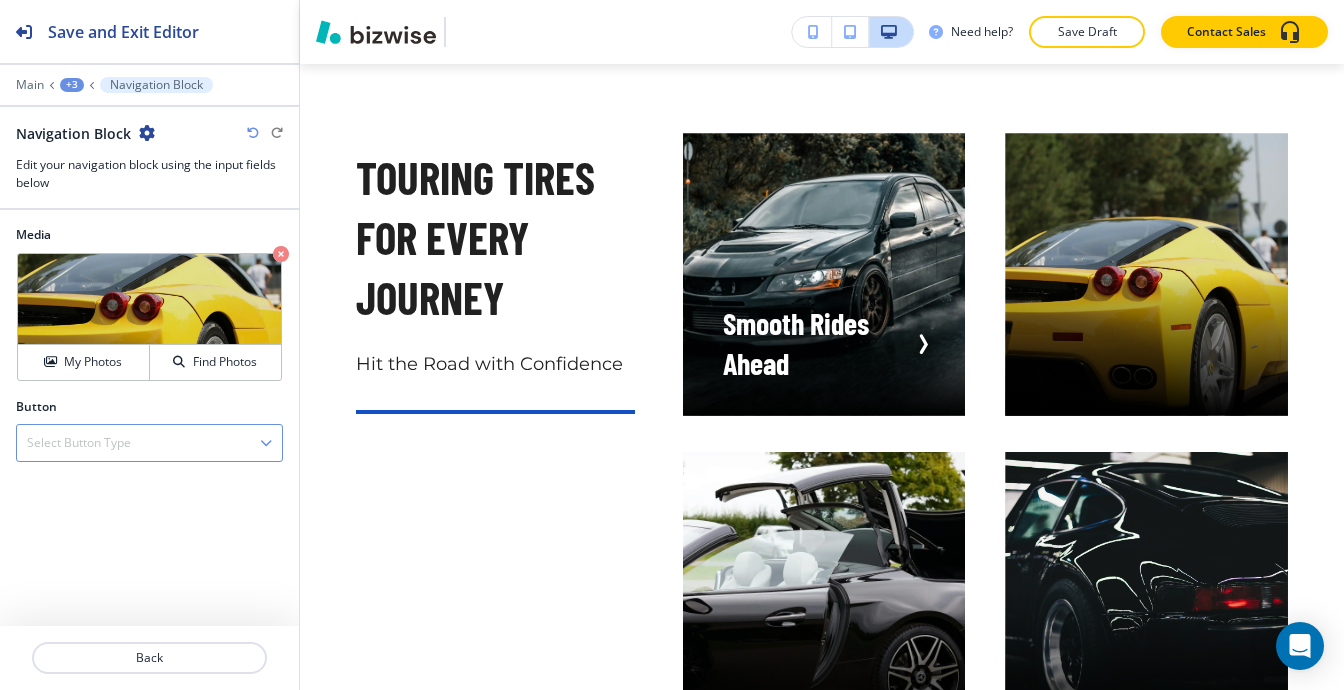 click on "Select Button Type" at bounding box center (149, 443) 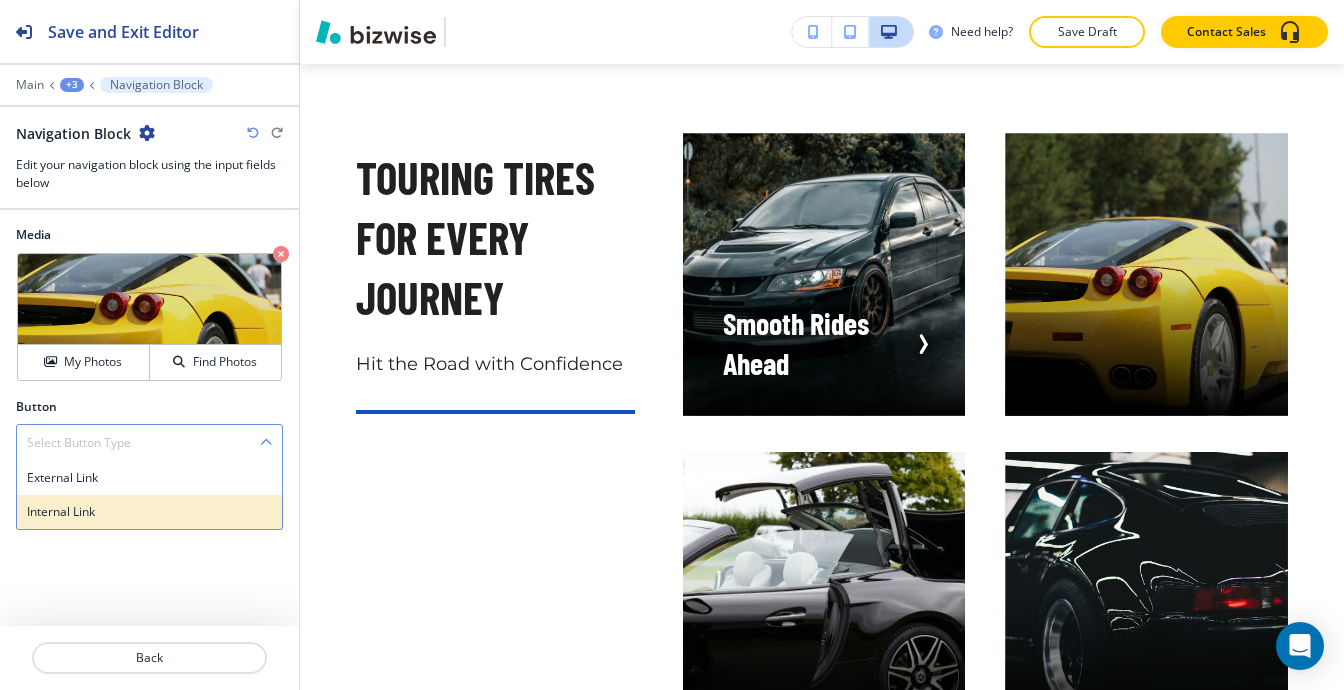 click on "Internal Link" at bounding box center [149, 512] 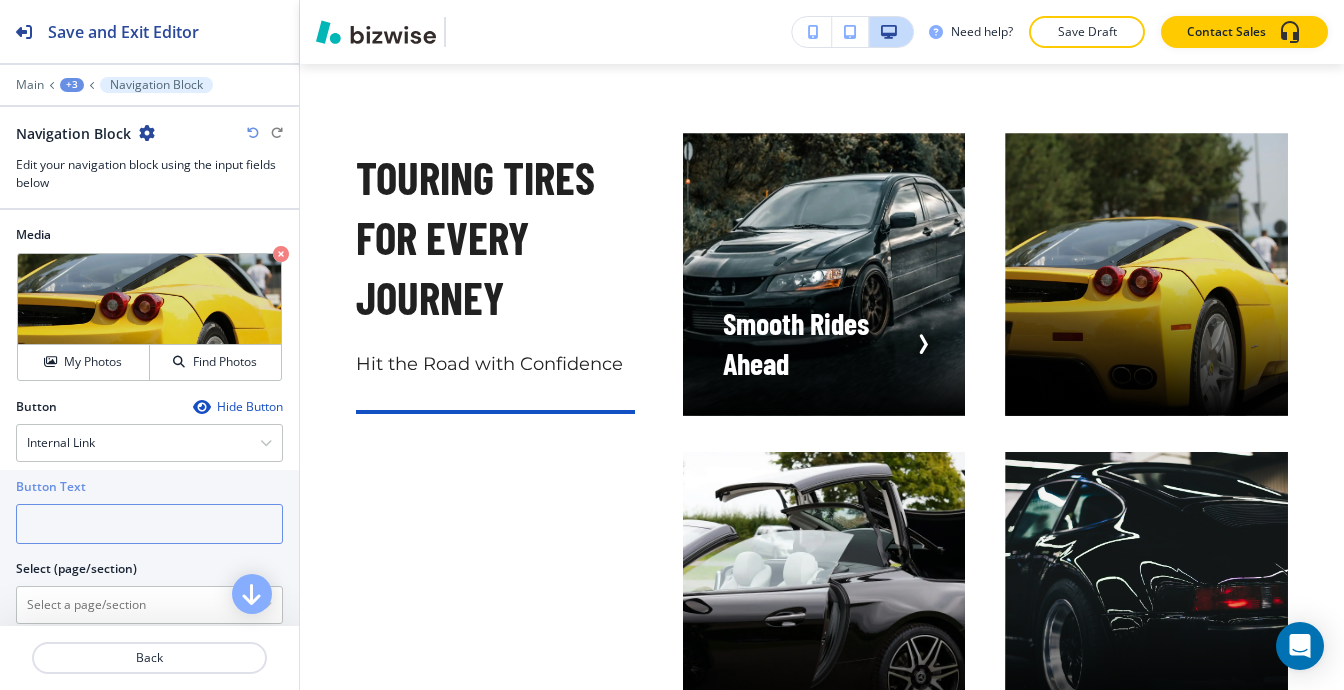 click at bounding box center [149, 524] 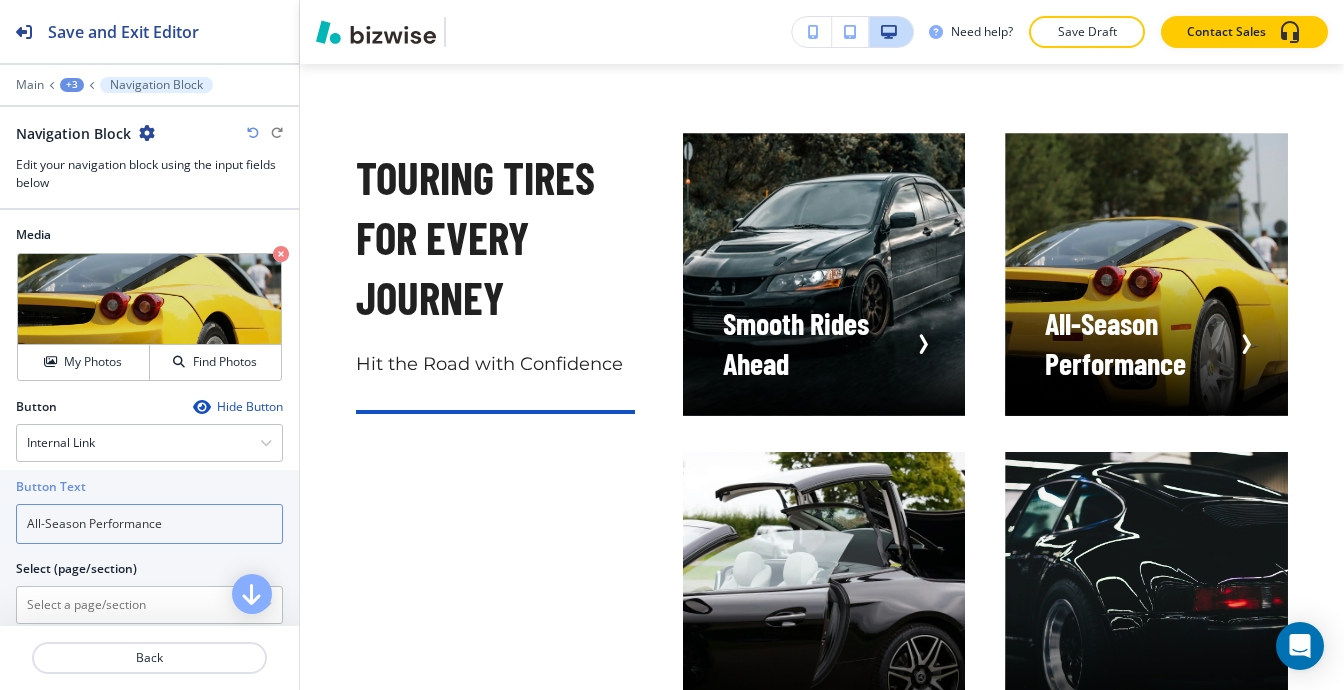 type on "All-Season Performance" 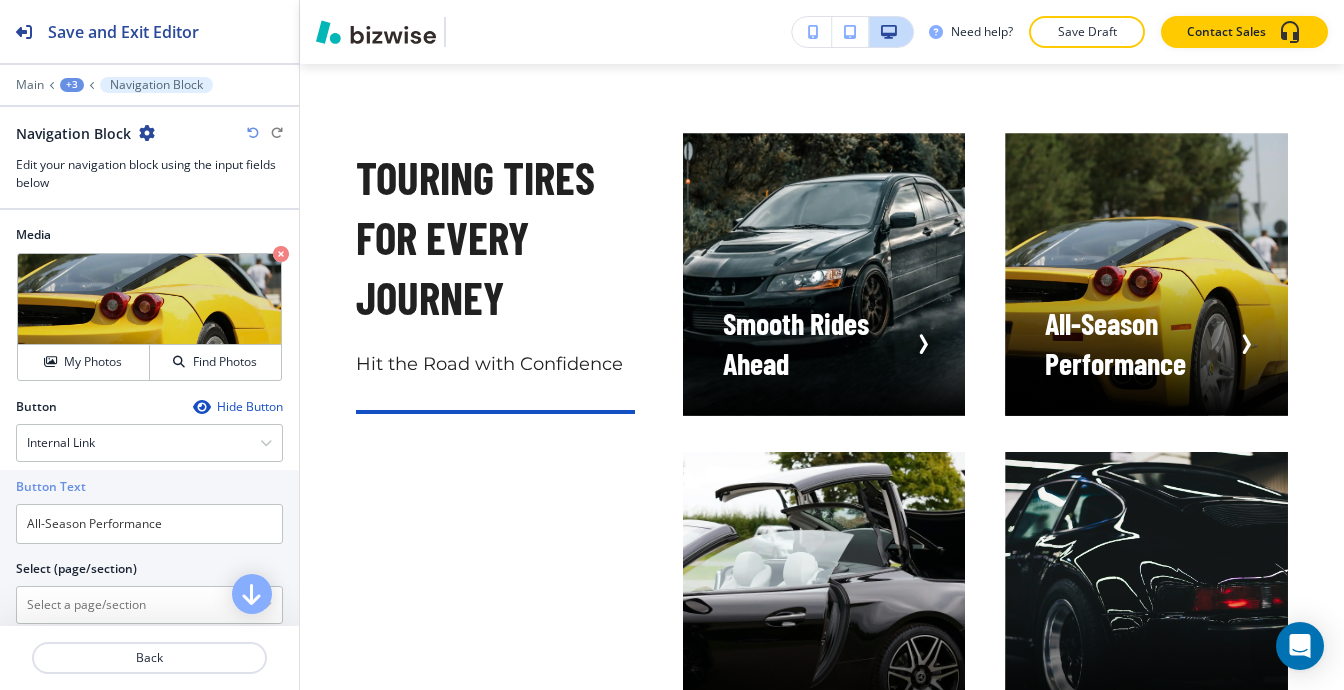 click on "+3" at bounding box center [72, 85] 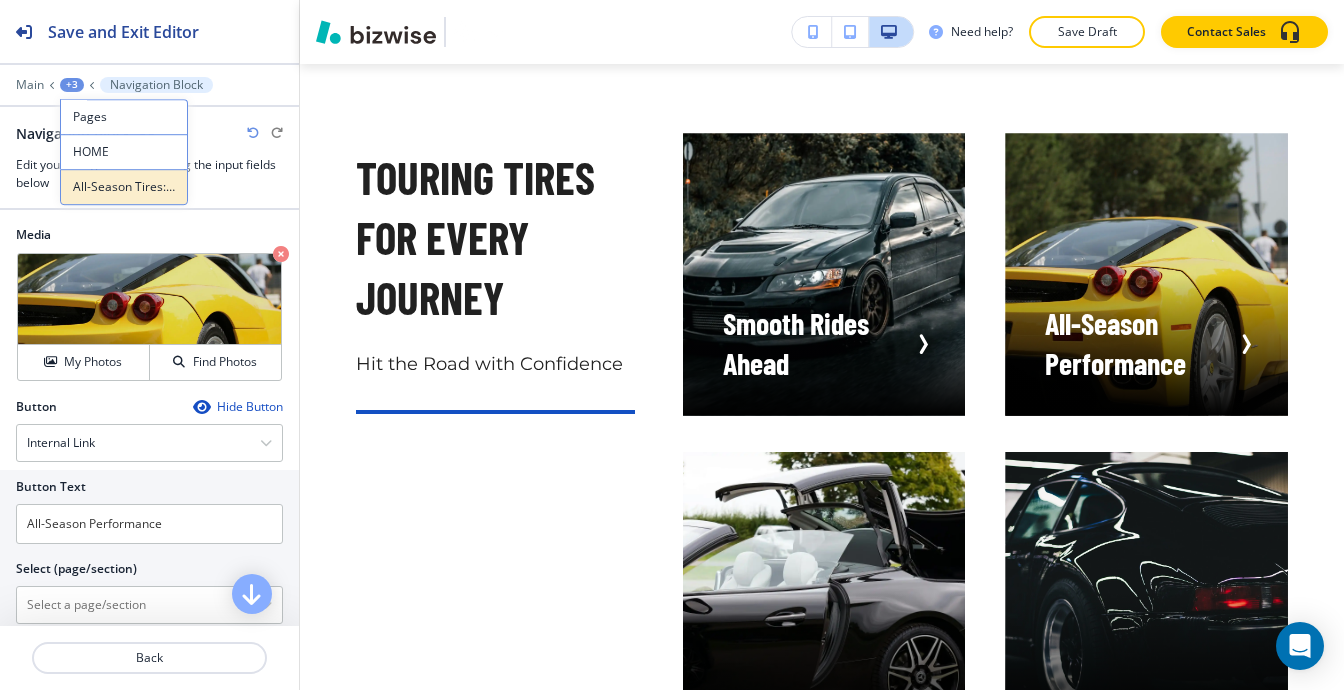 click on "All-Season Tires: Your Perfect Companion-5" at bounding box center [124, 187] 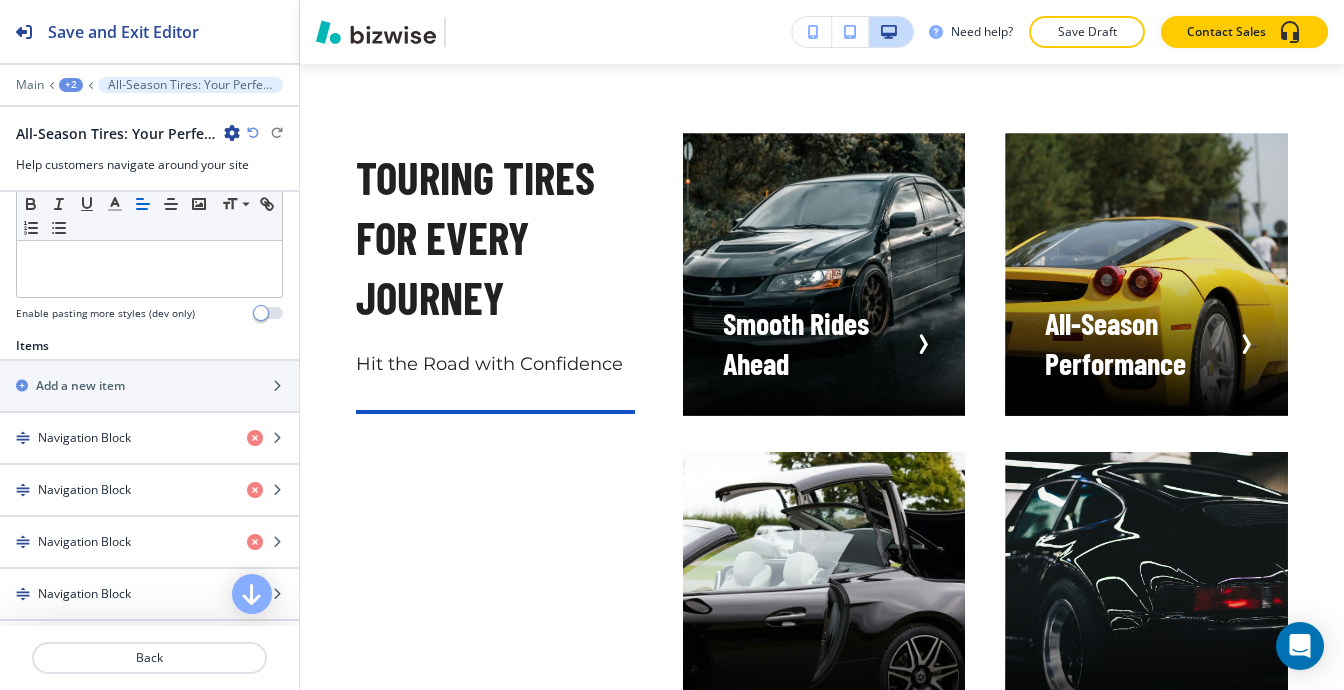 scroll, scrollTop: 700, scrollLeft: 0, axis: vertical 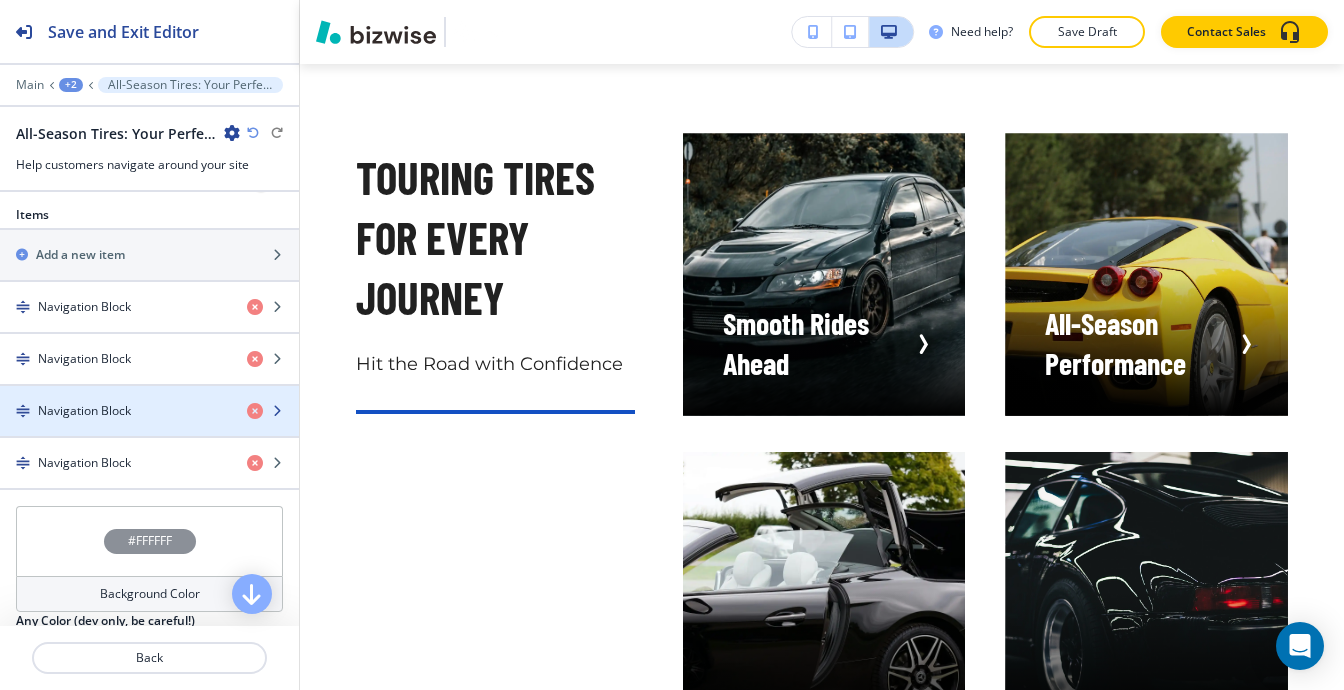 click on "Navigation Block" at bounding box center [84, 411] 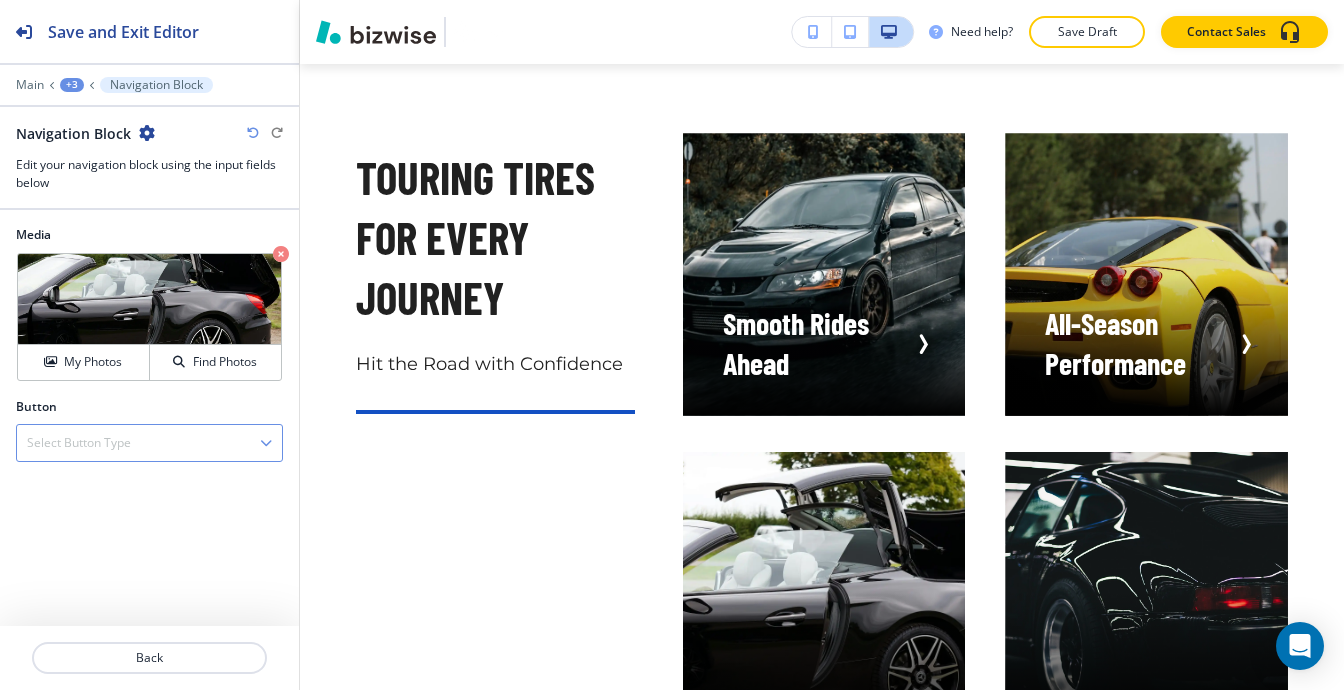 click on "Select Button Type" at bounding box center [149, 443] 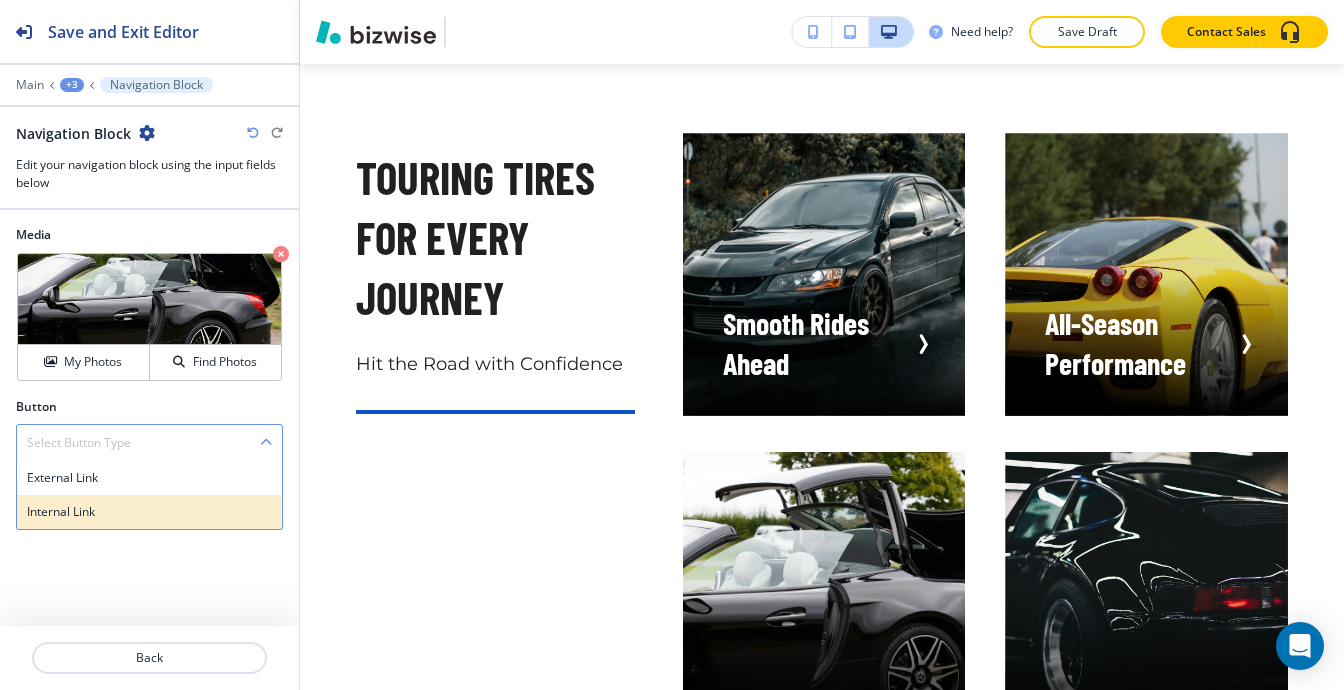 click on "Internal Link" at bounding box center (149, 512) 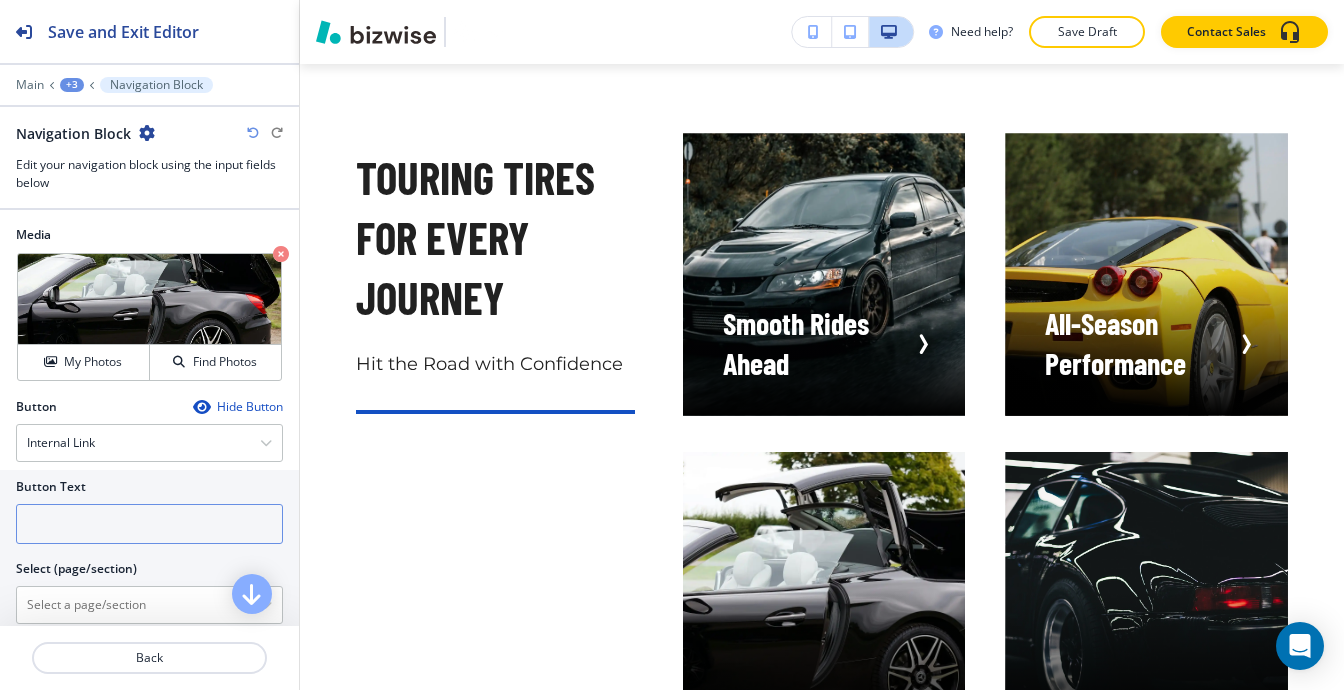 click at bounding box center (149, 524) 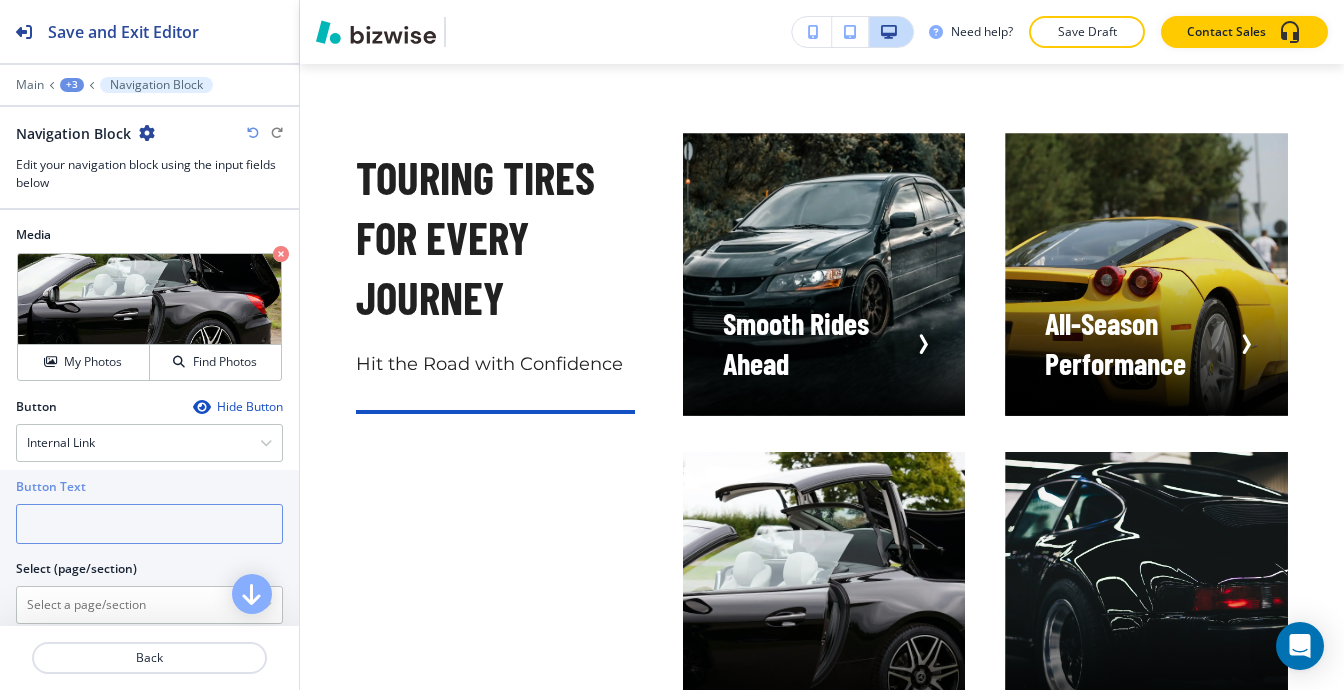 paste on "Fuel Efficiency" 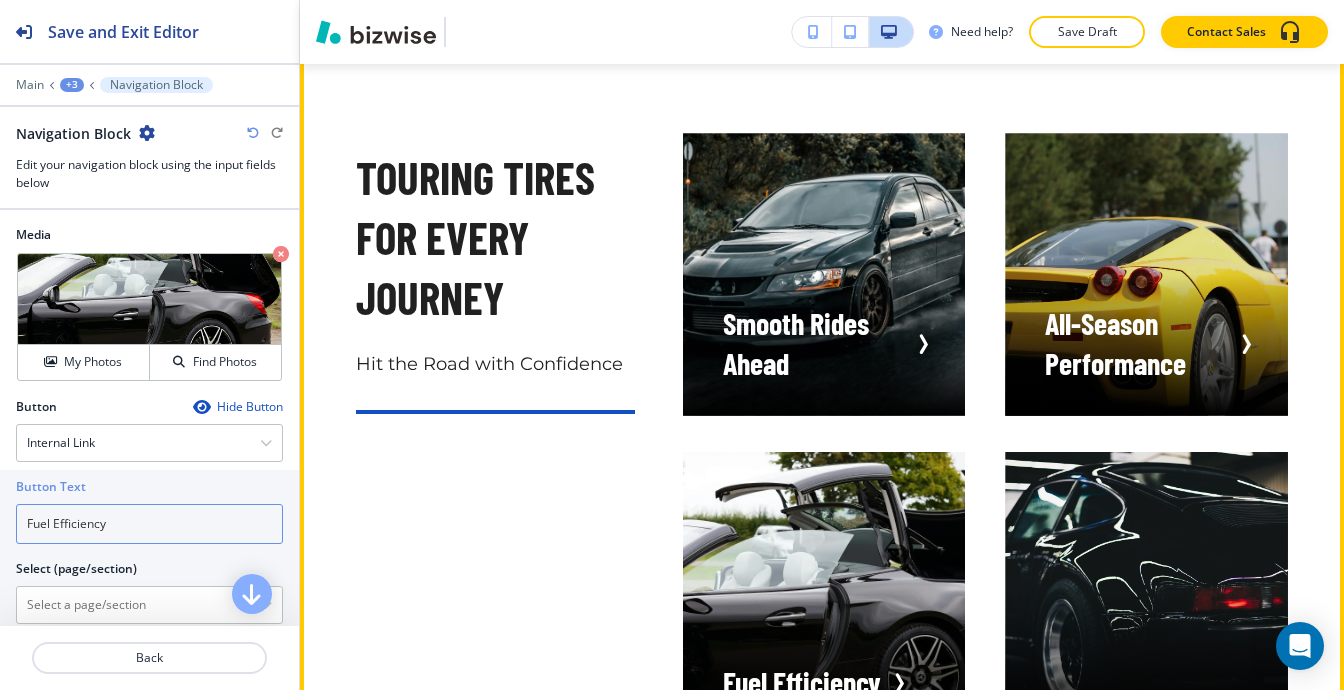 type on "Fuel Efficiency" 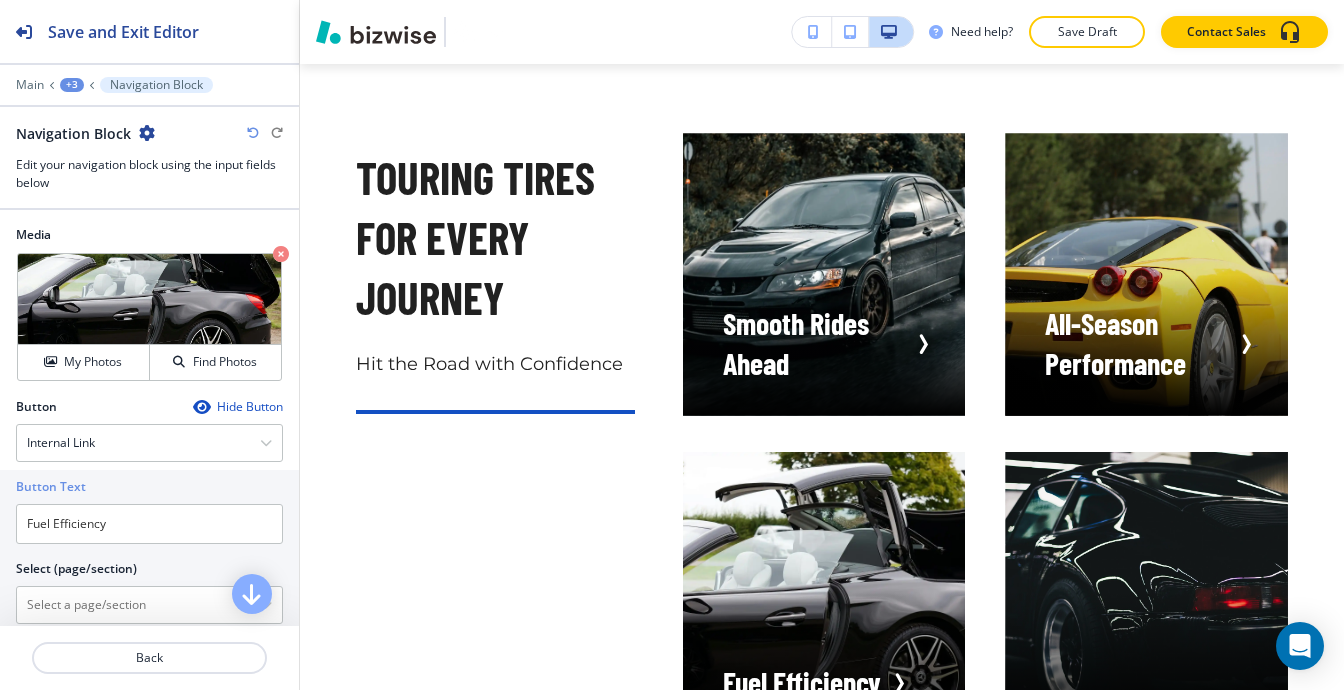 click on "+3" at bounding box center [72, 85] 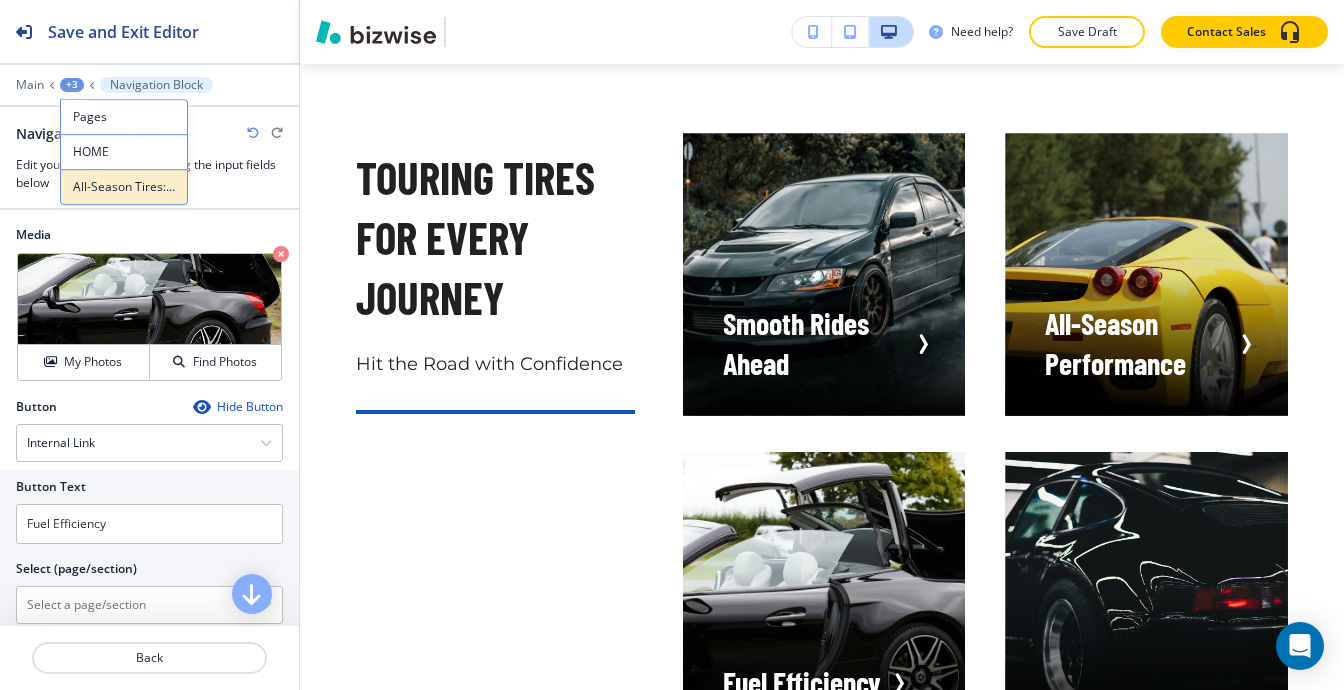 click on "All-Season Tires: Your Perfect Companion-5" at bounding box center (124, 187) 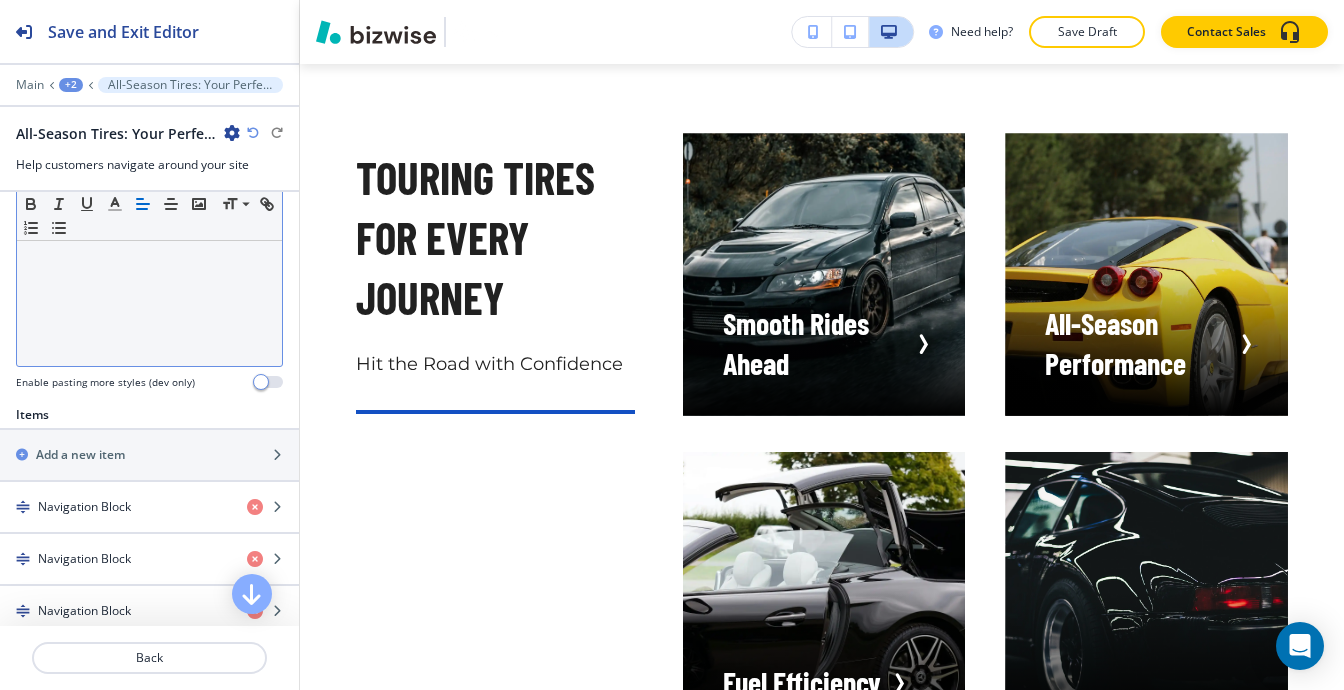scroll, scrollTop: 700, scrollLeft: 0, axis: vertical 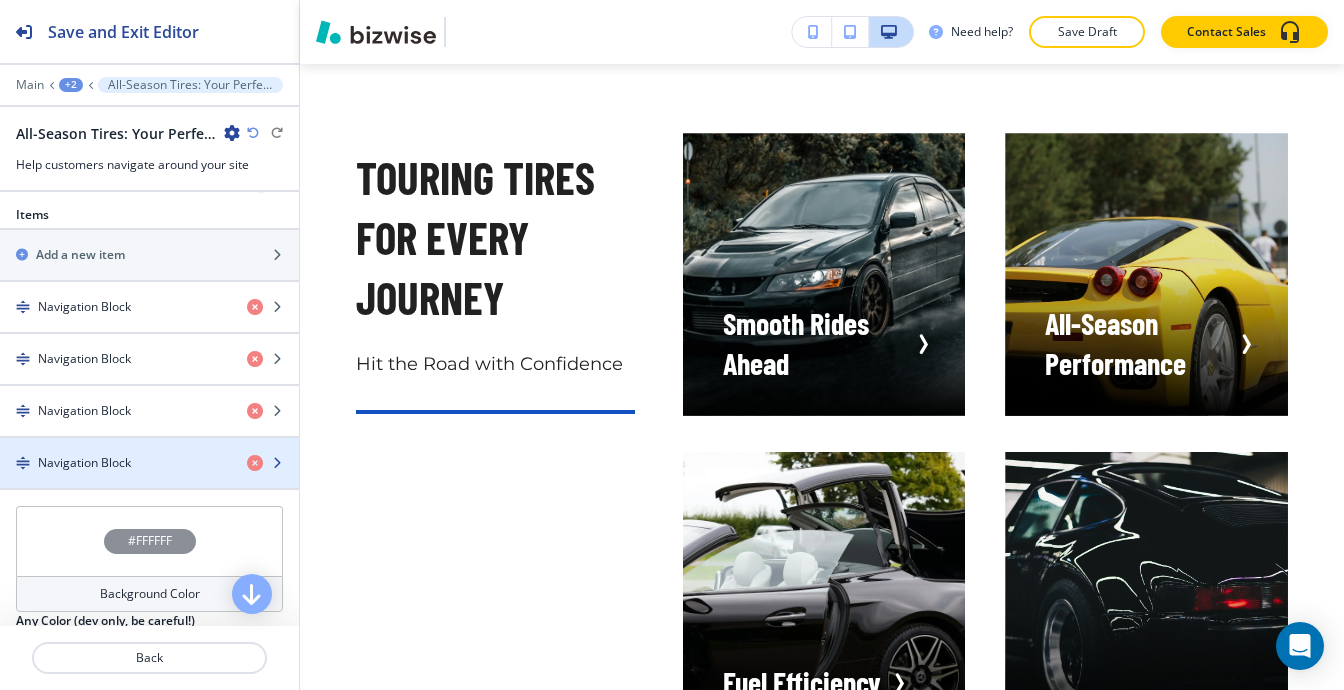 click on "Navigation Block" at bounding box center (84, 463) 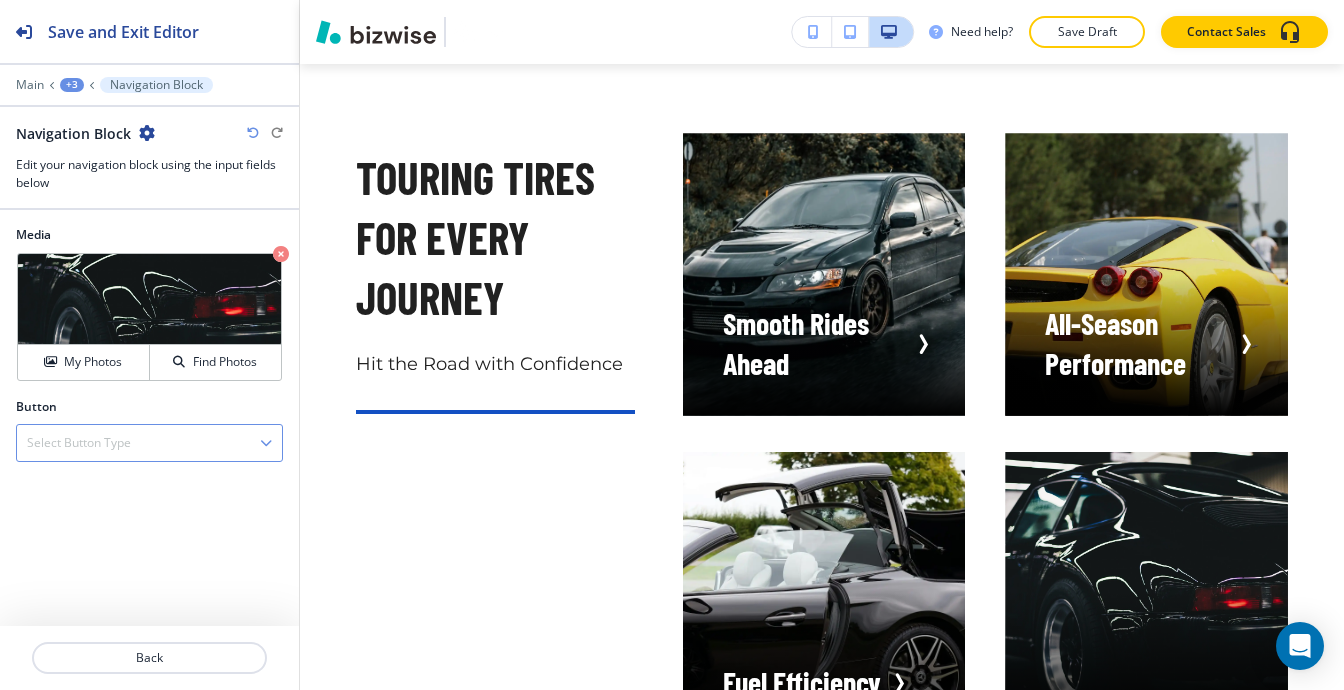 click on "Select Button Type" at bounding box center (149, 443) 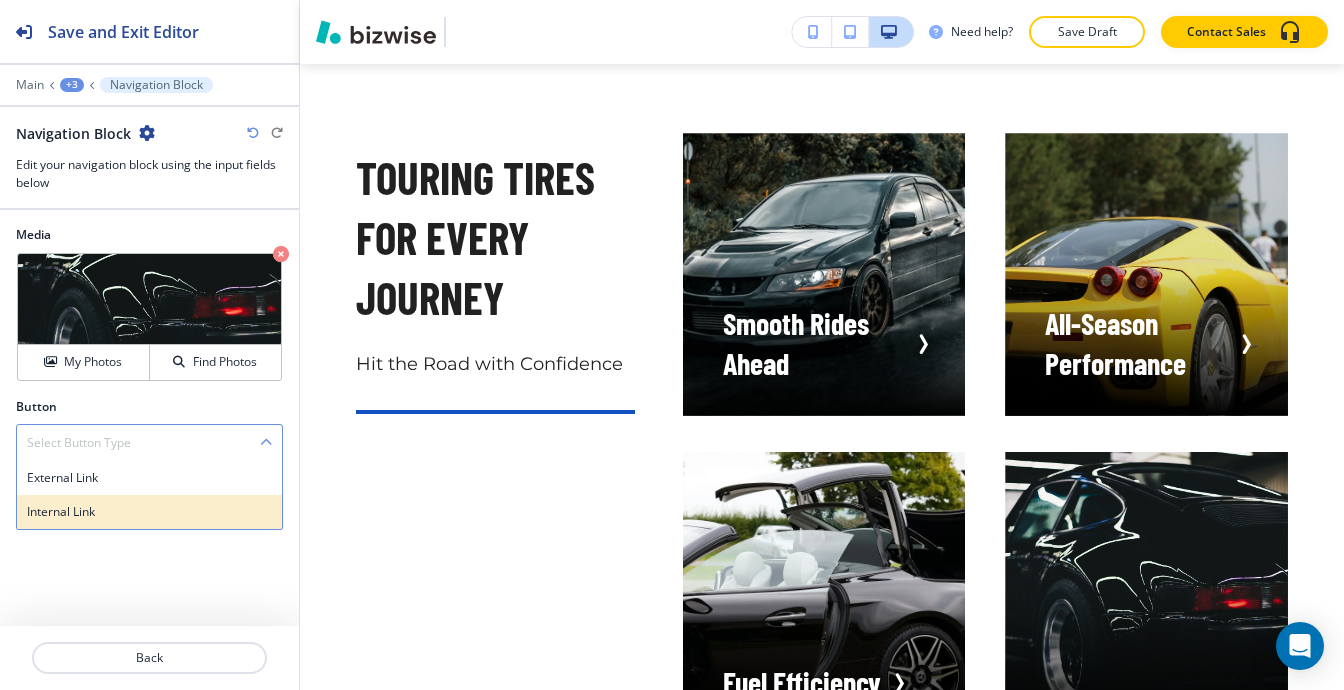 click on "Internal Link" at bounding box center (149, 512) 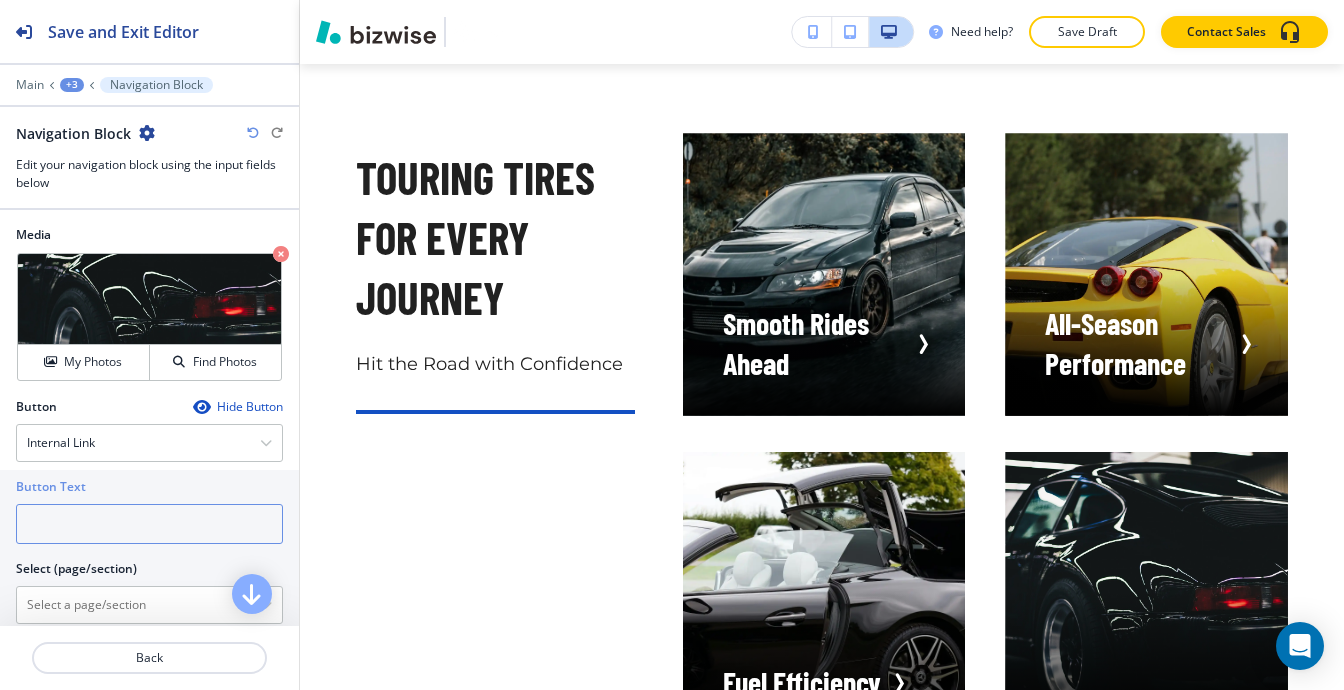 click at bounding box center (149, 524) 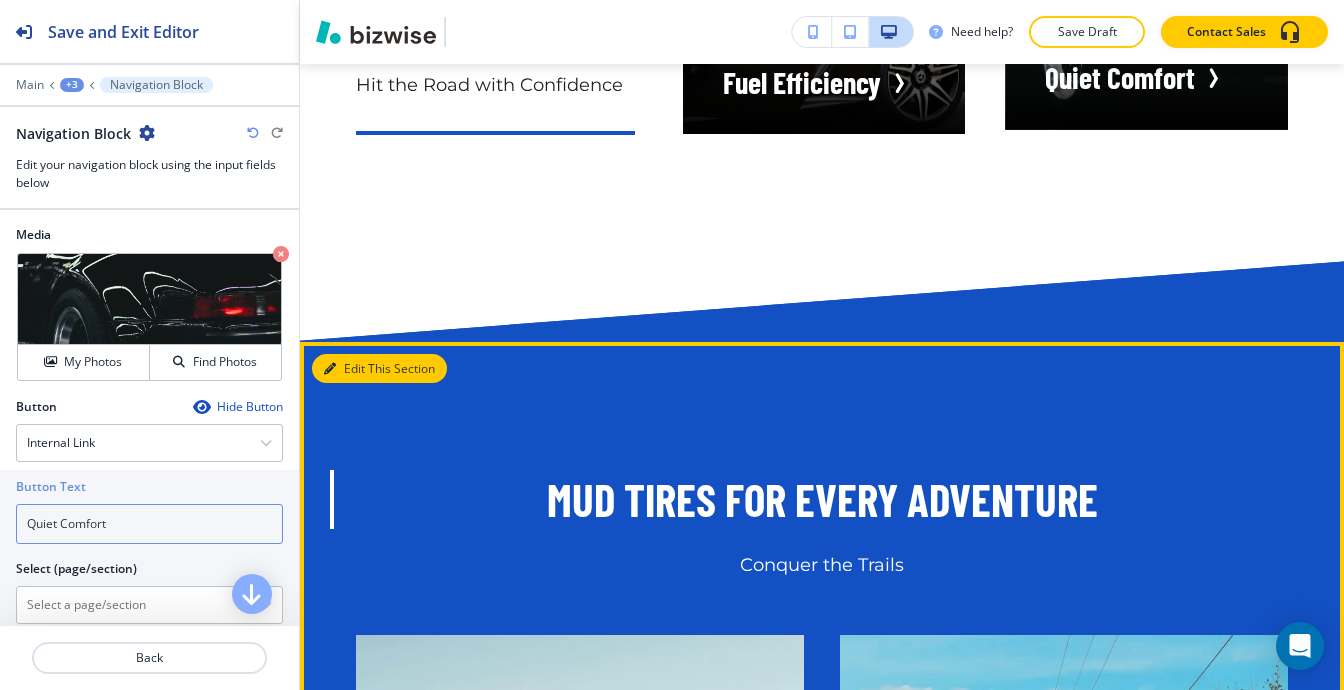 type on "Quiet Comfort" 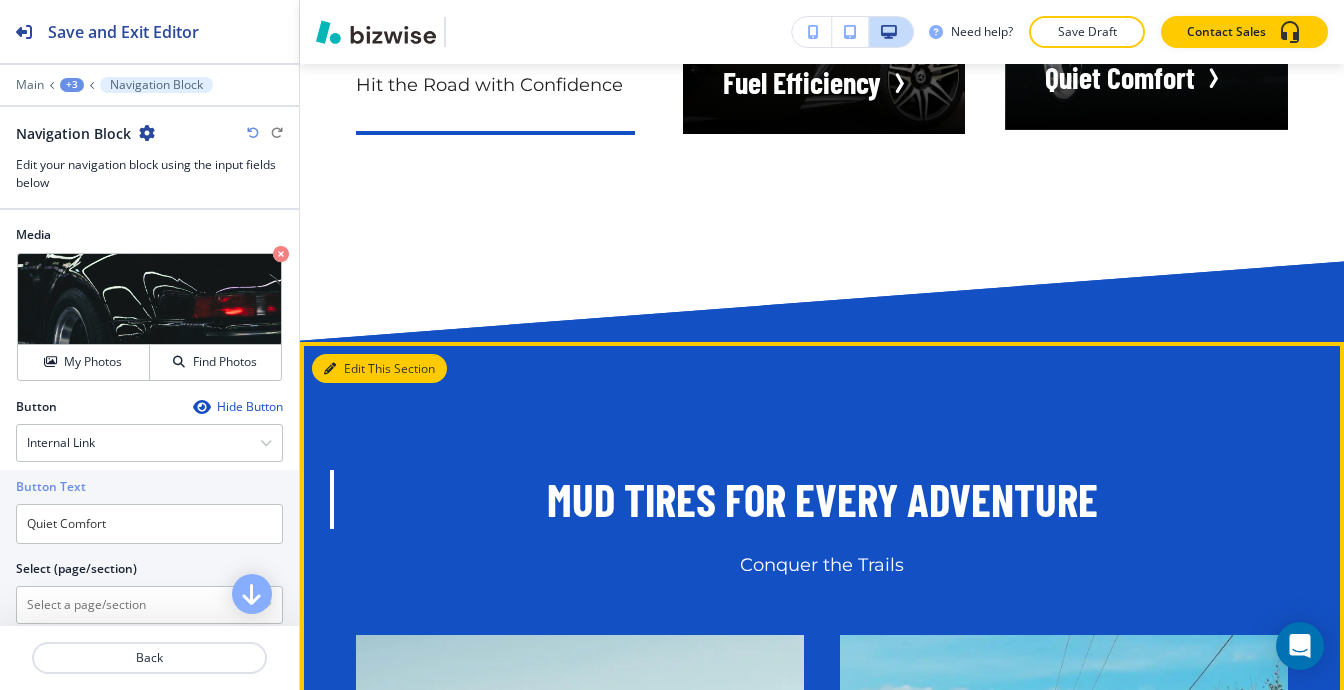 click on "Edit This Section" at bounding box center (379, 369) 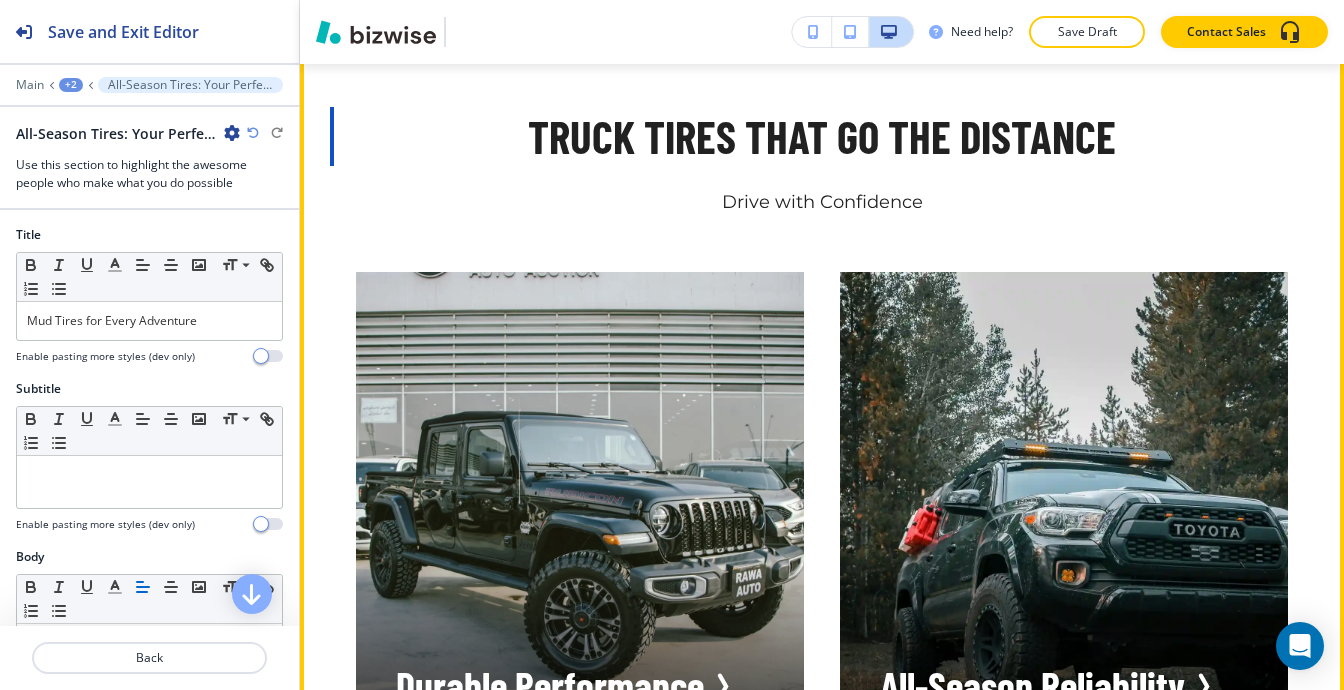 scroll, scrollTop: 23820, scrollLeft: 0, axis: vertical 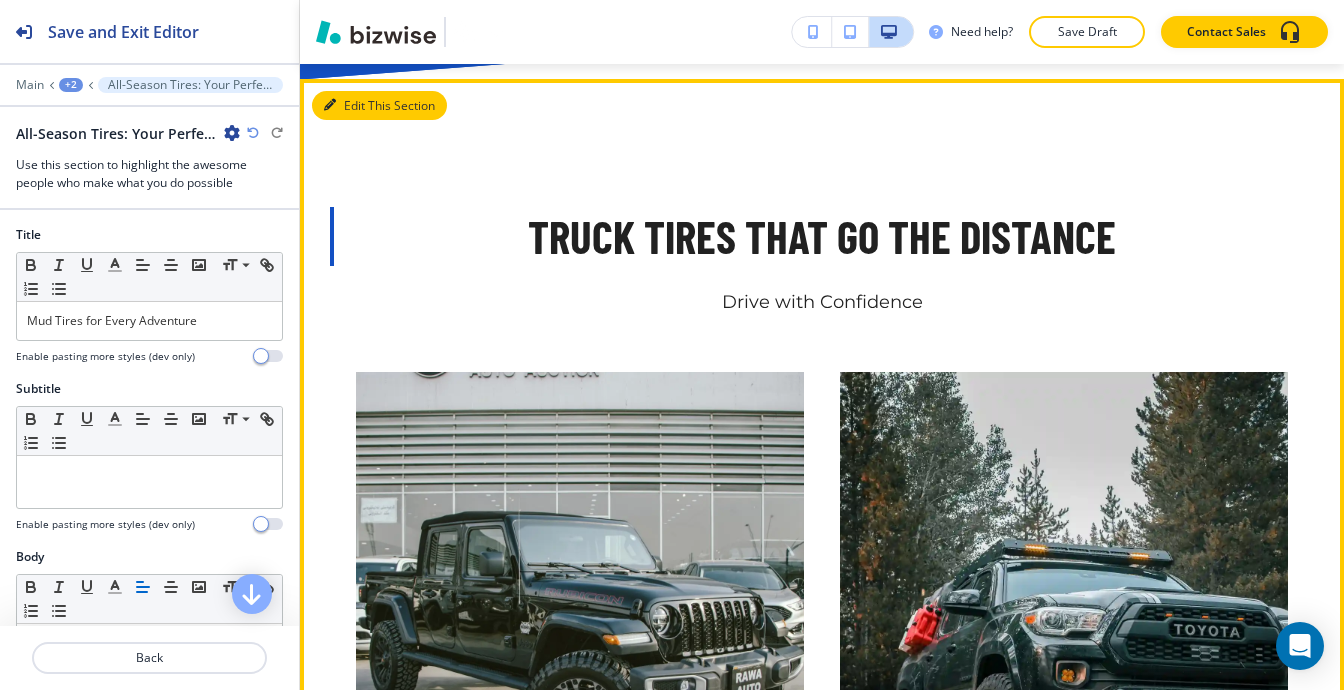 click on "Edit This Section" at bounding box center (379, 106) 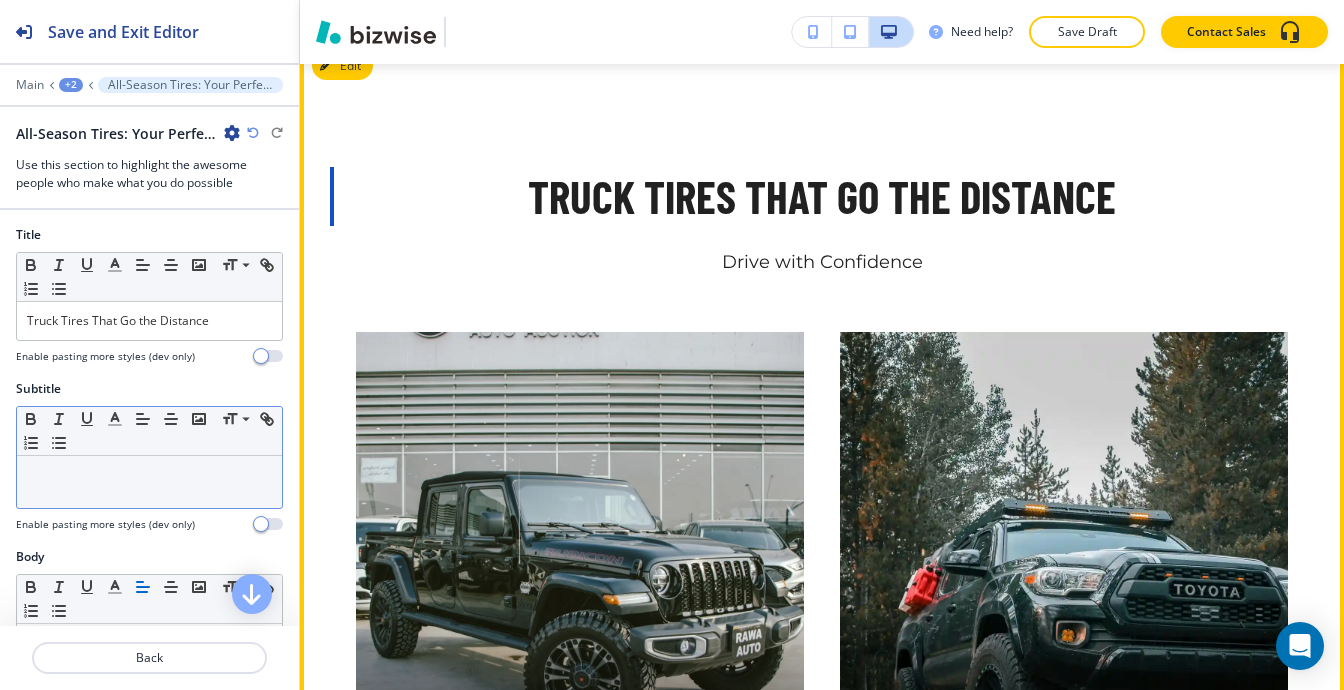 scroll, scrollTop: 23884, scrollLeft: 0, axis: vertical 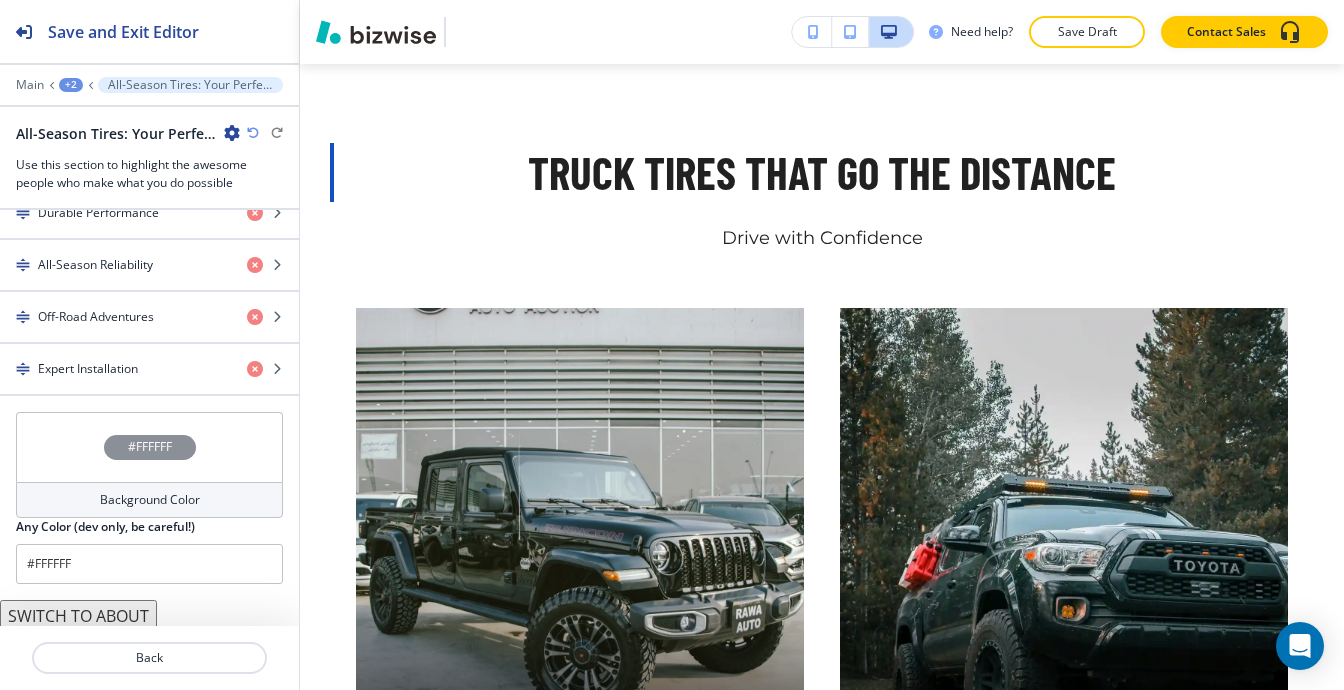 click on "SWITCH TO ABOUT" at bounding box center [78, 616] 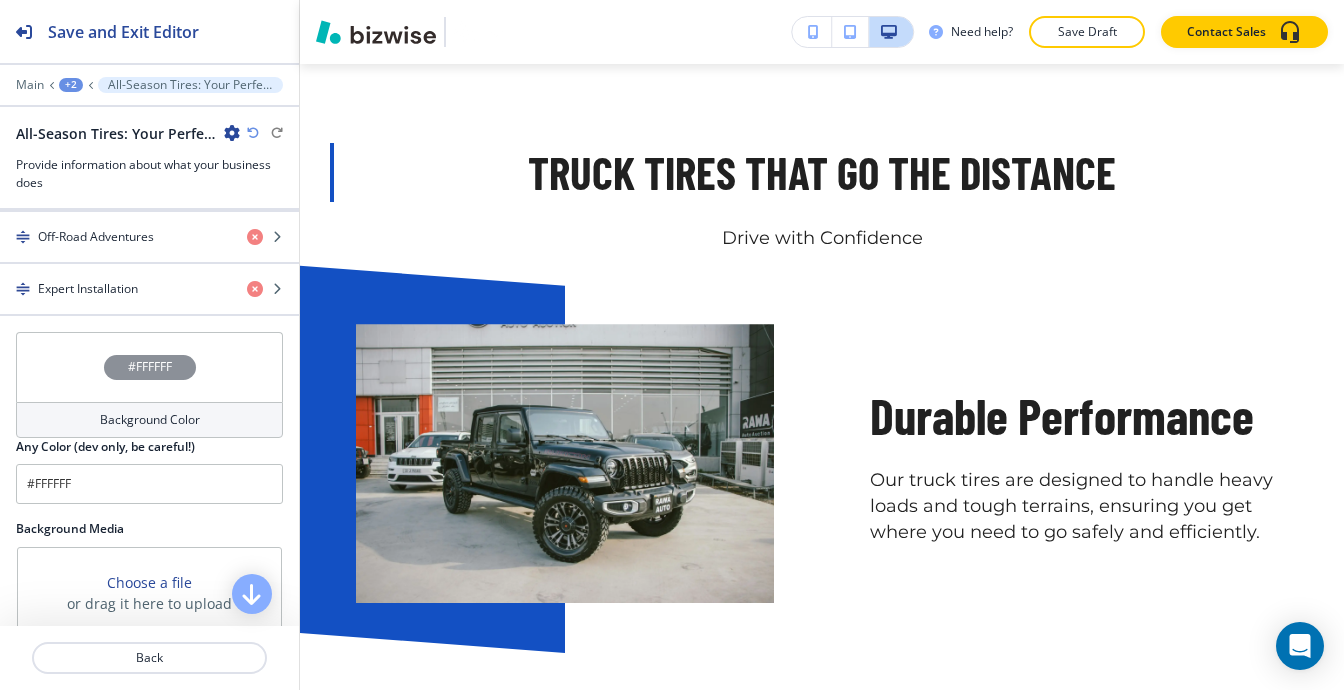 scroll, scrollTop: 1088, scrollLeft: 0, axis: vertical 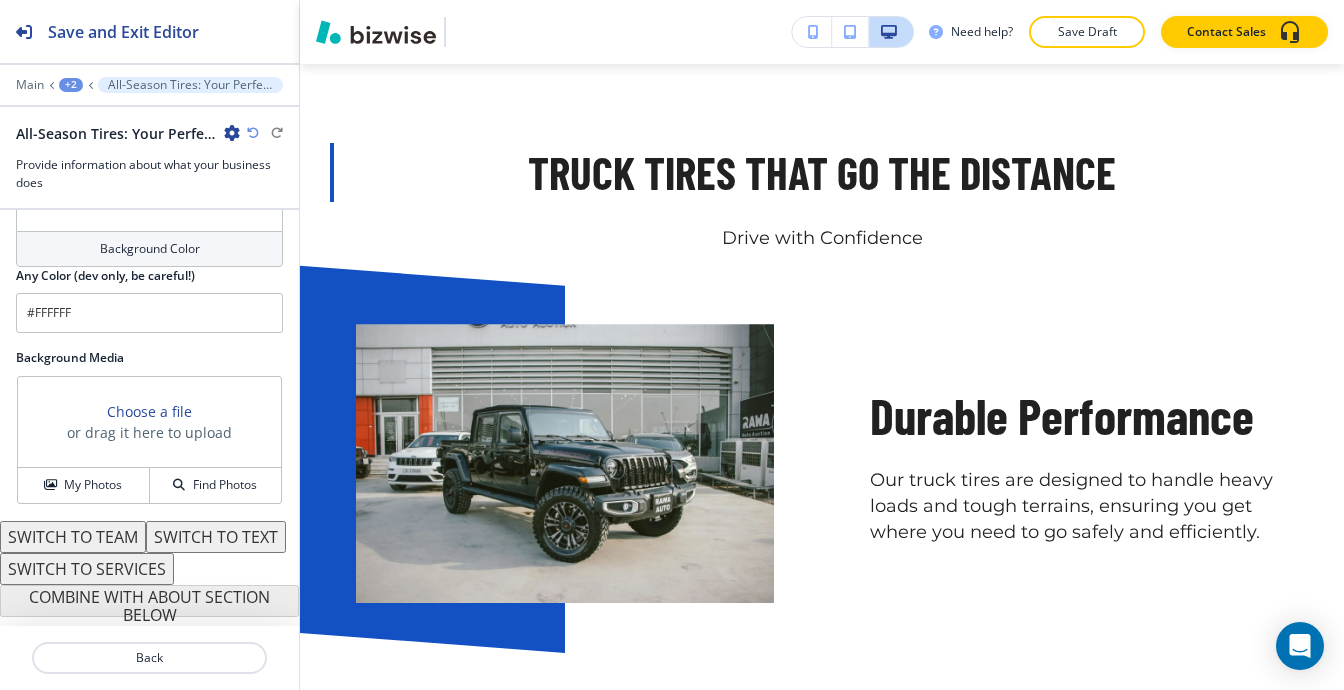 click on "SWITCH TO SERVICES" at bounding box center [87, 569] 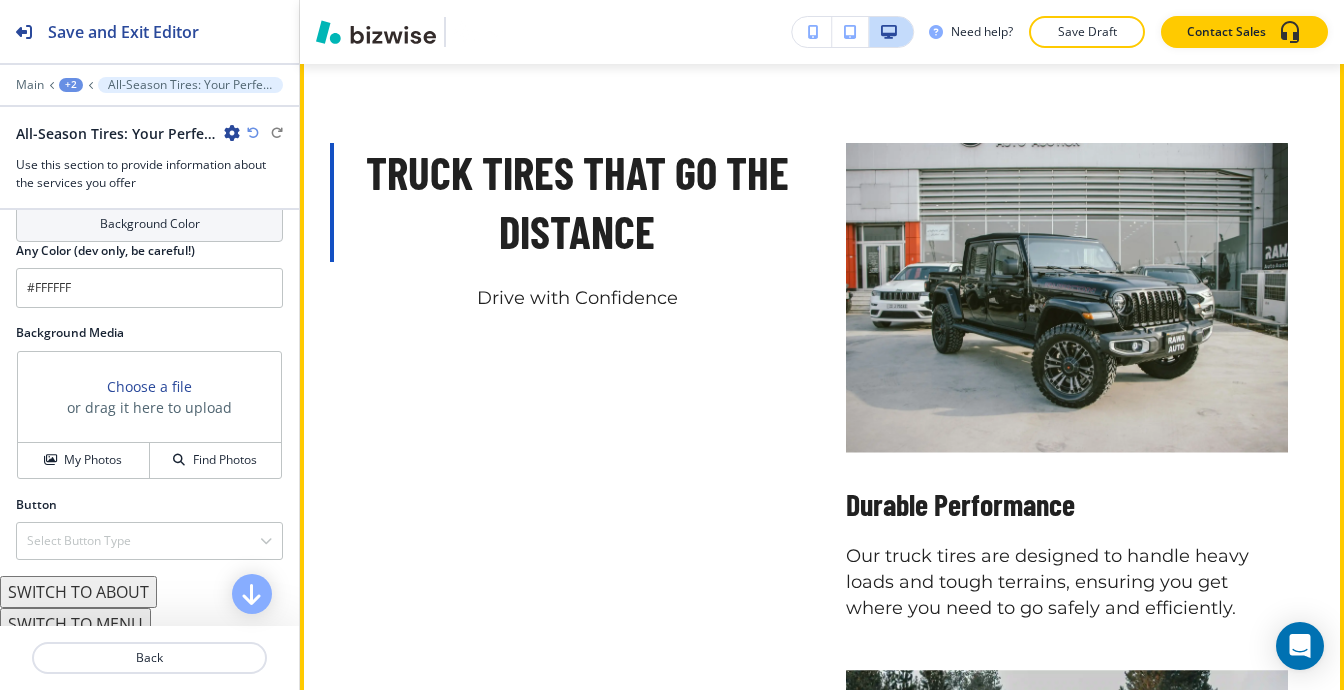 click on "Edit This Section" at bounding box center [379, 42] 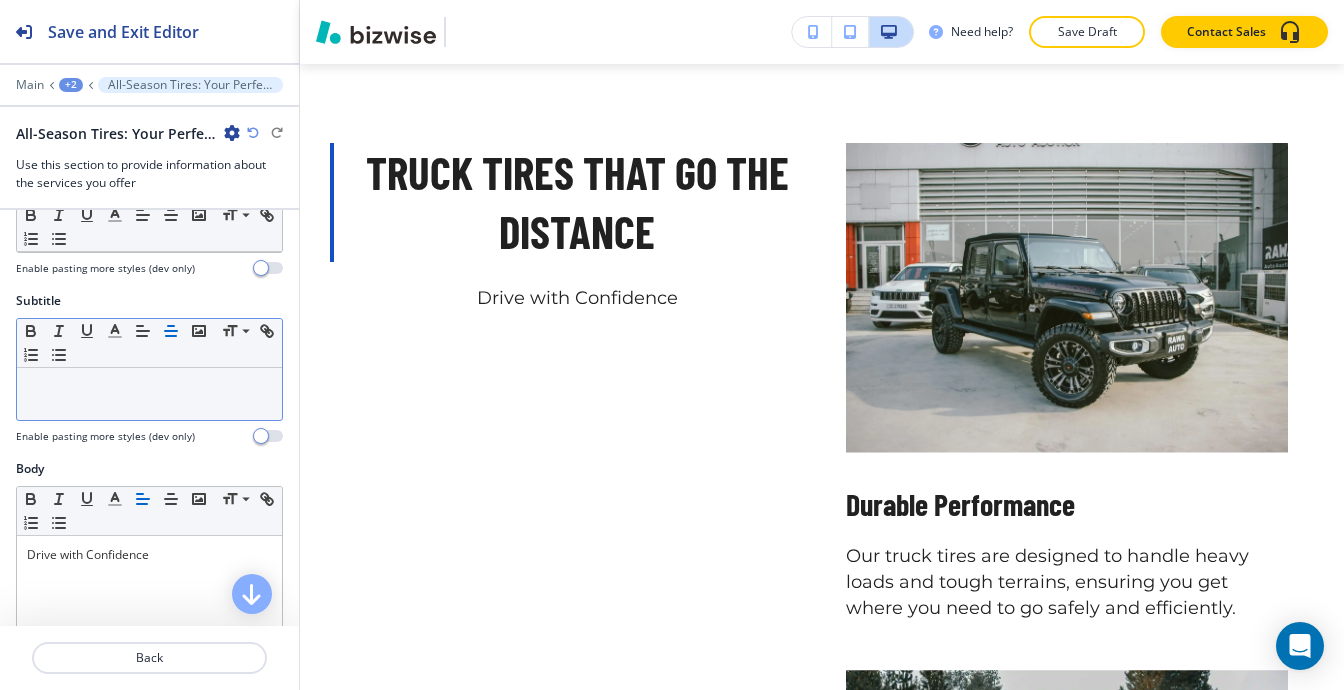 scroll, scrollTop: 0, scrollLeft: 0, axis: both 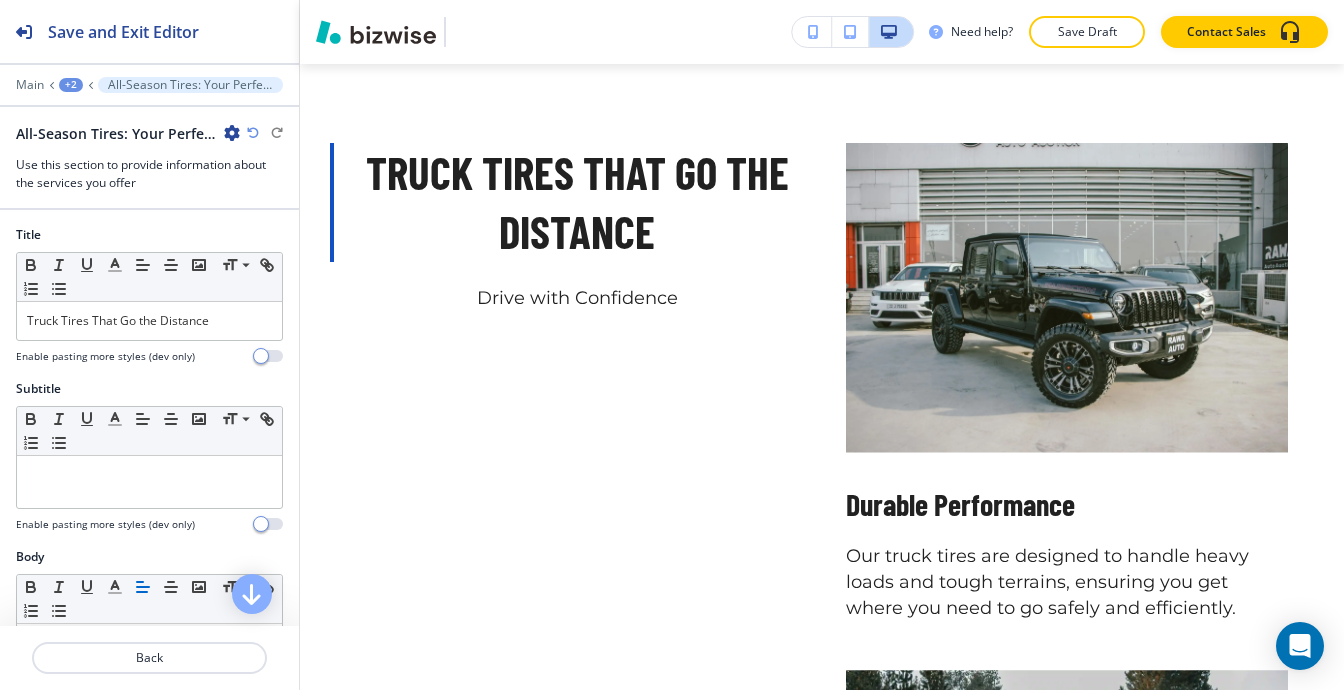 click on "Title                                                   Small Normal Large Huge                                       Truck Tires That Go the Distance Enable pasting more styles (dev only)" at bounding box center [149, 303] 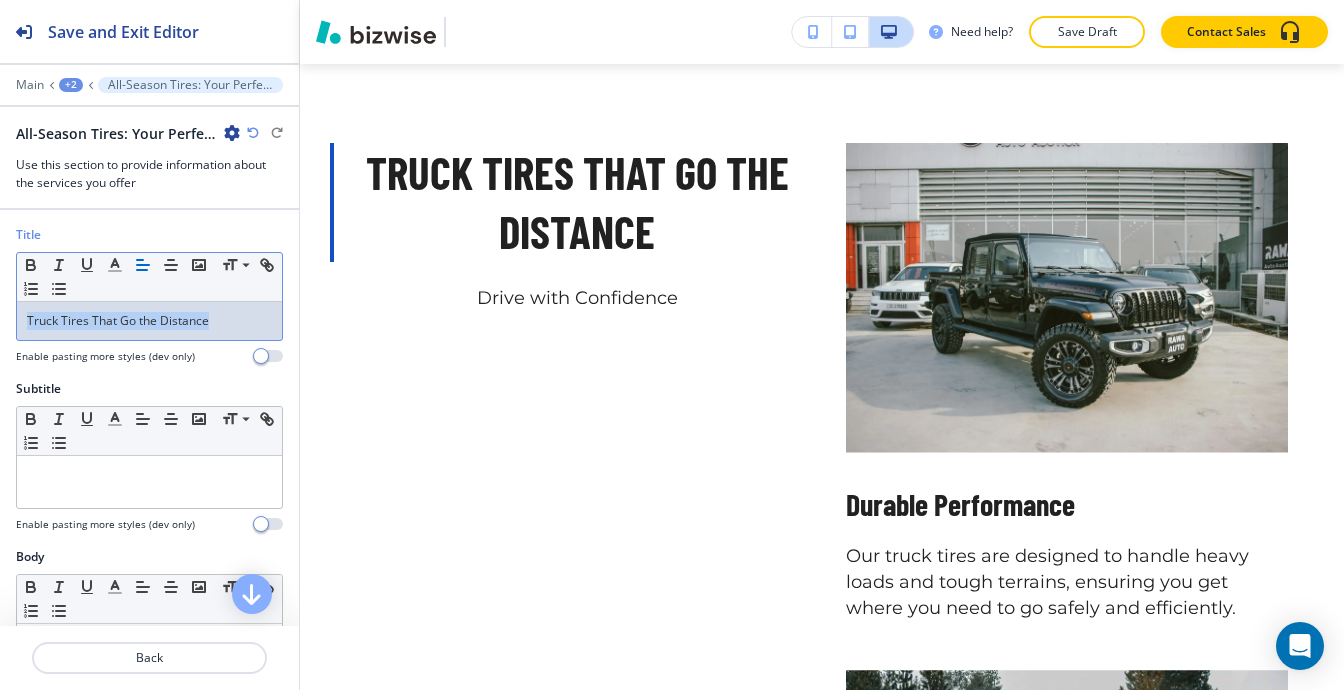 click 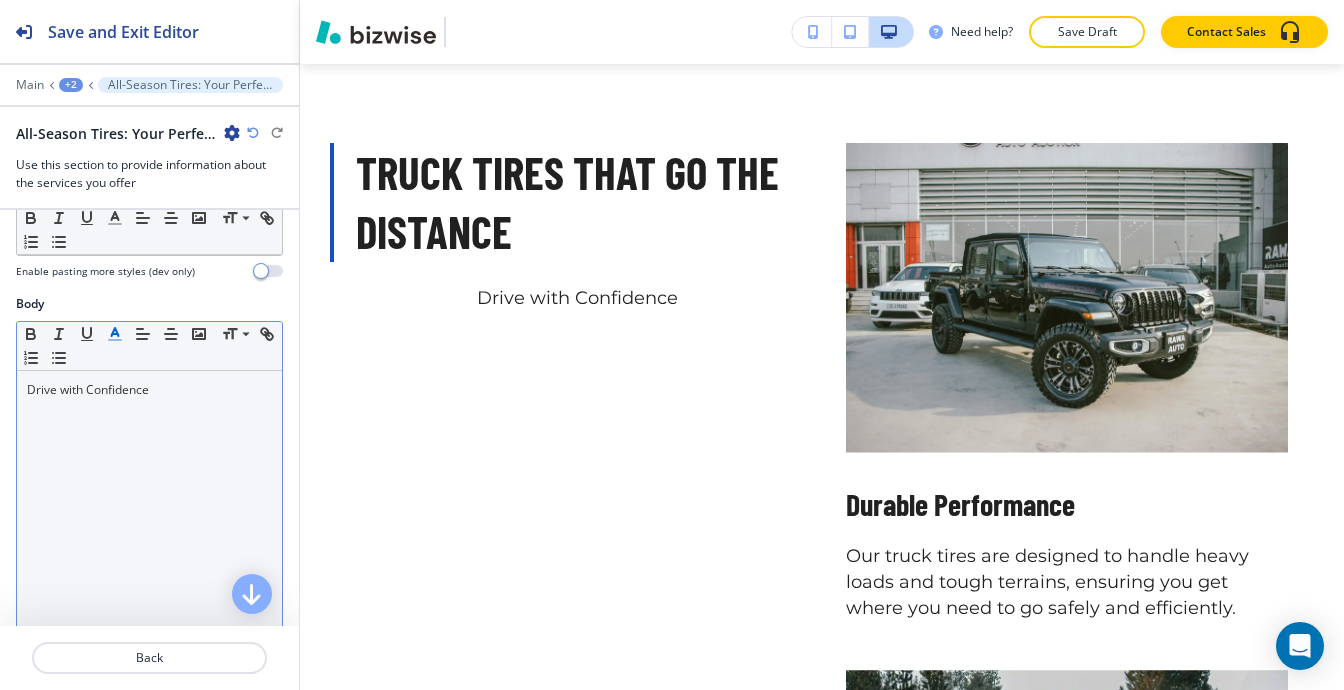 scroll, scrollTop: 300, scrollLeft: 0, axis: vertical 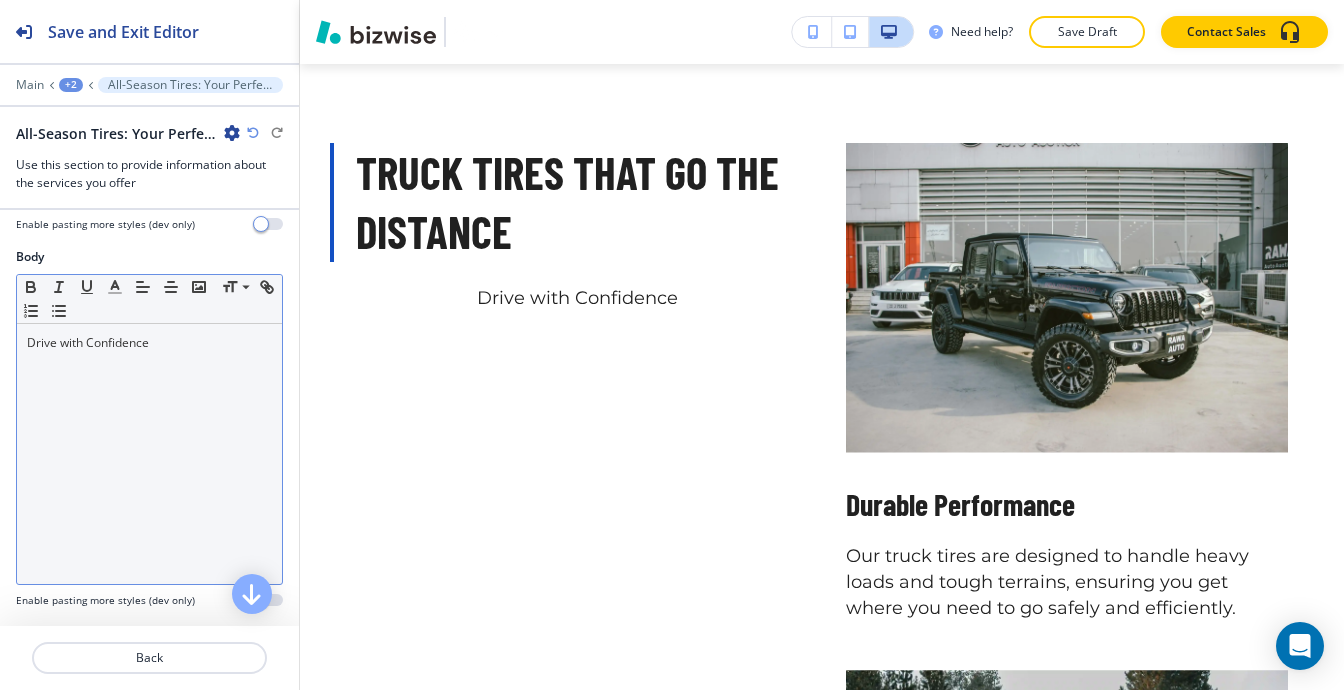 click on "Drive with Confidence" at bounding box center (149, 454) 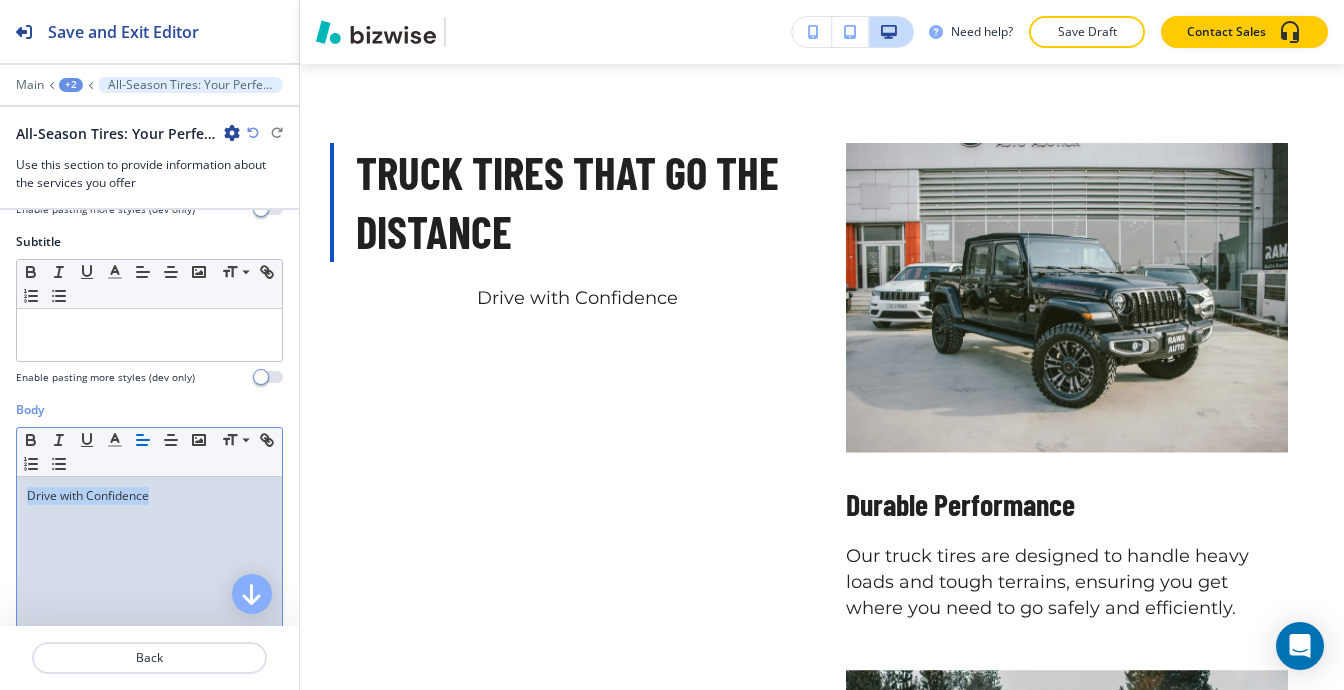 scroll, scrollTop: 300, scrollLeft: 0, axis: vertical 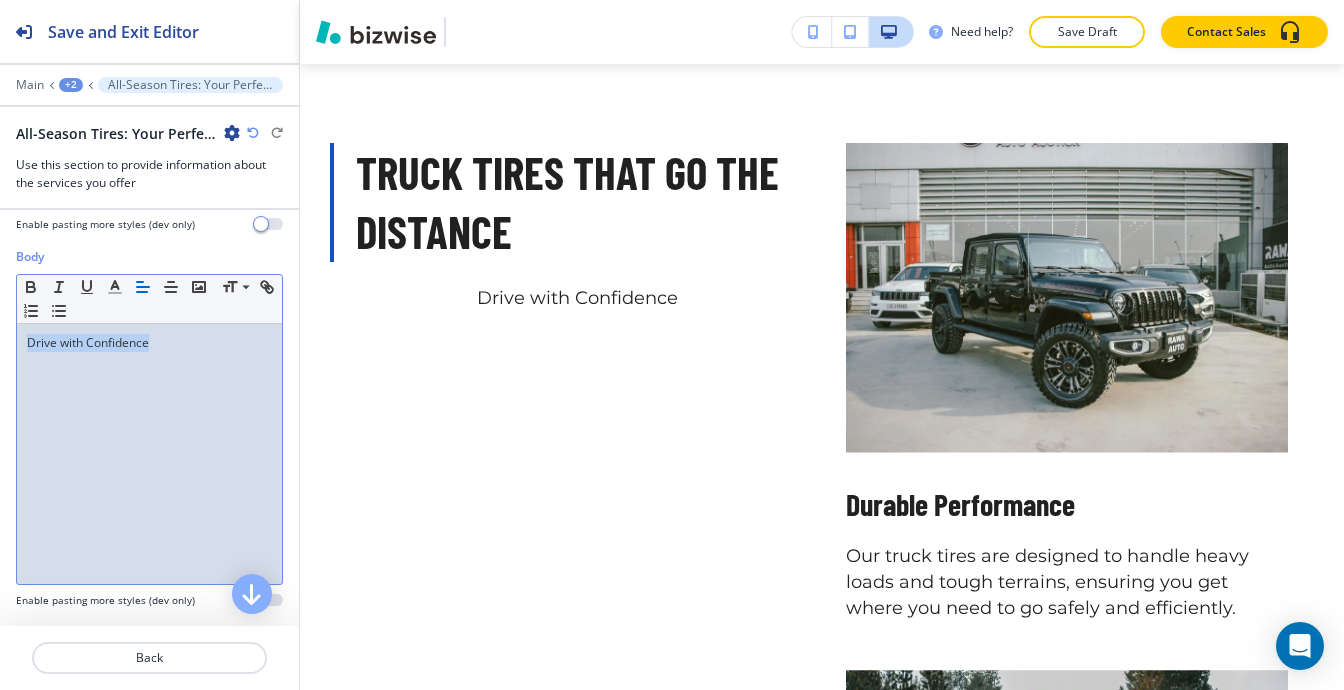 click 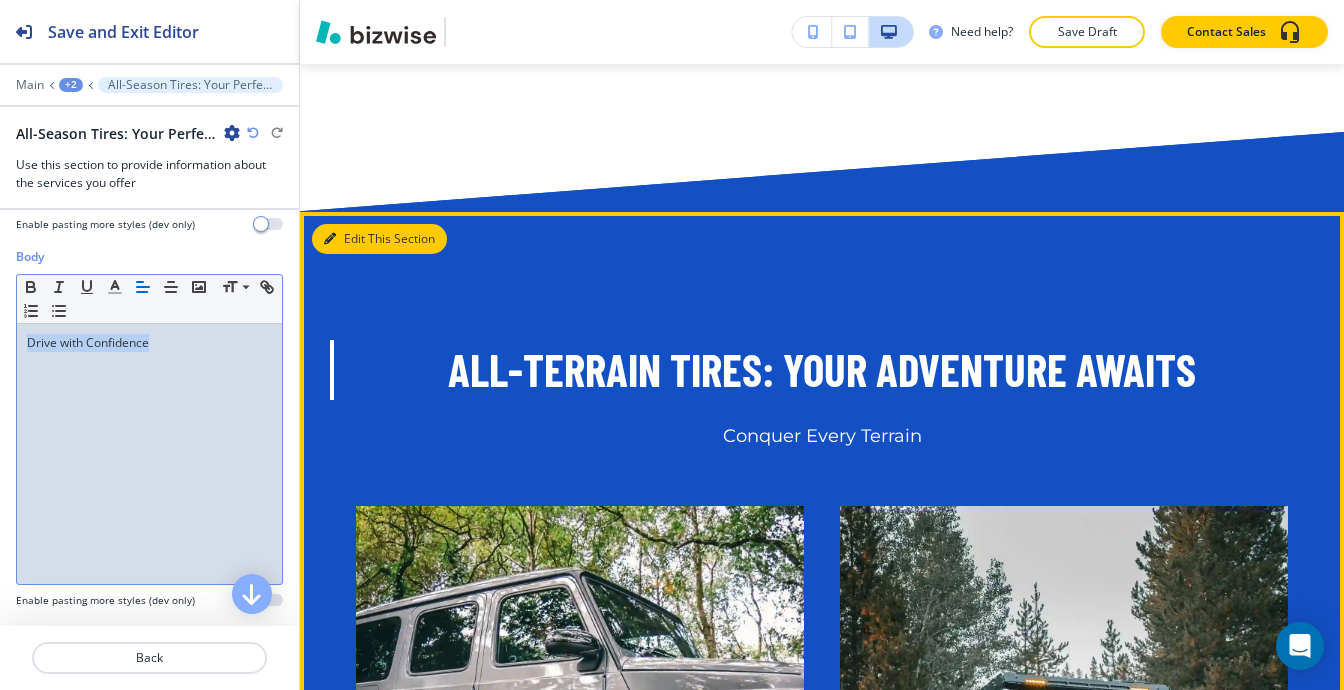 click on "Edit This Section" at bounding box center [379, 239] 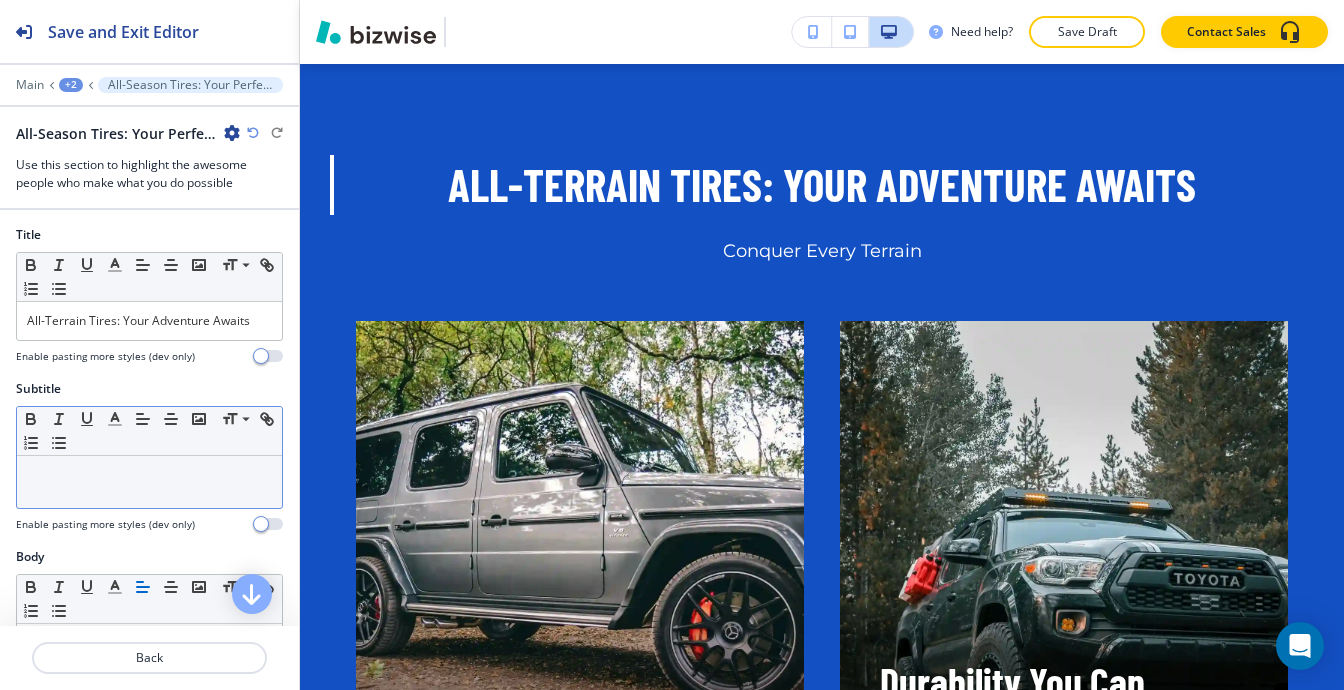 scroll, scrollTop: 26281, scrollLeft: 0, axis: vertical 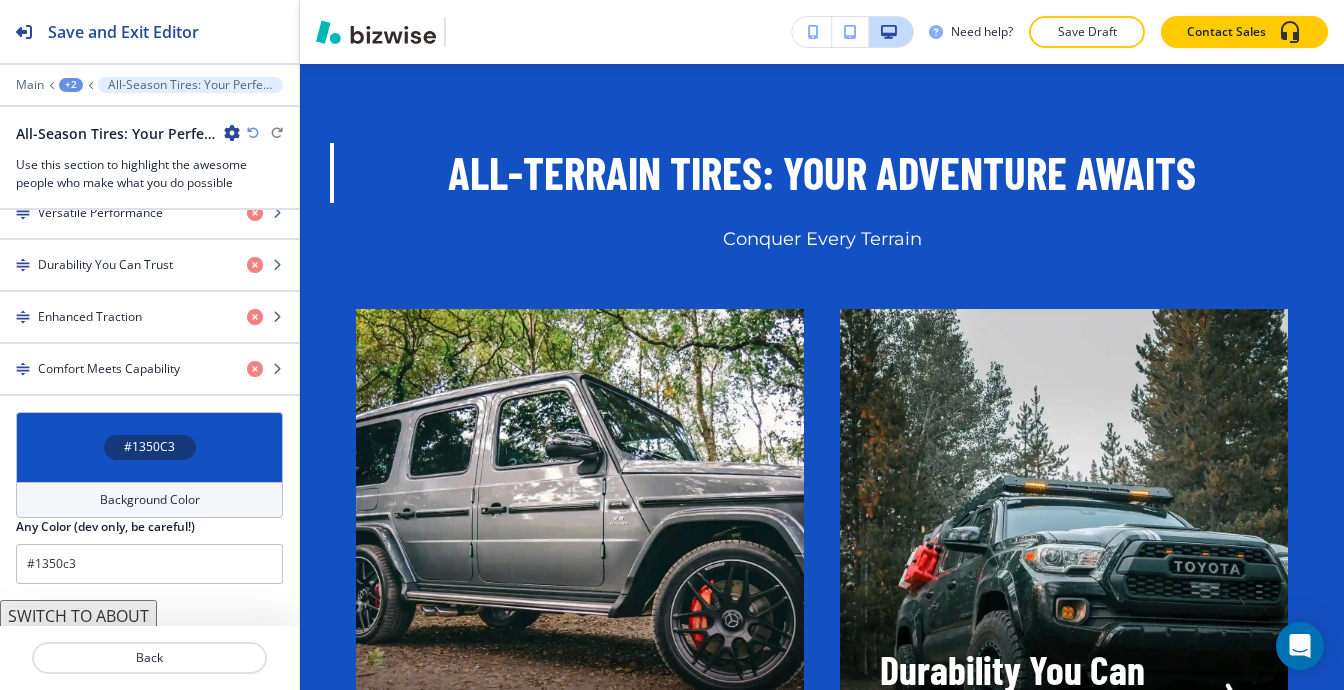 click on "SWITCH TO ABOUT" at bounding box center [78, 616] 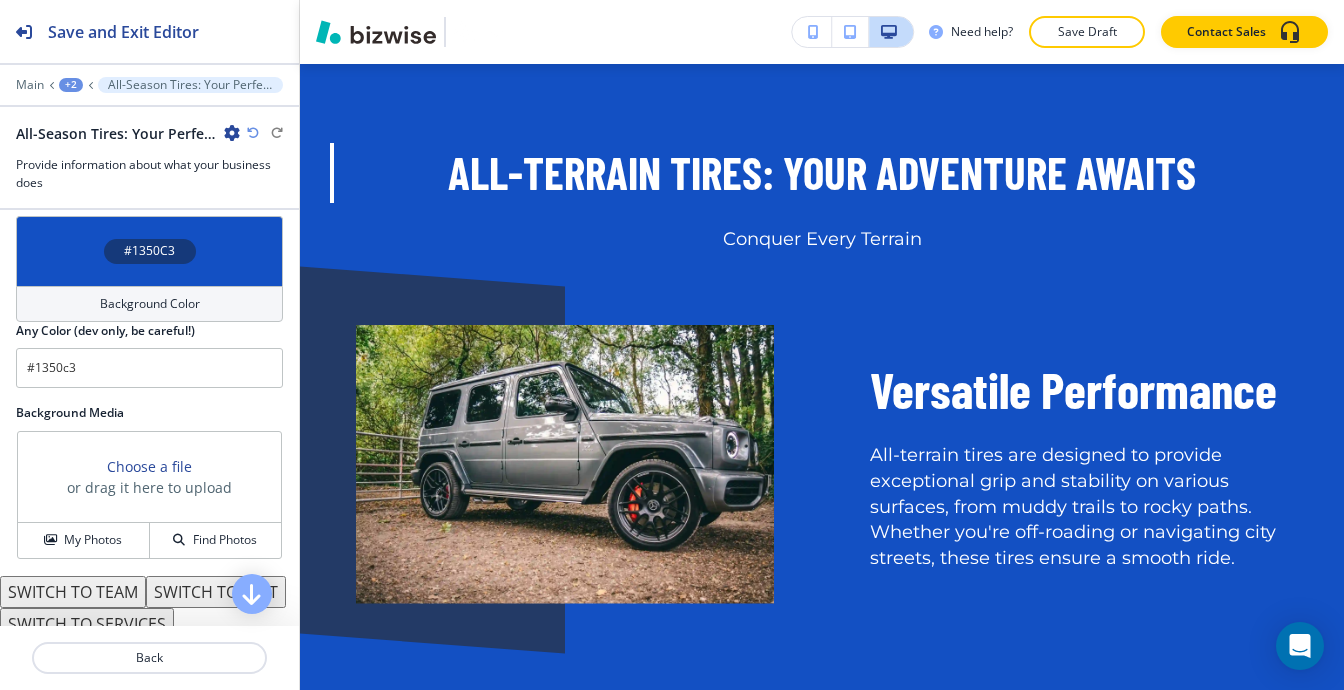 scroll, scrollTop: 1088, scrollLeft: 0, axis: vertical 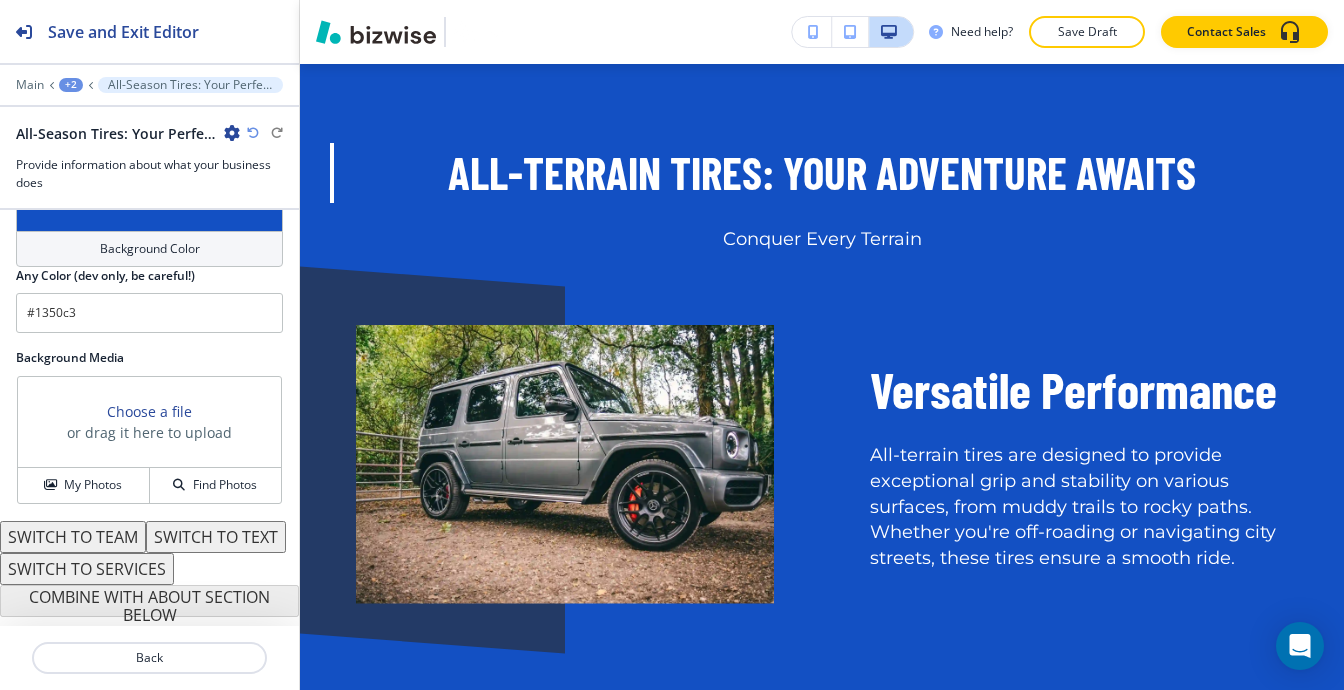 click on "SWITCH TO SERVICES" at bounding box center (87, 569) 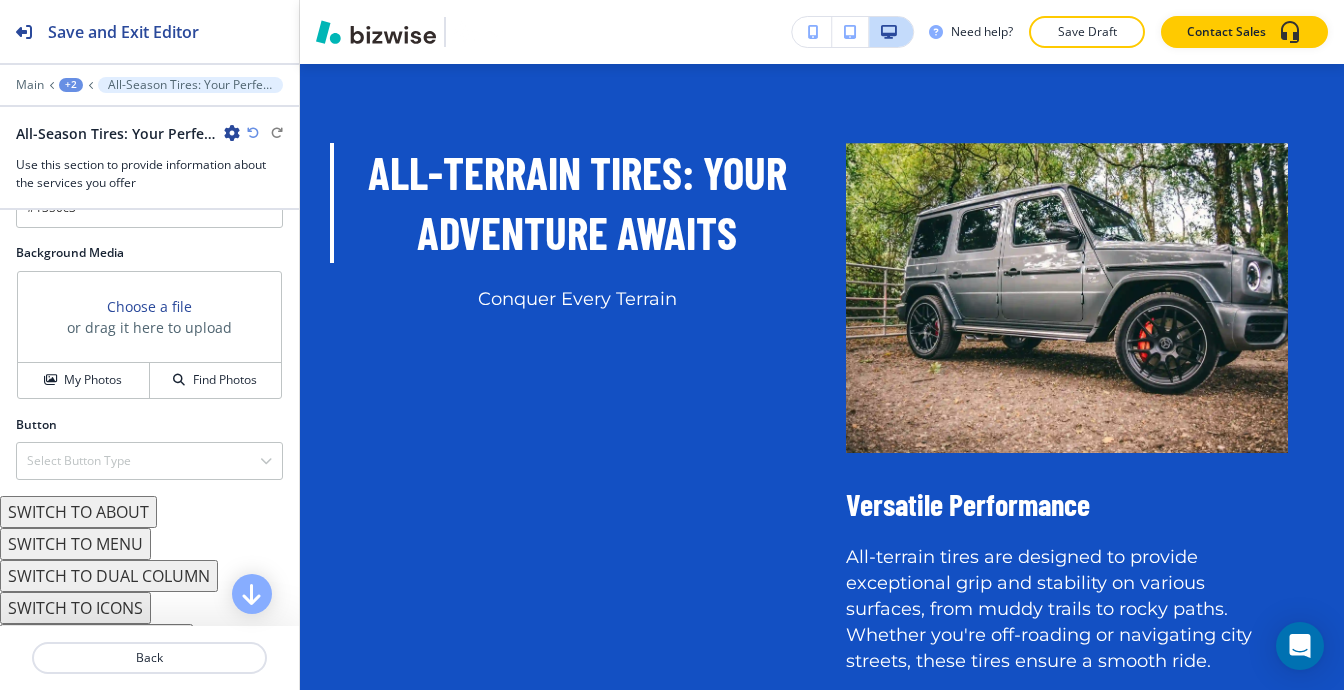 scroll, scrollTop: 1256, scrollLeft: 0, axis: vertical 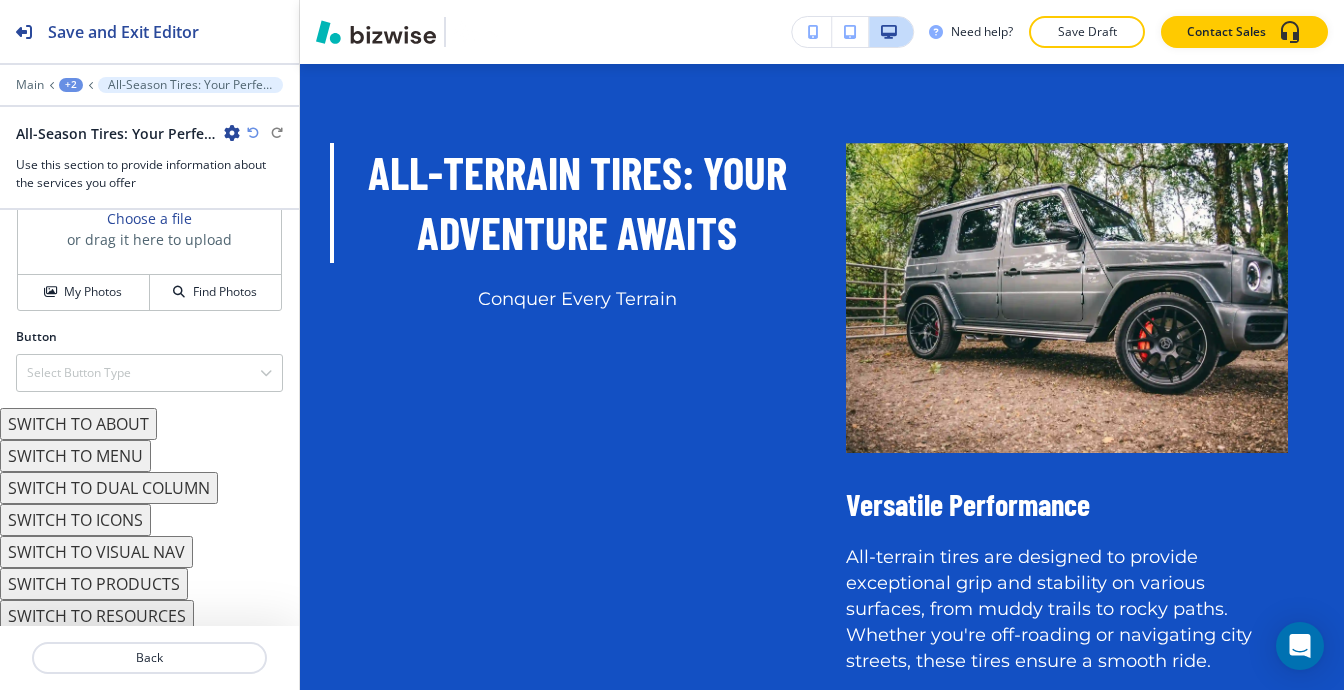 click on "SWITCH TO VISUAL NAV" at bounding box center (96, 552) 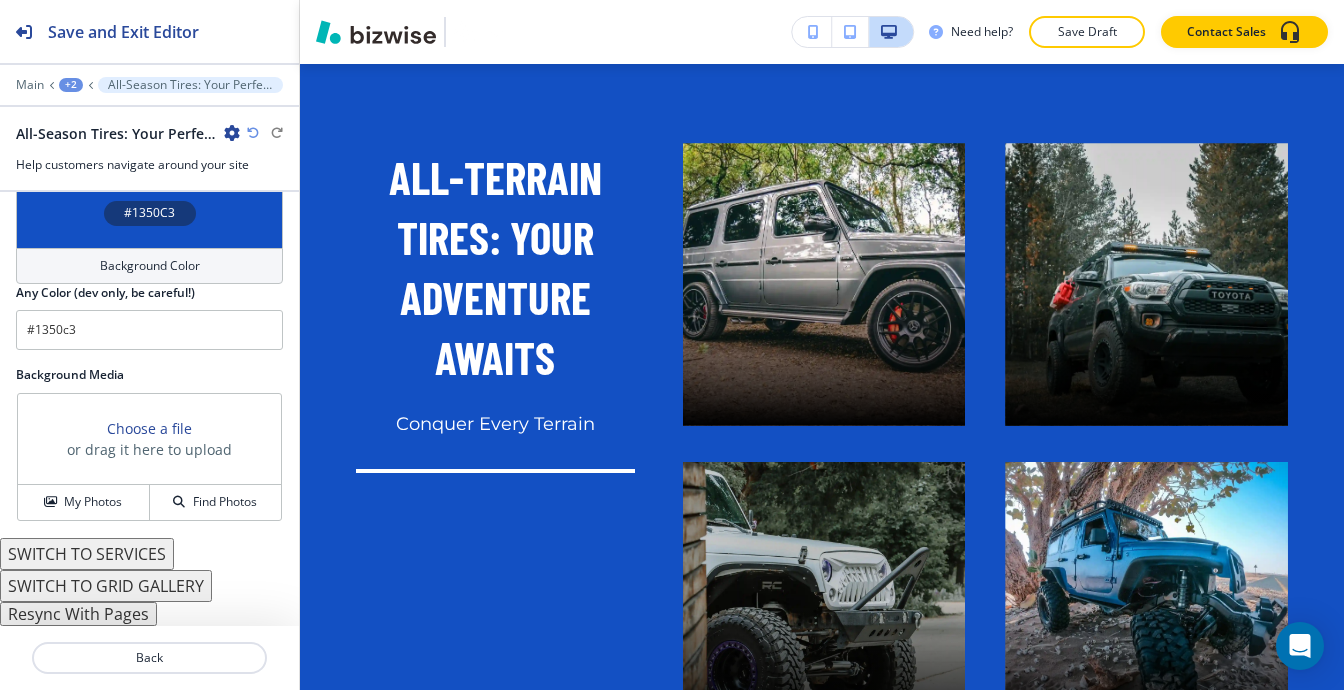 scroll, scrollTop: 1021, scrollLeft: 0, axis: vertical 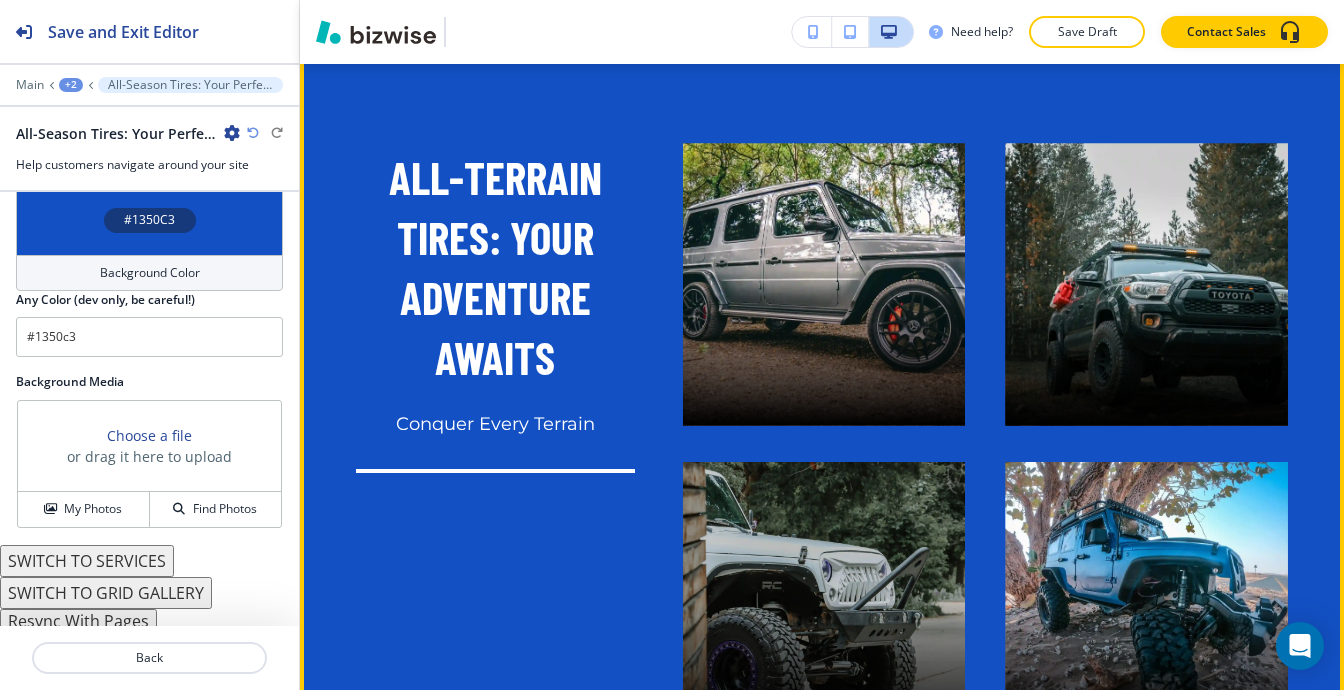 click on "Edit This Section" at bounding box center [379, 42] 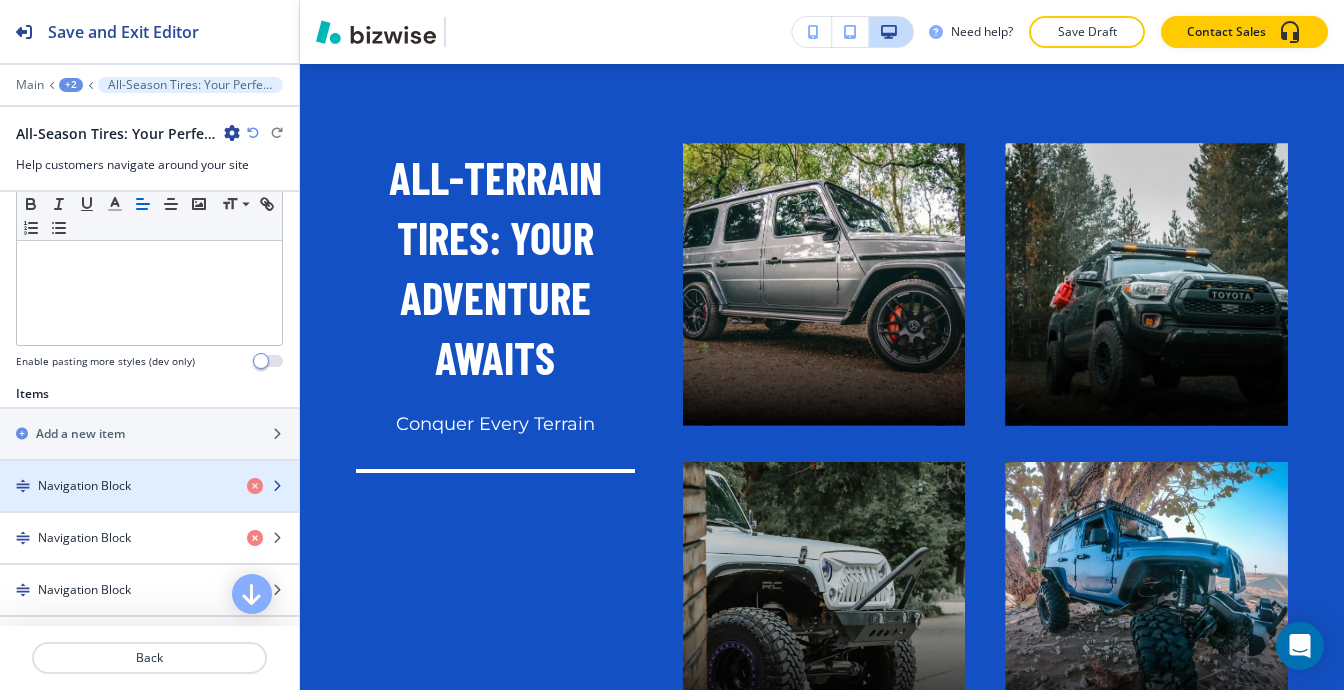 scroll, scrollTop: 0, scrollLeft: 0, axis: both 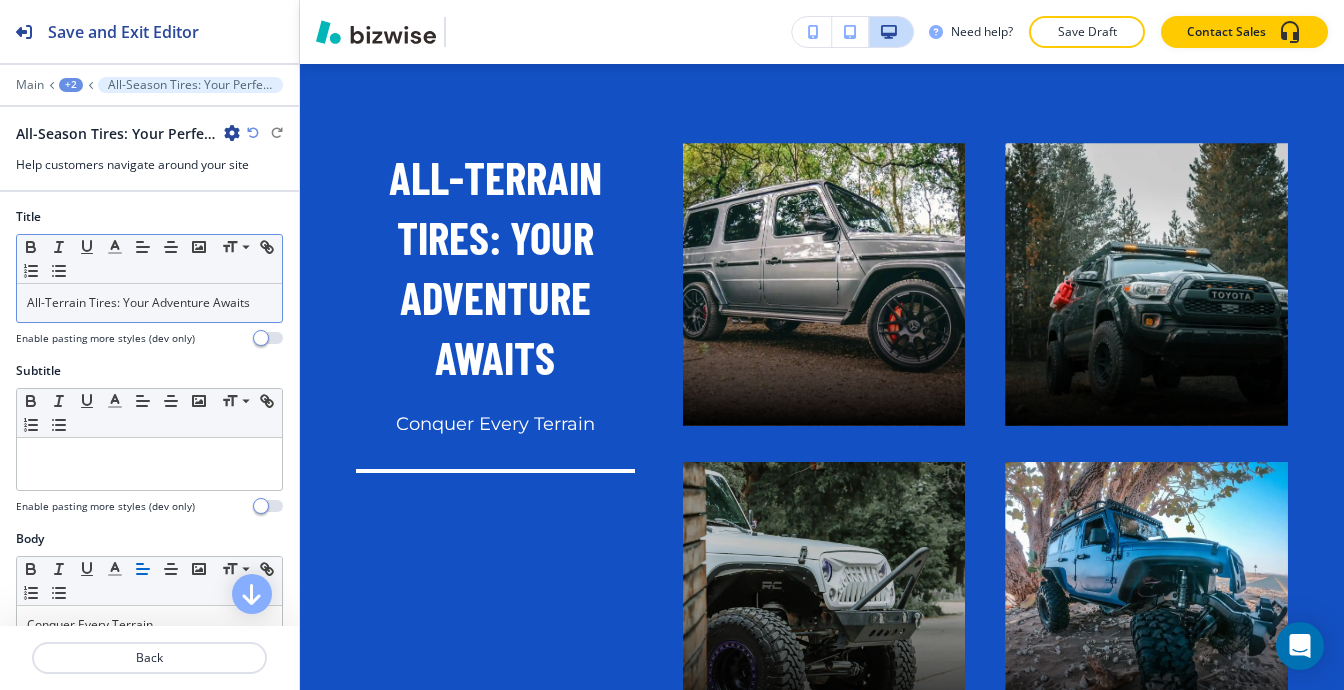 click on "All-Terrain Tires: Your Adventure Awaits" at bounding box center [149, 303] 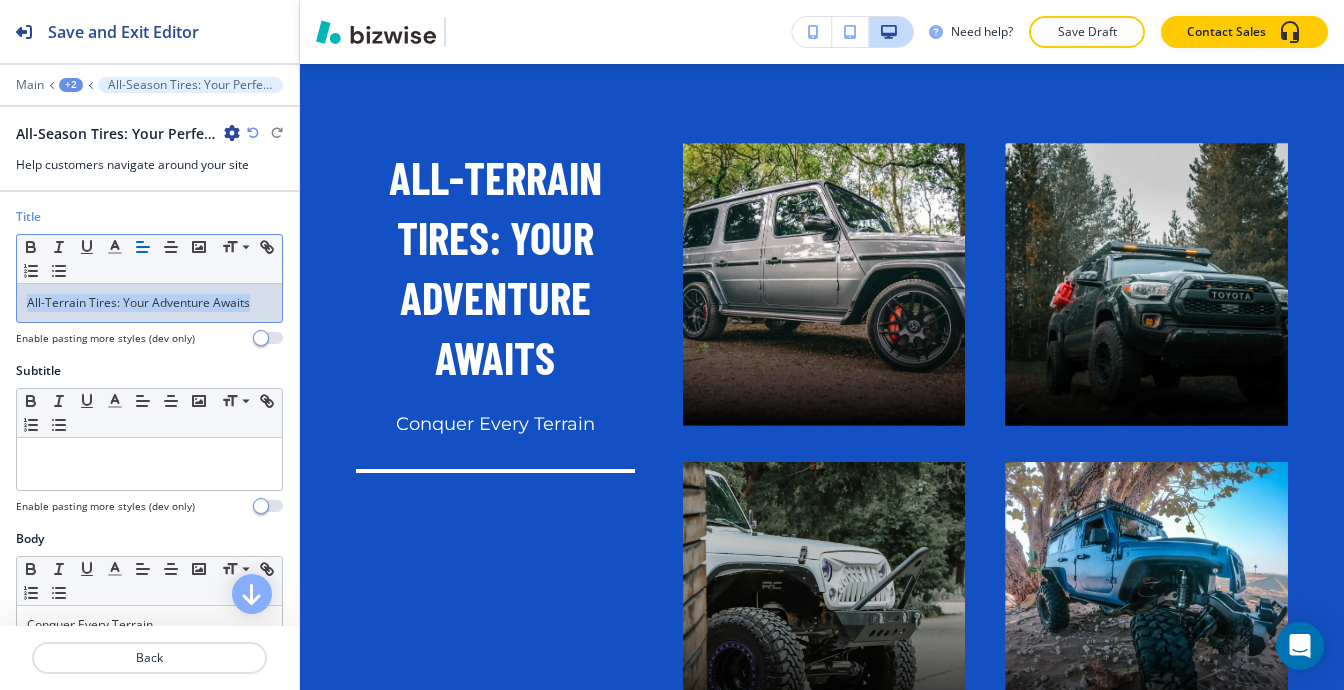 click 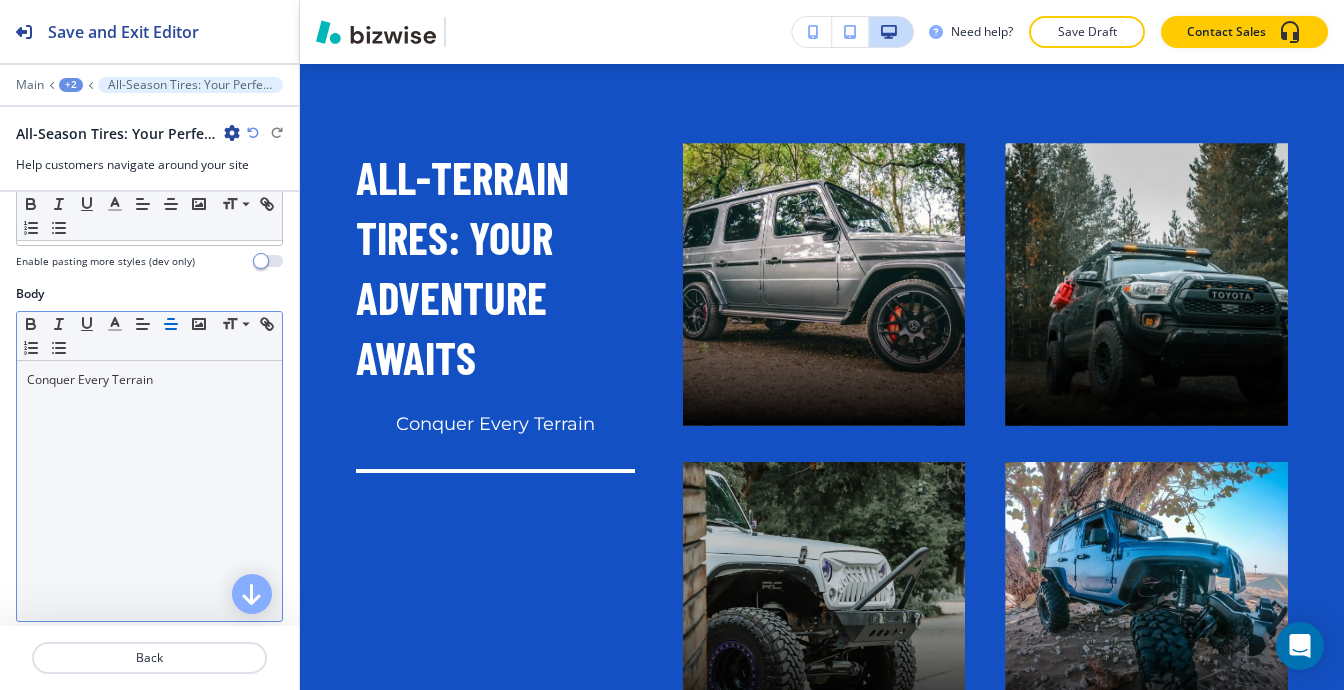 scroll, scrollTop: 100, scrollLeft: 0, axis: vertical 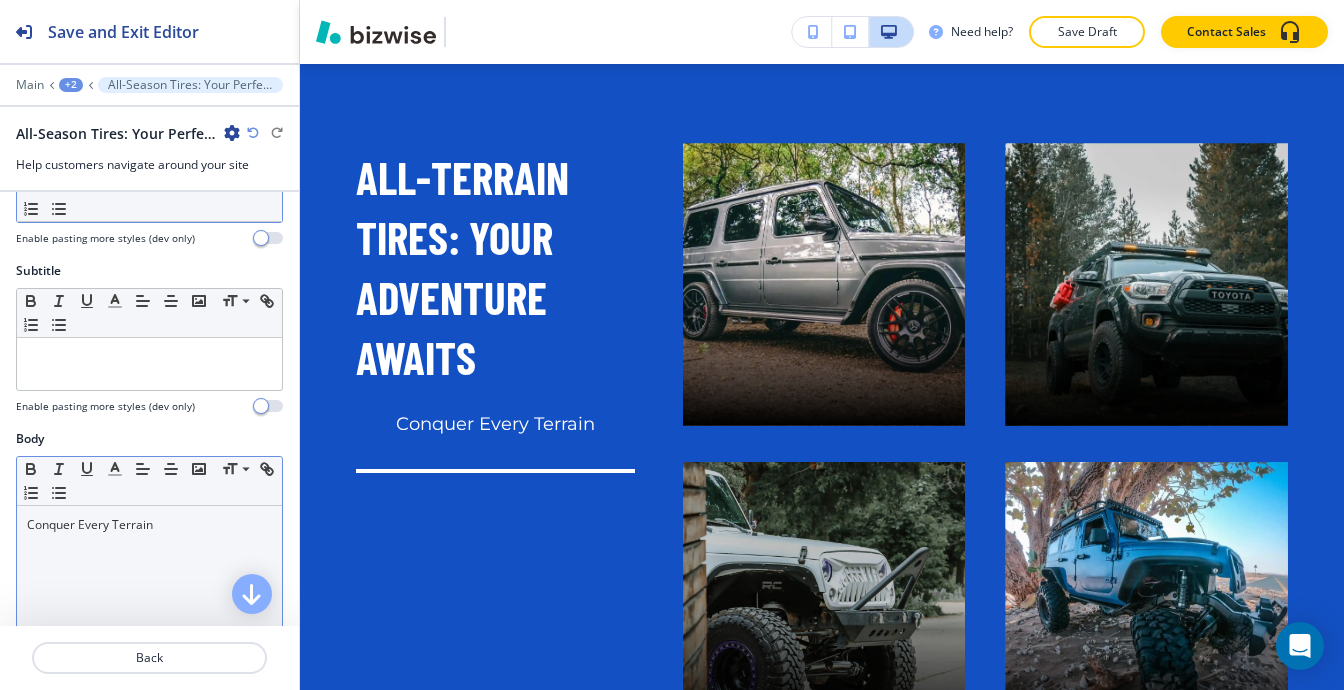 click on "Conquer Every Terrain" at bounding box center [149, 636] 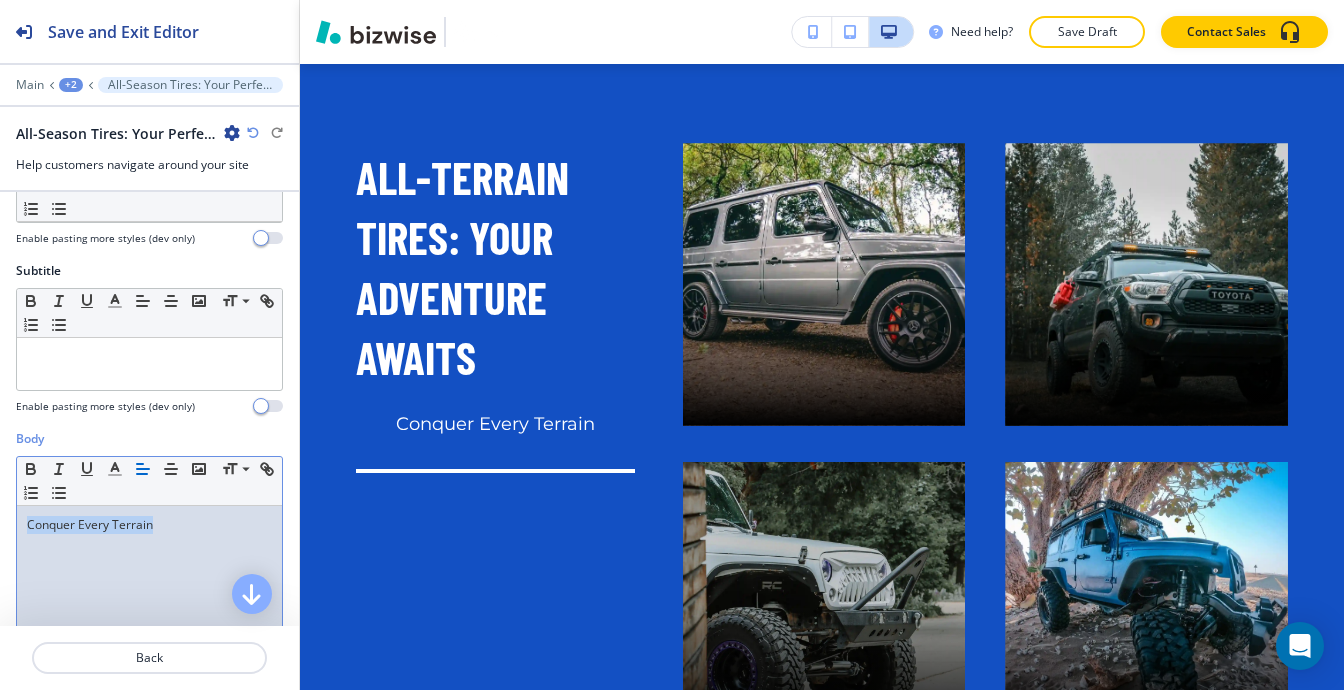 click 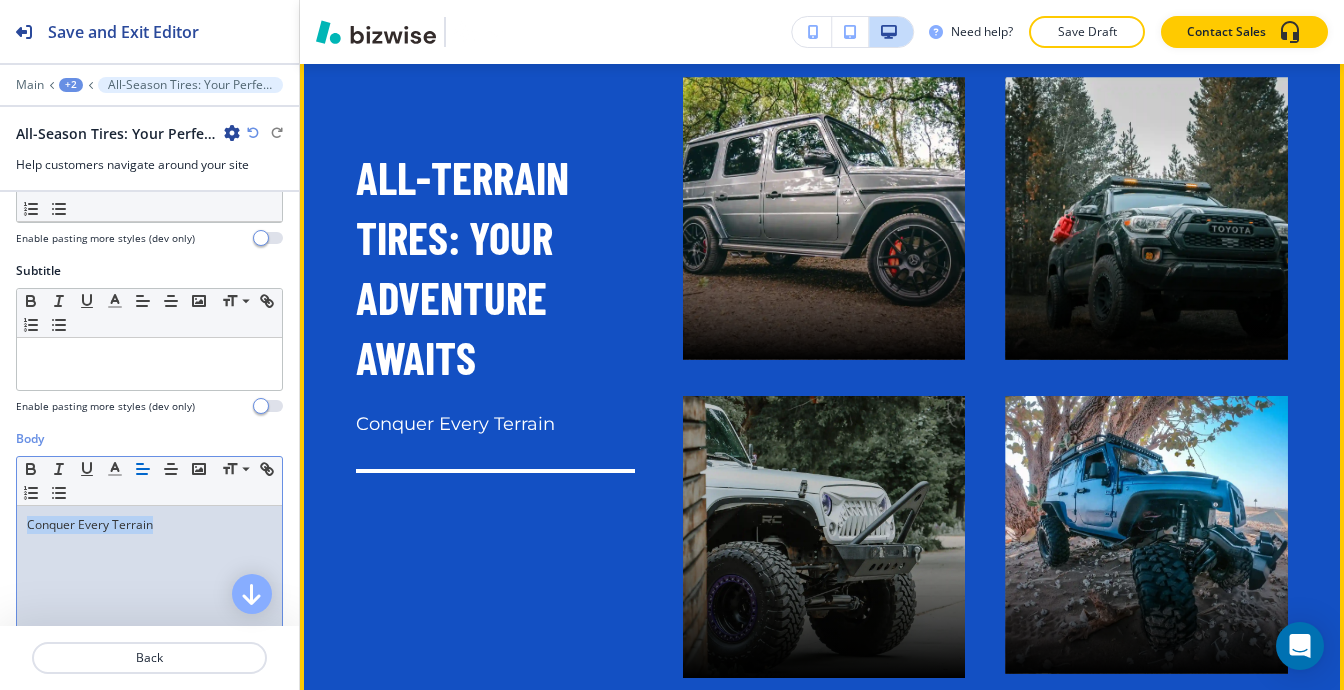 scroll, scrollTop: 26381, scrollLeft: 0, axis: vertical 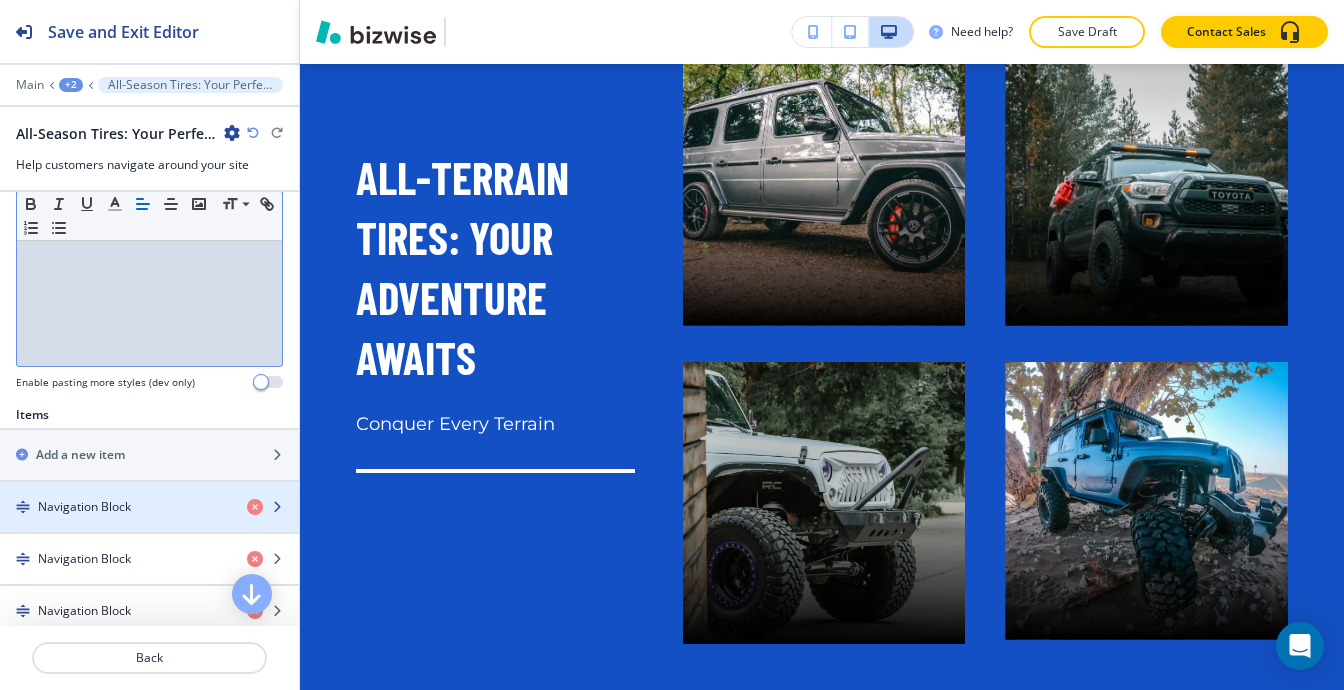 click on "Navigation Block" at bounding box center [84, 507] 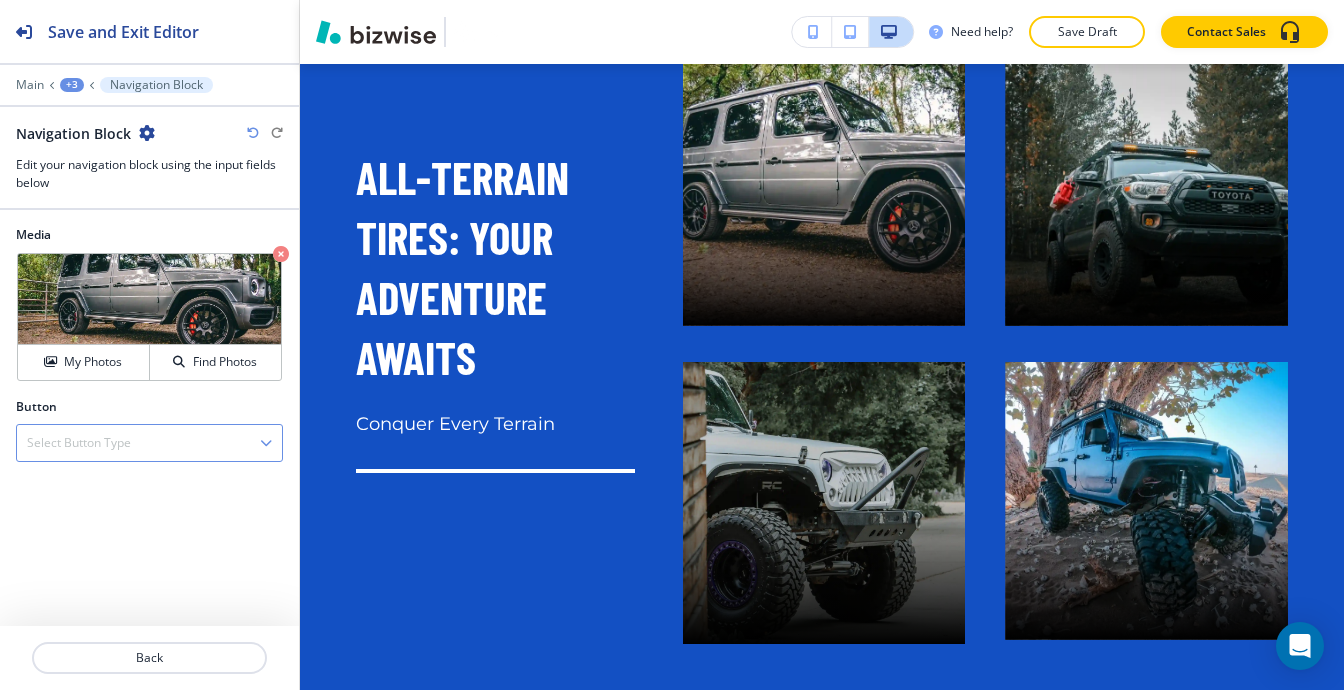 click on "Select Button Type" at bounding box center (149, 443) 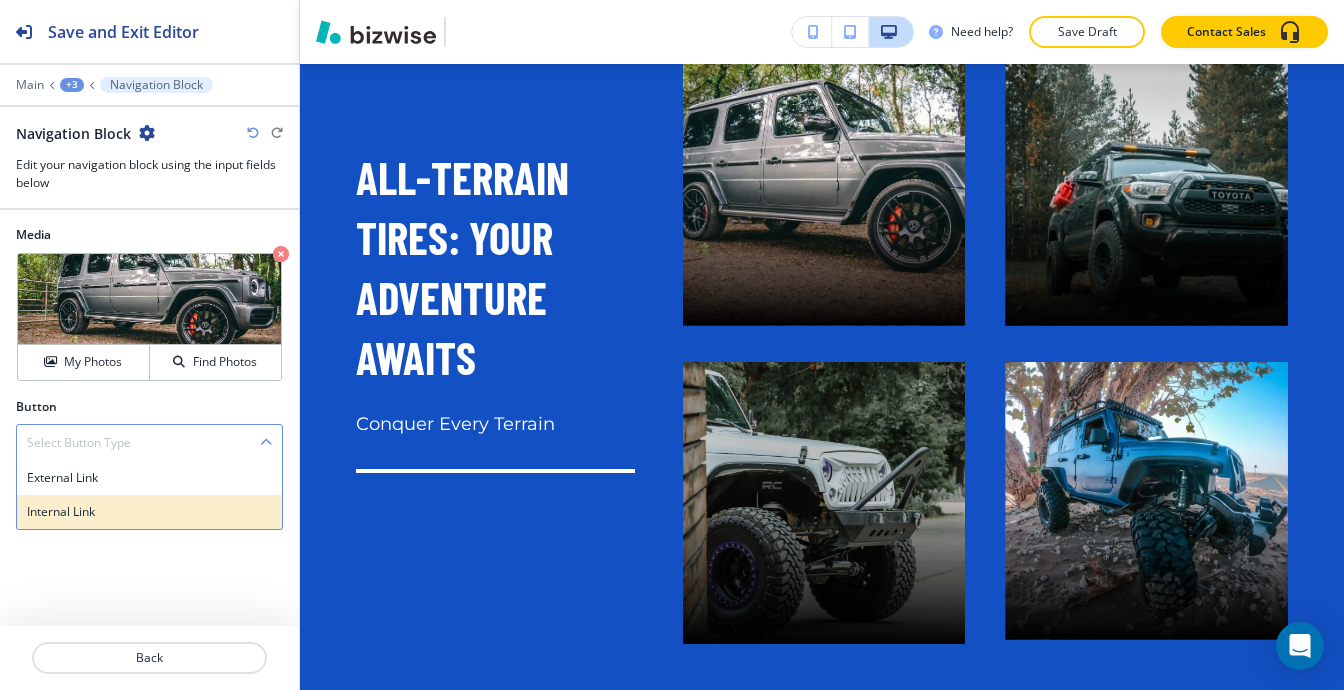 click on "Internal Link" at bounding box center [149, 512] 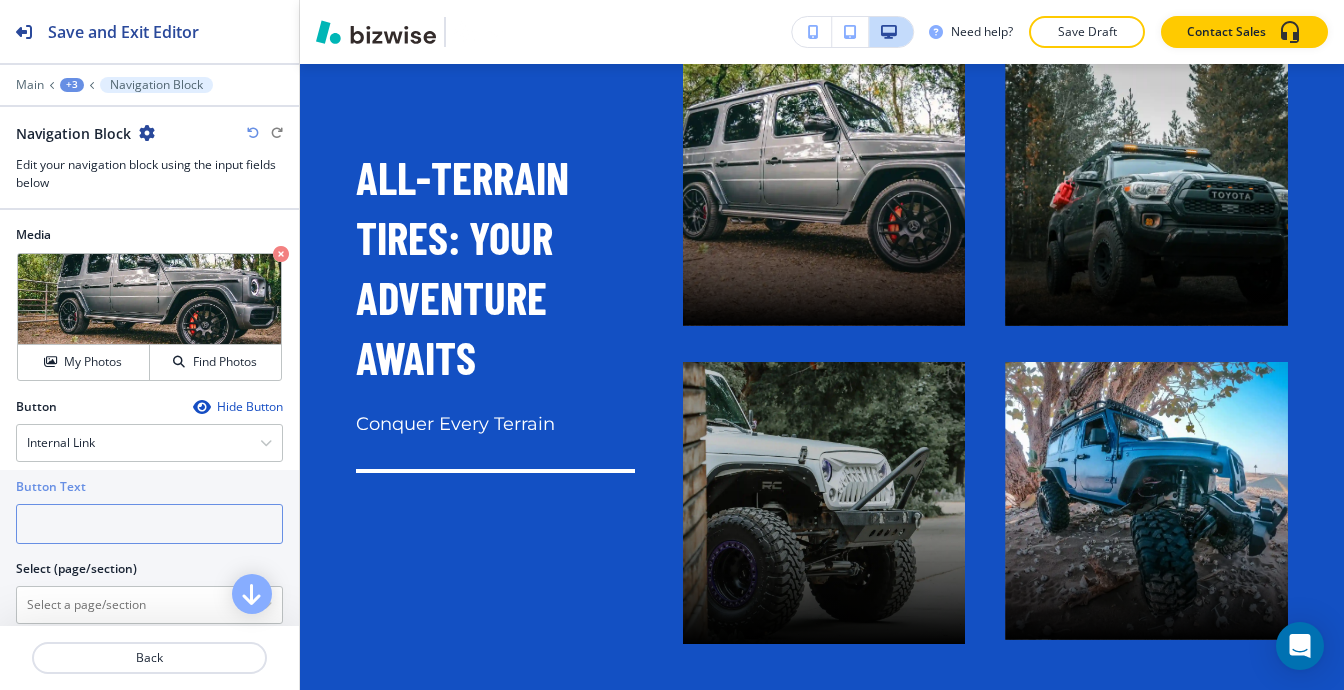 click at bounding box center [149, 524] 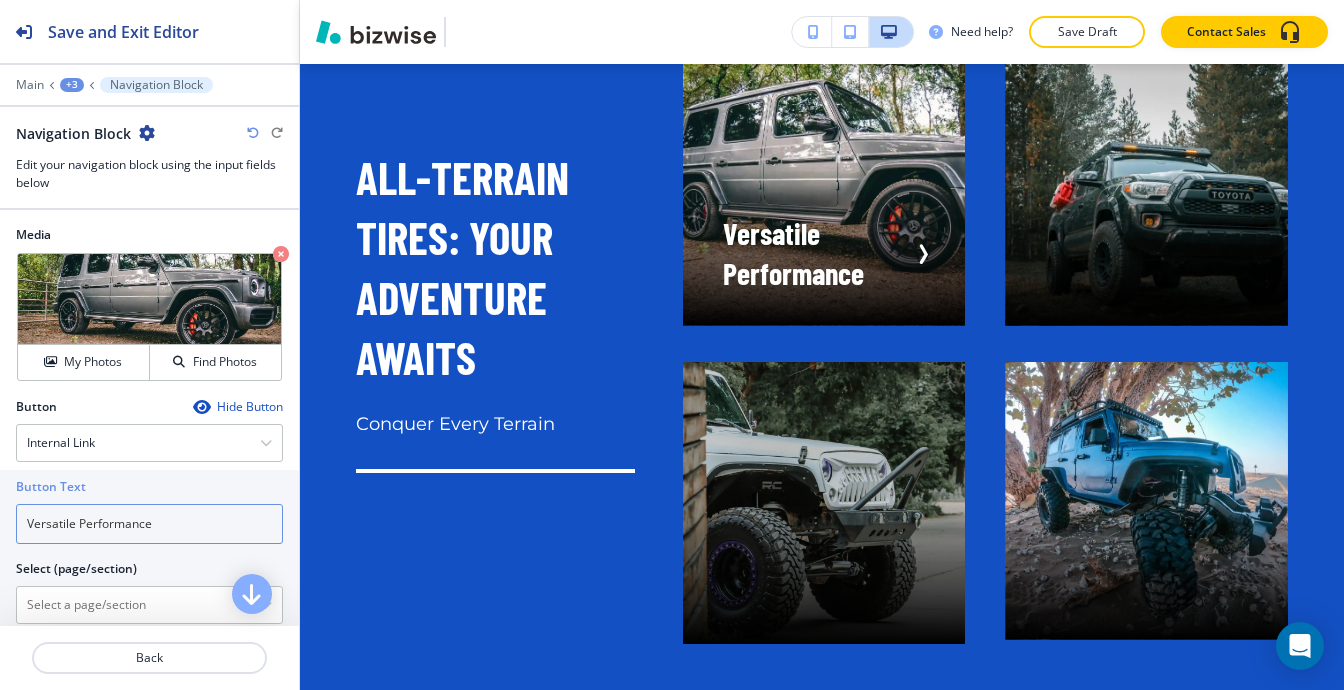 type on "Versatile Performance" 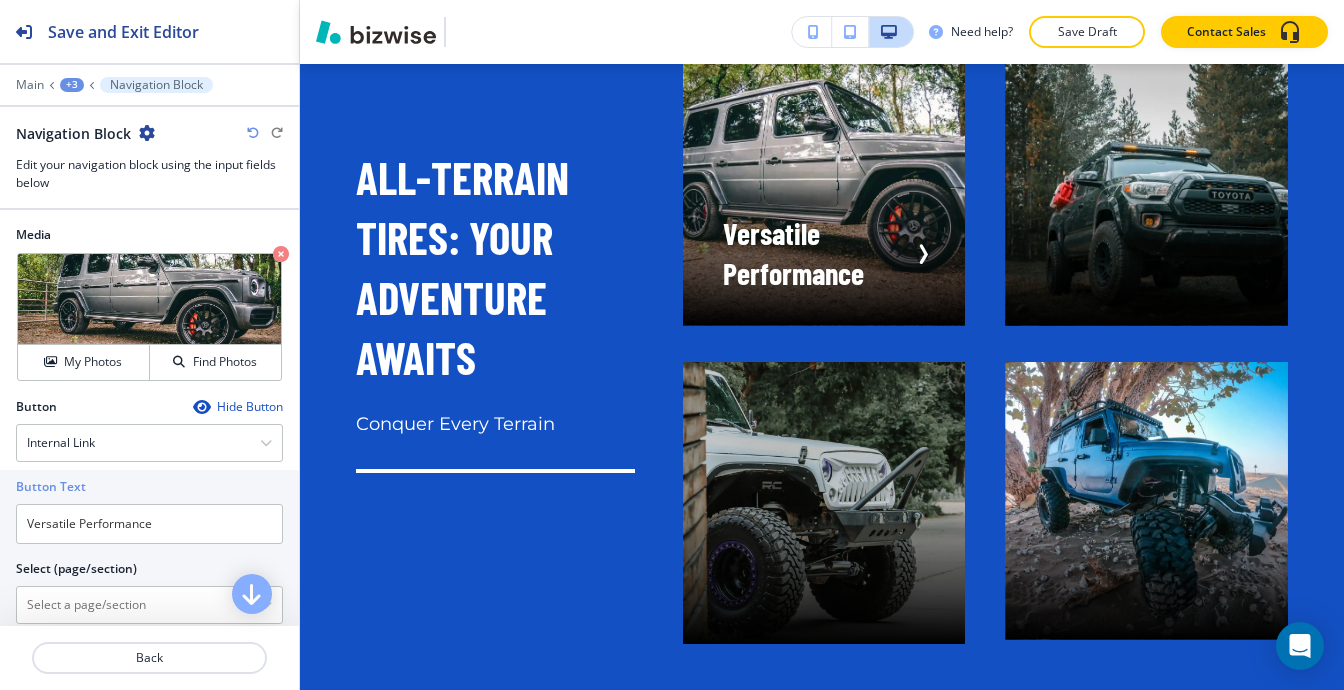 click on "+3" at bounding box center [72, 85] 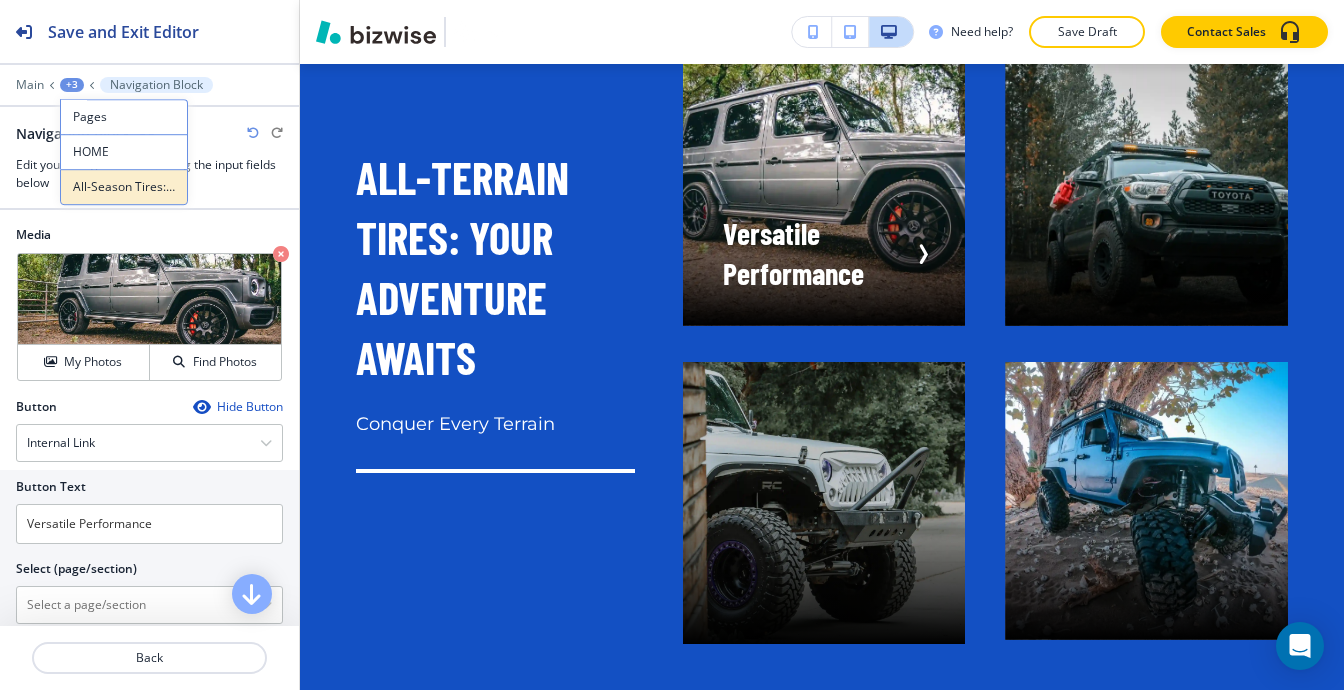 click on "All-Season Tires: Your Perfect Companion-8" at bounding box center (124, 187) 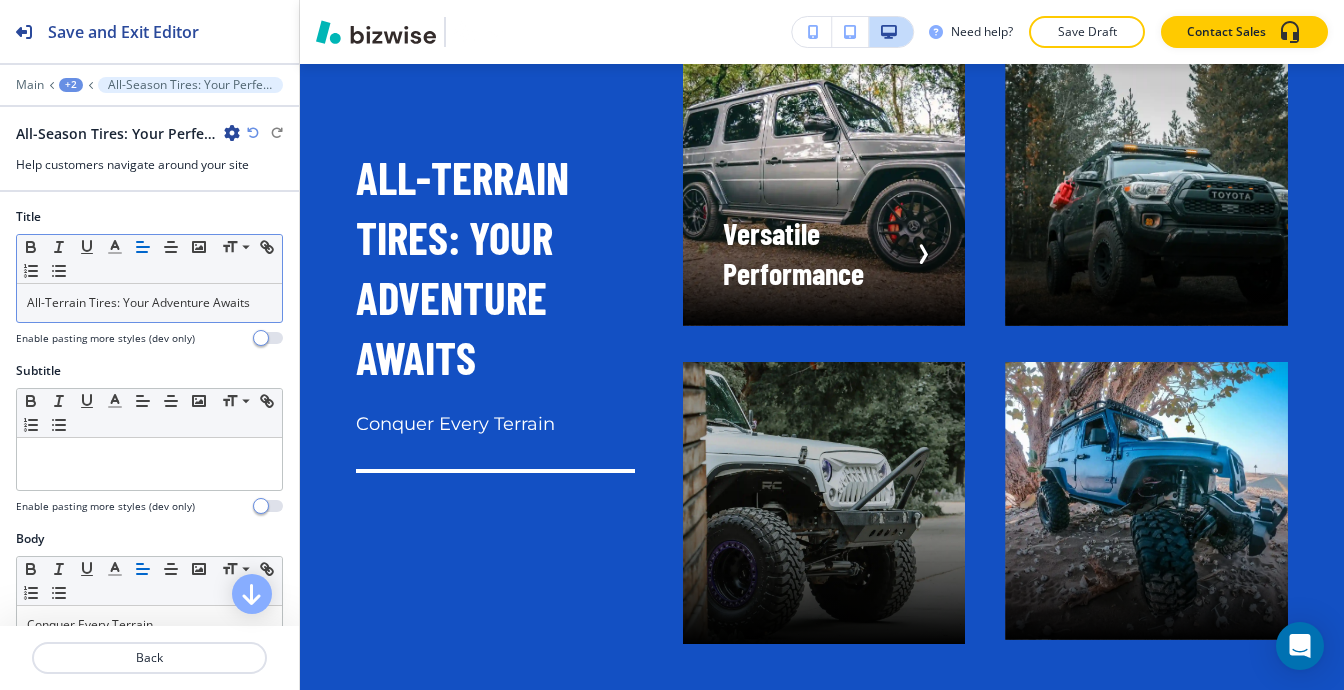 scroll, scrollTop: 26298, scrollLeft: 0, axis: vertical 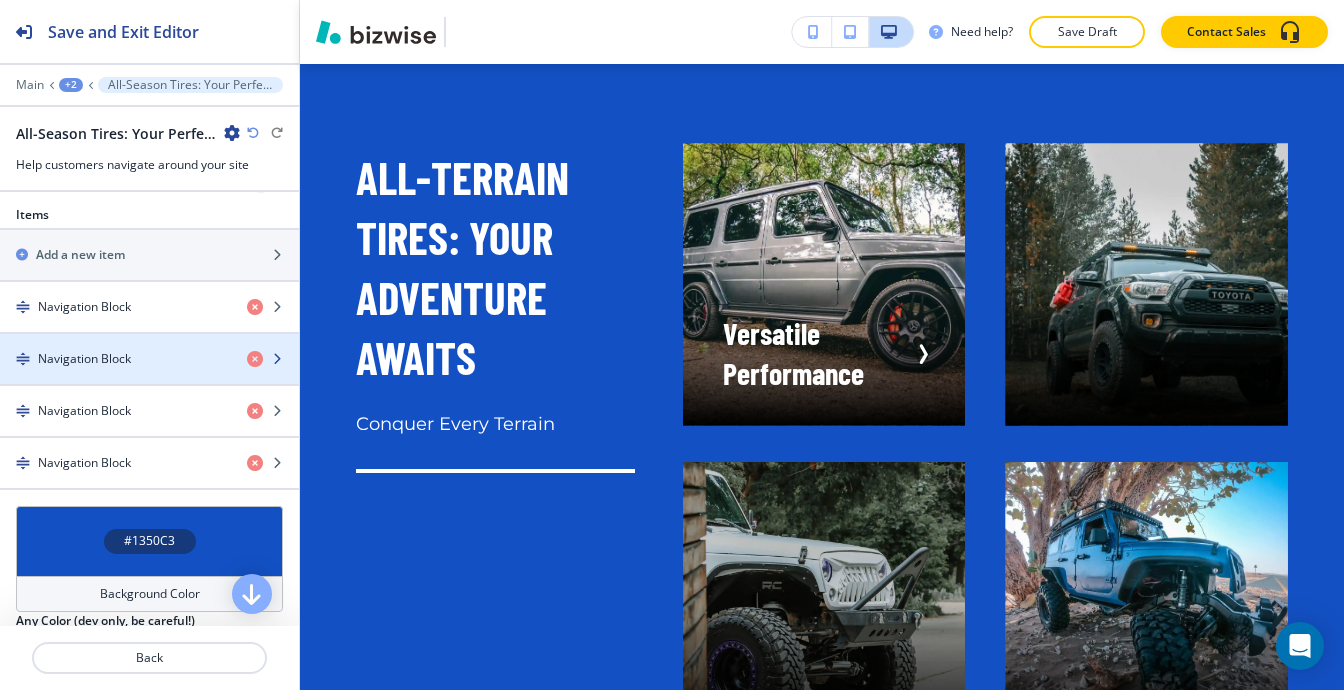 click on "Navigation Block" at bounding box center (115, 359) 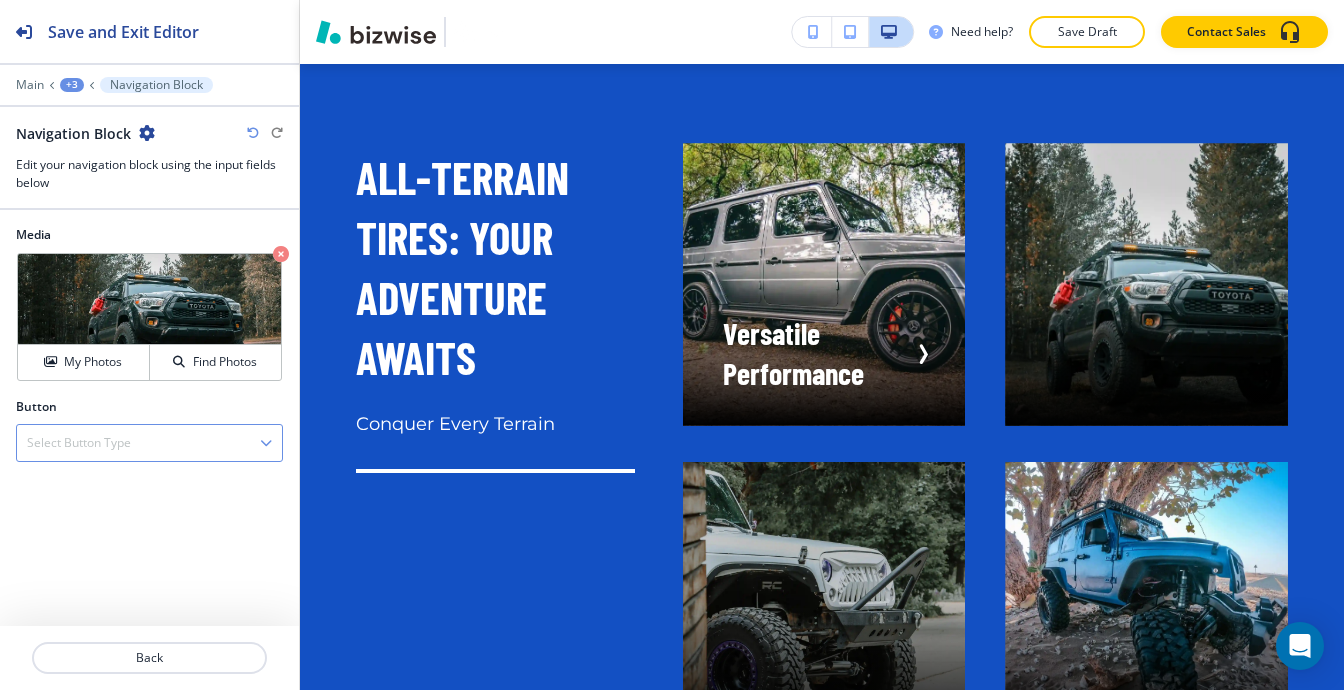 click on "Select Button Type" at bounding box center [149, 443] 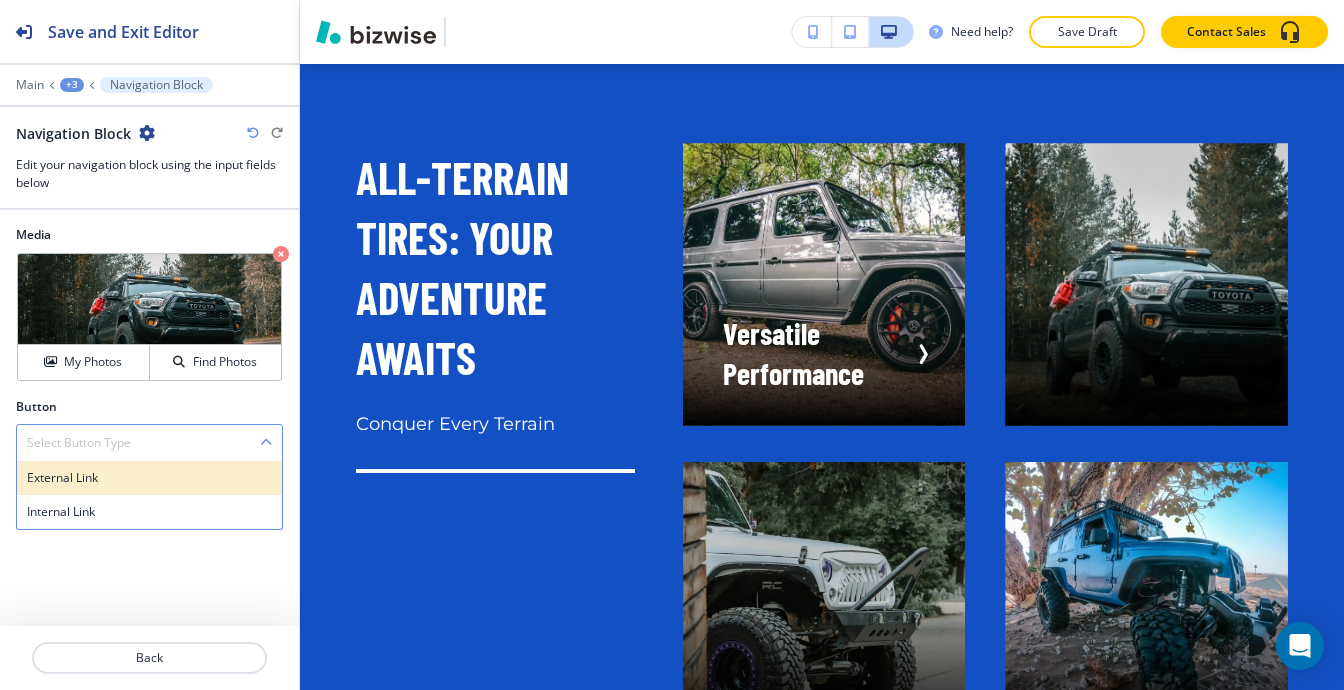click on "External Link" at bounding box center [149, 478] 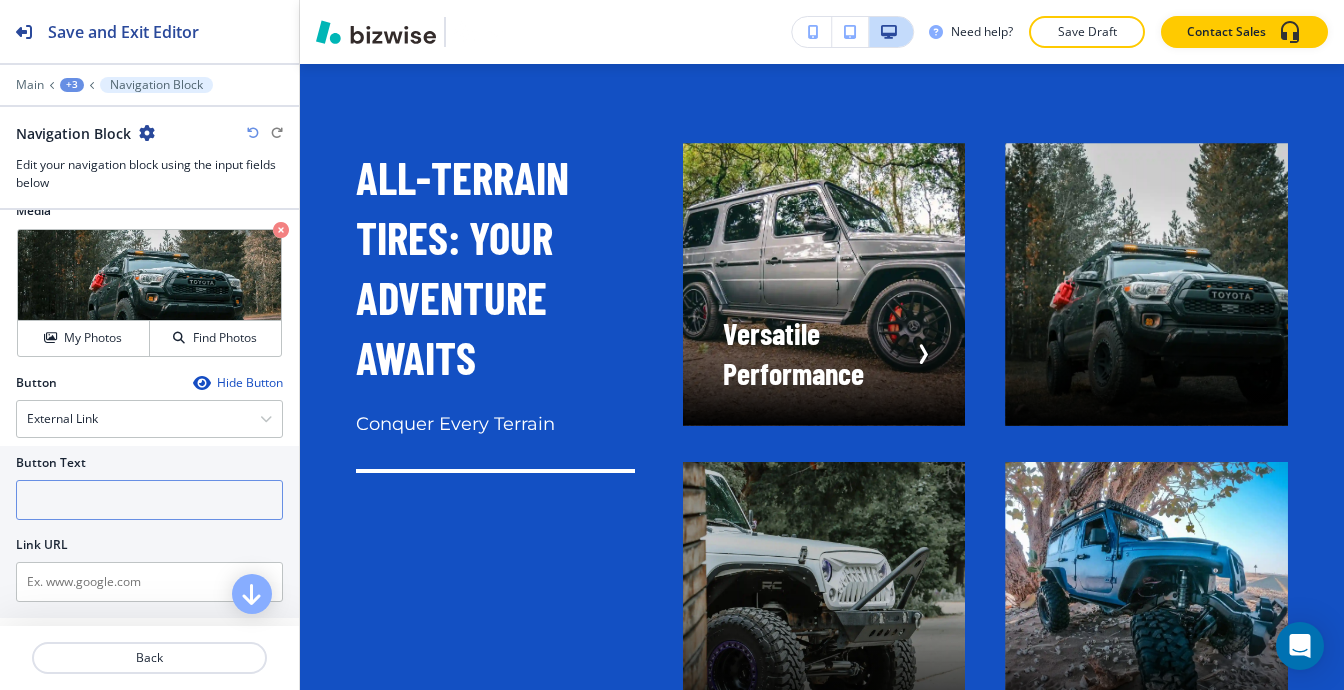 scroll, scrollTop: 37, scrollLeft: 0, axis: vertical 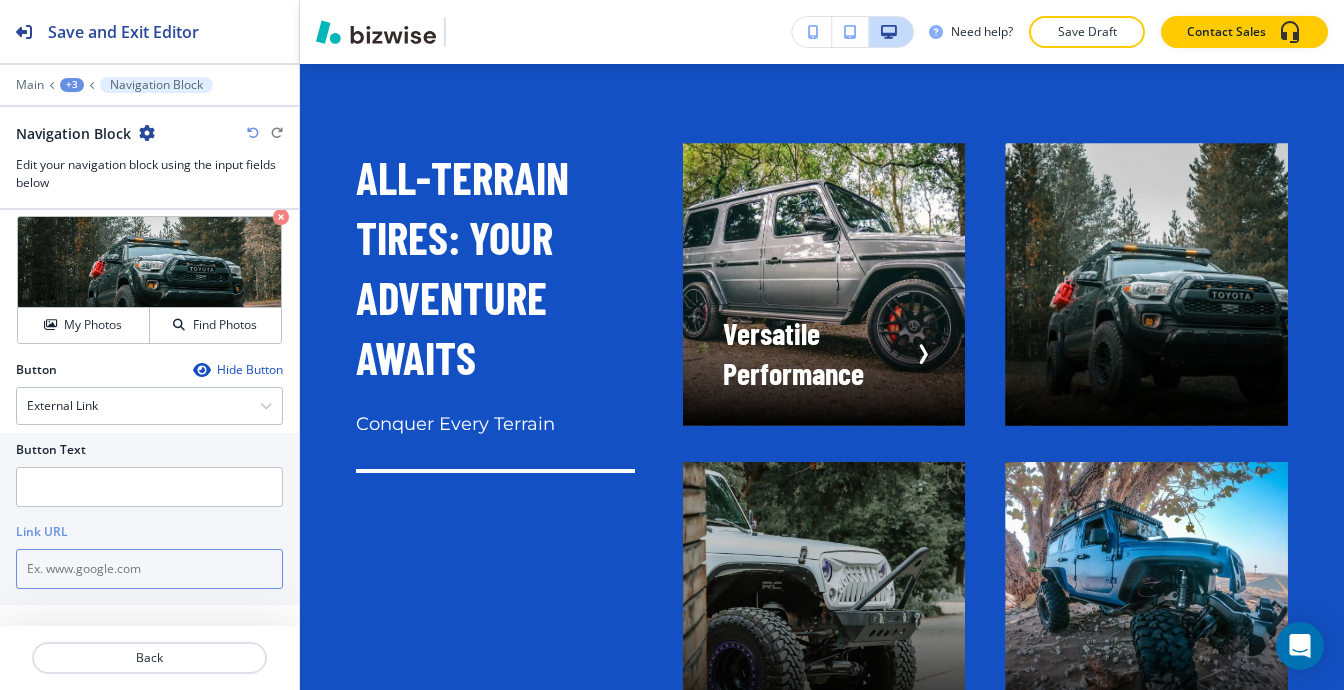 click at bounding box center (149, 569) 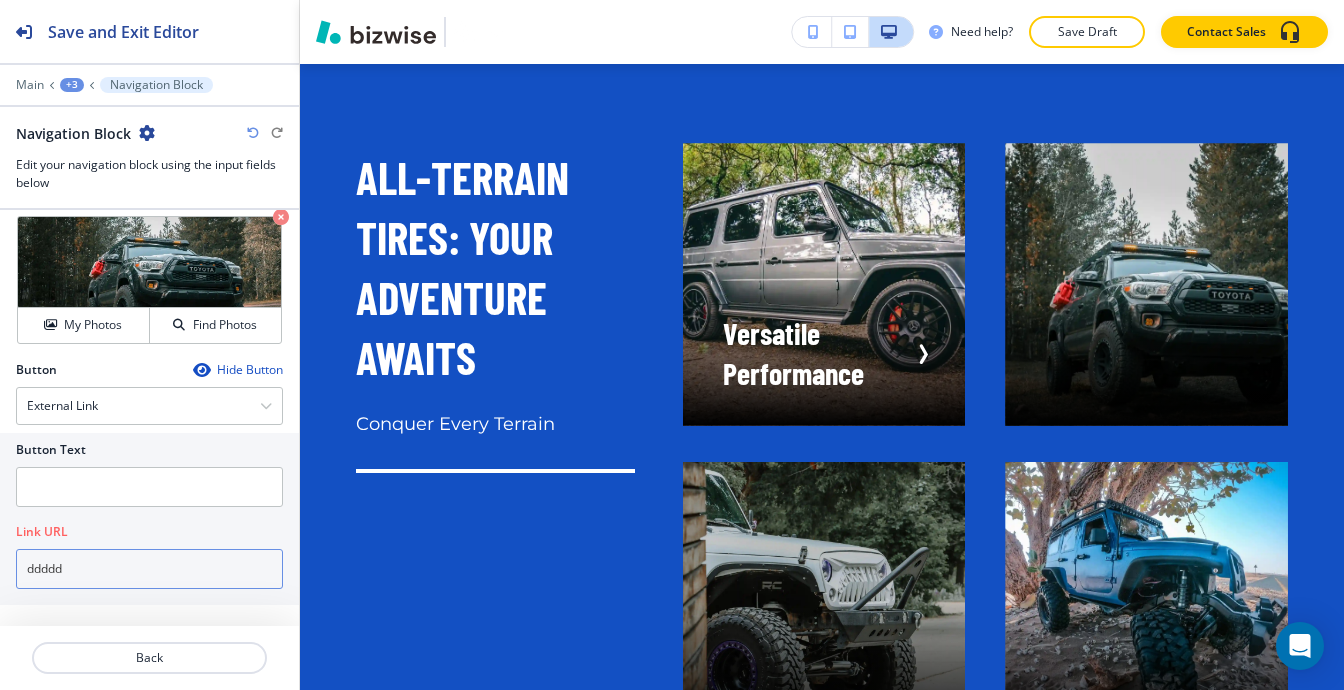 click on "Button Text Link URL ddddd" at bounding box center [149, 519] 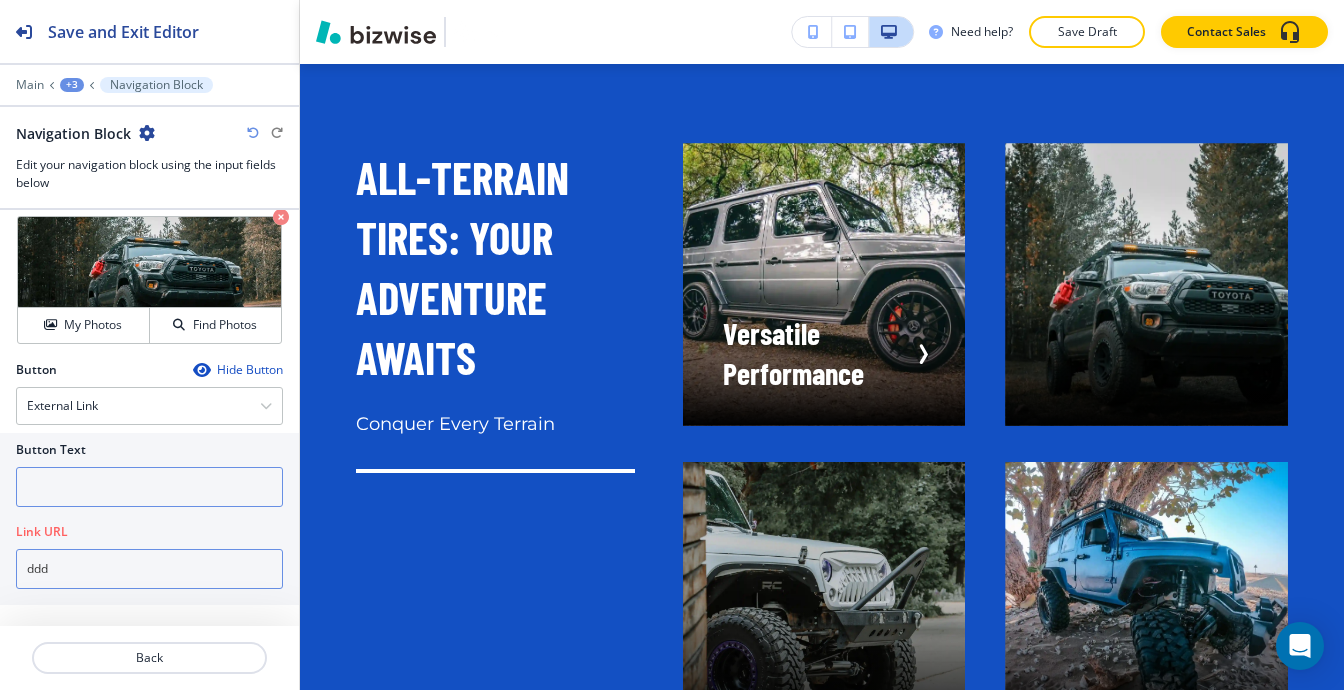 type on "ddd" 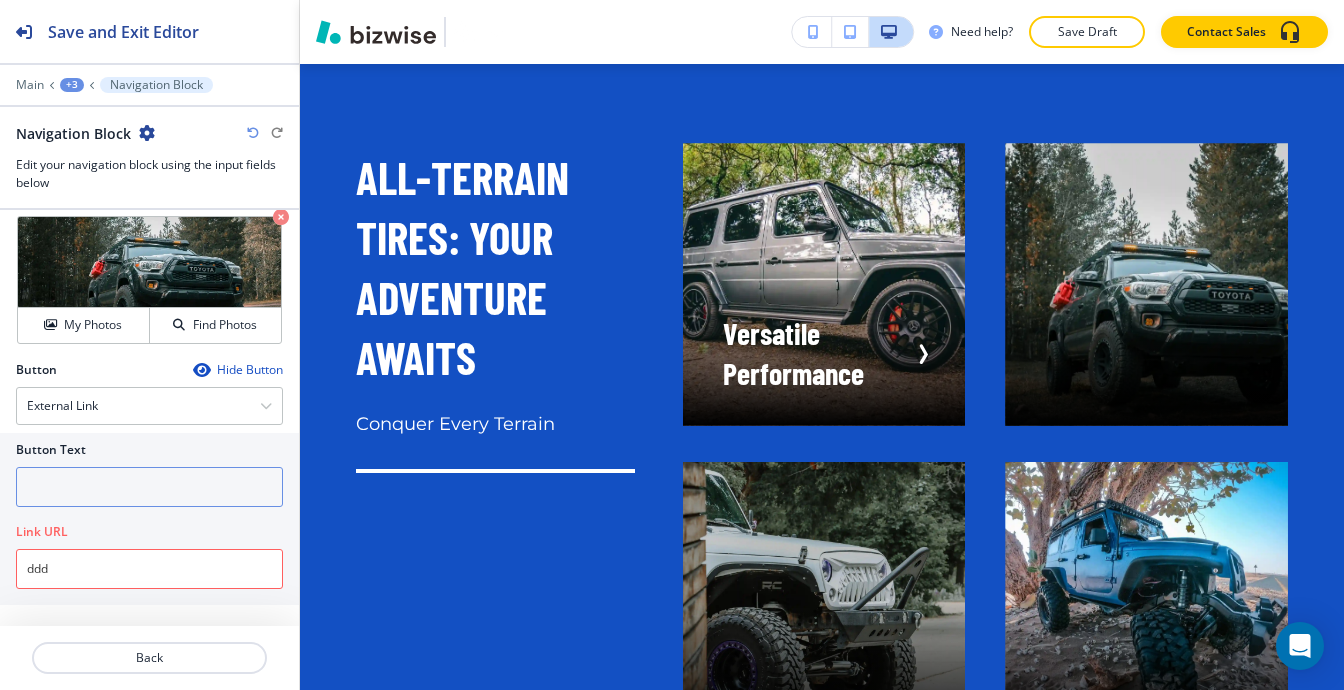 click at bounding box center (149, 487) 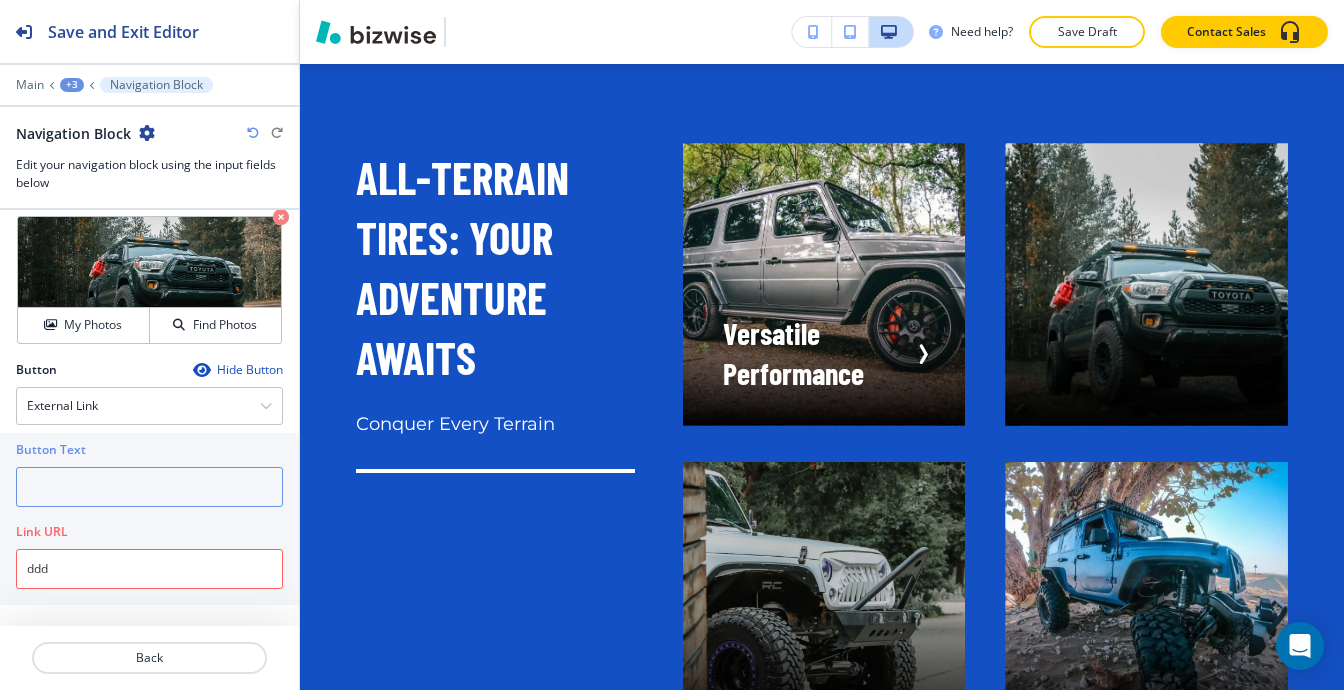 paste on "Durability You Can Trust" 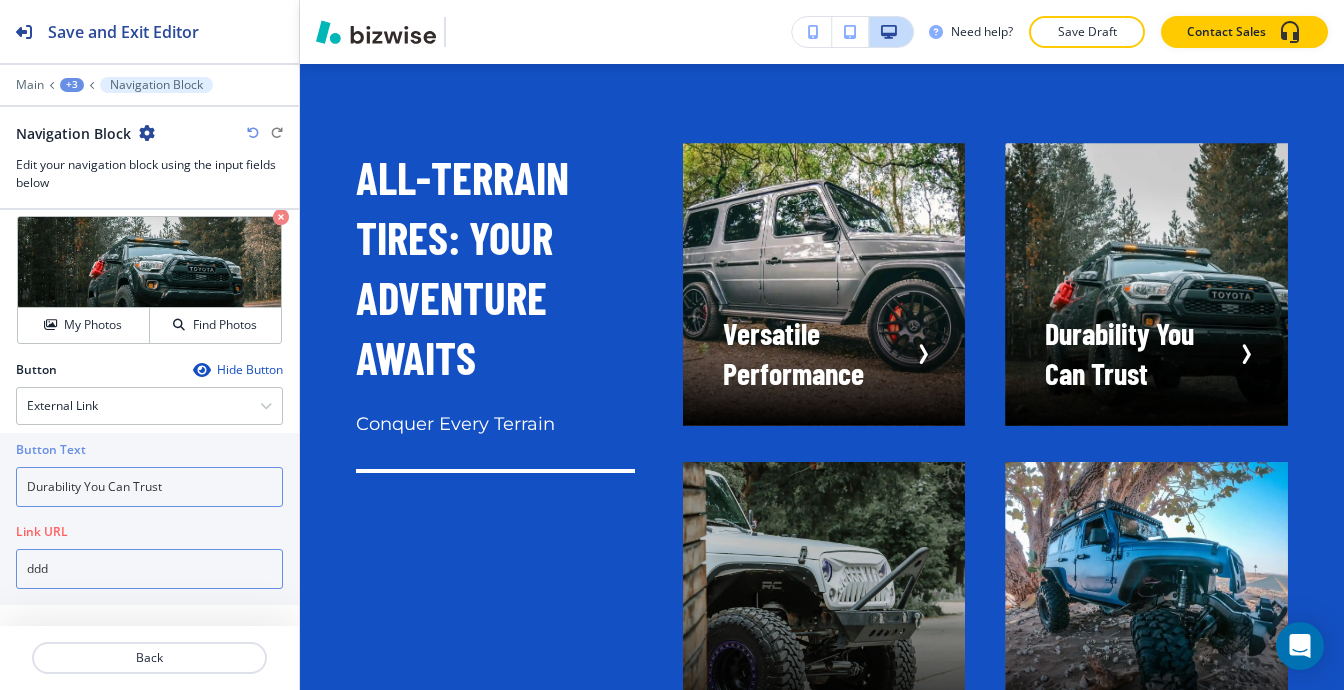 type on "Durability You Can Trust" 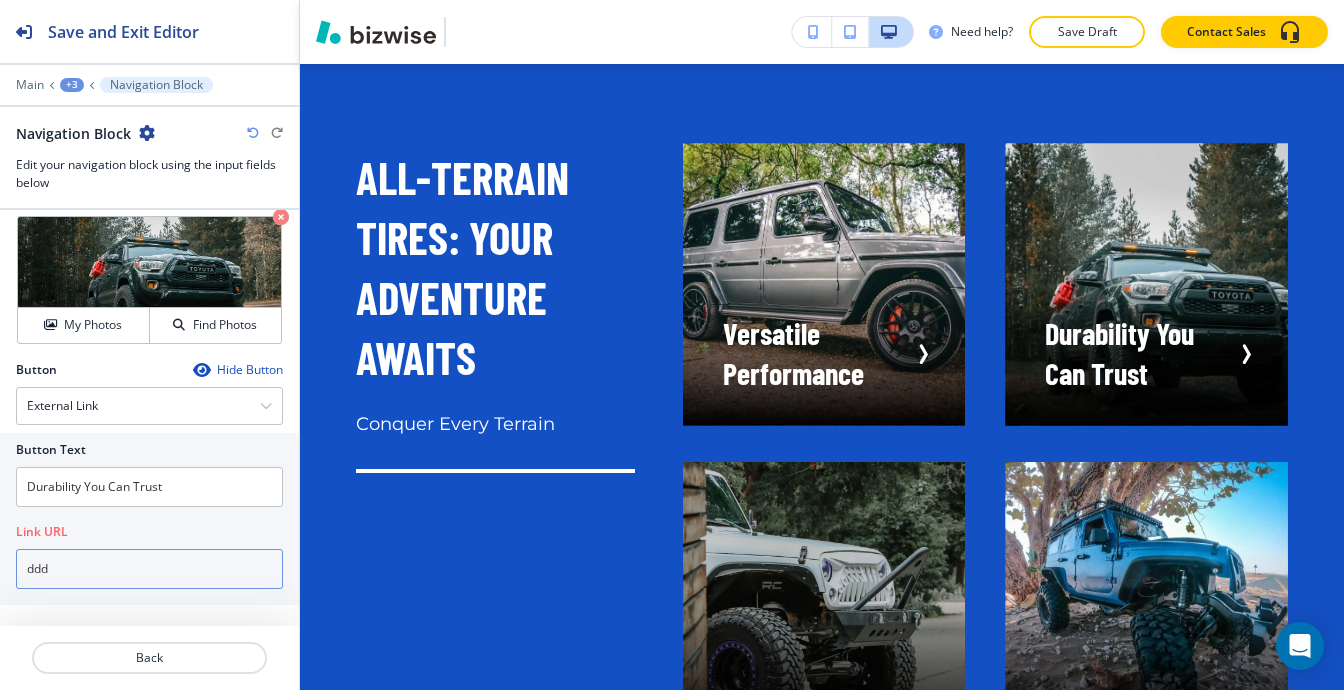 click on "ddd" at bounding box center (149, 569) 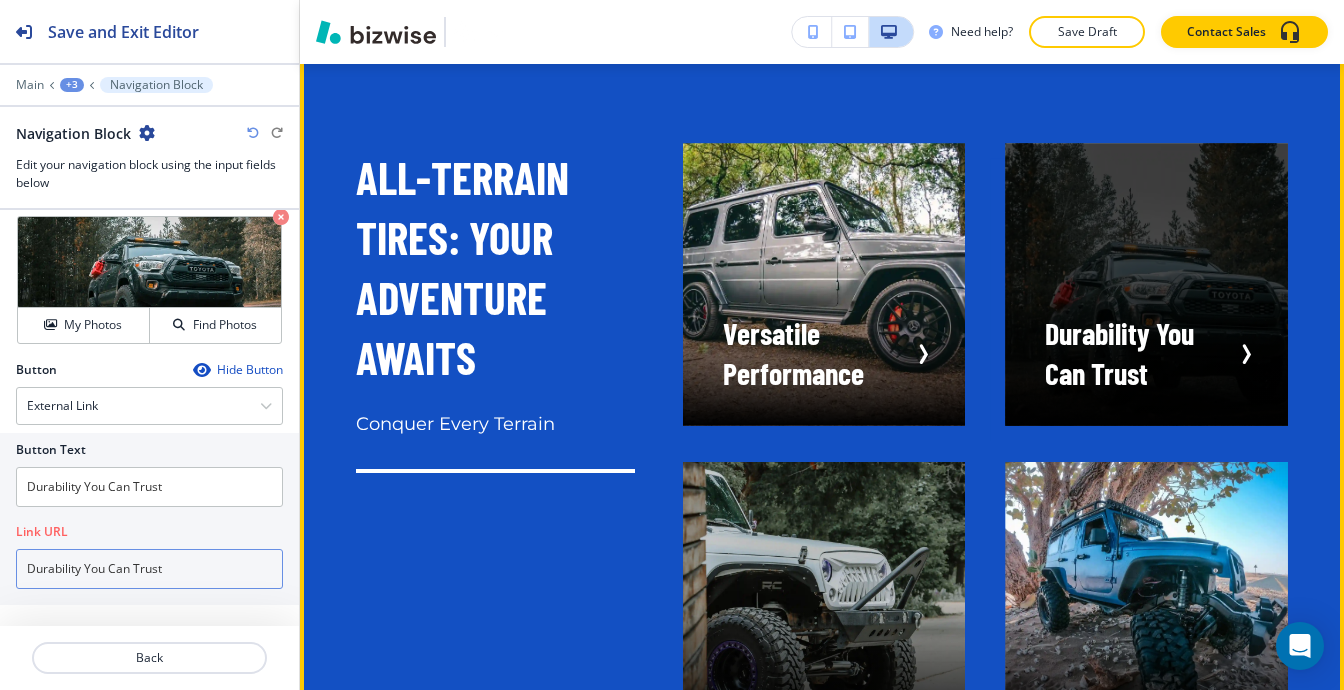 type on "Durability You Can Trust" 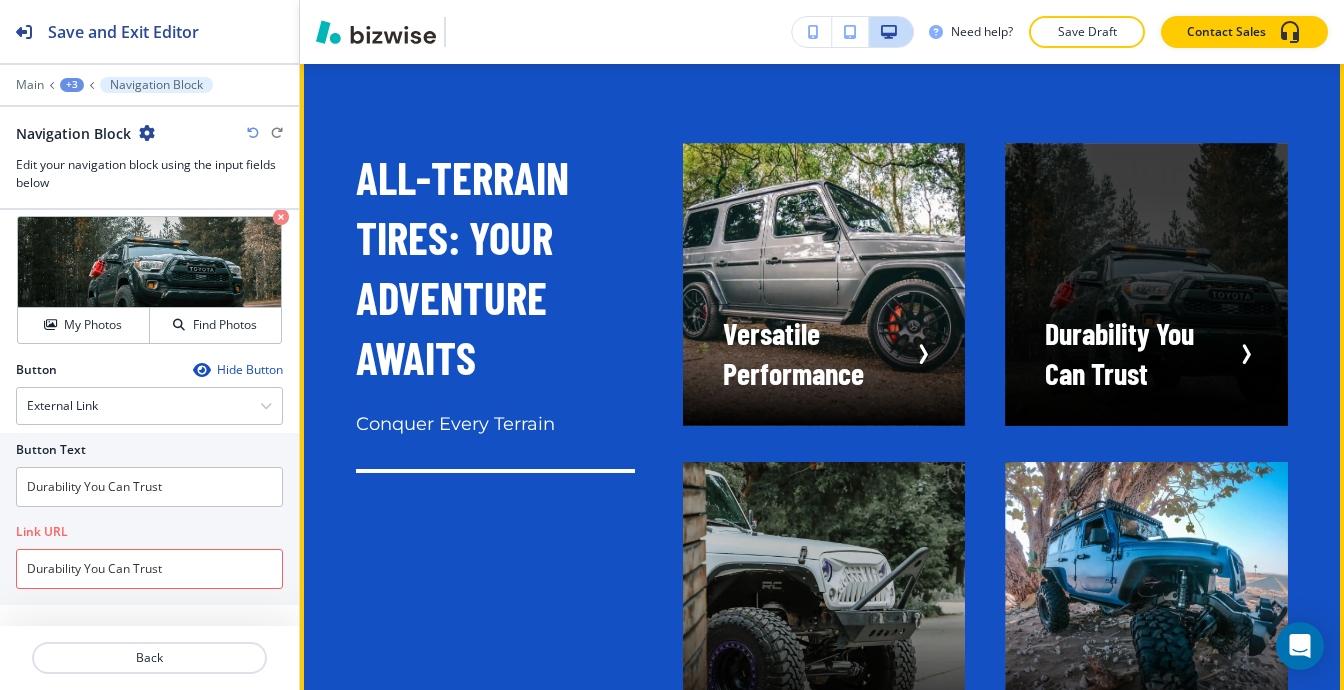 click at bounding box center (1146, 284) 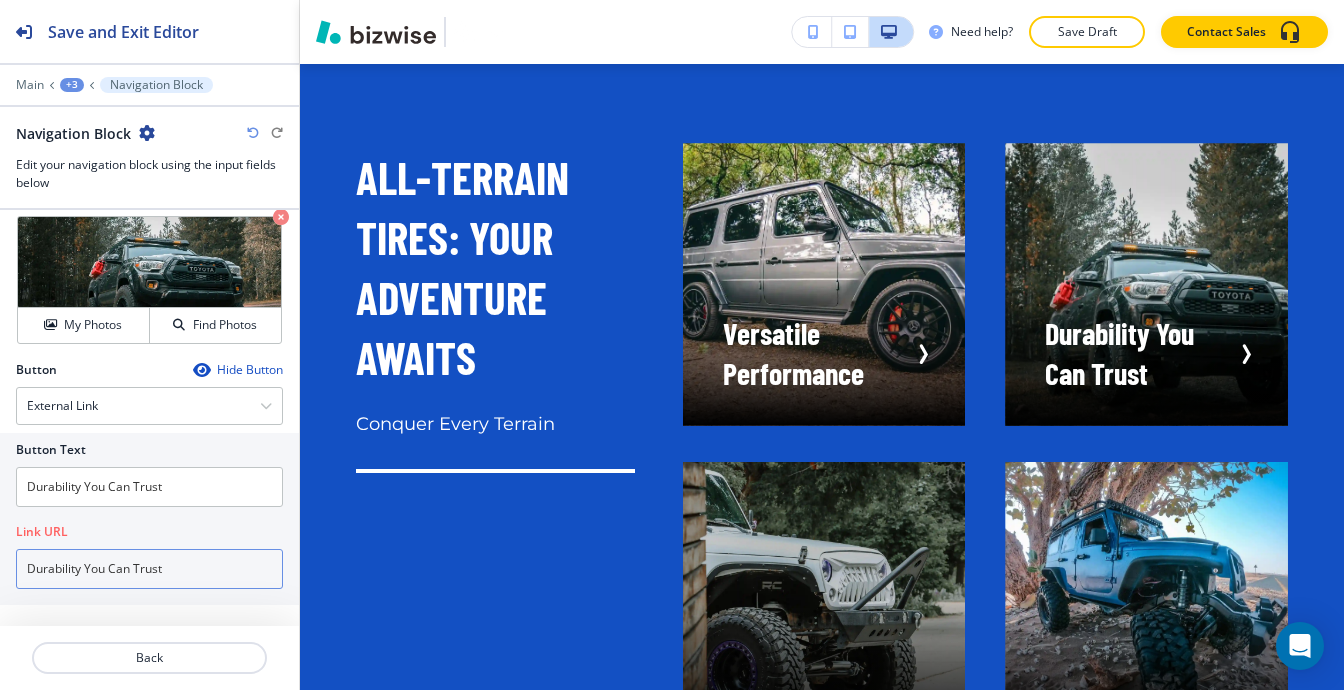 drag, startPoint x: 196, startPoint y: 560, endPoint x: 0, endPoint y: 572, distance: 196.367 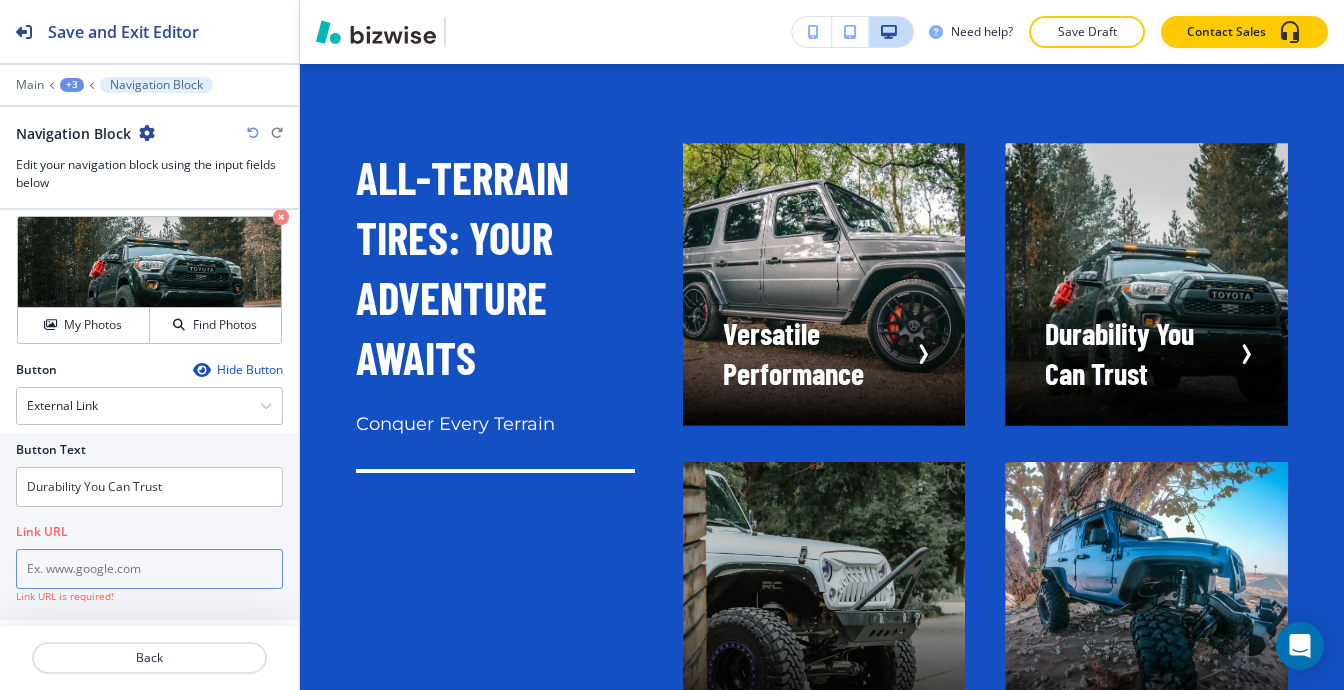 type 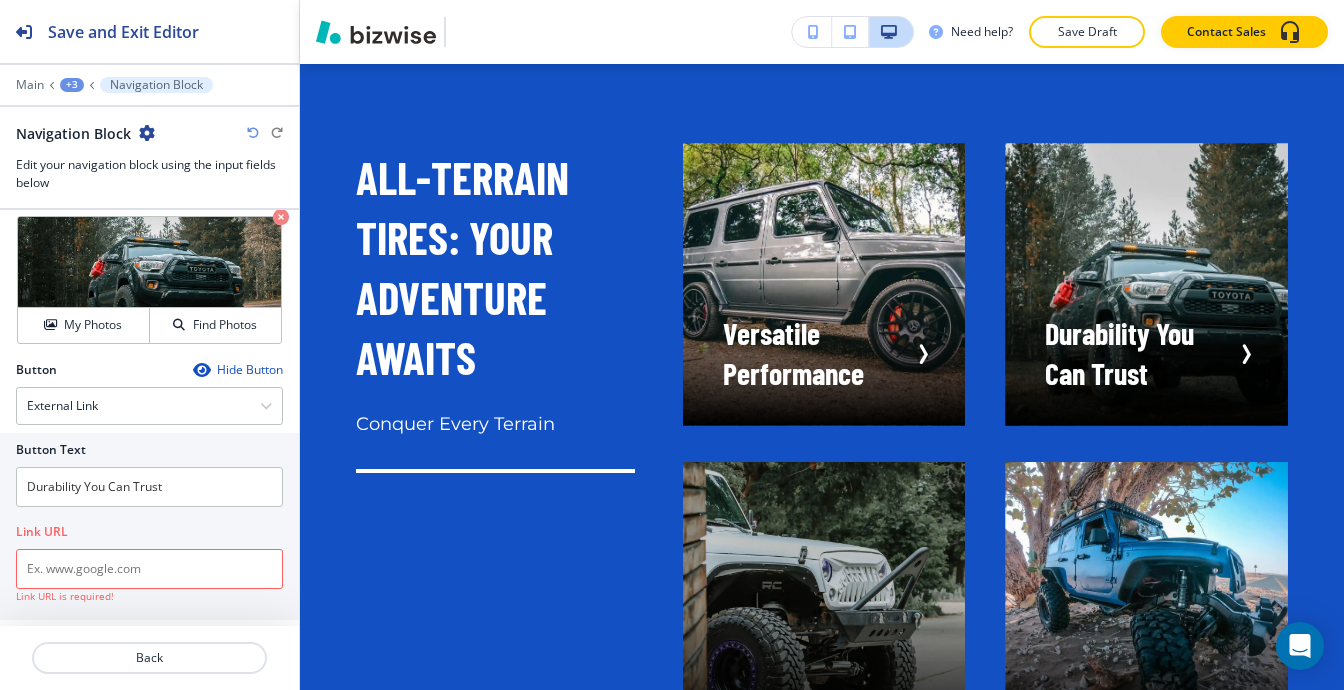 click at bounding box center (149, 515) 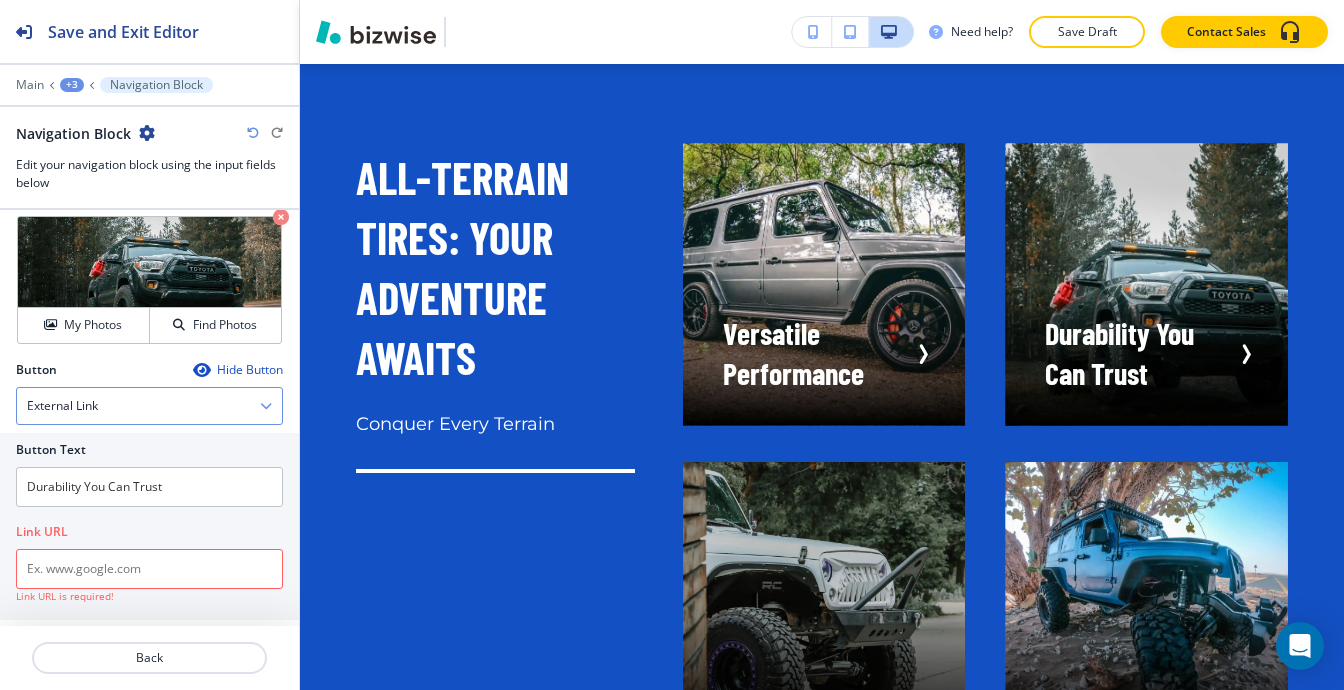 click on "External Link" at bounding box center (149, 406) 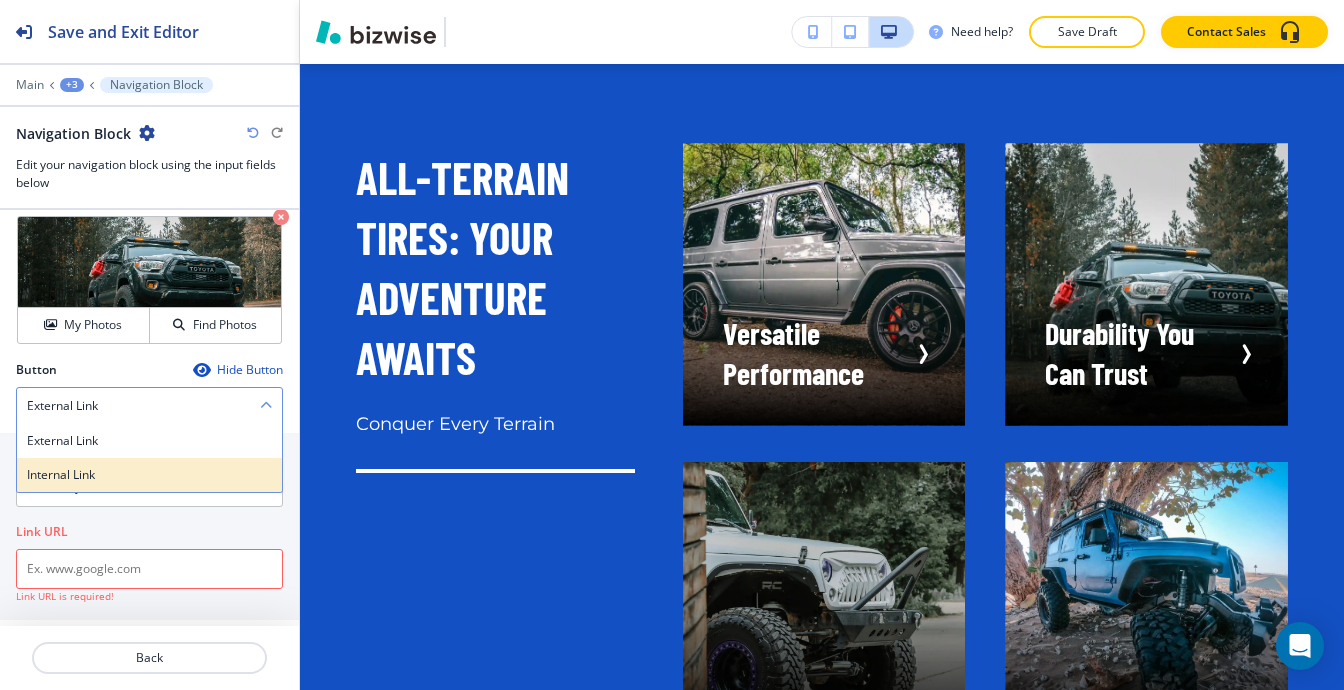 click on "Internal Link" at bounding box center [149, 475] 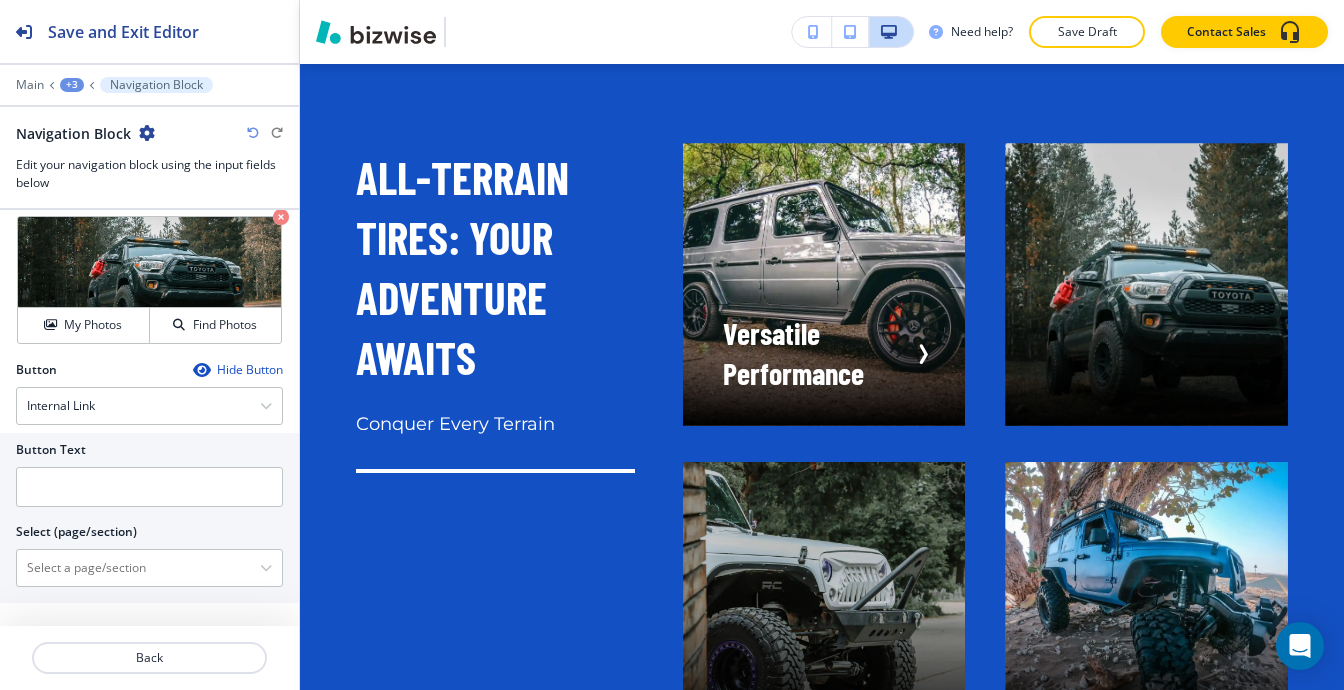 scroll, scrollTop: 36, scrollLeft: 0, axis: vertical 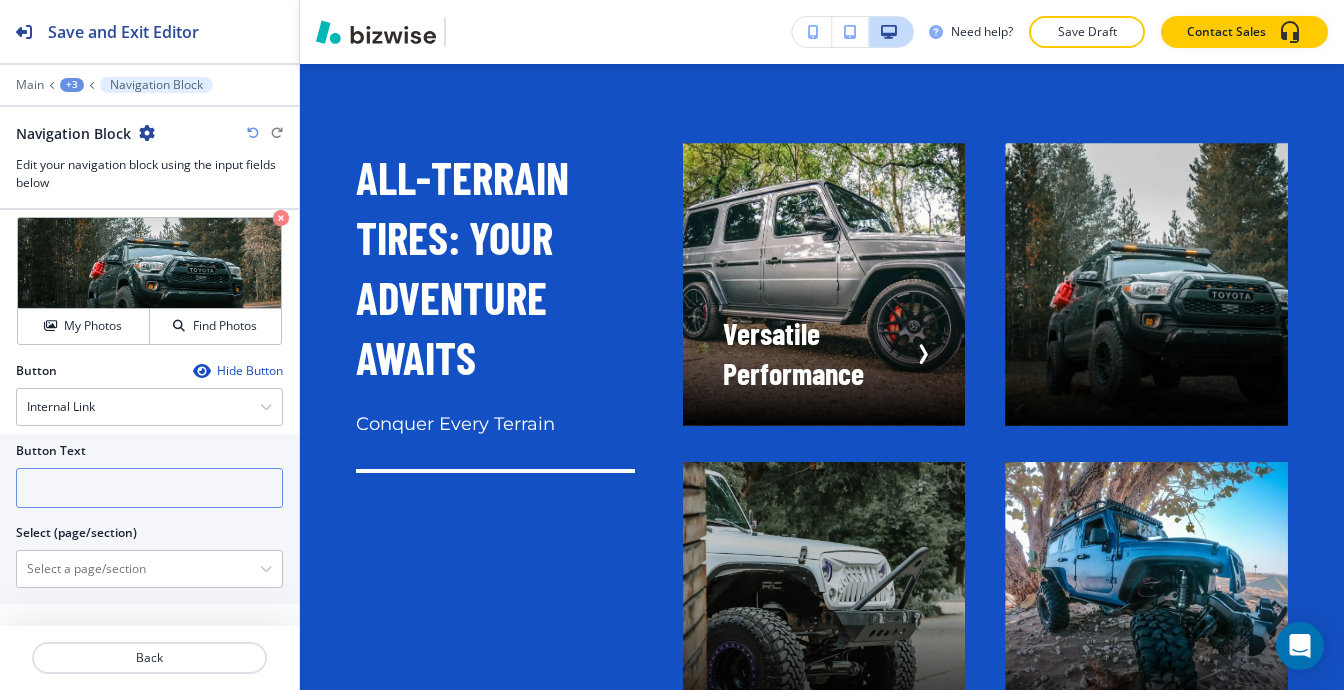 click at bounding box center (149, 488) 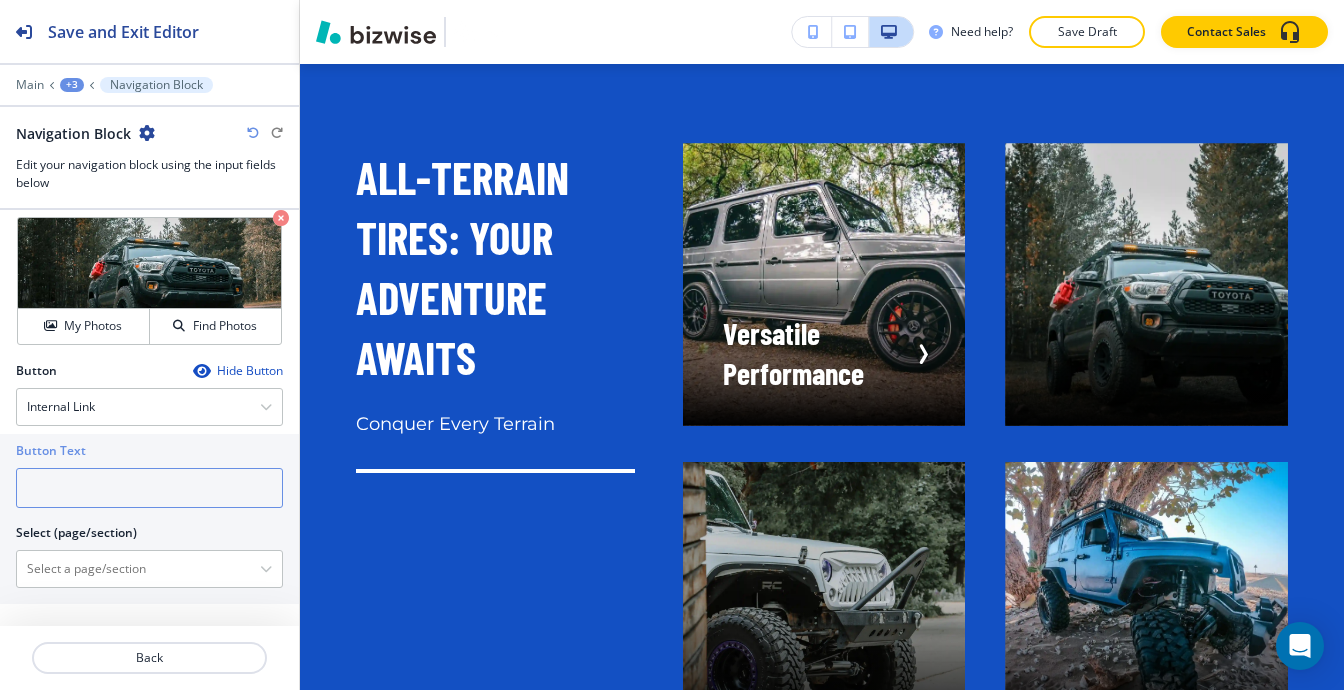 paste on "Durability You Can Trust" 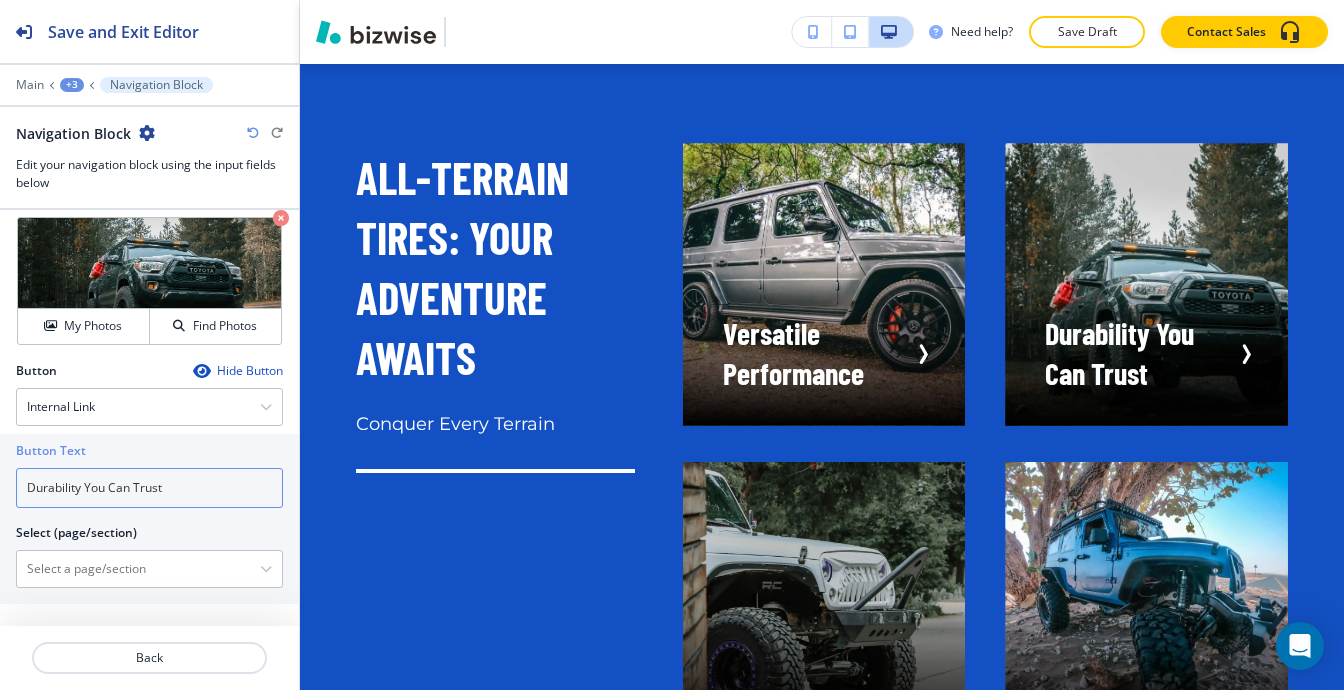 type on "Durability You Can Trust" 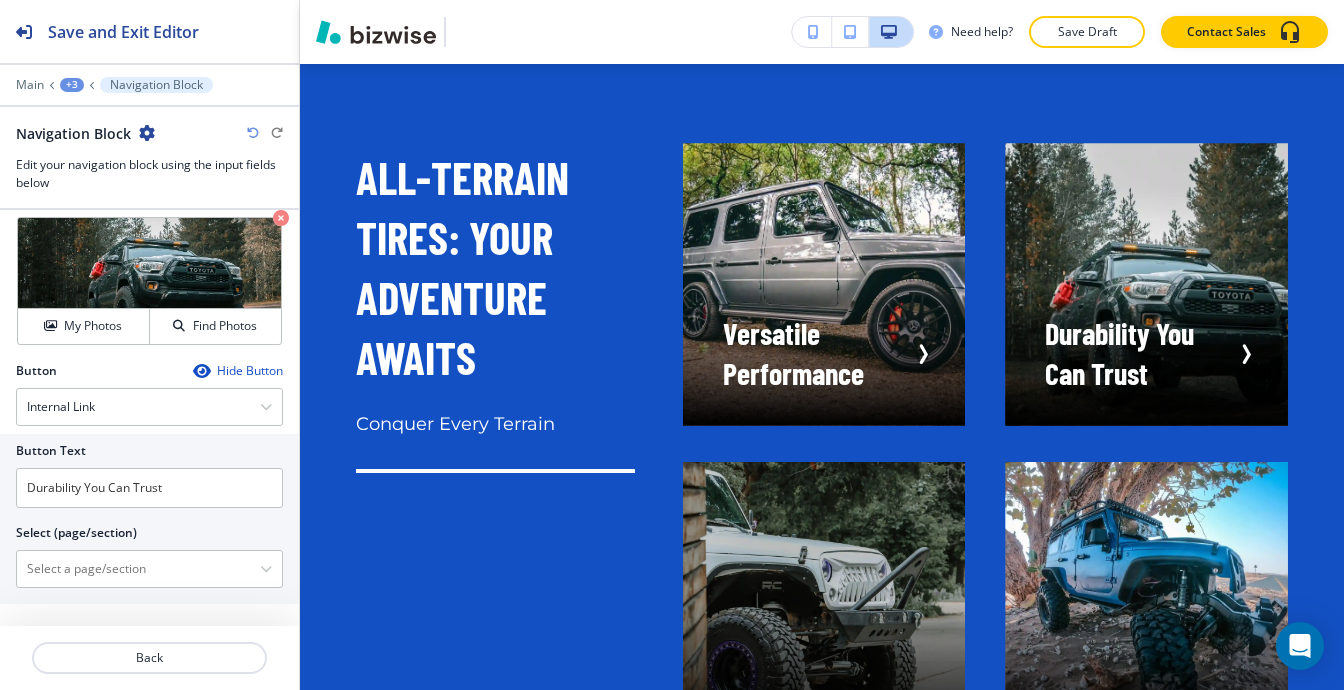 click on "Save and Exit Editor Main +3 Navigation Block Navigation Block Edit your navigation block using the input fields below" at bounding box center [149, 105] 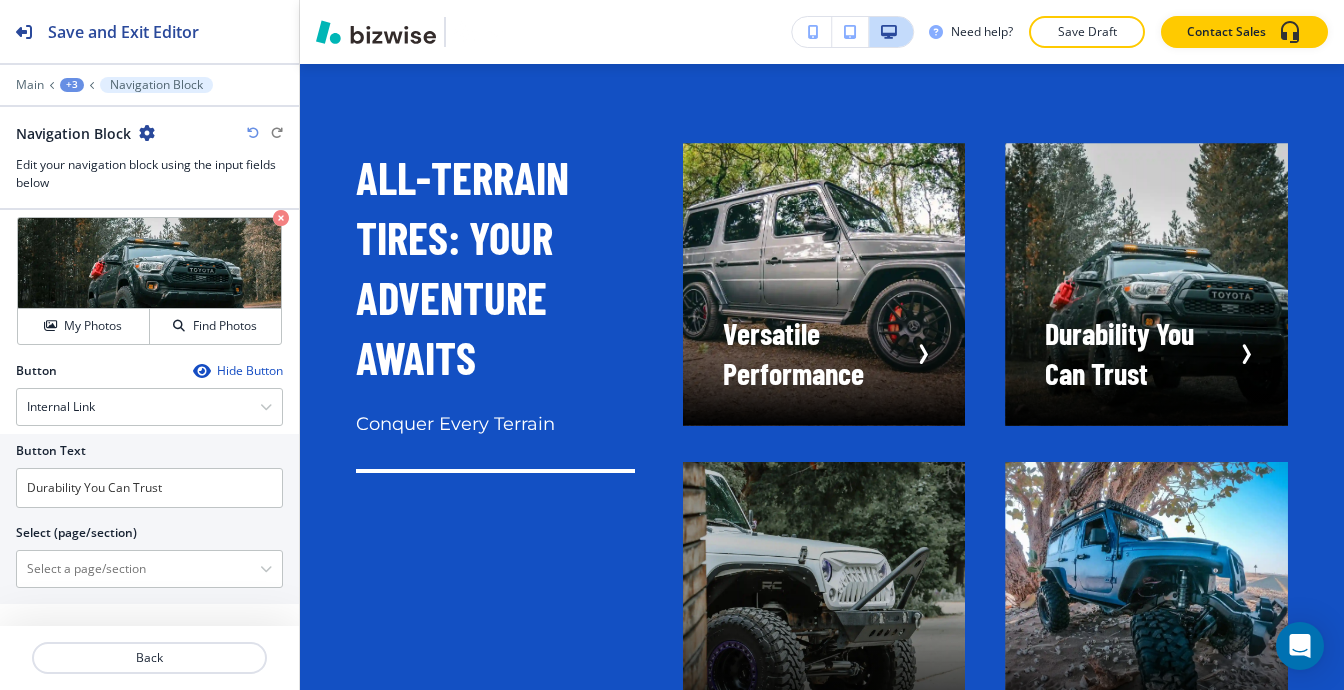 click on "+3" at bounding box center (72, 85) 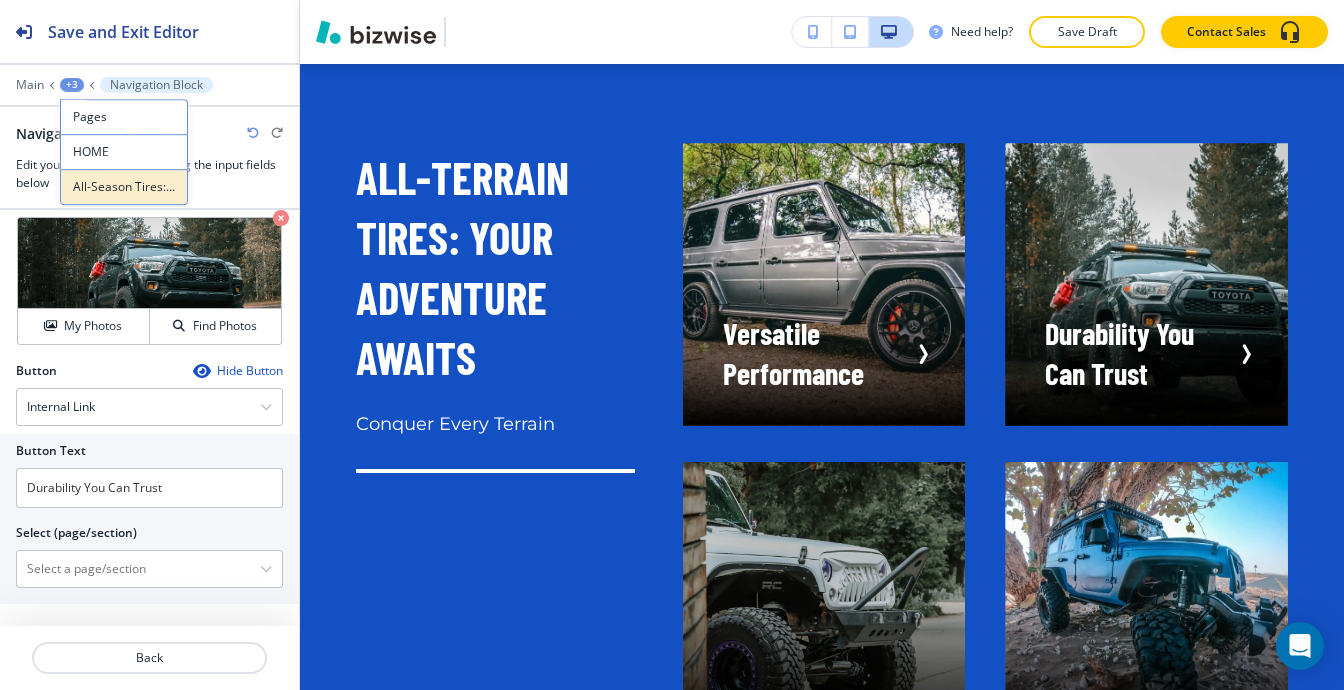 click on "All-Season Tires: Your Perfect Companion-8" at bounding box center [124, 187] 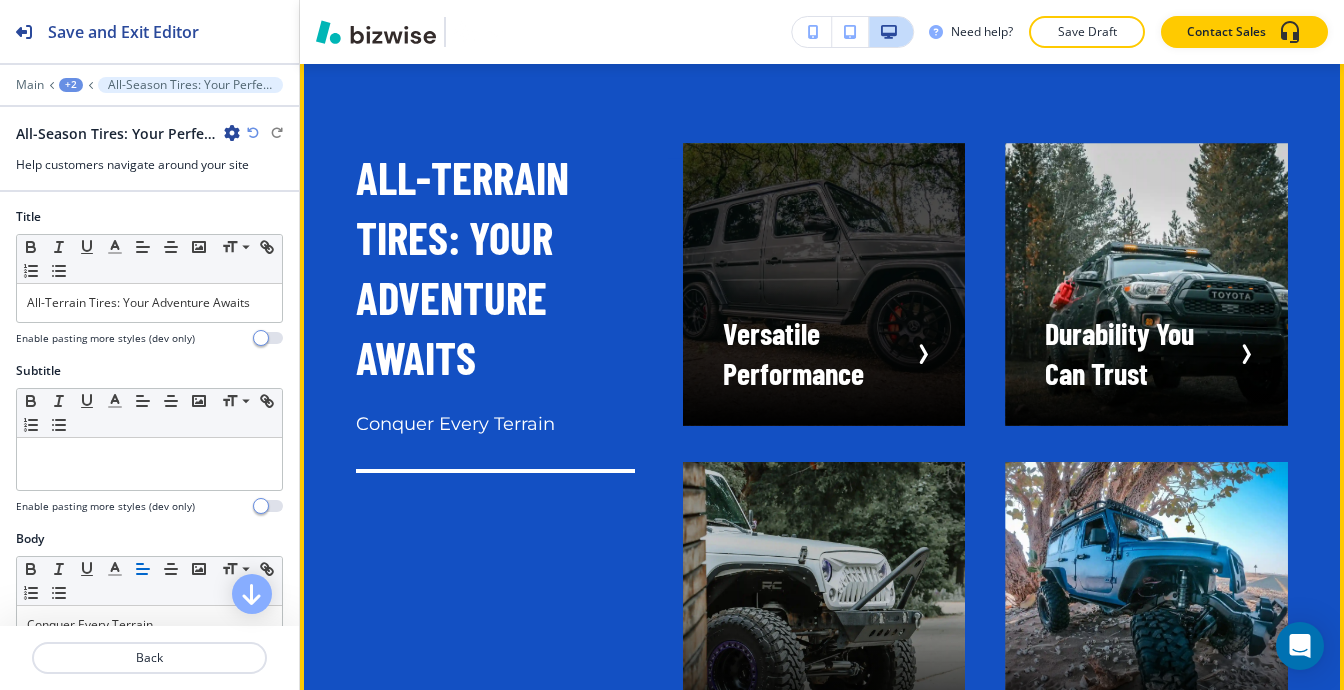 click at bounding box center (824, 284) 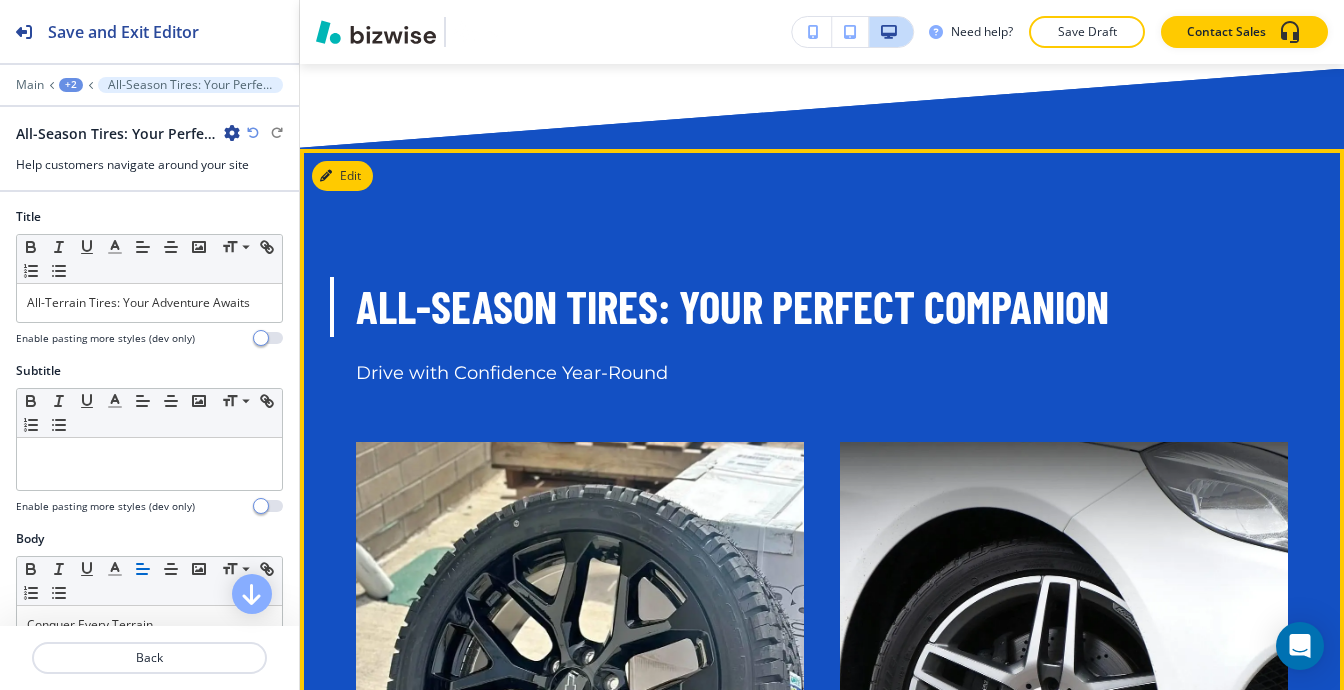 scroll, scrollTop: 12780, scrollLeft: 0, axis: vertical 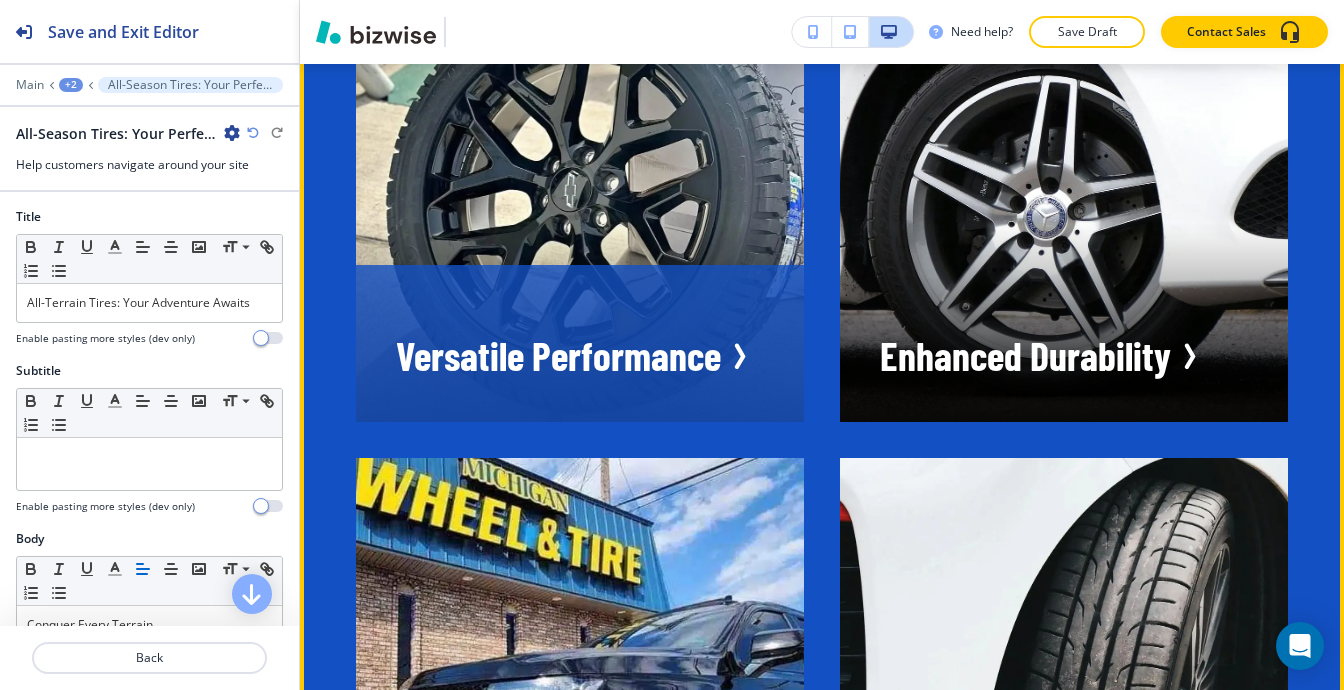 click on "Versatile Performance" at bounding box center [580, 343] 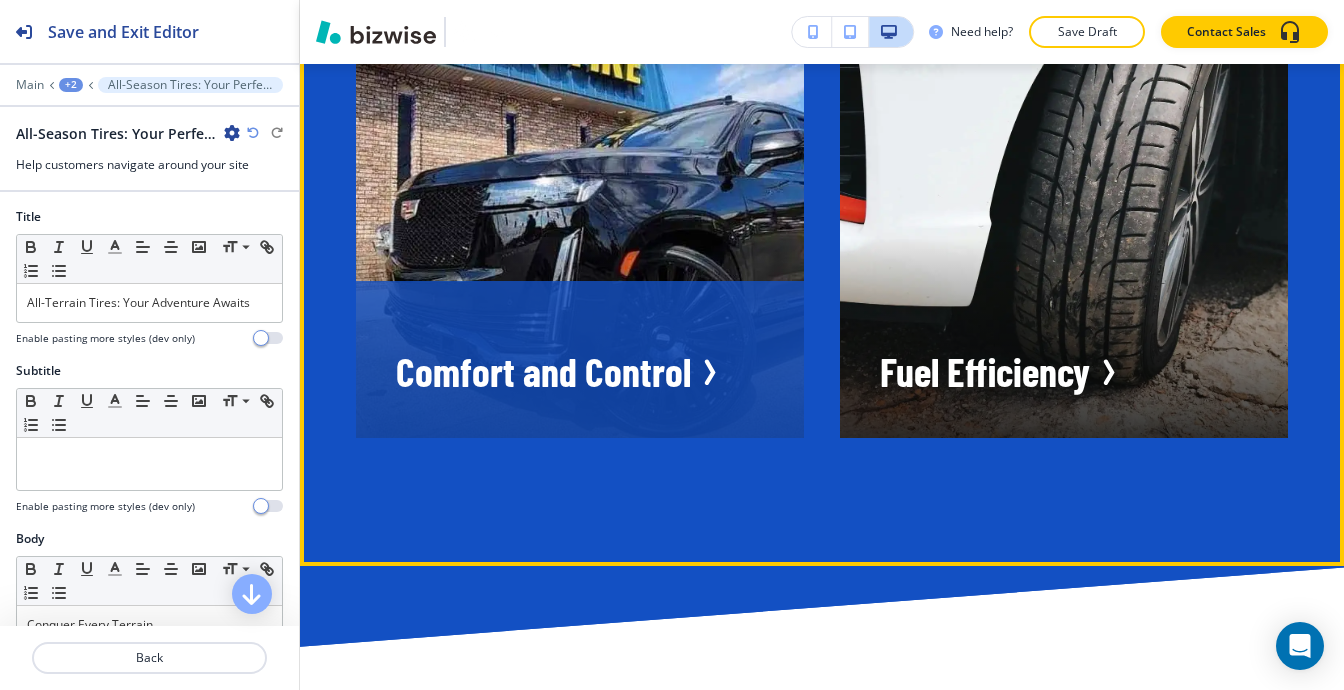 scroll, scrollTop: 13780, scrollLeft: 0, axis: vertical 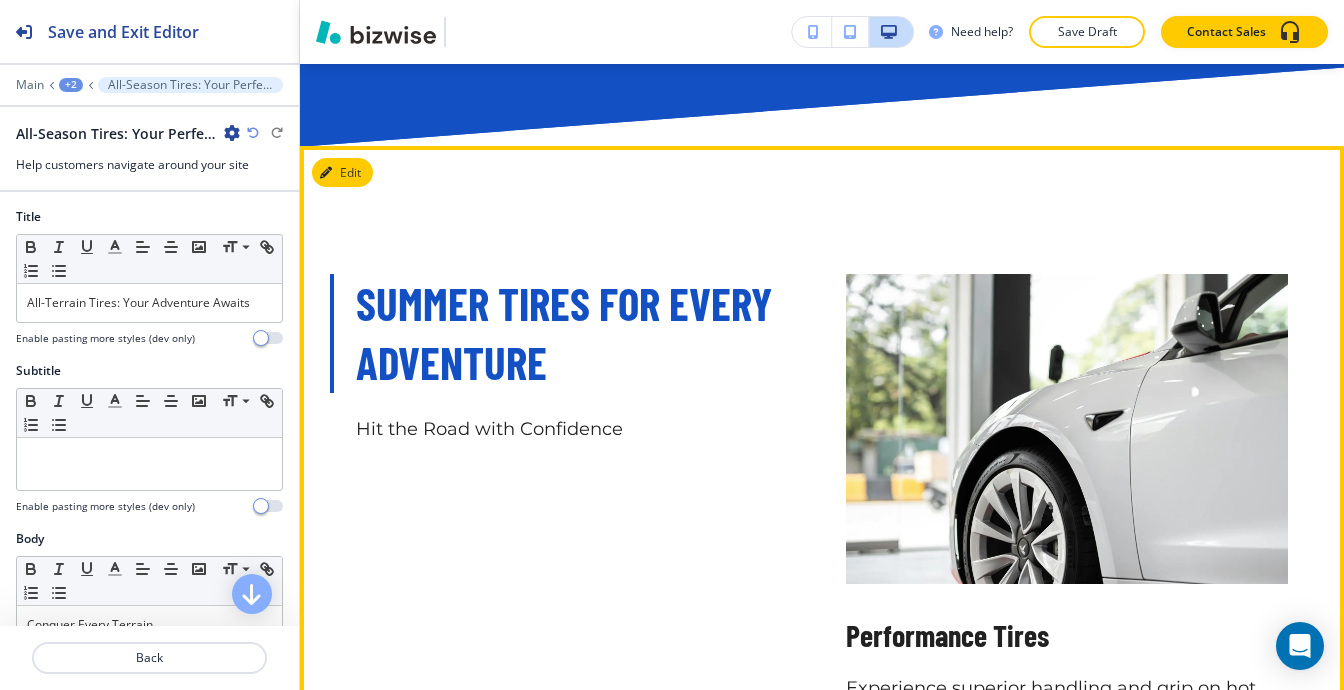 click at bounding box center (1067, 428) 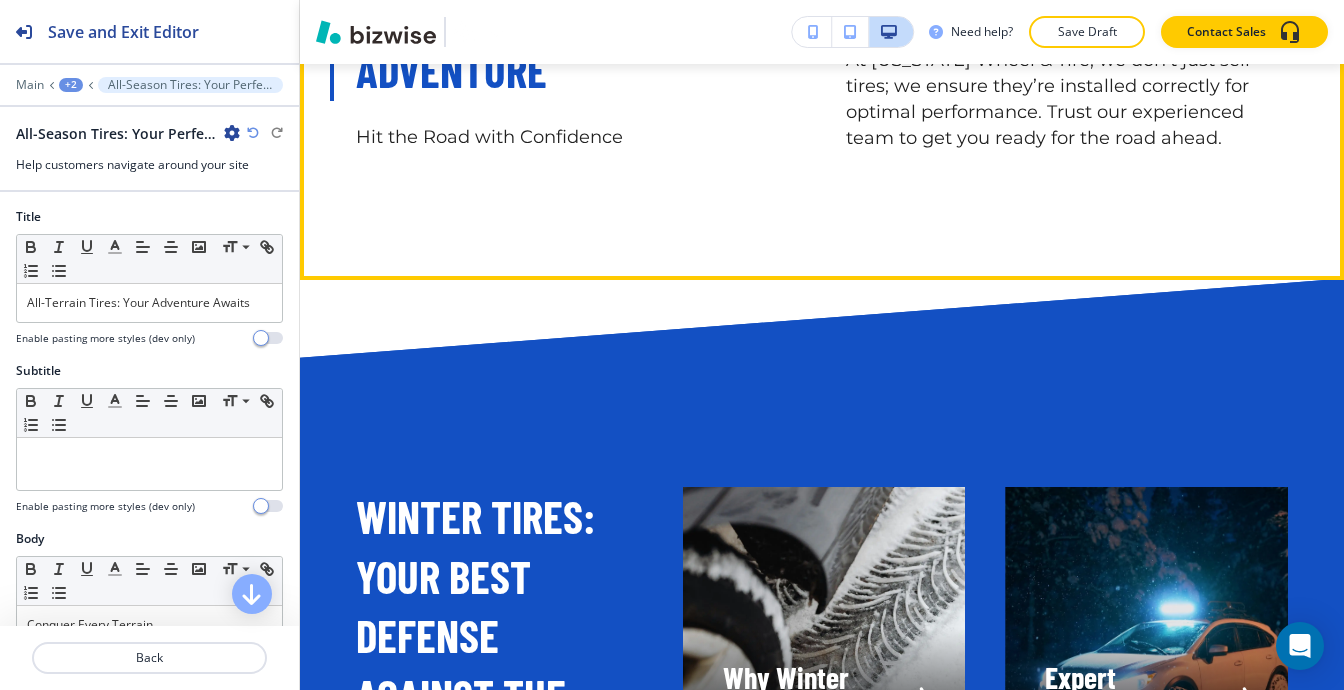 scroll, scrollTop: 16280, scrollLeft: 0, axis: vertical 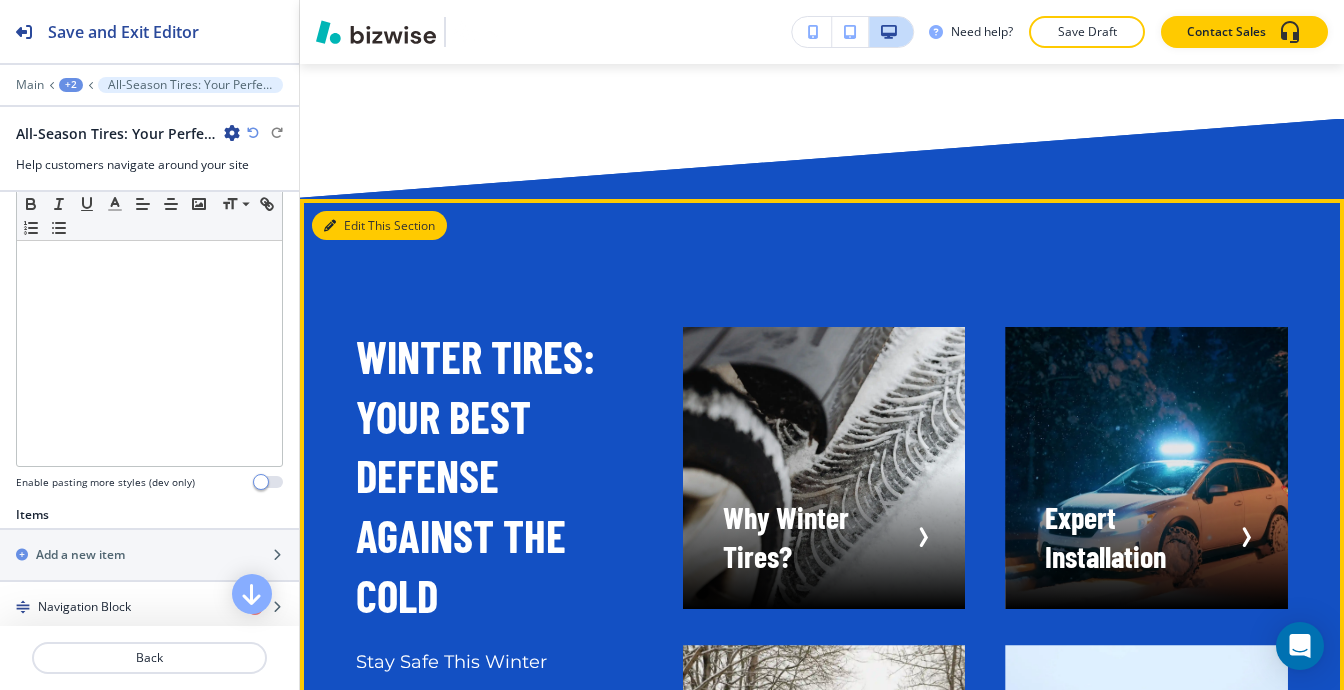 click on "Edit This Section" at bounding box center [379, 226] 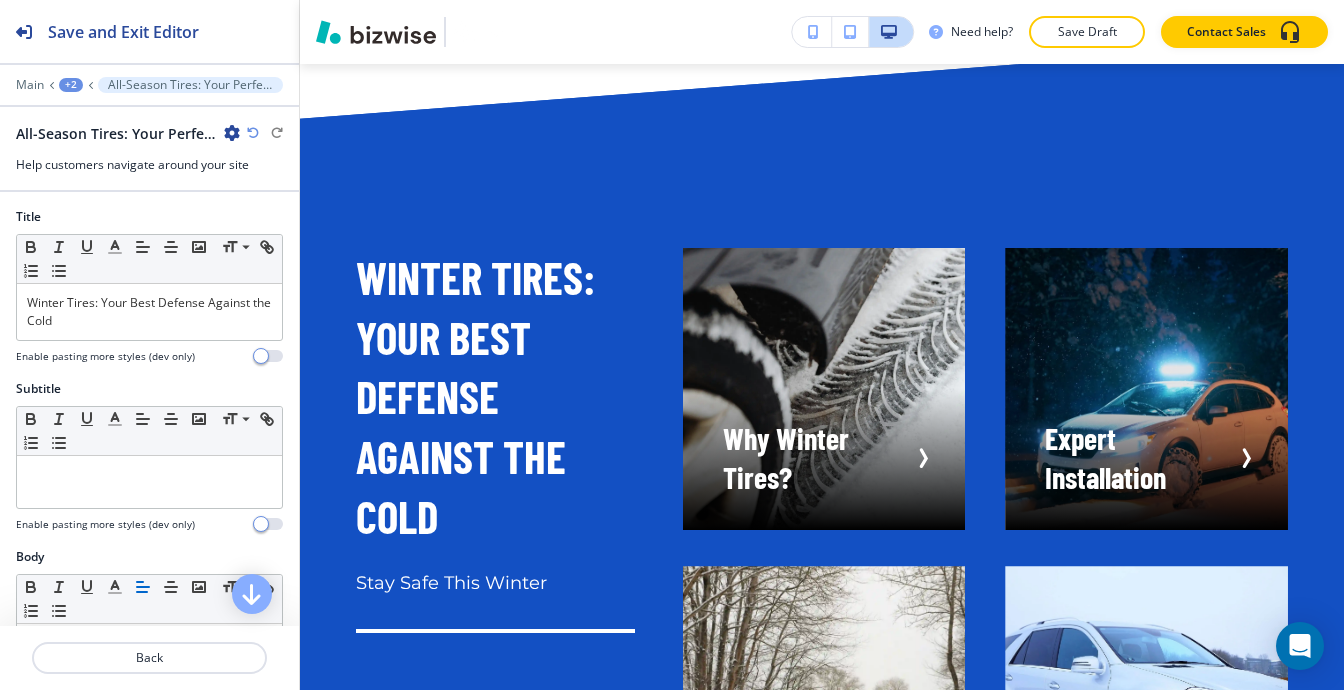 scroll, scrollTop: 16457, scrollLeft: 0, axis: vertical 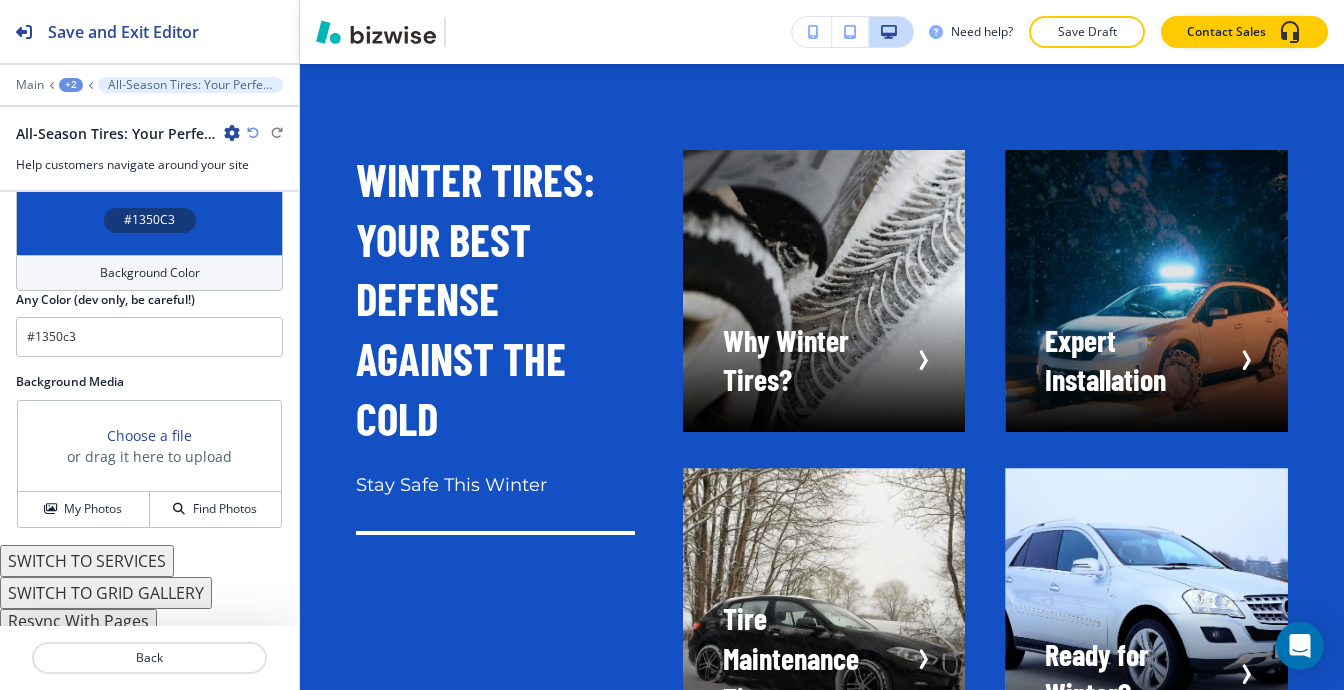 click on "SWITCH TO SERVICES" at bounding box center [87, 561] 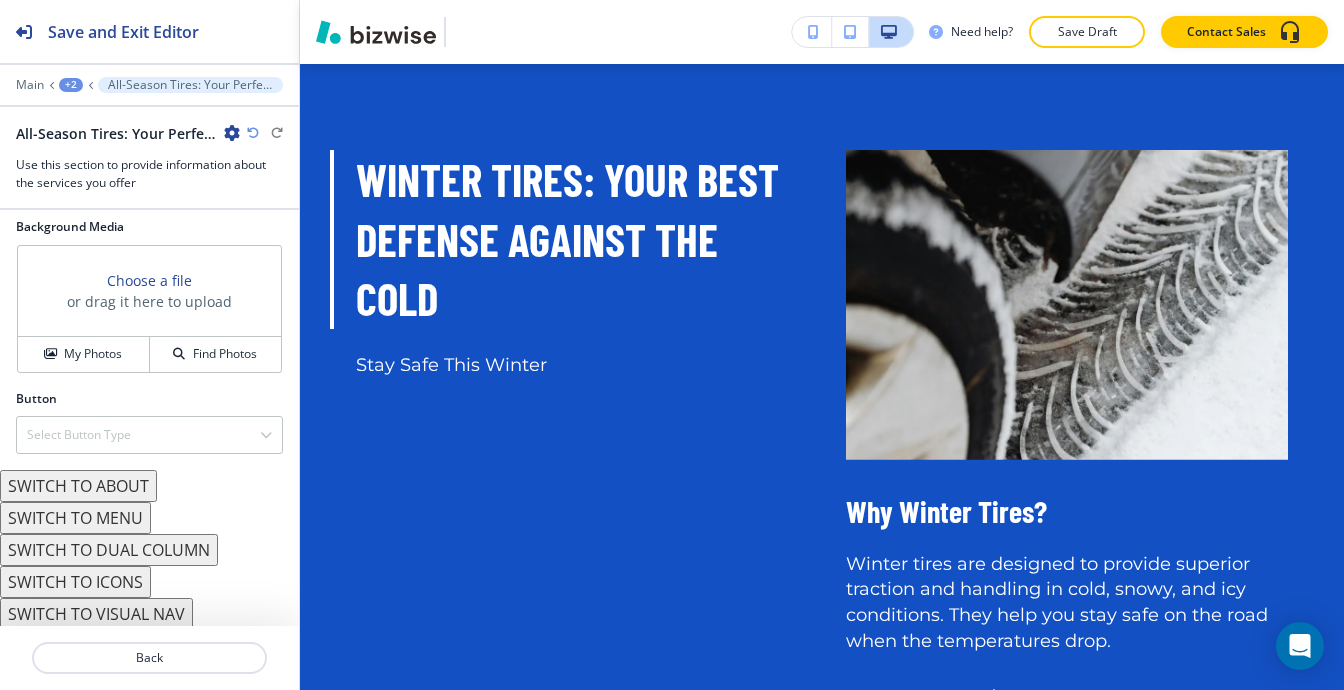 scroll, scrollTop: 1273, scrollLeft: 0, axis: vertical 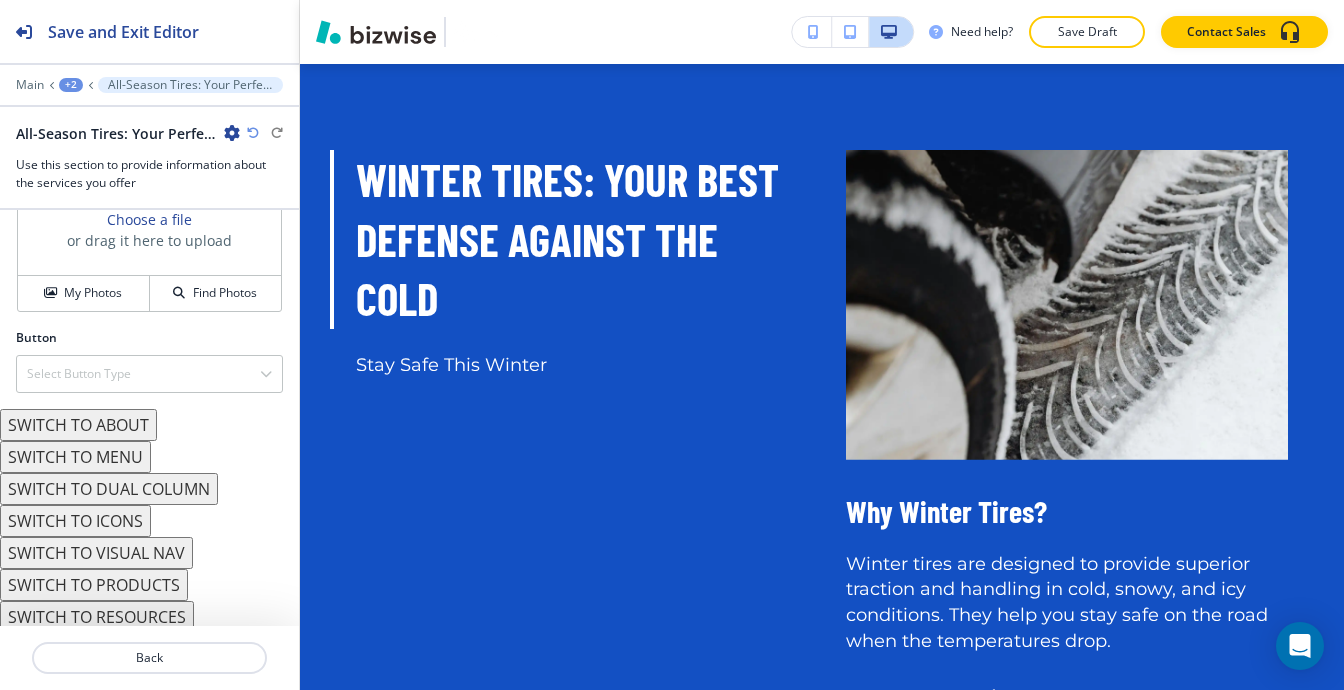 click on "SWITCH TO ABOUT" at bounding box center [78, 425] 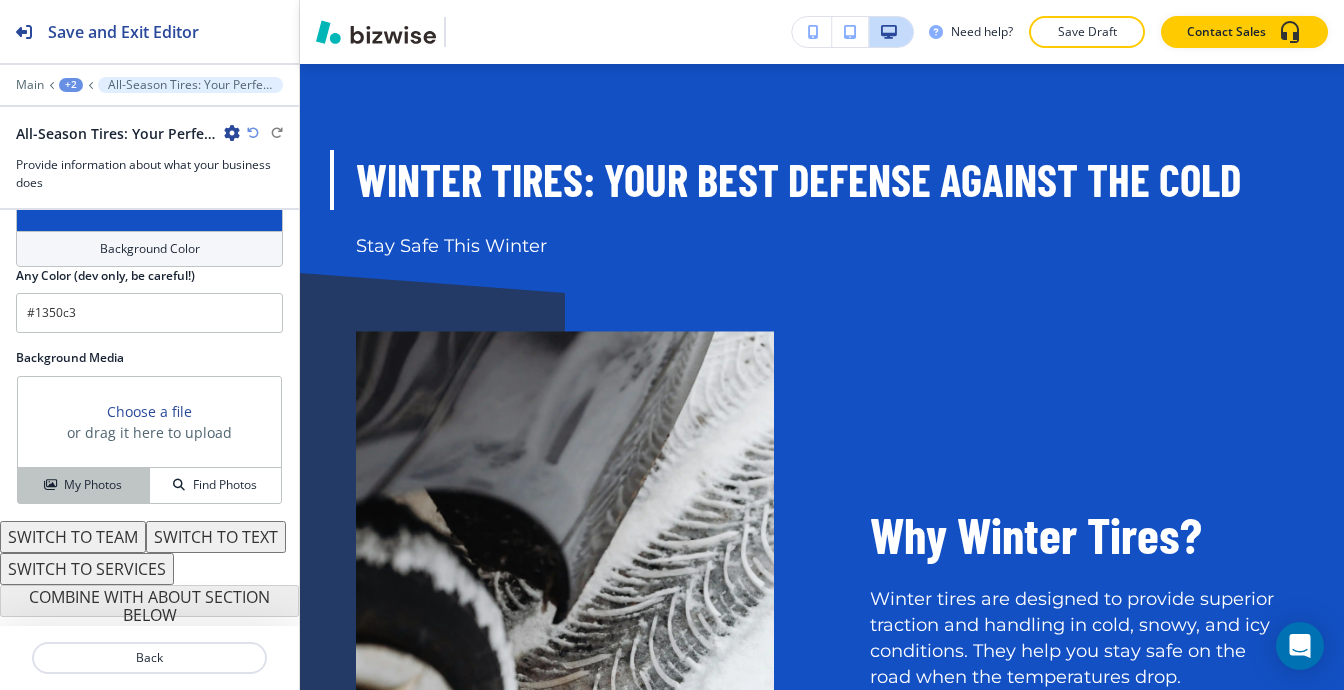 scroll, scrollTop: 1107, scrollLeft: 0, axis: vertical 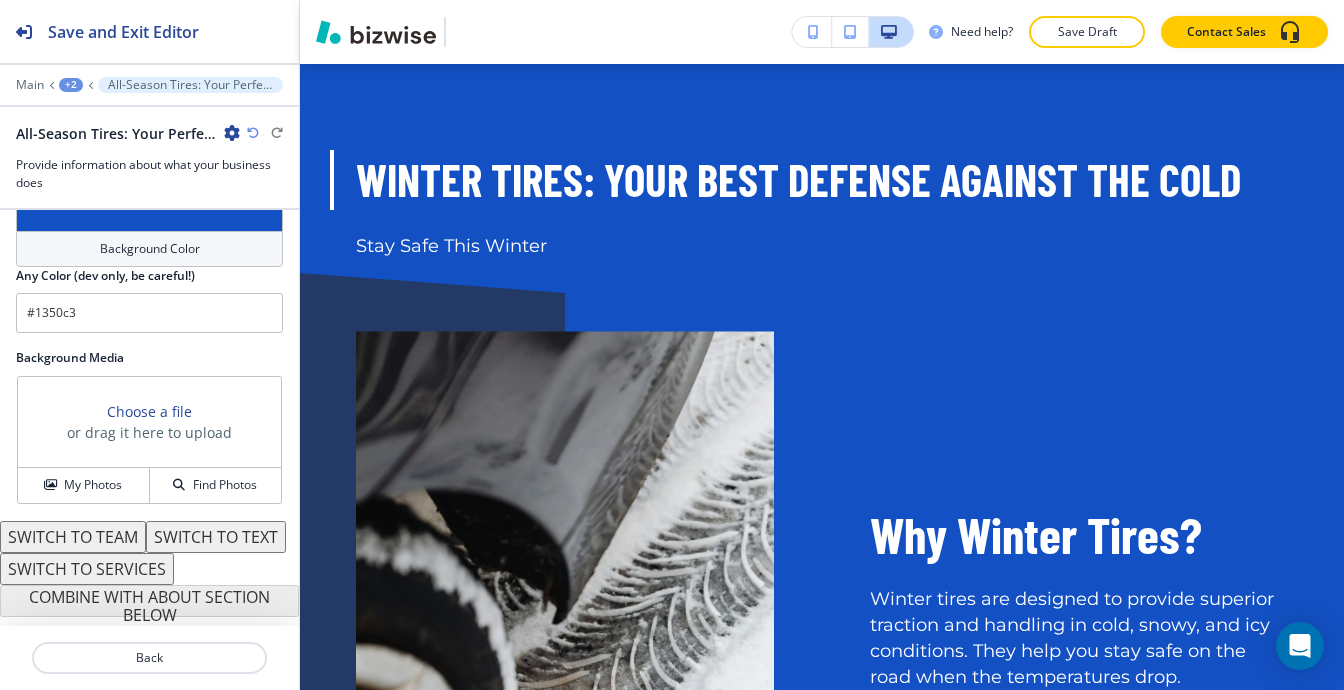 click on "SWITCH TO TEAM" at bounding box center (73, 537) 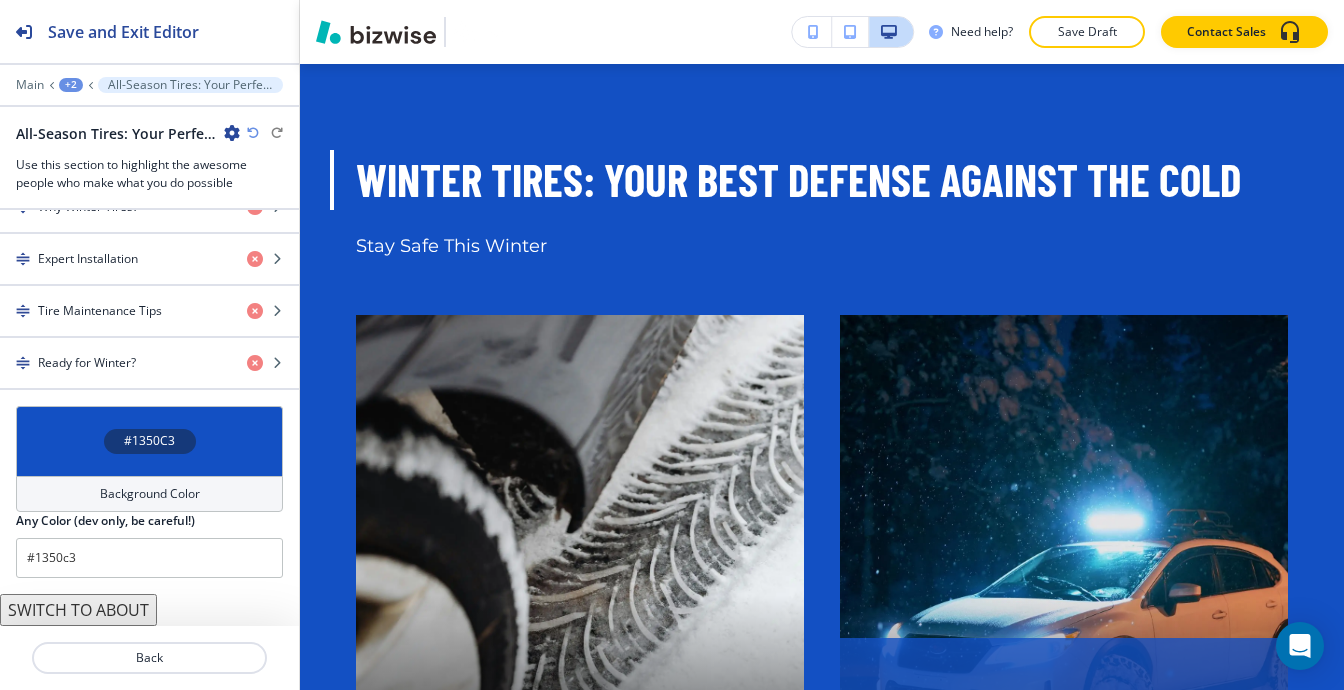 scroll, scrollTop: 830, scrollLeft: 0, axis: vertical 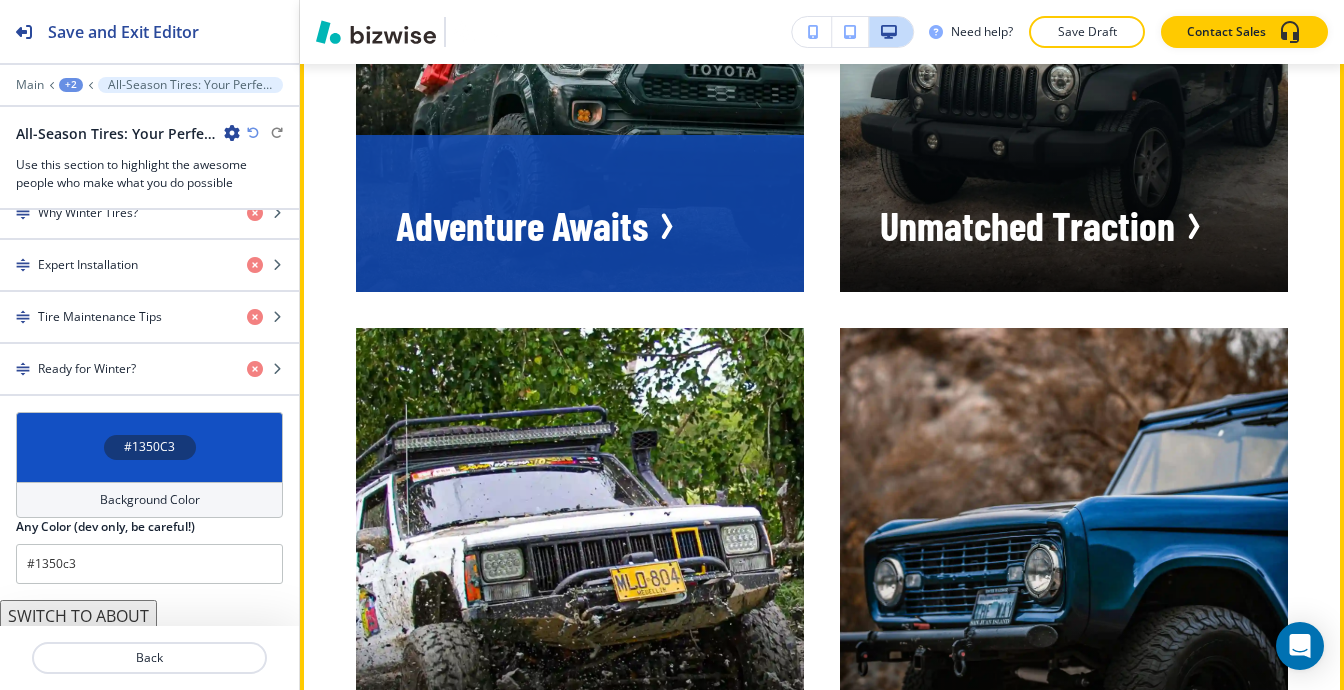 click at bounding box center [580, 192] 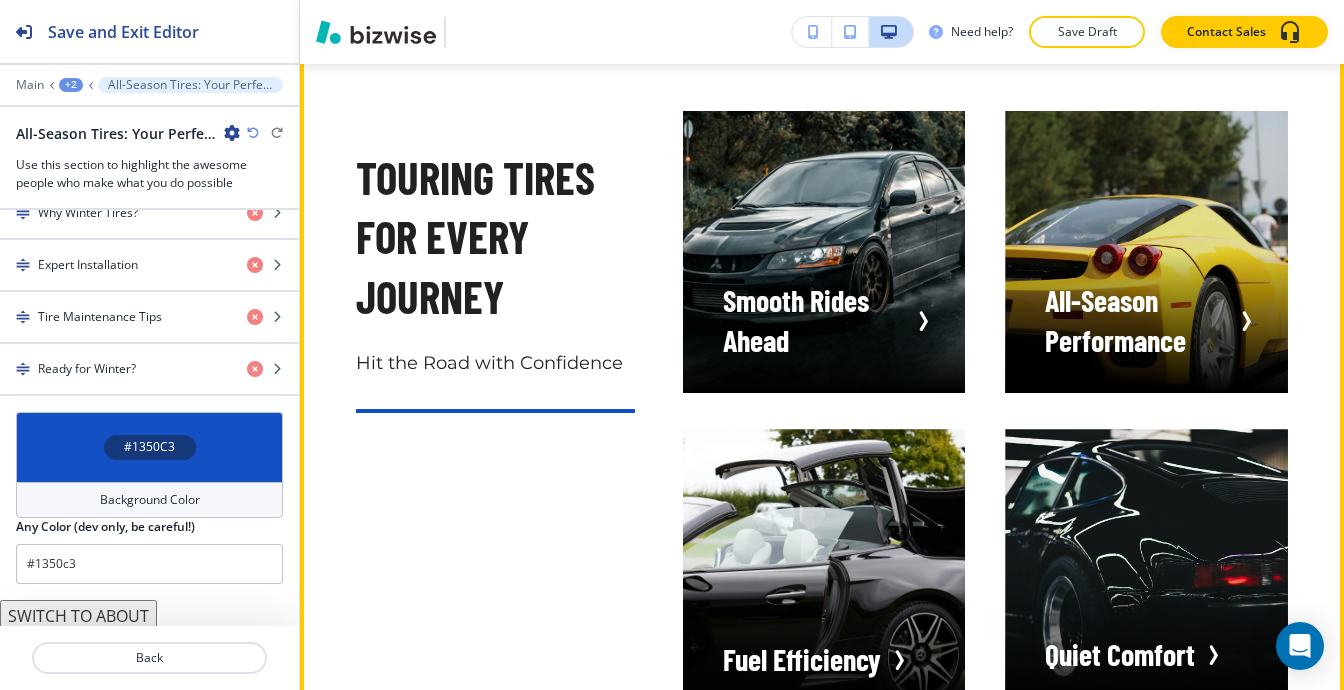 scroll, scrollTop: 21957, scrollLeft: 0, axis: vertical 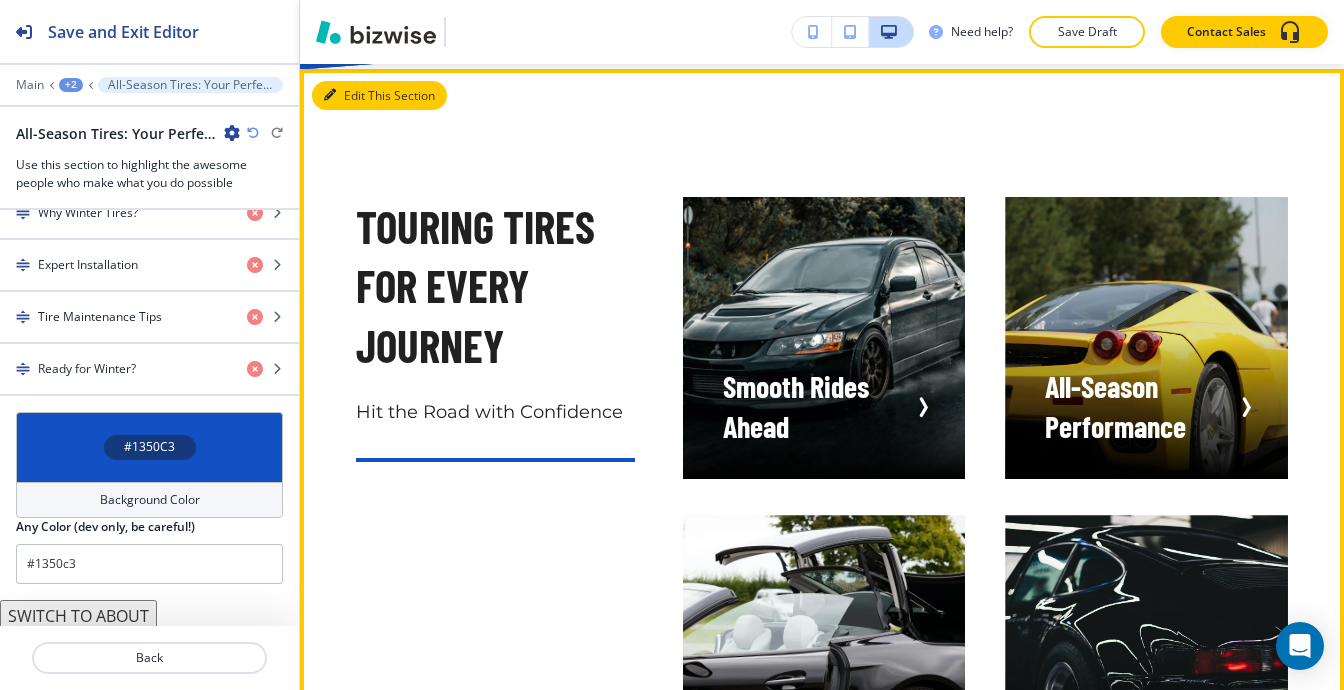 click on "Edit This Section" at bounding box center [379, 96] 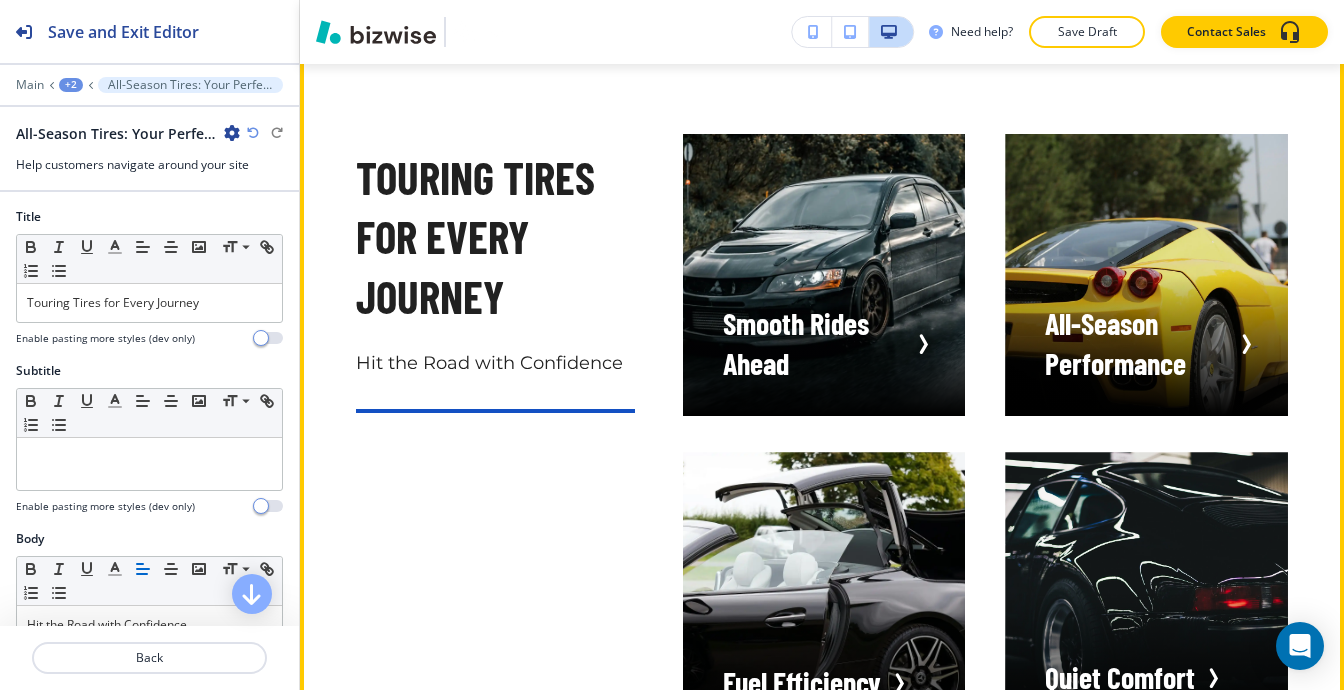 scroll, scrollTop: 22030, scrollLeft: 0, axis: vertical 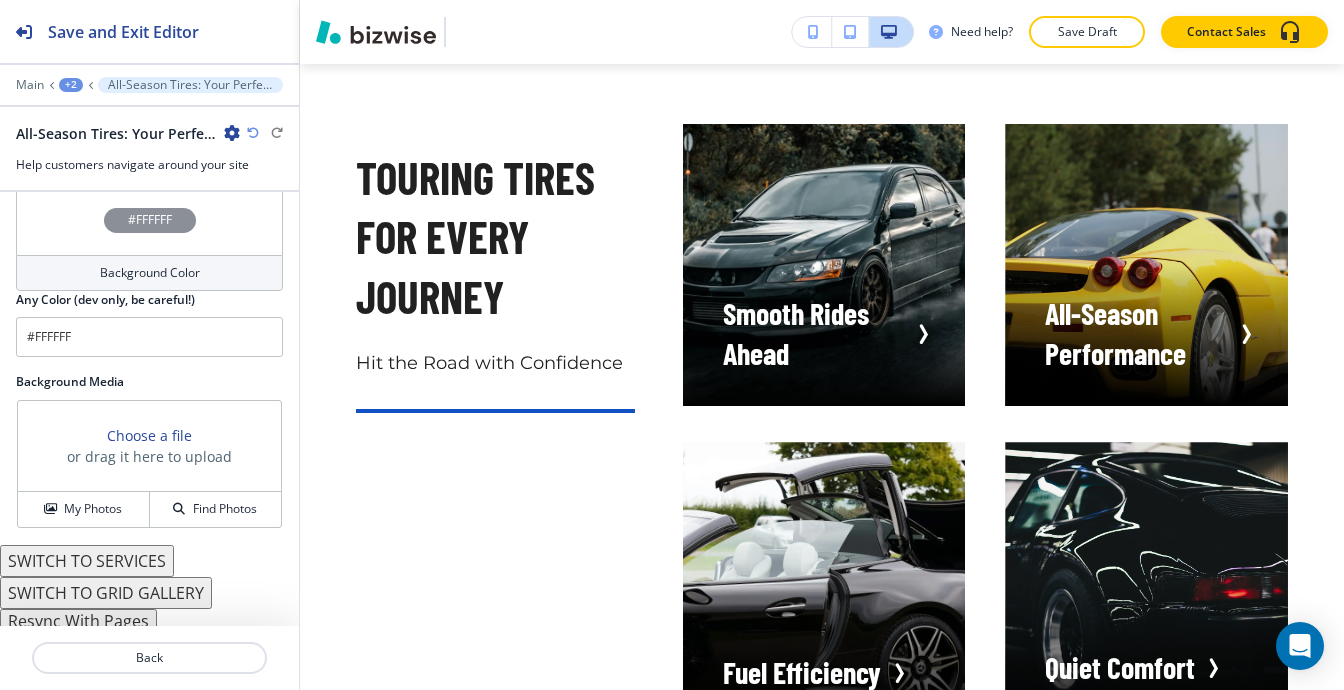 click on "SWITCH TO SERVICES" at bounding box center [87, 561] 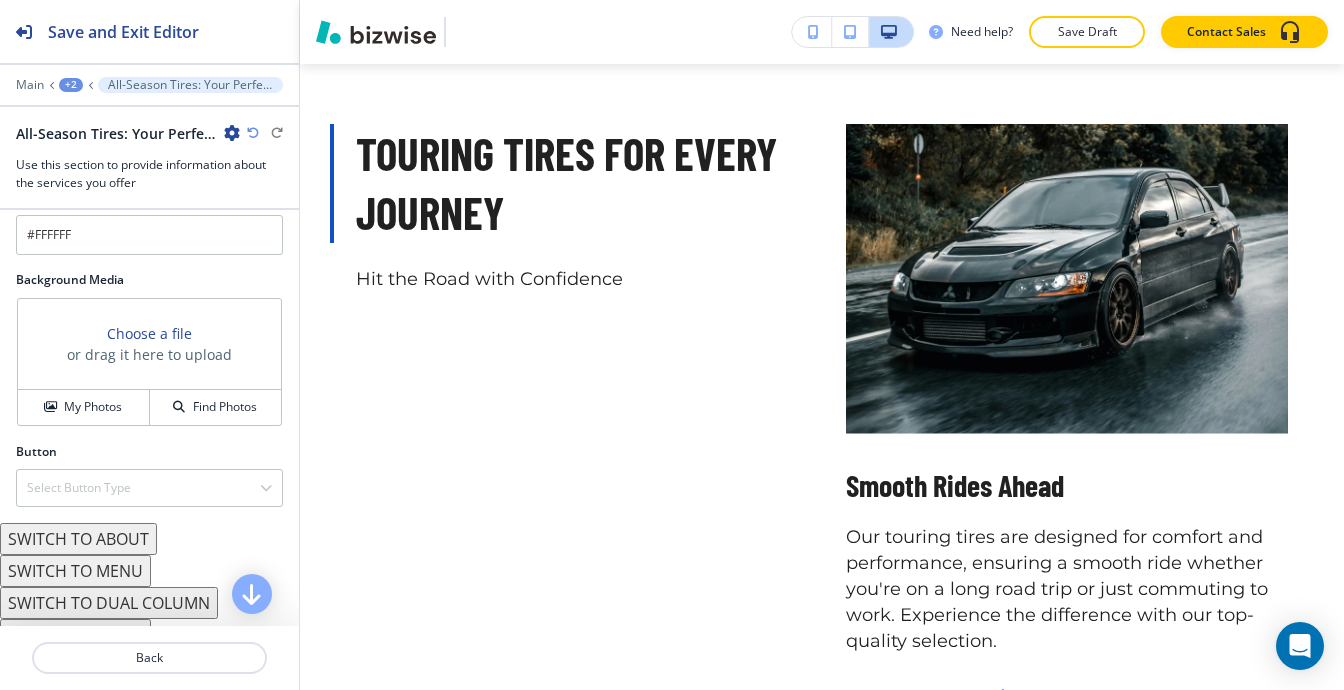 scroll, scrollTop: 1256, scrollLeft: 0, axis: vertical 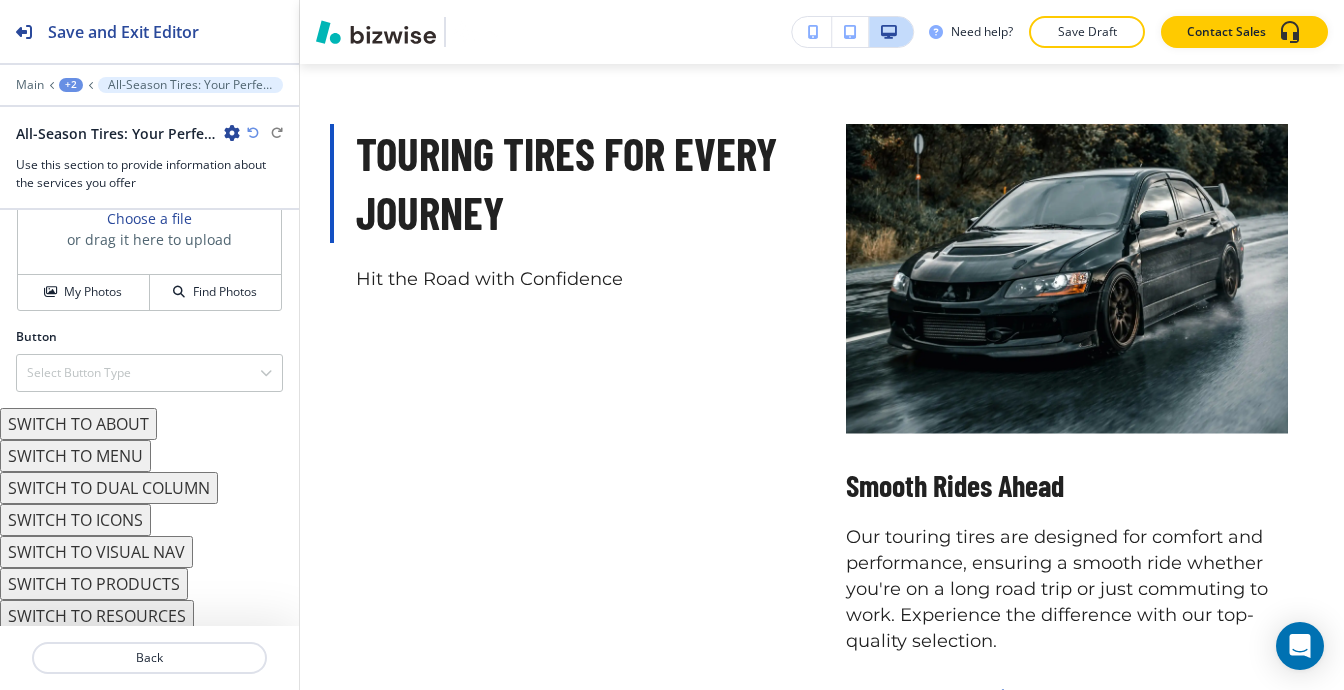 click on "SWITCH TO ABOUT" at bounding box center [78, 424] 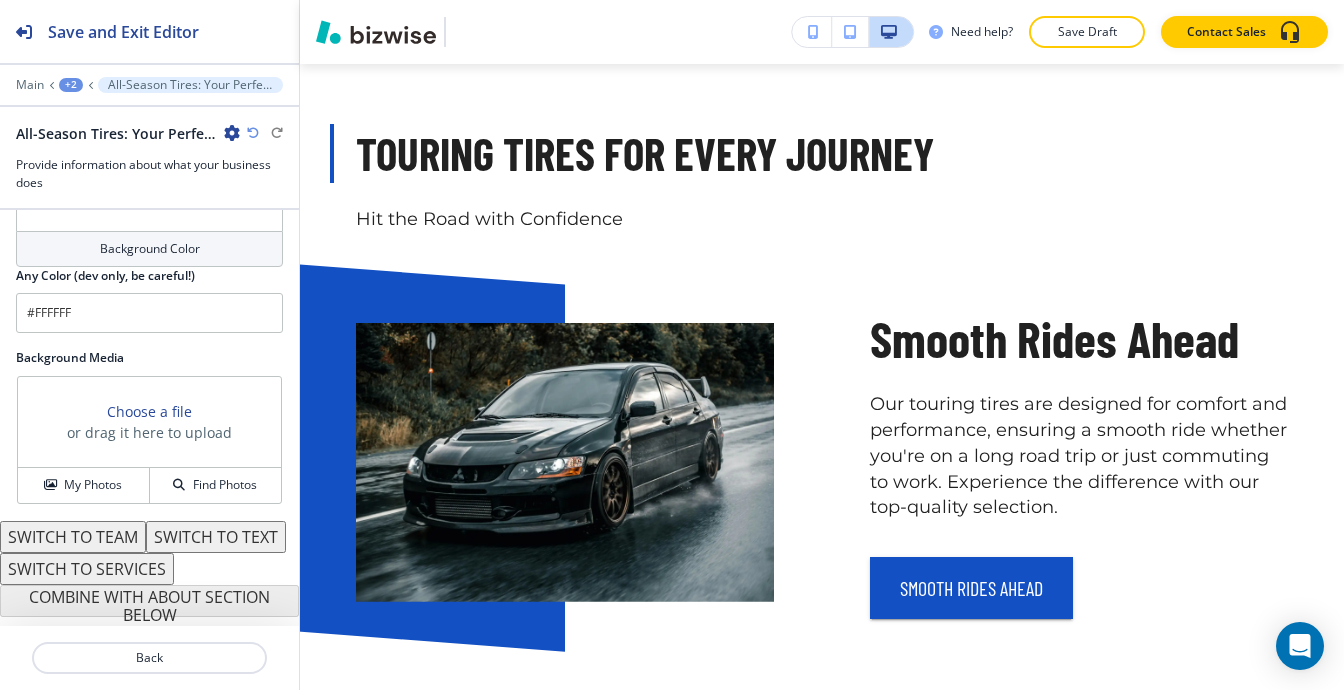 scroll, scrollTop: 1088, scrollLeft: 0, axis: vertical 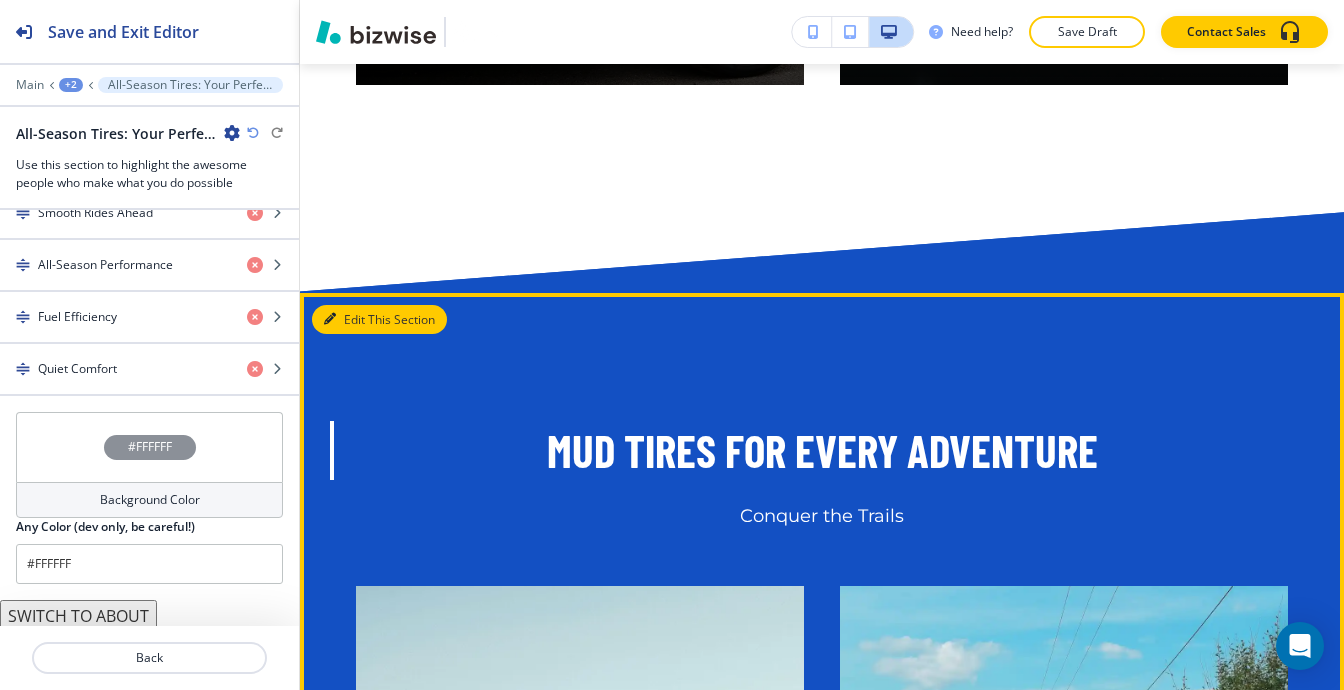 click on "Edit This Section" at bounding box center [379, 320] 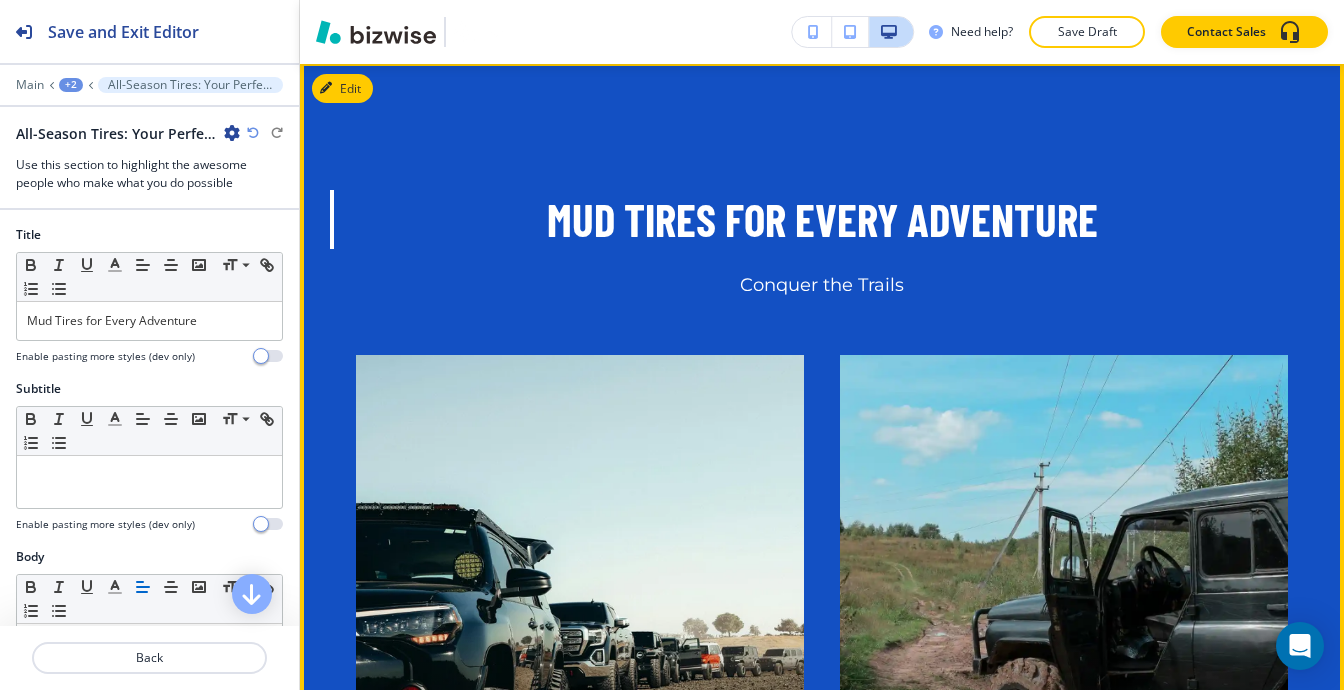 scroll, scrollTop: 23527, scrollLeft: 0, axis: vertical 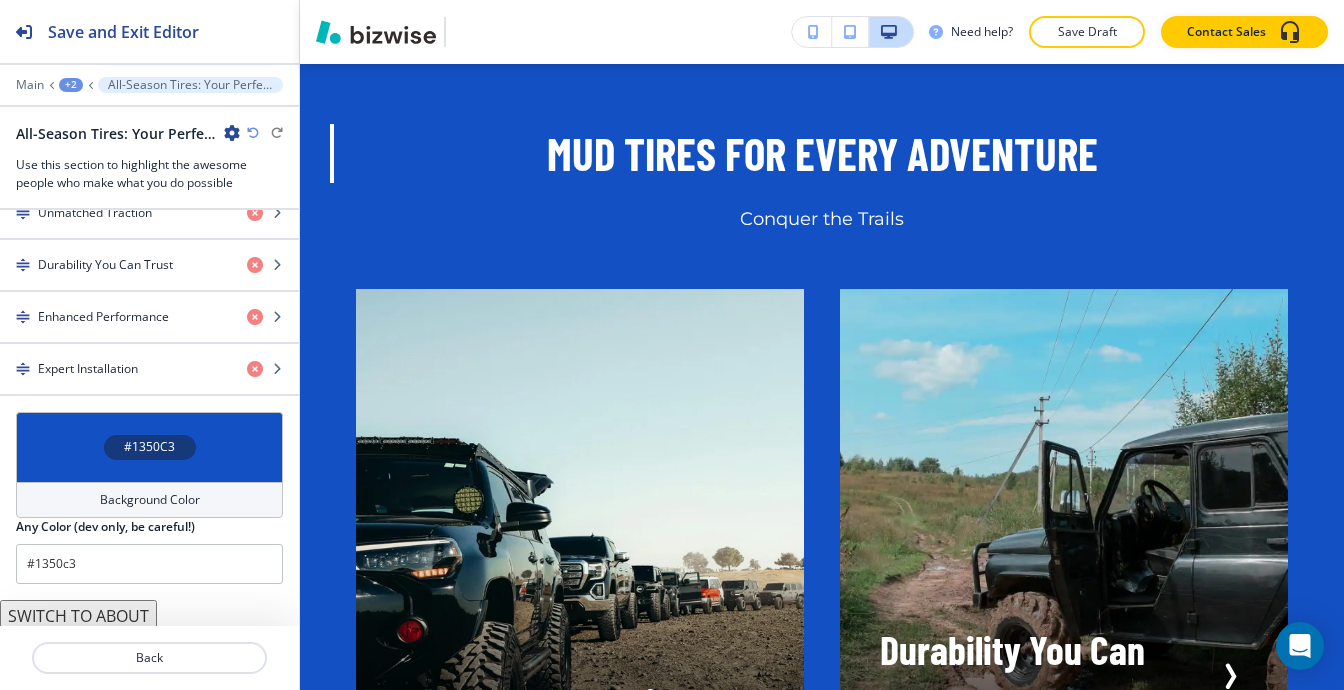 click on "SWITCH TO ABOUT" at bounding box center (78, 616) 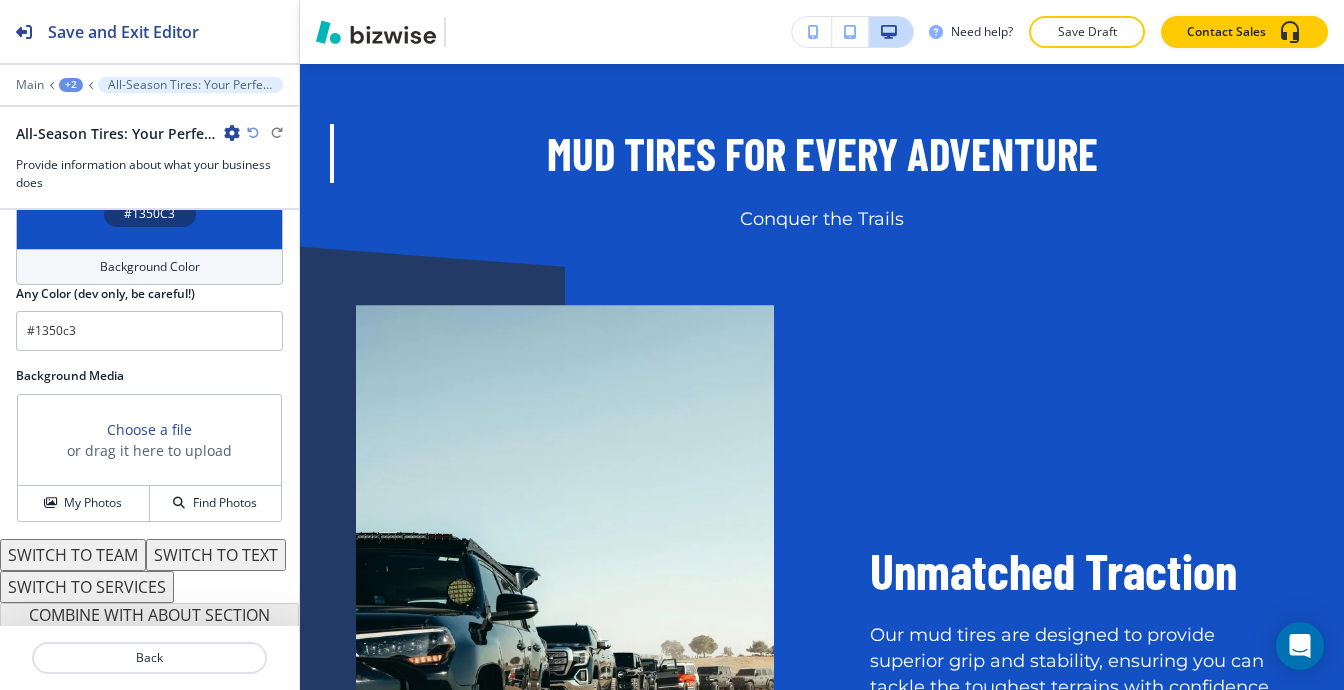 scroll, scrollTop: 1088, scrollLeft: 0, axis: vertical 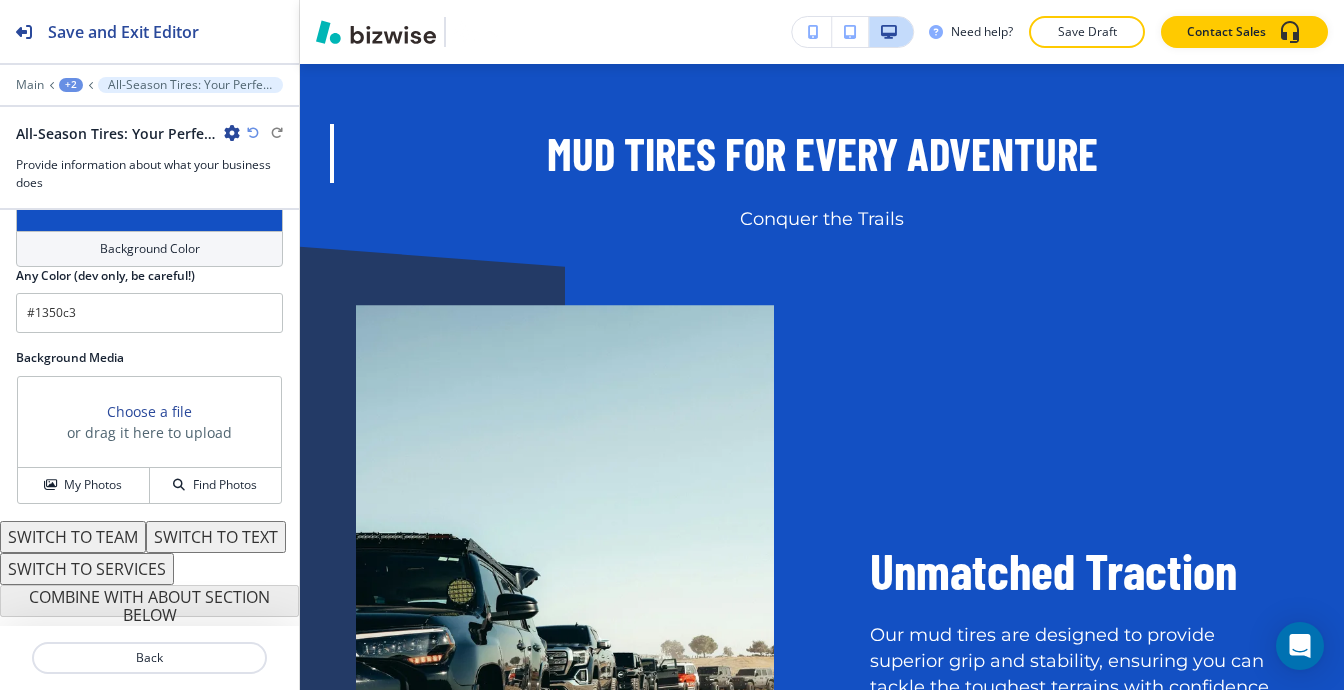 click on "SWITCH TO SERVICES" at bounding box center (87, 569) 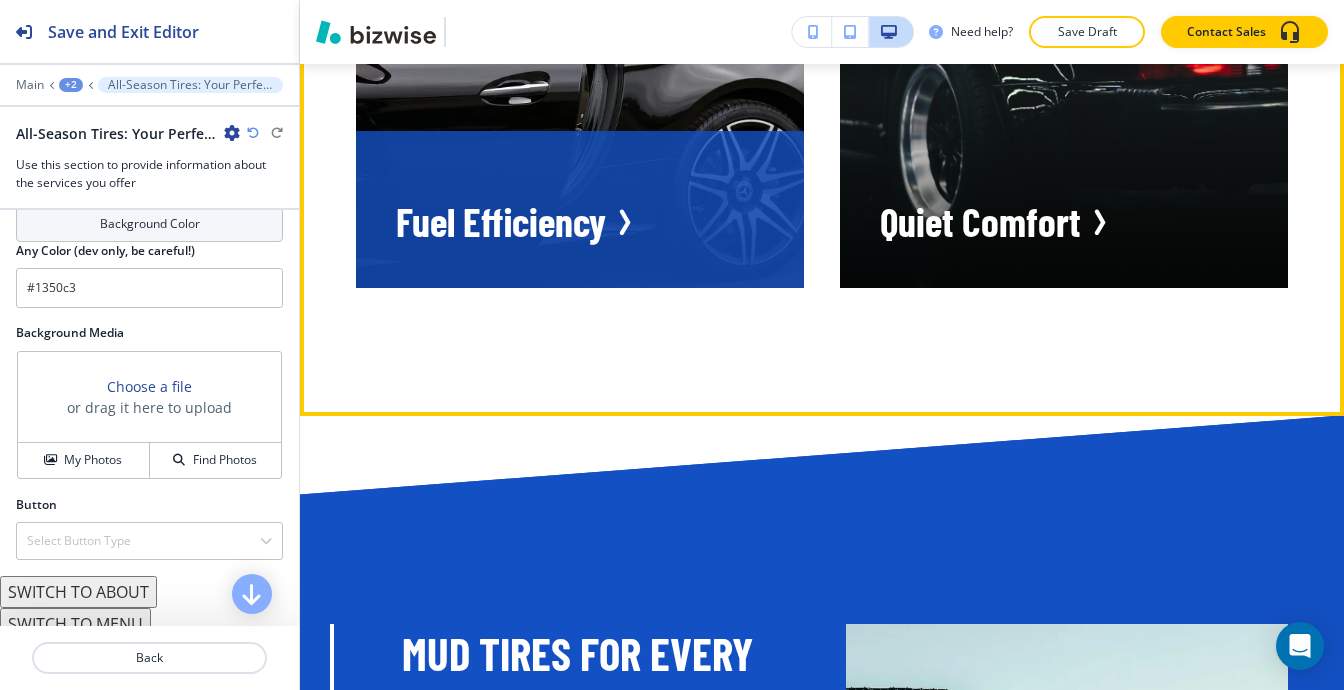 scroll, scrollTop: 23327, scrollLeft: 0, axis: vertical 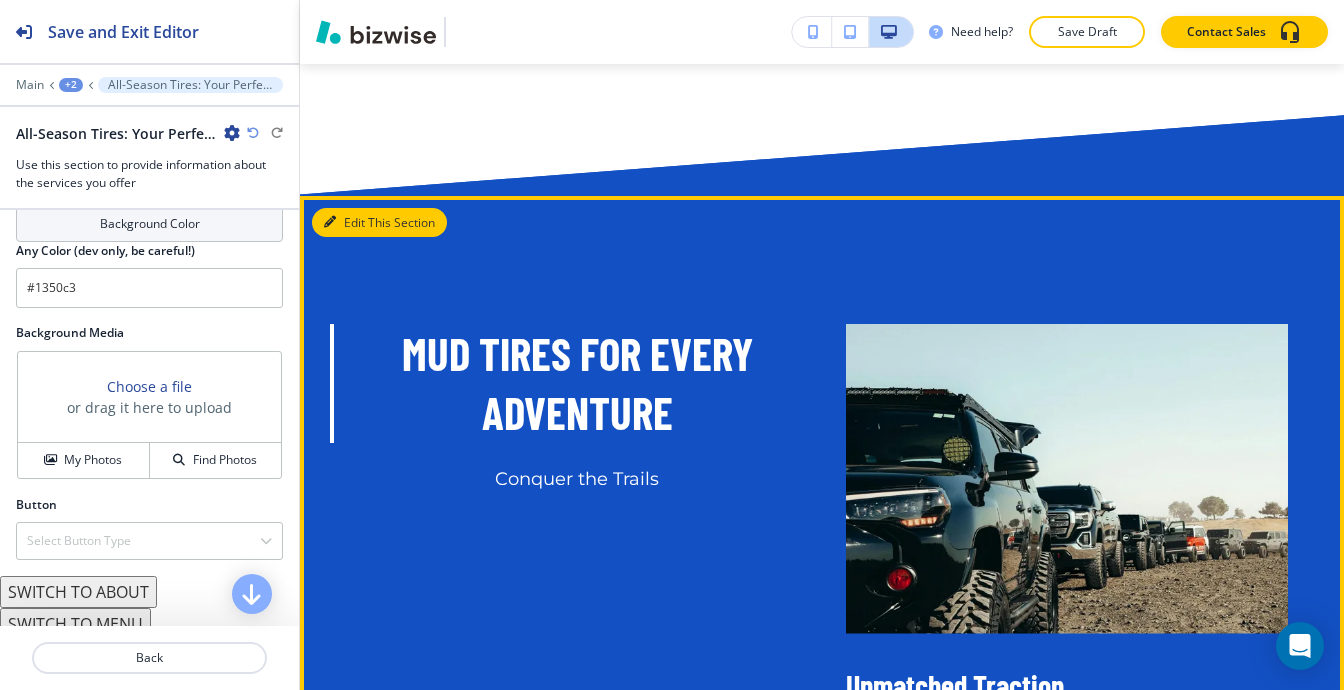 click at bounding box center (330, 222) 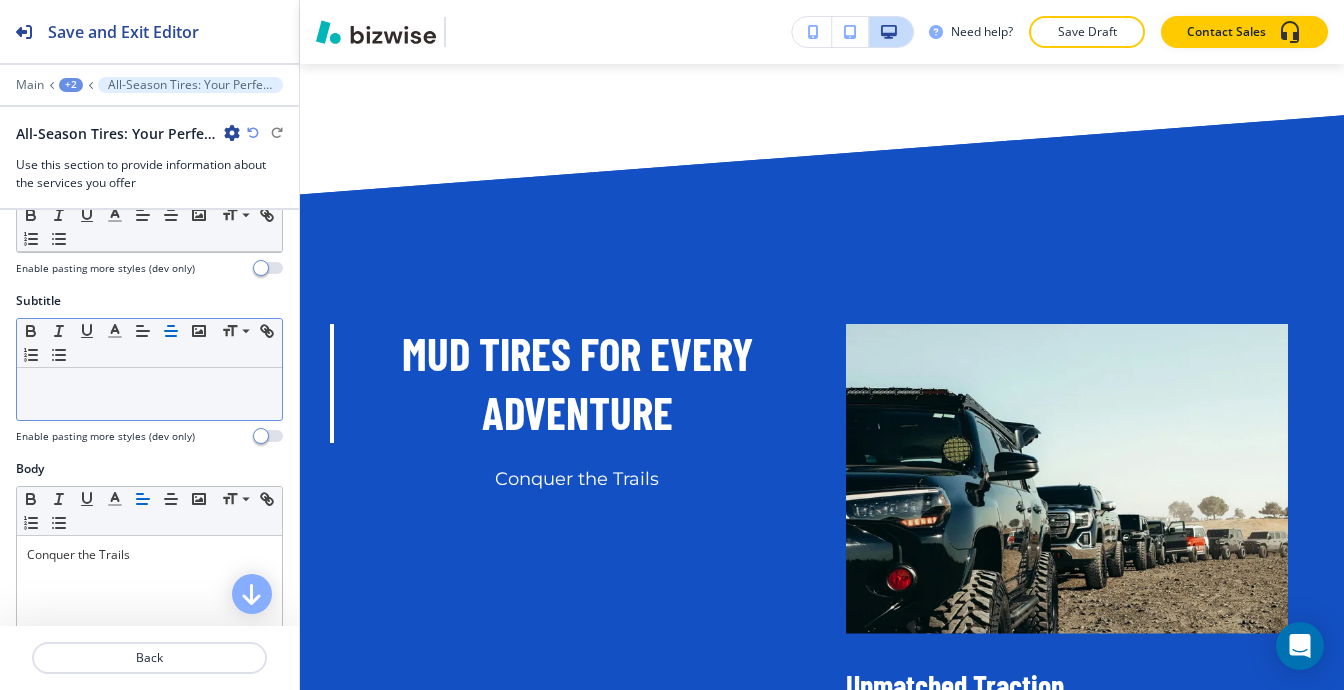 scroll, scrollTop: 0, scrollLeft: 0, axis: both 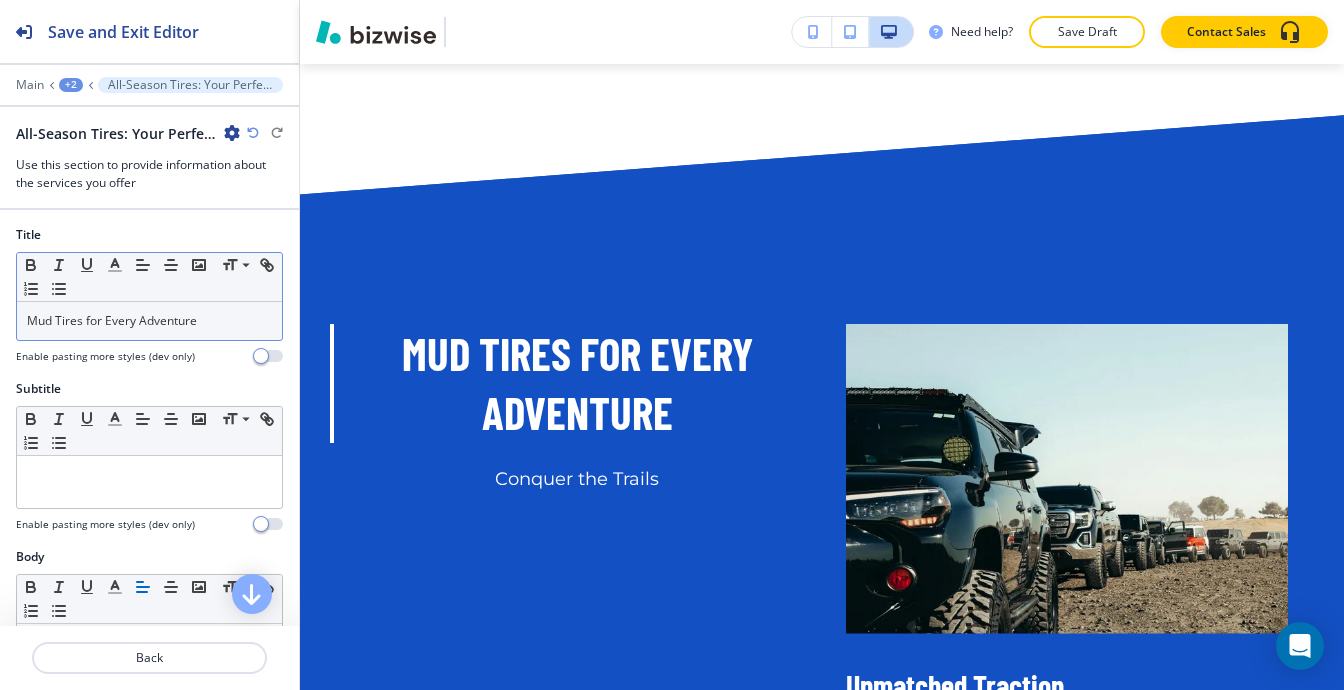 click on "Mud Tires for Every Adventure" at bounding box center (149, 321) 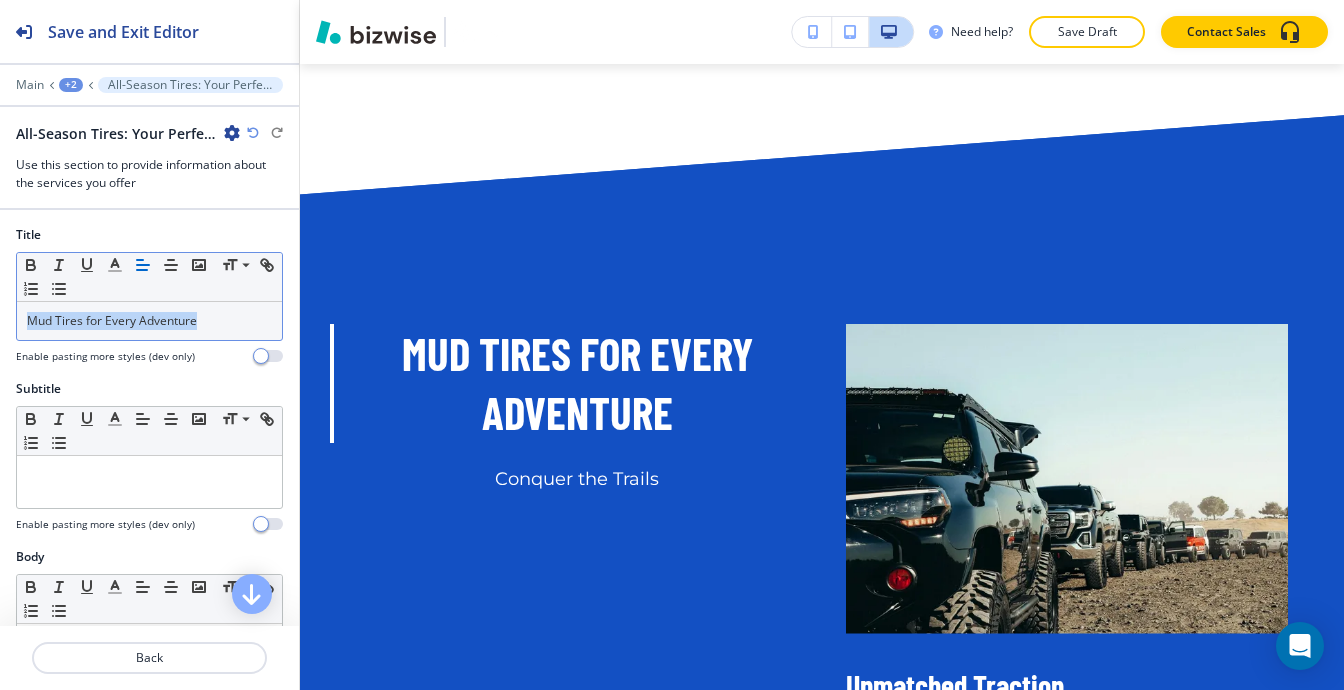 click 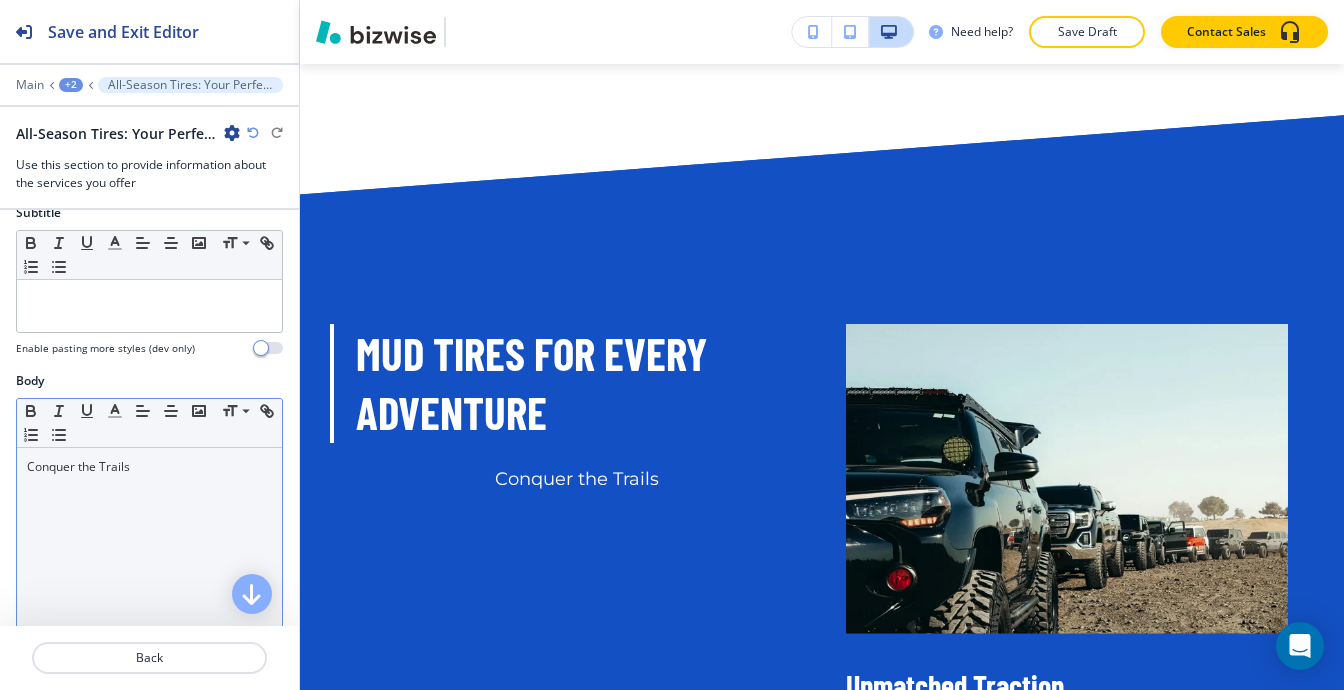 scroll, scrollTop: 300, scrollLeft: 0, axis: vertical 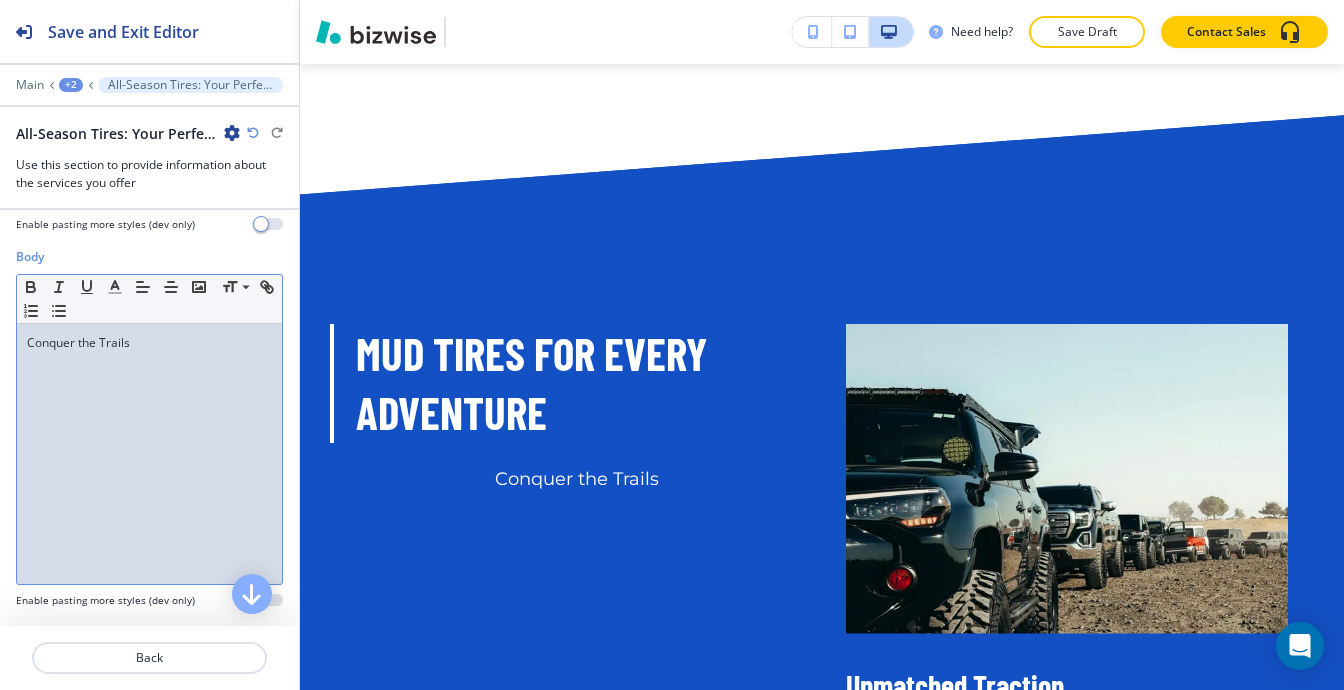 click on "Conquer the Trails" at bounding box center [149, 454] 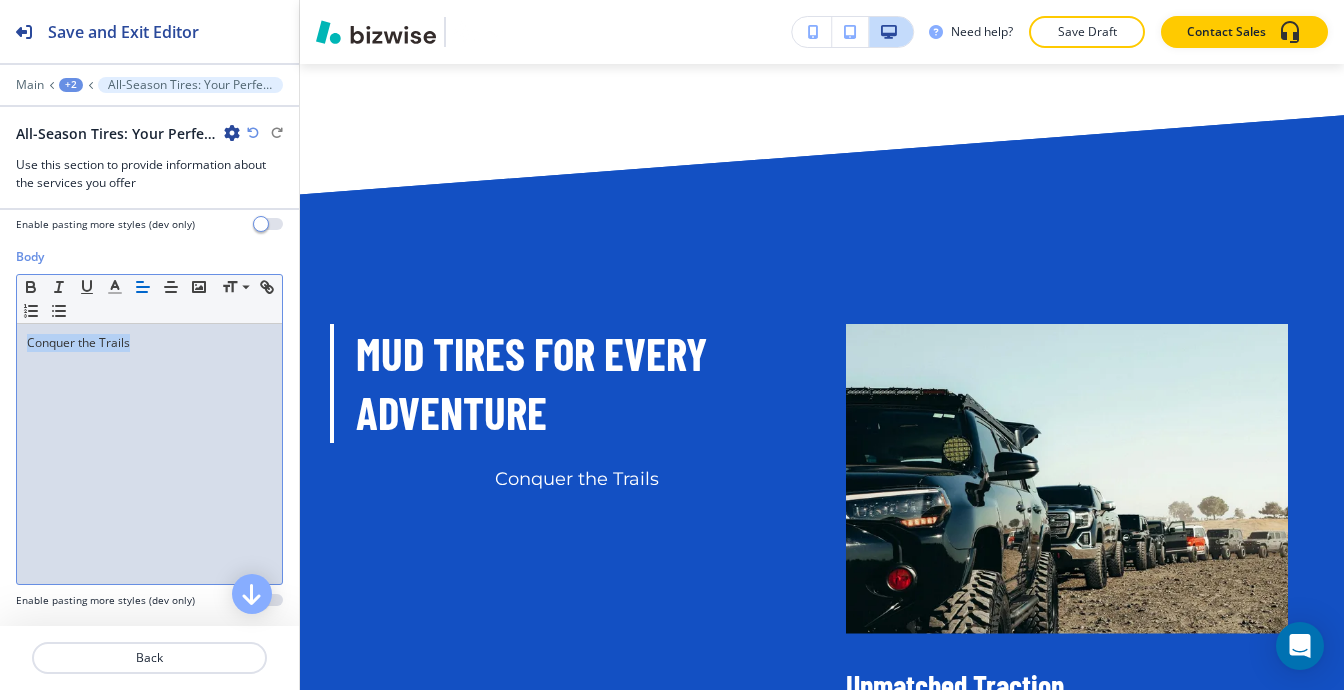 click 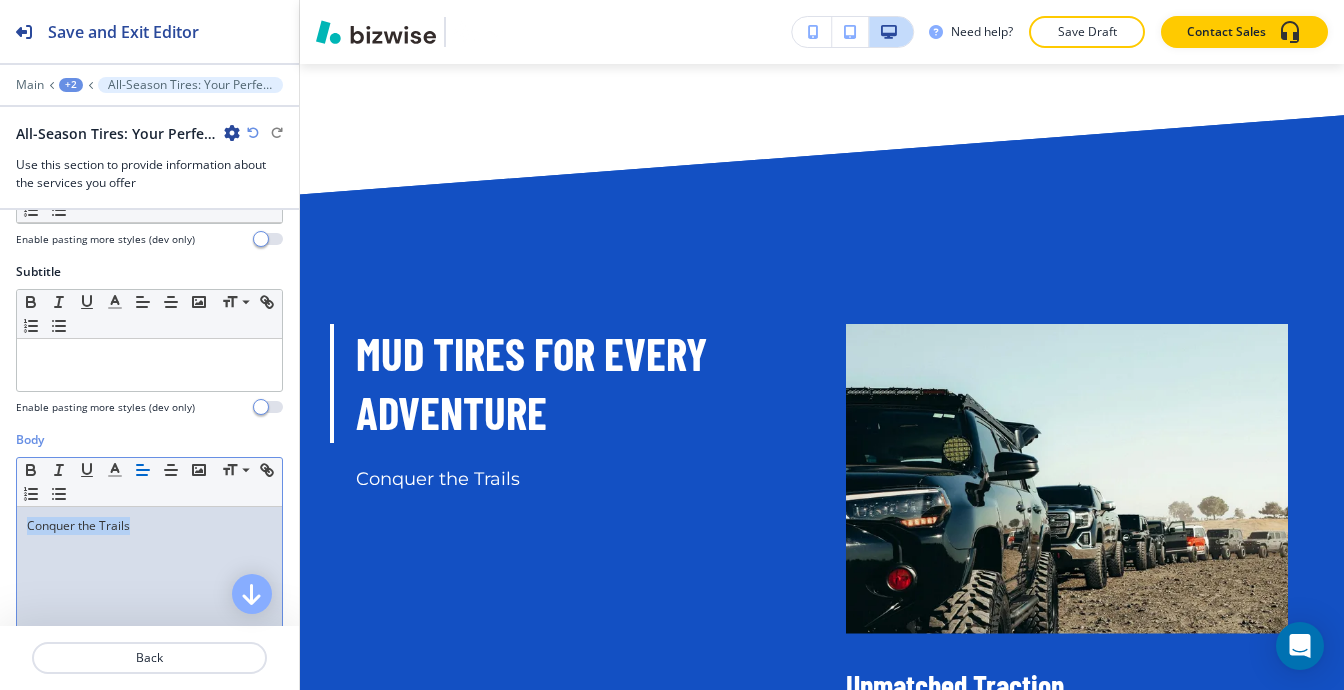 scroll, scrollTop: 0, scrollLeft: 0, axis: both 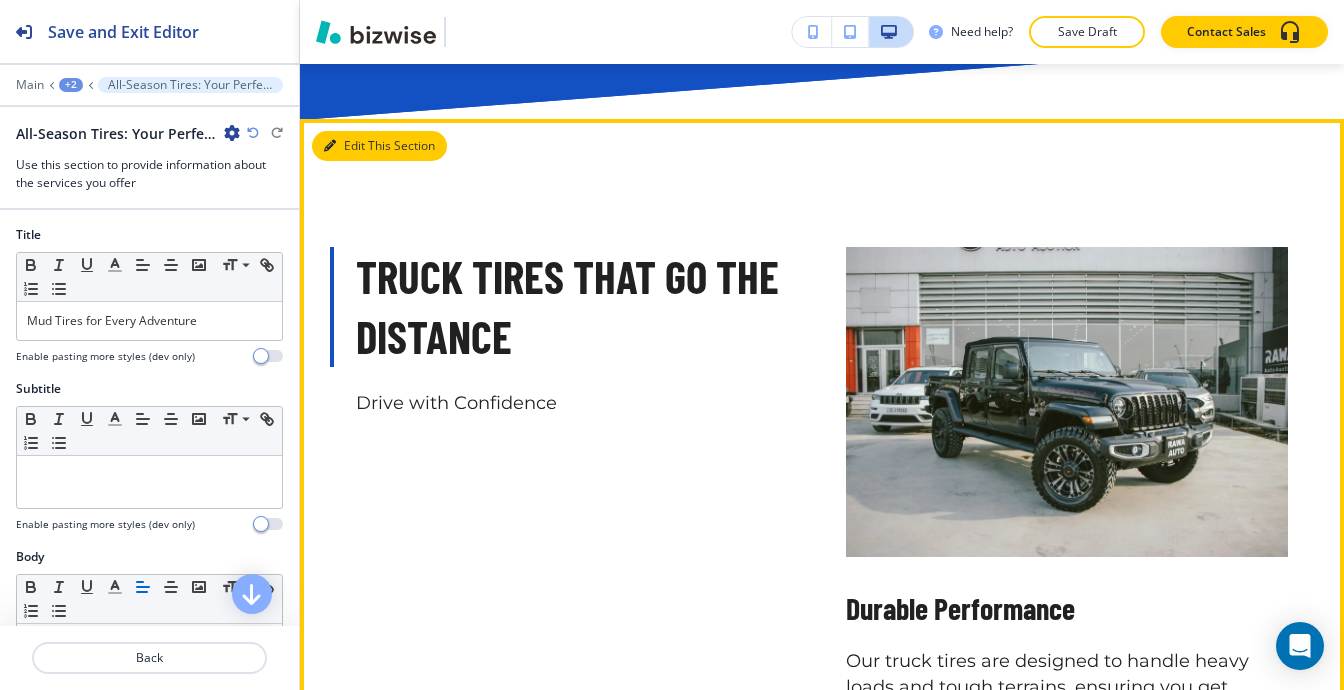 click on "Edit This Section" at bounding box center (379, 146) 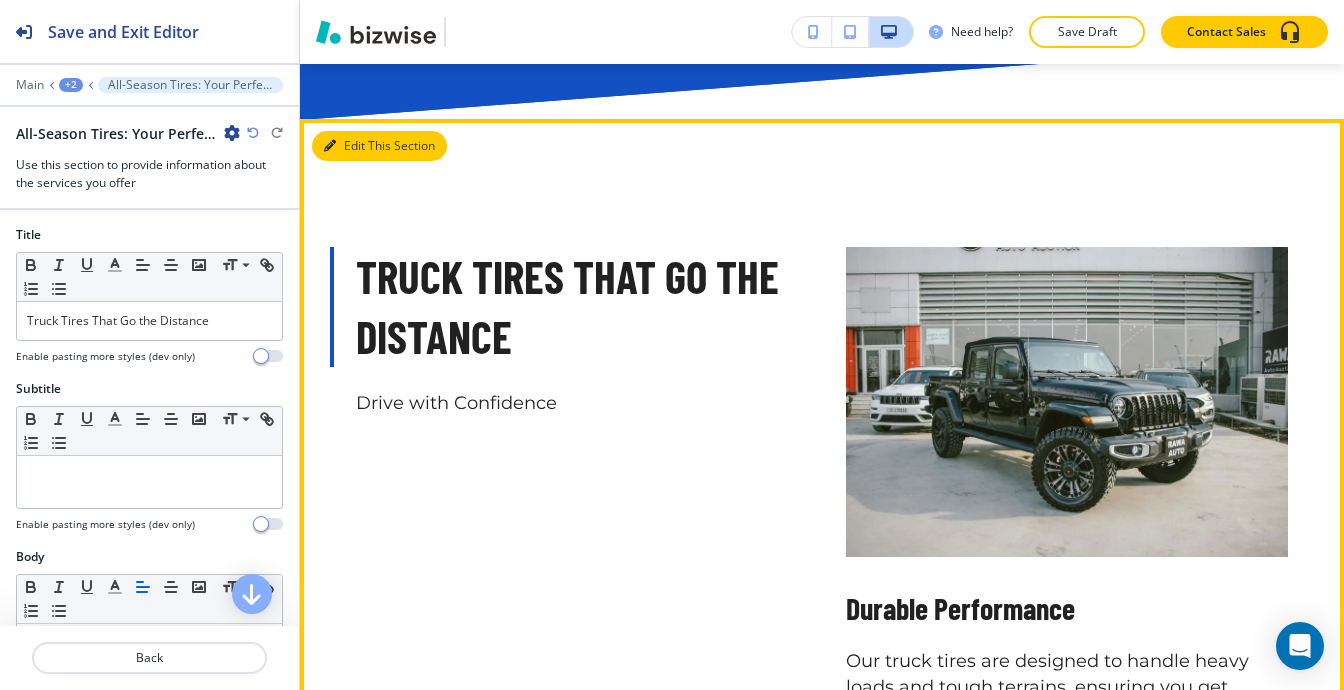 scroll, scrollTop: 25951, scrollLeft: 0, axis: vertical 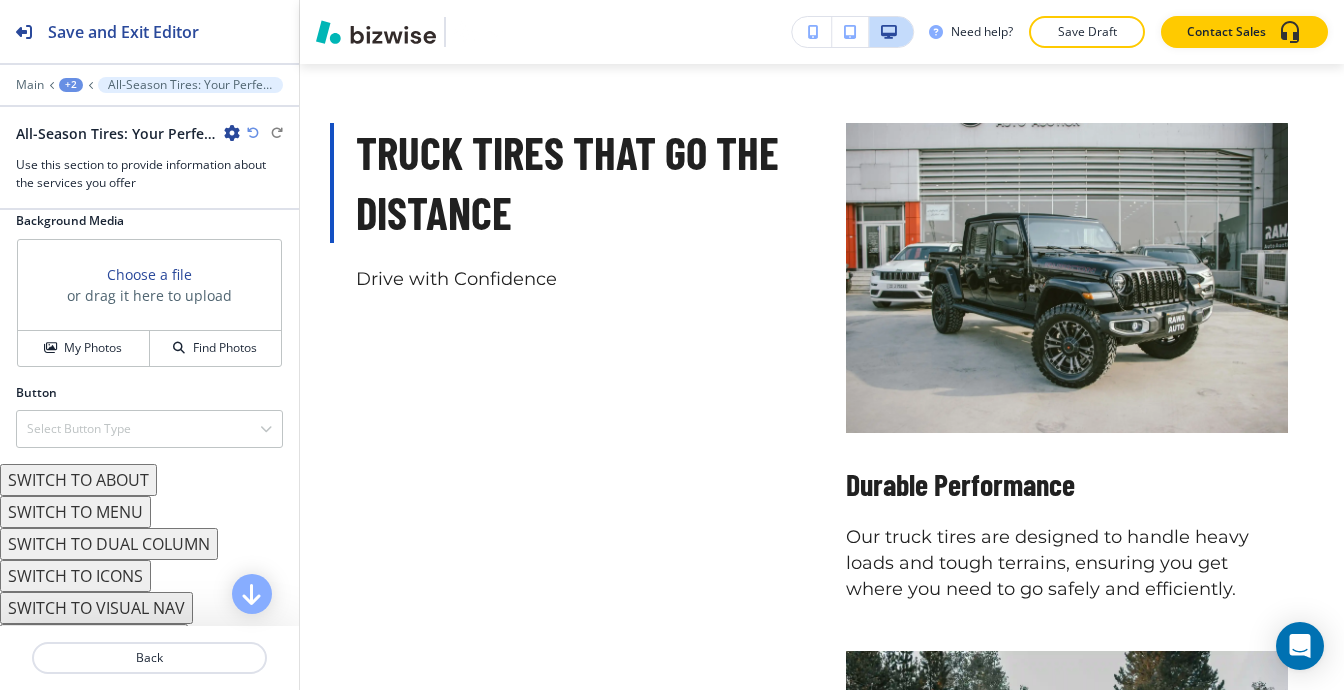 click on "SWITCH TO ABOUT" at bounding box center [78, 480] 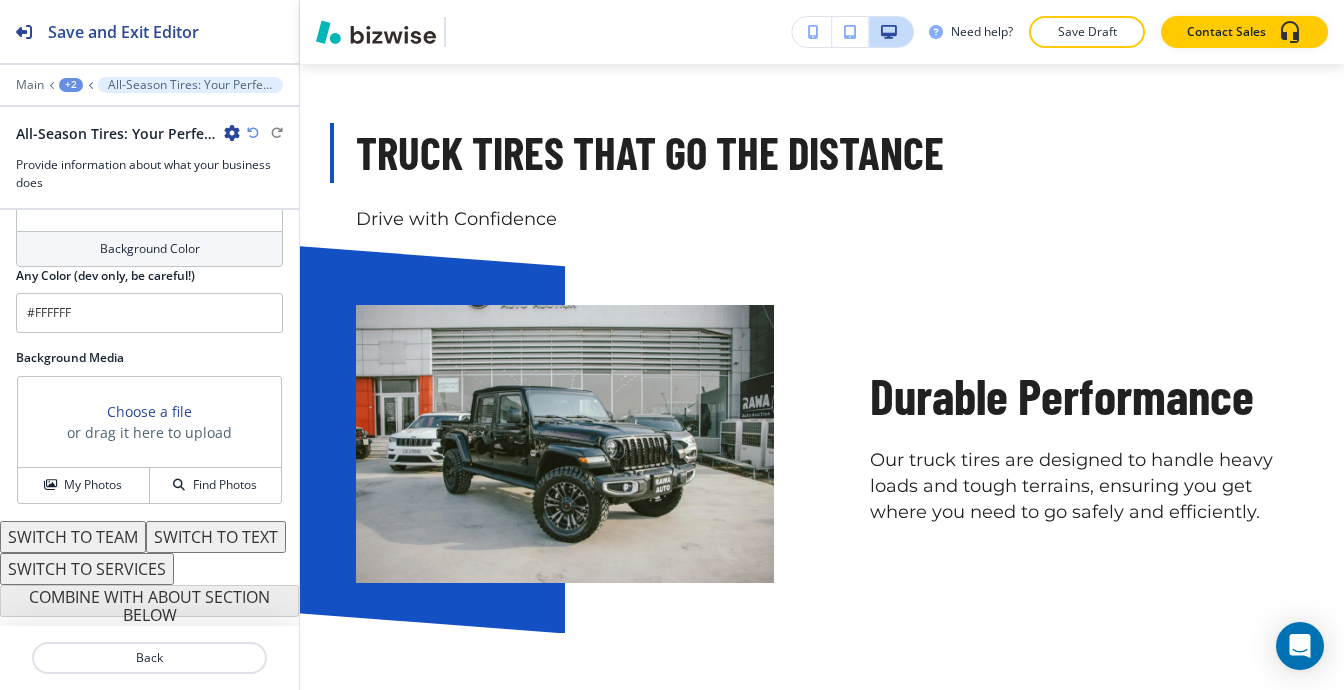 scroll, scrollTop: 1088, scrollLeft: 0, axis: vertical 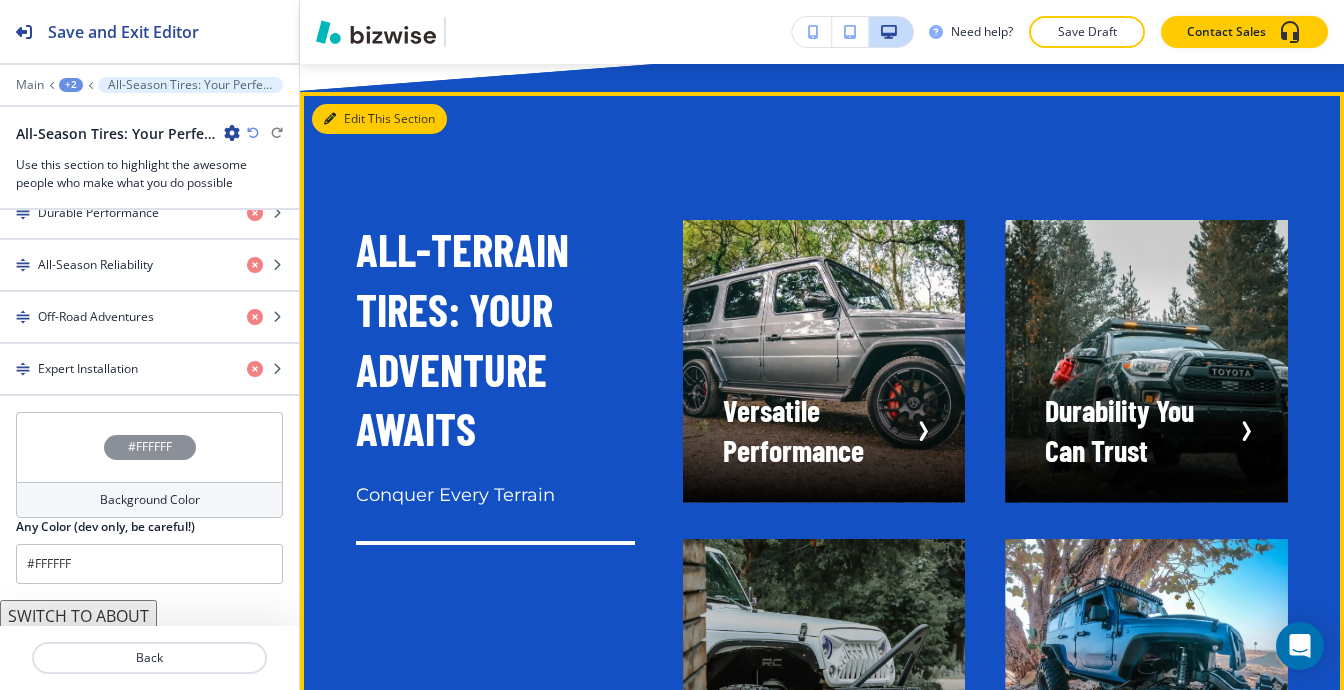 click on "Edit This Section" at bounding box center (379, 119) 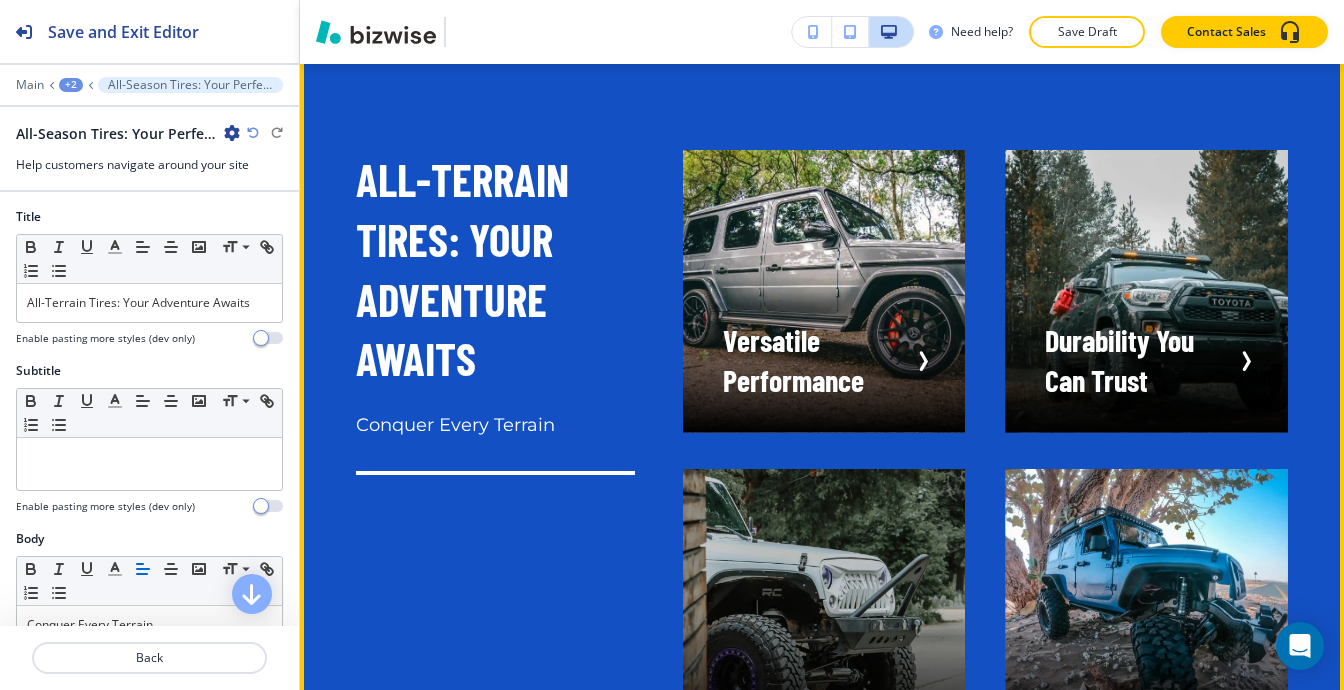 scroll, scrollTop: 27448, scrollLeft: 0, axis: vertical 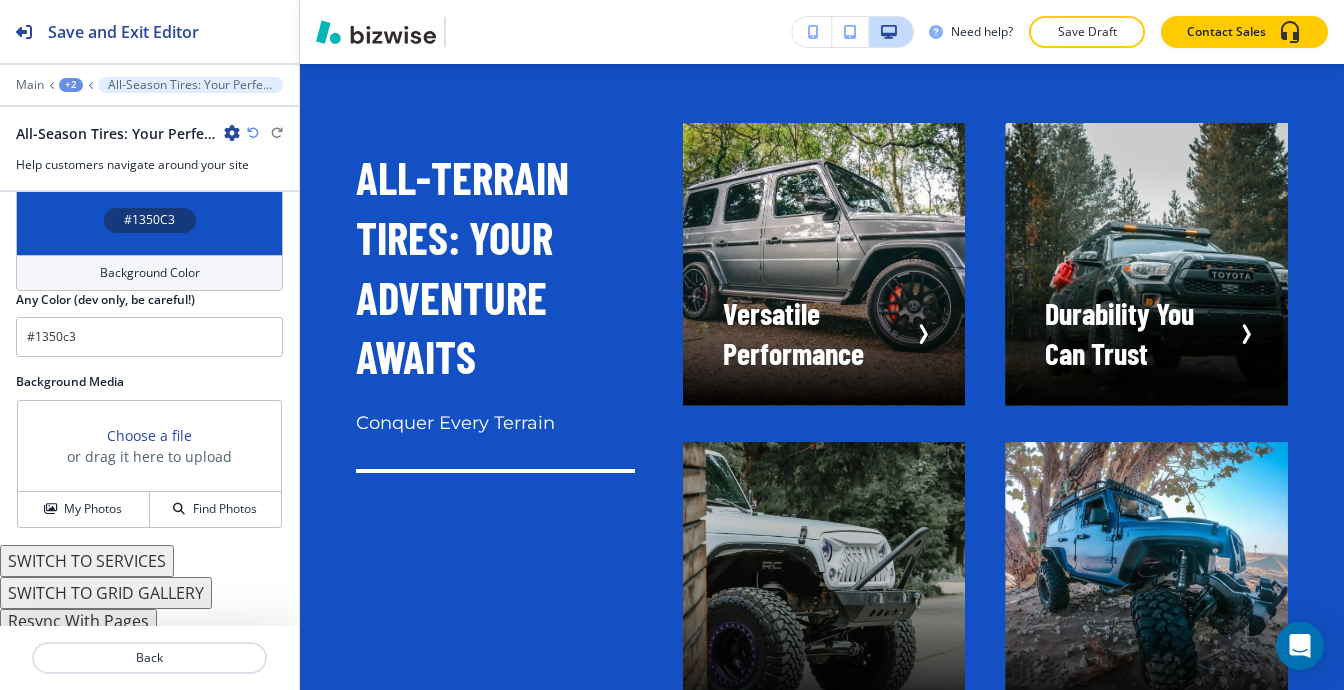 click on "SWITCH TO SERVICES" at bounding box center (87, 561) 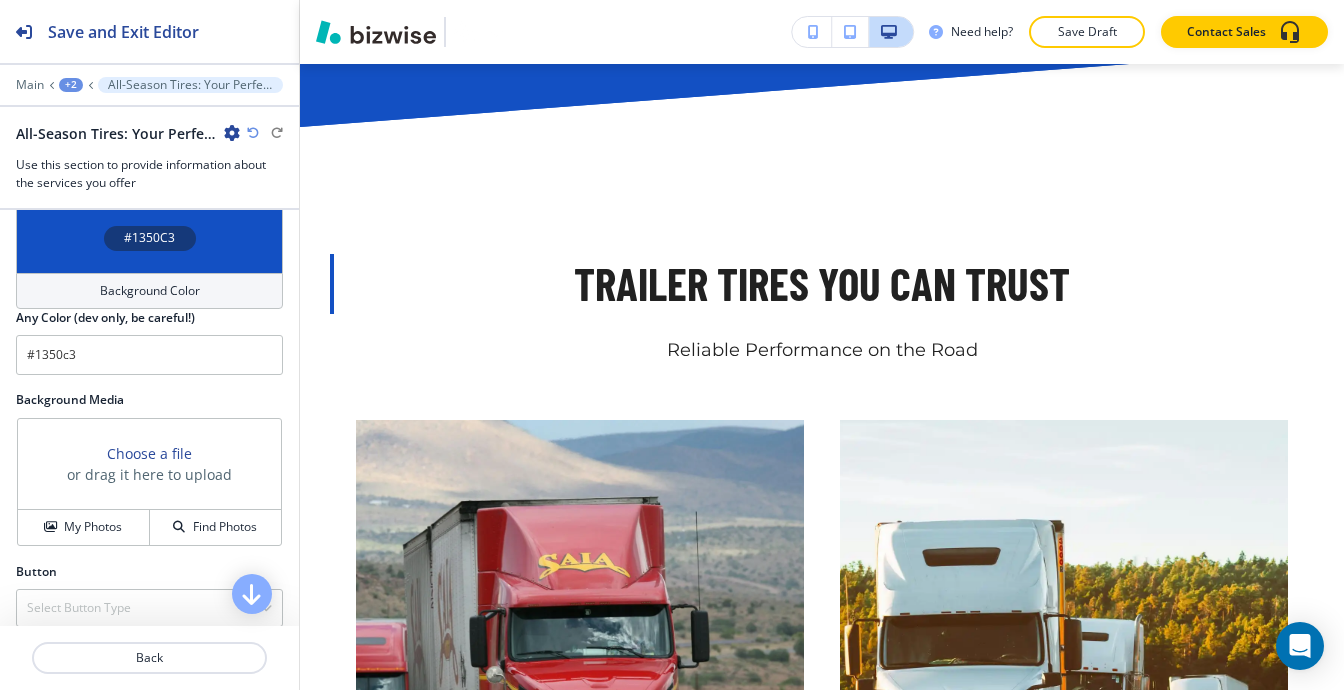 scroll, scrollTop: 30148, scrollLeft: 0, axis: vertical 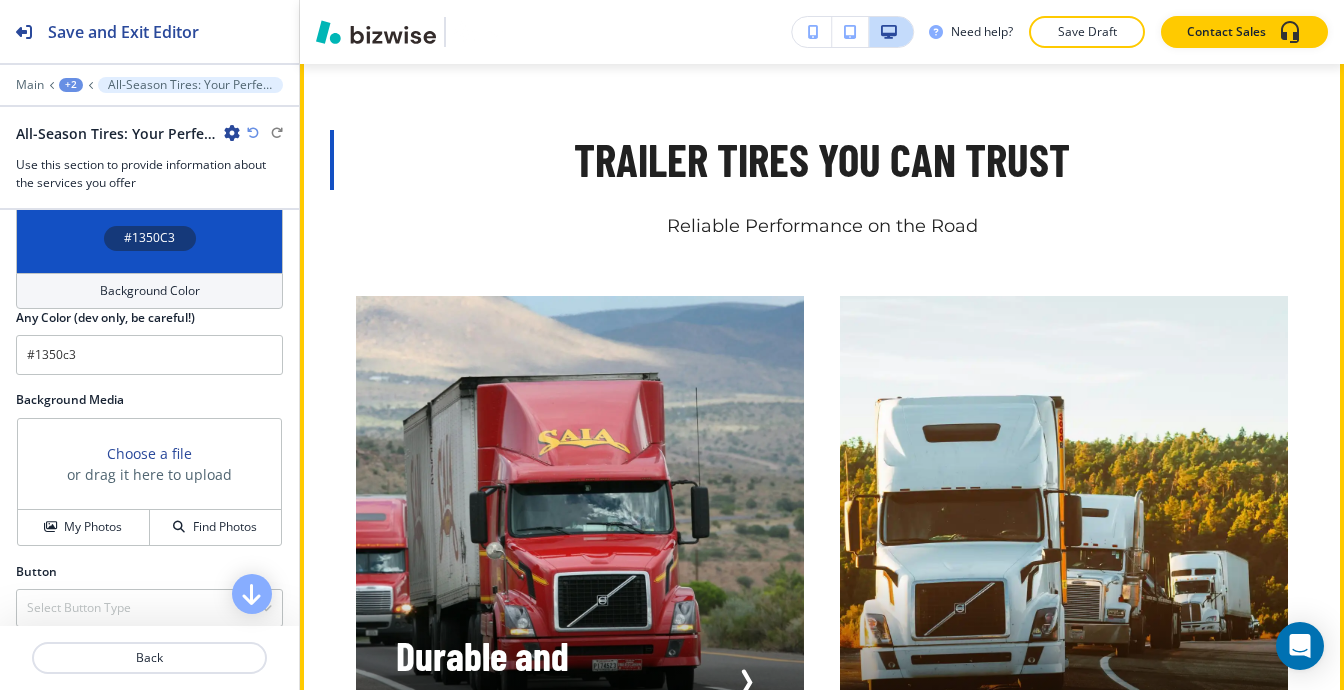click on "Edit This Section" at bounding box center (379, 29) 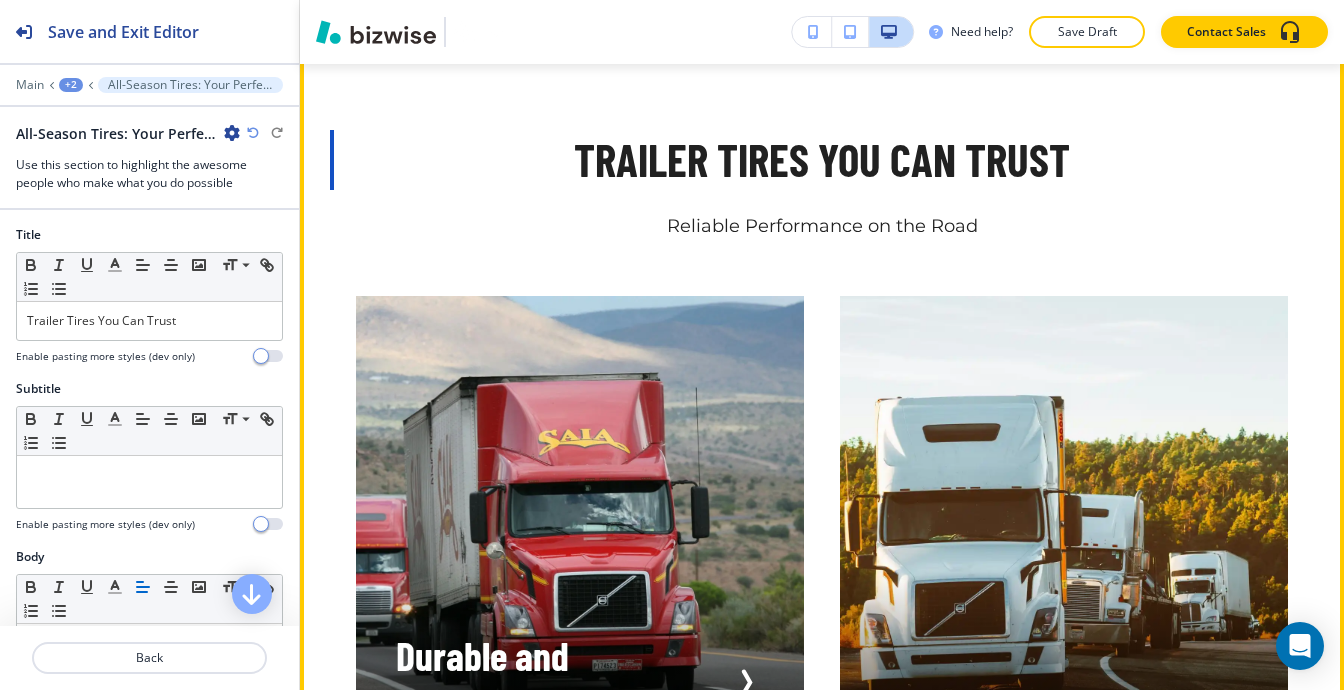 scroll, scrollTop: 30155, scrollLeft: 0, axis: vertical 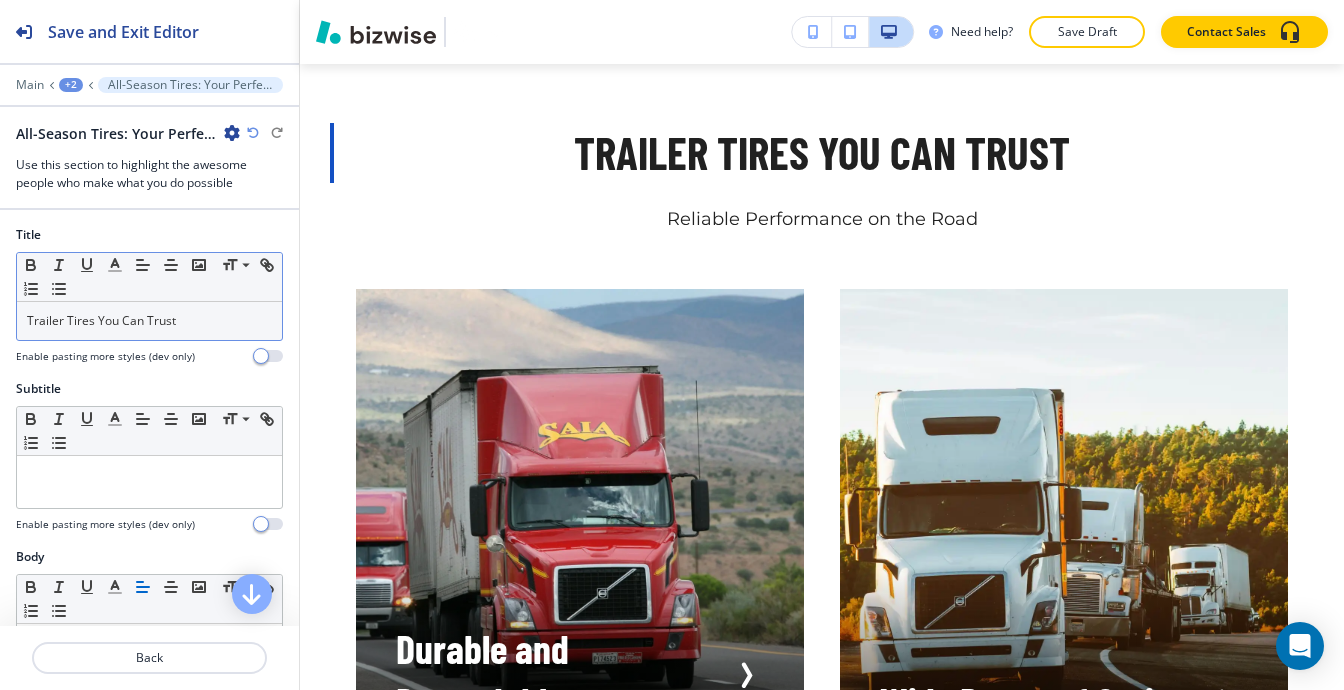 click on "Trailer Tires You Can Trust" at bounding box center (149, 321) 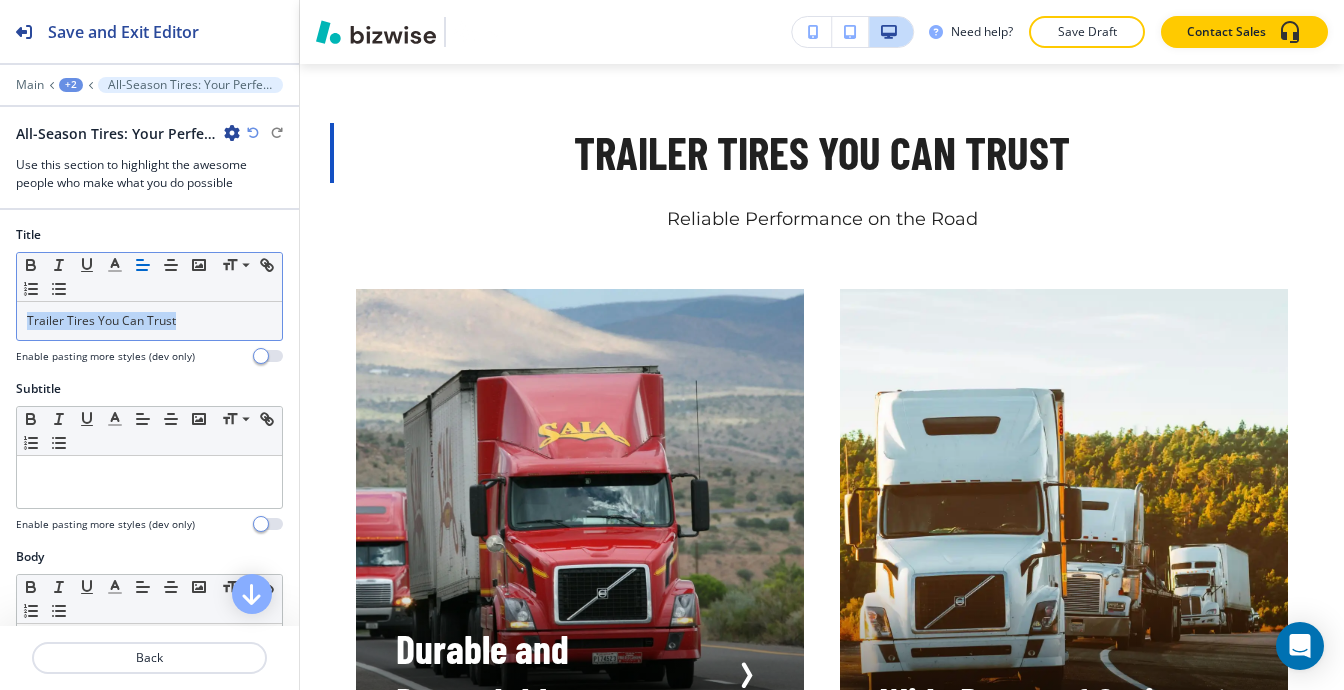 click 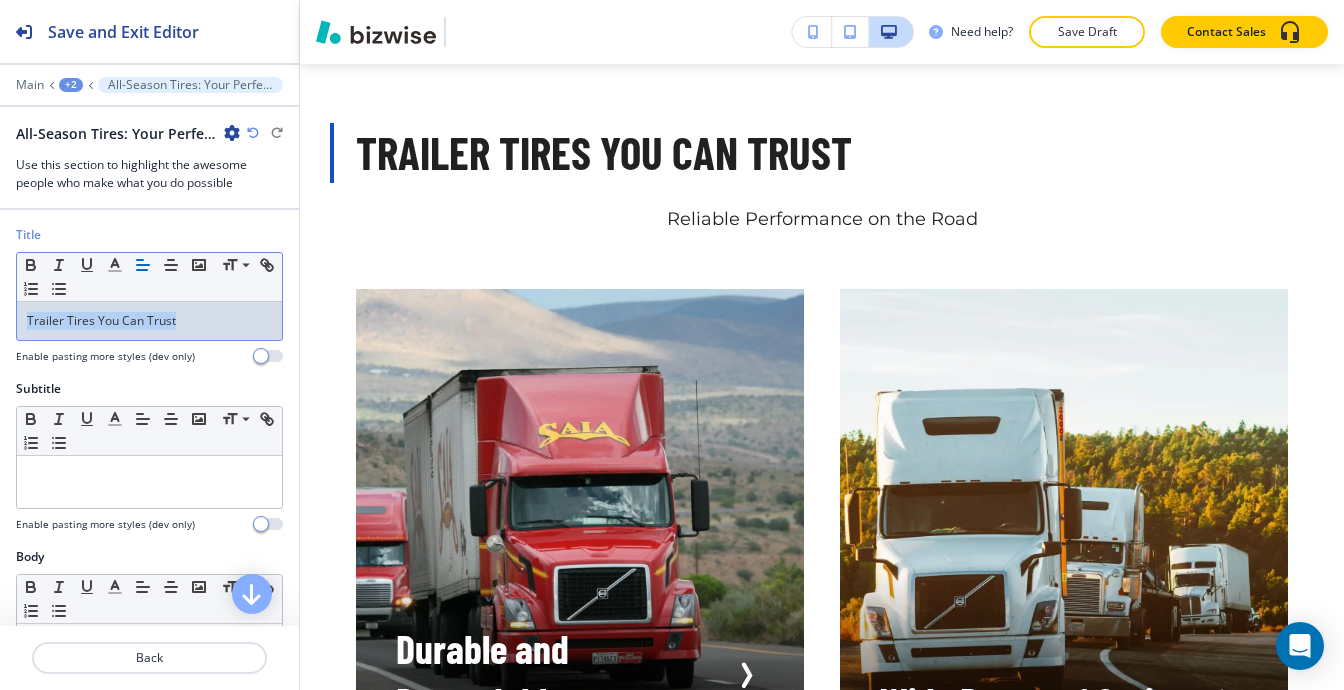 scroll, scrollTop: 200, scrollLeft: 0, axis: vertical 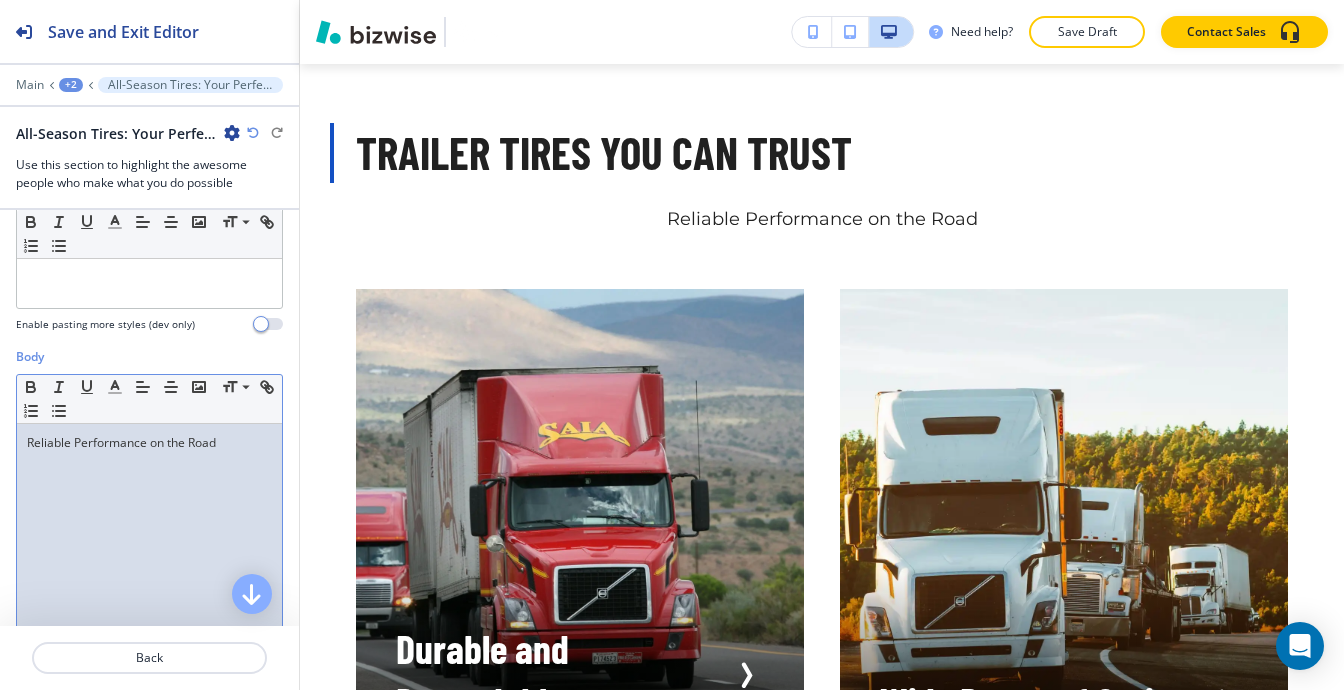 click on "Reliable Performance on the Road" at bounding box center [149, 554] 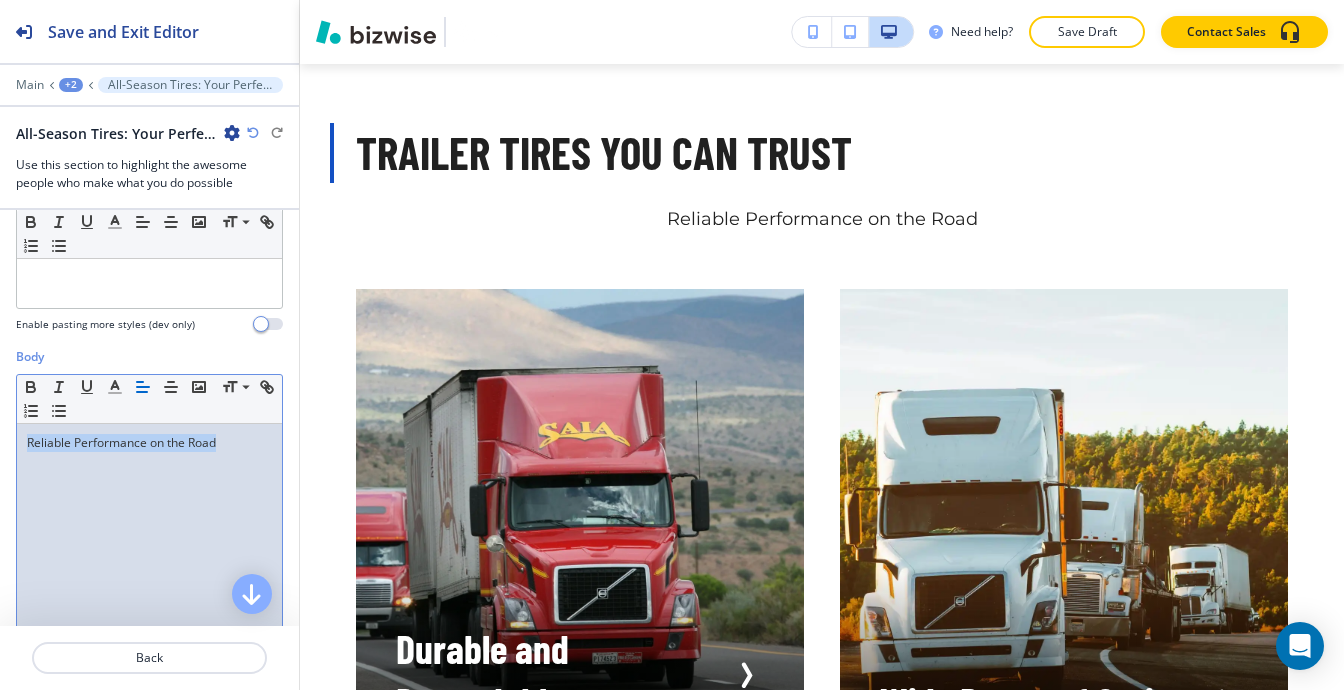 click 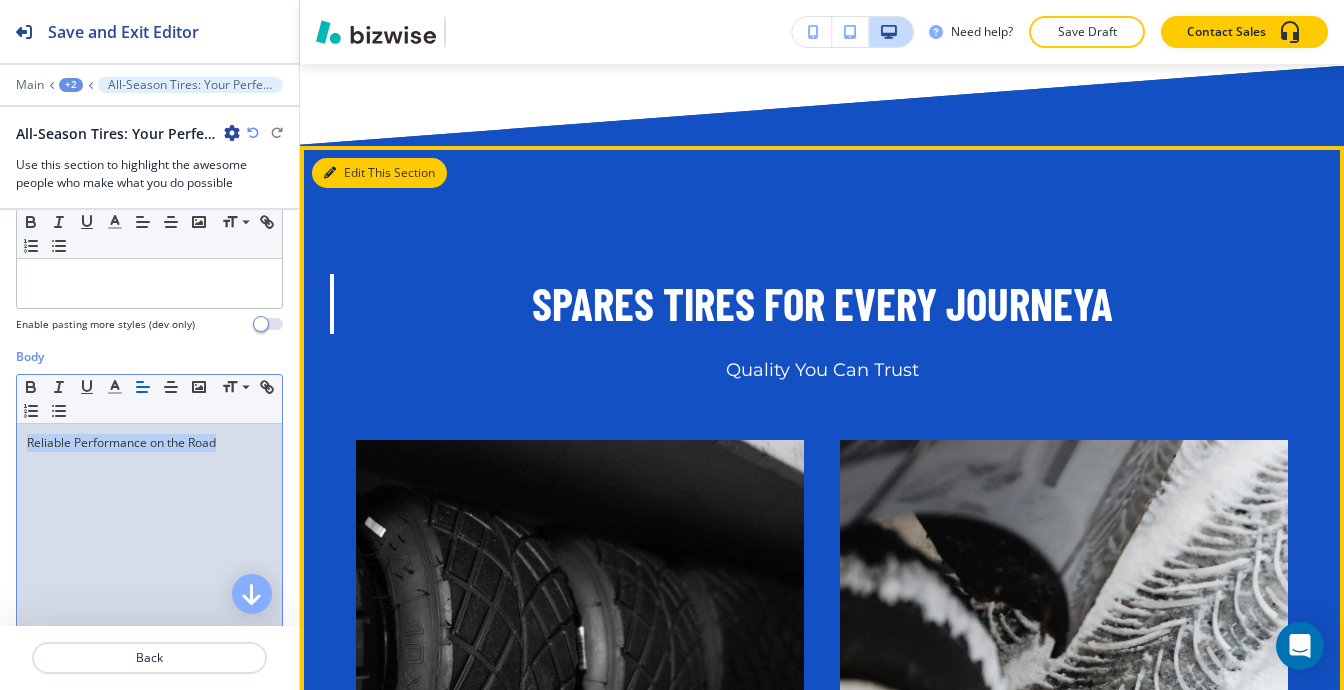 scroll, scrollTop: 31355, scrollLeft: 0, axis: vertical 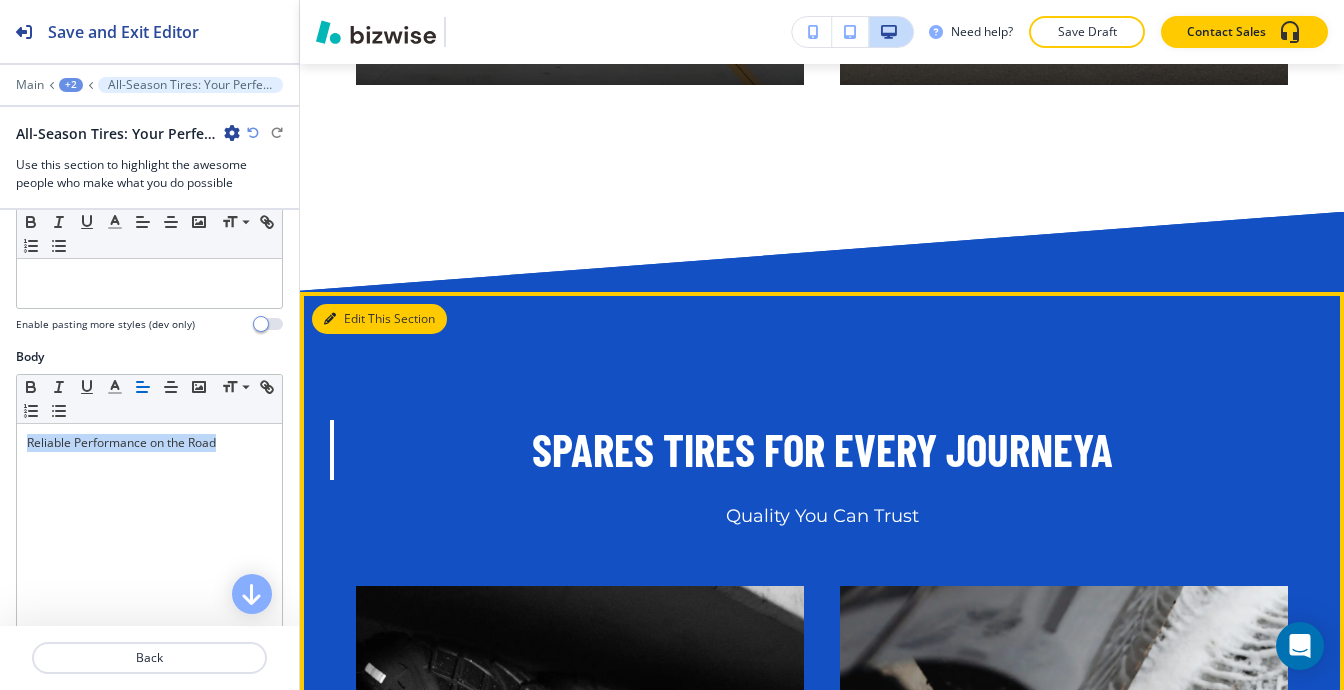 click at bounding box center (330, 319) 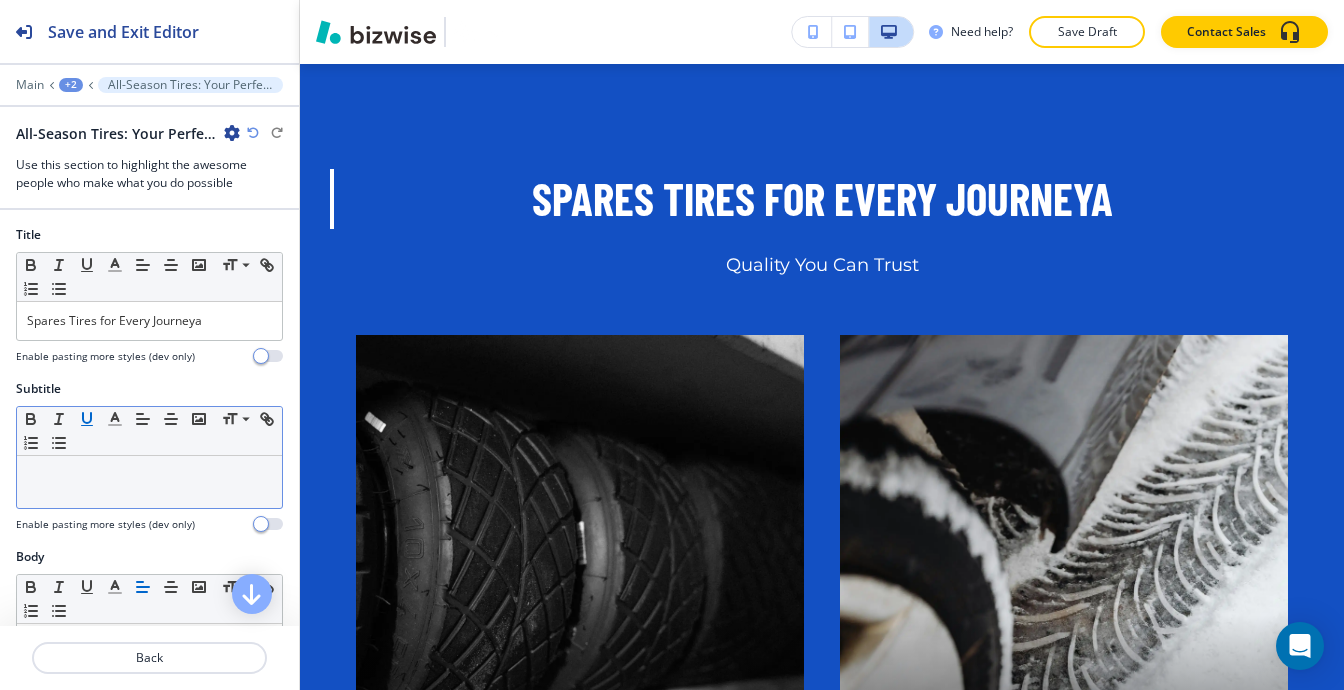 scroll, scrollTop: 31652, scrollLeft: 0, axis: vertical 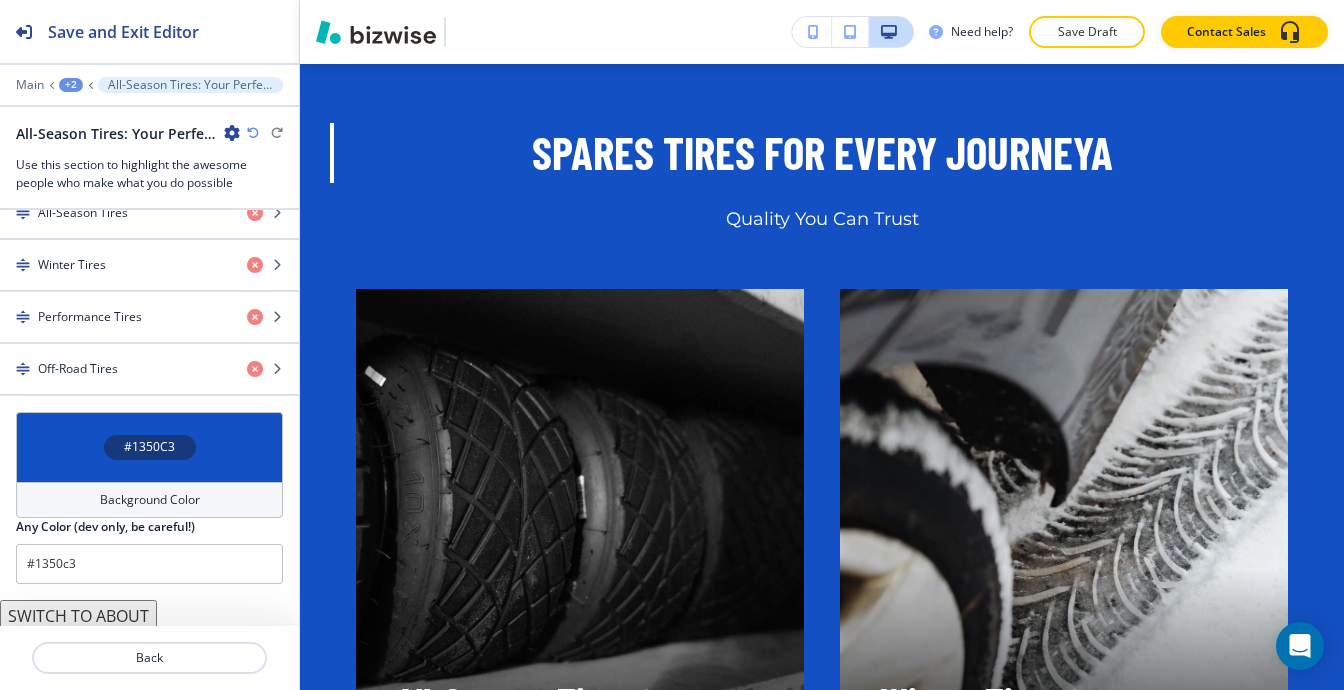 click on "SWITCH TO ABOUT" at bounding box center [78, 616] 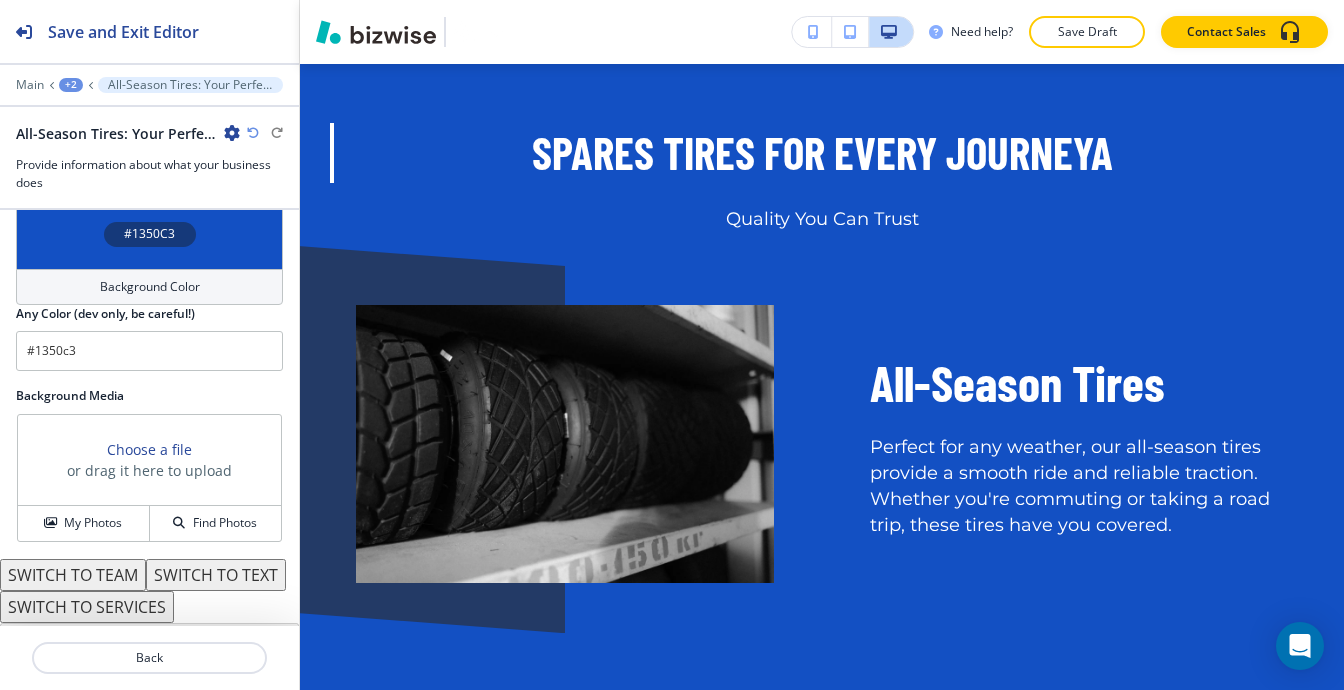 scroll, scrollTop: 1088, scrollLeft: 0, axis: vertical 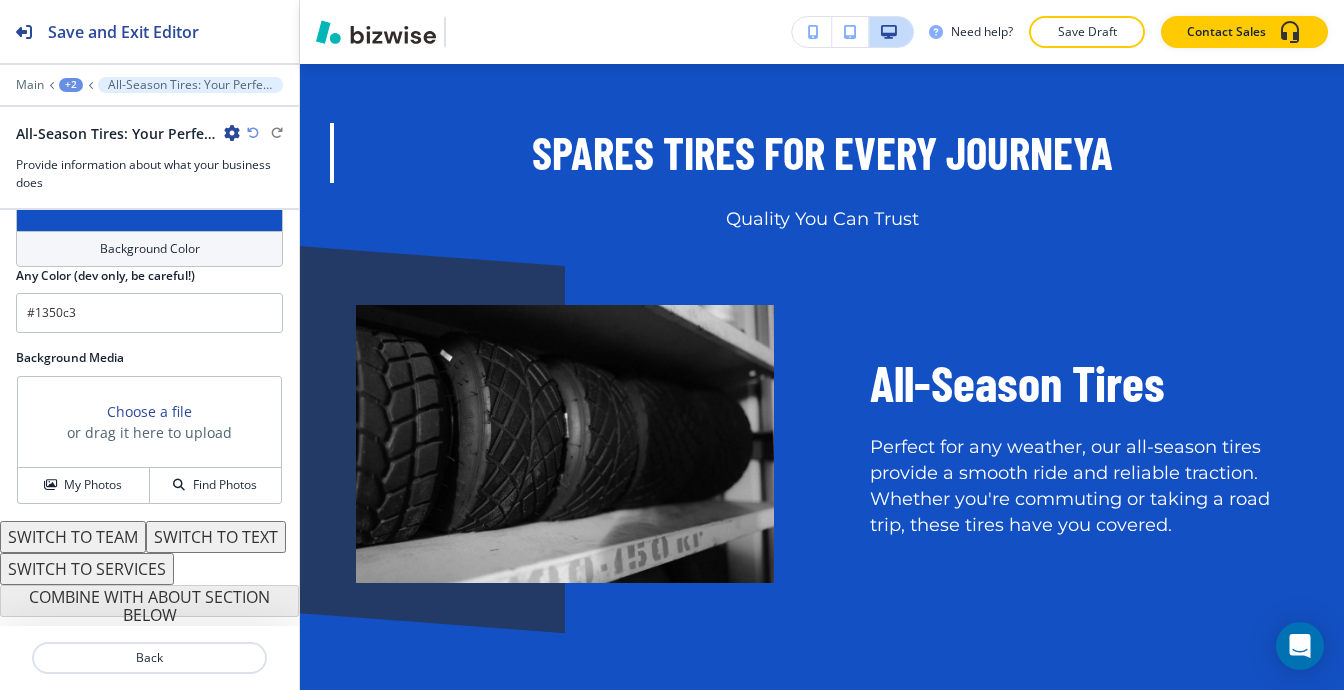 click on "SWITCH TO SERVICES" at bounding box center (87, 569) 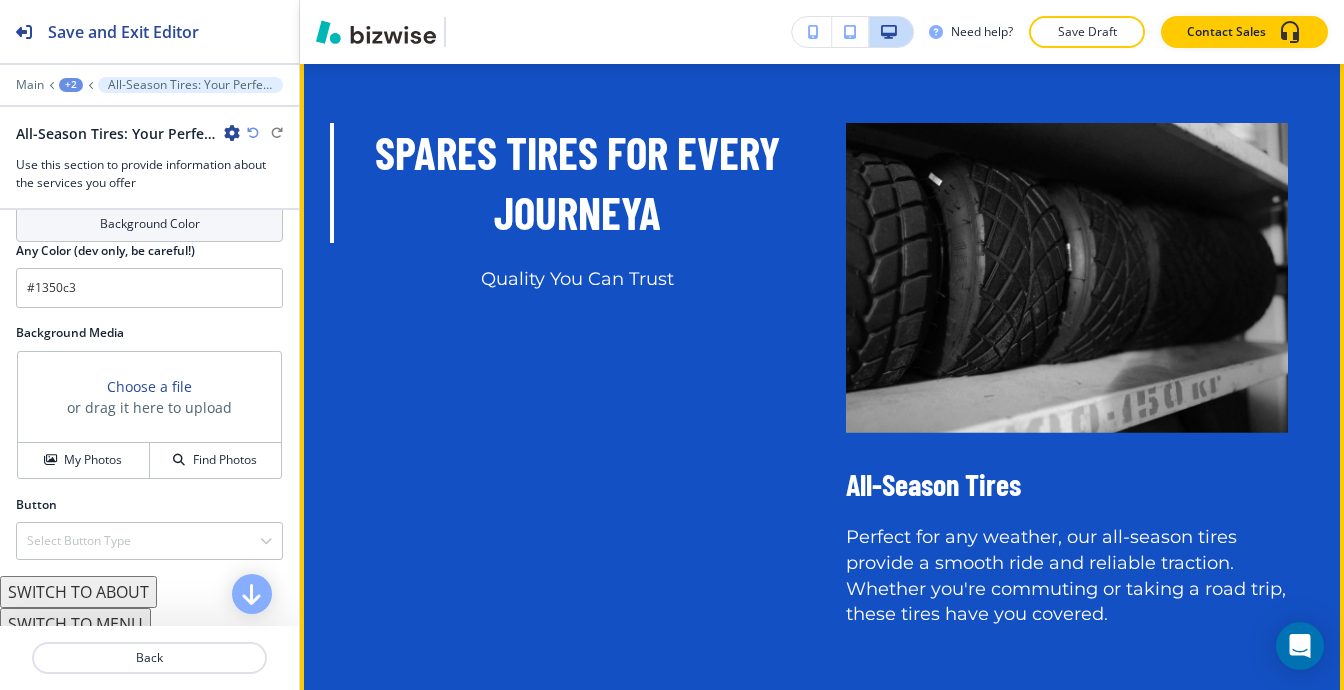 click on "Spares Tires for Every Journeya Quality You Can Trust All-Season Tires Perfect for any weather, our all-season tires provide a smooth ride and reliable traction. Whether you're commuting or taking a road trip, these tires have you covered. Winter Tires When the snow starts to fall, our winter tires are your best friend. Designed for maximum grip and control, they ensure safety on icy roads. Performance Tires For those who crave speed and precision, our performance tires enhance your vehicle's handling and responsiveness. Elevate your driving experience [DATE]! Off-Road Tires Ready to tackle any terrain, our off-road tires provide durability and traction for your adventures. Get ready to explore the great outdoors!" at bounding box center [822, 1193] 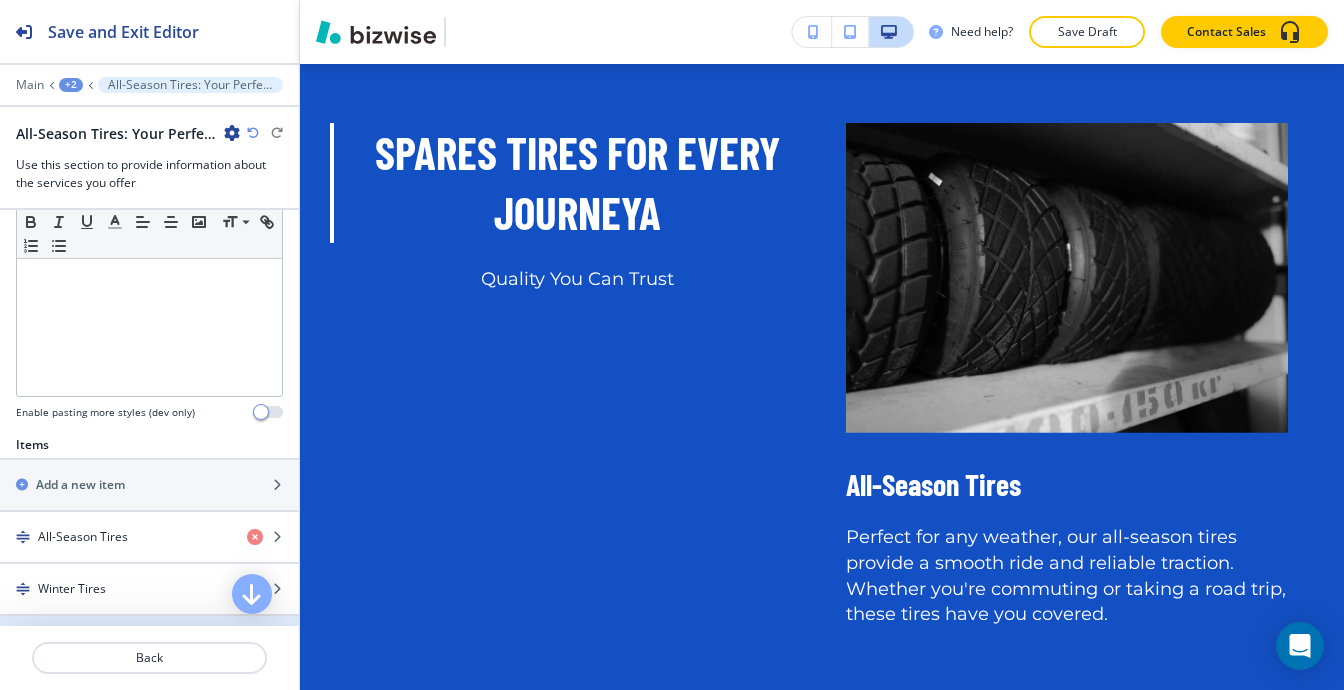 scroll, scrollTop: 0, scrollLeft: 0, axis: both 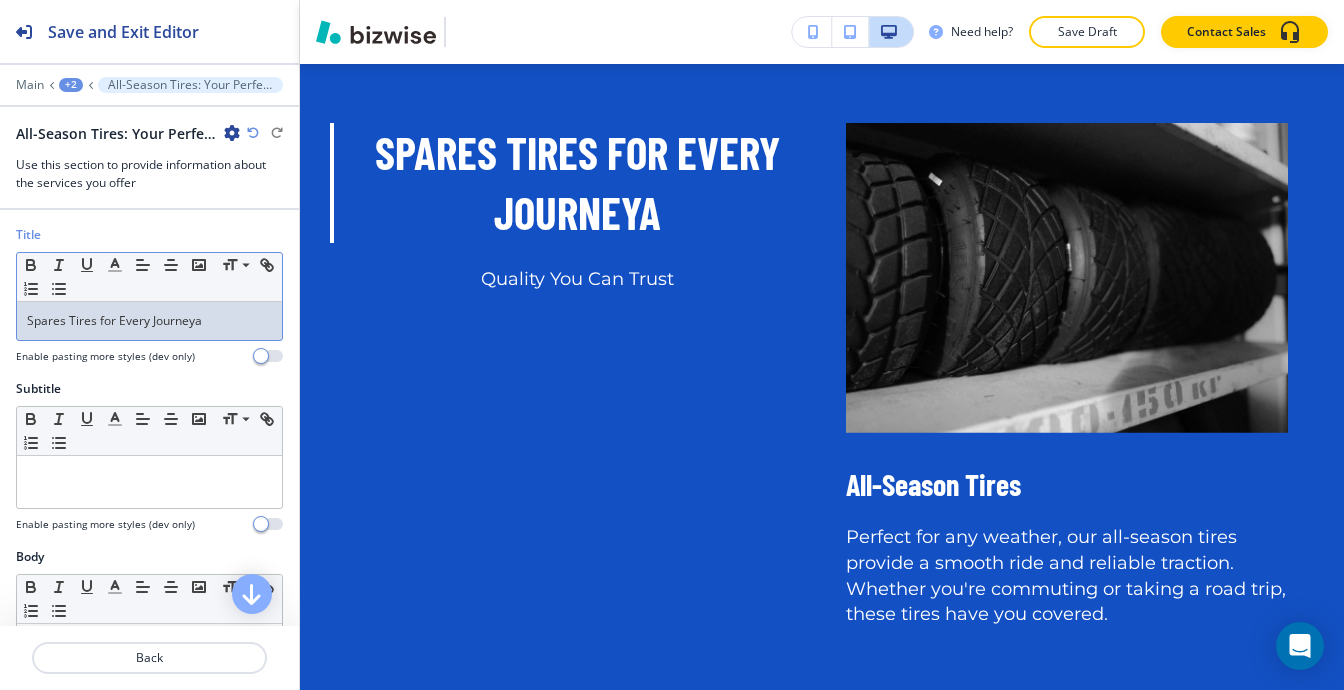 click on "Spares Tires for Every Journeya" at bounding box center [149, 321] 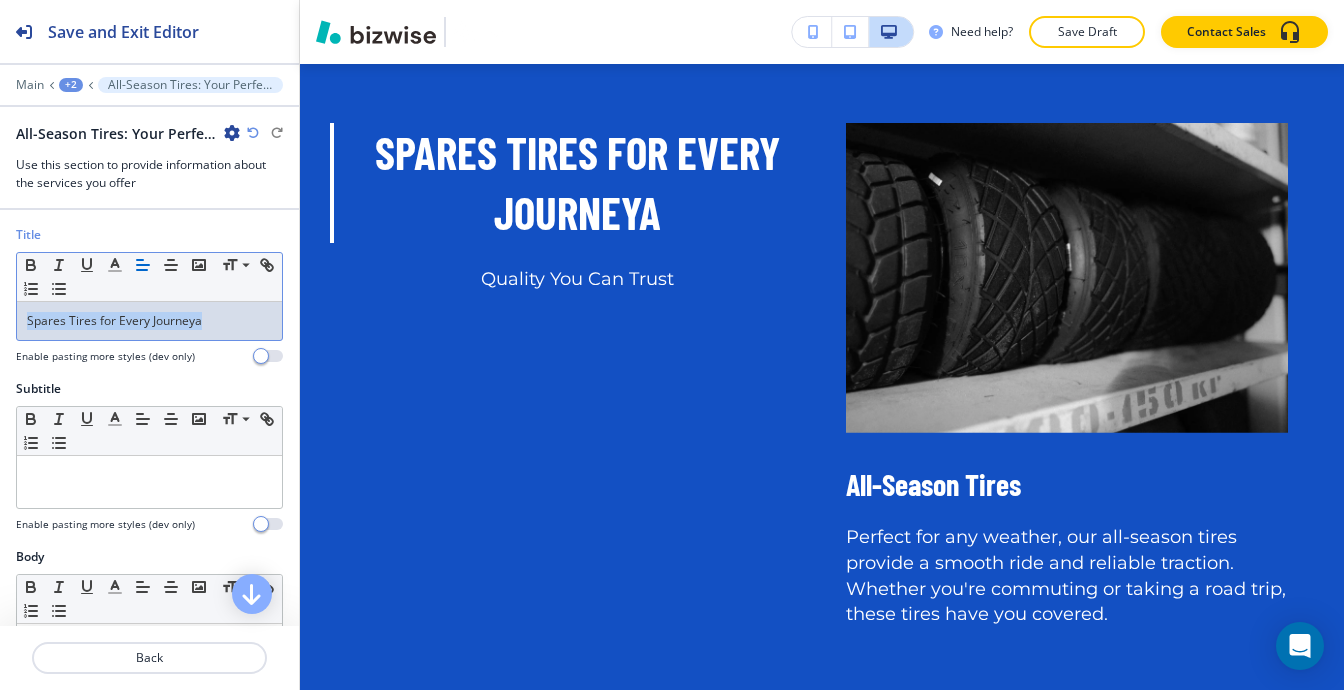 click 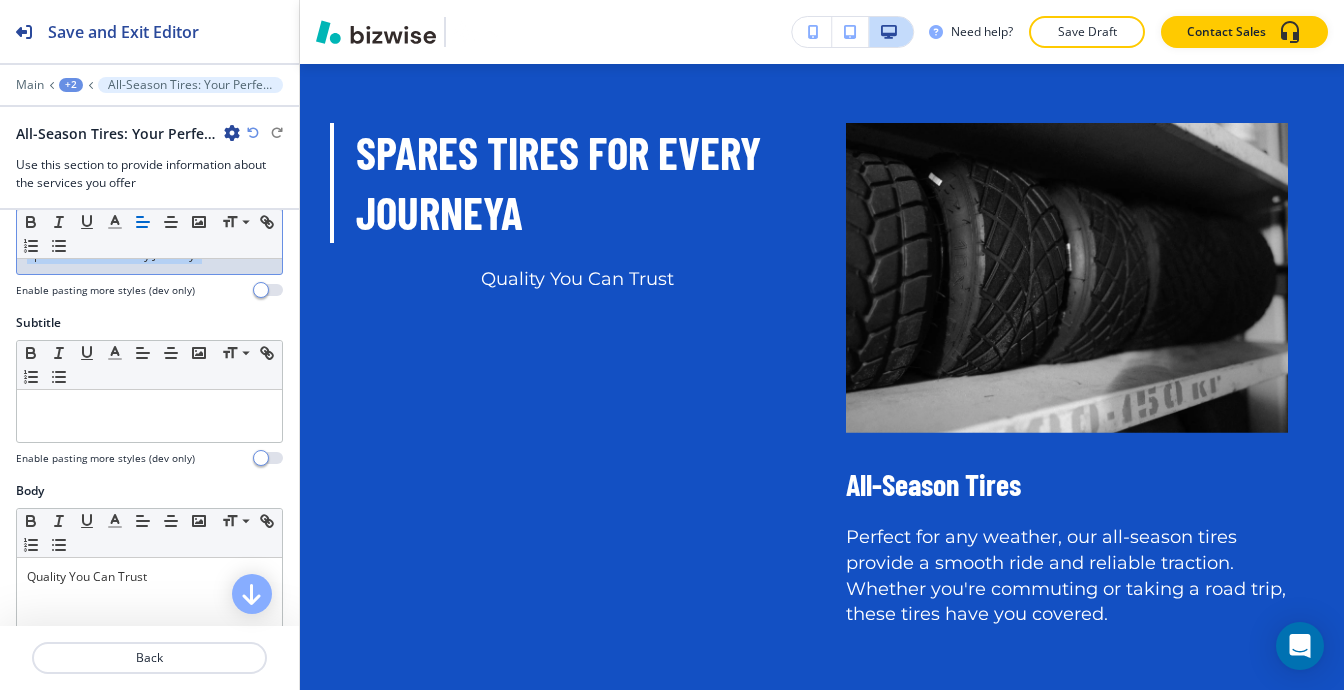 scroll, scrollTop: 100, scrollLeft: 0, axis: vertical 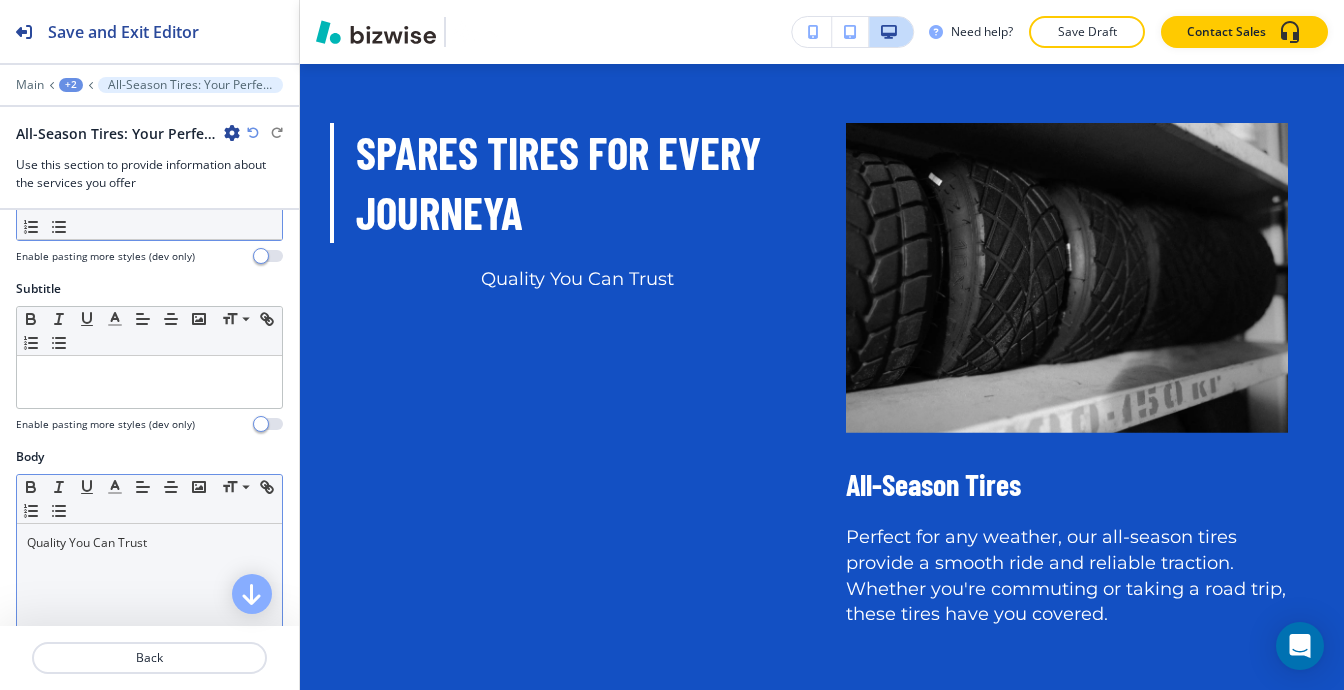 click on "Quality You Can Trust" at bounding box center (149, 543) 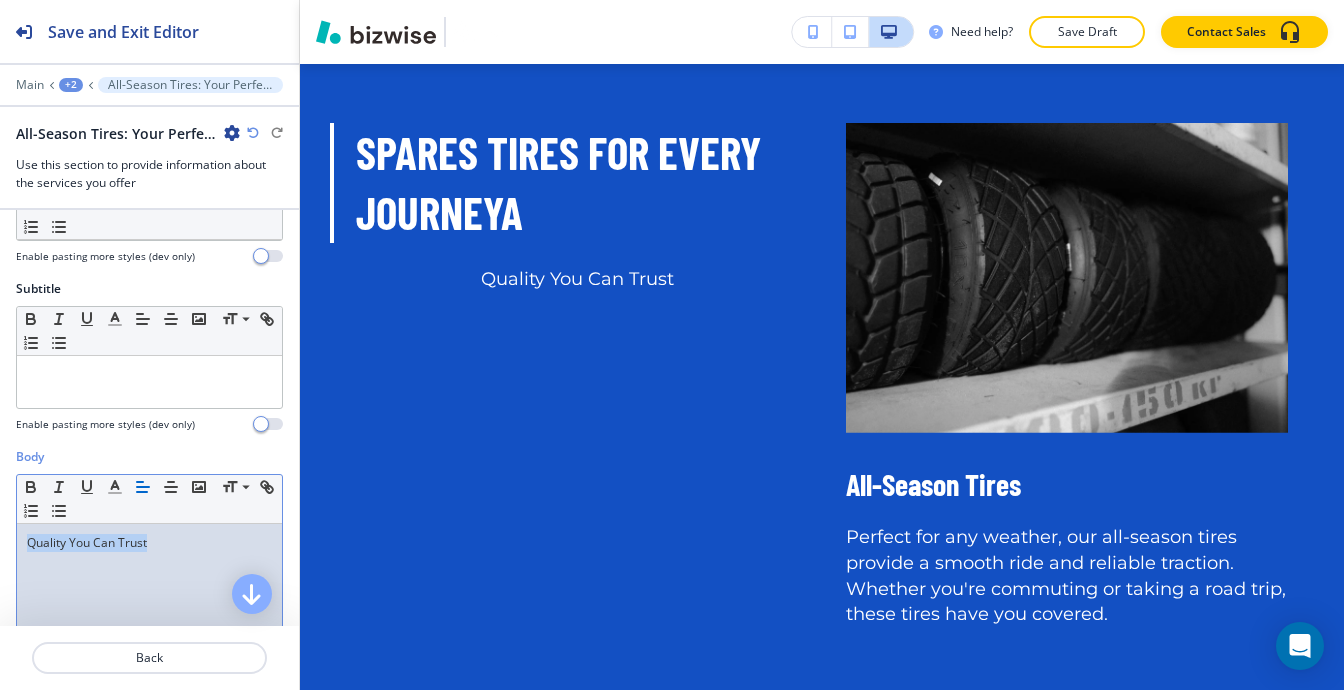click 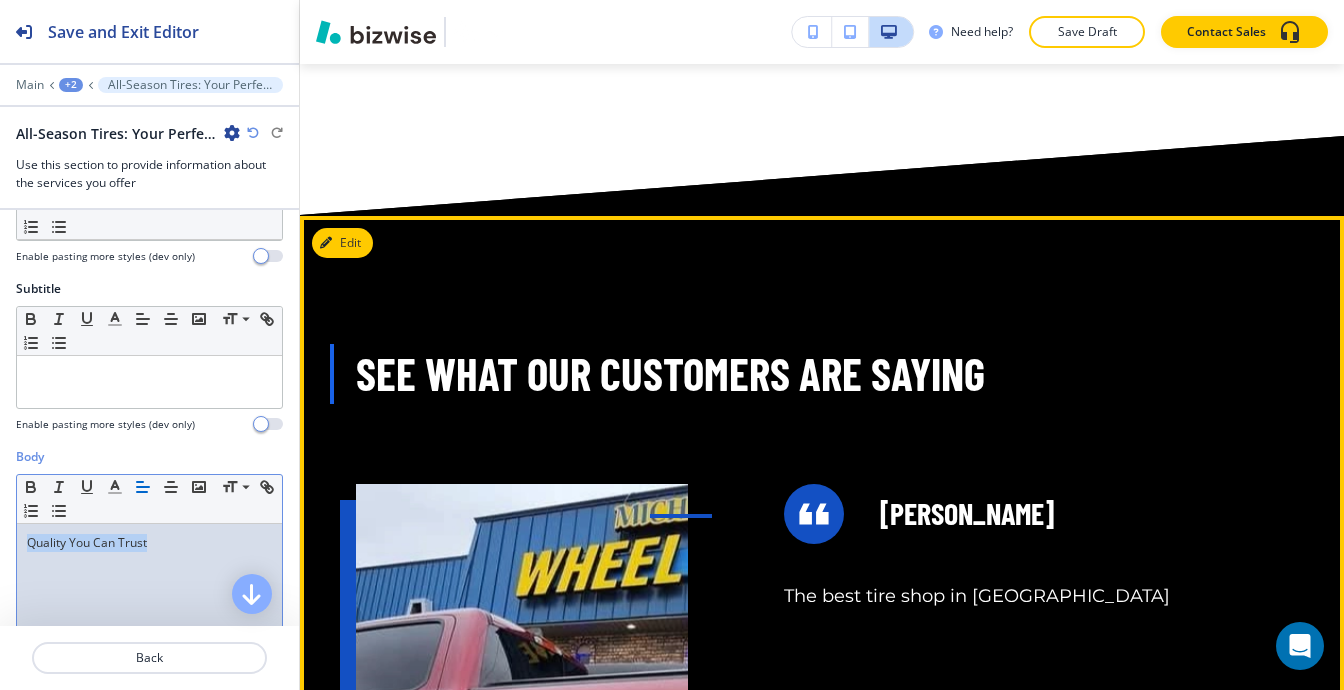 scroll, scrollTop: 35452, scrollLeft: 0, axis: vertical 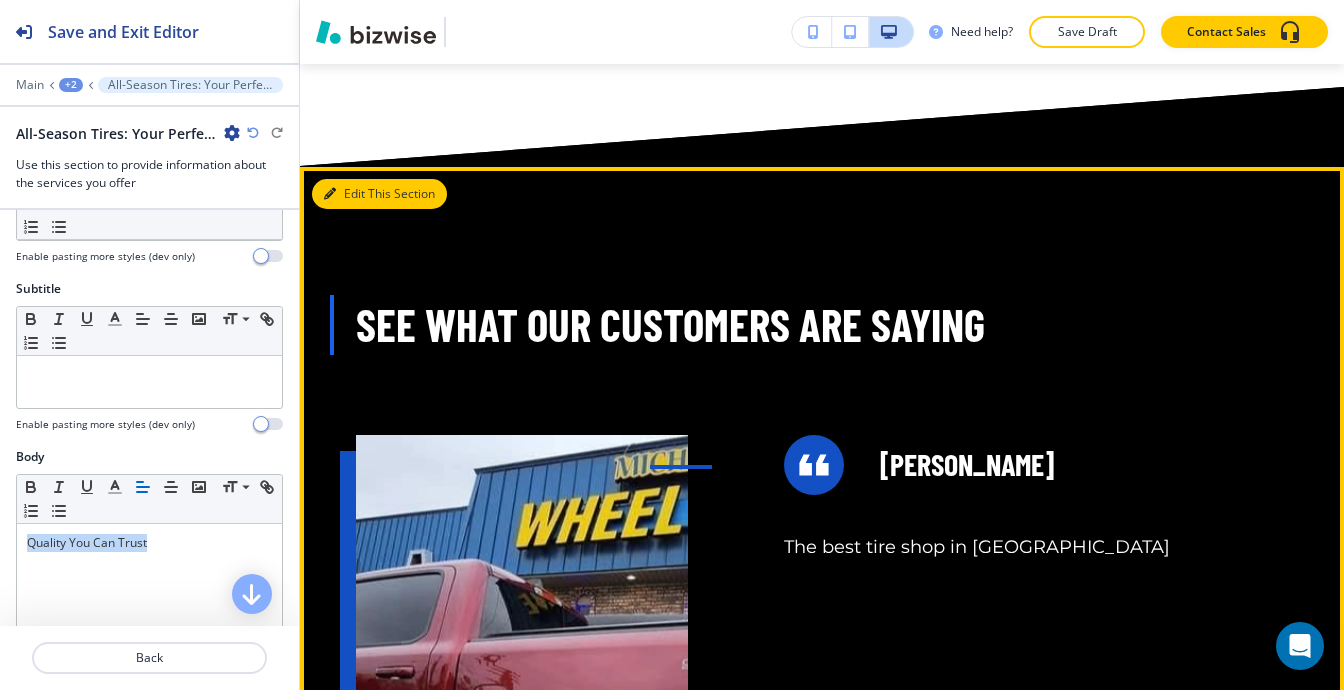 click on "Edit This Section" at bounding box center (379, 194) 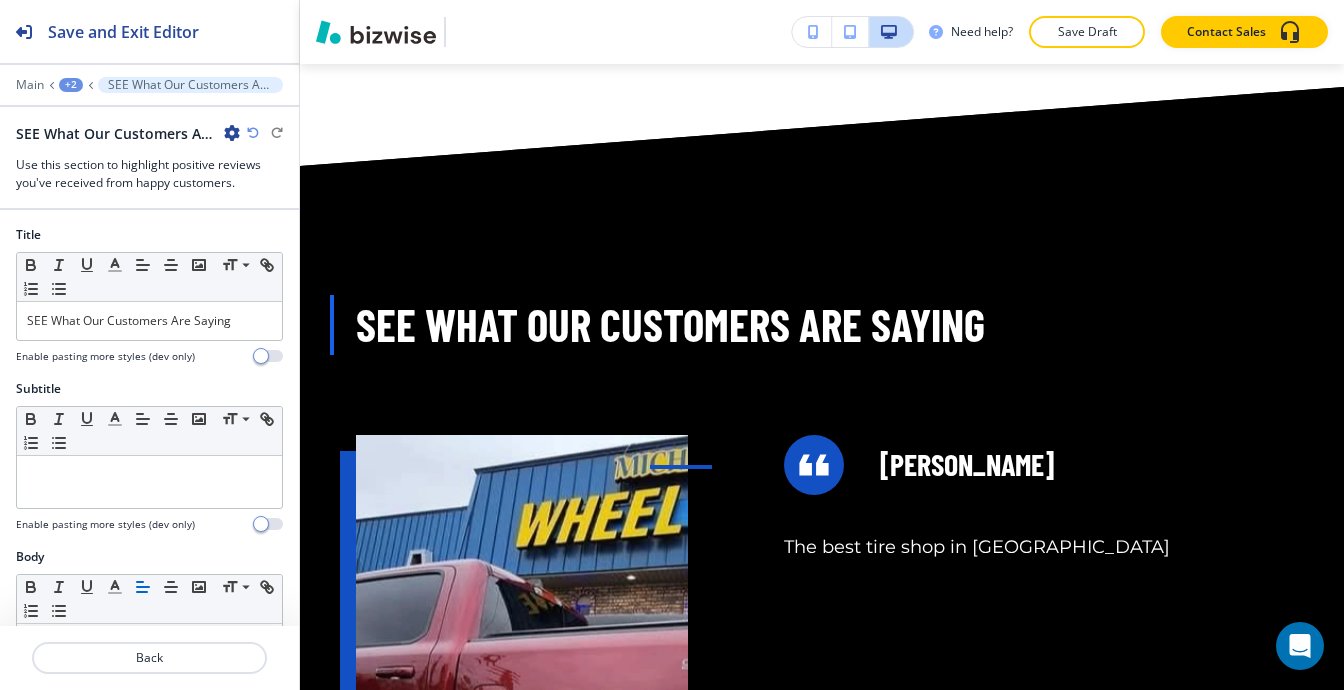 scroll, scrollTop: 35602, scrollLeft: 0, axis: vertical 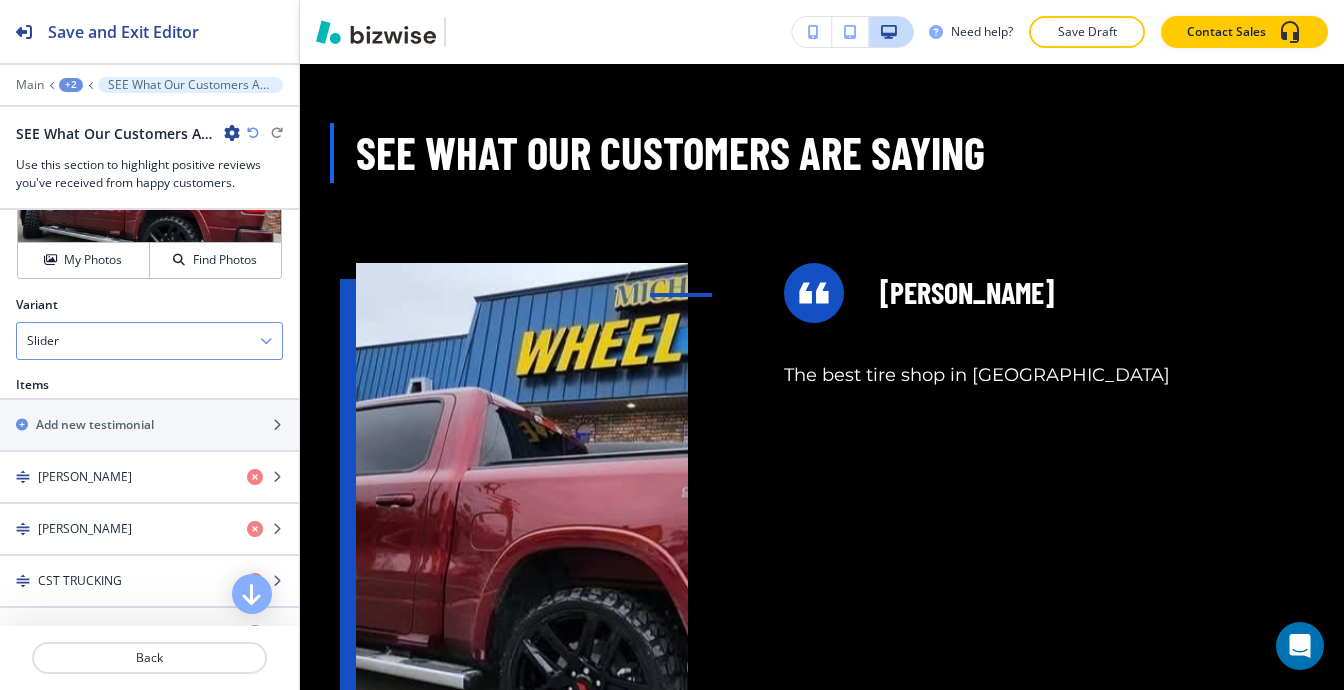 click on "Slider" at bounding box center [149, 341] 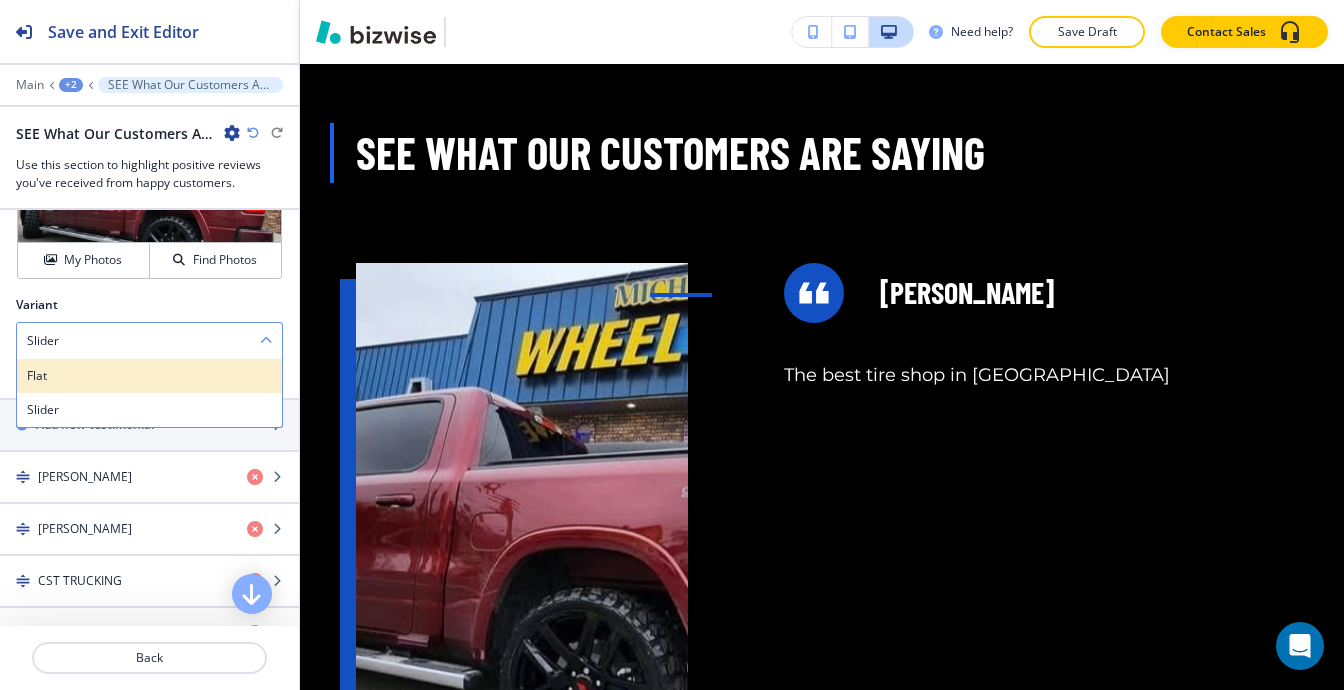 click on "Flat" at bounding box center (149, 376) 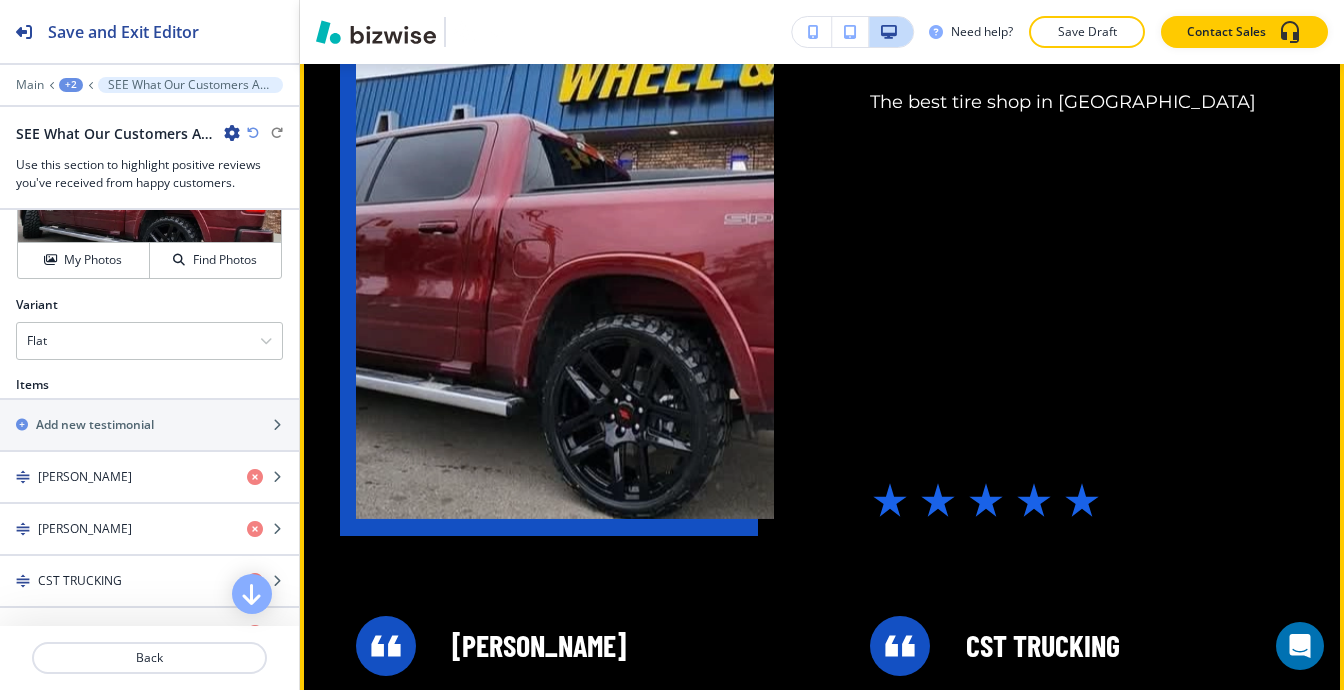 scroll, scrollTop: 36124, scrollLeft: 0, axis: vertical 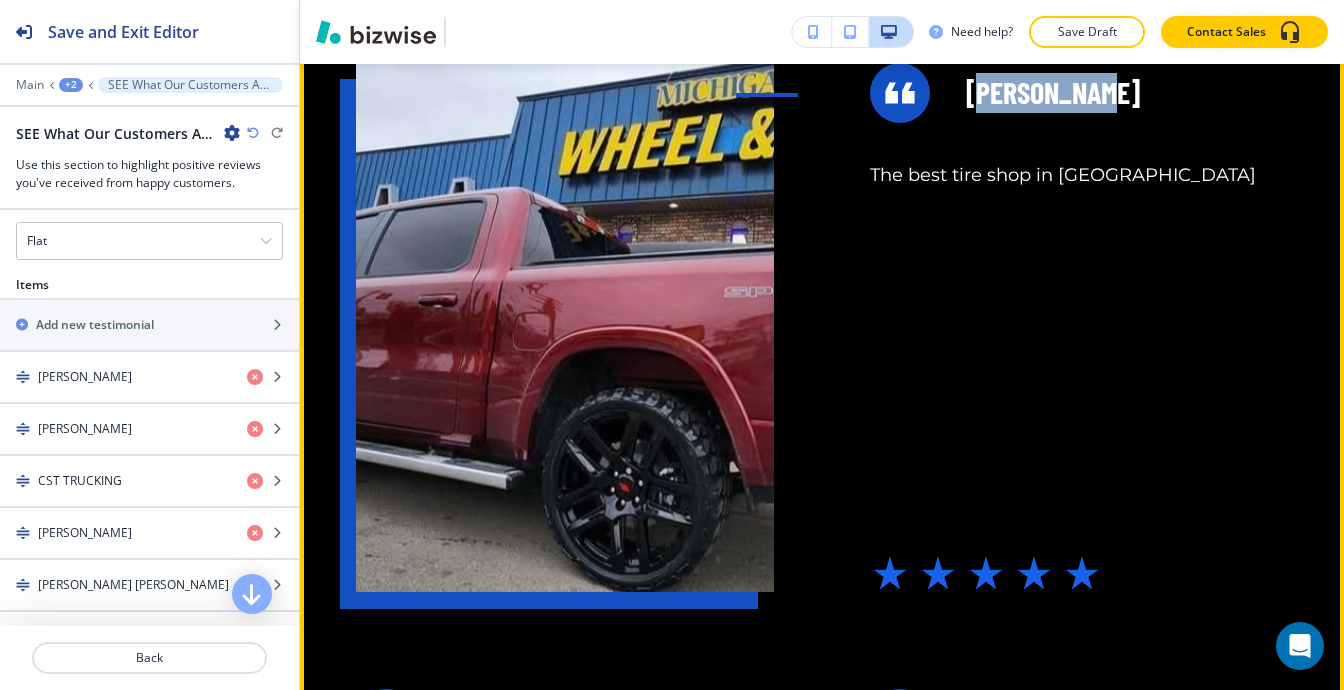 drag, startPoint x: 967, startPoint y: 131, endPoint x: 1075, endPoint y: 147, distance: 109.17875 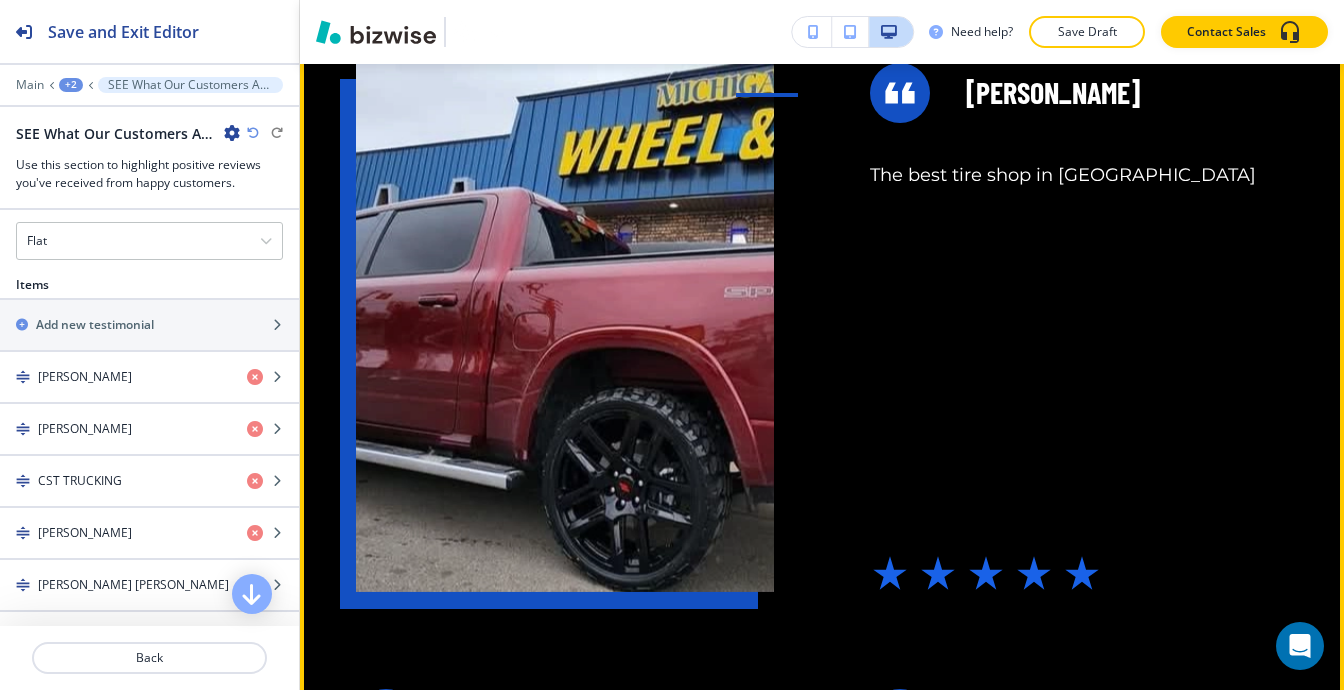 click on "[PERSON_NAME] The best tire shop in [GEOGRAPHIC_DATA]" at bounding box center [1079, 328] 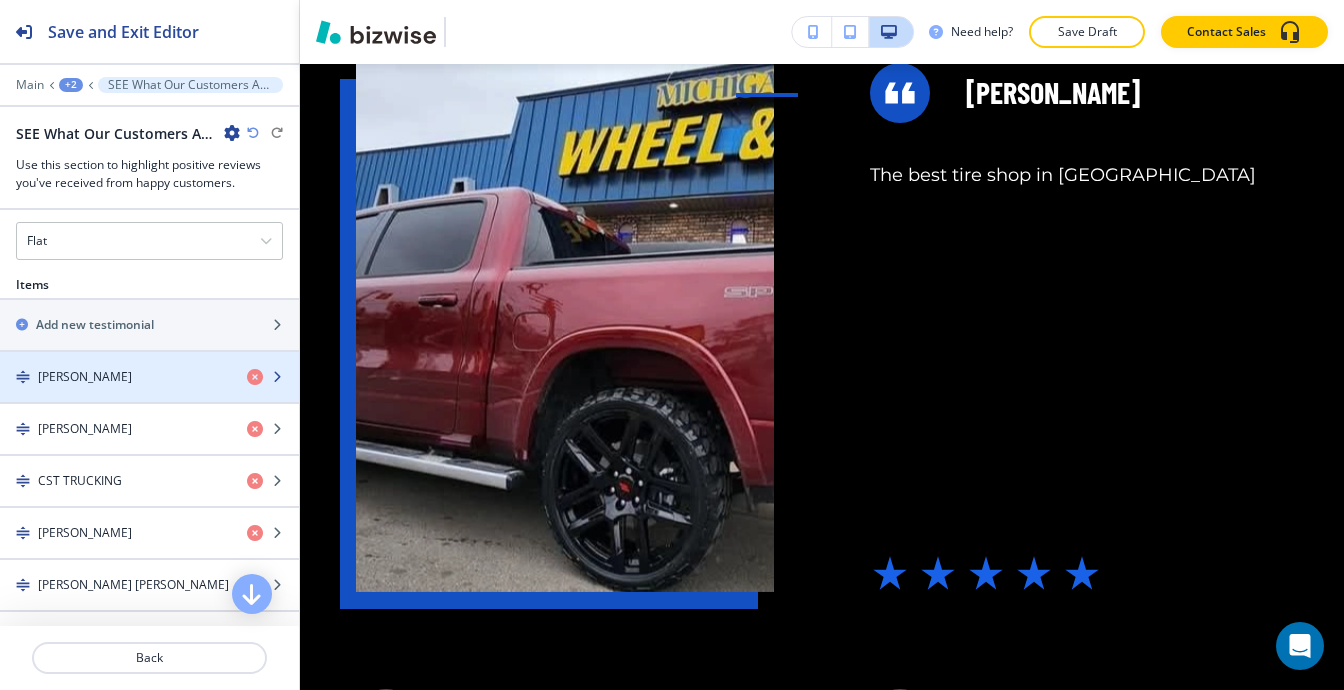 click at bounding box center (149, 394) 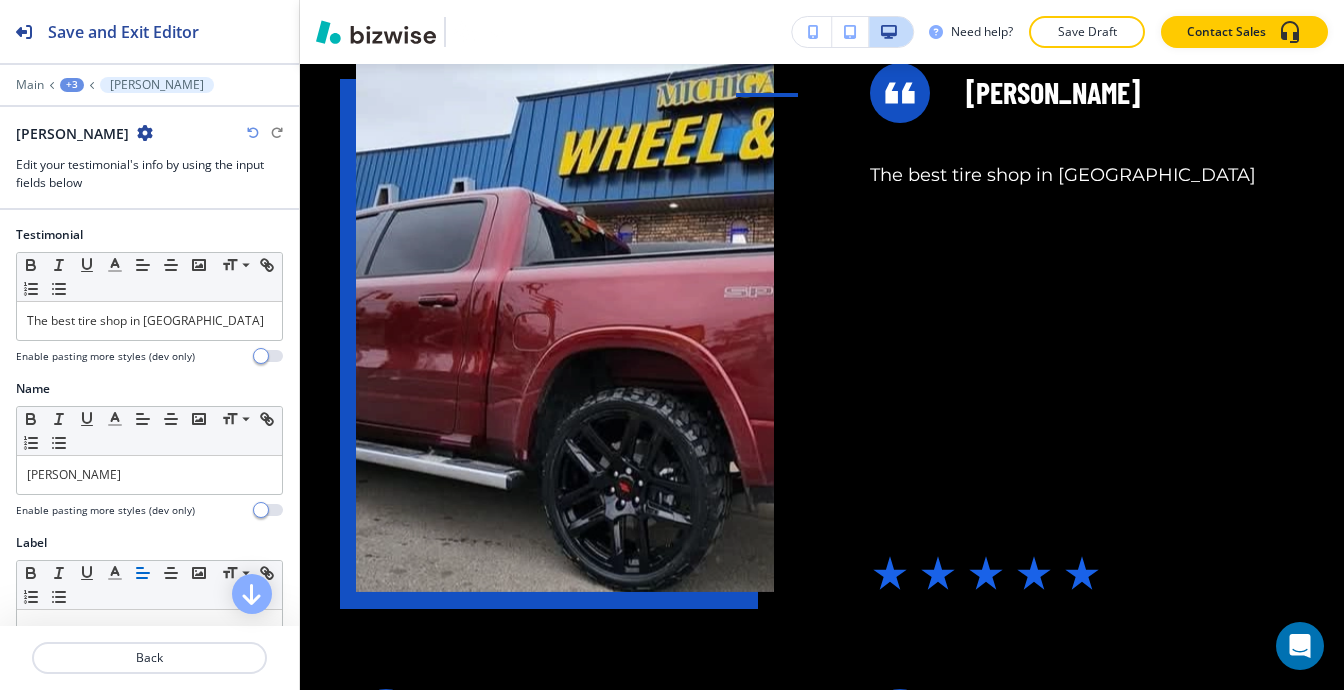 click at bounding box center (149, 71) 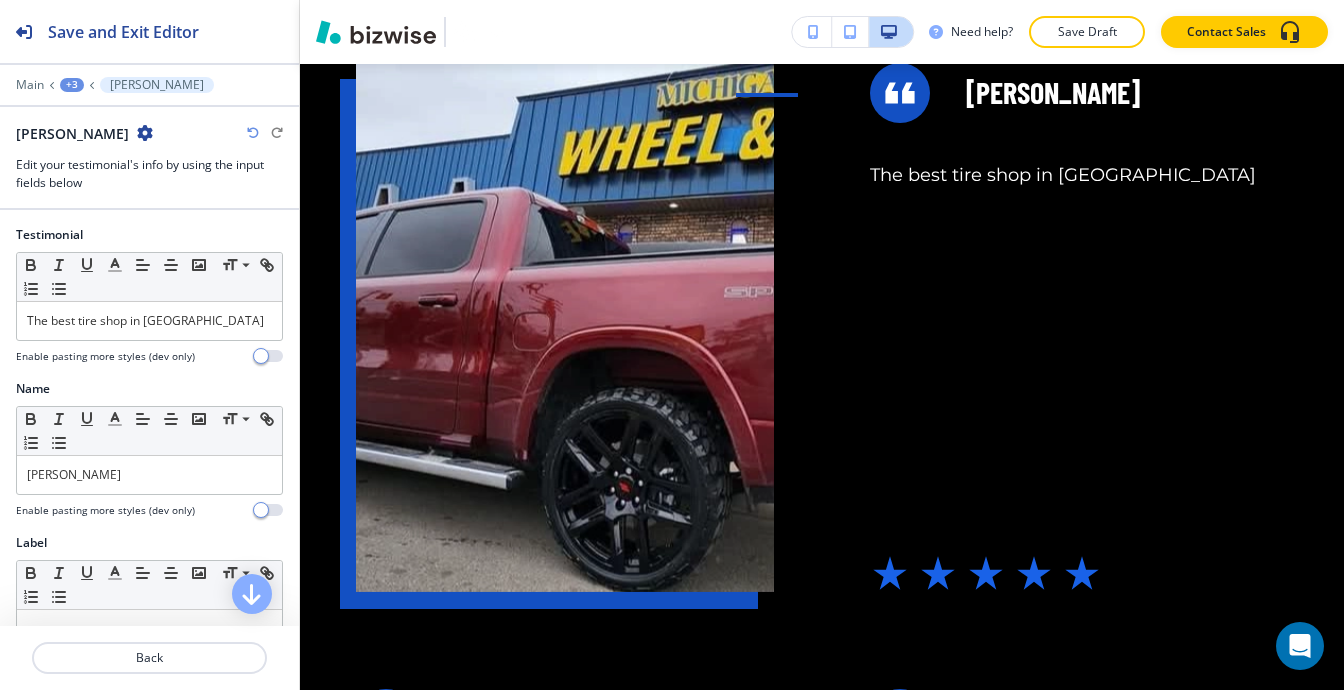click on "+3" at bounding box center (72, 85) 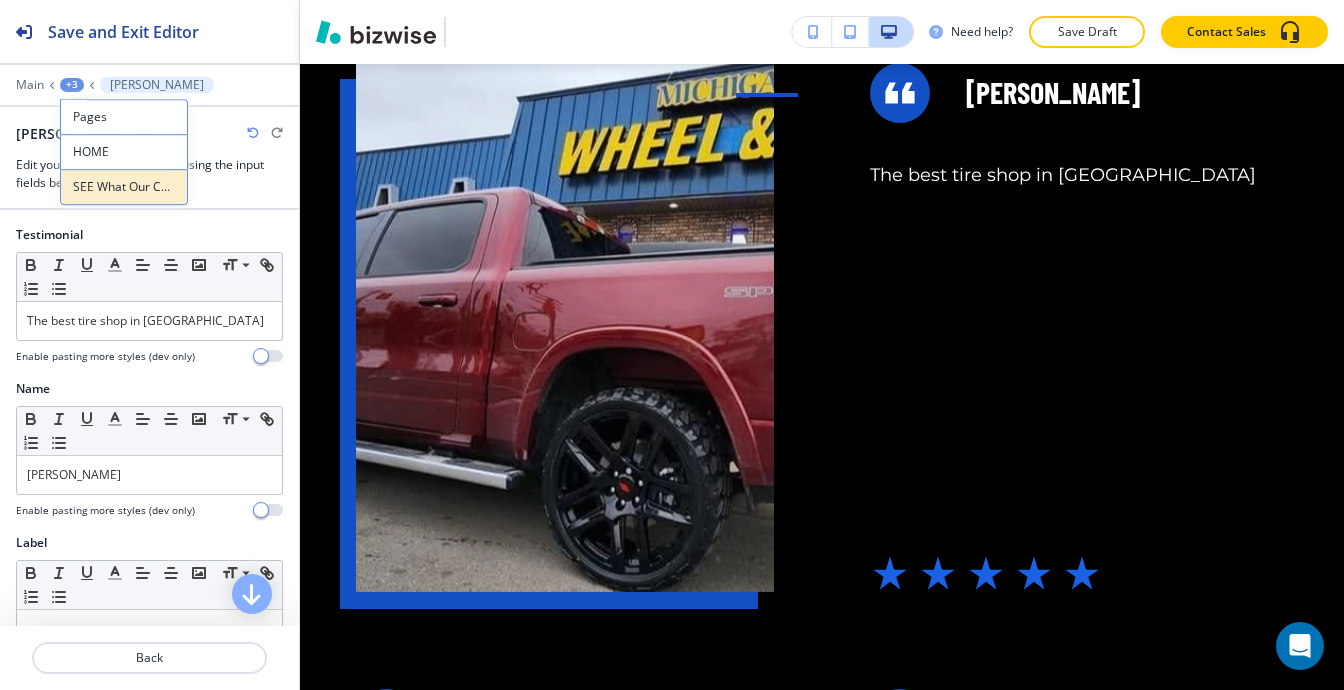 click on "SEE What Our Customers Are Saying" at bounding box center [124, 187] 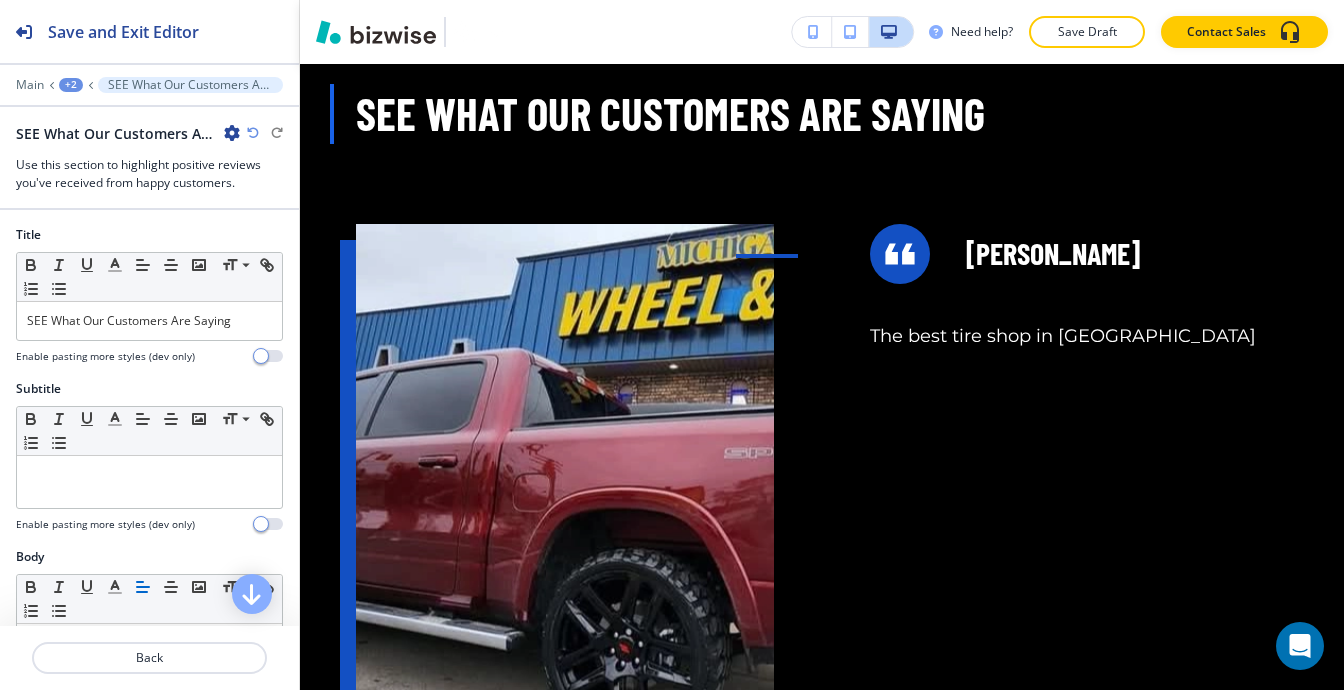scroll, scrollTop: 35624, scrollLeft: 0, axis: vertical 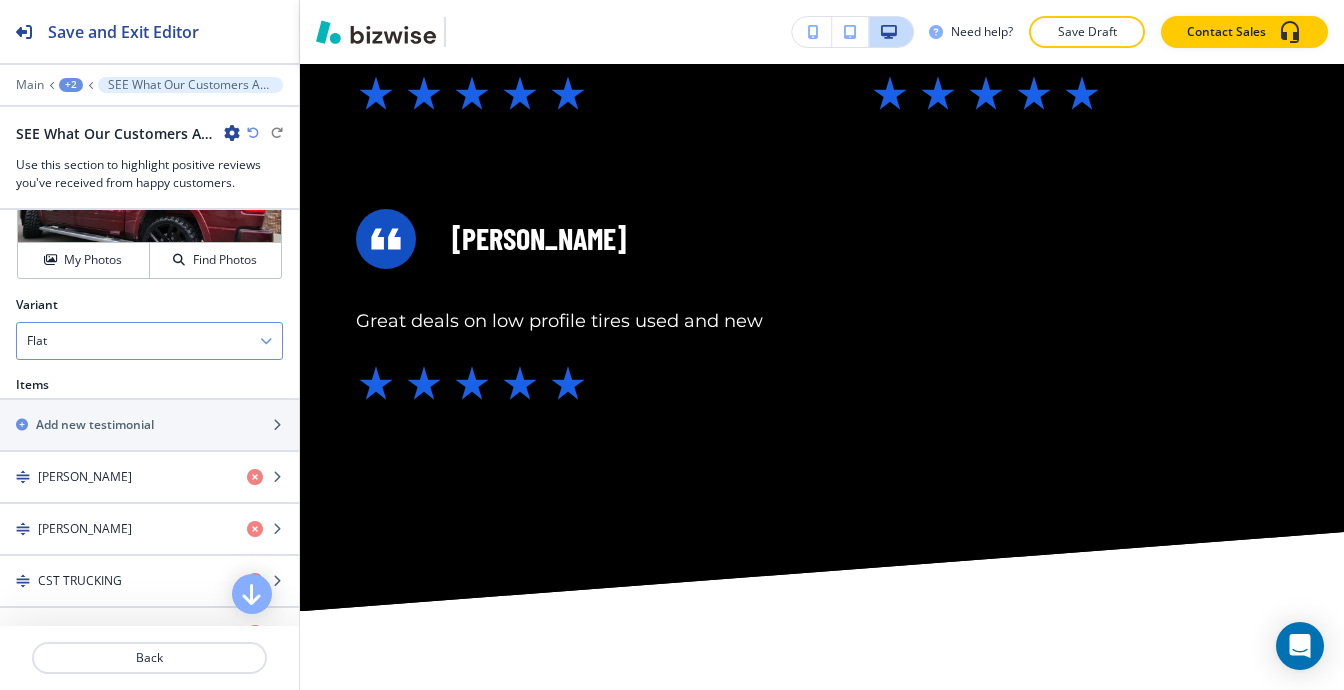 click on "Flat" at bounding box center (149, 341) 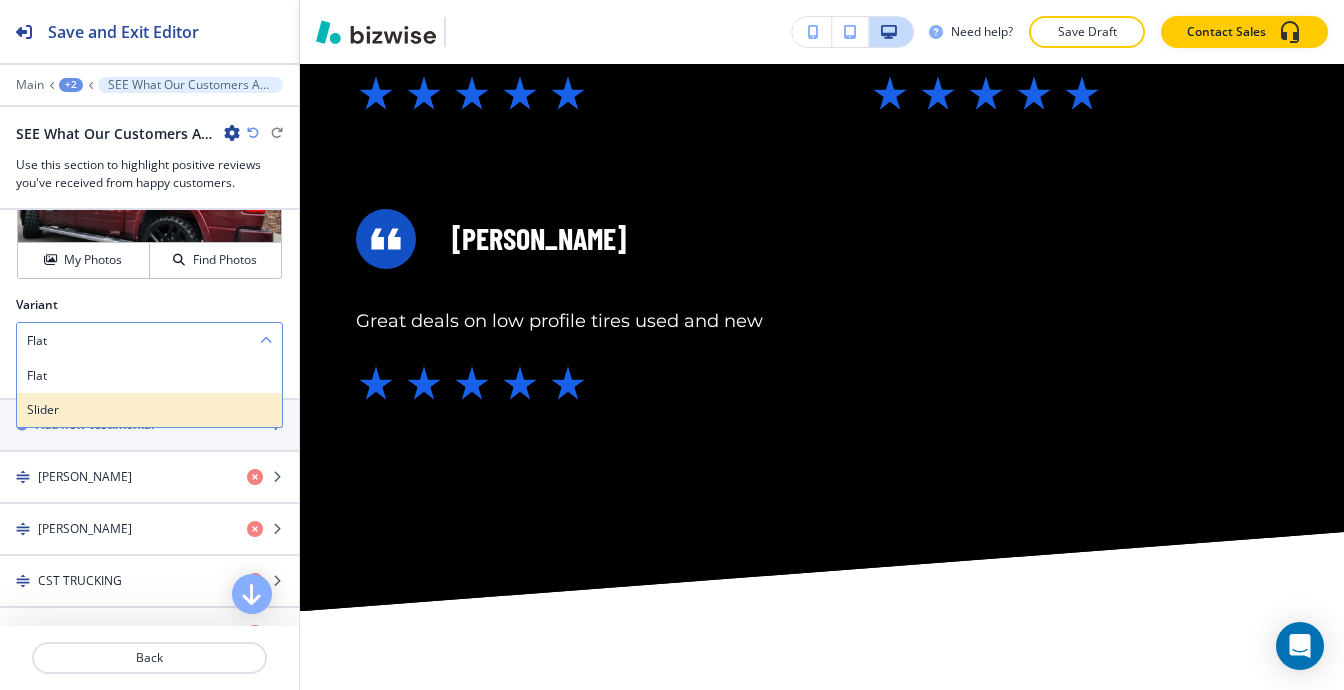 click on "Slider" at bounding box center [149, 410] 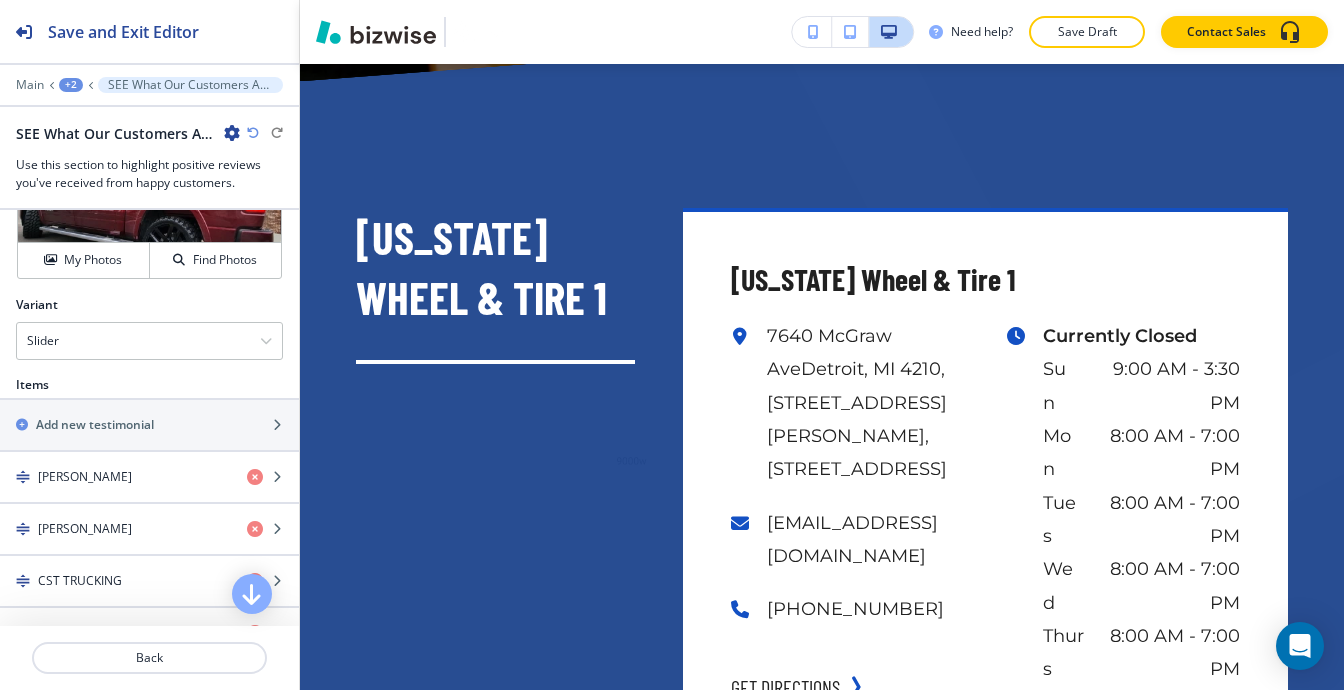 scroll, scrollTop: 37836, scrollLeft: 0, axis: vertical 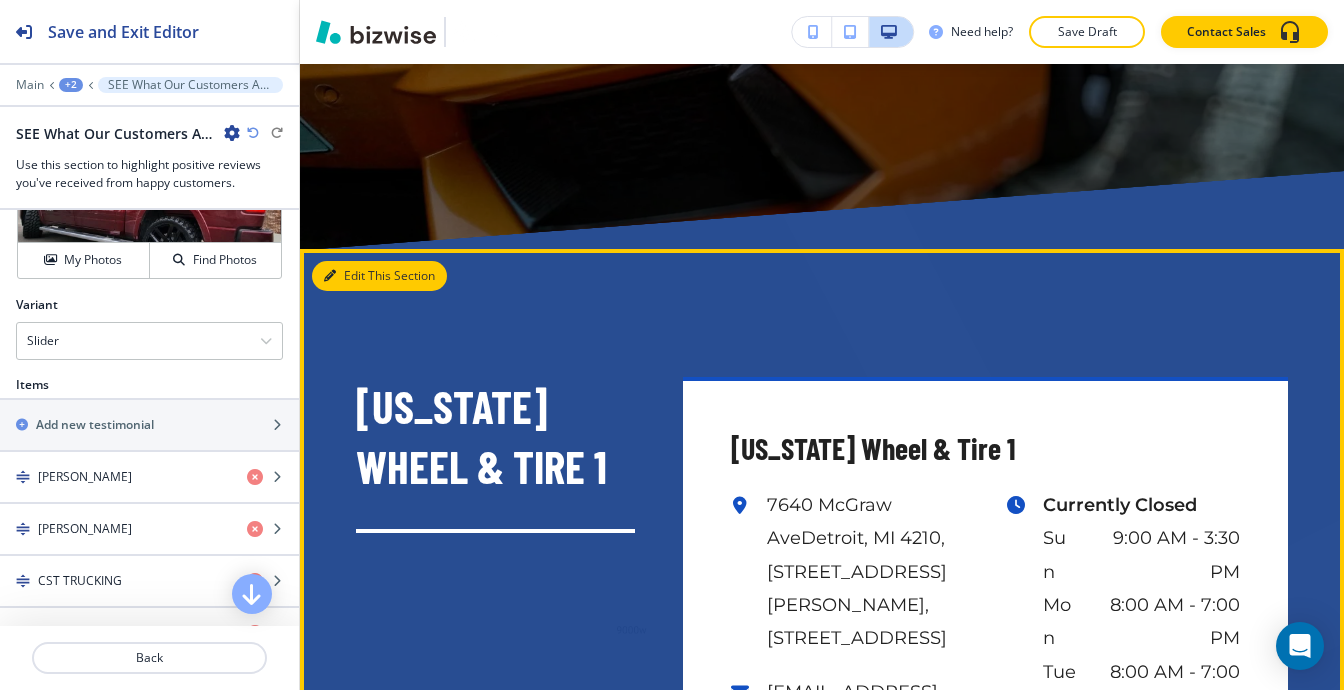 click on "Edit This Section" at bounding box center (379, 276) 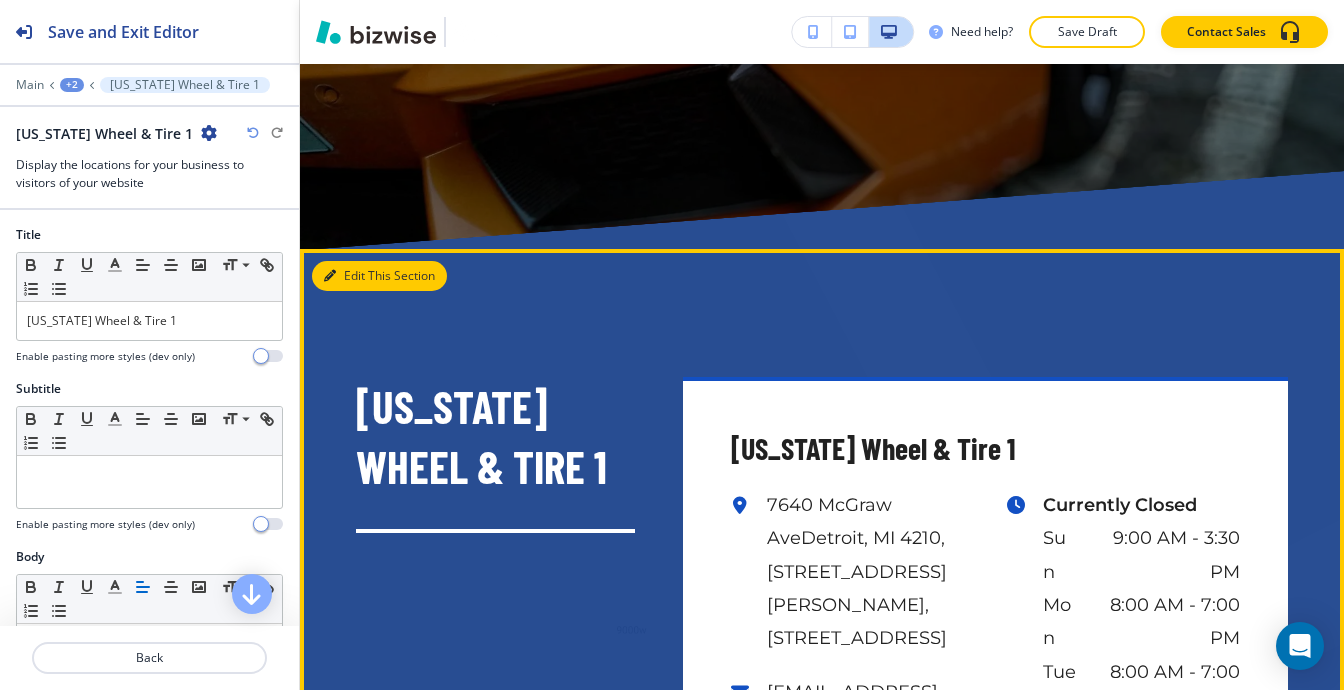 type 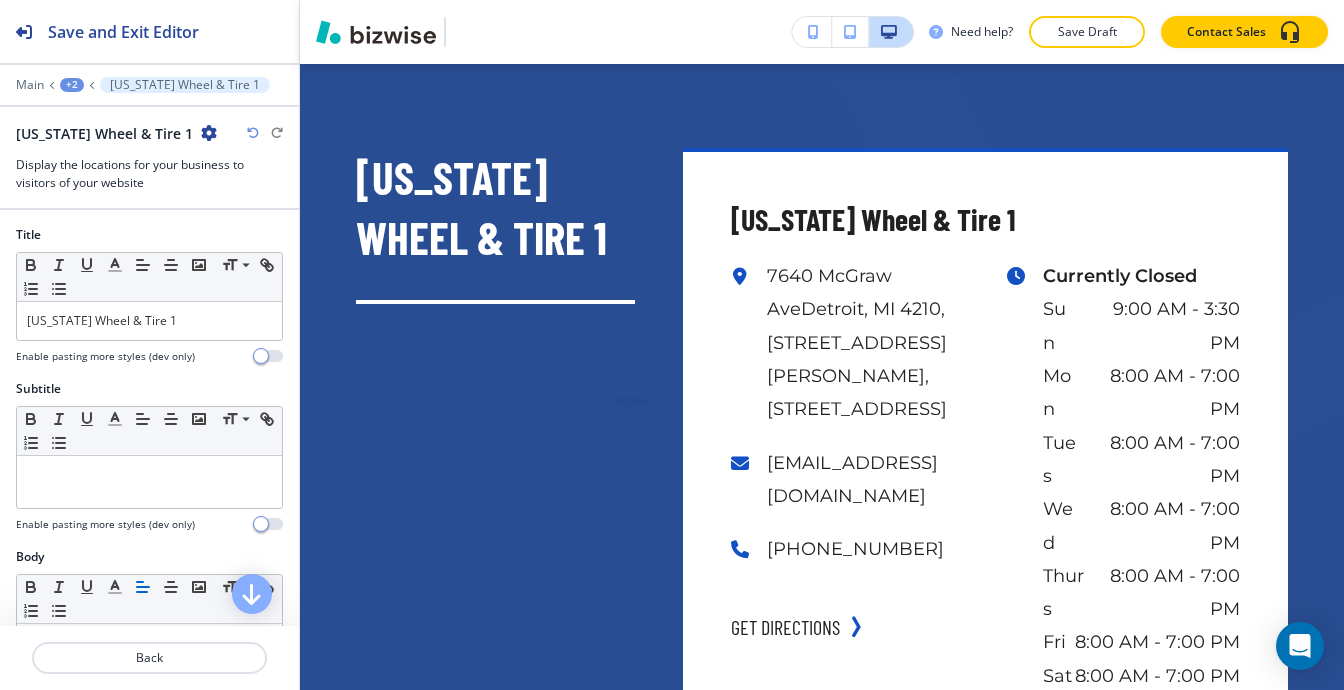 scroll, scrollTop: 38089, scrollLeft: 0, axis: vertical 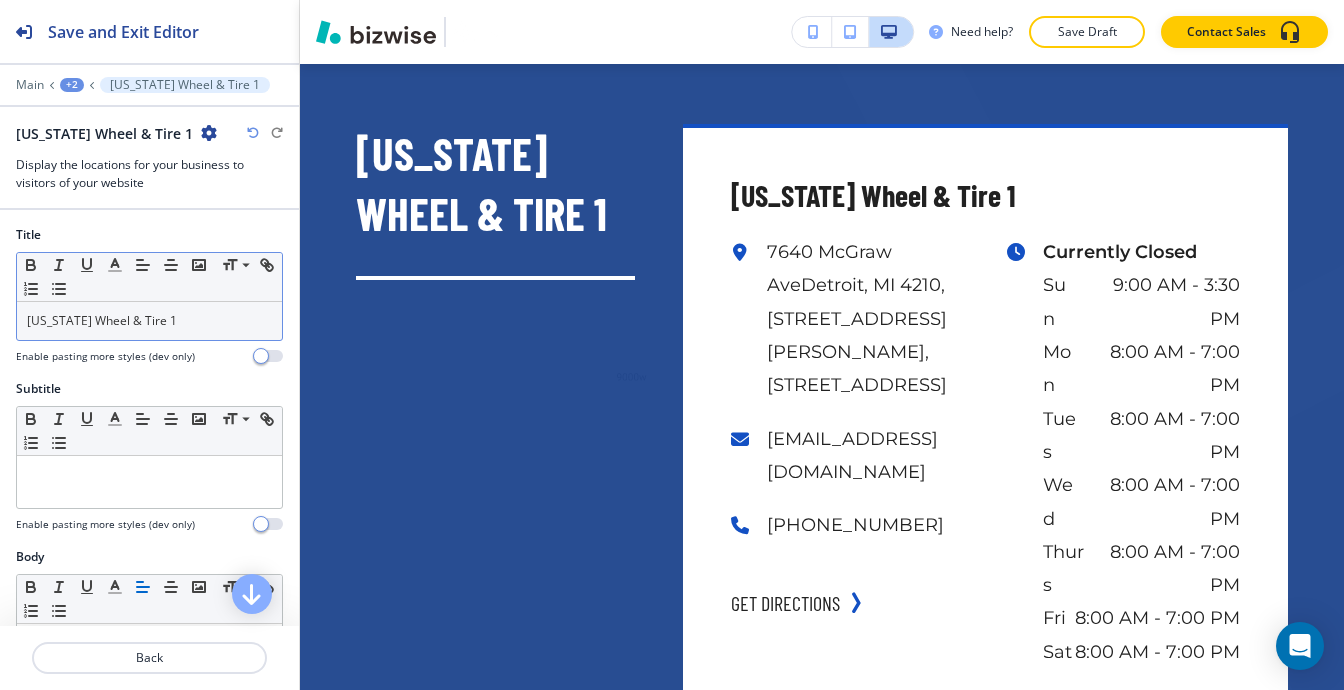 click on "[US_STATE] Wheel & Tire 1" at bounding box center [149, 321] 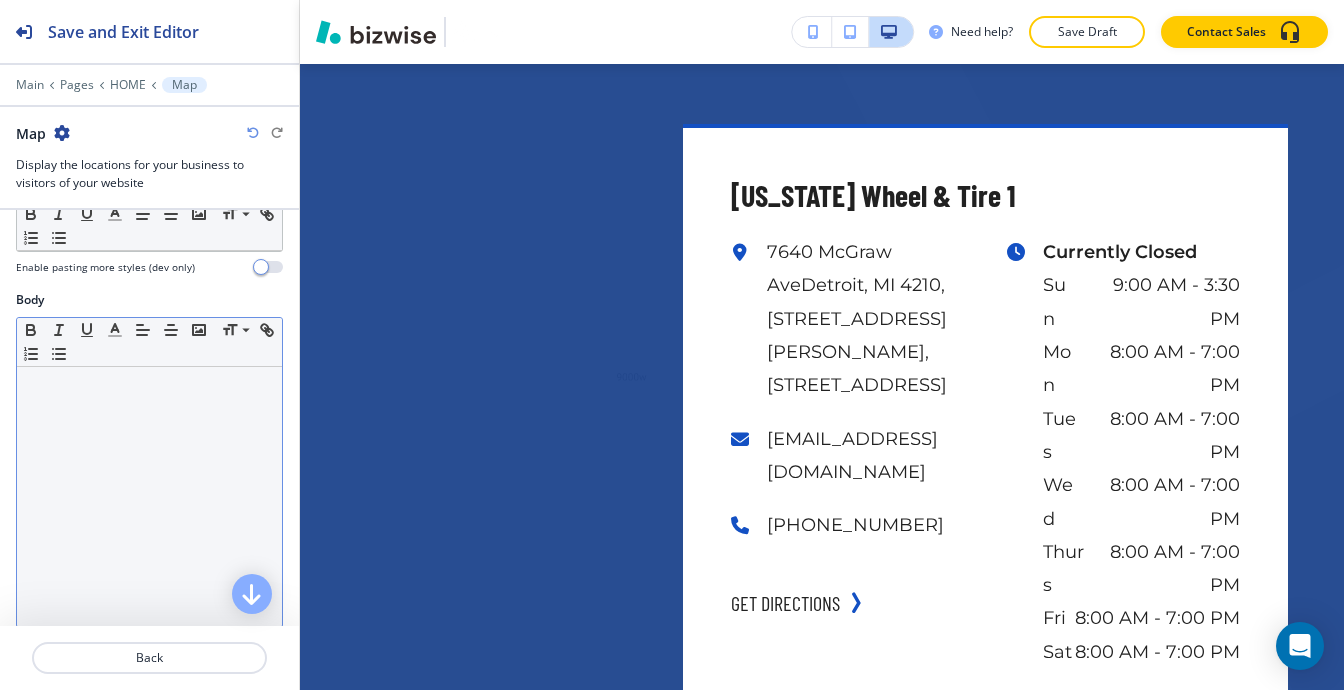 scroll, scrollTop: 0, scrollLeft: 0, axis: both 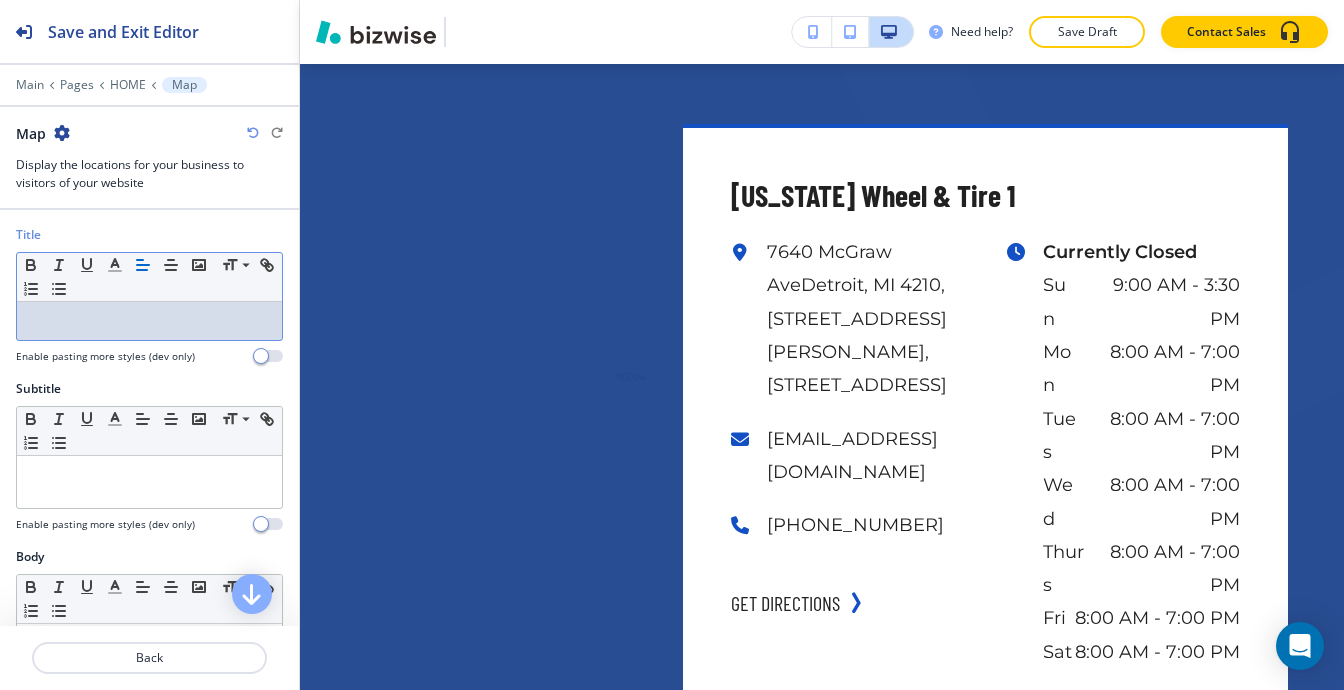 type 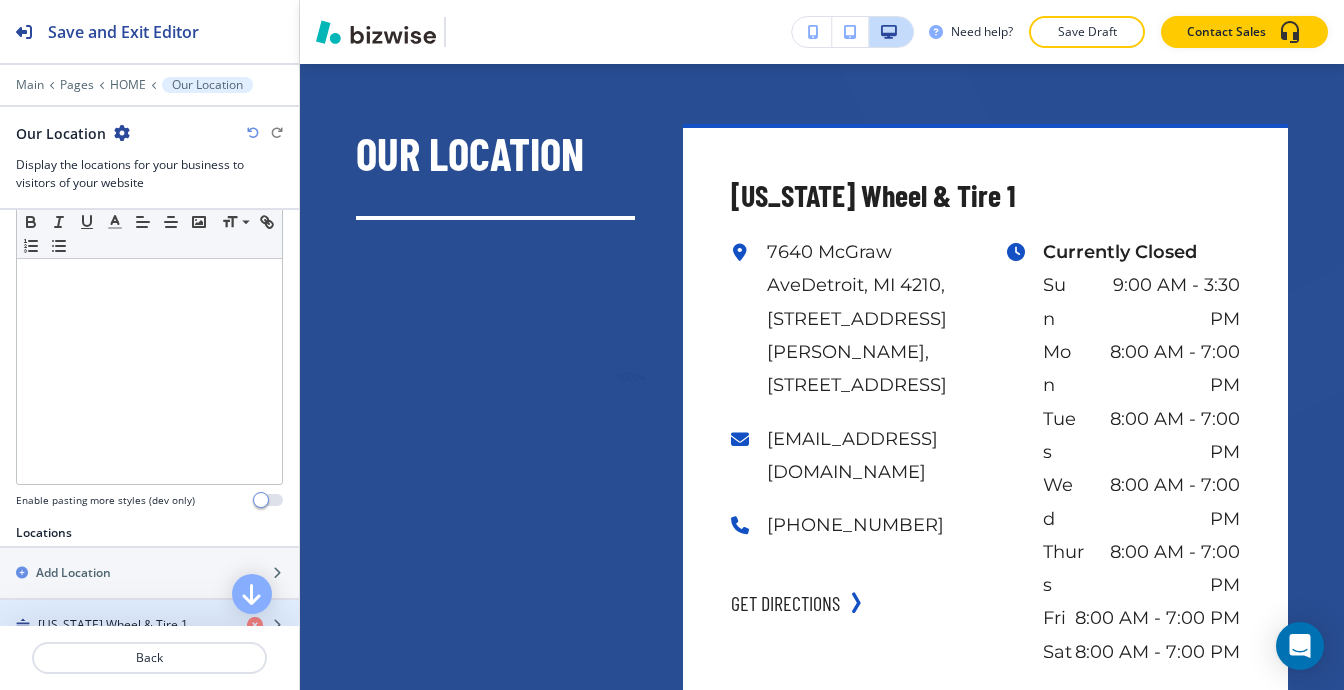 scroll, scrollTop: 700, scrollLeft: 0, axis: vertical 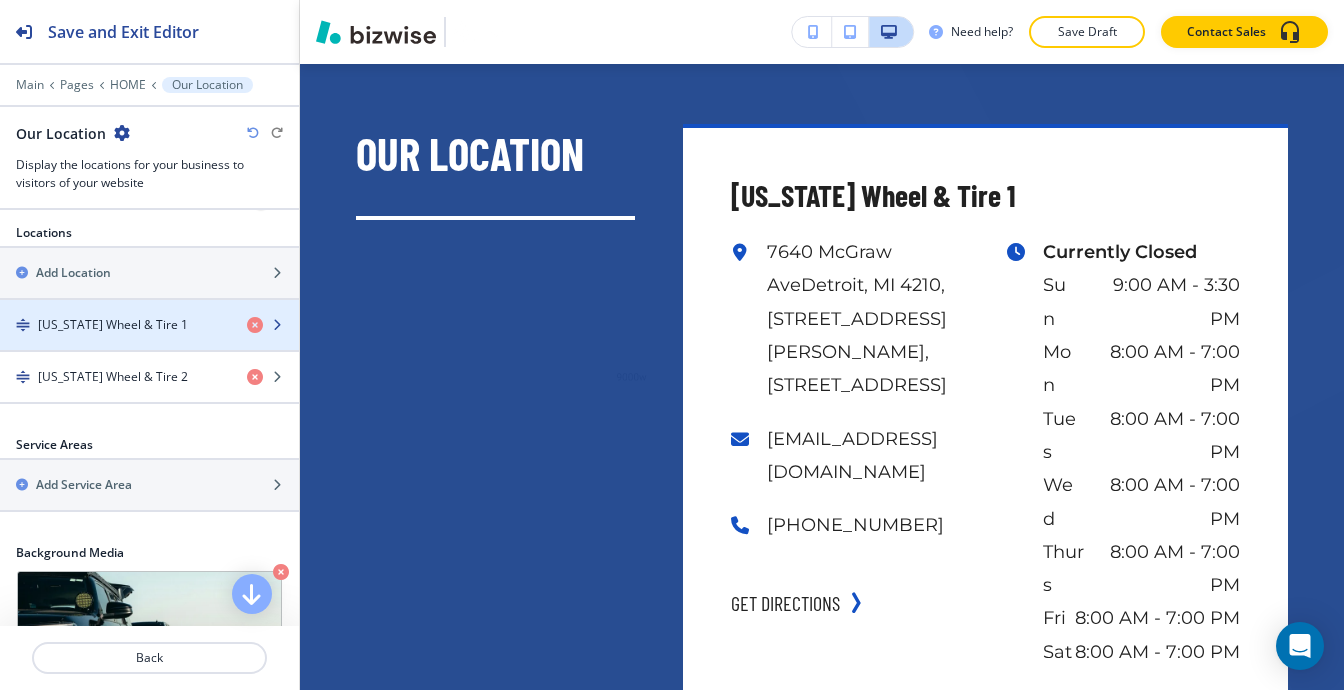click at bounding box center (149, 342) 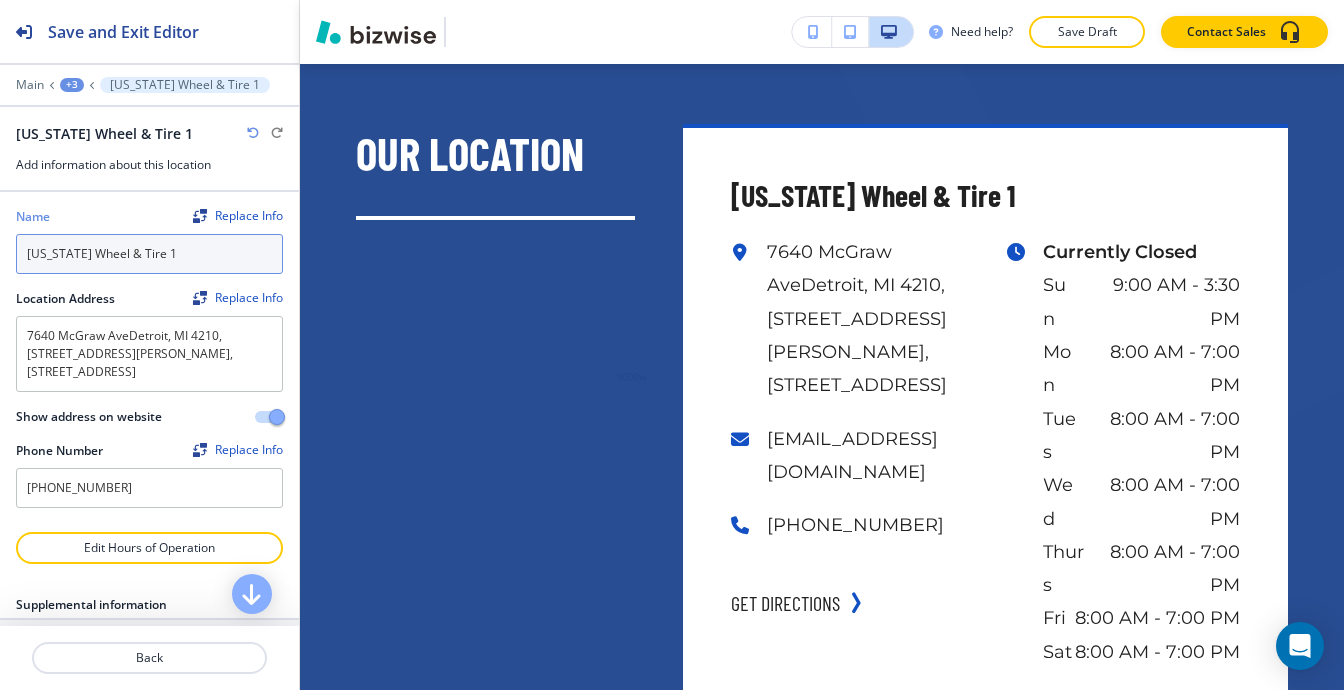 click on "[US_STATE] Wheel & Tire 1" at bounding box center [149, 254] 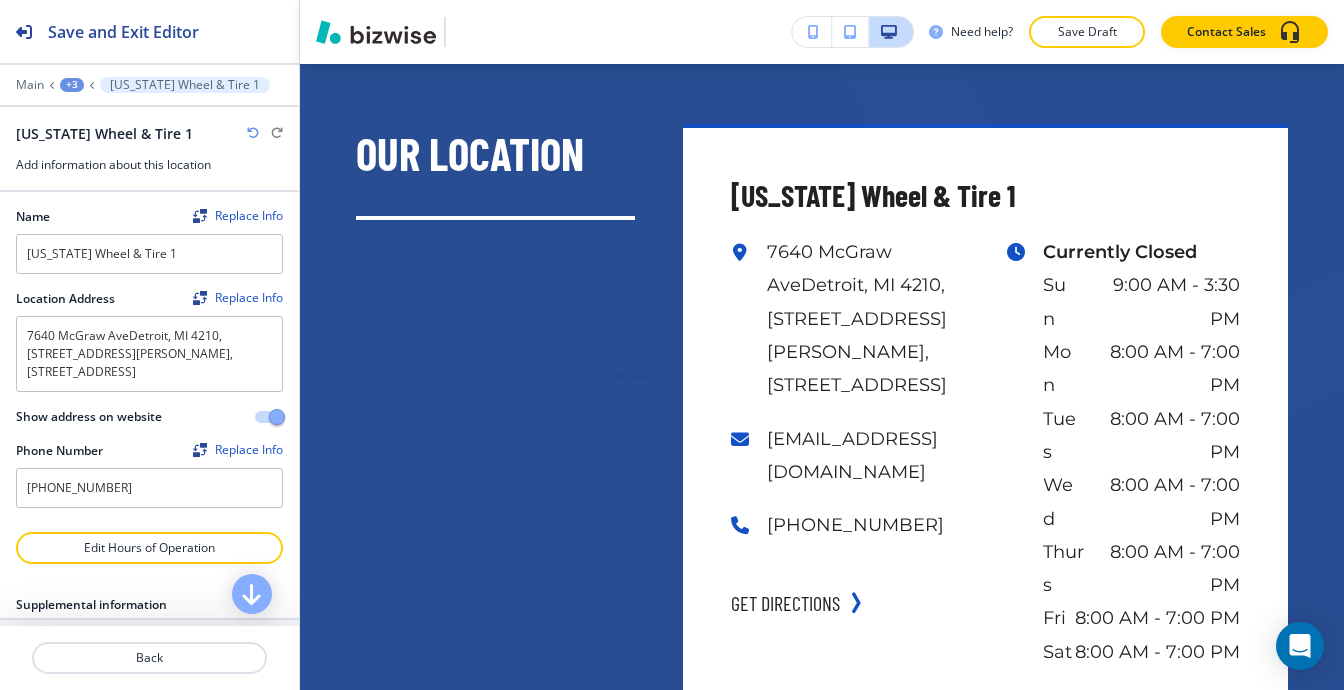 click at bounding box center (149, 400) 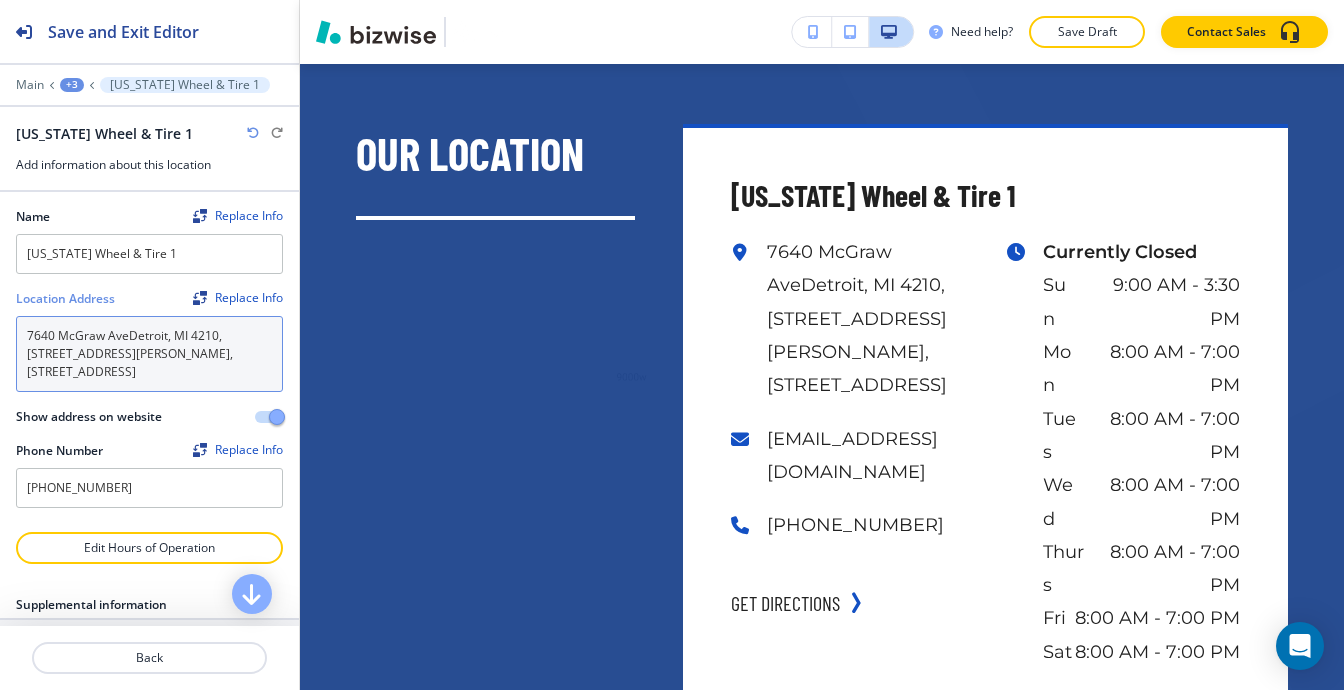 click on "7640 McGraw AveDetroit, MI 4210, [STREET_ADDRESS][PERSON_NAME], [STREET_ADDRESS]" at bounding box center (149, 354) 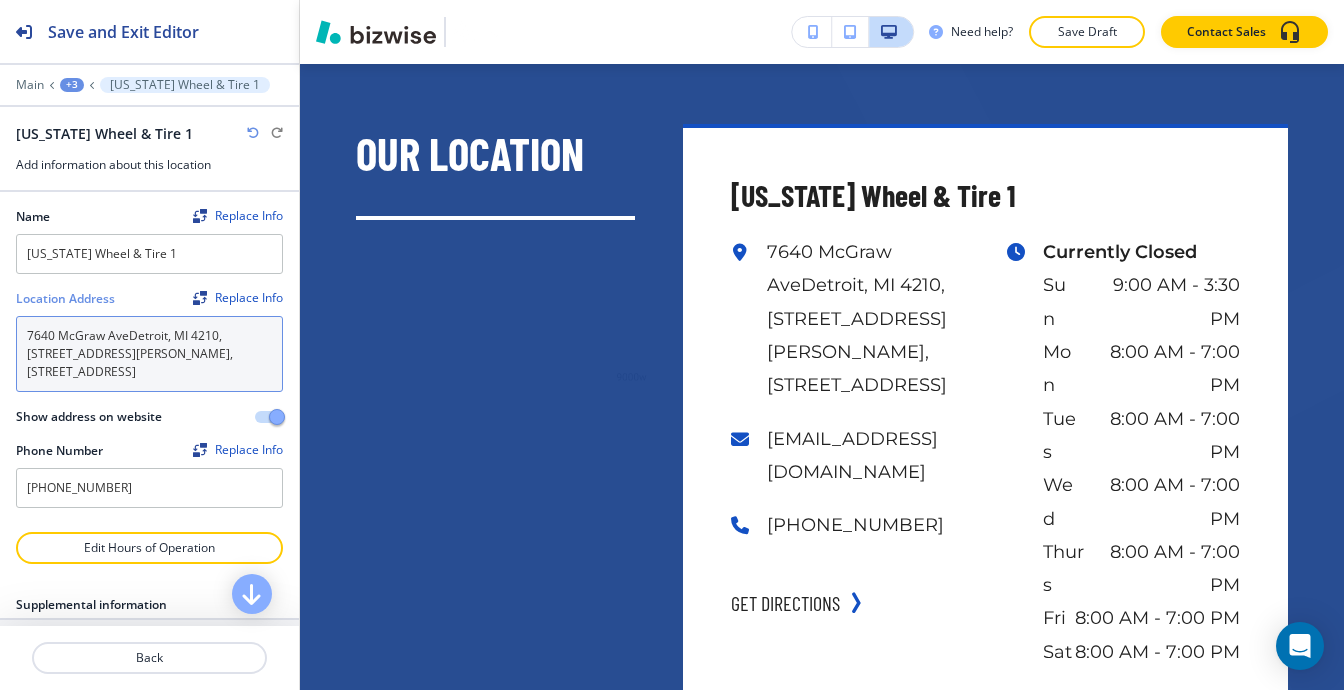 paste 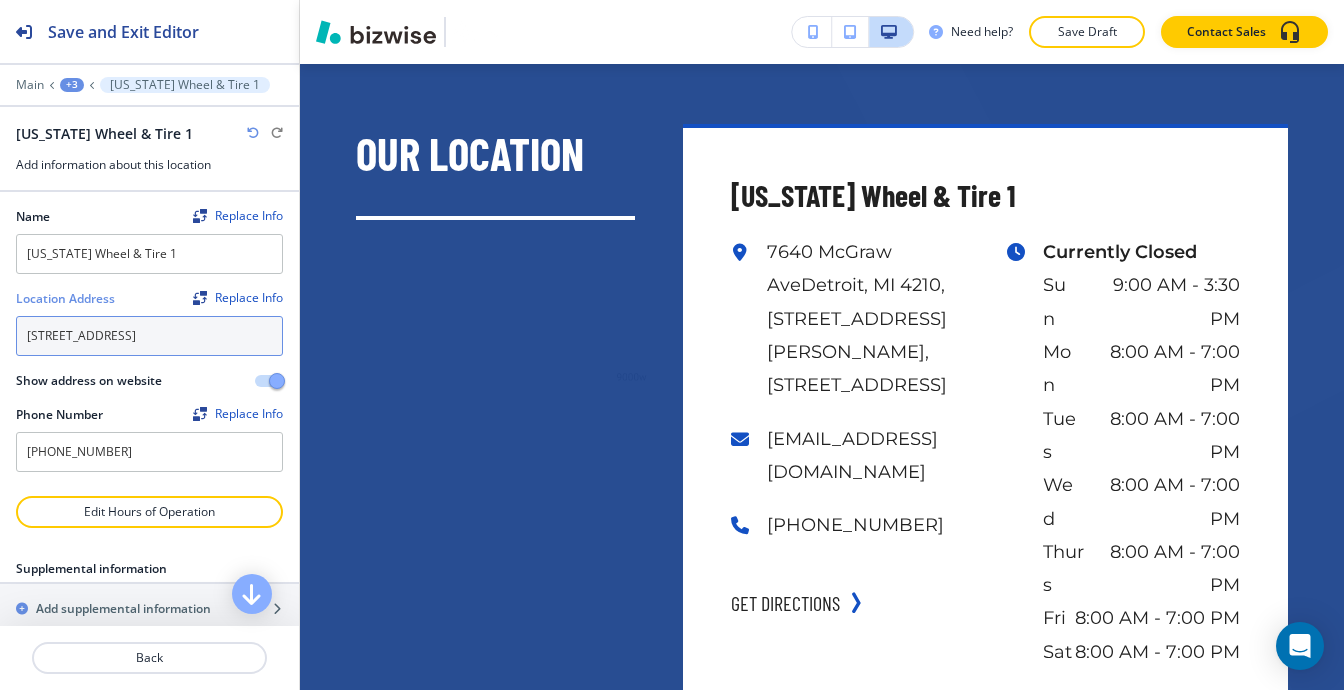 type on "[STREET_ADDRESS]" 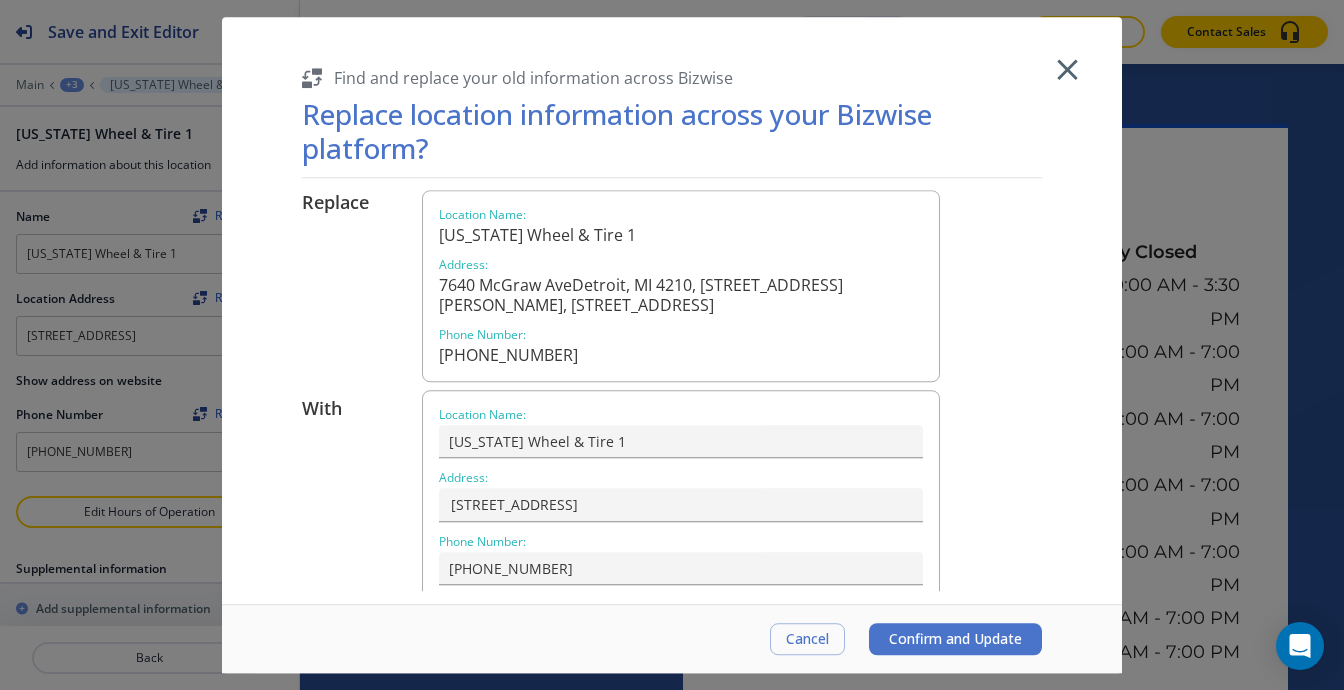 click on "Location Name : [US_STATE] Wheel & Tire 1" at bounding box center (681, 432) 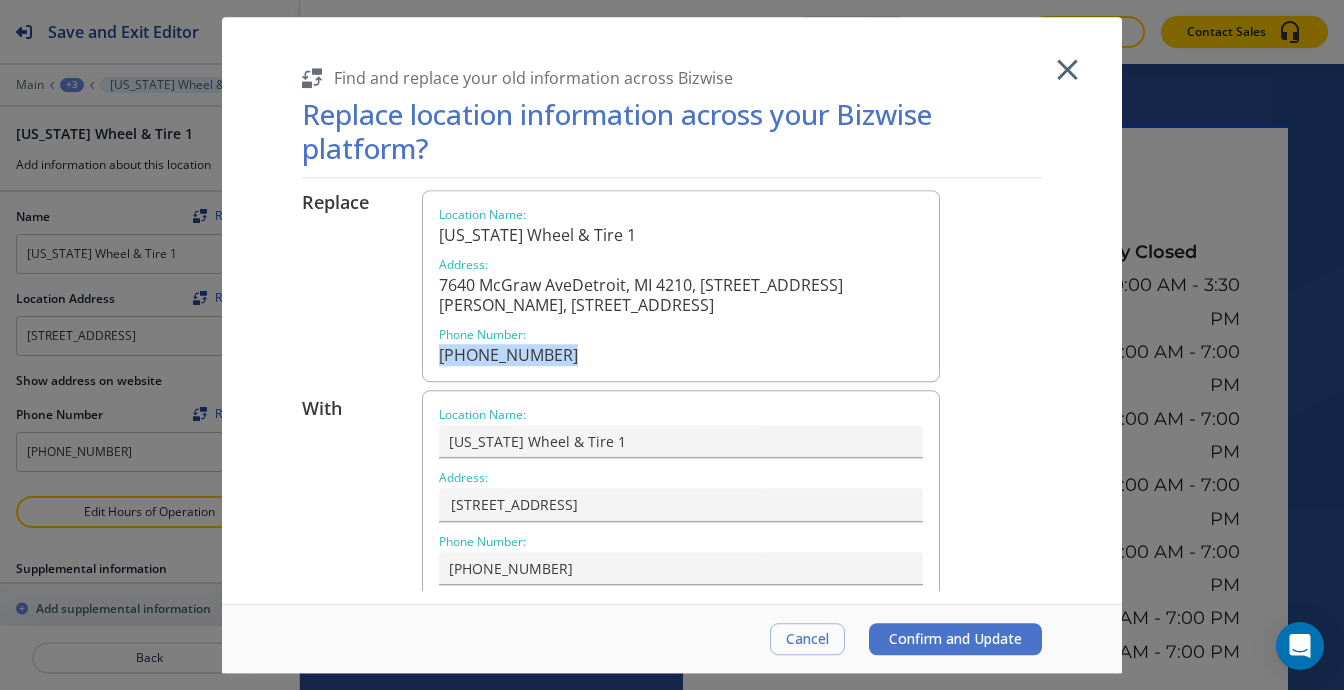drag, startPoint x: 584, startPoint y: 346, endPoint x: 295, endPoint y: 353, distance: 289.08478 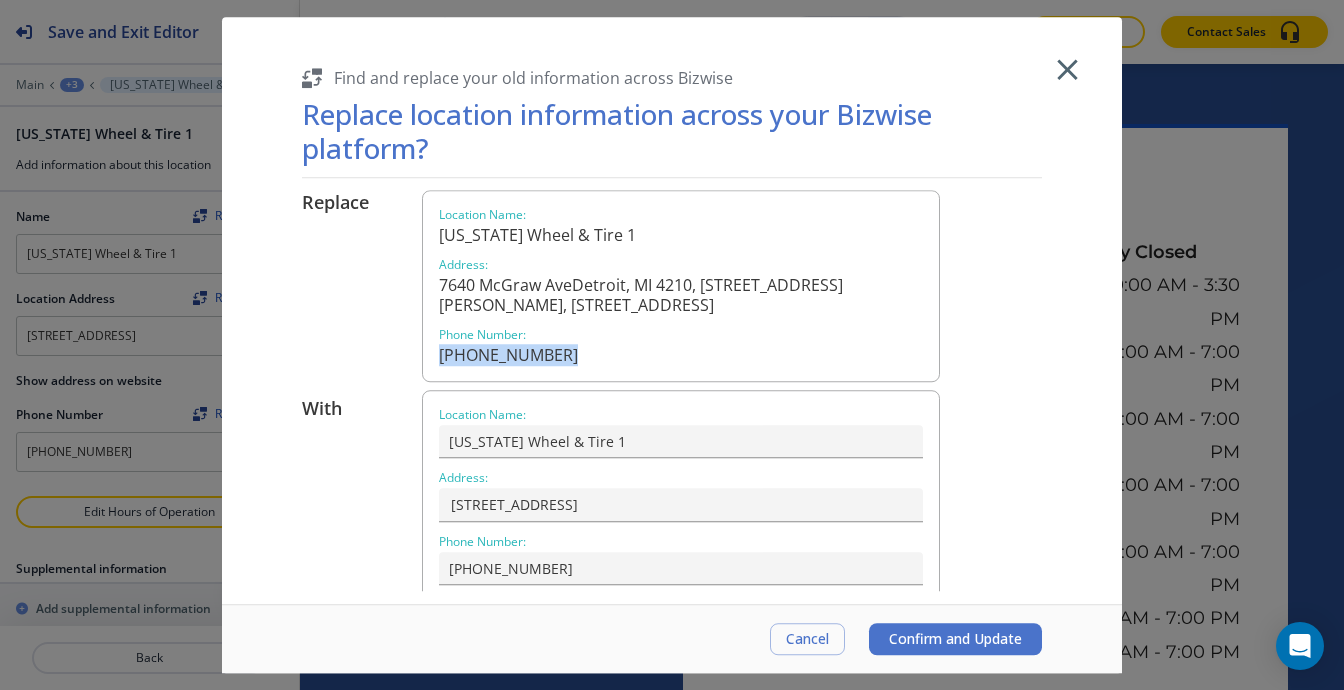 click on "Replace Location Name : [US_STATE] Wheel & Tire 1 Address : [STREET_ADDRESS][GEOGRAPHIC_DATA][PERSON_NAME][STREET_ADDRESS] Phone Number : [PHONE_NUMBER] With Location Name : [US_STATE] Wheel & Tire 1 Address : [STREET_ADDRESS] Phone Number : [PHONE_NUMBER] At Website Editor :   Locations Section" at bounding box center (676, 390) 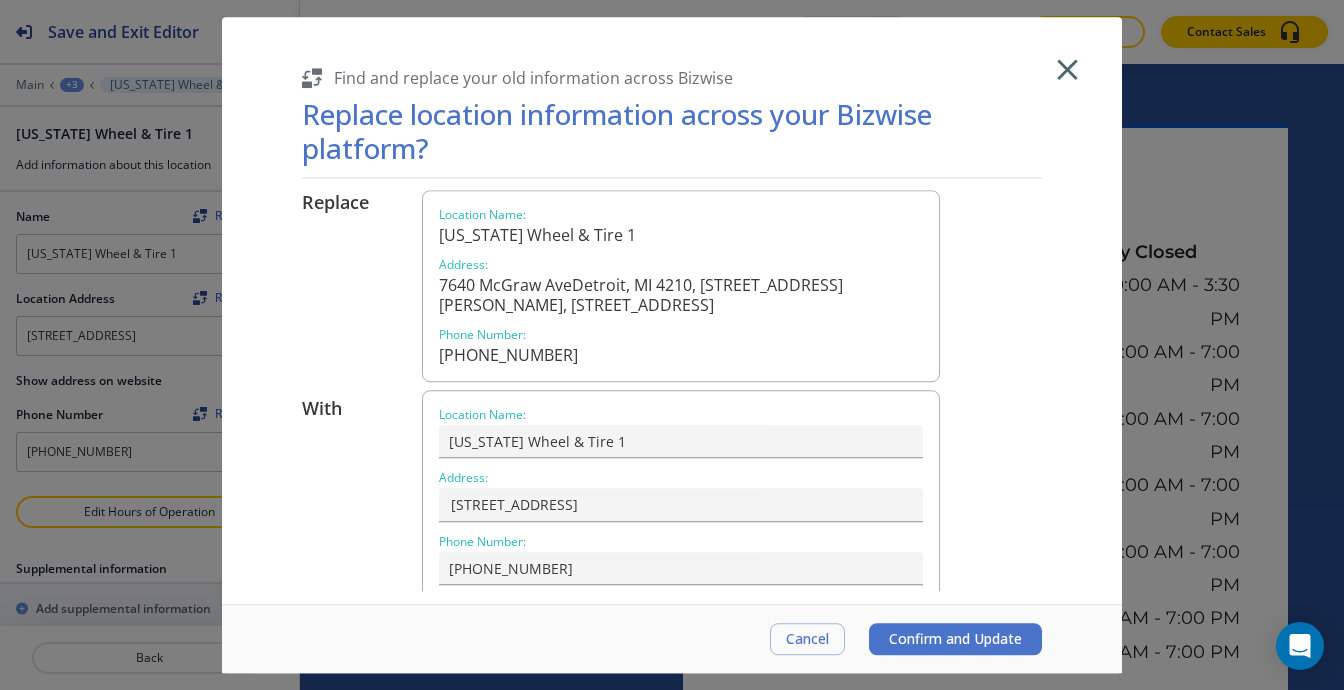 click on "Replace Location Name : [US_STATE] Wheel & Tire 1 Address : [STREET_ADDRESS][GEOGRAPHIC_DATA][PERSON_NAME][STREET_ADDRESS] Phone Number : [PHONE_NUMBER] With Location Name : [US_STATE] Wheel & Tire 1 Address : [STREET_ADDRESS] Phone Number : [PHONE_NUMBER] At Website Editor :   Locations Section" at bounding box center [672, 416] 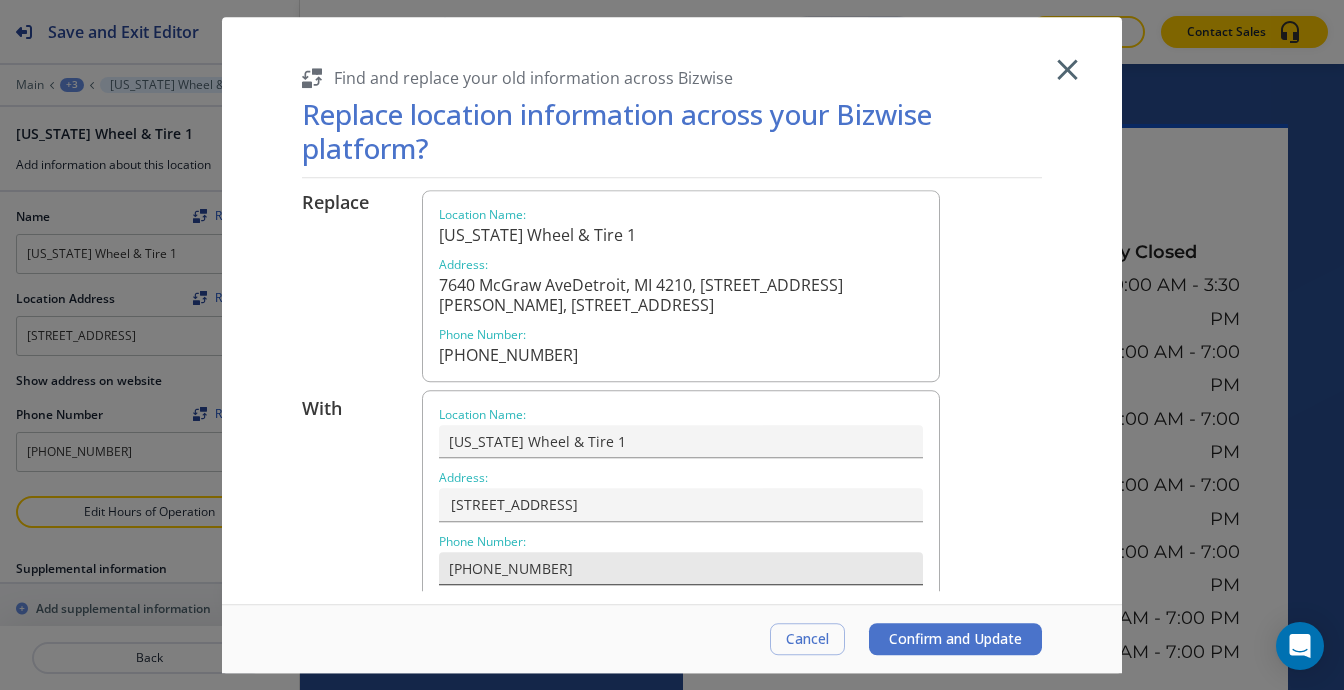 click on "[PHONE_NUMBER]" at bounding box center [681, 569] 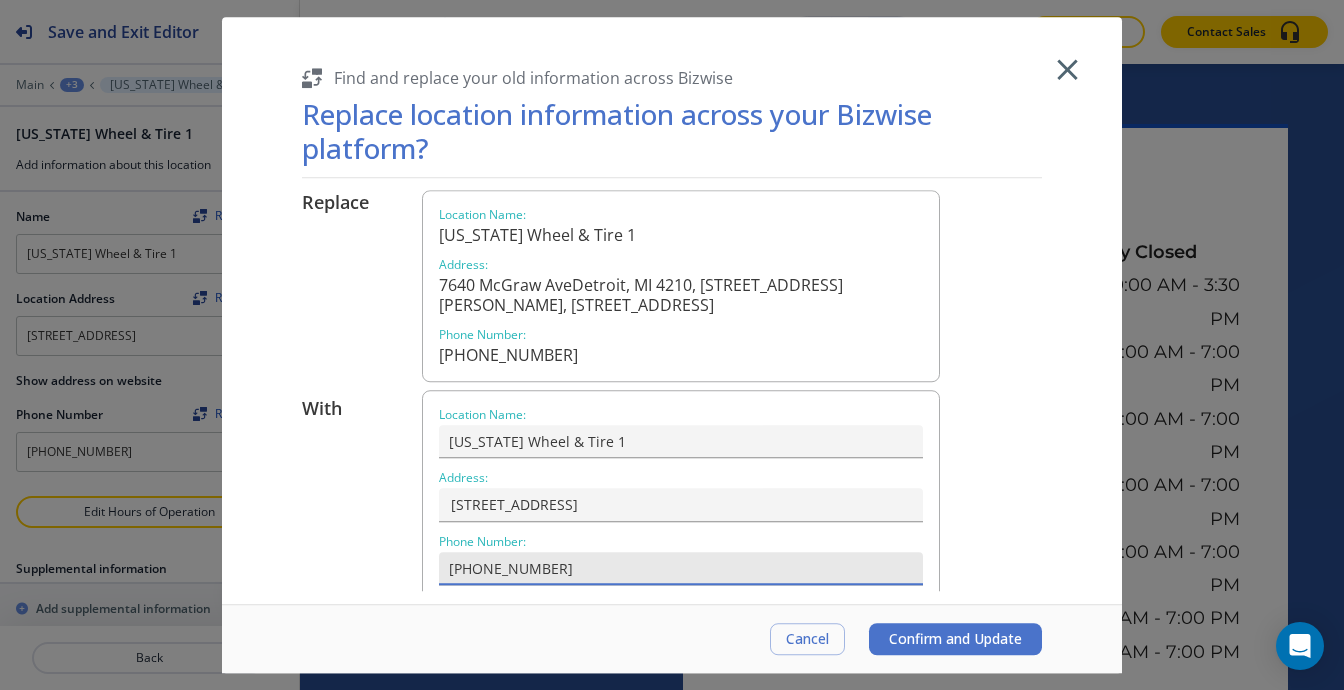 paste 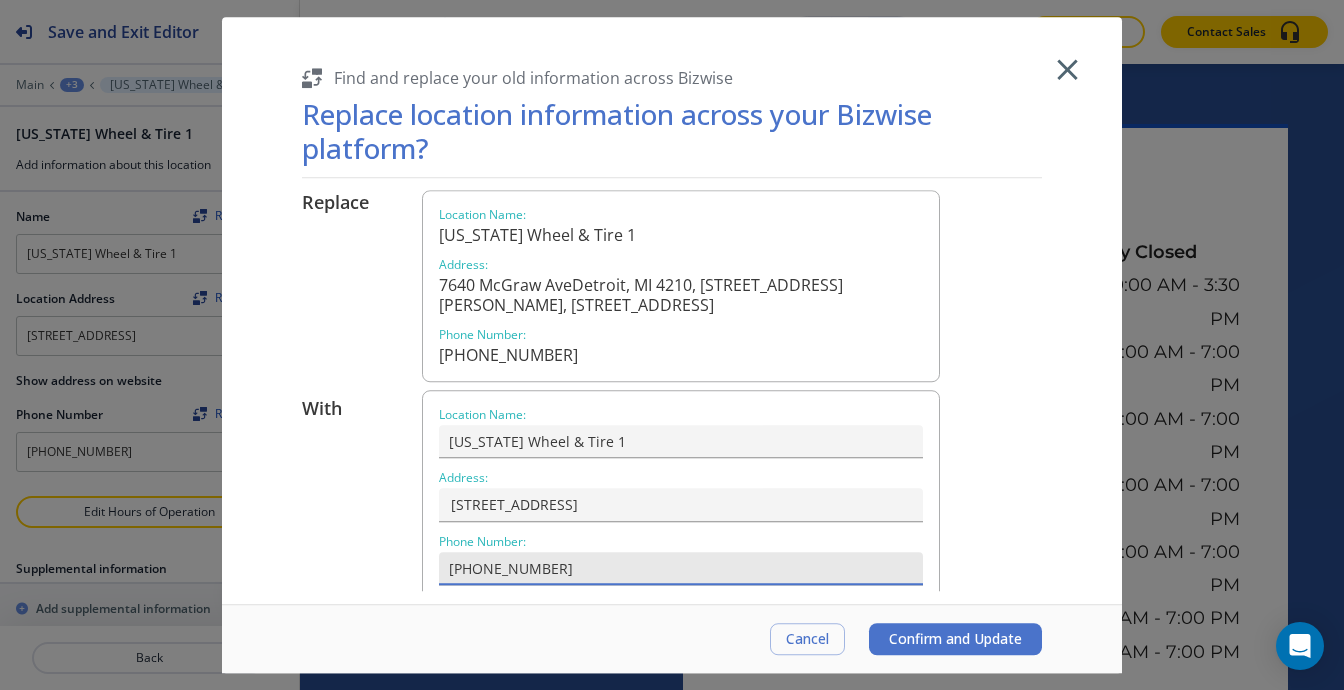 type on "[STREET_ADDRESS]" 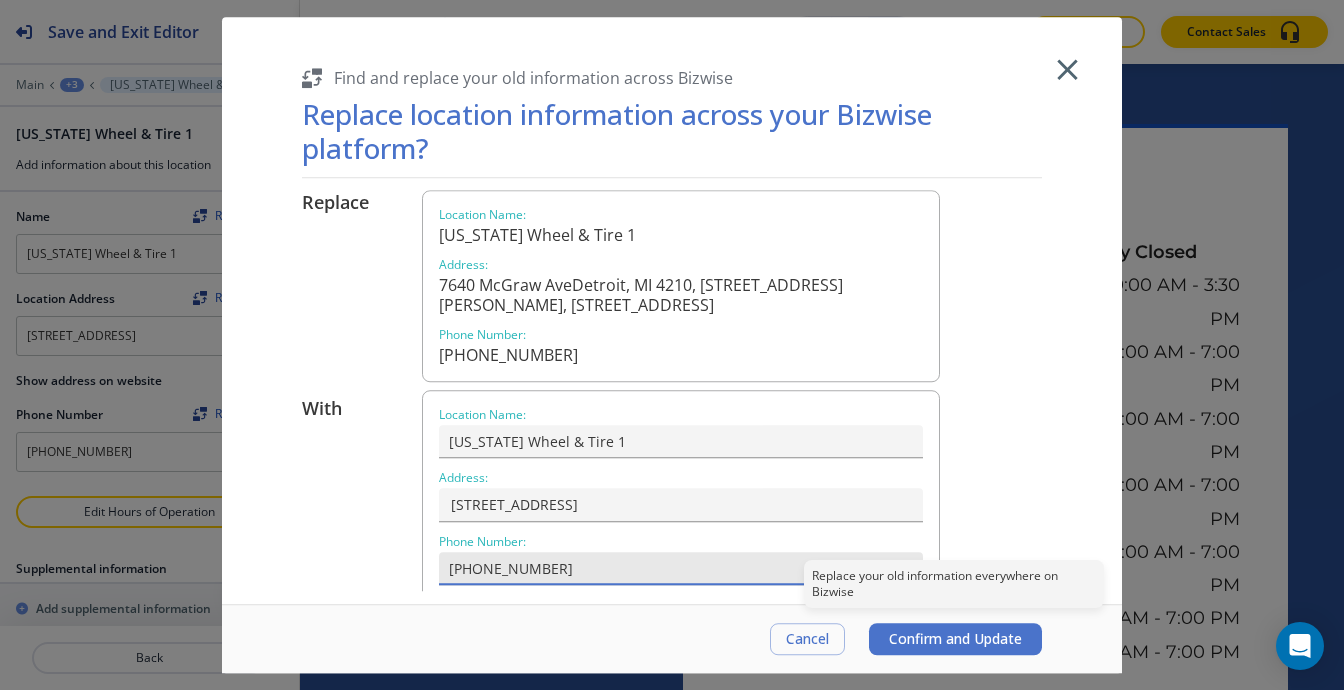 click on "Confirm and Update" at bounding box center [955, 639] 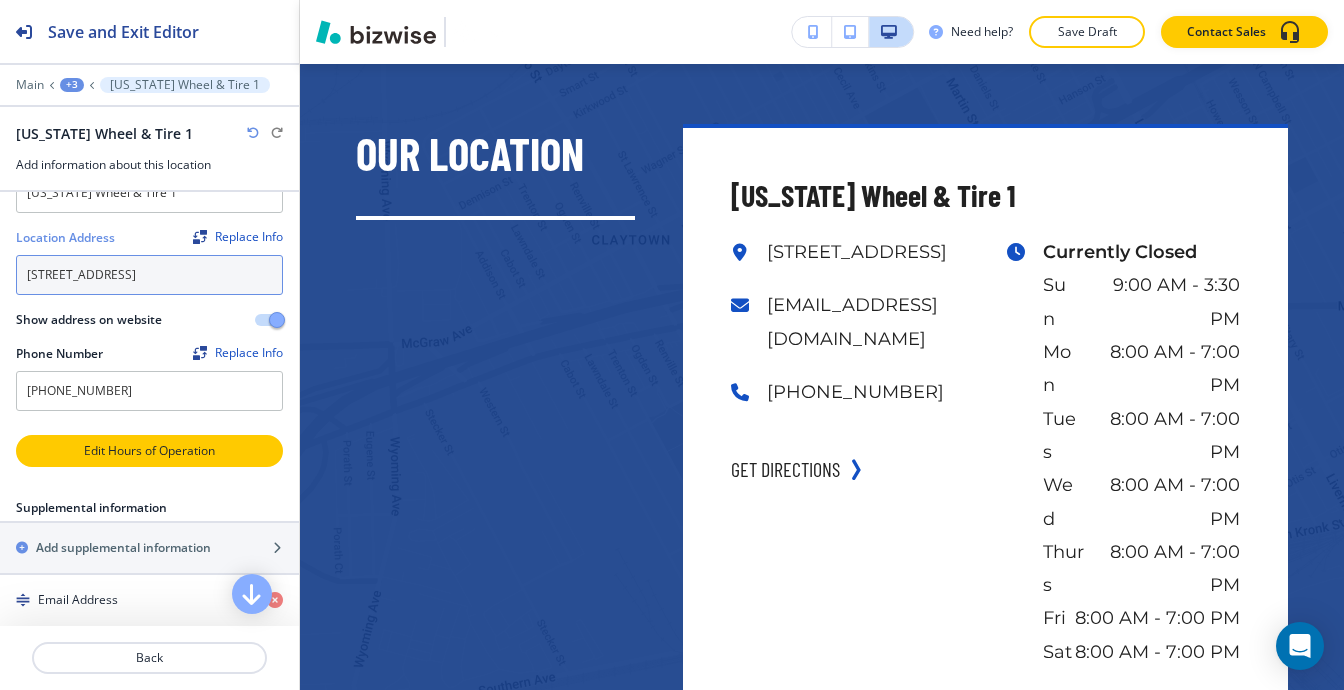 scroll, scrollTop: 92, scrollLeft: 0, axis: vertical 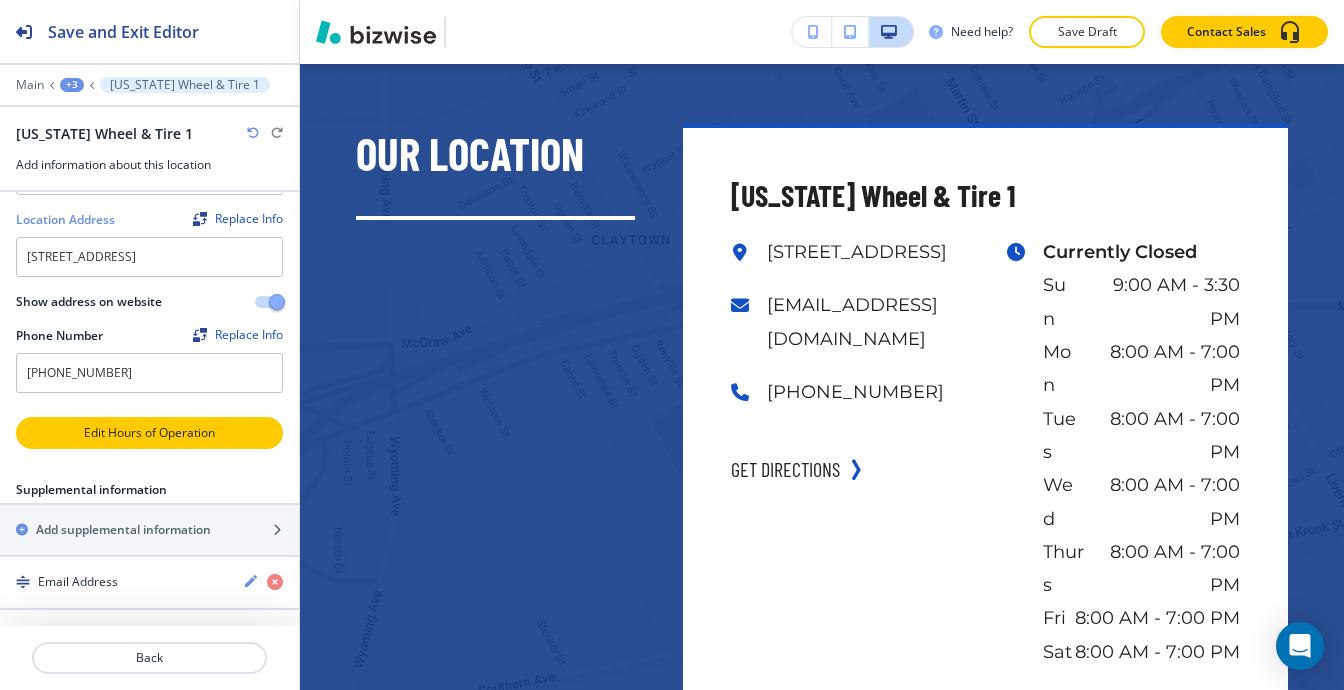 click on "Edit Hours of Operation" at bounding box center (149, 433) 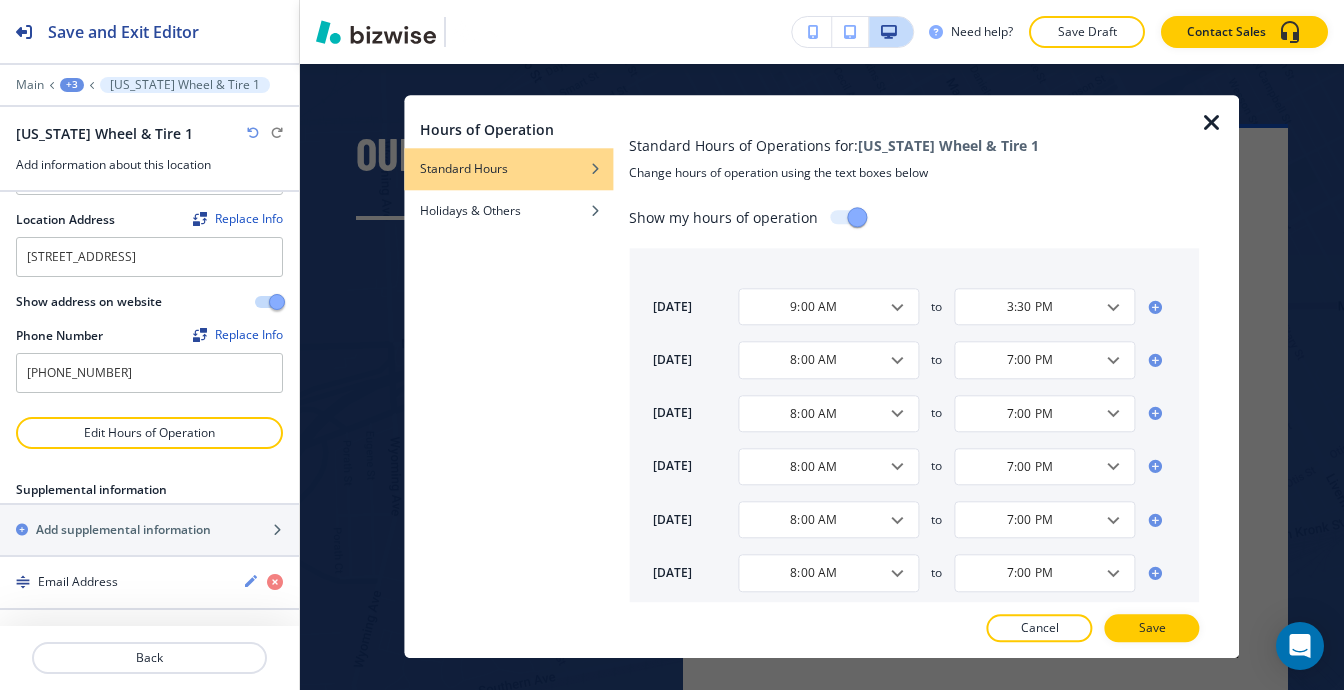 type 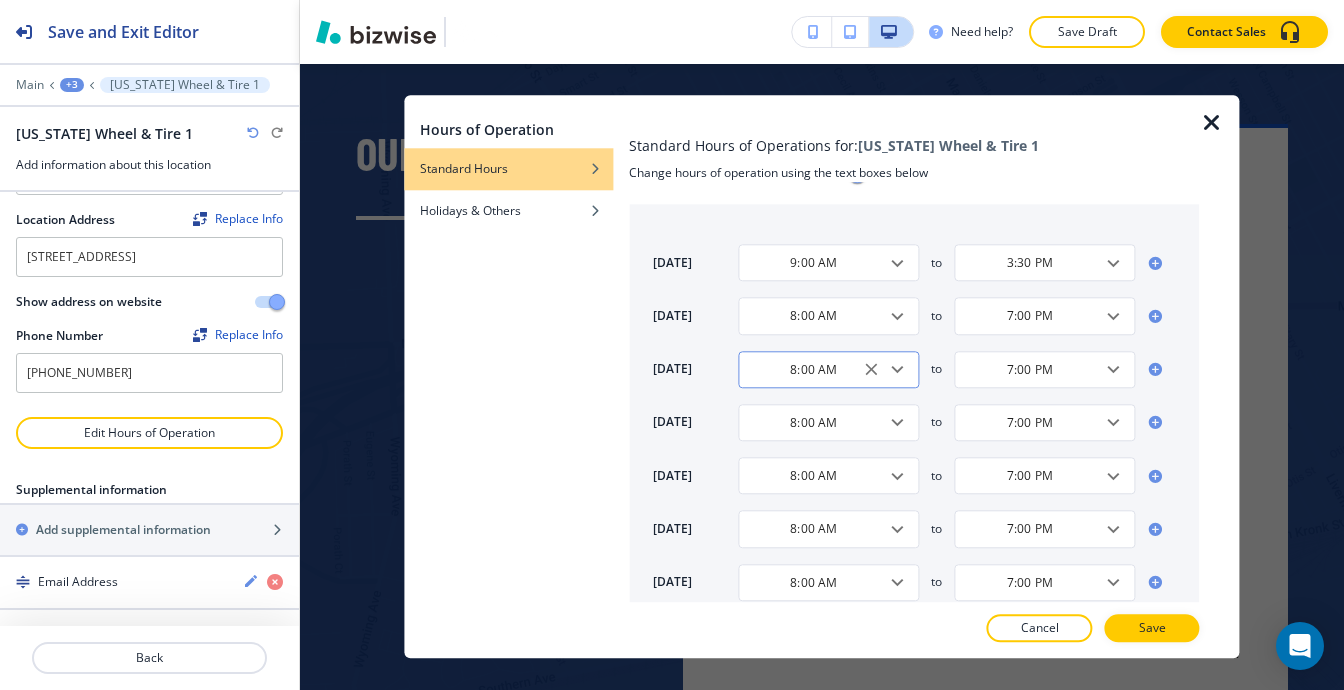 scroll, scrollTop: 64, scrollLeft: 0, axis: vertical 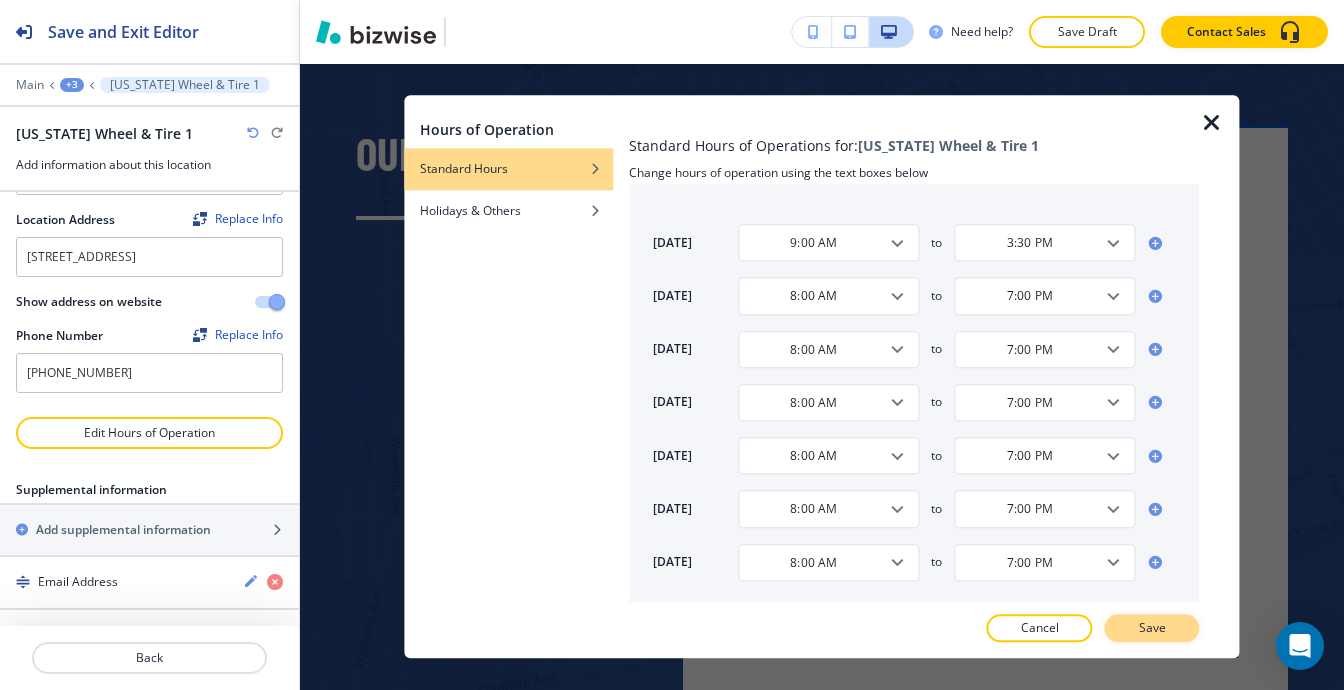 click on "Save" at bounding box center (1152, 629) 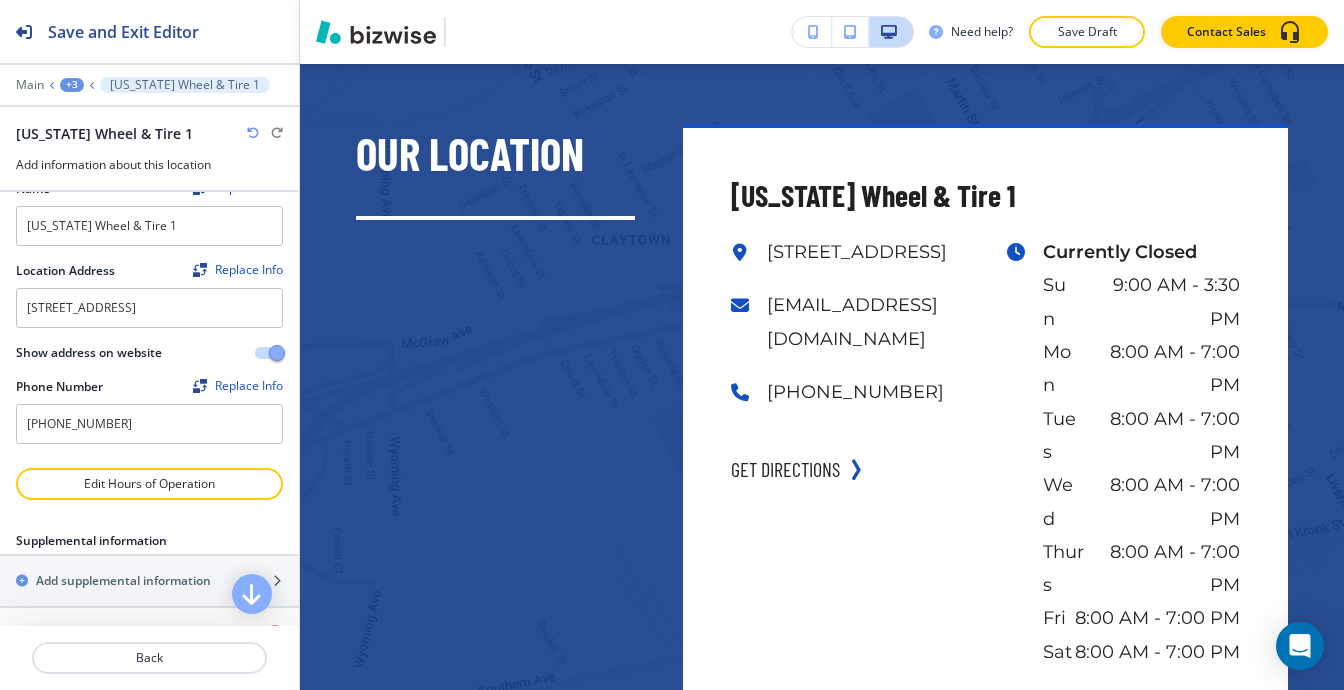 scroll, scrollTop: 0, scrollLeft: 0, axis: both 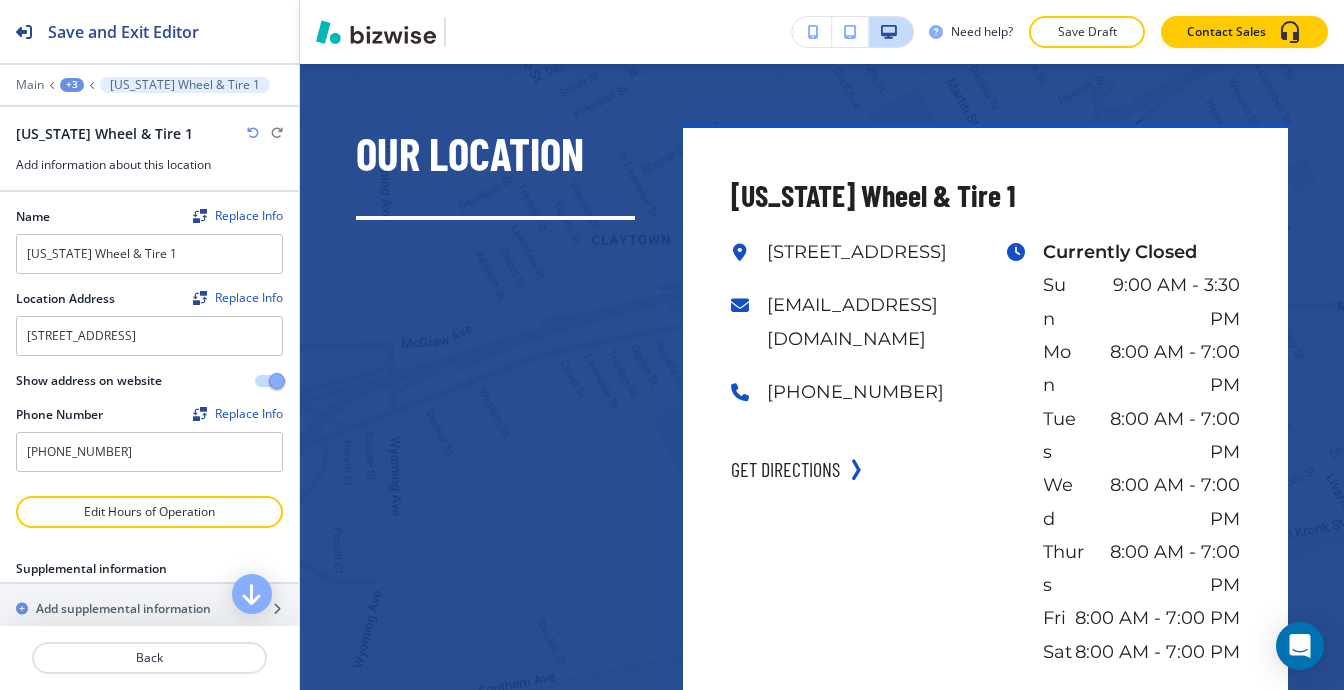 click on "+3" at bounding box center (72, 85) 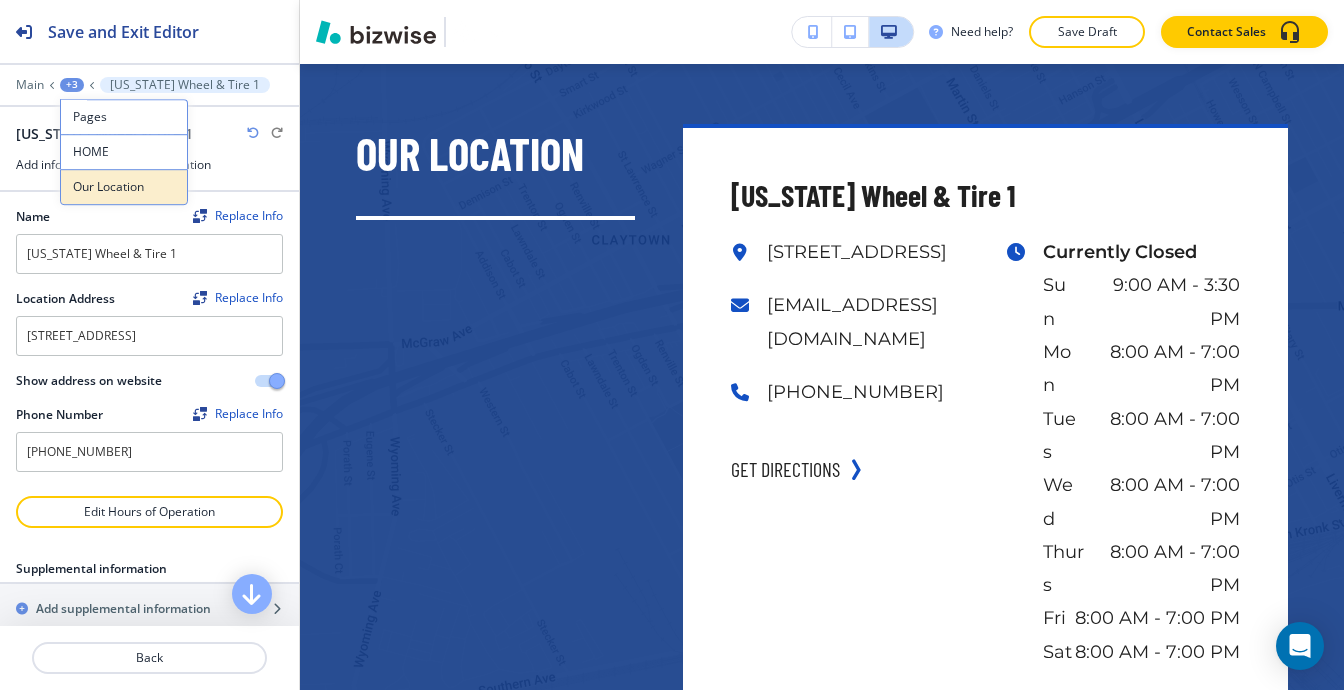click on "Our Location" at bounding box center [124, 187] 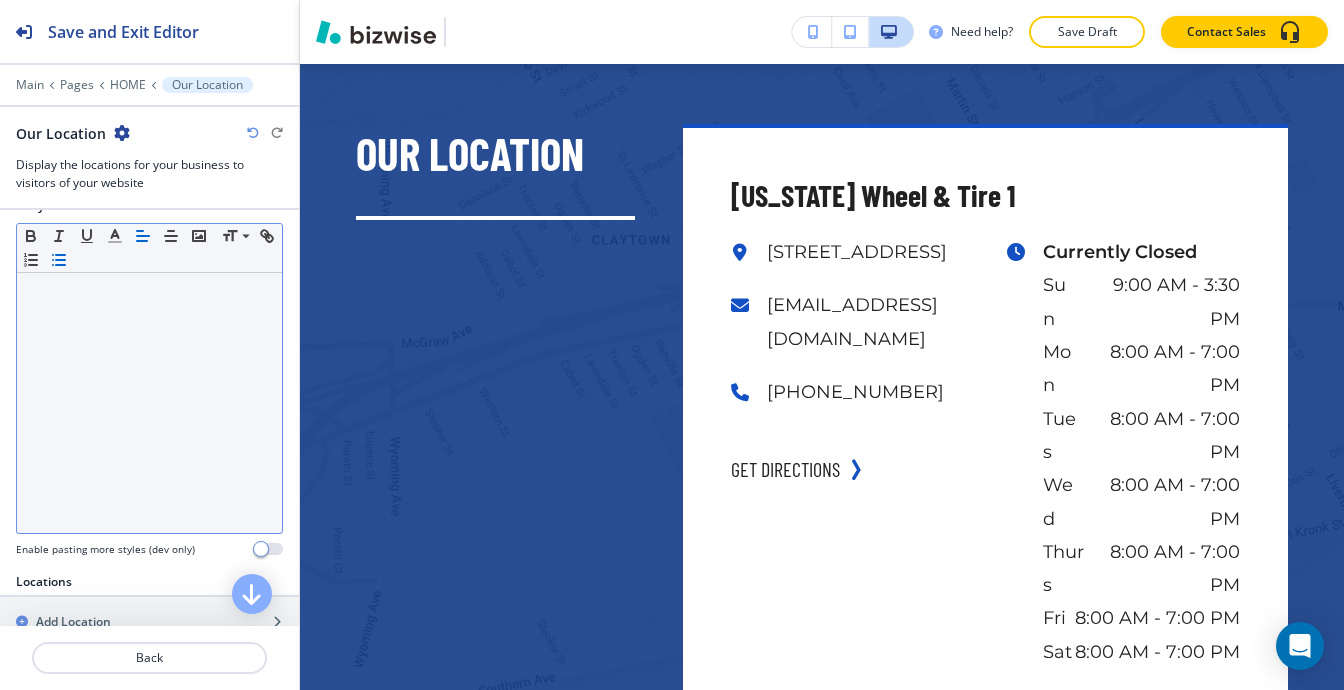 scroll, scrollTop: 600, scrollLeft: 0, axis: vertical 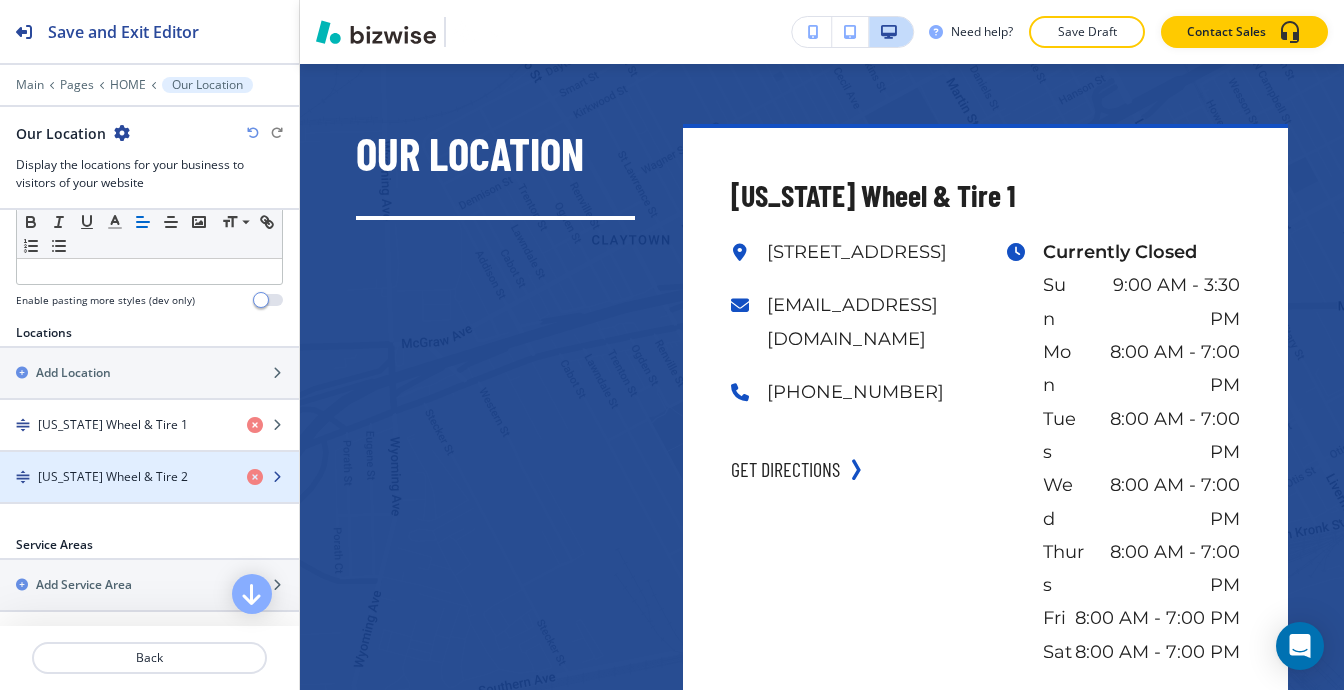 click on "[US_STATE] Wheel & Tire 2" at bounding box center (113, 477) 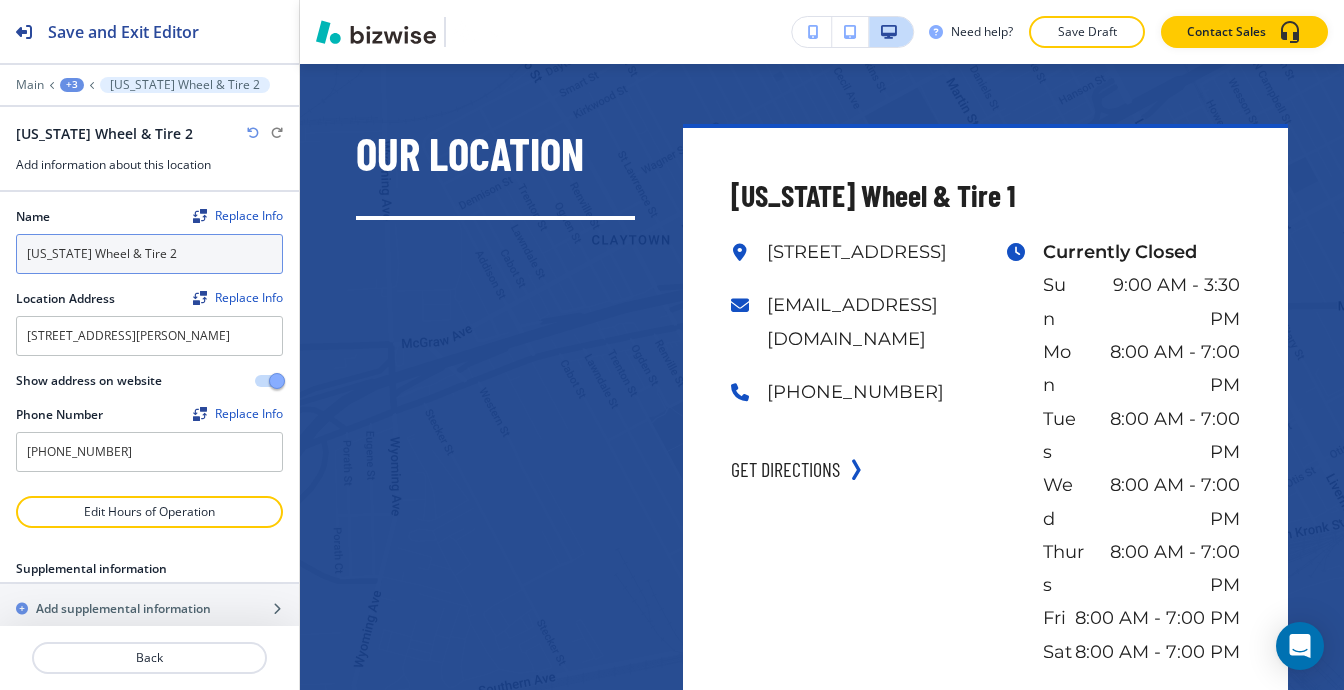 click on "[US_STATE] Wheel & Tire 2" at bounding box center (149, 254) 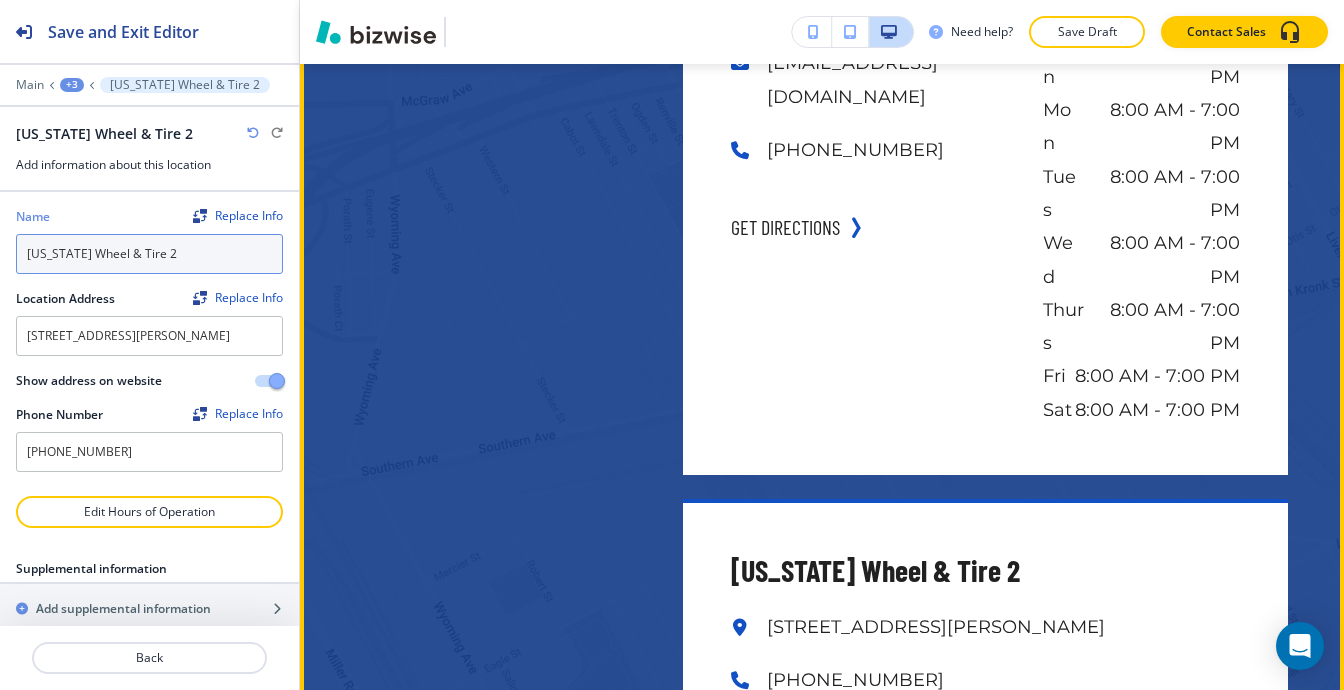 scroll, scrollTop: 38189, scrollLeft: 0, axis: vertical 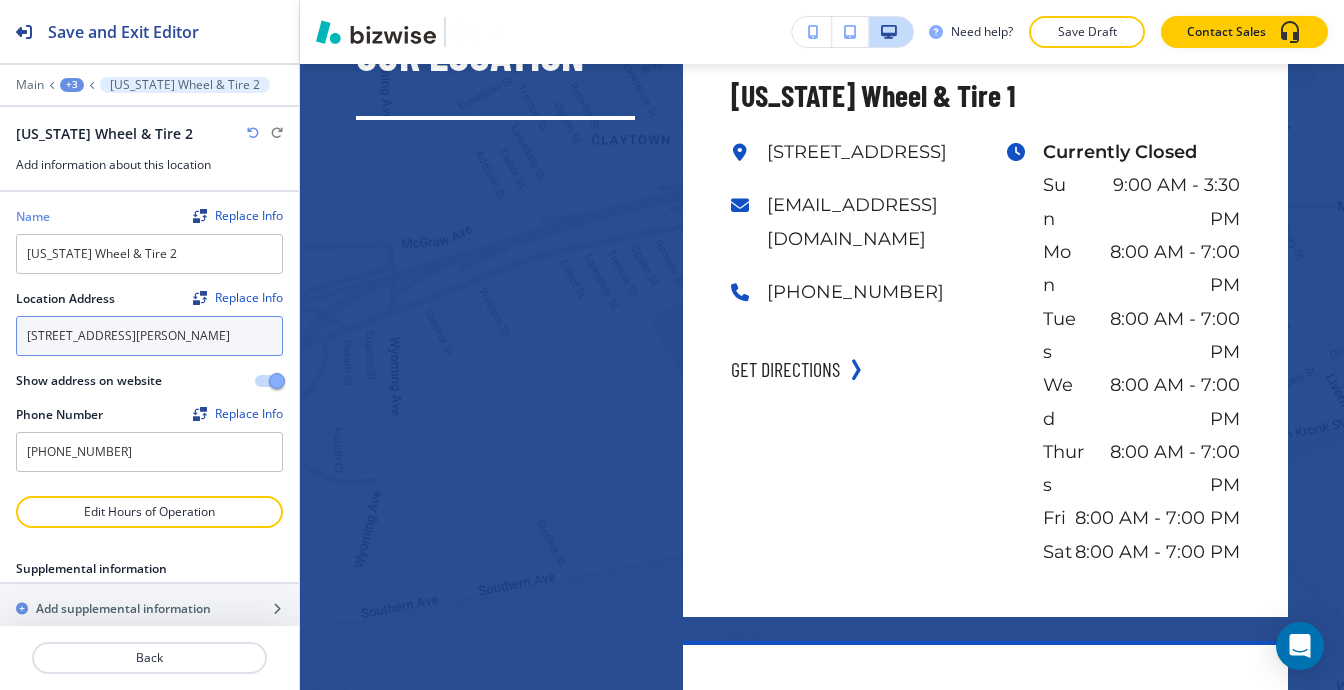click on "[STREET_ADDRESS][PERSON_NAME]" at bounding box center (149, 336) 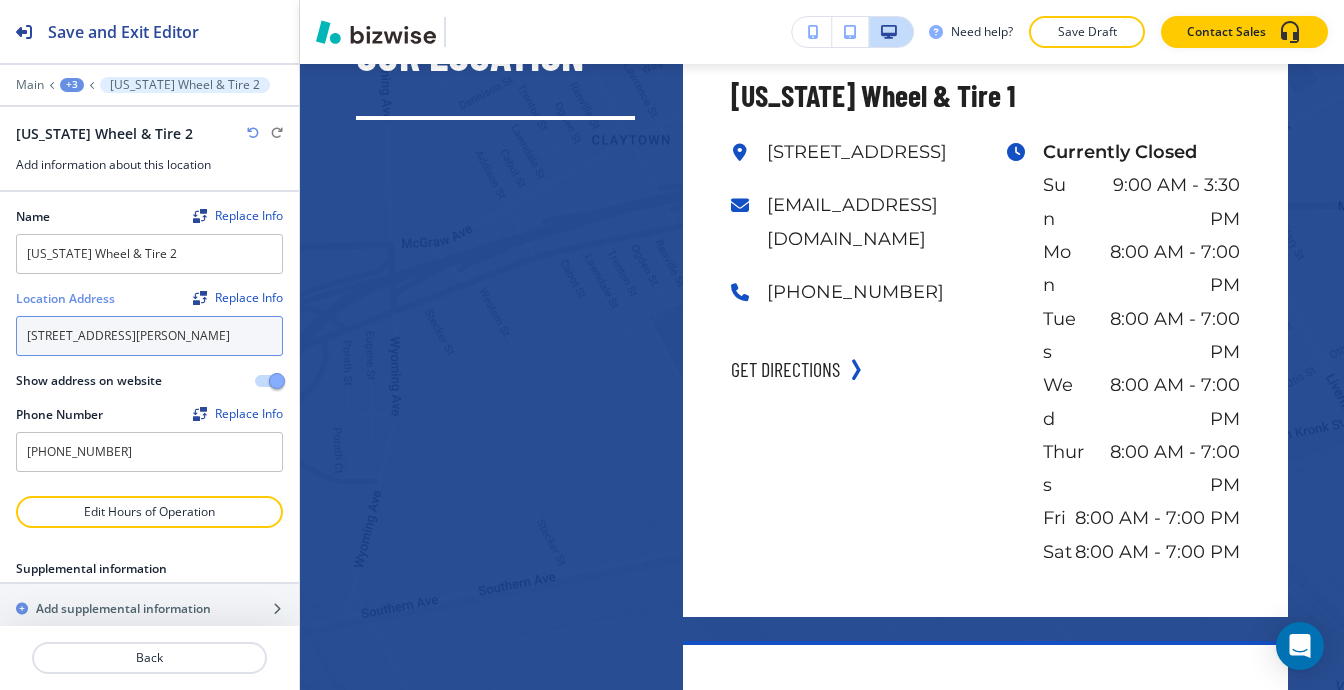 paste on "[GEOGRAPHIC_DATA]" 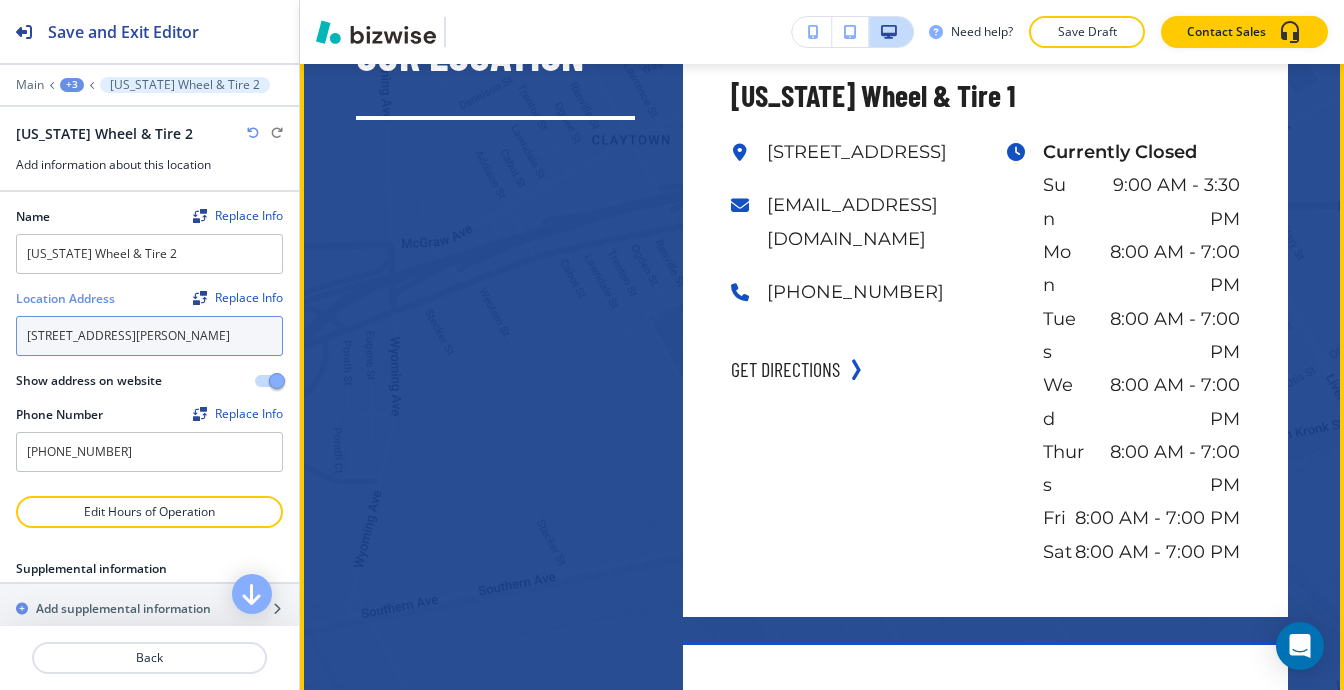 type on "[STREET_ADDRESS][PERSON_NAME]" 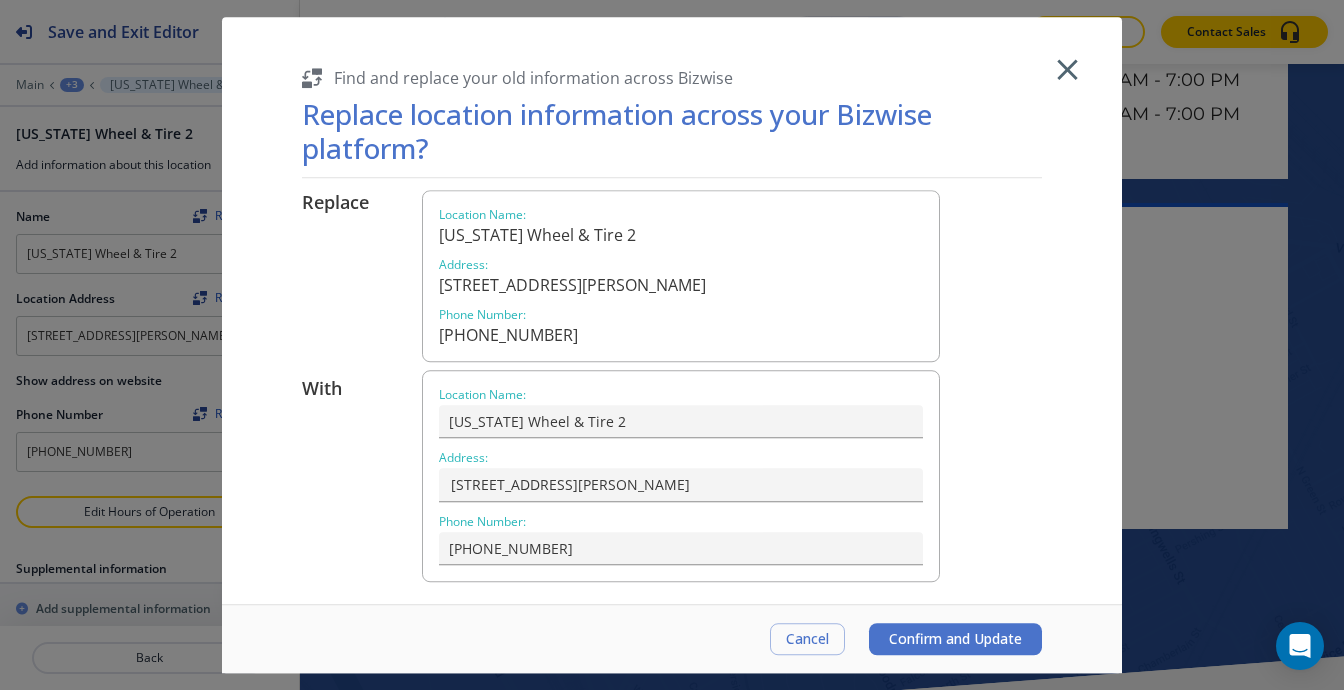 scroll, scrollTop: 38889, scrollLeft: 0, axis: vertical 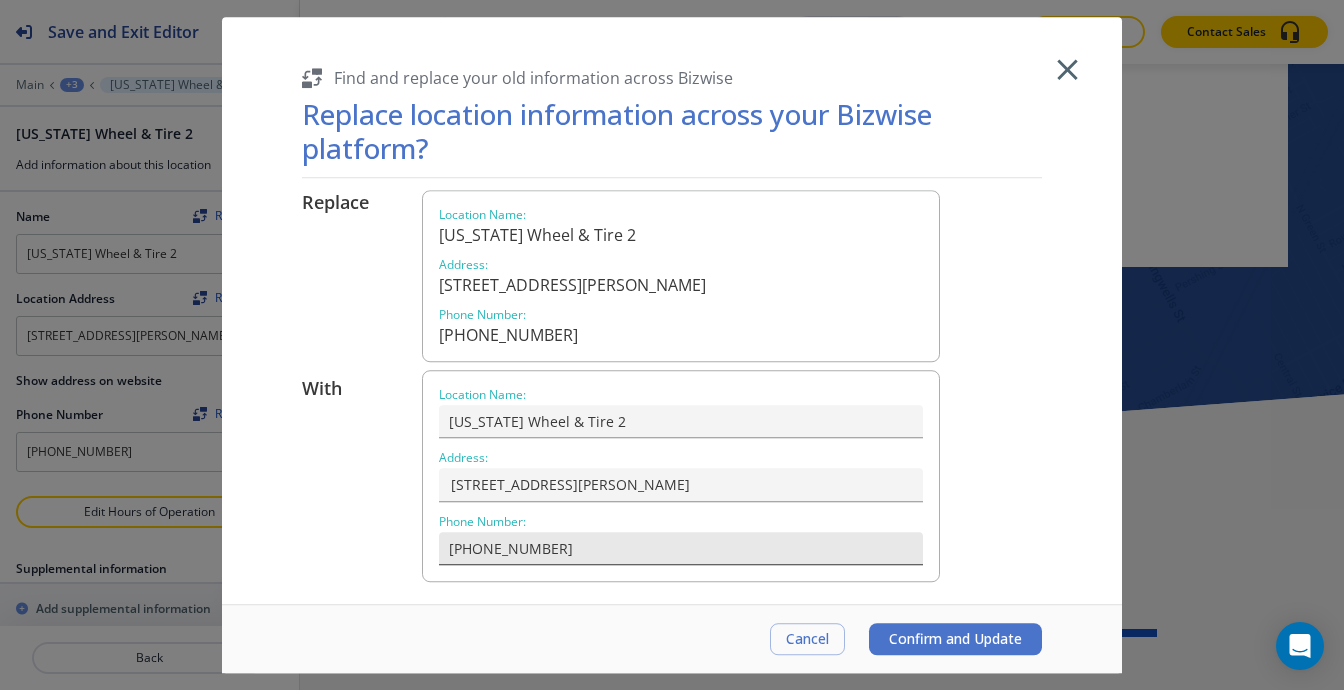 click on "[PHONE_NUMBER]" at bounding box center [681, 549] 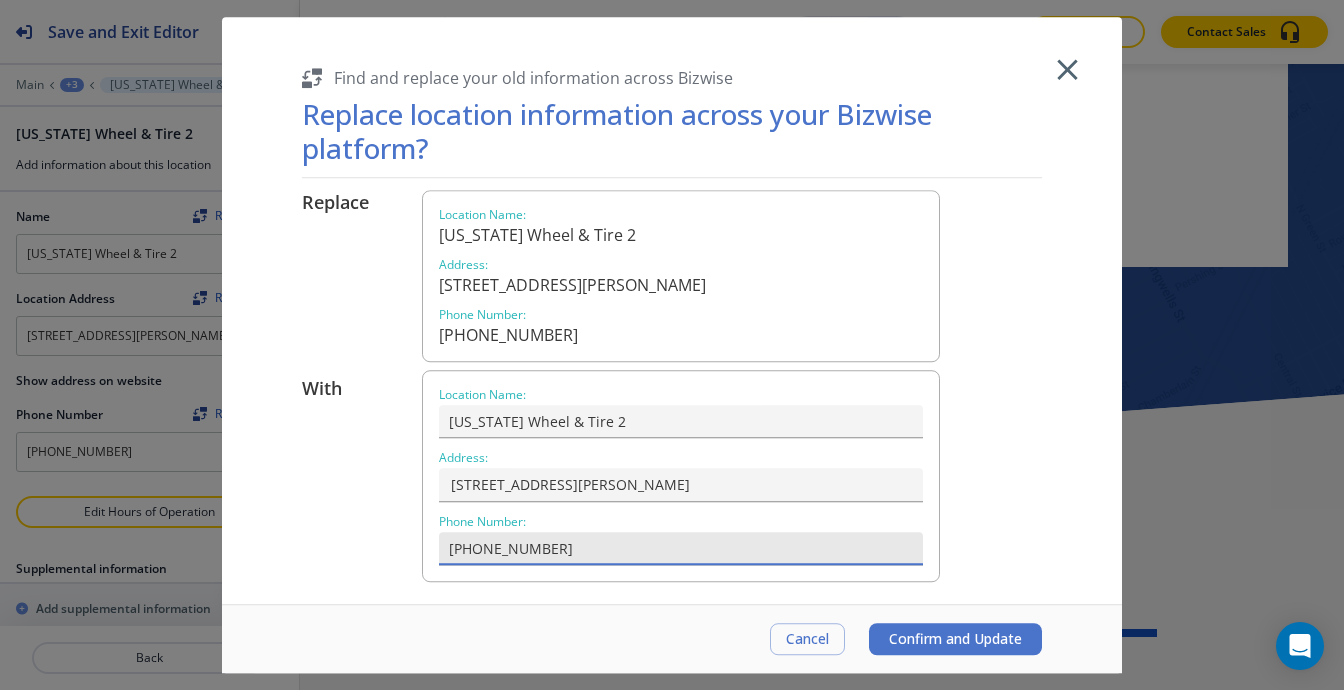paste 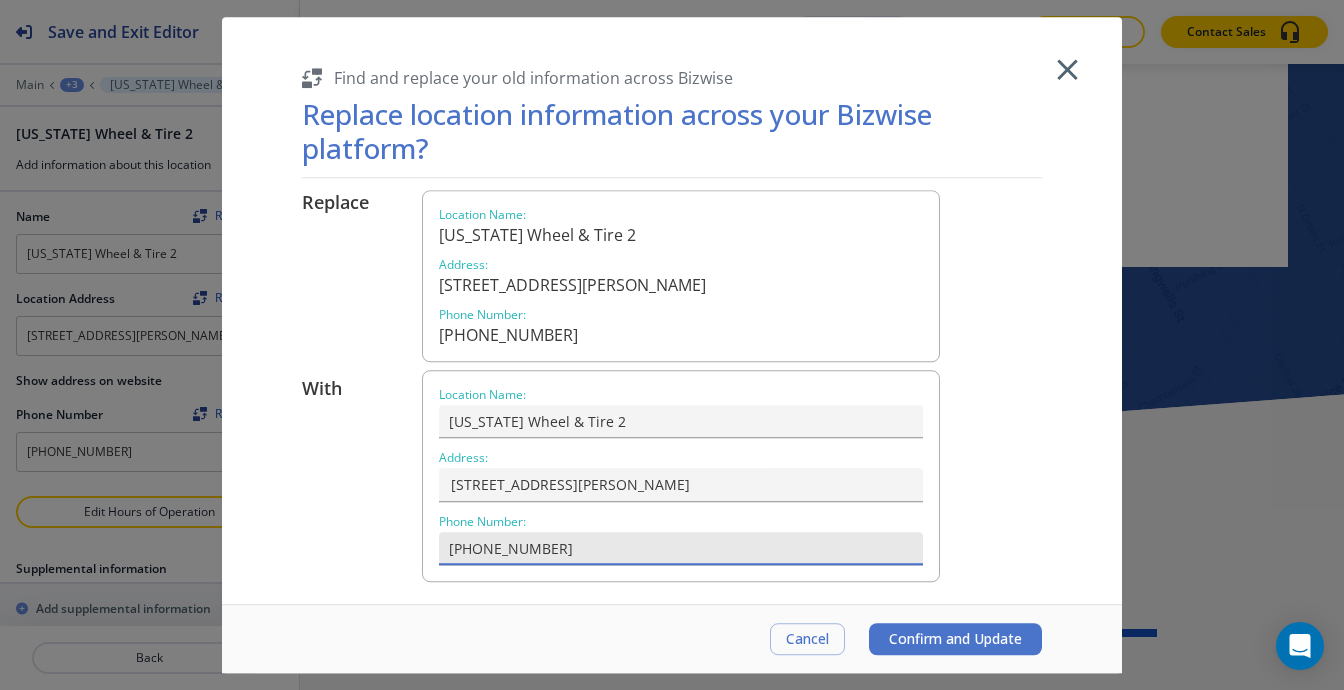 type on "[STREET_ADDRESS][PERSON_NAME]" 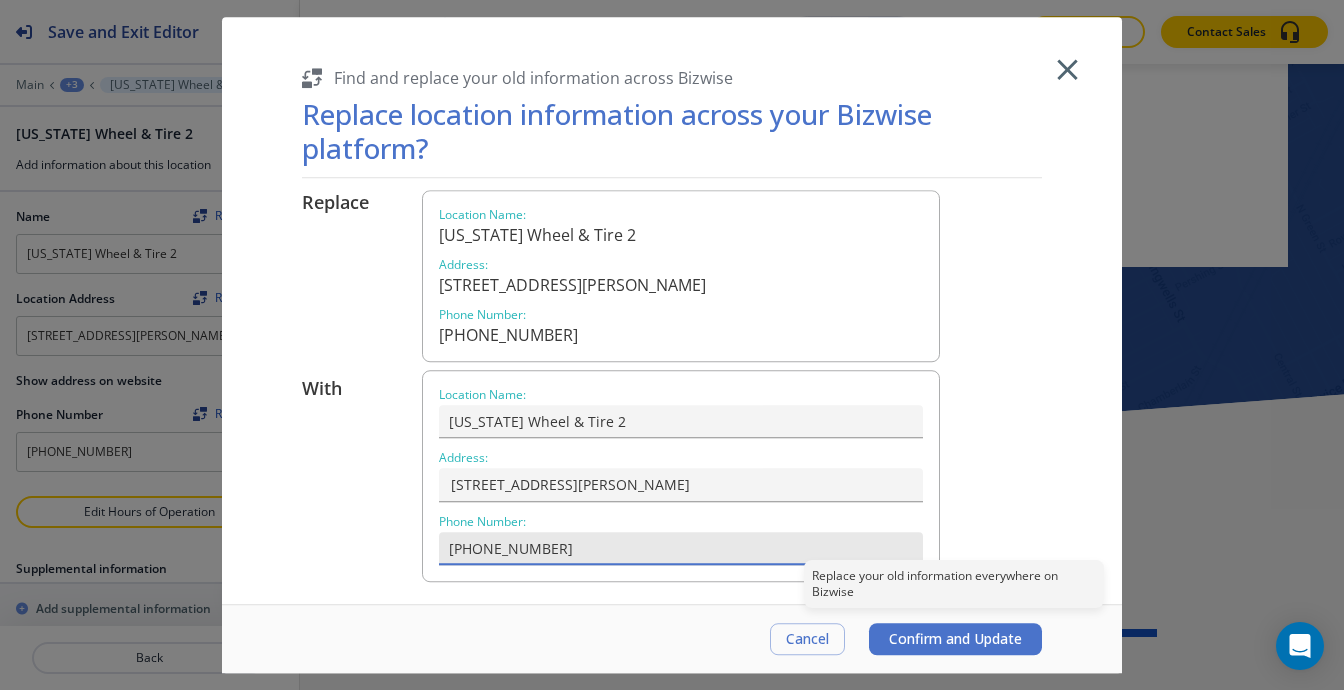 click on "Confirm and Update" at bounding box center [955, 639] 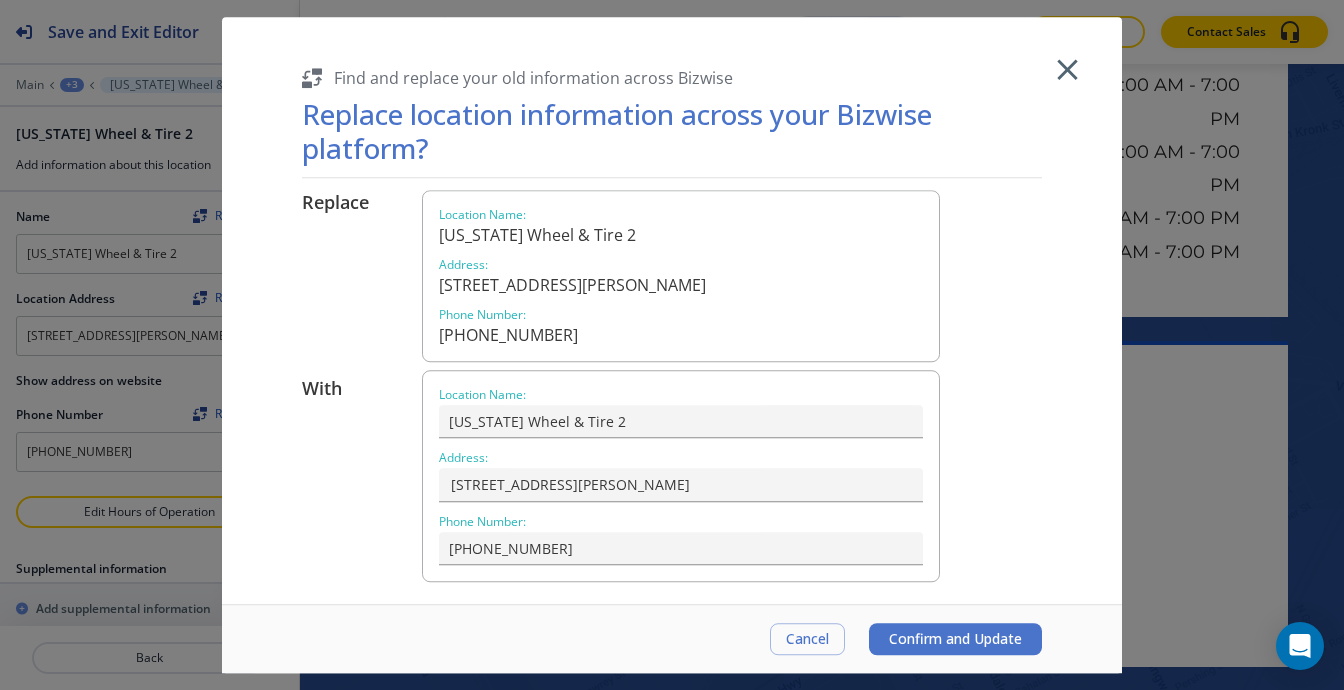 scroll, scrollTop: 38689, scrollLeft: 0, axis: vertical 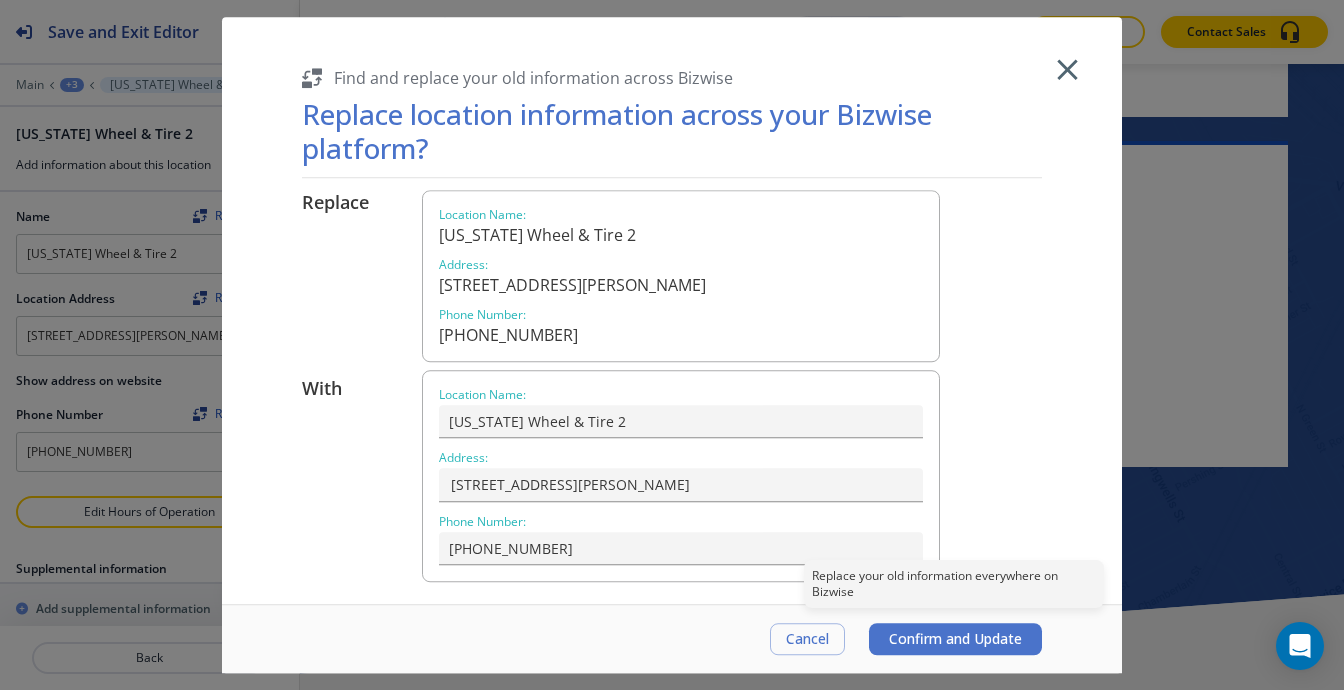click on "Confirm and Update" at bounding box center (955, 639) 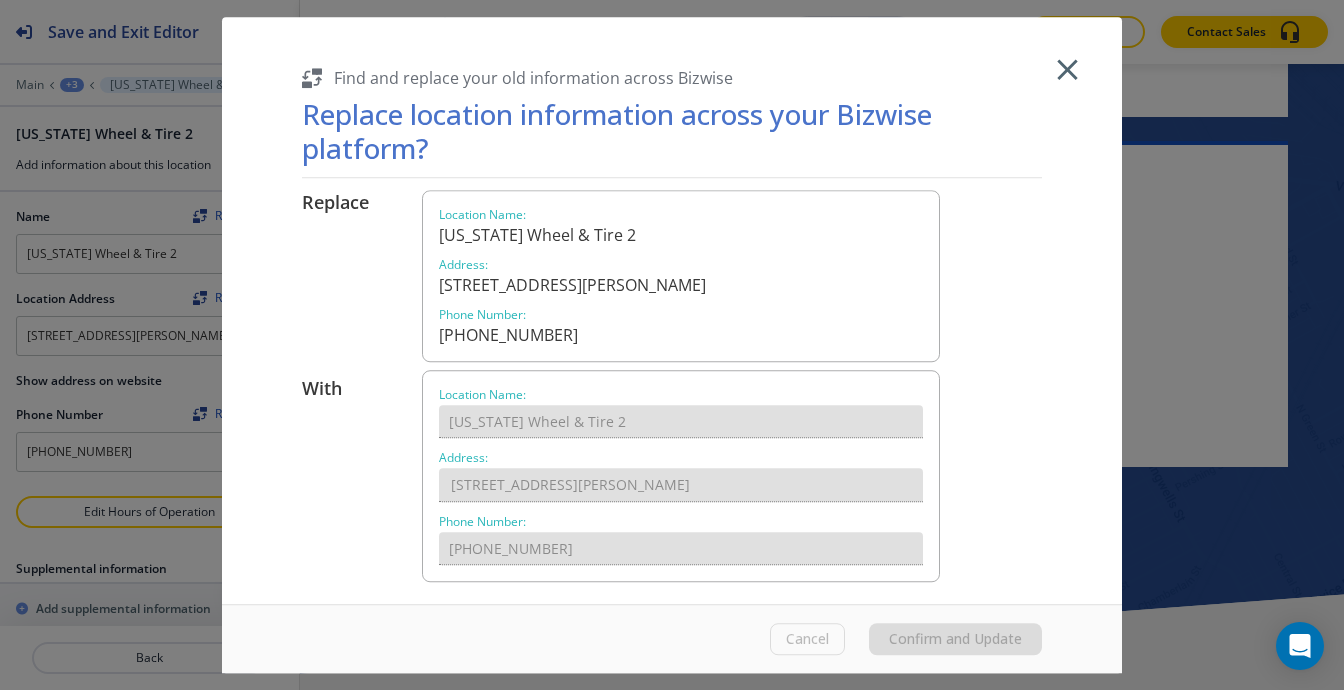 click 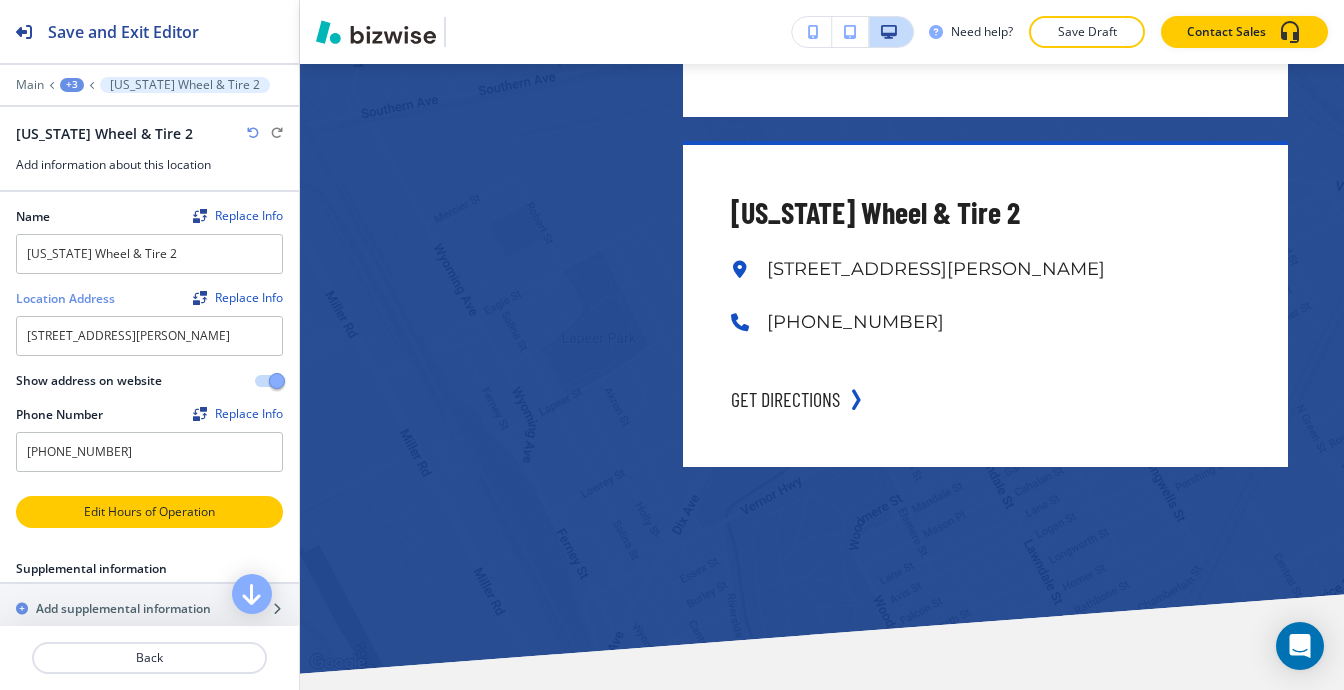 click on "Edit Hours of Operation" at bounding box center (149, 512) 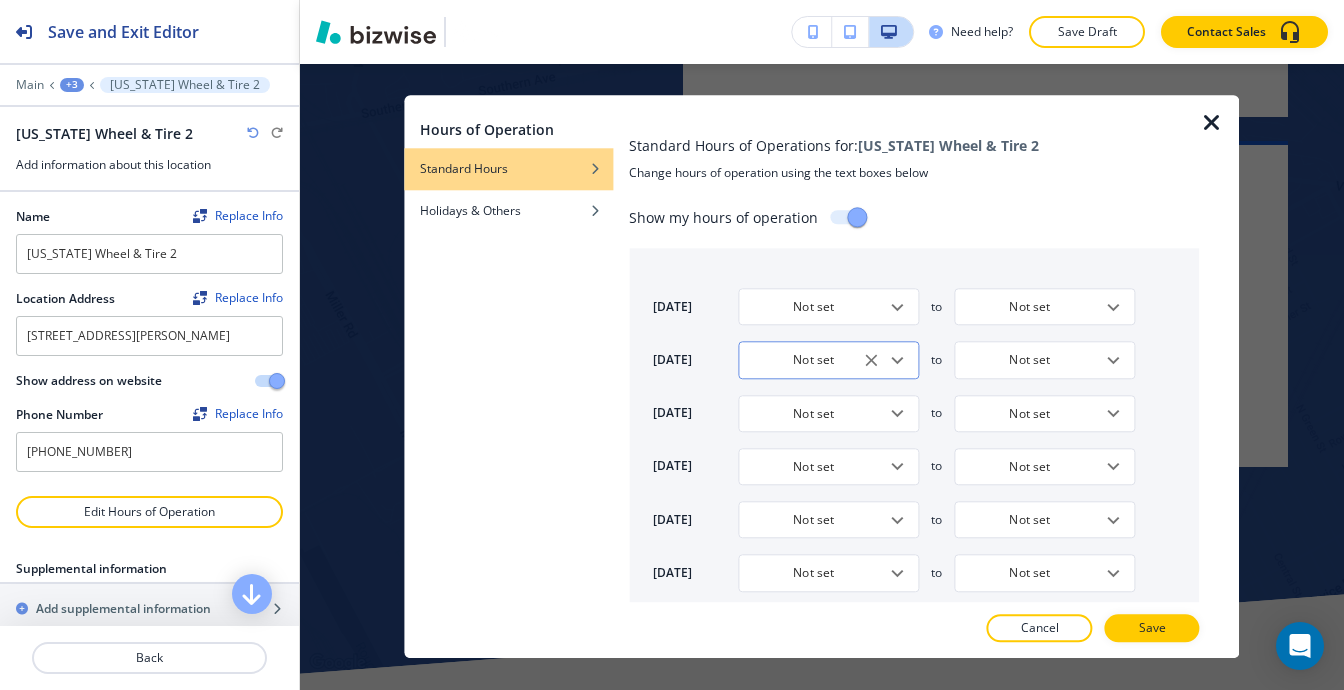 type 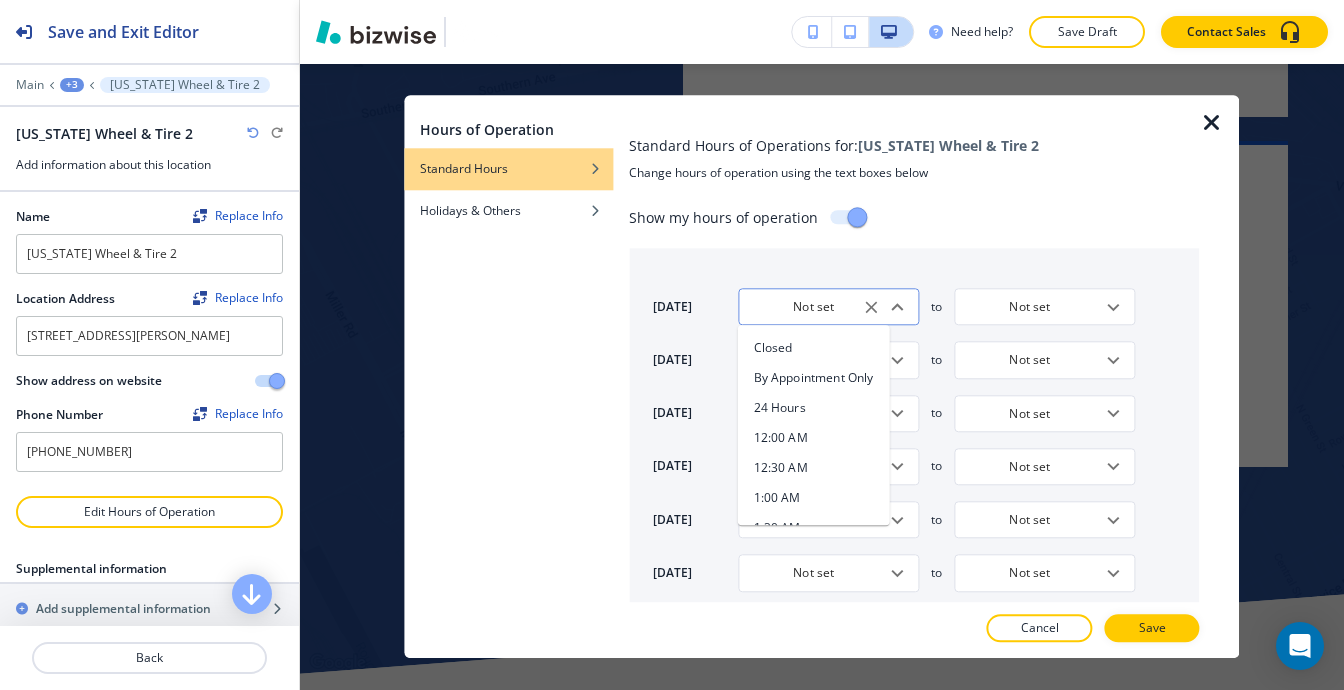 click on "Not set" at bounding box center (813, 306) 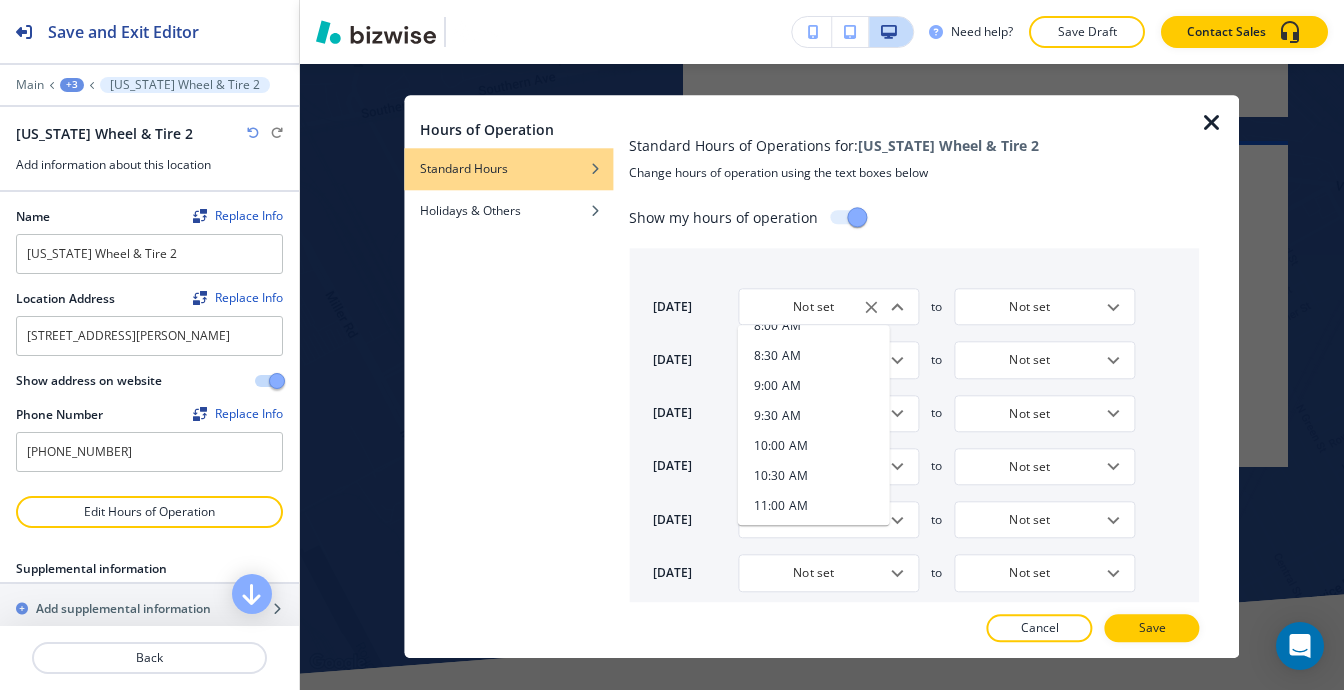 scroll, scrollTop: 600, scrollLeft: 0, axis: vertical 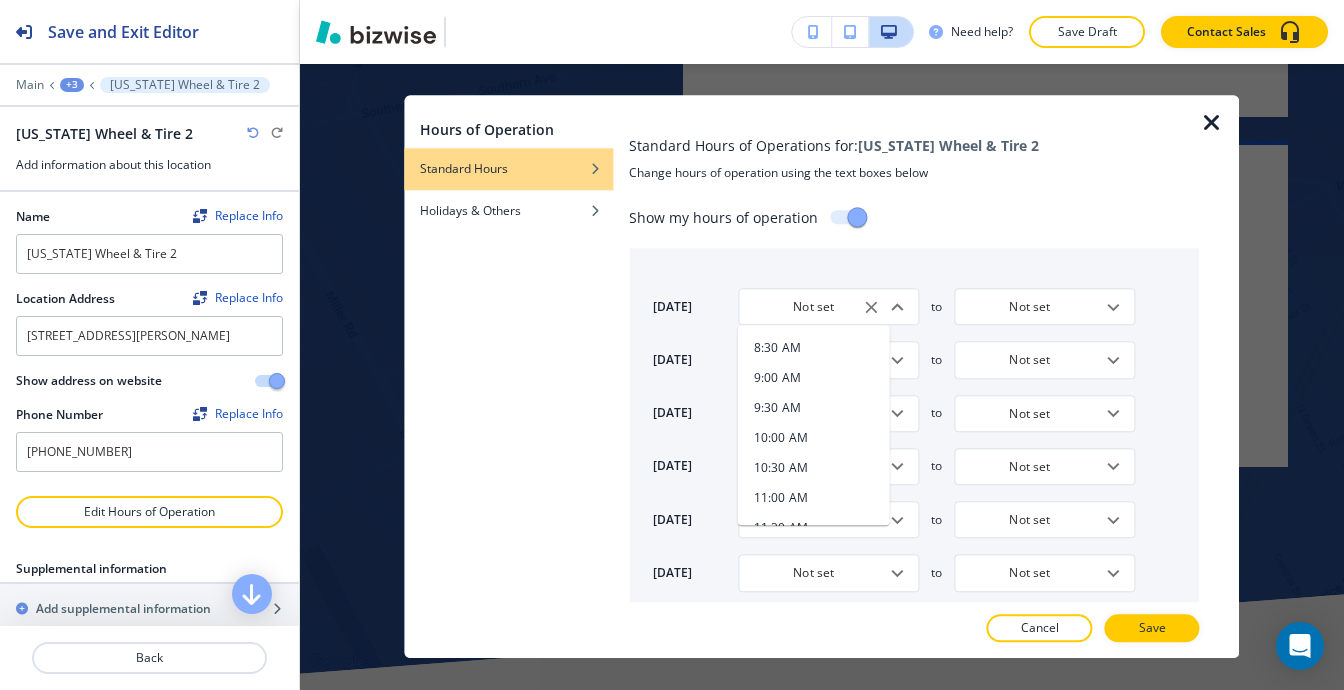 click on "9:00 AM" at bounding box center (777, 379) 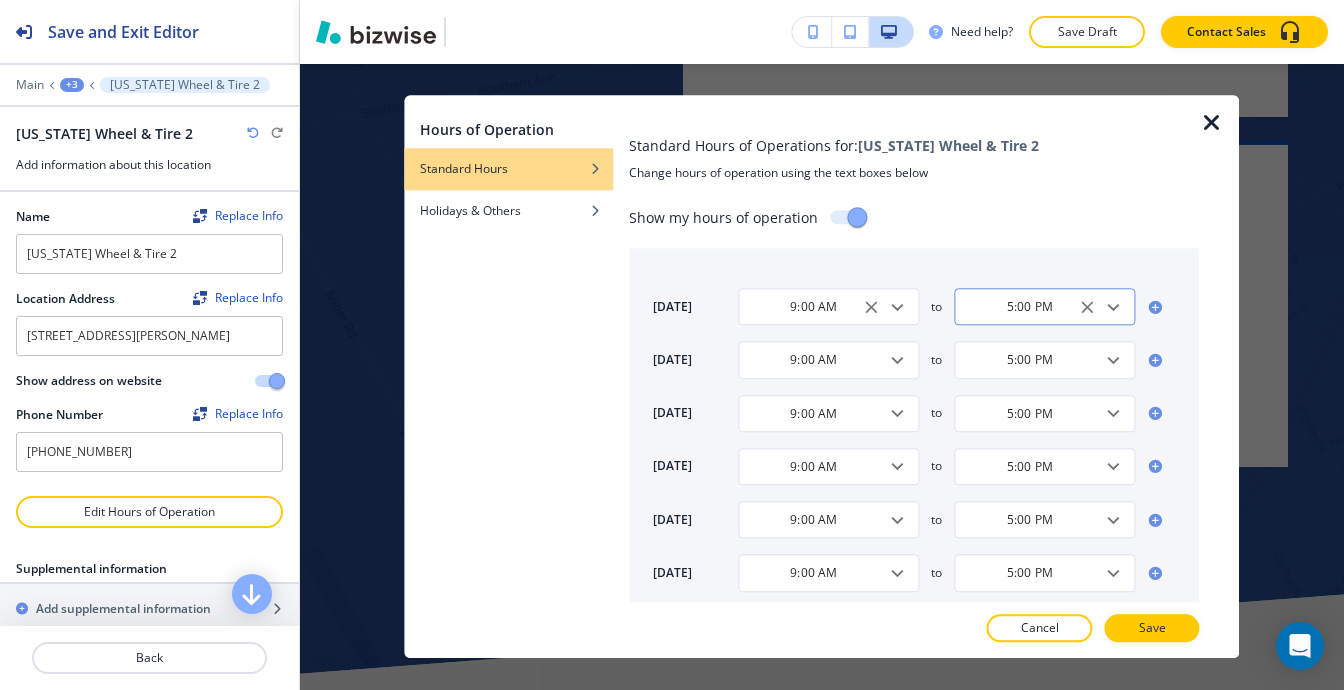 click on "5:00 PM" at bounding box center (1029, 306) 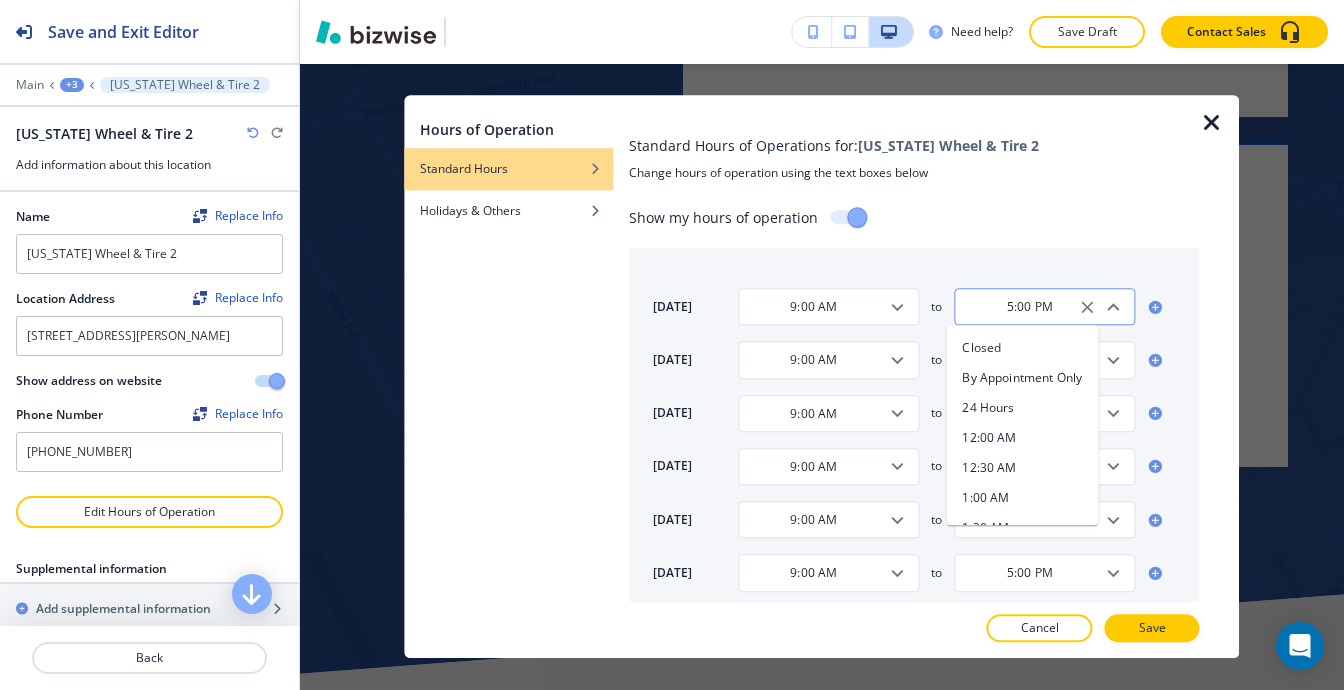 scroll, scrollTop: 948, scrollLeft: 0, axis: vertical 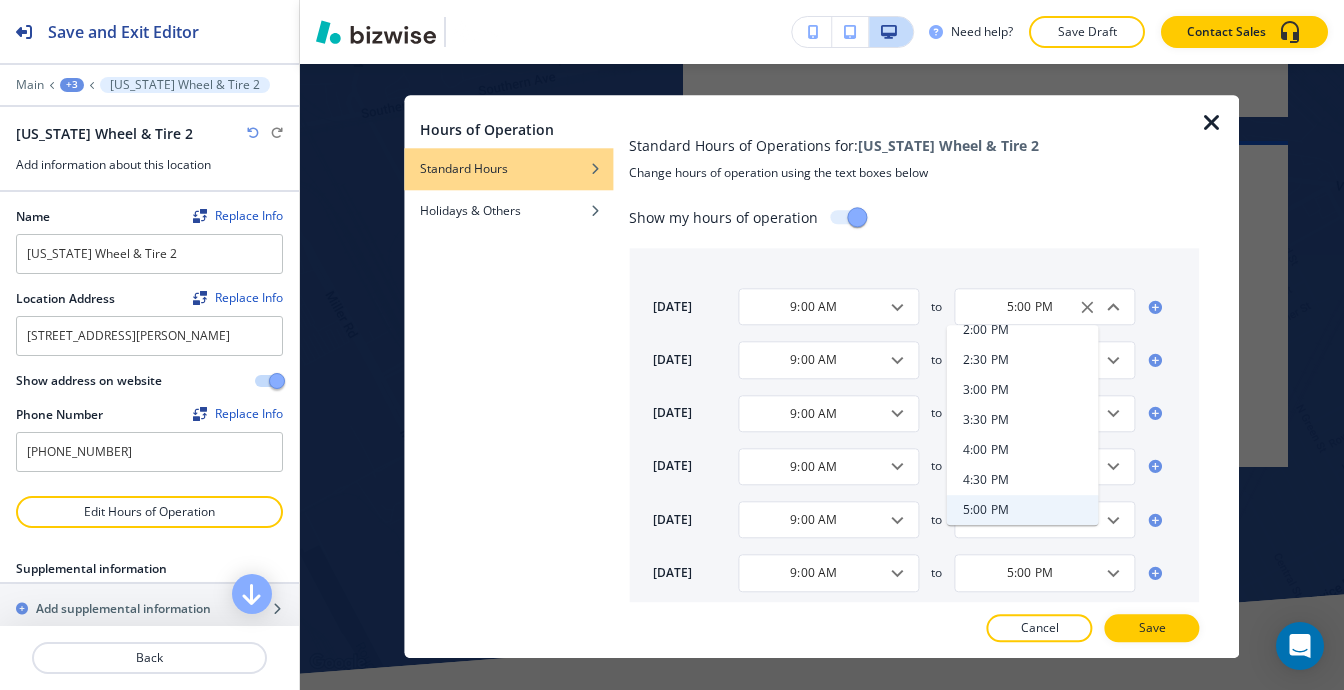 click on "3:30 PM" at bounding box center [986, 421] 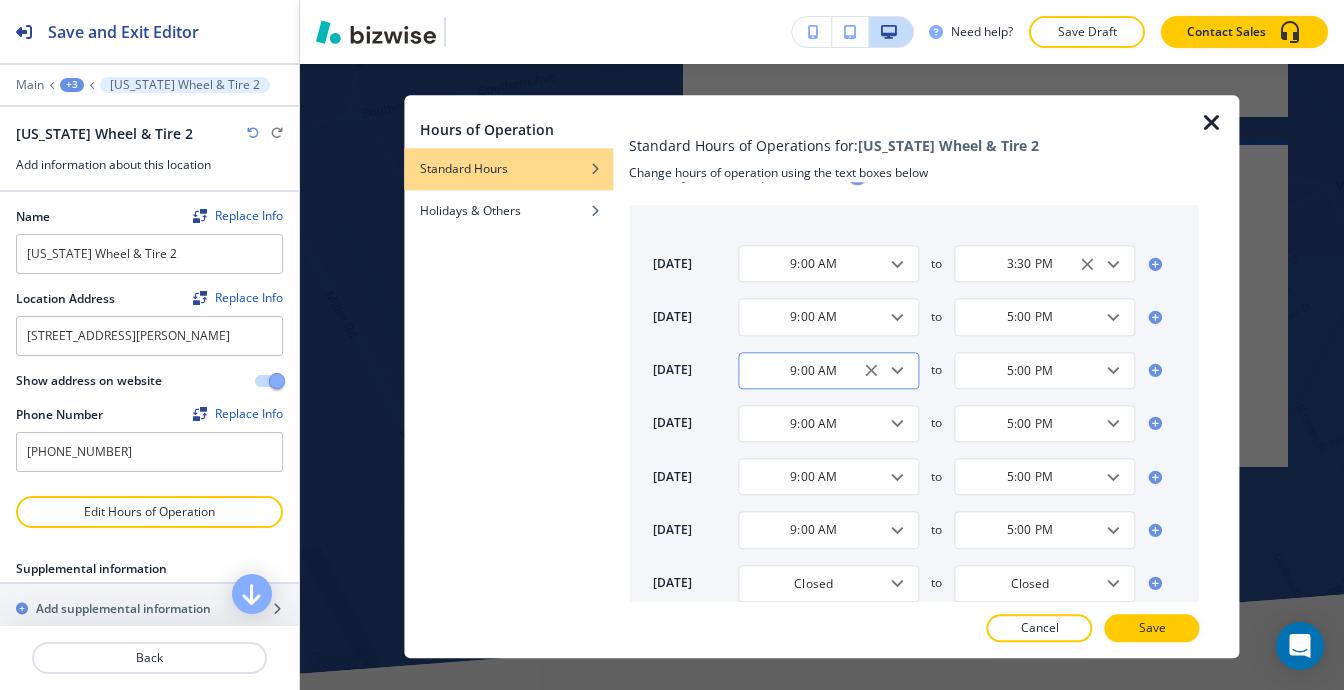 scroll, scrollTop: 64, scrollLeft: 0, axis: vertical 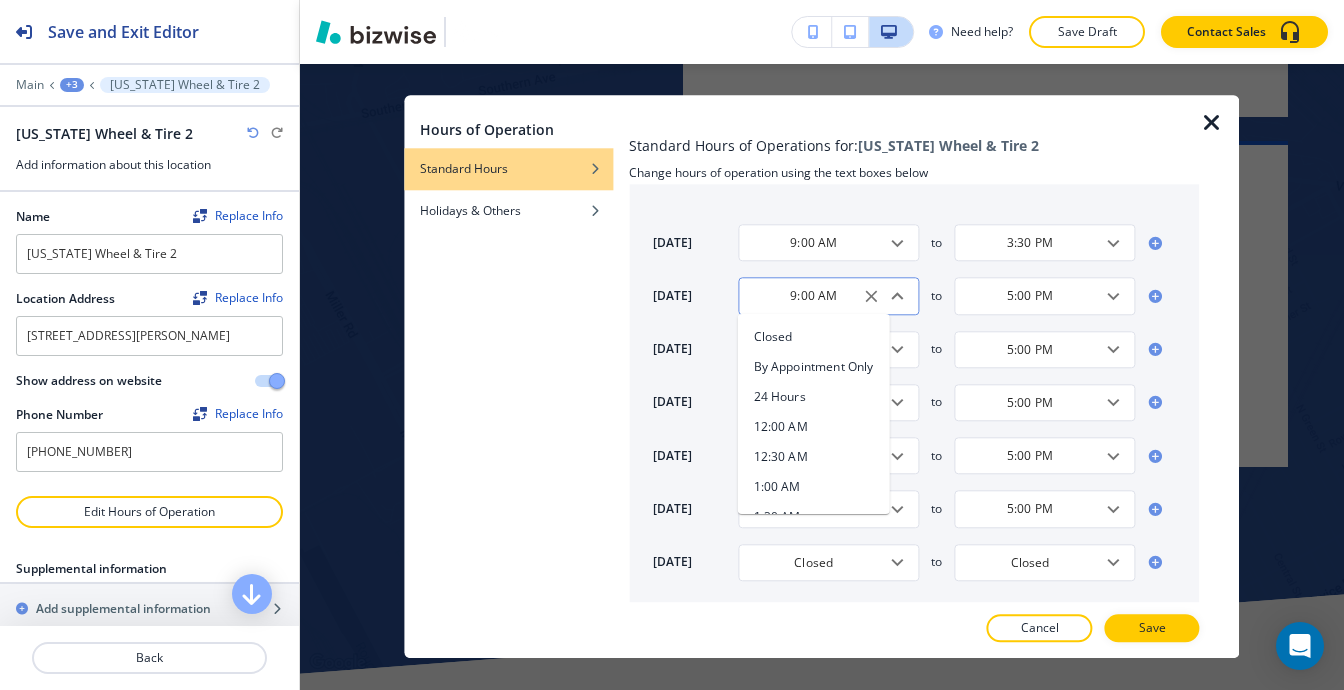 click on "9:00 AM" at bounding box center (813, 296) 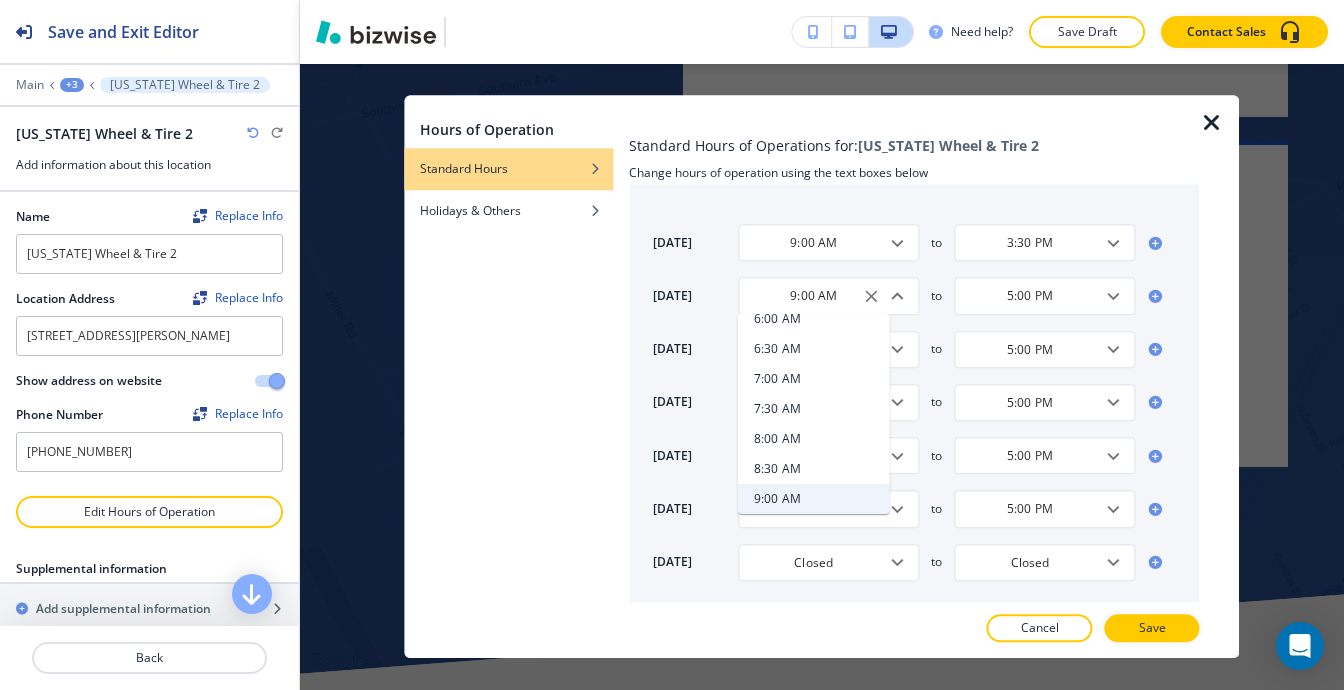 click on "8:00 AM" at bounding box center [777, 439] 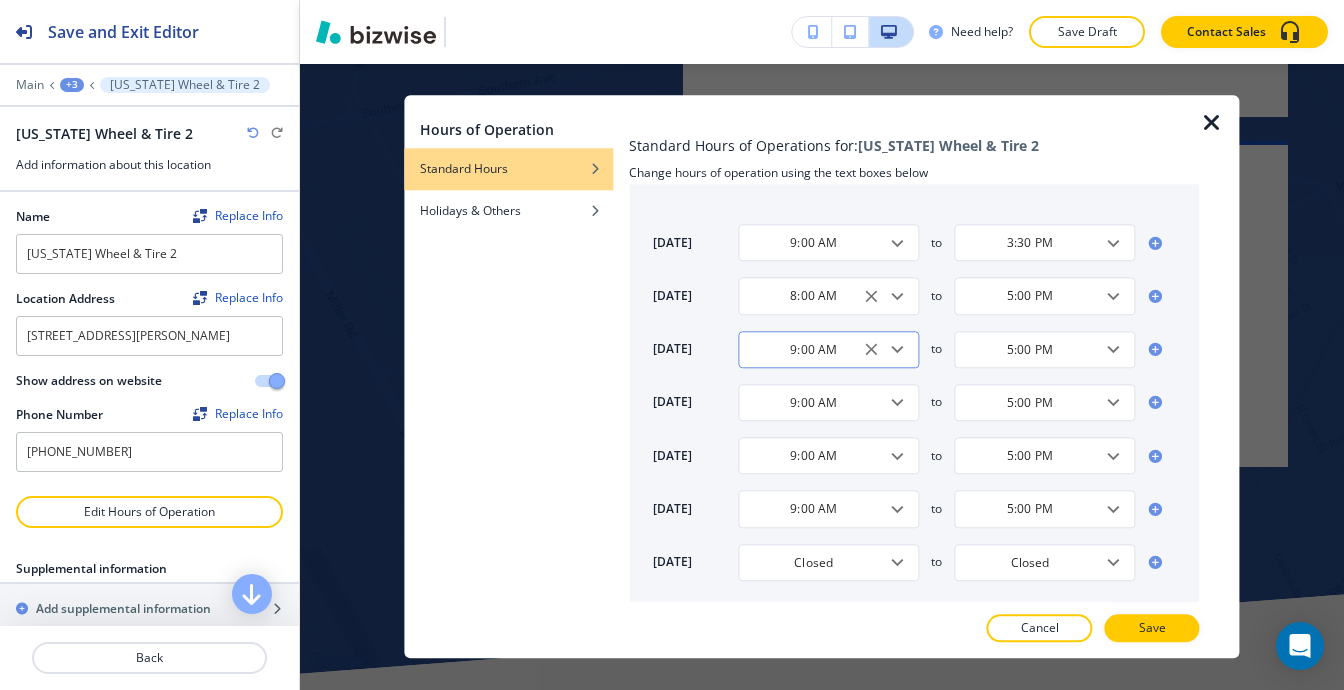 click on "9:00 AM" at bounding box center (813, 349) 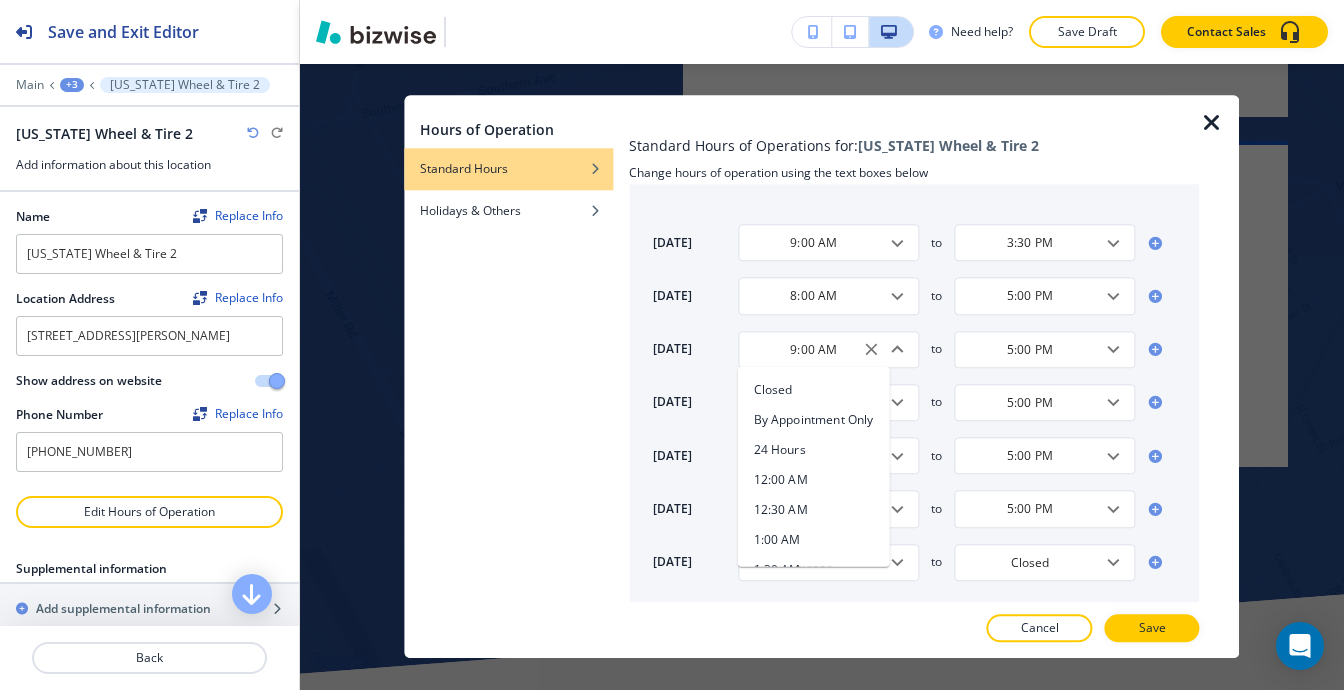 scroll, scrollTop: 468, scrollLeft: 0, axis: vertical 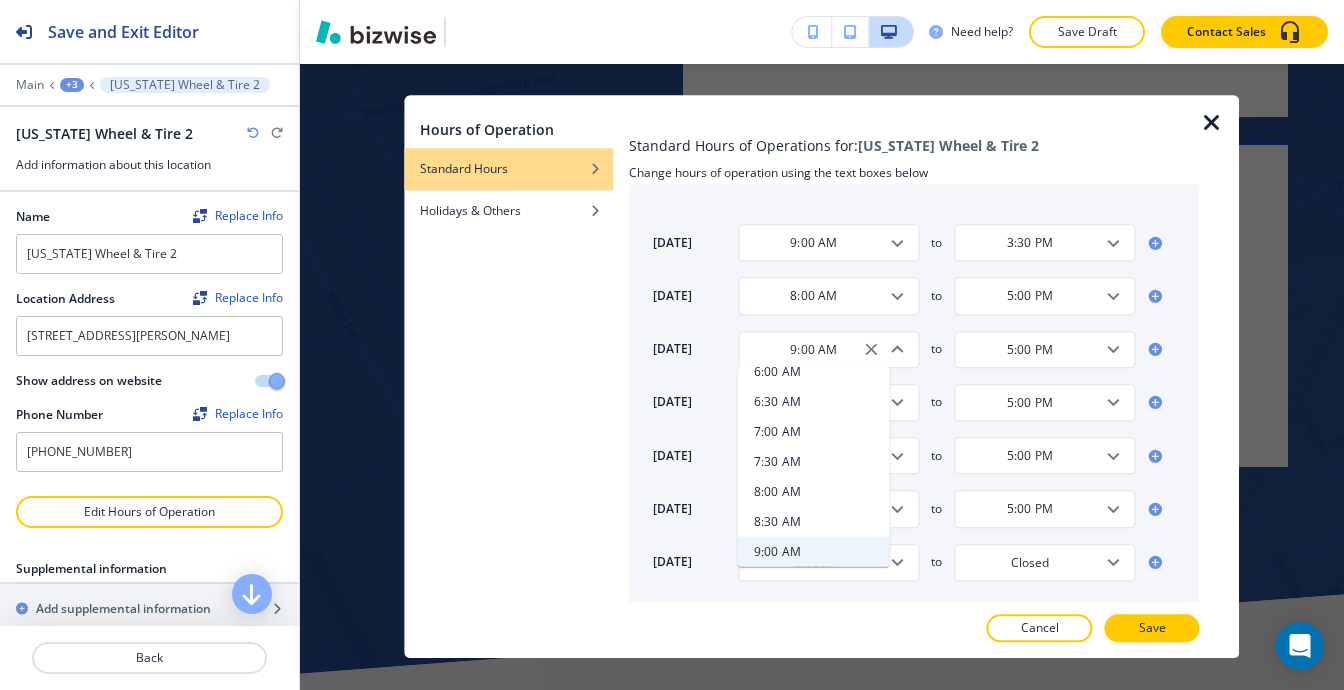 click on "8:00 AM" at bounding box center (777, 492) 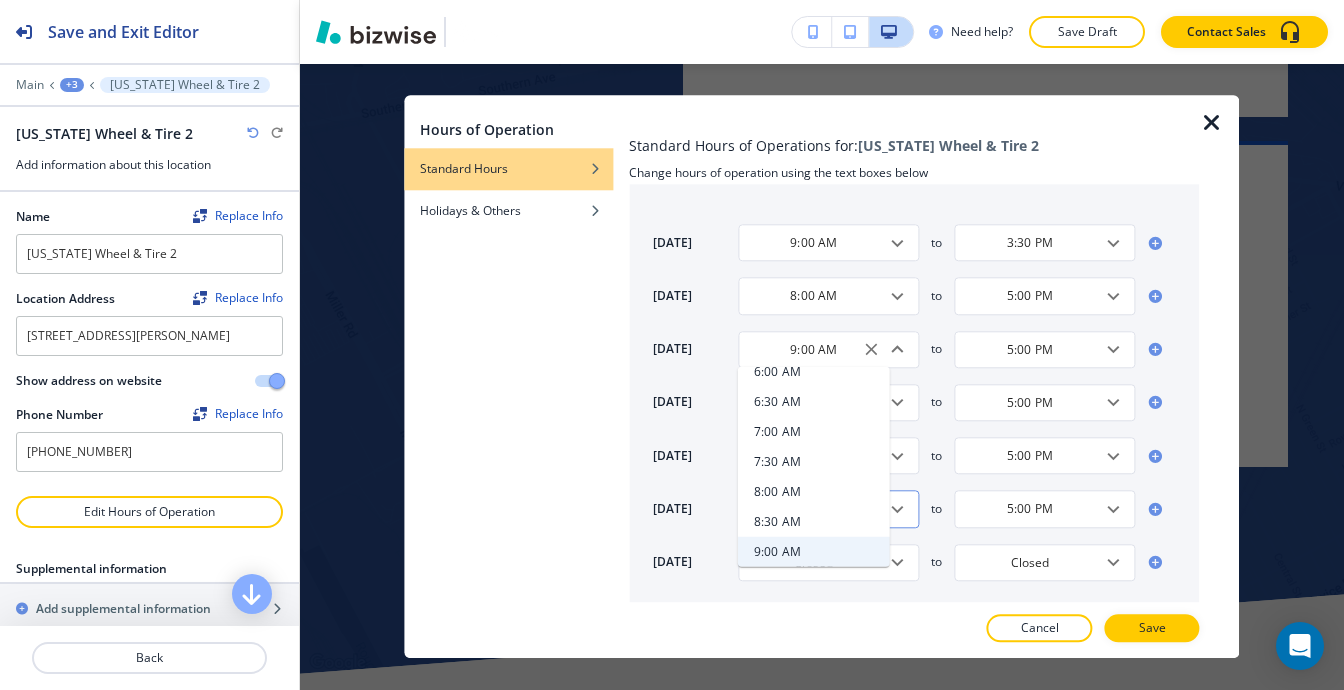 type on "8:00 AM" 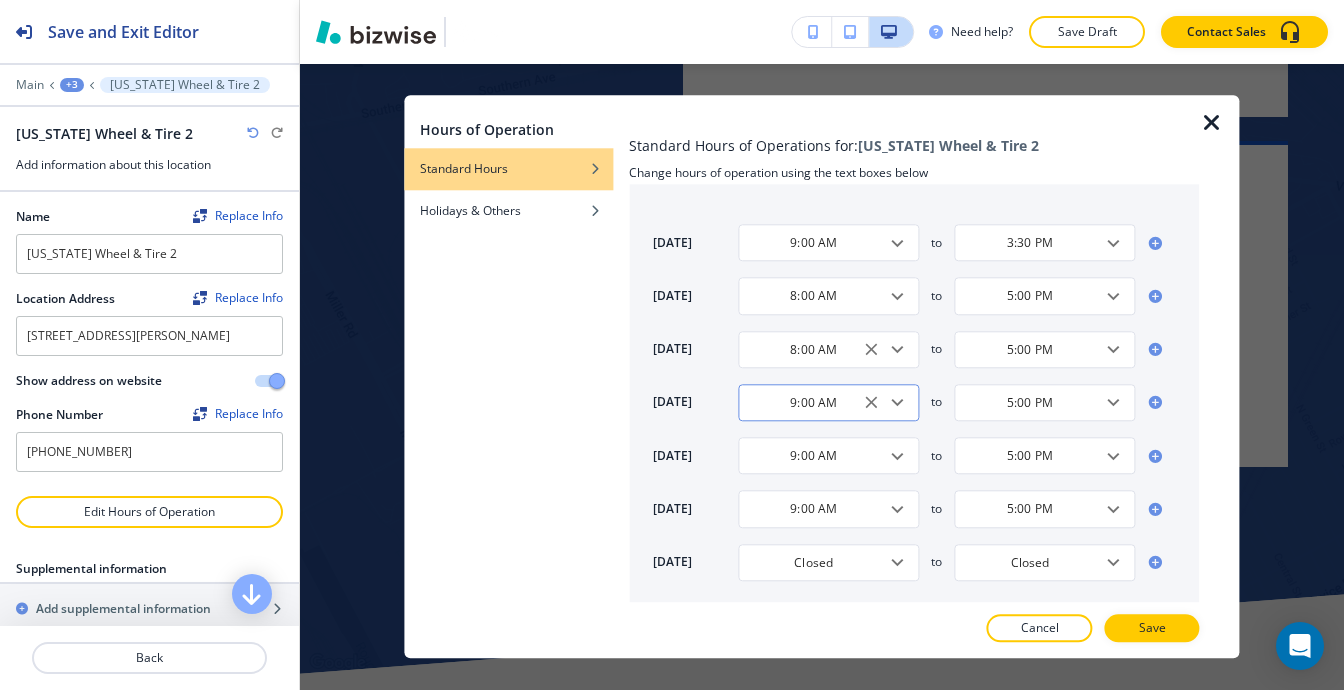 click on "9:00 AM" at bounding box center [813, 402] 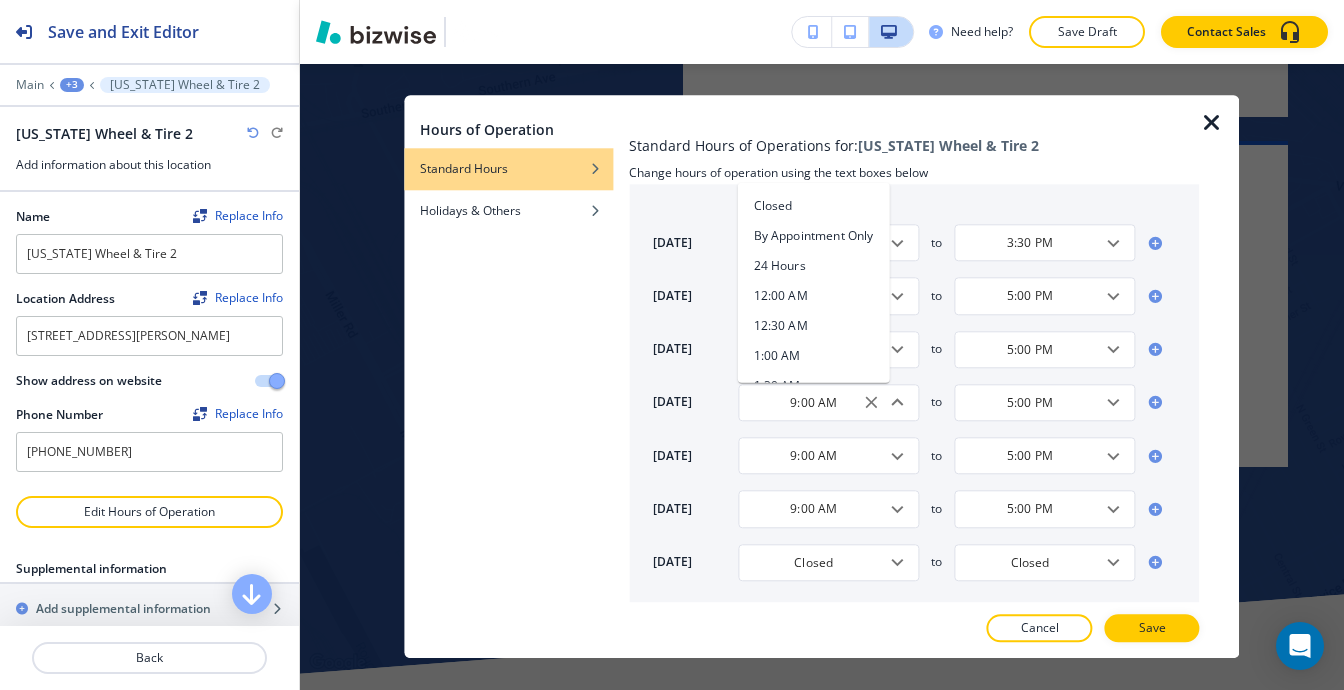 scroll, scrollTop: 468, scrollLeft: 0, axis: vertical 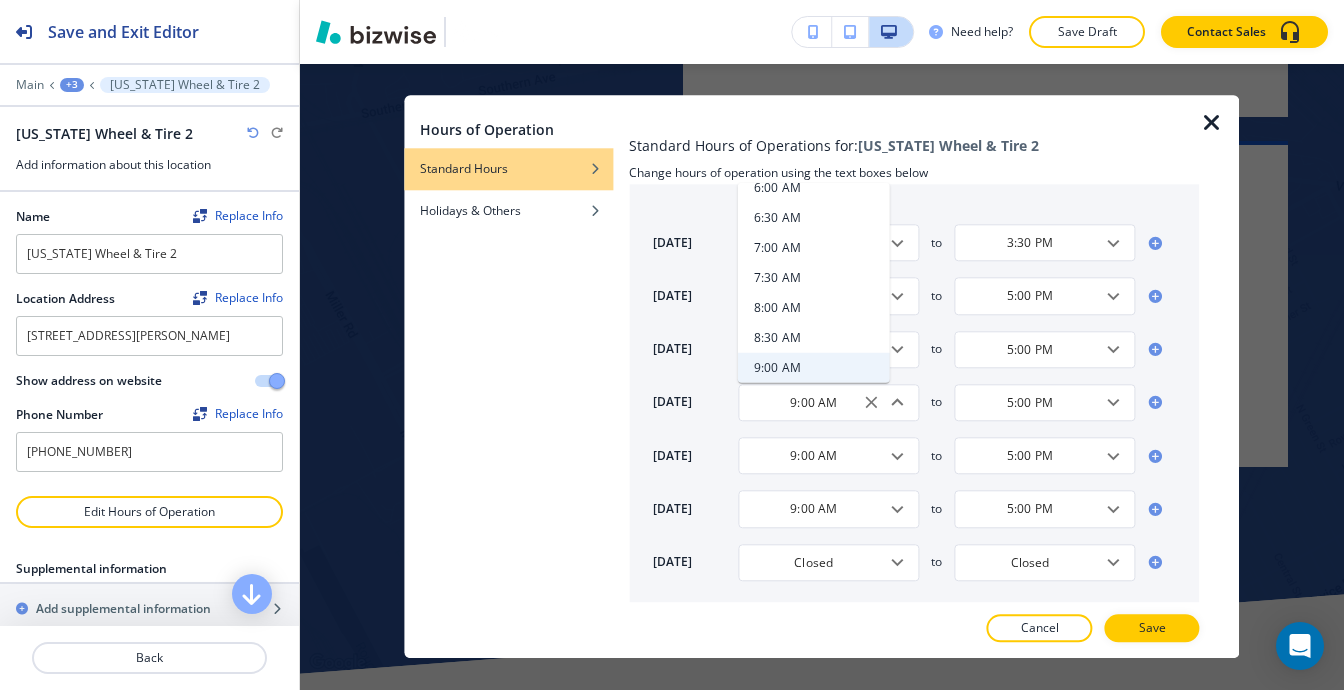 click on "8:00 AM" at bounding box center [814, 308] 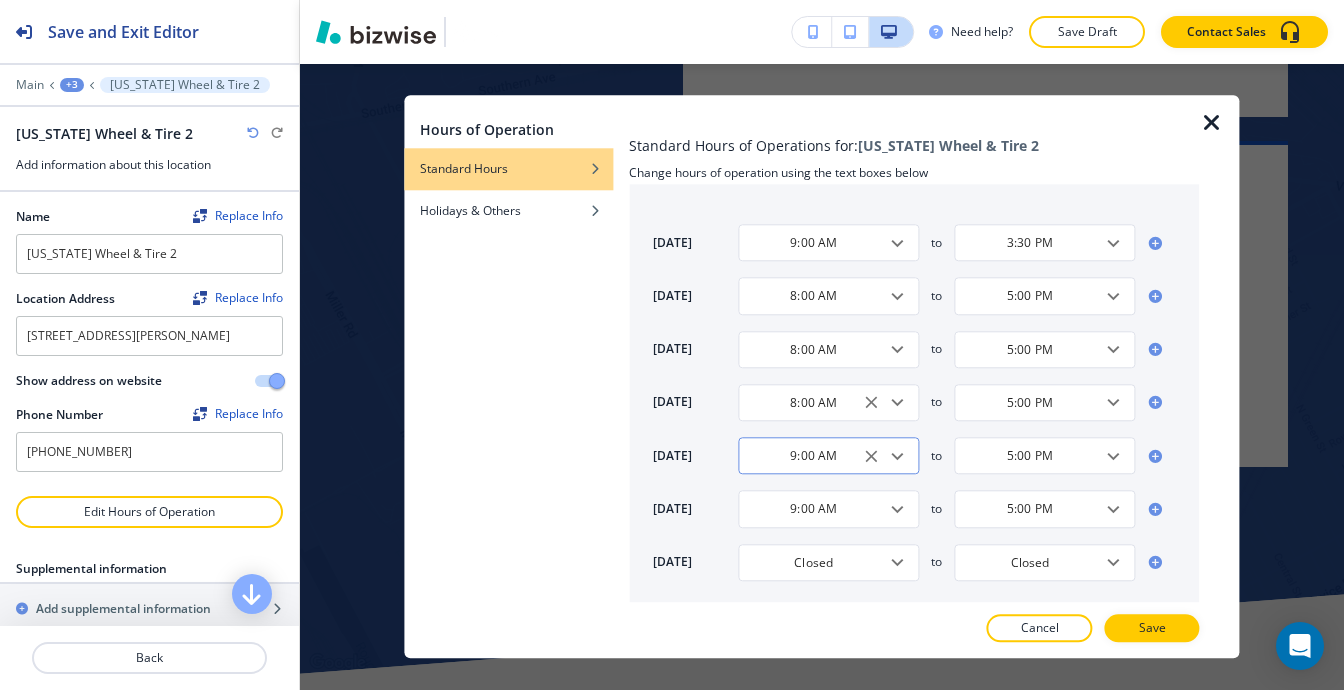 click on "9:00 AM" at bounding box center [813, 455] 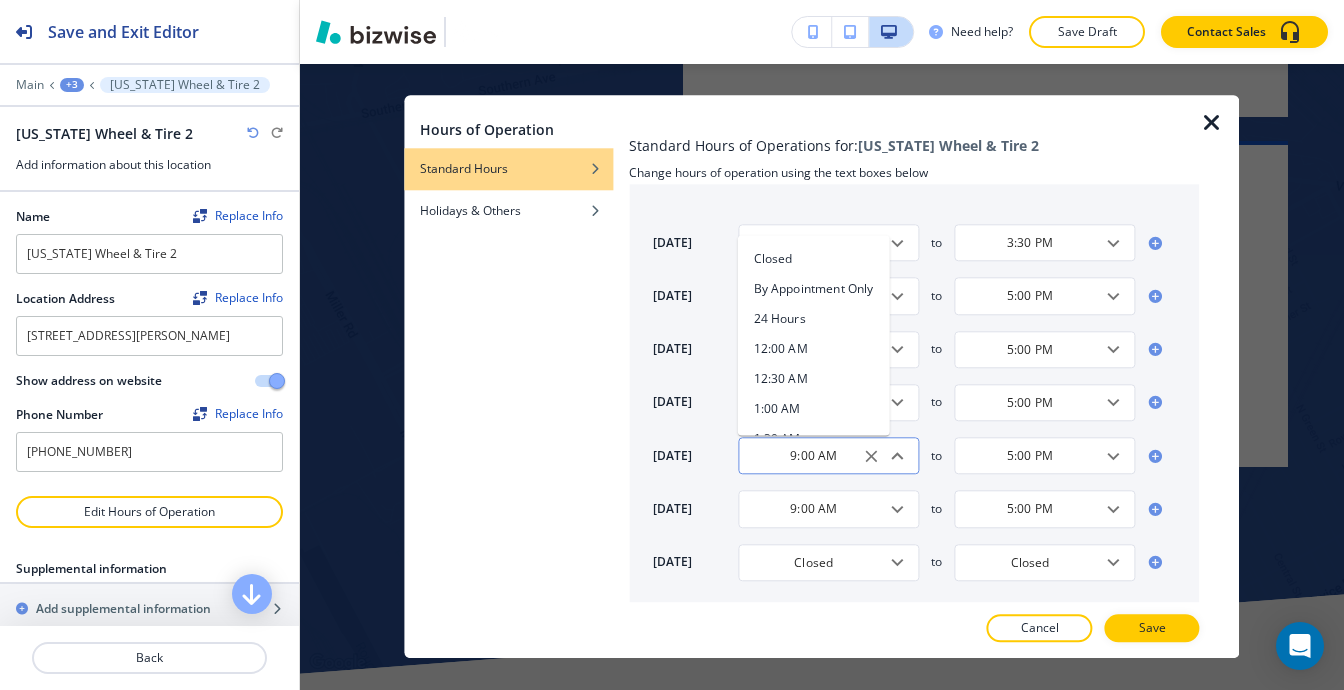 scroll, scrollTop: 468, scrollLeft: 0, axis: vertical 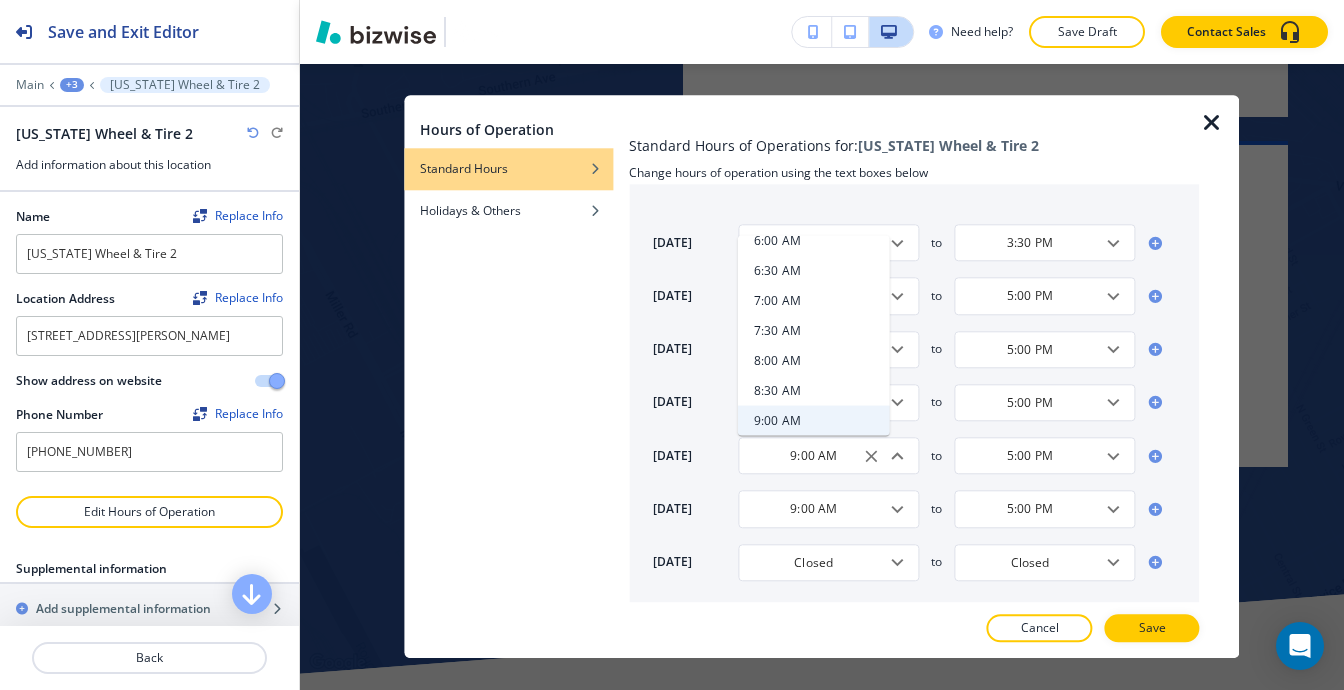 click on "8:00 AM" at bounding box center (814, 361) 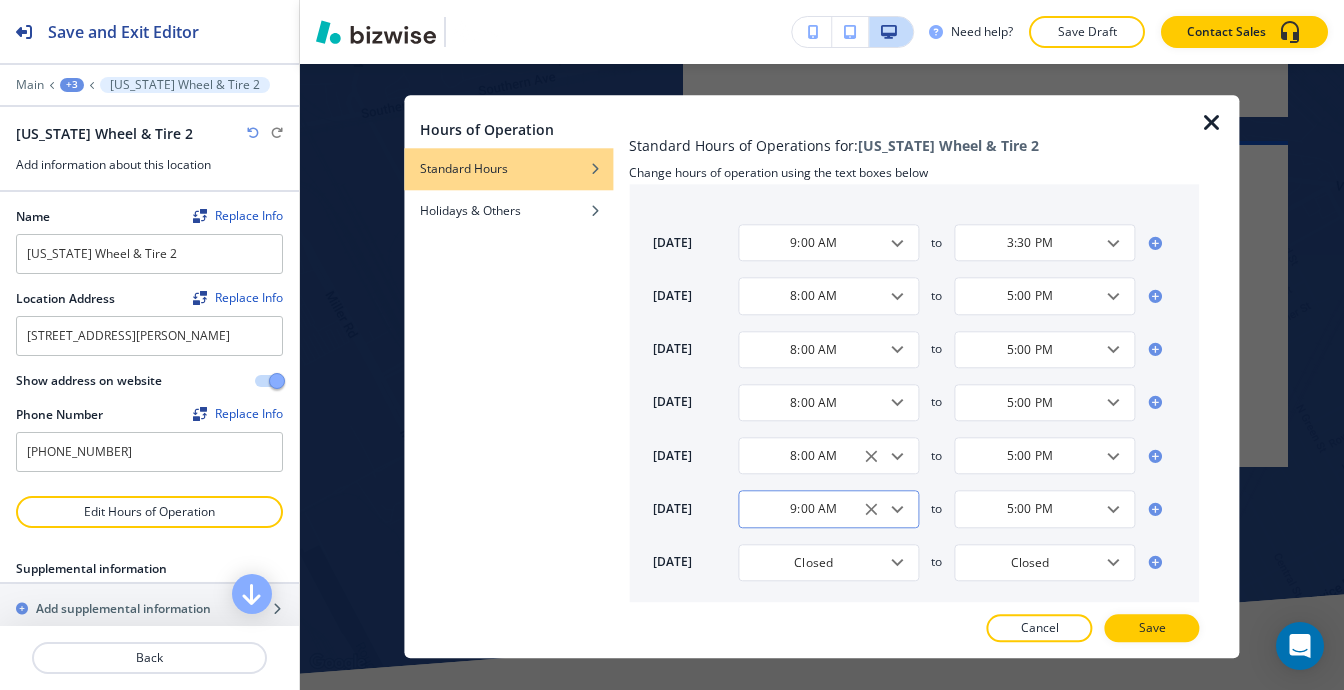click on "9:00 AM" at bounding box center [813, 509] 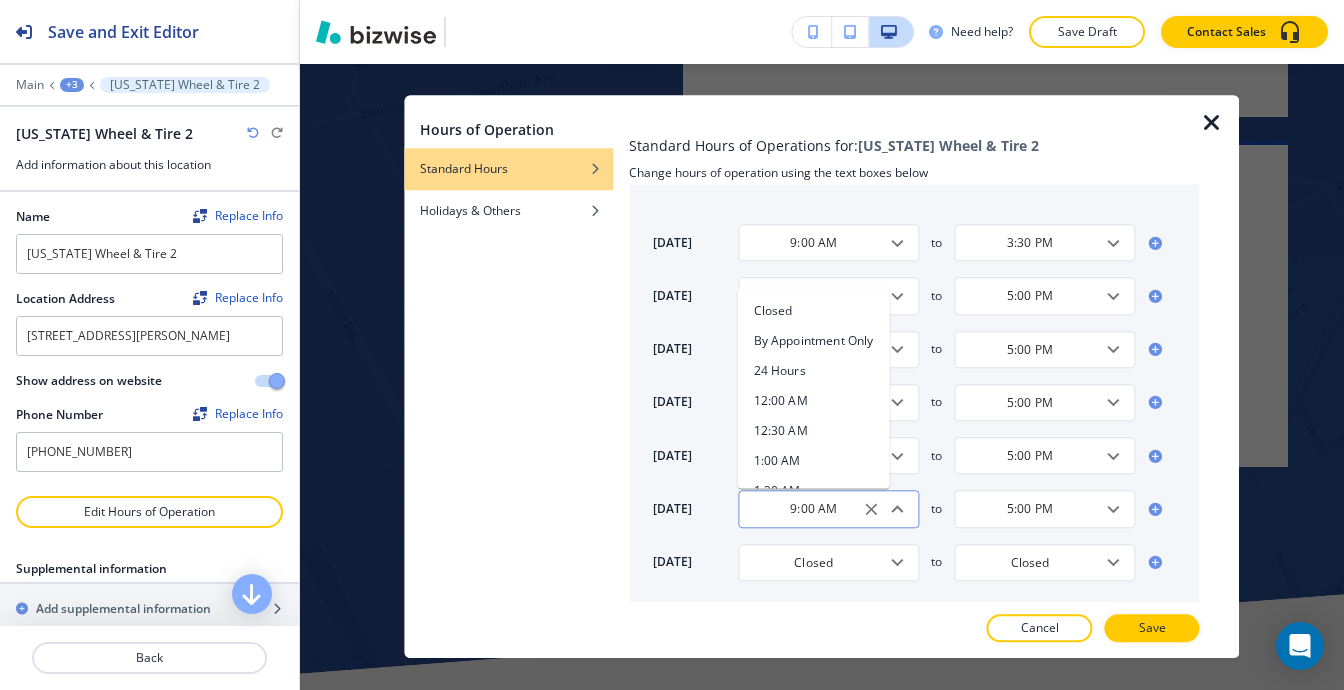scroll, scrollTop: 468, scrollLeft: 0, axis: vertical 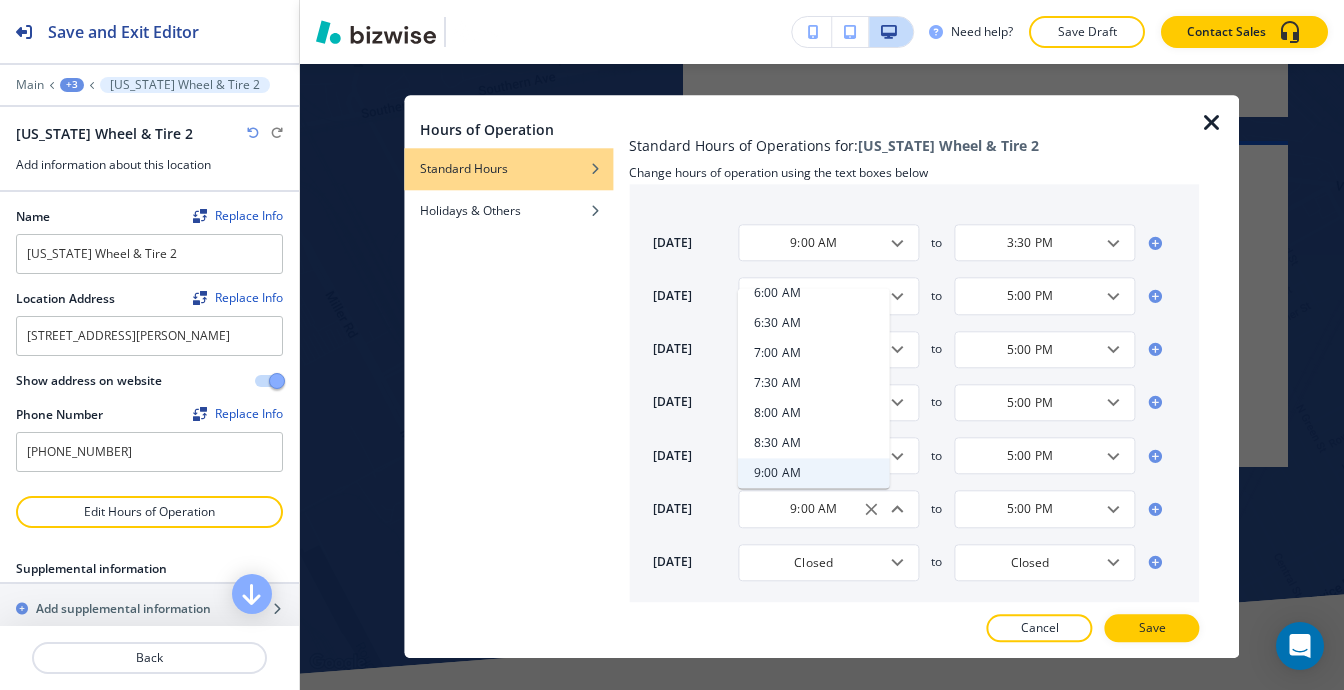 click on "8:00 AM" at bounding box center (814, 414) 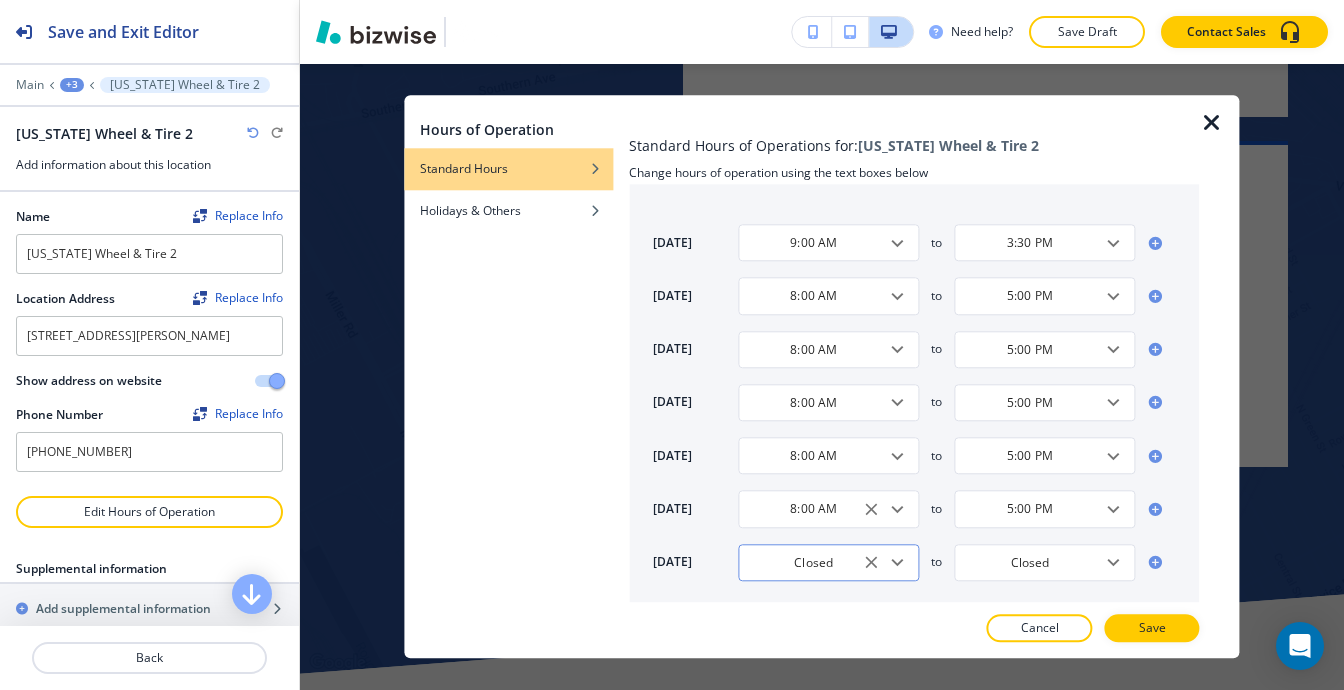 click on "Closed ​" at bounding box center [828, 562] 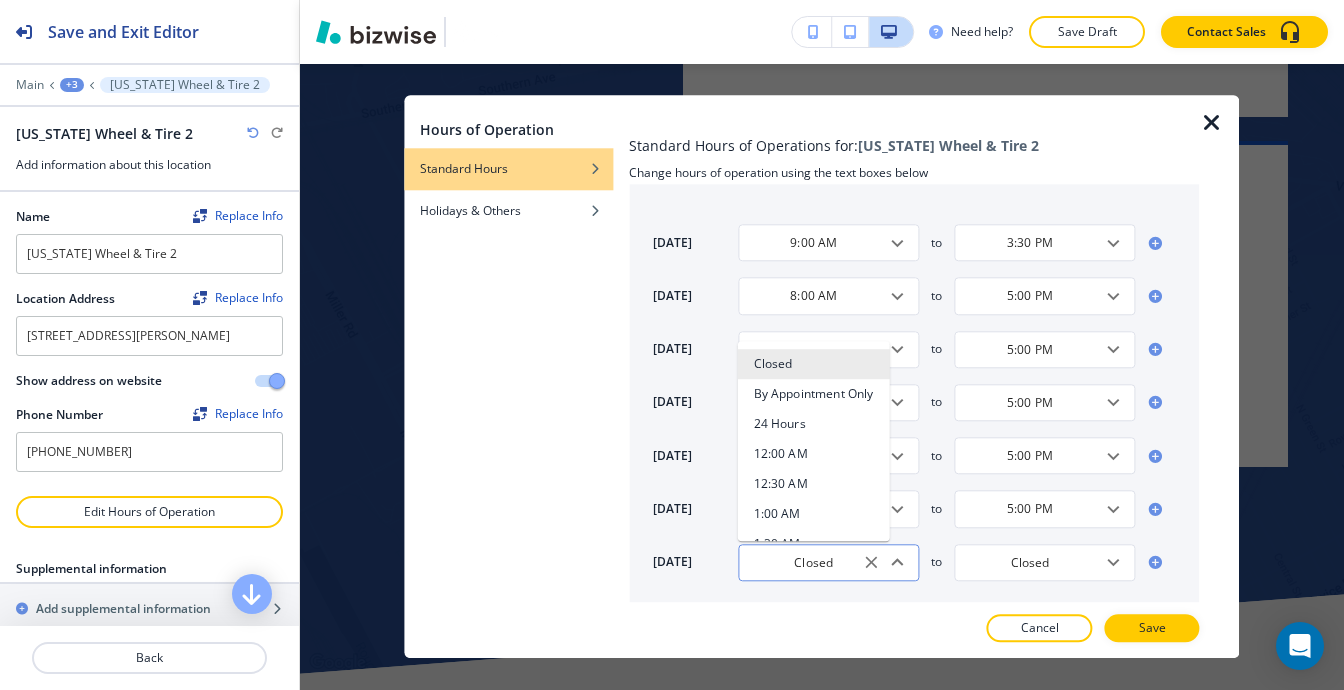 click on "Closed" at bounding box center (813, 562) 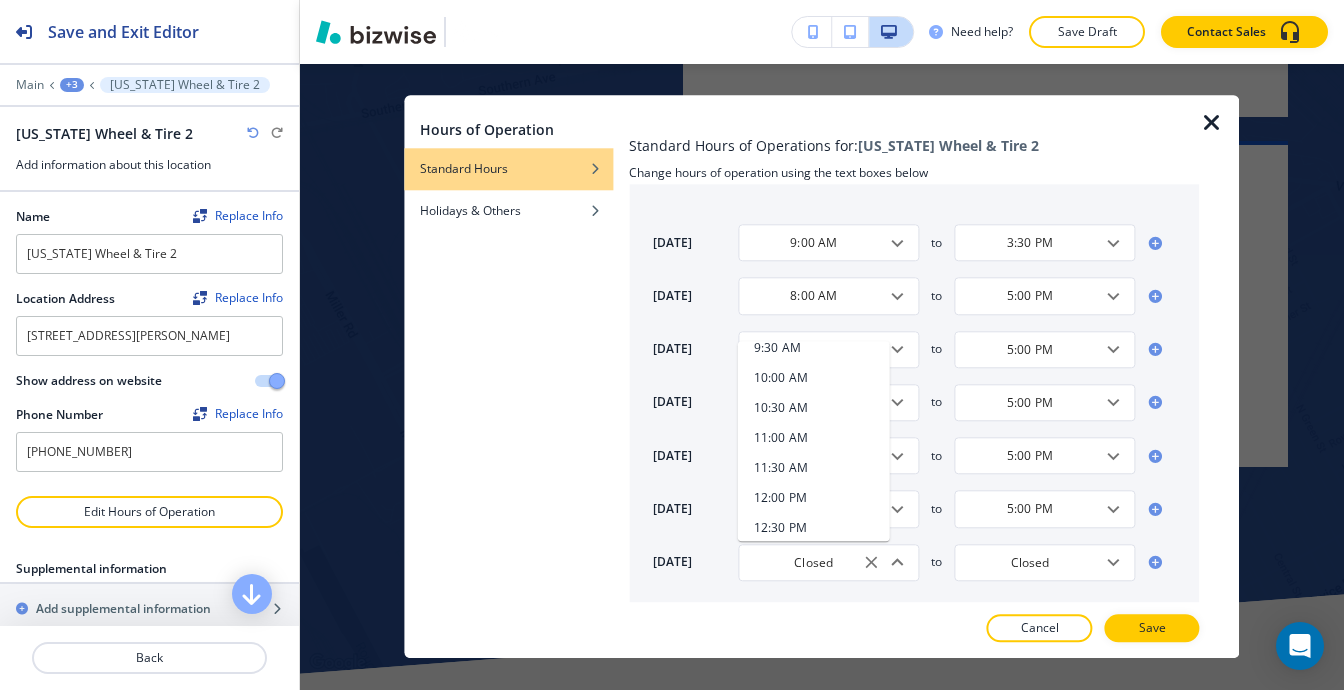 scroll, scrollTop: 500, scrollLeft: 0, axis: vertical 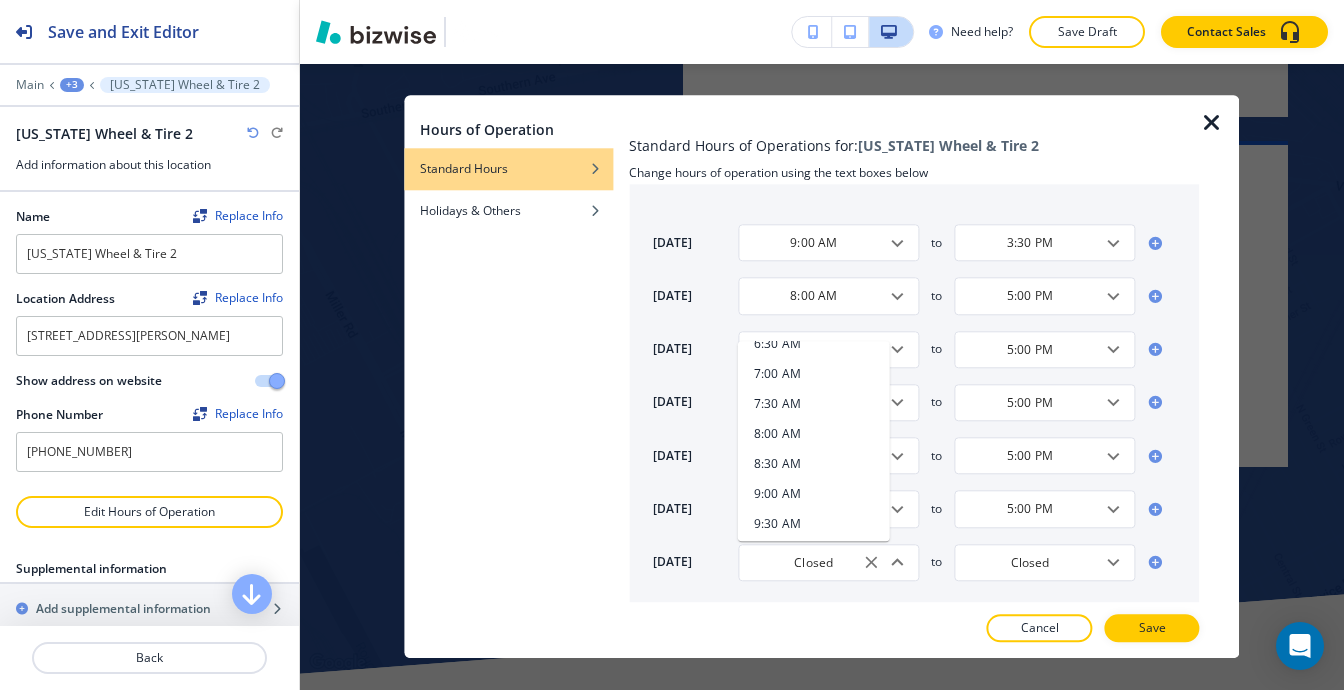 click on "8:00 AM" at bounding box center (814, 435) 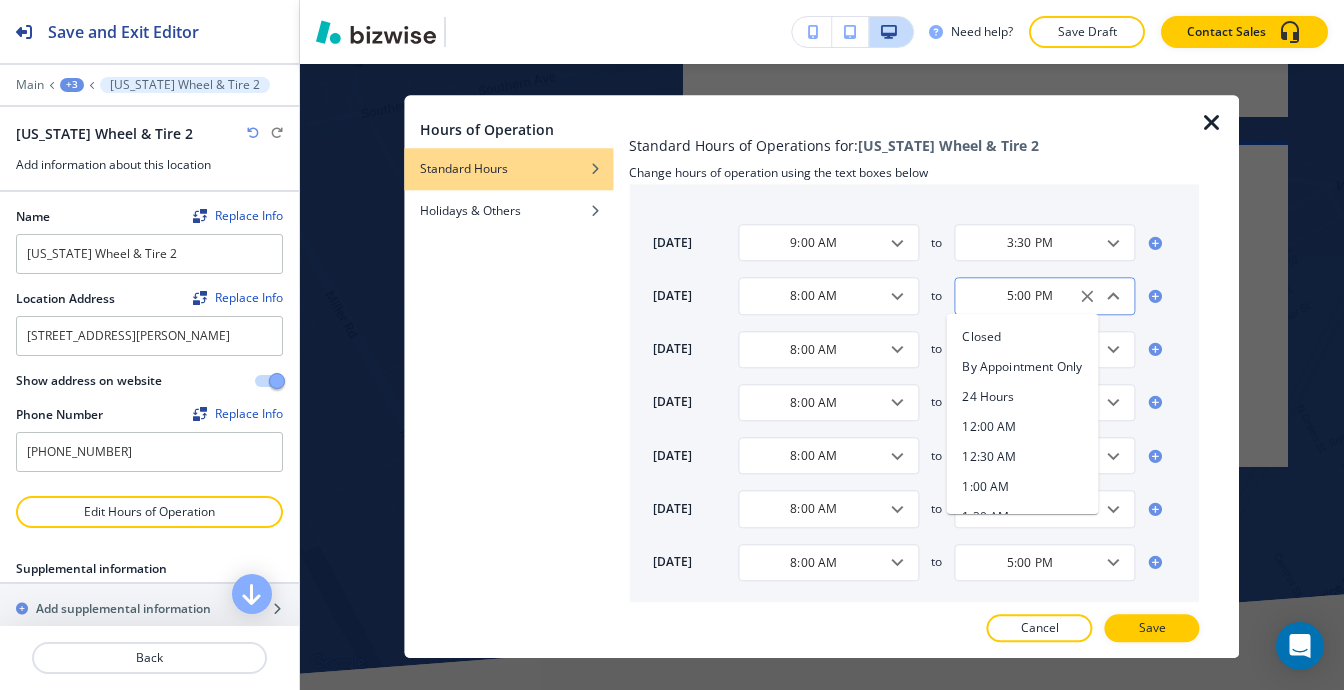 click on "5:00 PM" at bounding box center (1029, 296) 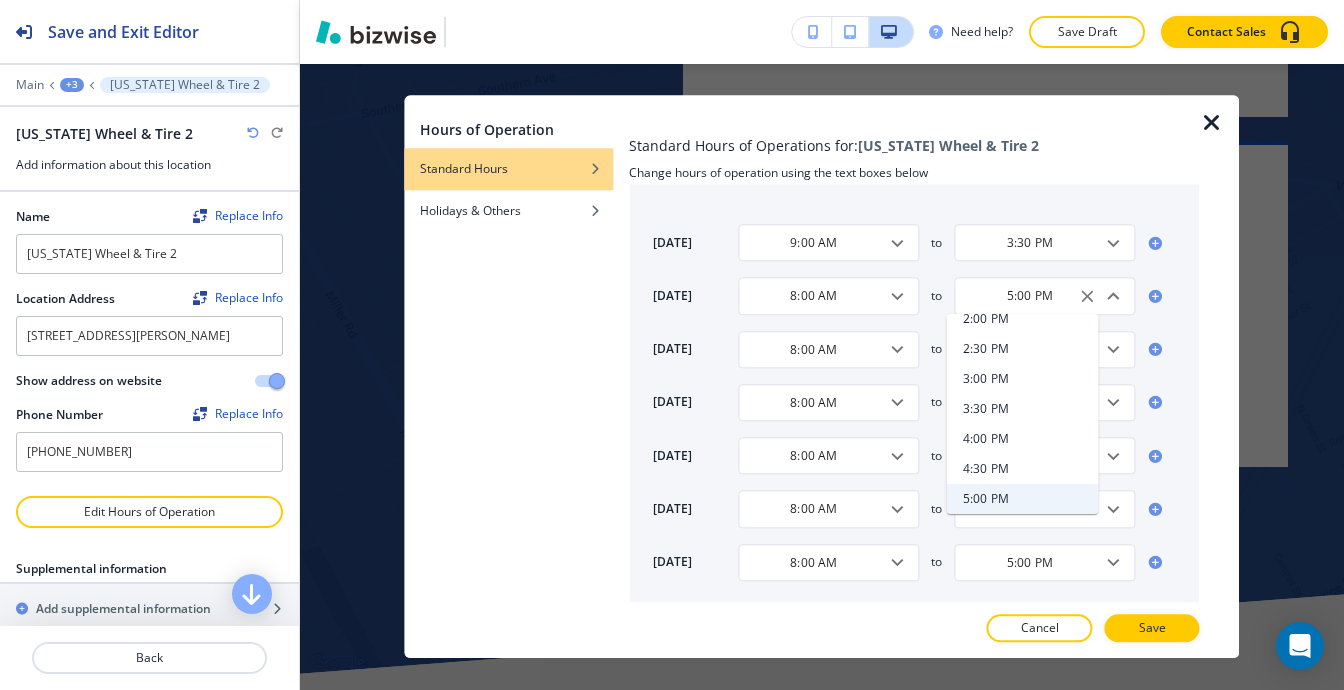 scroll, scrollTop: 1148, scrollLeft: 0, axis: vertical 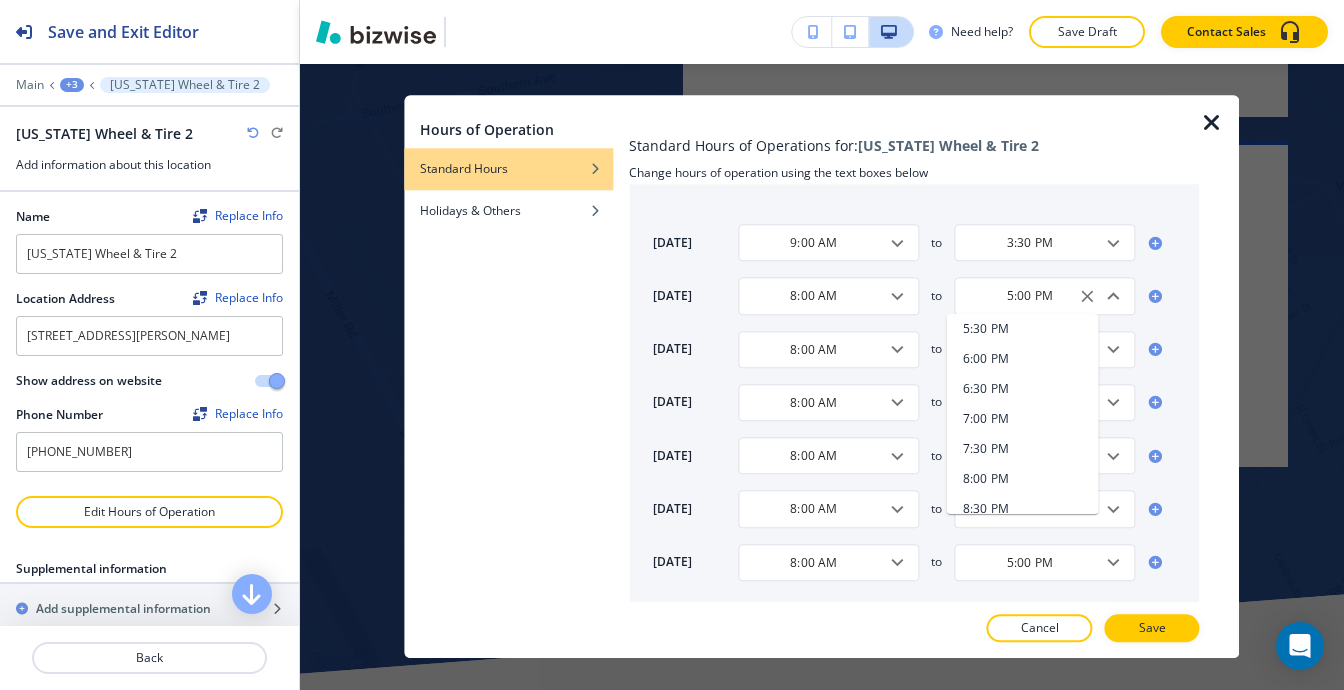 click on "7:00 PM" at bounding box center (986, 419) 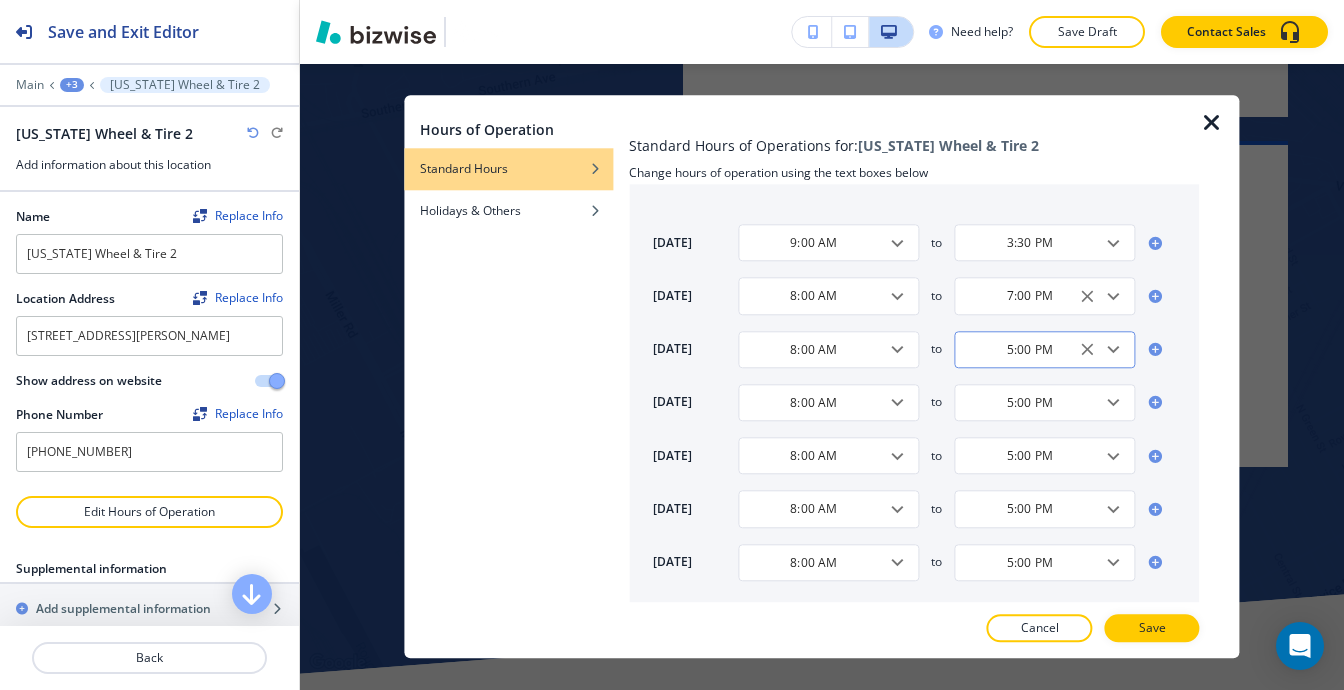click on "5:00 PM ​" at bounding box center (1044, 349) 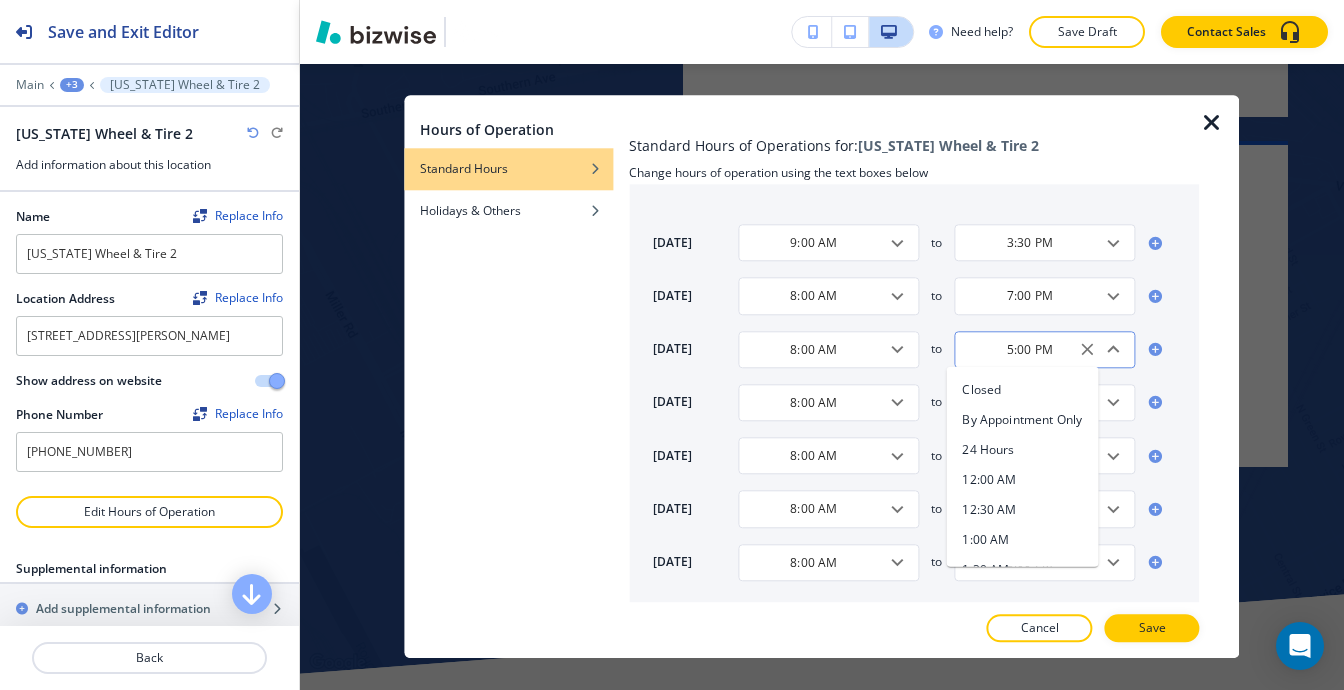 scroll, scrollTop: 948, scrollLeft: 0, axis: vertical 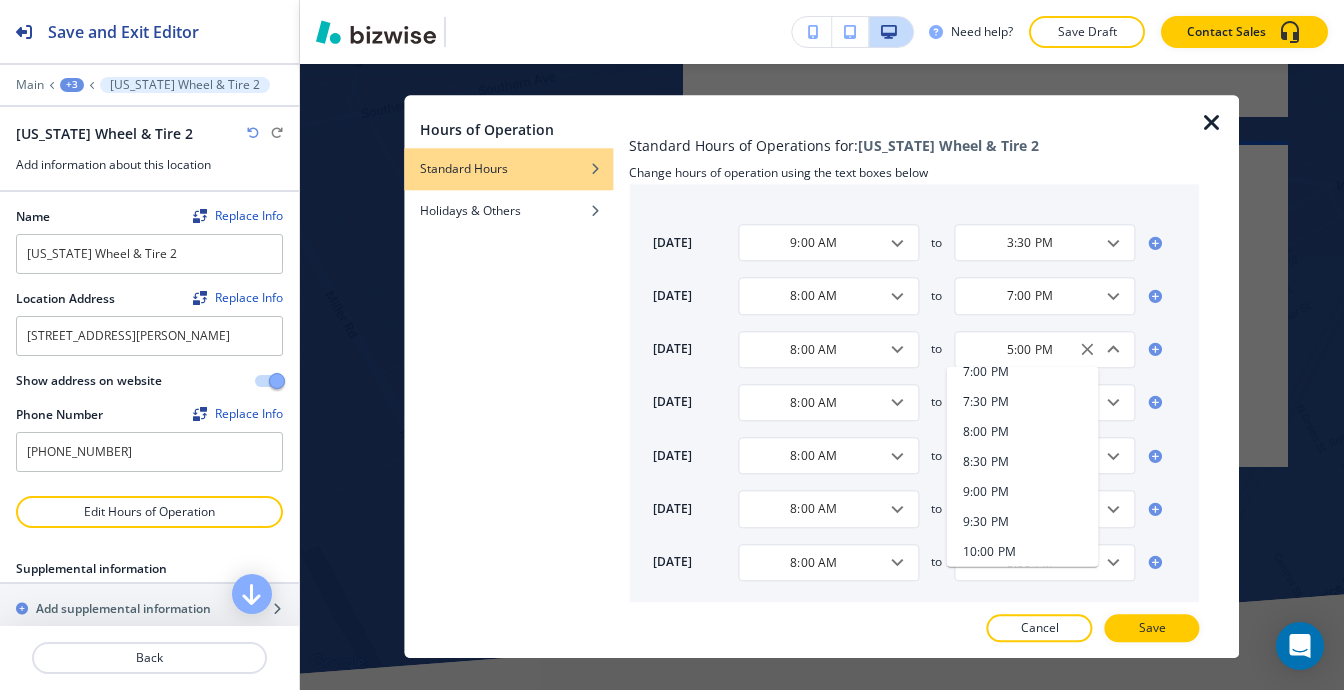click on "7:00 PM" at bounding box center [1023, 372] 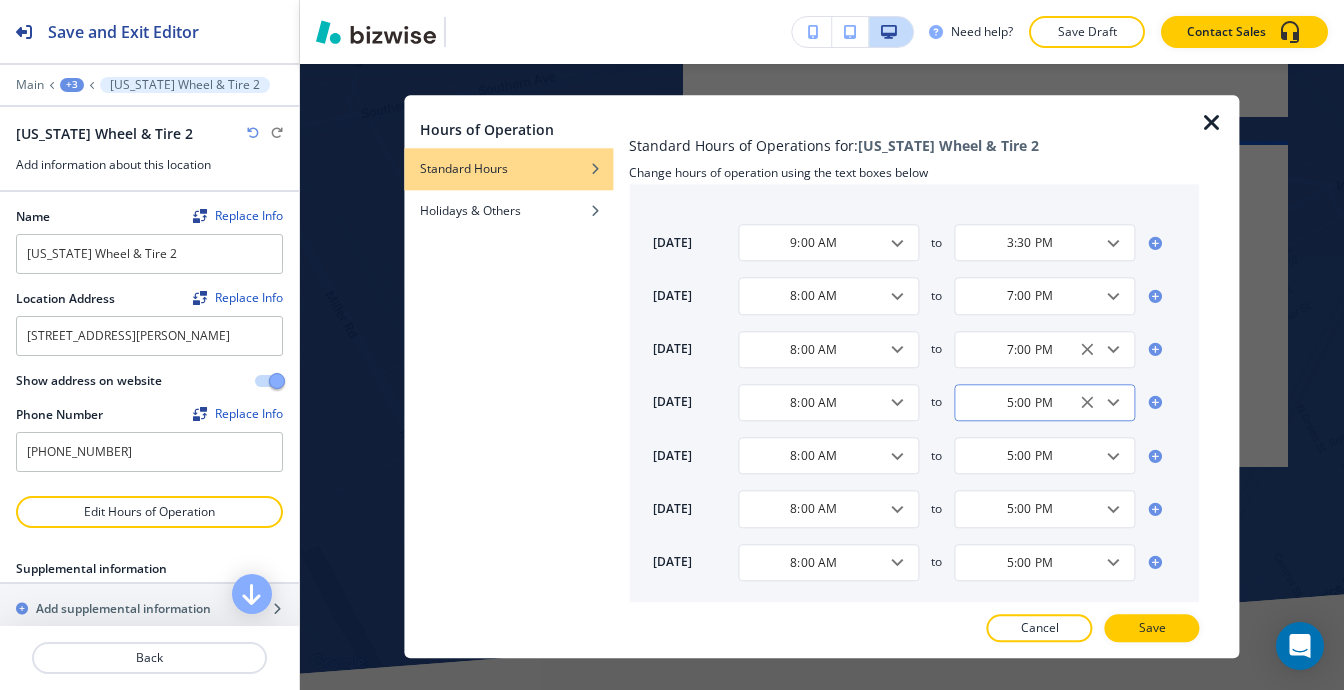click on "5:00 PM ​" at bounding box center (1044, 402) 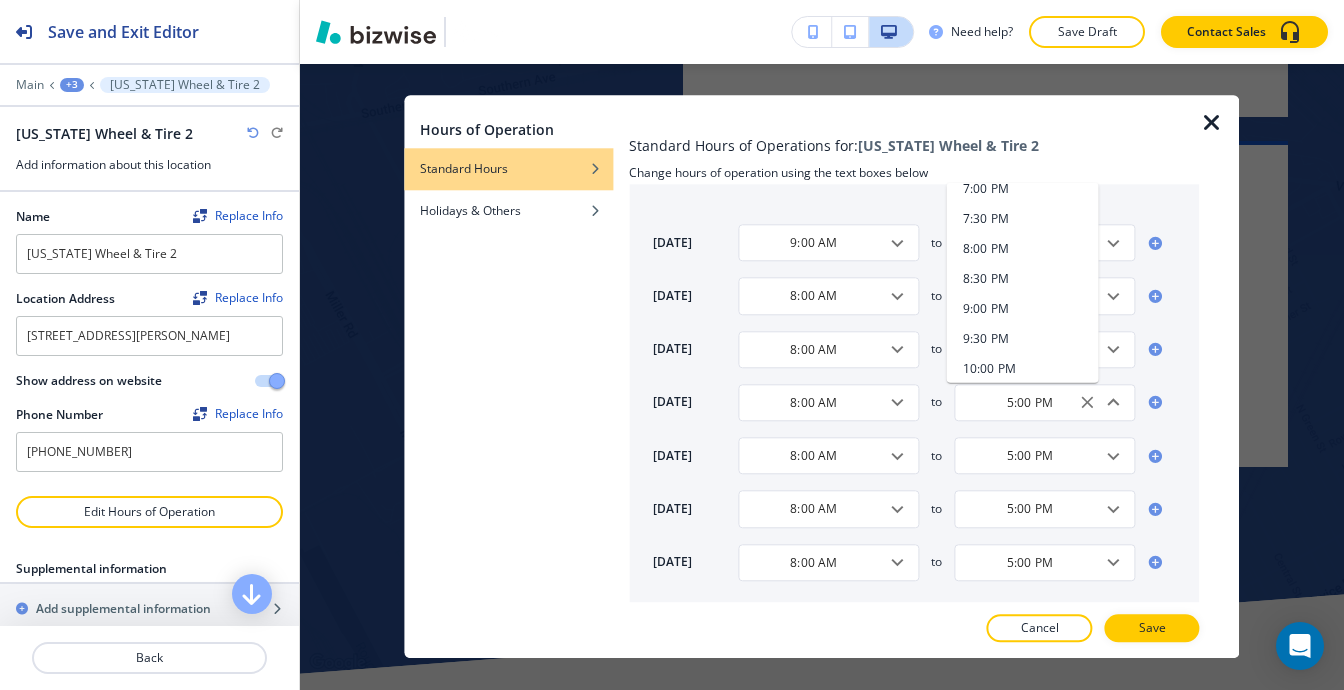 scroll, scrollTop: 1248, scrollLeft: 0, axis: vertical 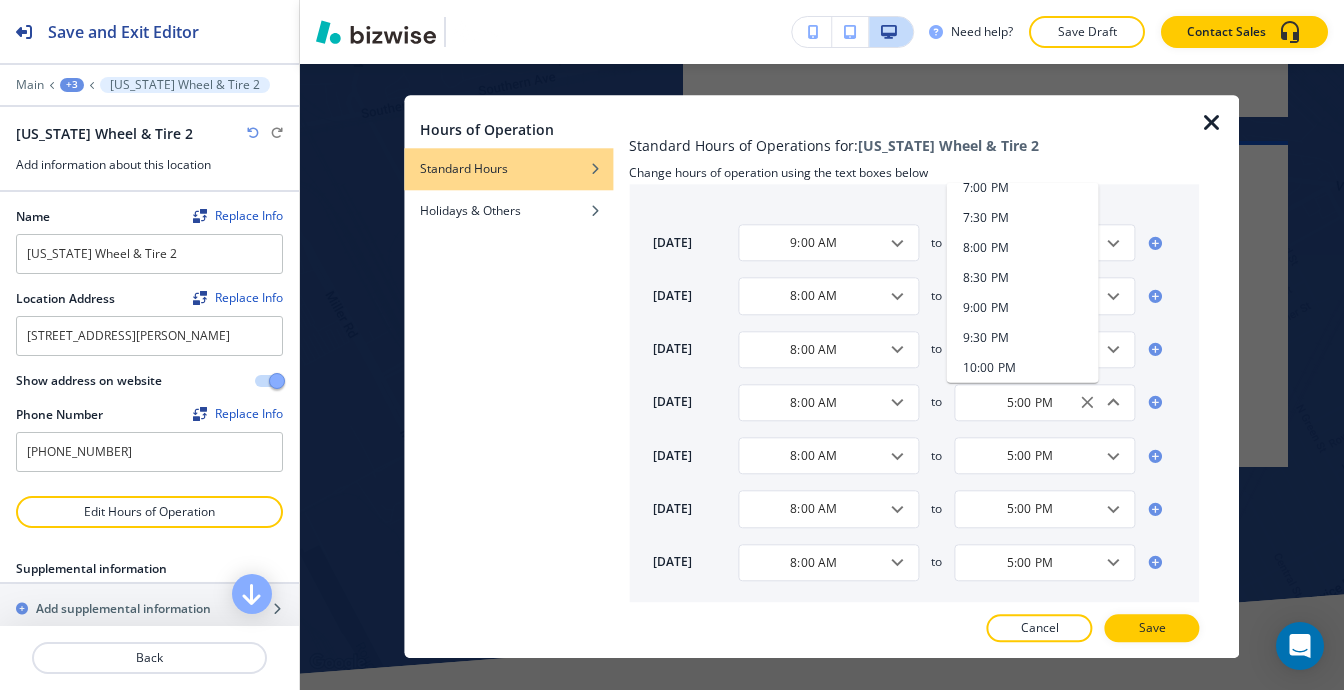 click on "7:00 PM" at bounding box center [1023, 188] 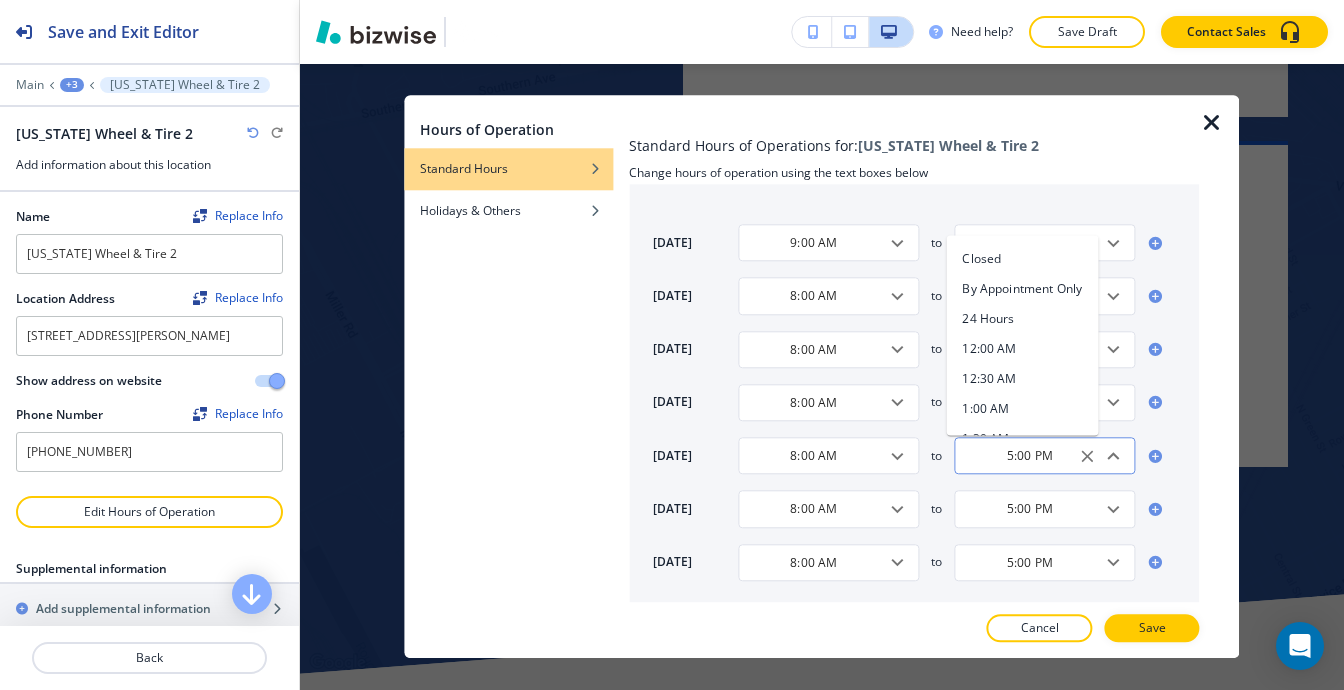 click on "5:00 PM" at bounding box center [1029, 455] 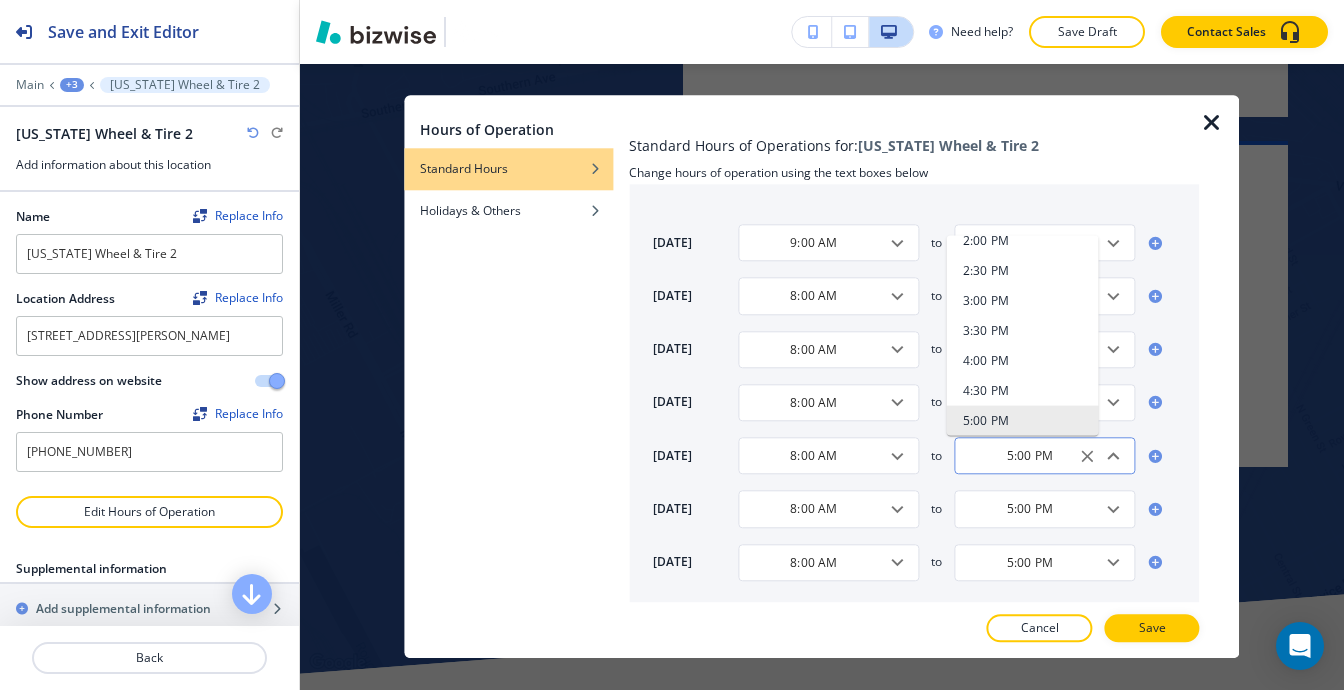 click on "5:00 PM" at bounding box center (1029, 455) 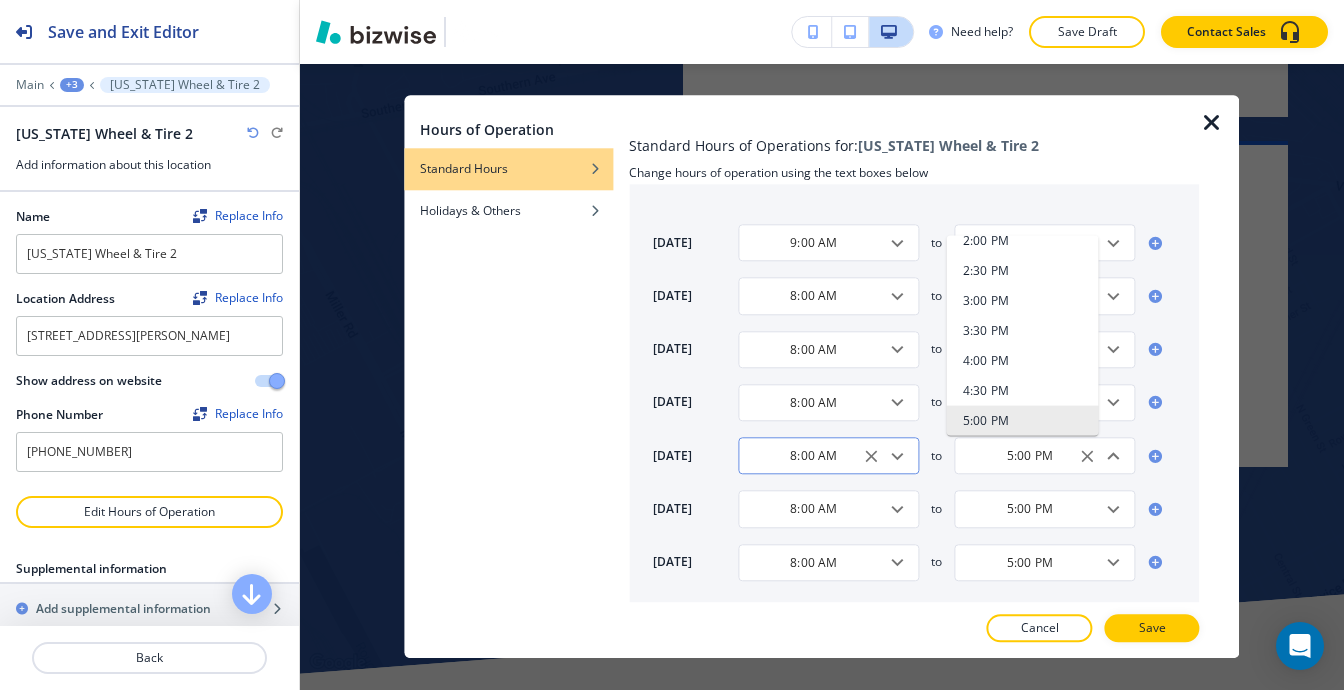 drag, startPoint x: 1040, startPoint y: 455, endPoint x: 872, endPoint y: 451, distance: 168.0476 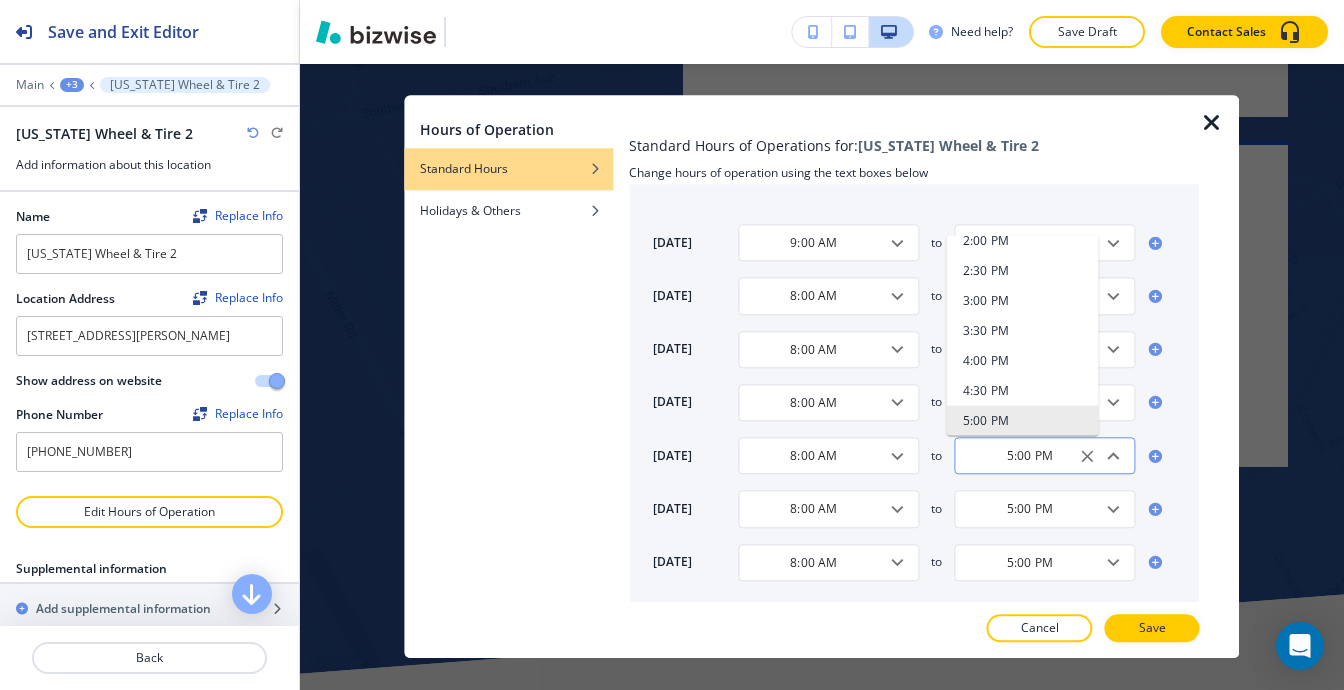click on "5:00 PM ​" at bounding box center (1044, 455) 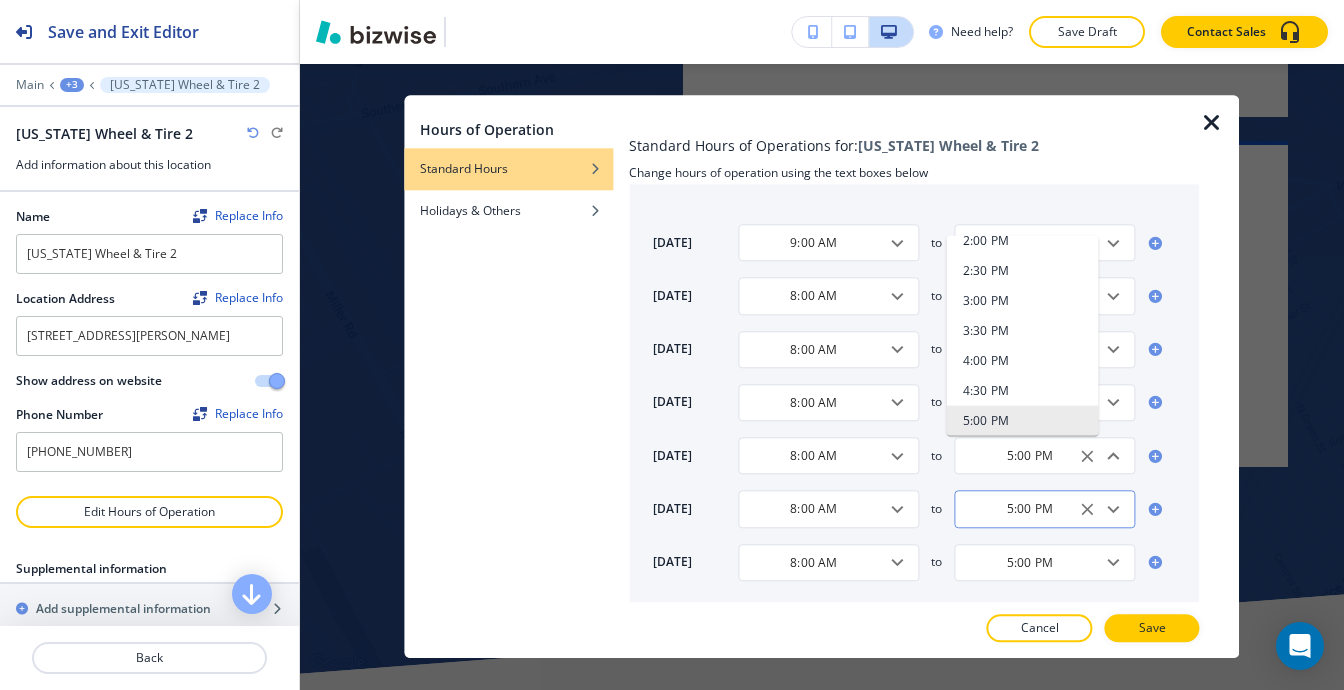 click on "5:00 PM" at bounding box center [1029, 509] 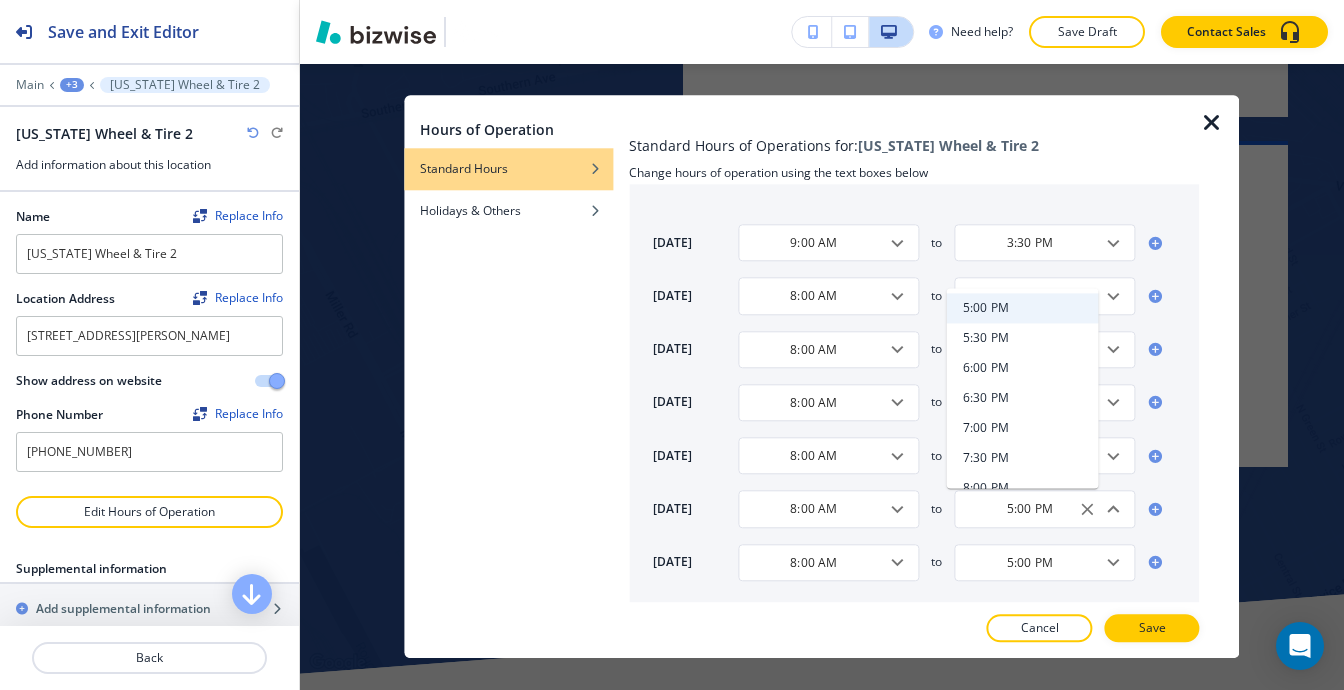 scroll, scrollTop: 1248, scrollLeft: 0, axis: vertical 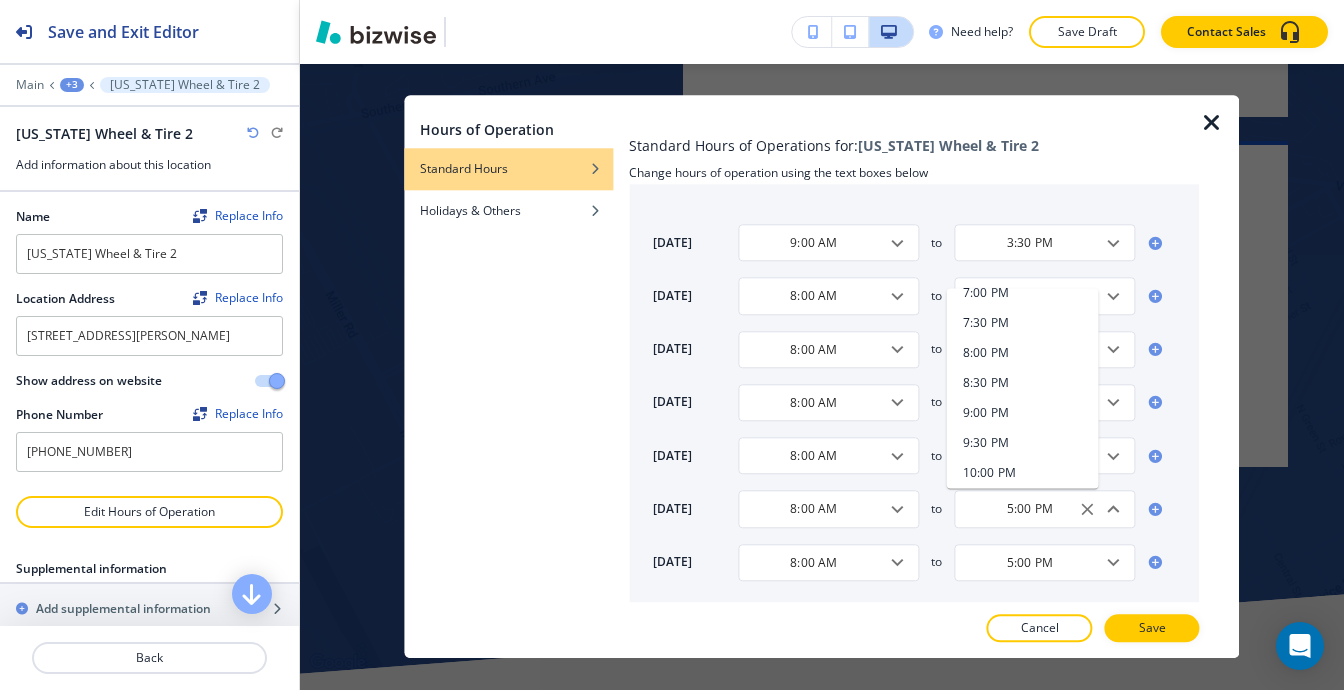click on "7:00 PM" at bounding box center [986, 294] 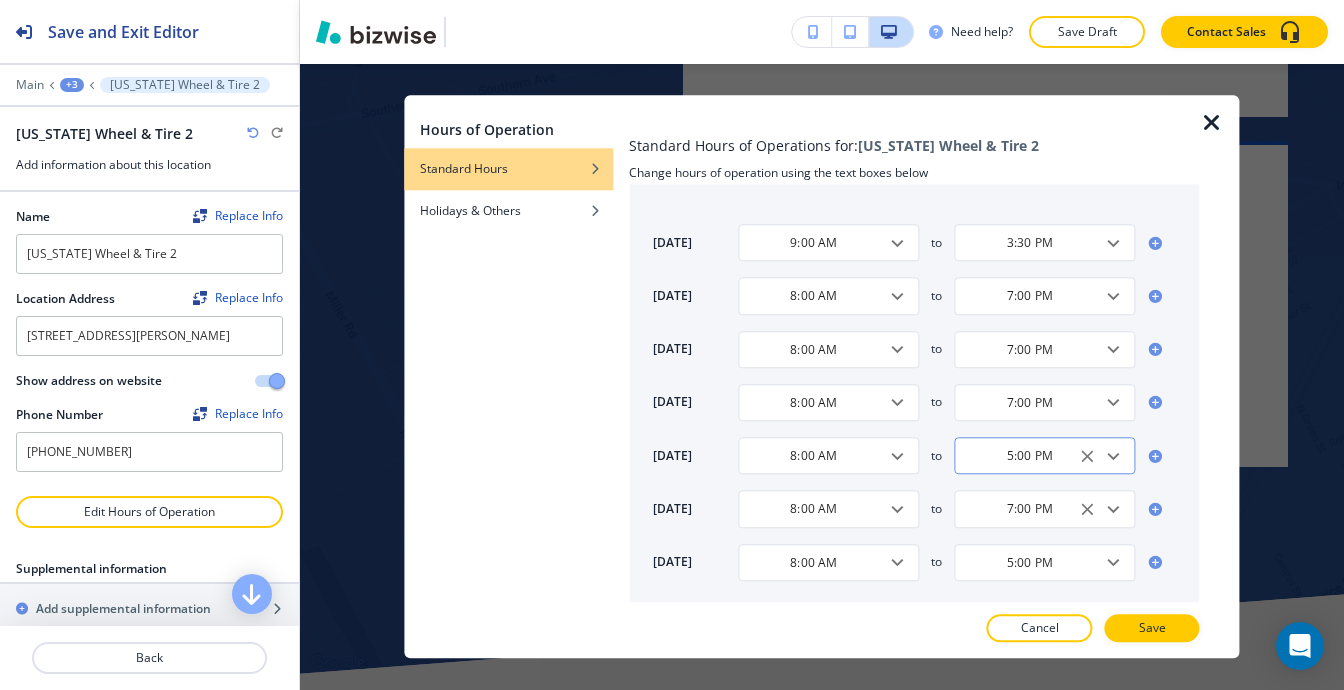click on "5:00 PM" at bounding box center (1029, 455) 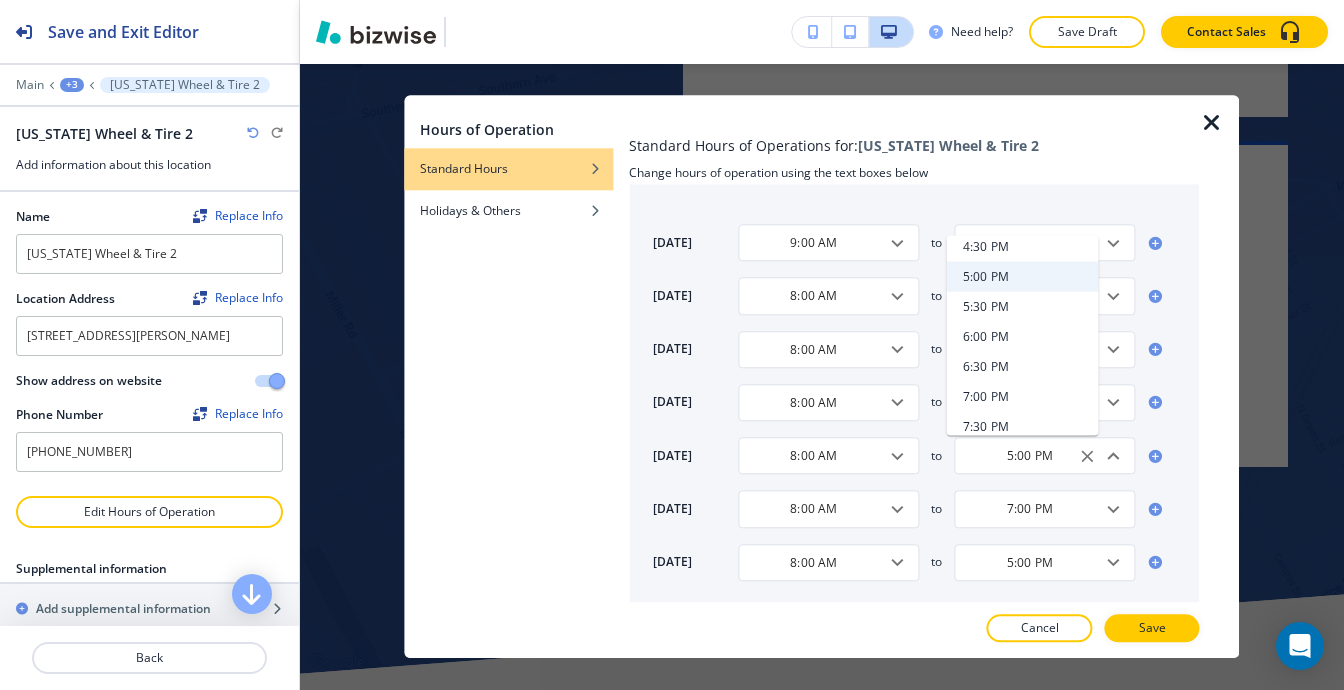 scroll, scrollTop: 1148, scrollLeft: 0, axis: vertical 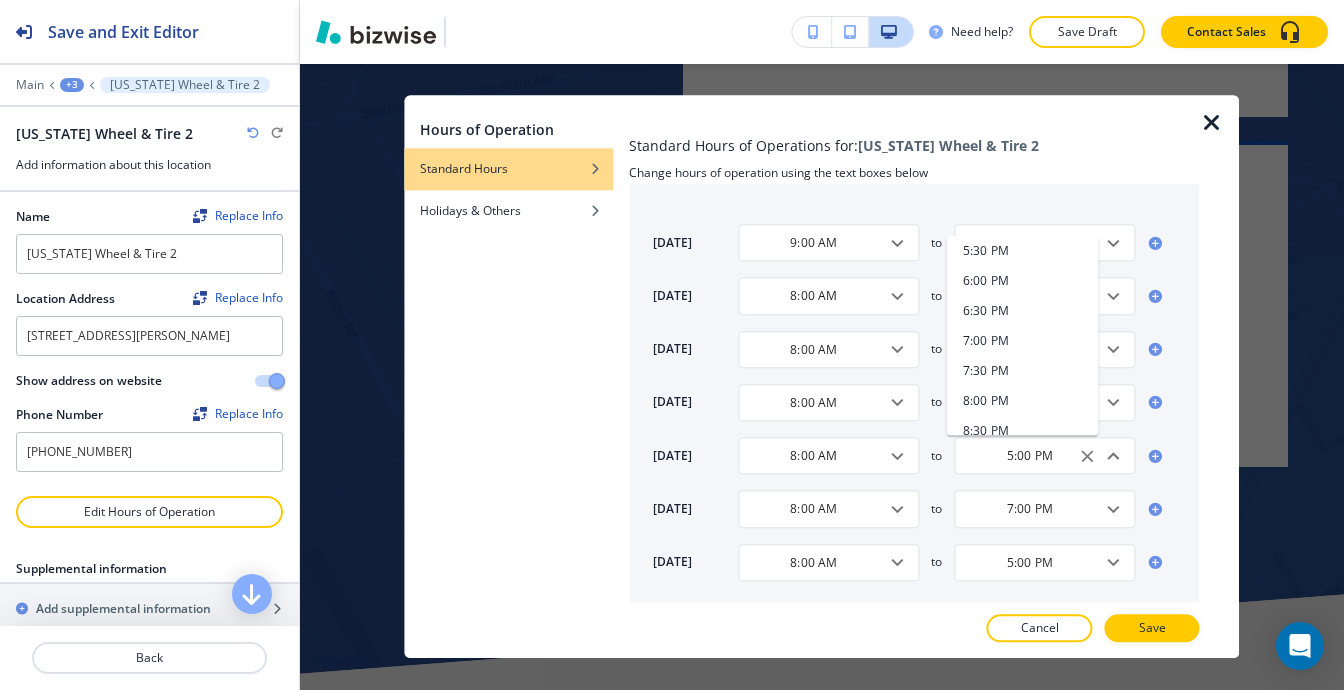 click on "7:00 PM" at bounding box center [1023, 341] 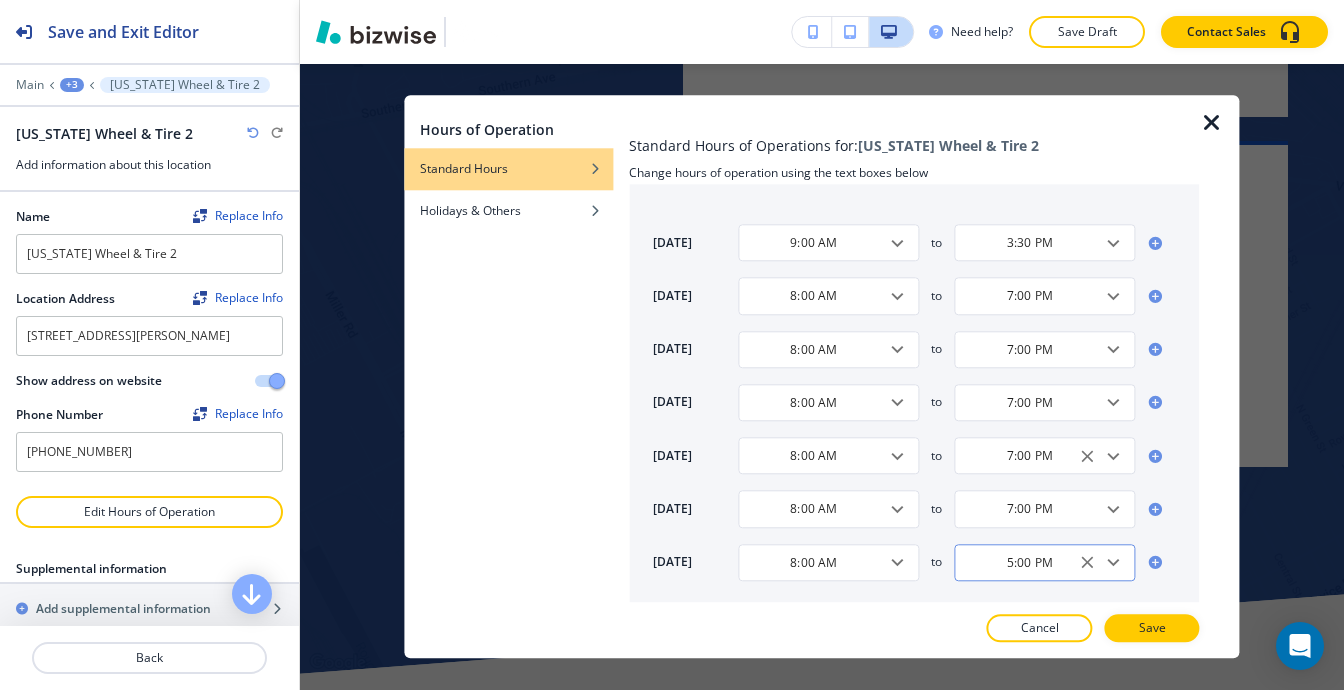 click on "5:00 PM" at bounding box center (1029, 562) 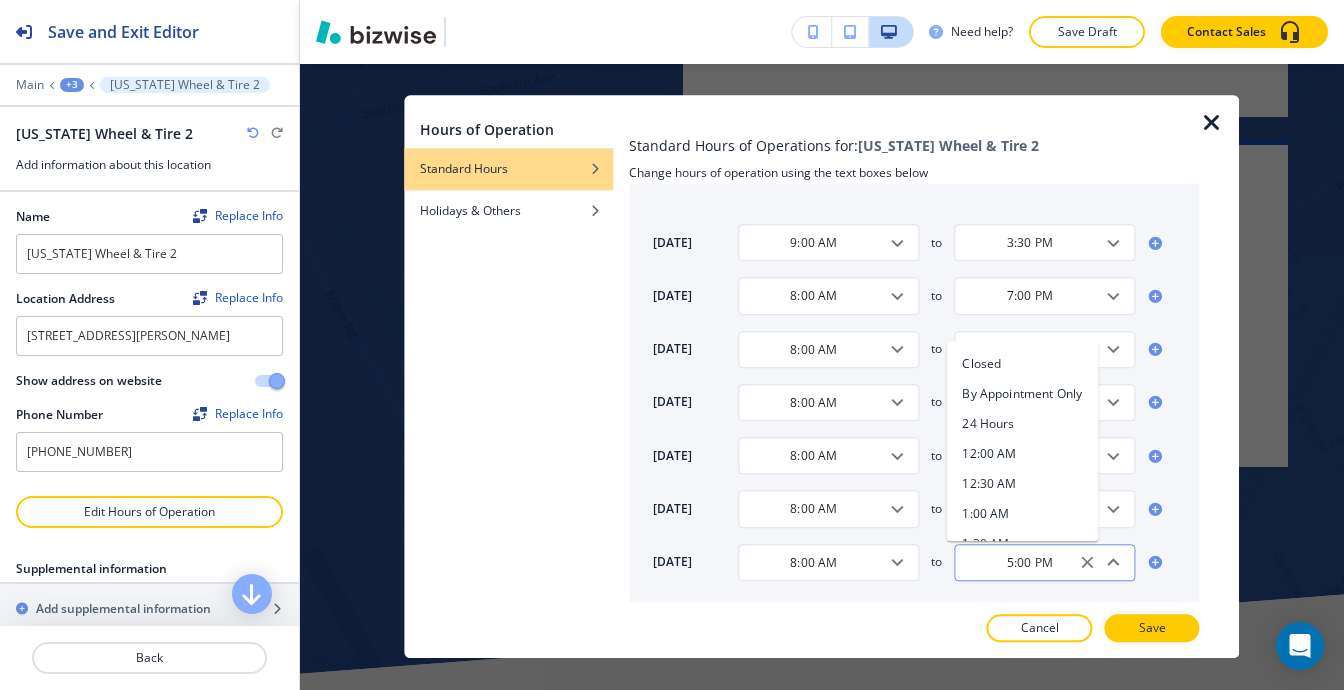 scroll, scrollTop: 948, scrollLeft: 0, axis: vertical 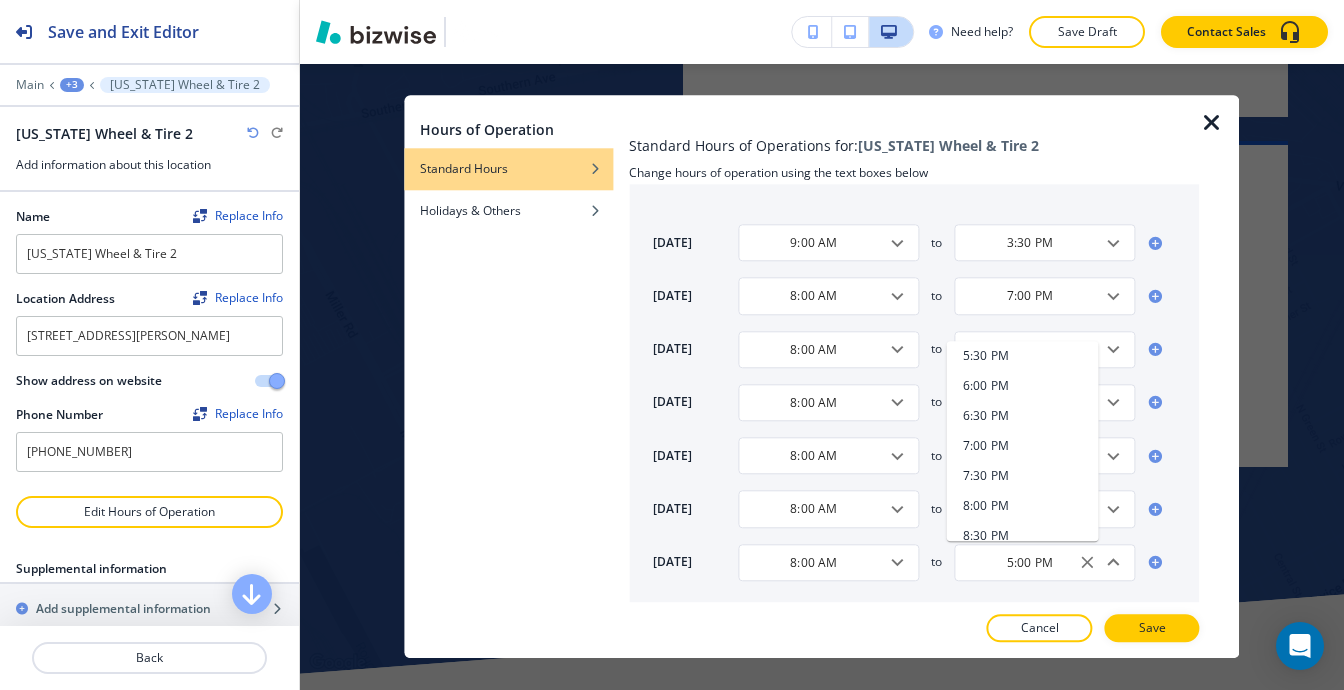 click on "7:00 PM" at bounding box center [1023, 447] 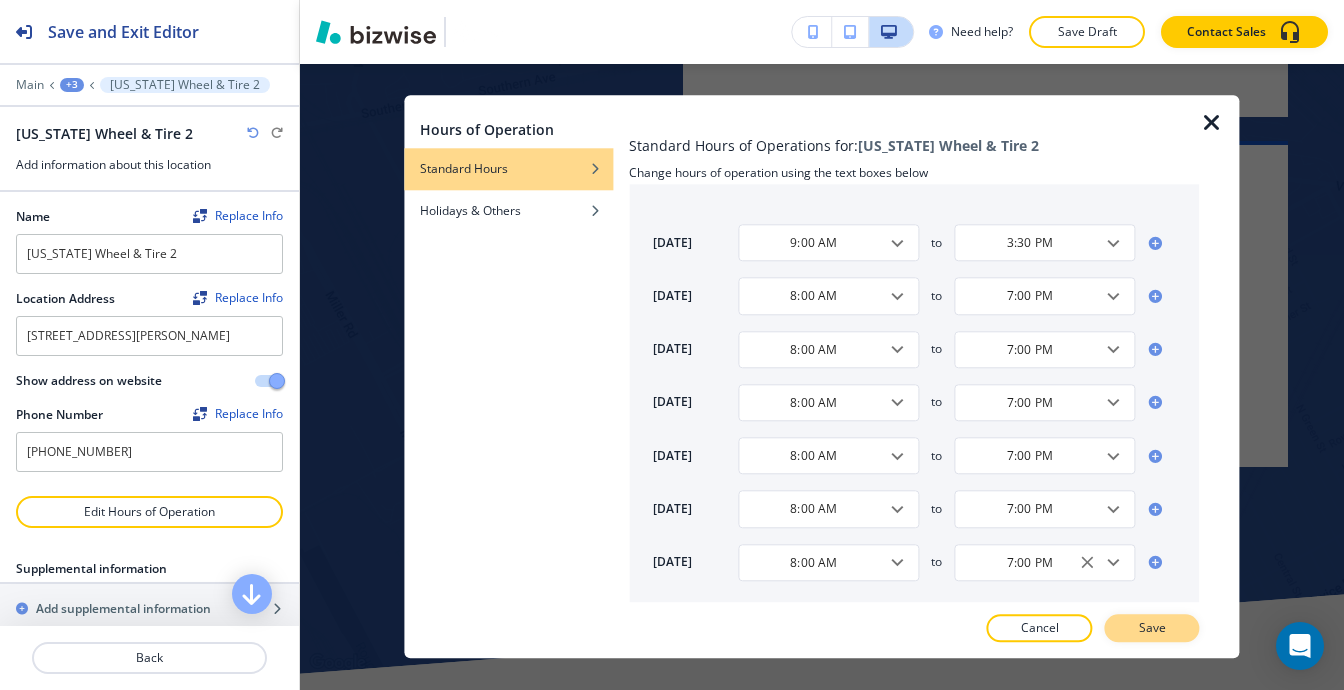 click on "Save" at bounding box center (1152, 629) 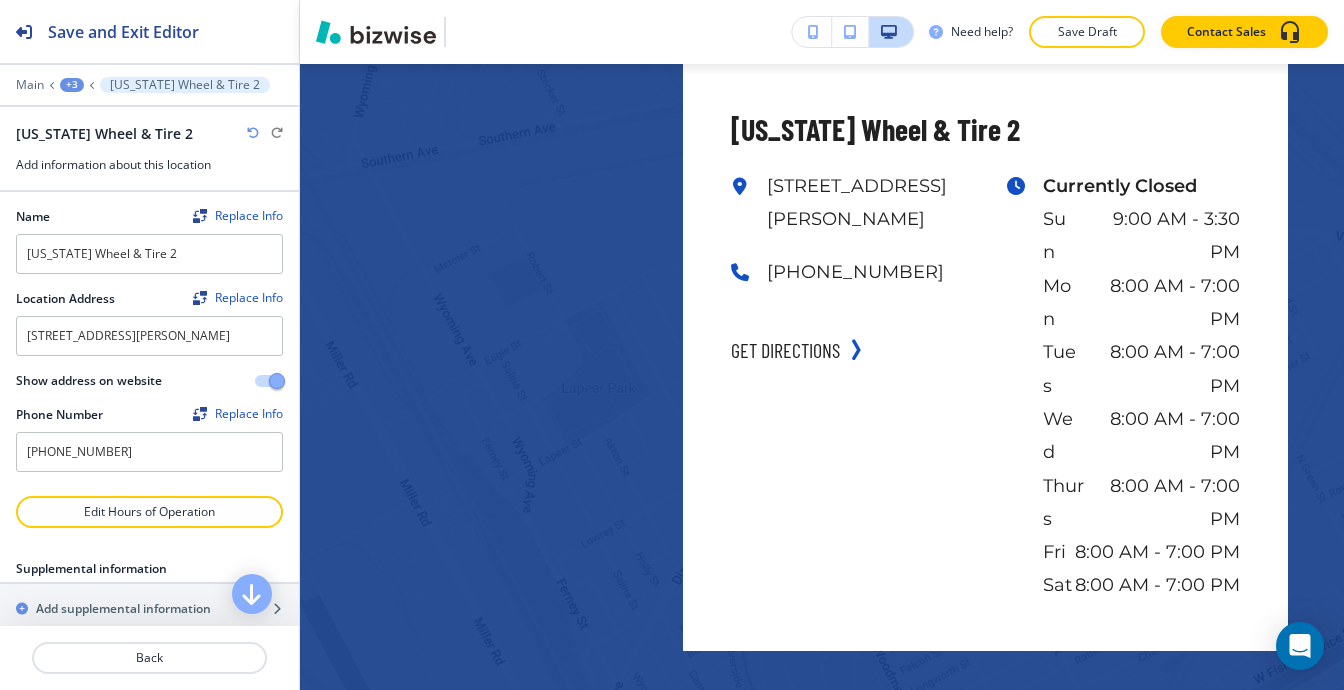 scroll, scrollTop: 38889, scrollLeft: 0, axis: vertical 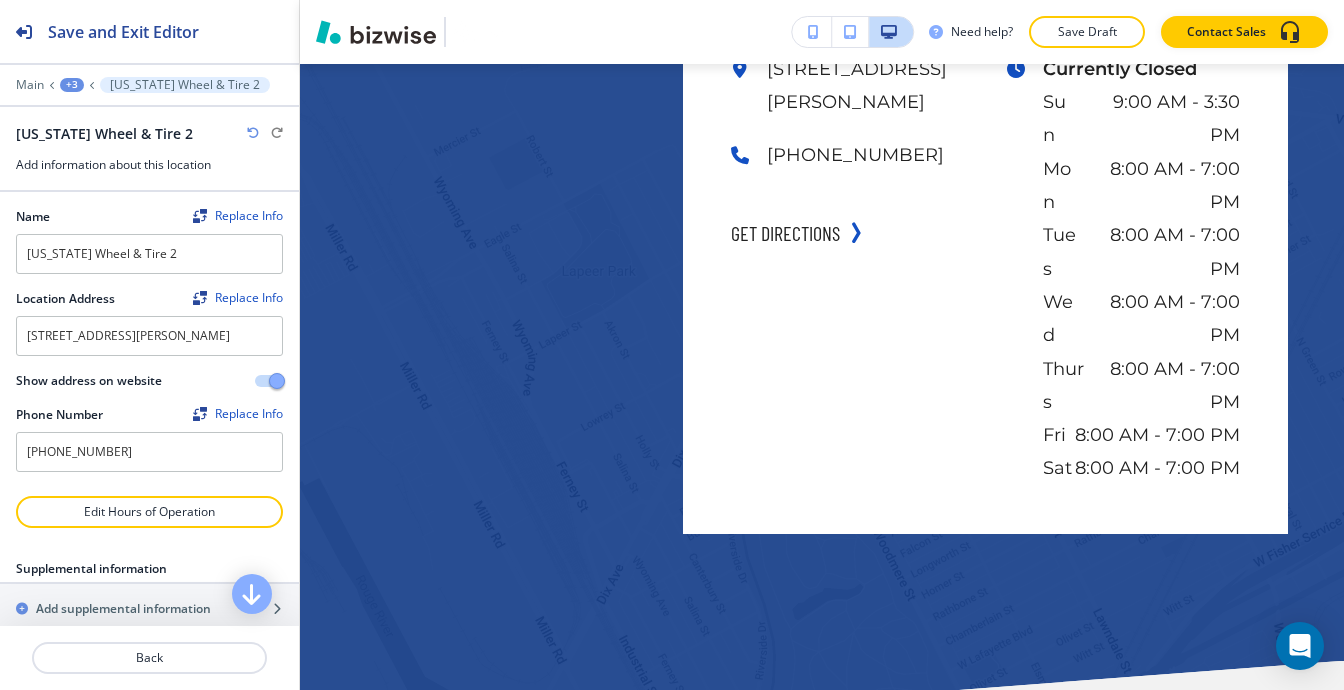click on "+3" at bounding box center (72, 85) 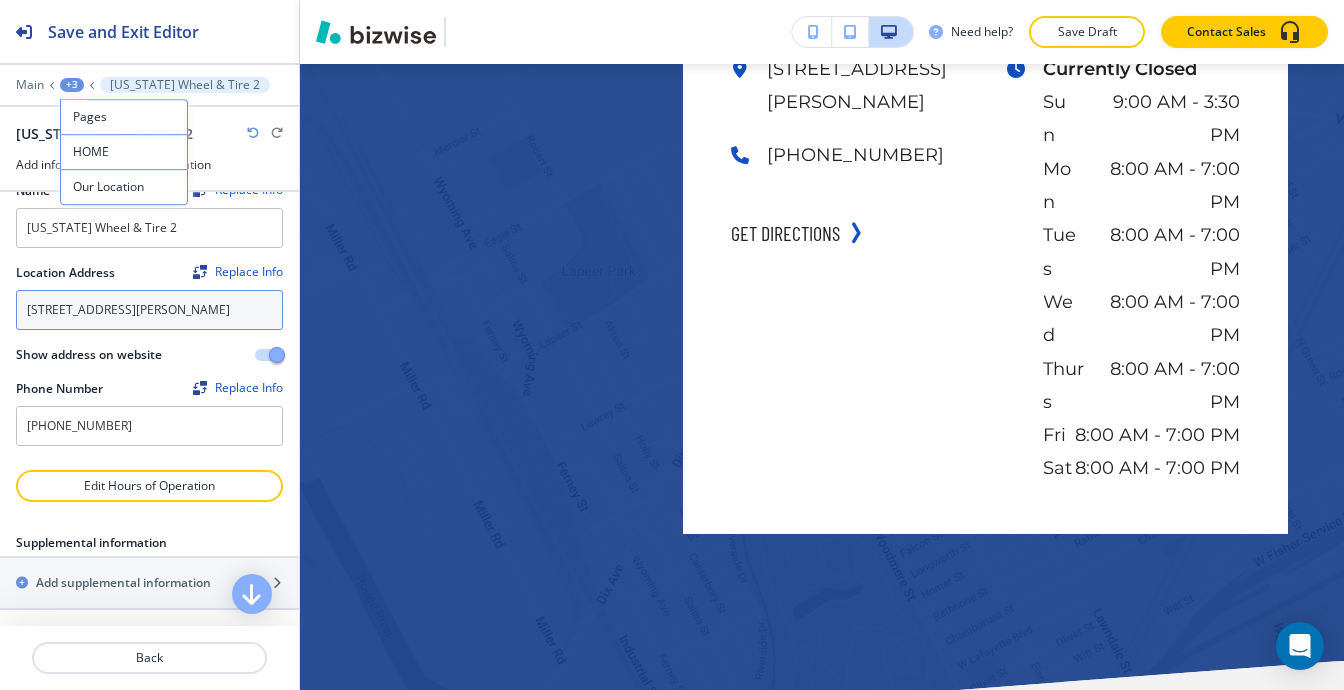 scroll, scrollTop: 40, scrollLeft: 0, axis: vertical 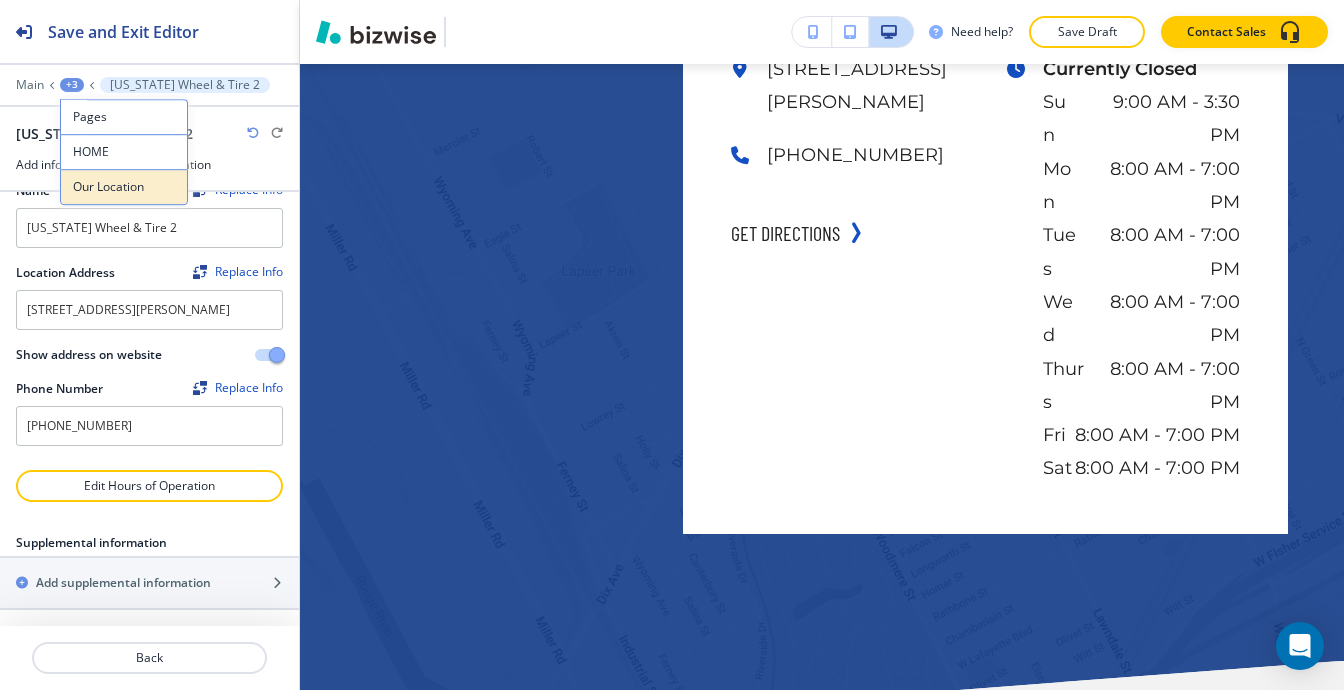 click on "Our Location" at bounding box center [124, 187] 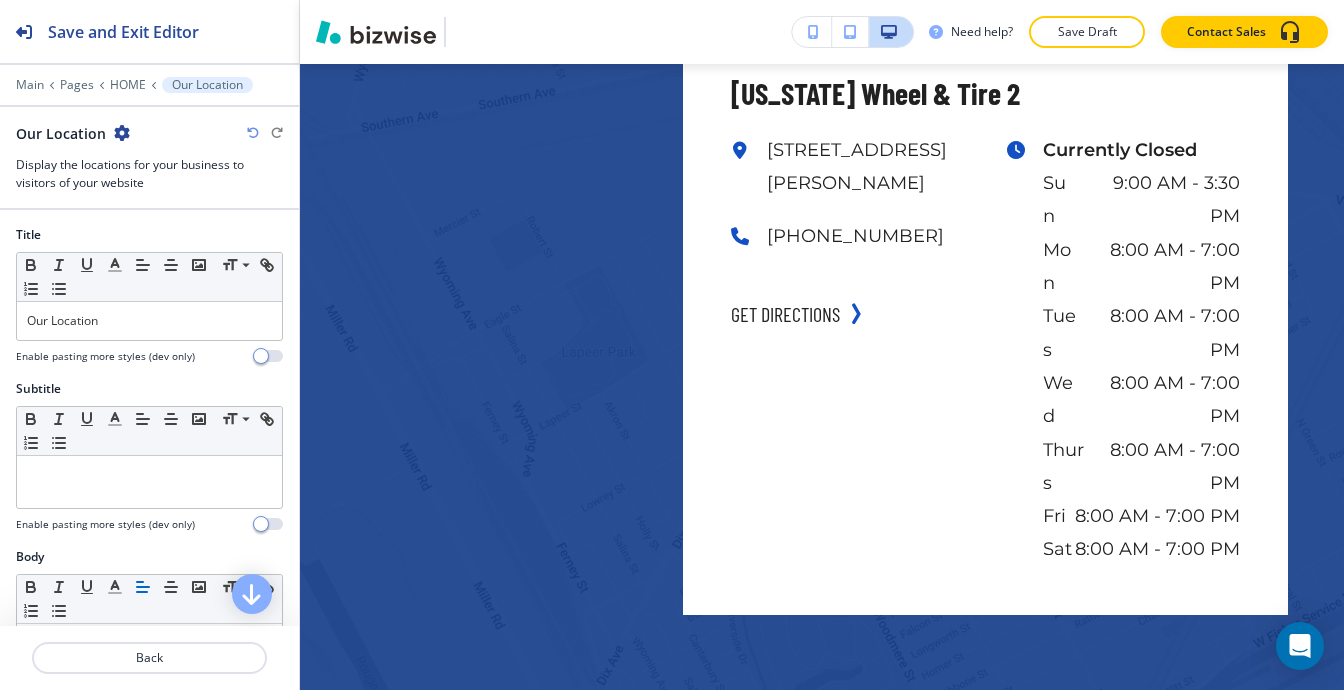 scroll, scrollTop: 395, scrollLeft: 0, axis: vertical 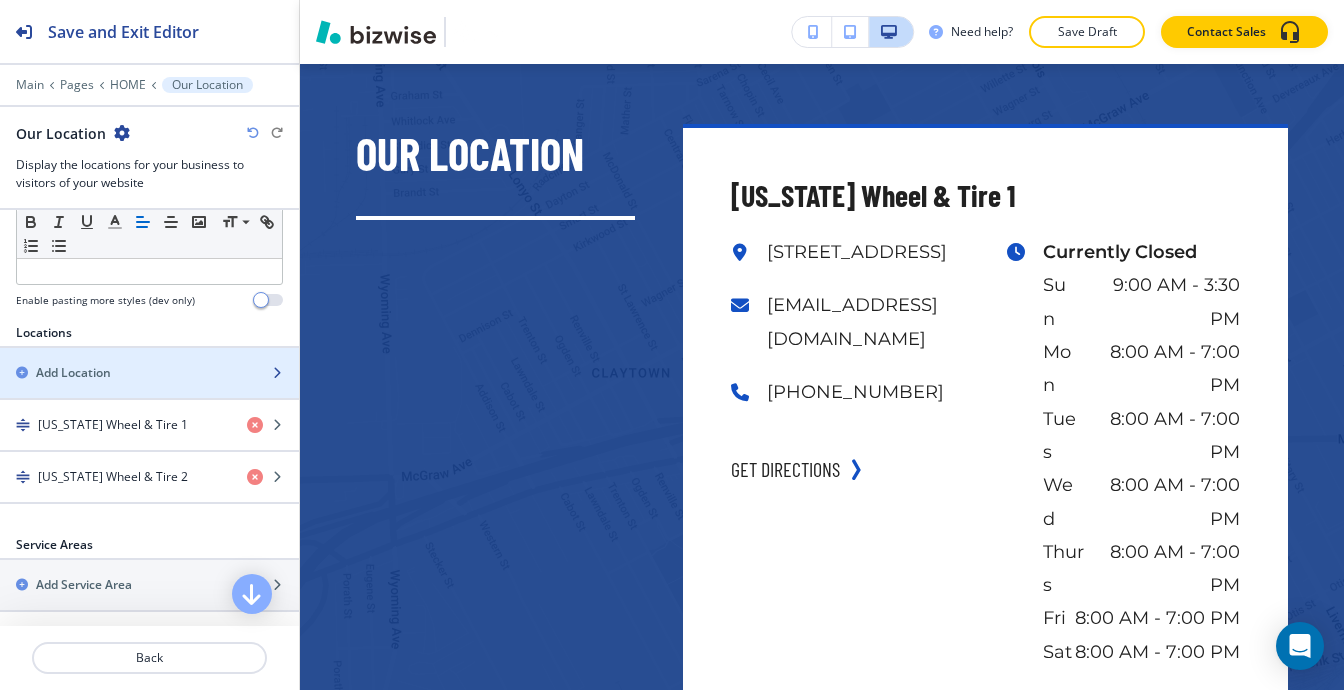 click at bounding box center [149, 390] 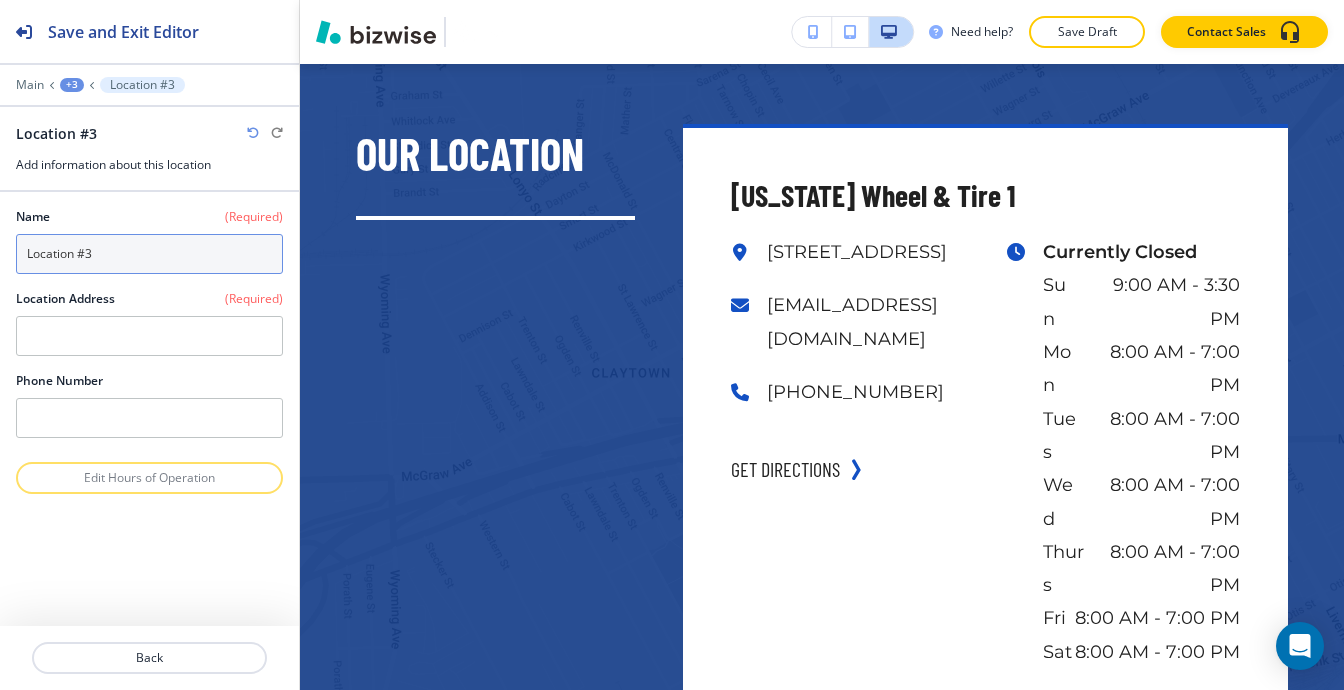 click on "Location #3" at bounding box center (149, 254) 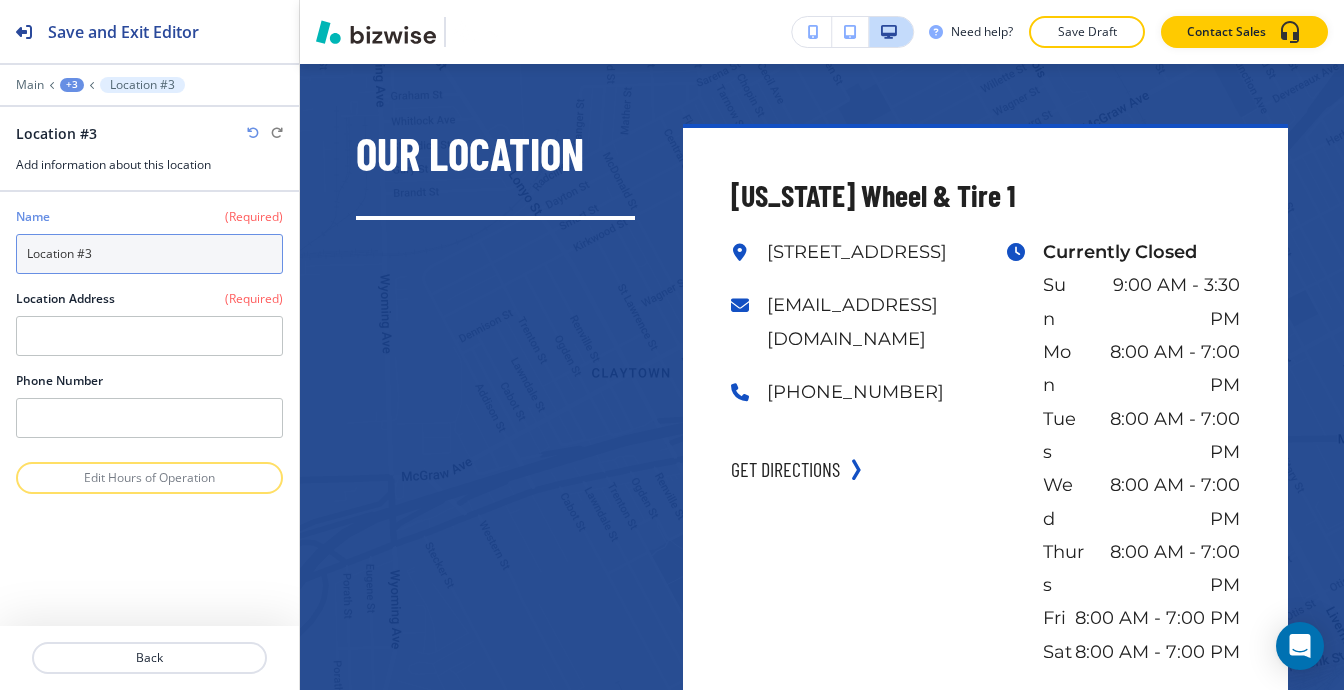 paste on "[US_STATE] Wheel & Tire" 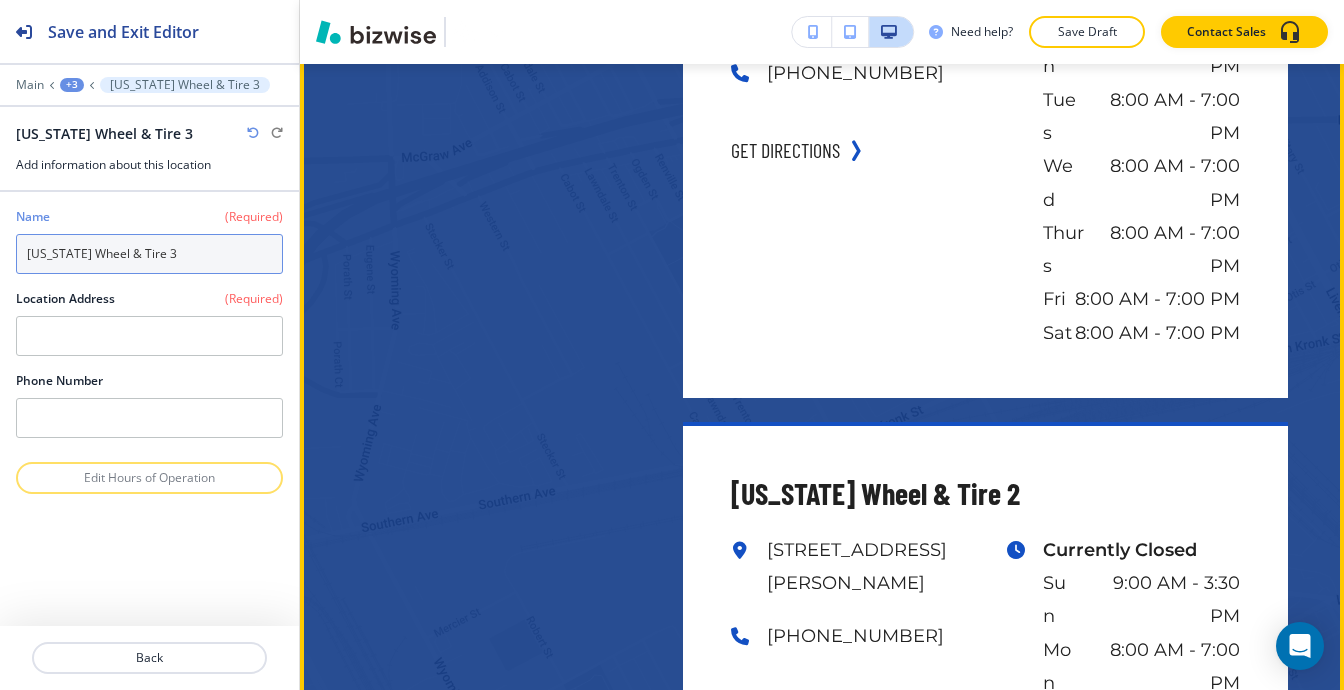 scroll, scrollTop: 38289, scrollLeft: 0, axis: vertical 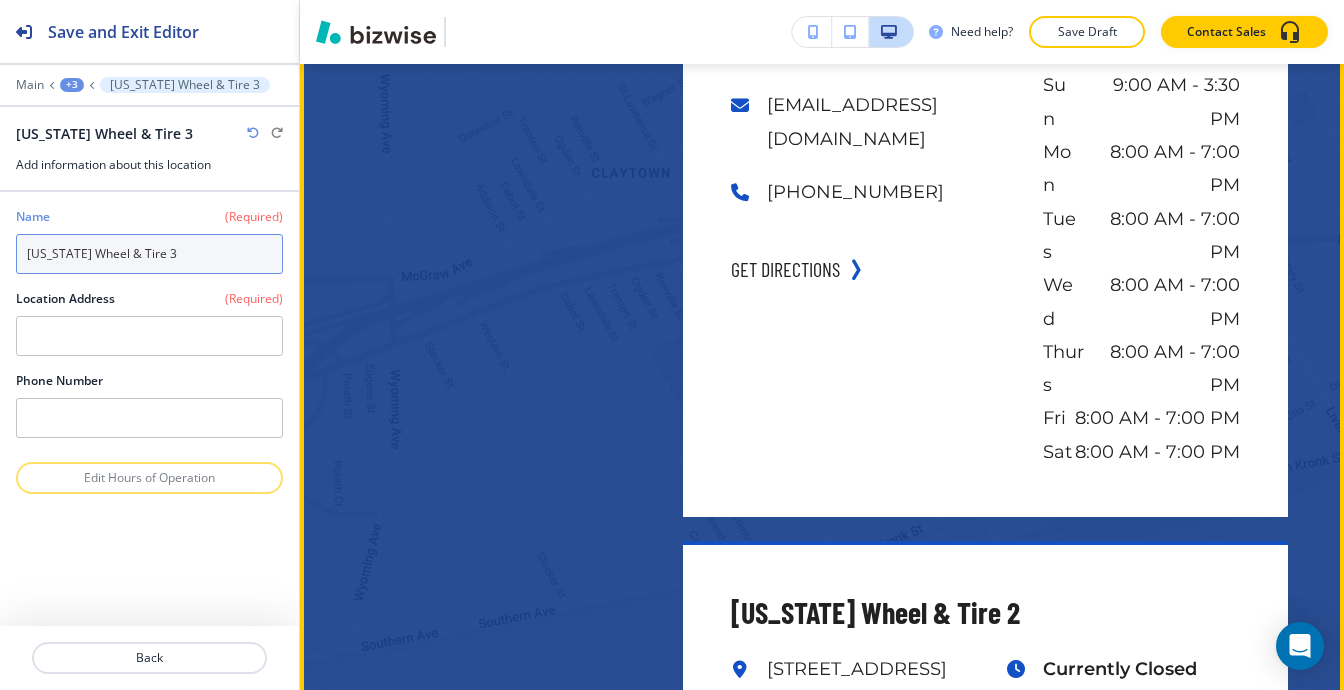 type on "[US_STATE] Wheel & Tire 3" 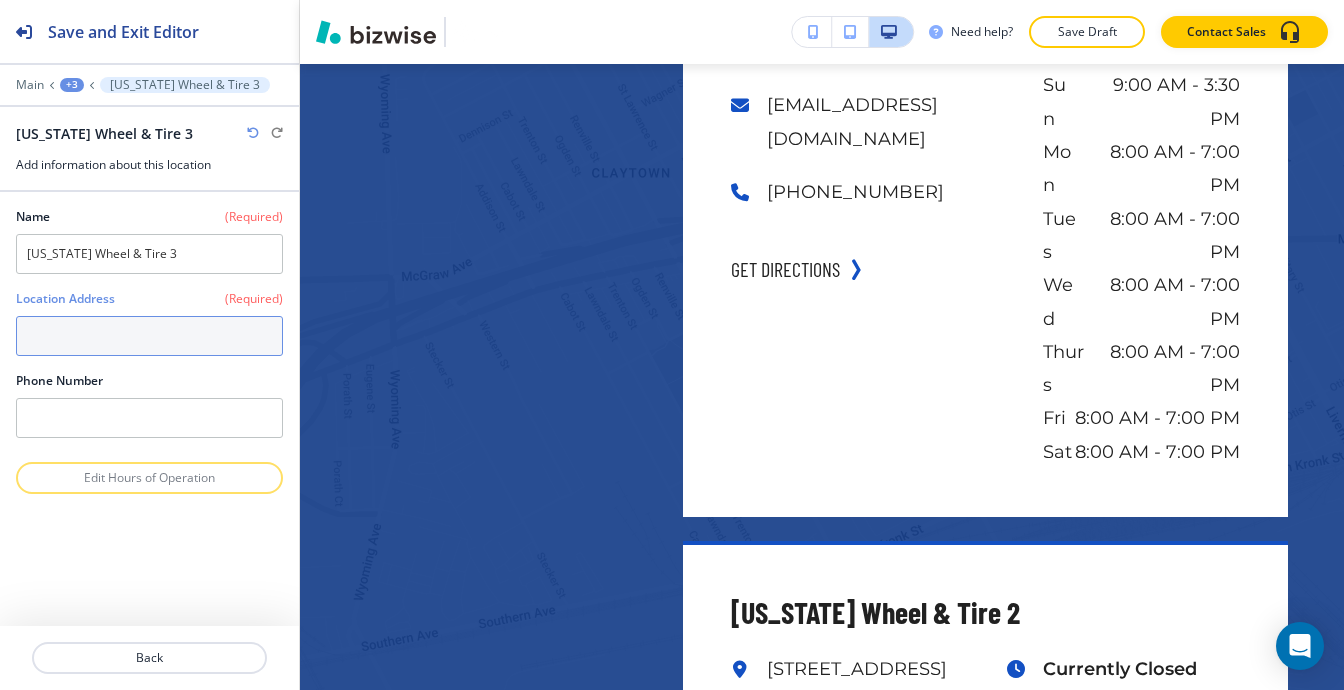 click at bounding box center [149, 336] 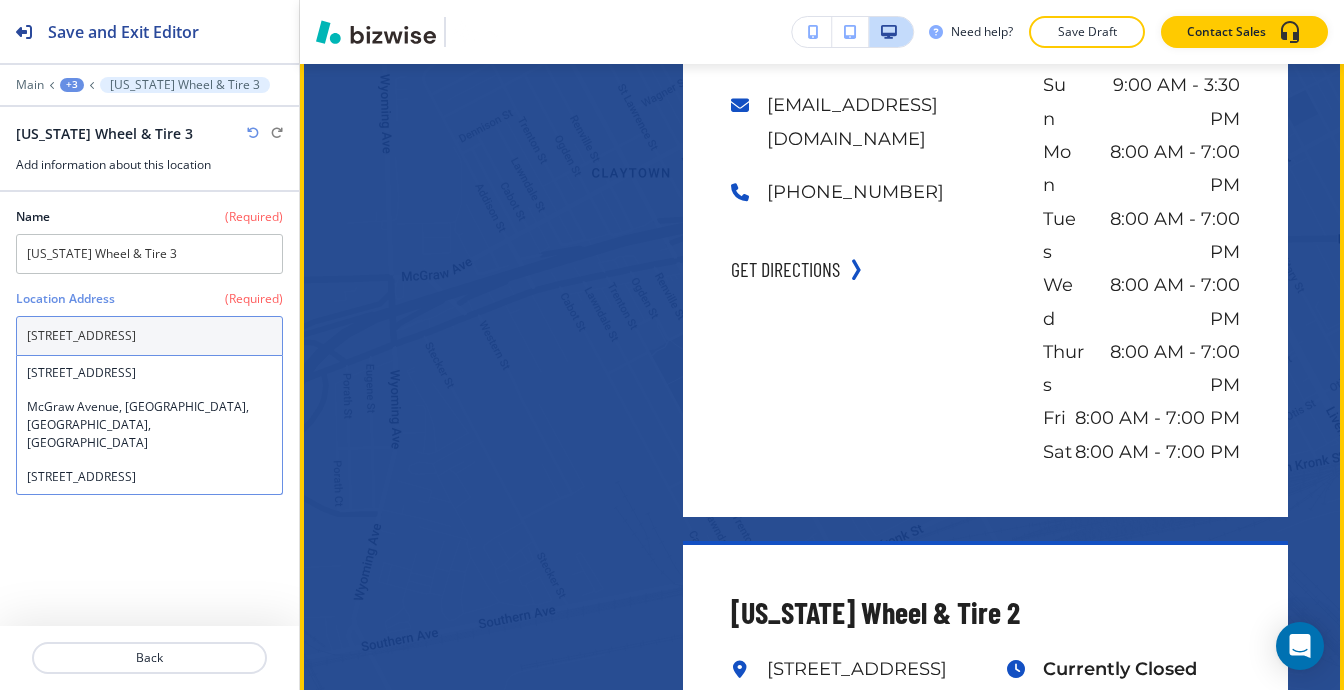 scroll, scrollTop: 37789, scrollLeft: 0, axis: vertical 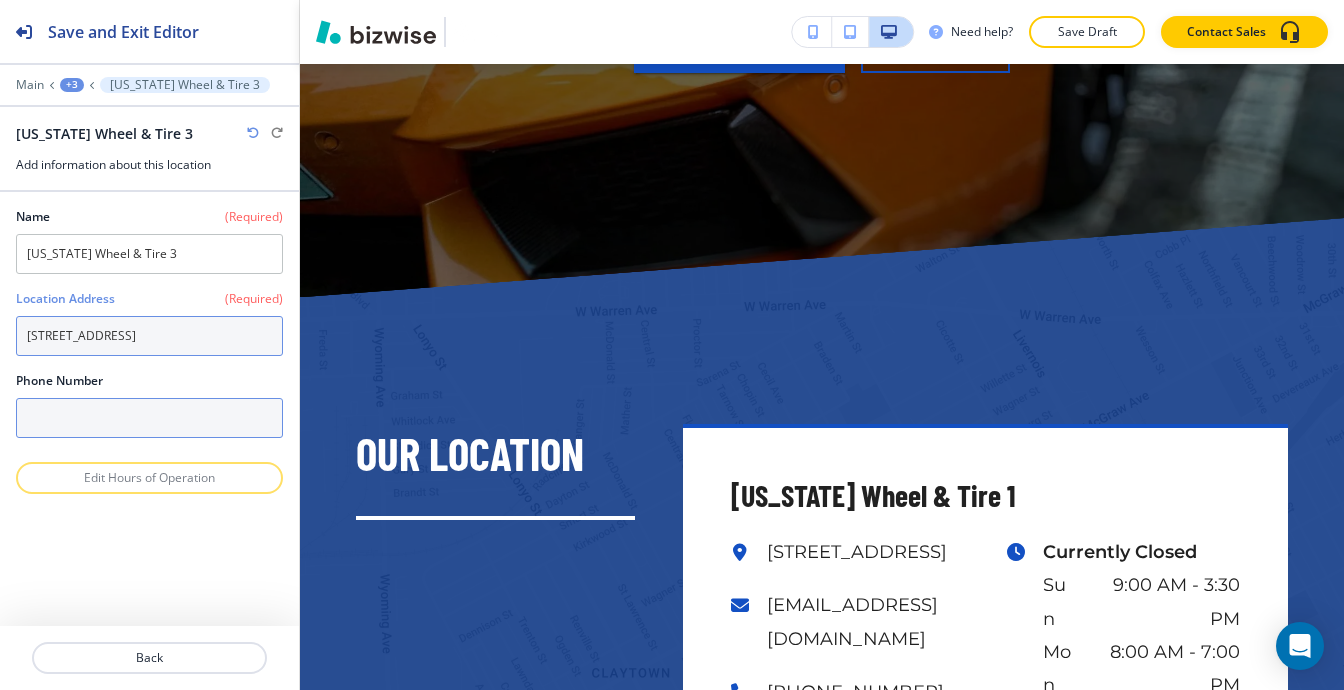 type on "9411 McGraw Avenue
Detroit, MI 4210" 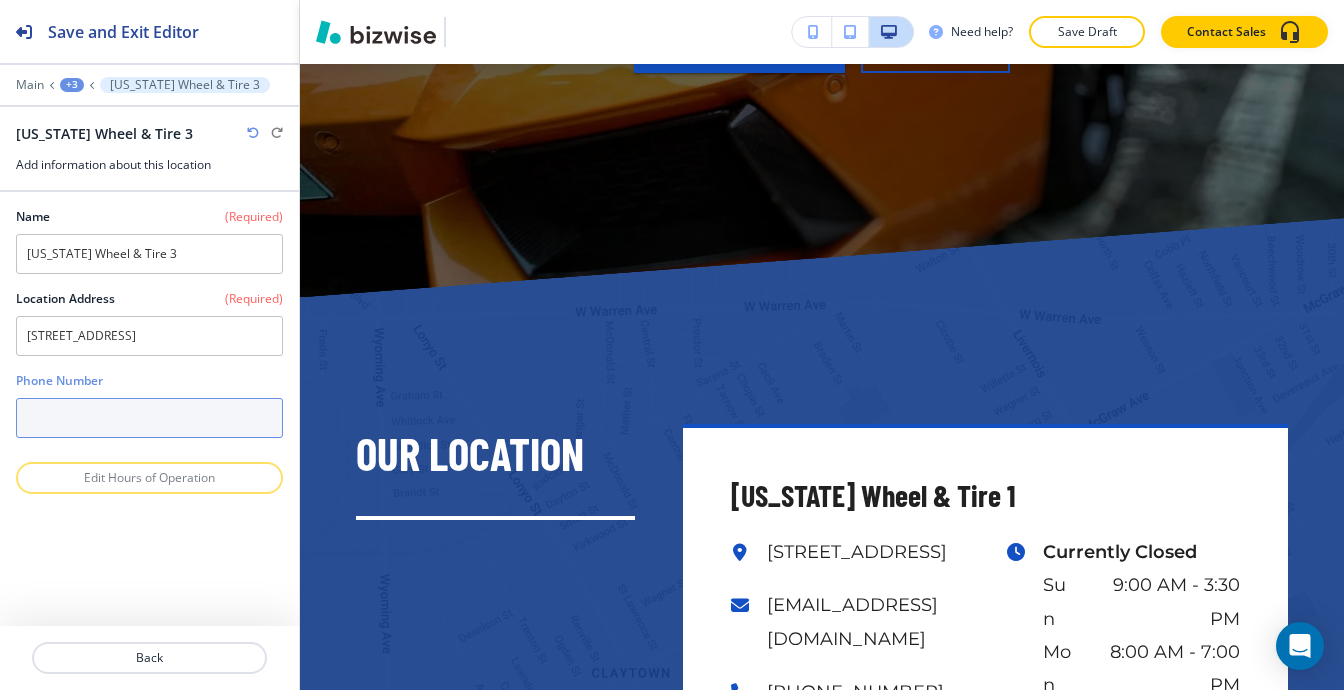 click at bounding box center [149, 418] 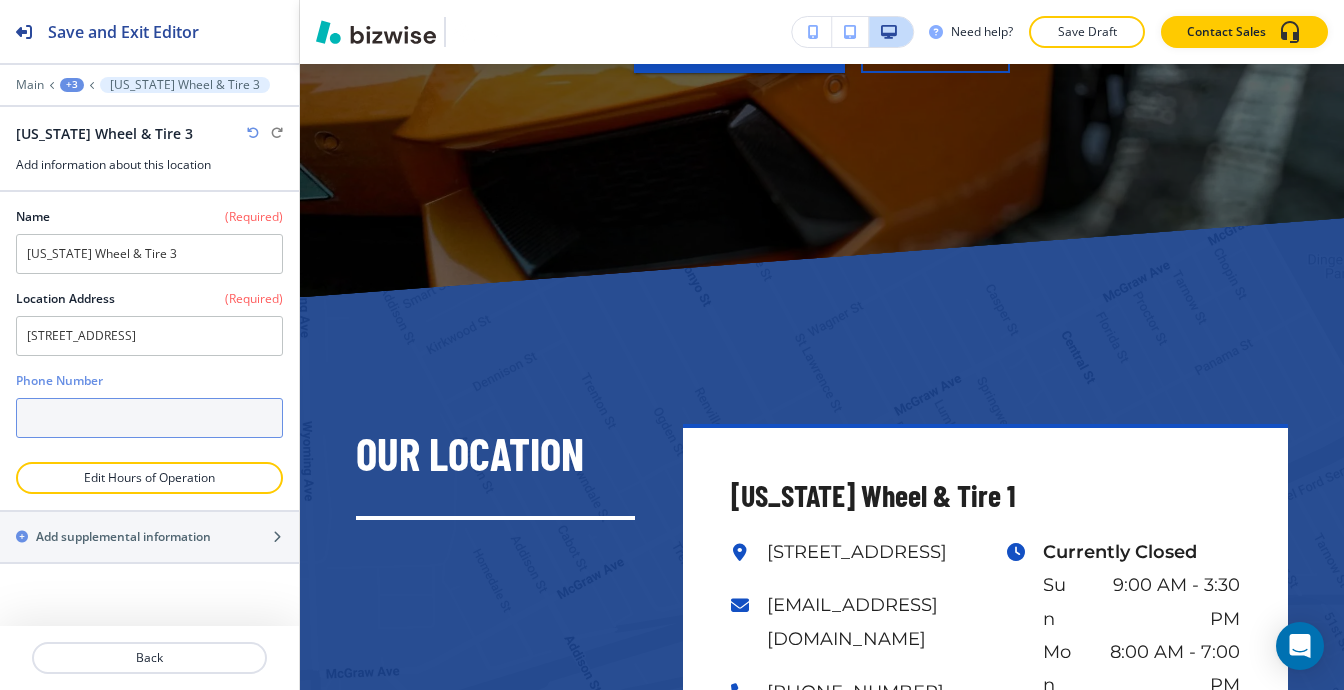 click at bounding box center [149, 418] 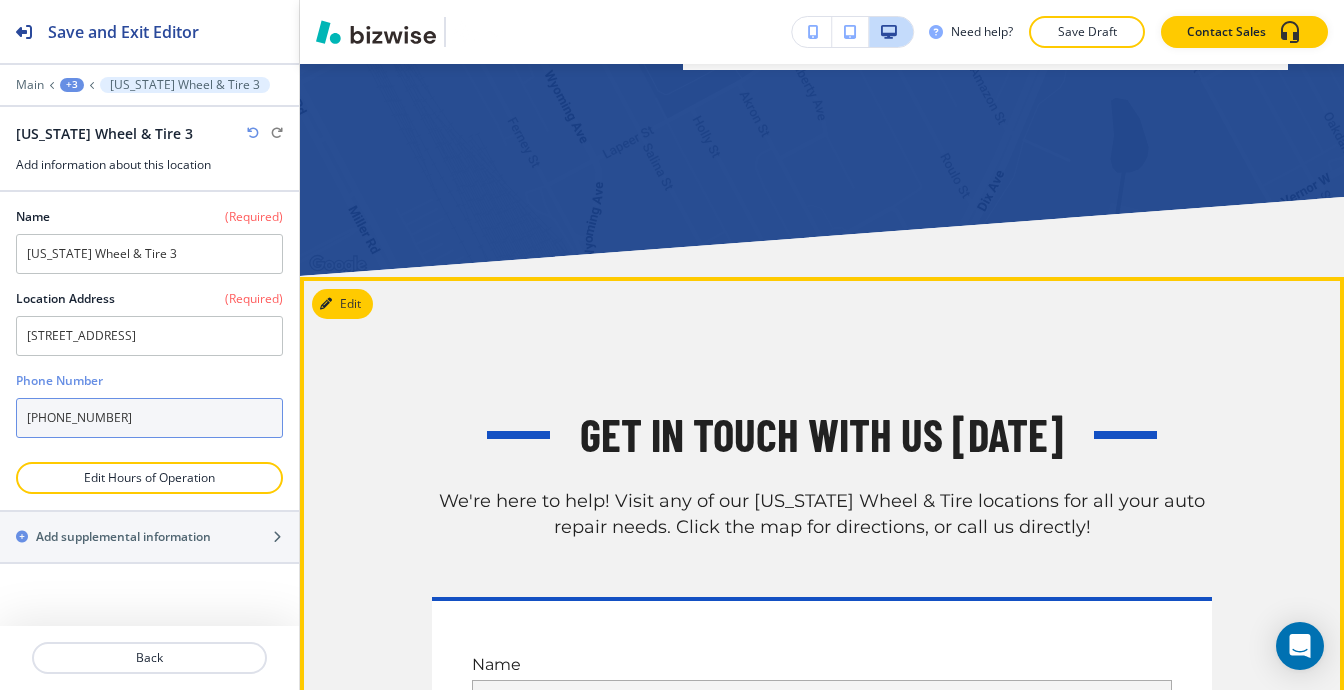 scroll, scrollTop: 39389, scrollLeft: 0, axis: vertical 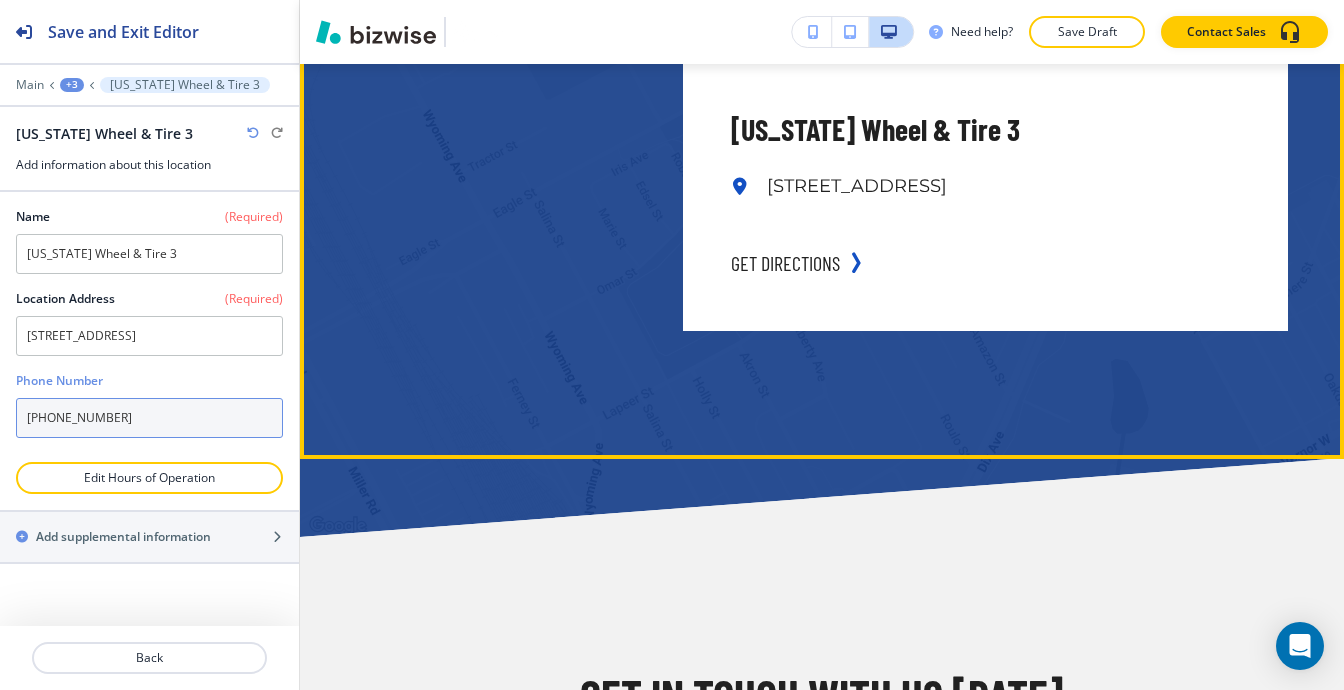 type on "(313) 385-9999" 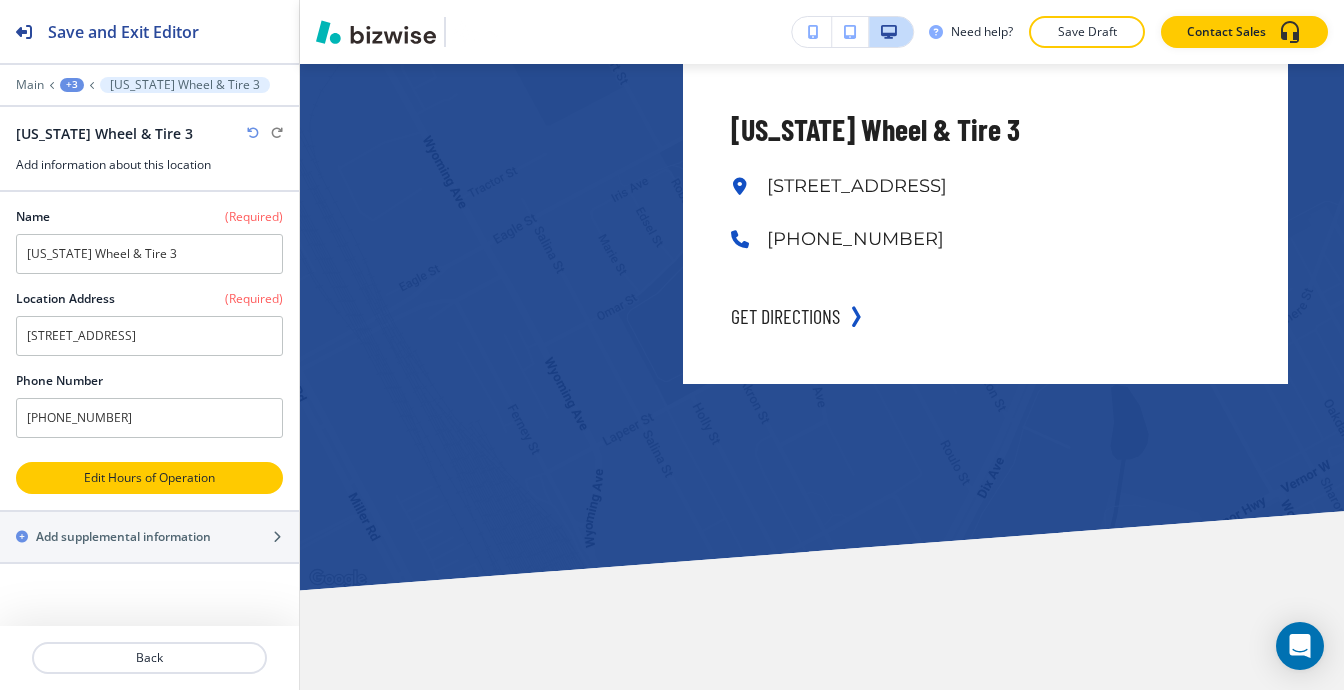 click on "Edit Hours of Operation" at bounding box center (149, 478) 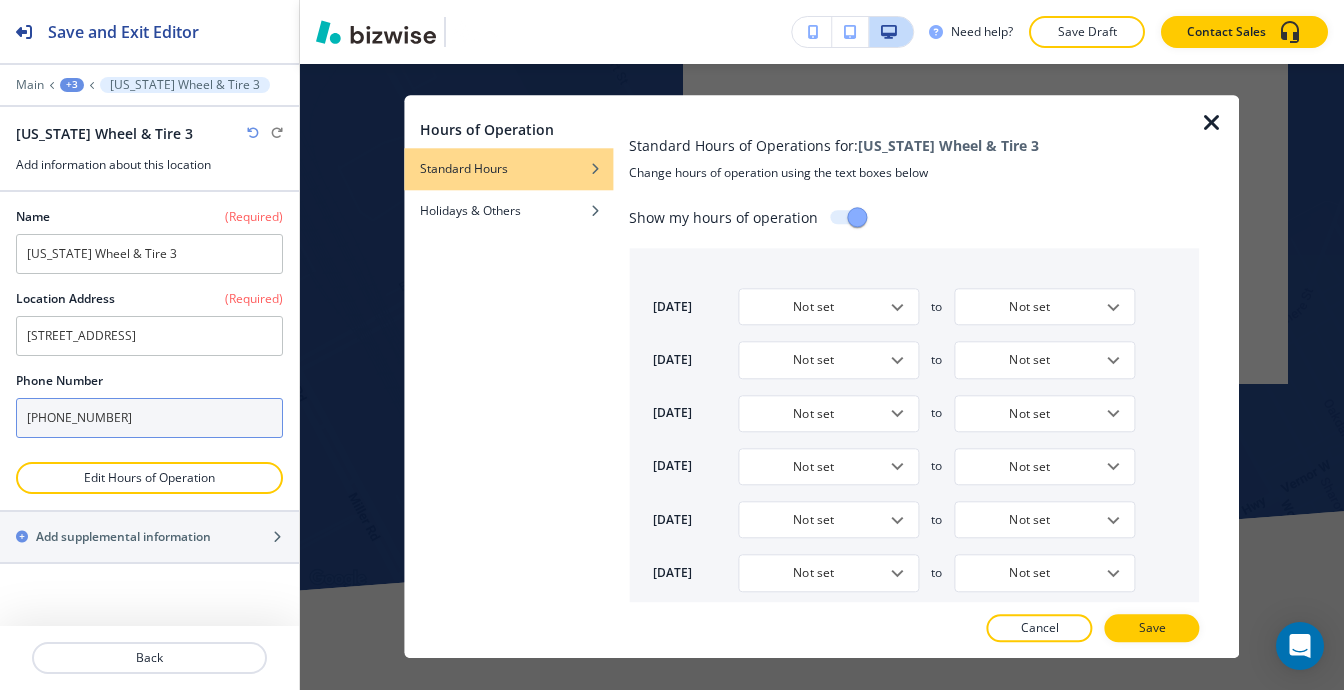 type 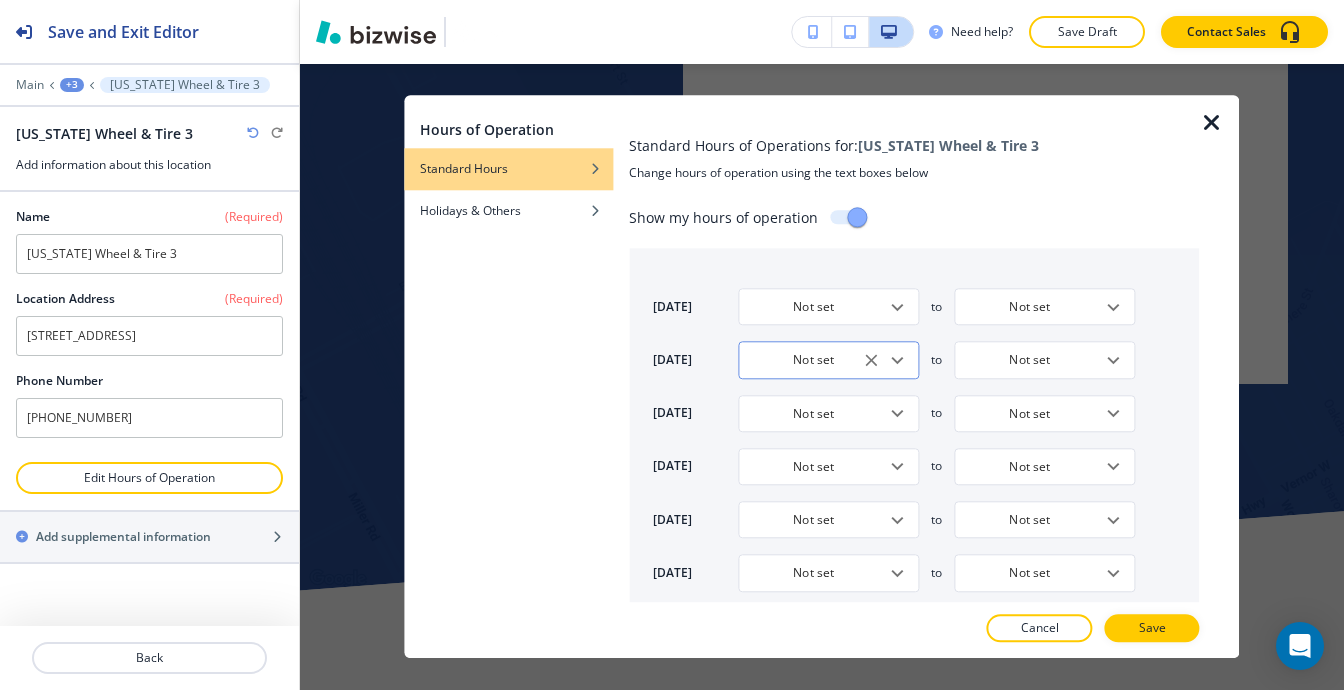 click on "Not set" at bounding box center [813, 360] 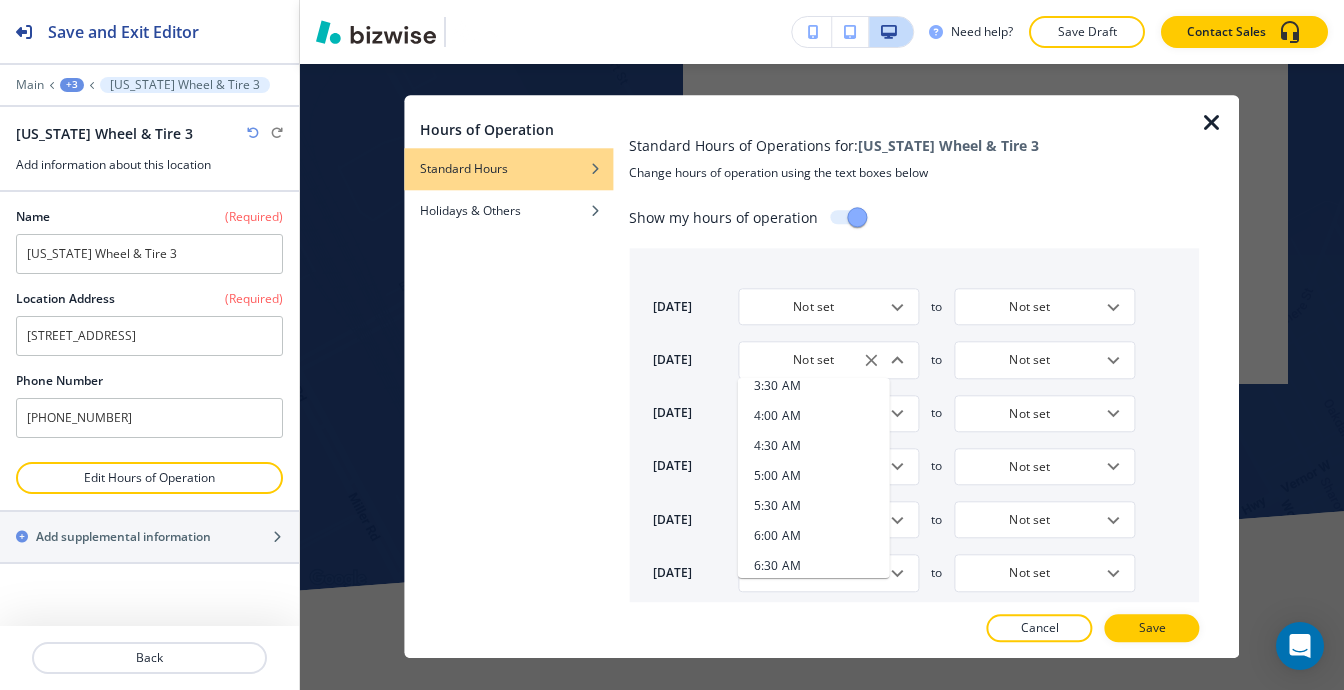 scroll, scrollTop: 400, scrollLeft: 0, axis: vertical 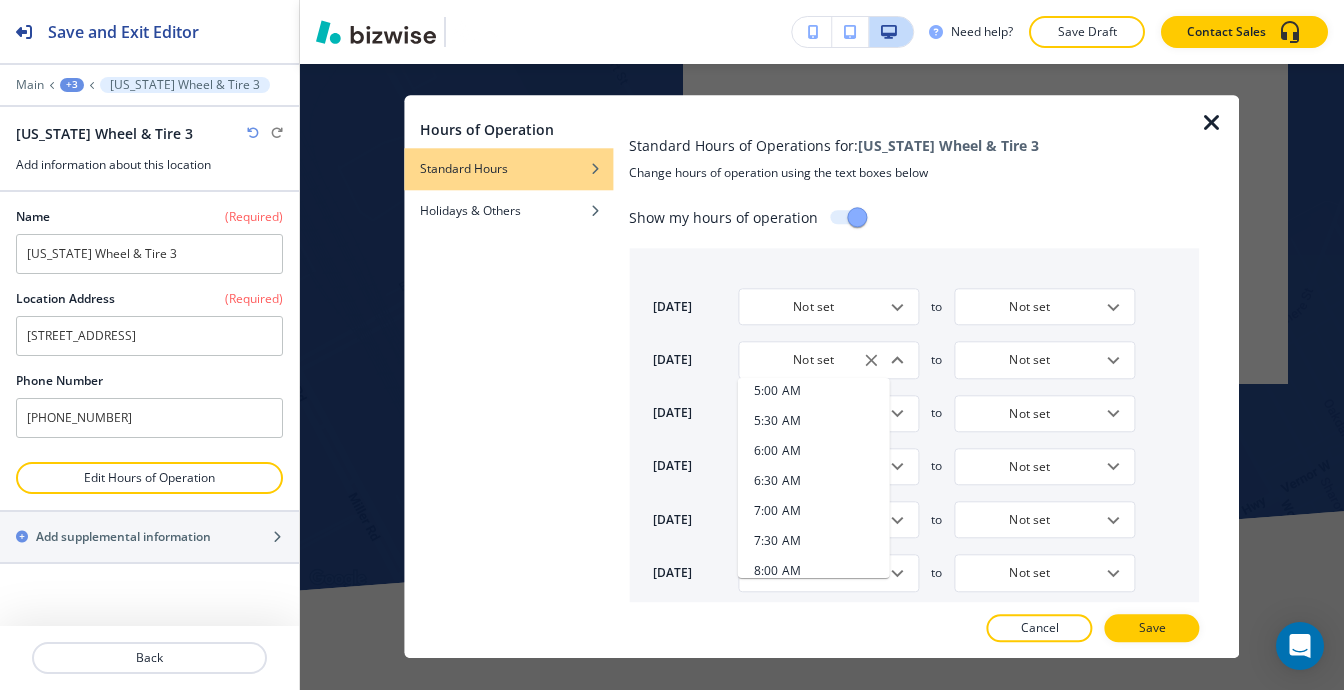 click on "8:00 AM" at bounding box center [814, 571] 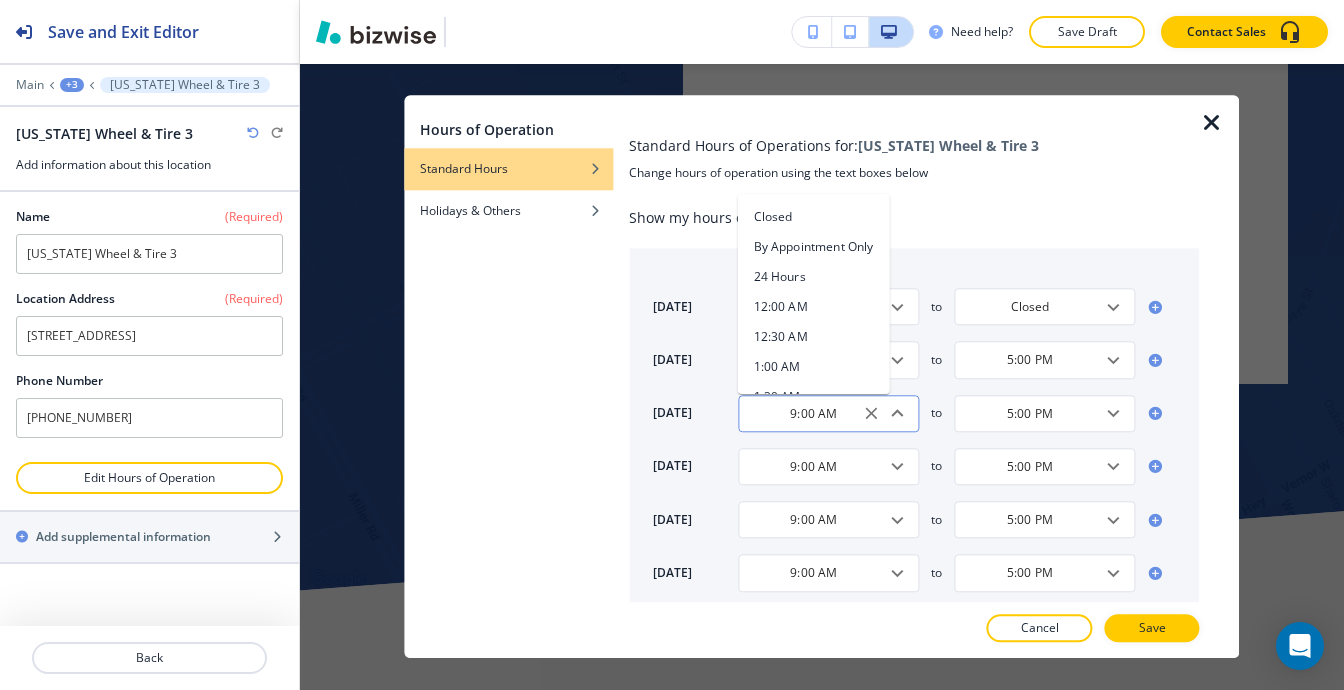 click on "9:00 AM" at bounding box center [813, 413] 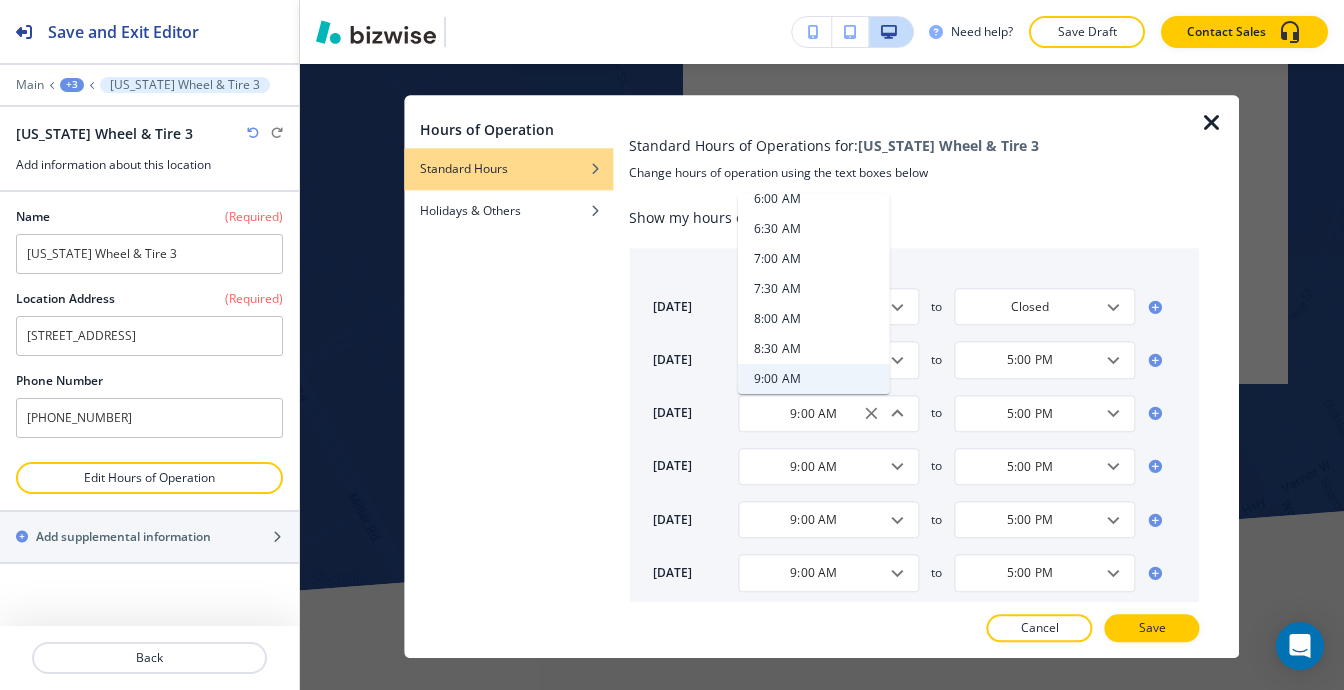 click on "8:00 AM" at bounding box center [814, 320] 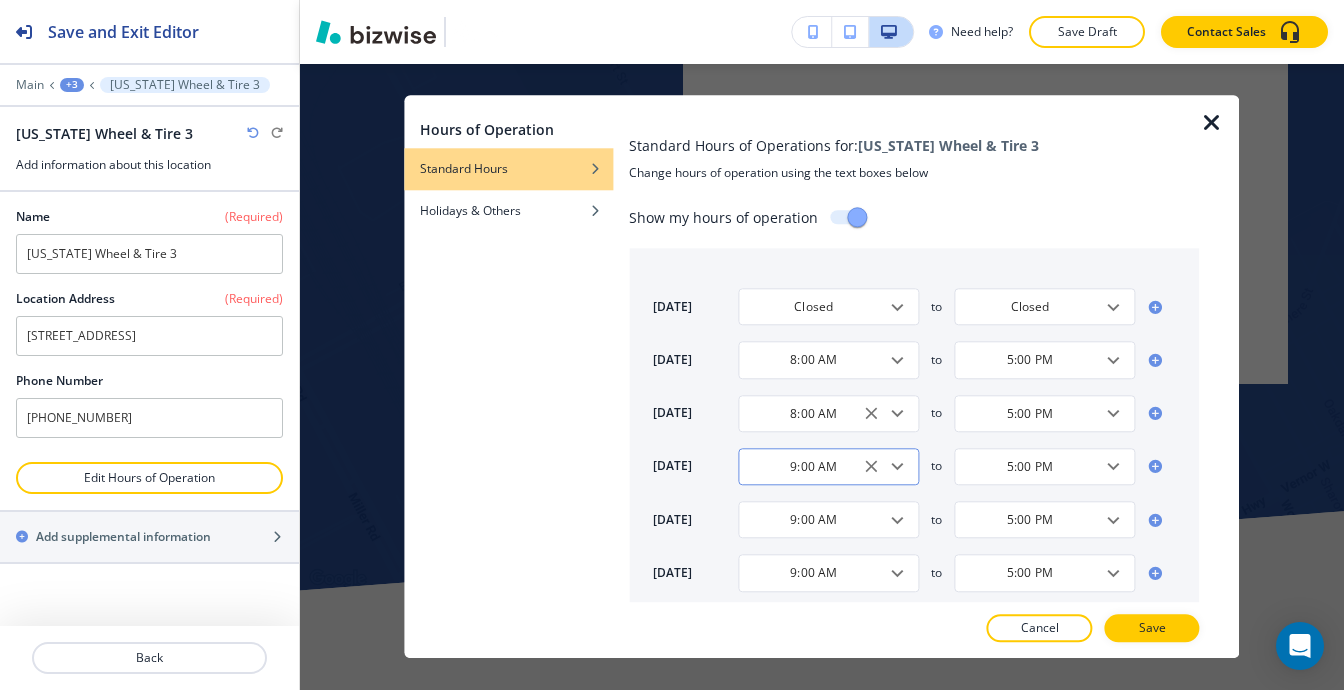 click on "9:00 AM" at bounding box center [813, 466] 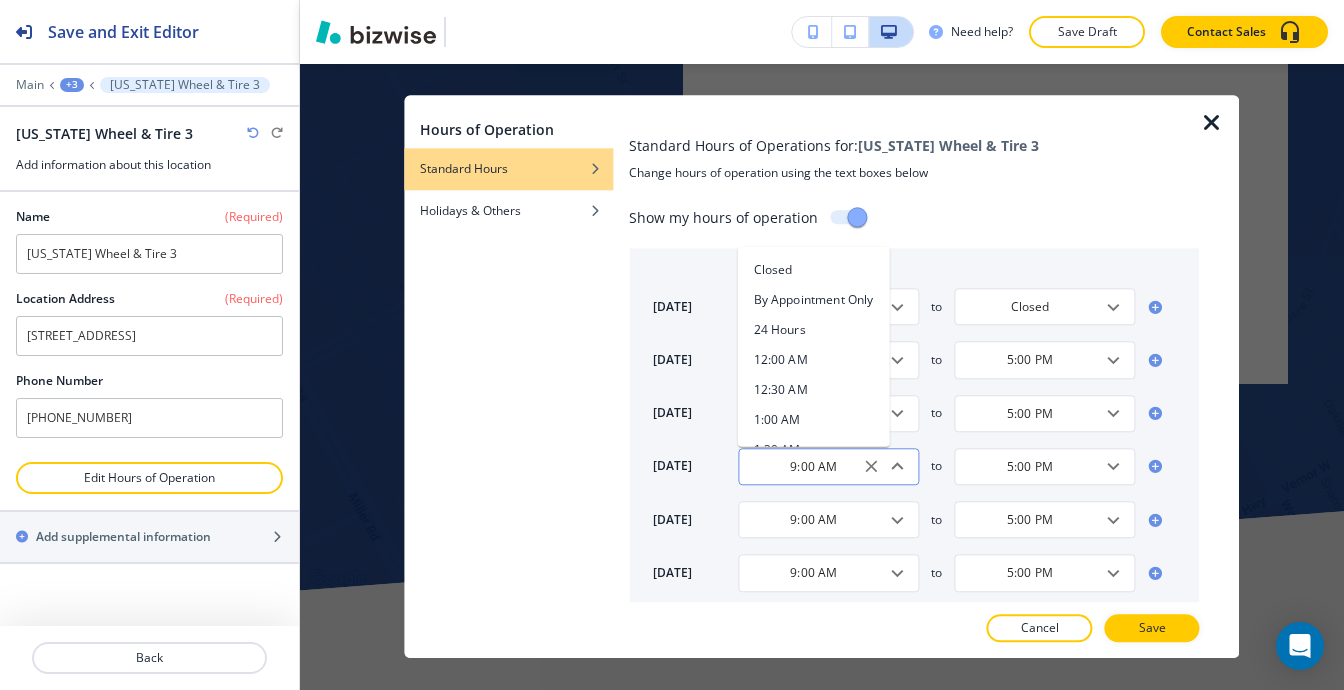 scroll, scrollTop: 468, scrollLeft: 0, axis: vertical 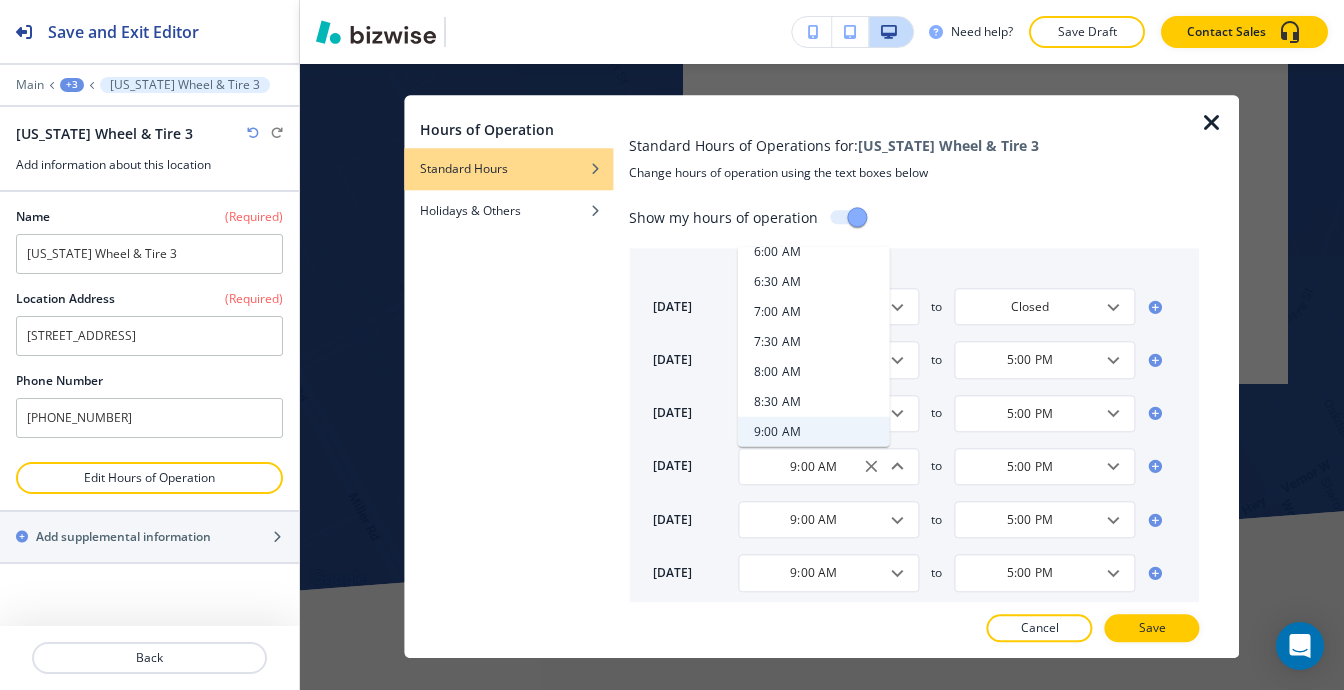 click on "8:00 AM" at bounding box center (814, 372) 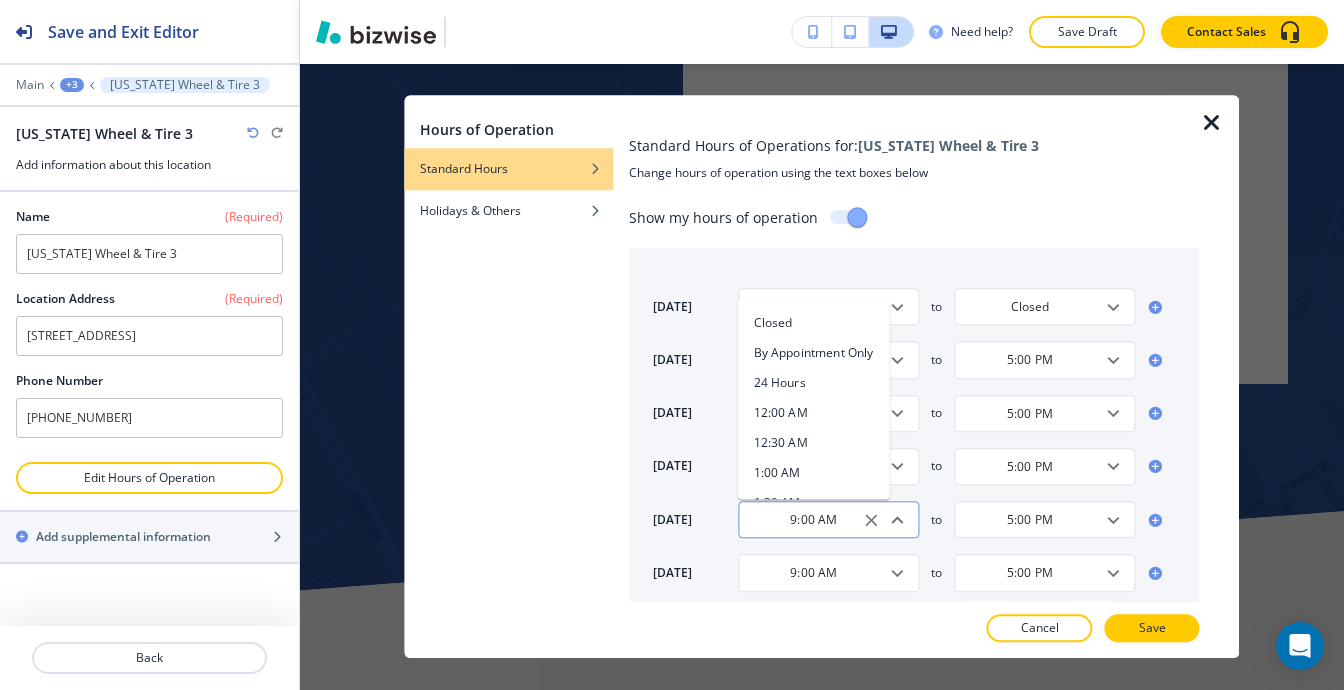 click on "9:00 AM" at bounding box center (813, 519) 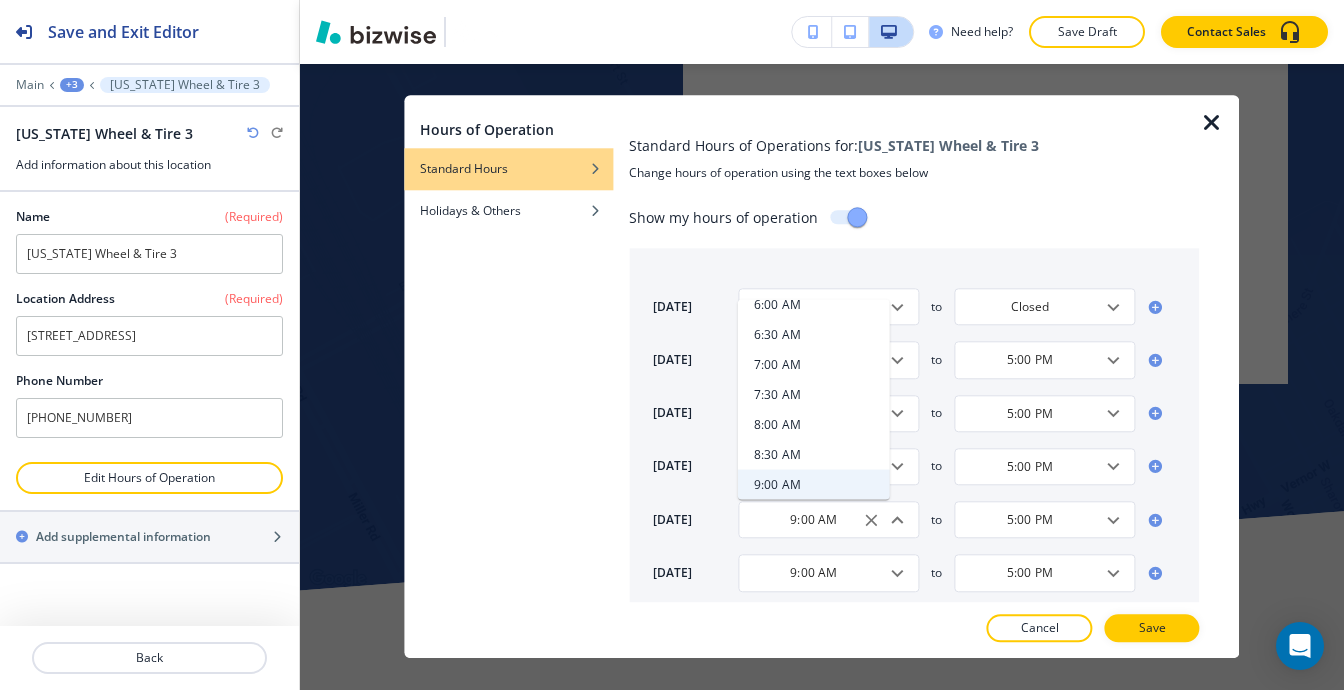 click on "8:00 AM" at bounding box center (814, 425) 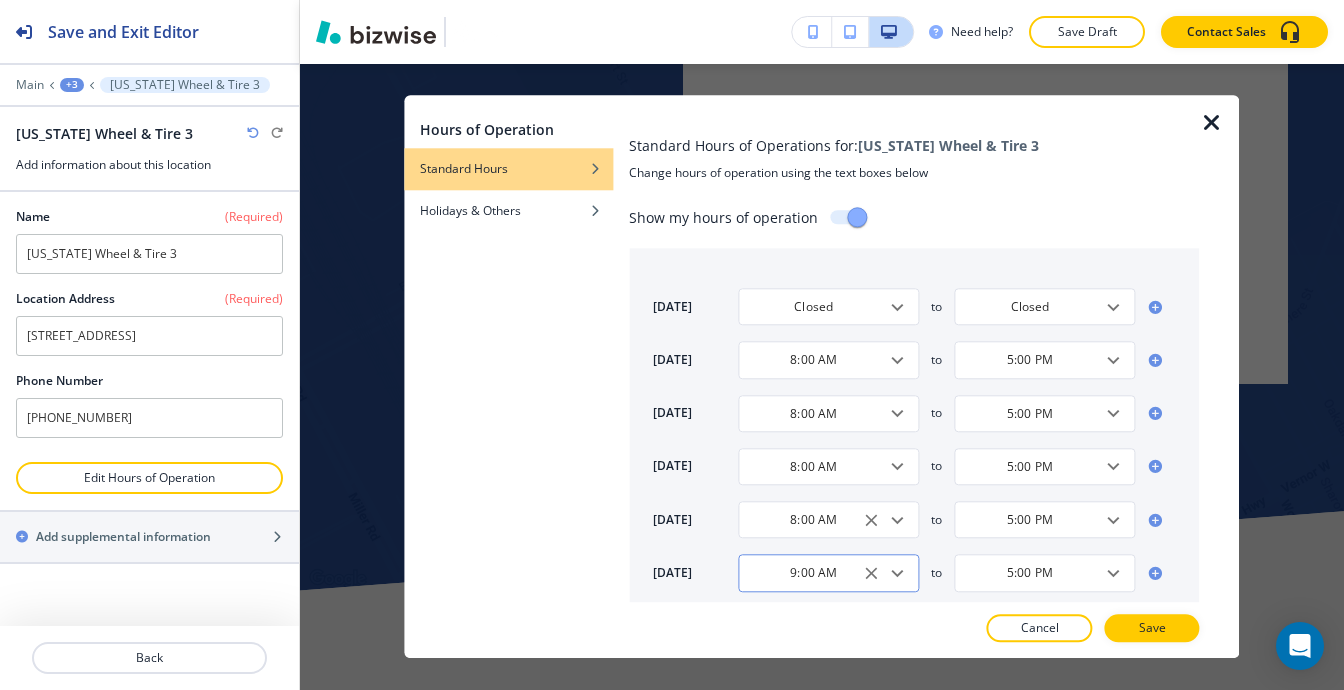click on "9:00 AM" at bounding box center [813, 573] 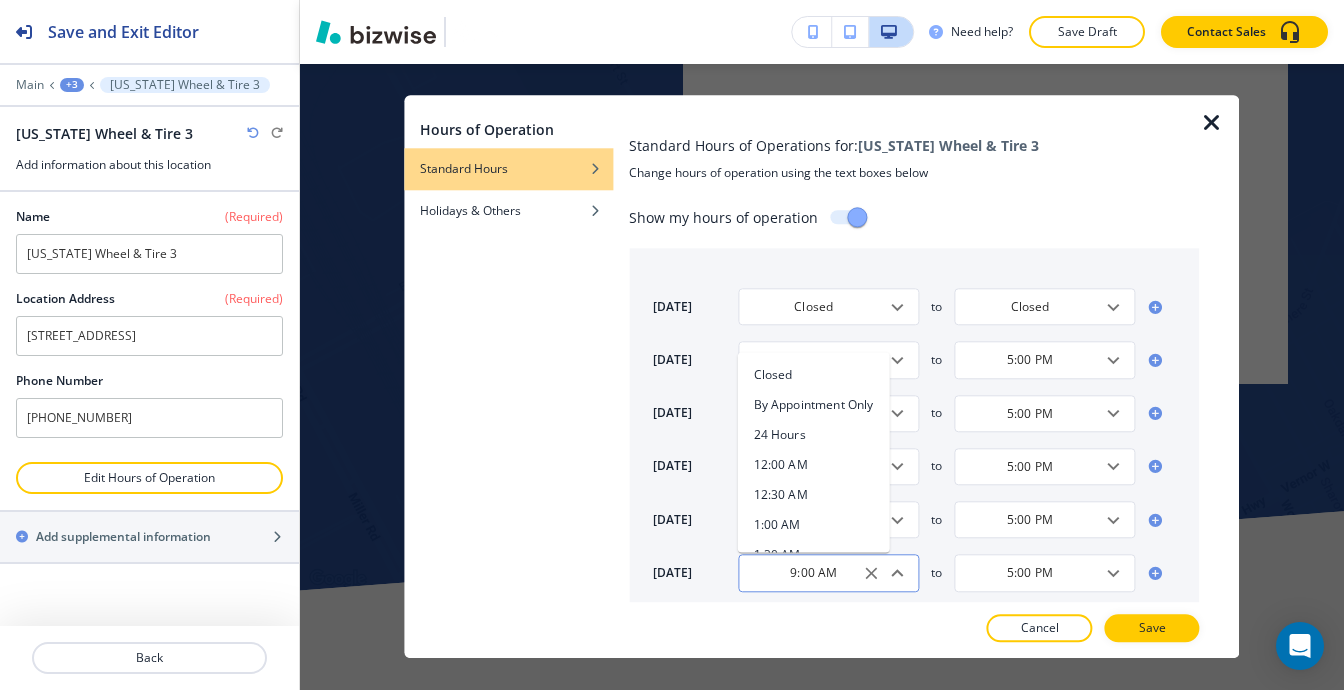scroll, scrollTop: 468, scrollLeft: 0, axis: vertical 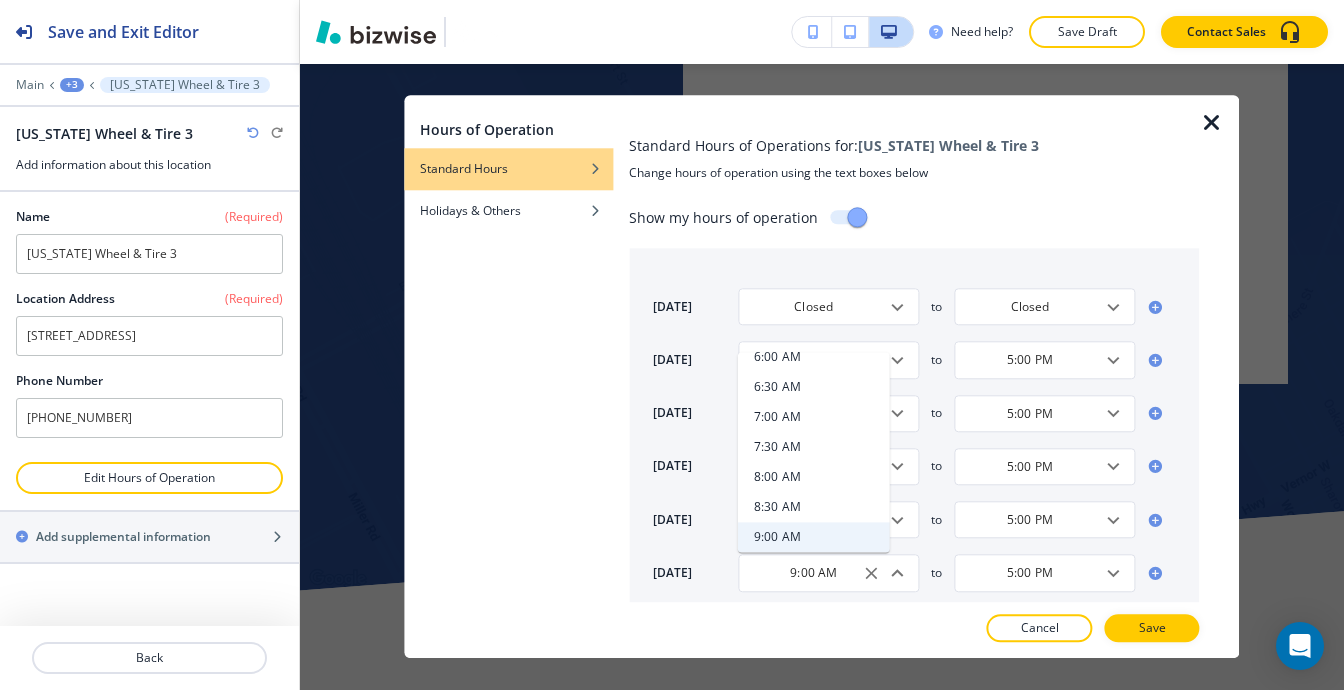 click on "8:00 AM" at bounding box center [814, 478] 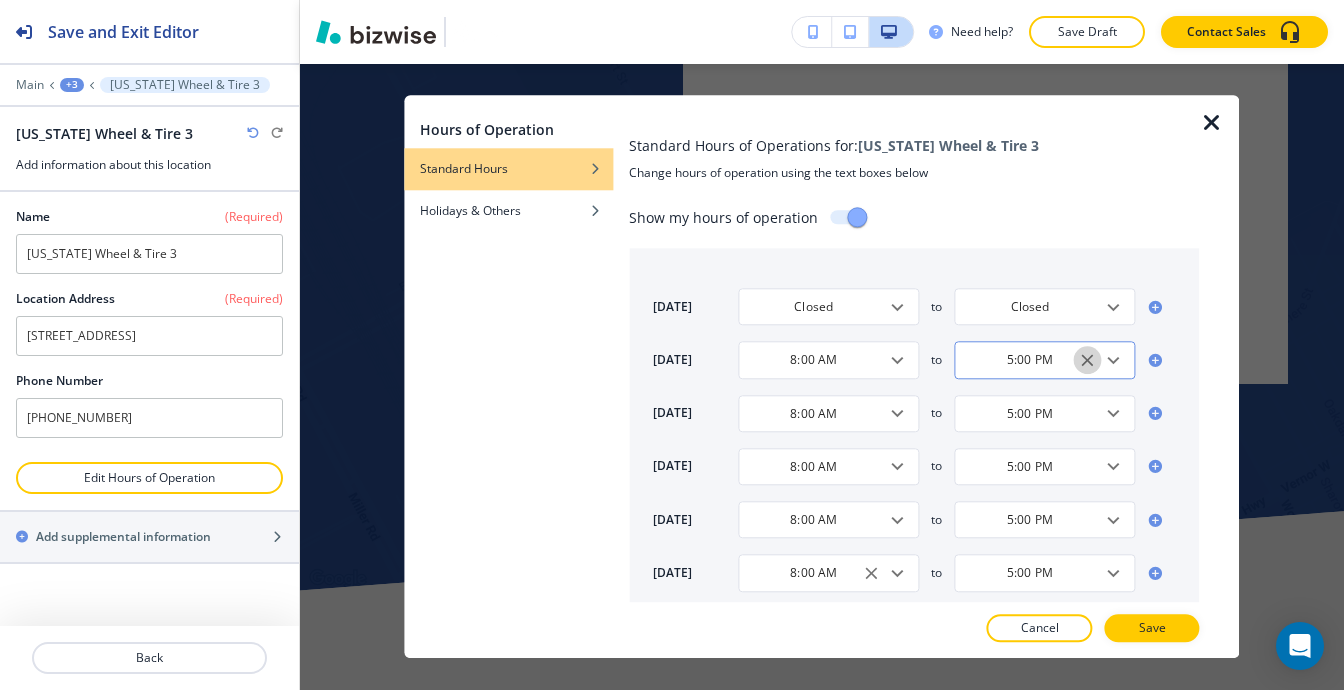 click 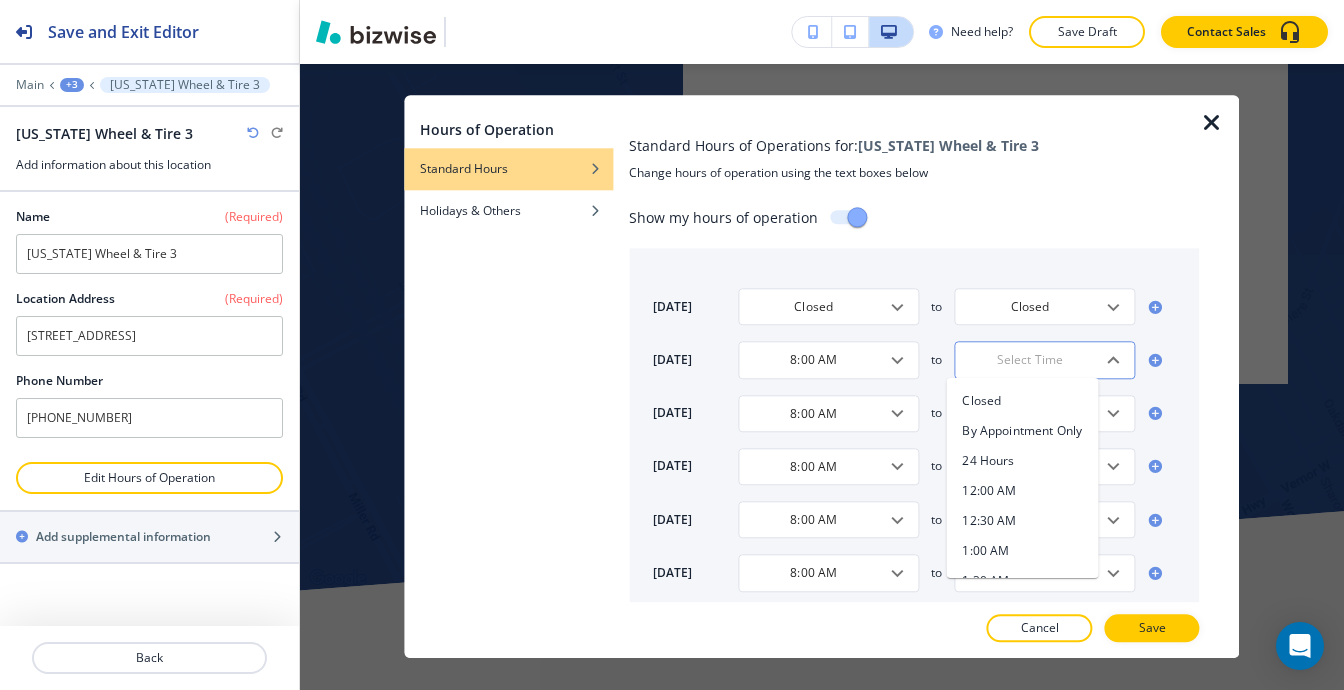 click at bounding box center (1029, 360) 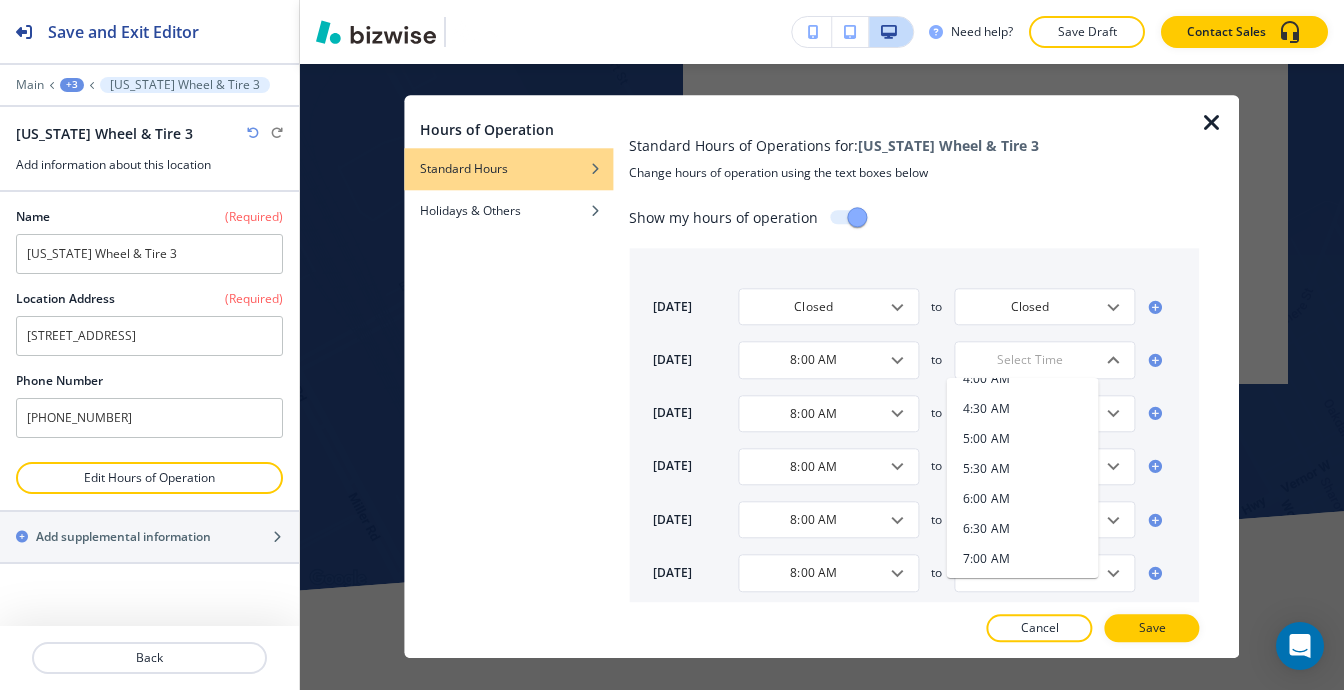 scroll, scrollTop: 400, scrollLeft: 0, axis: vertical 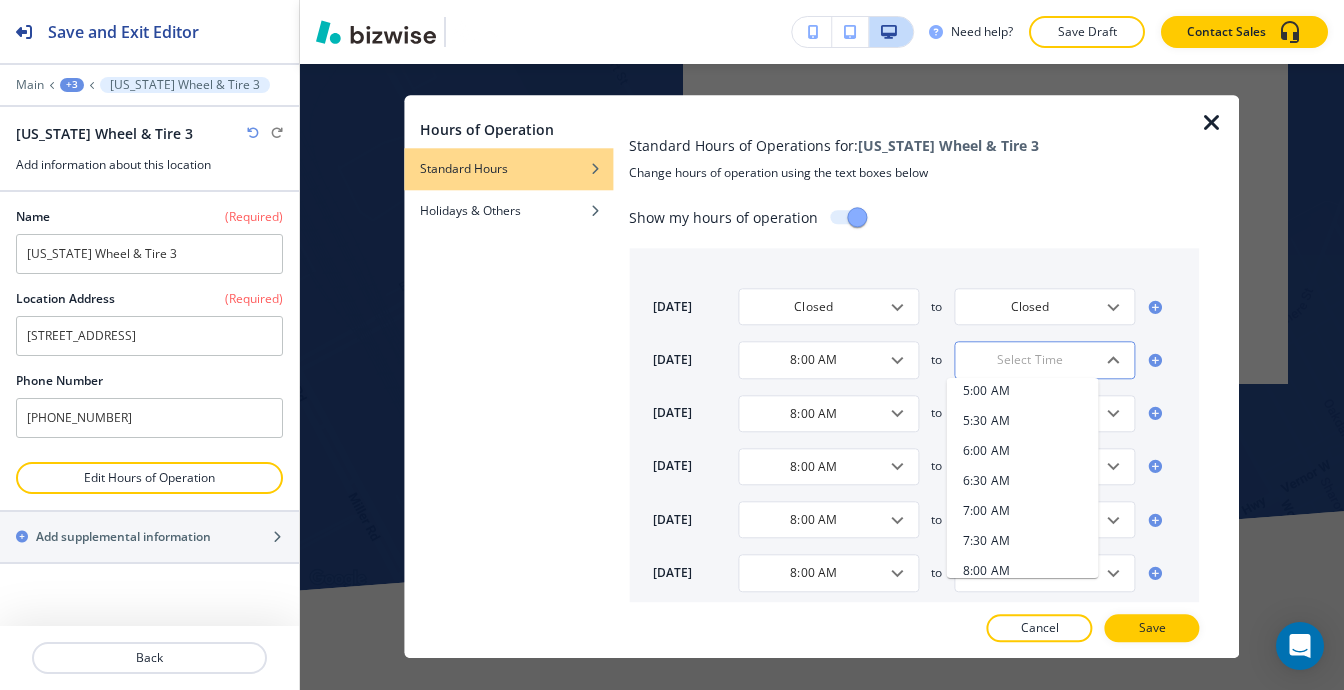 click on "​" at bounding box center (1044, 360) 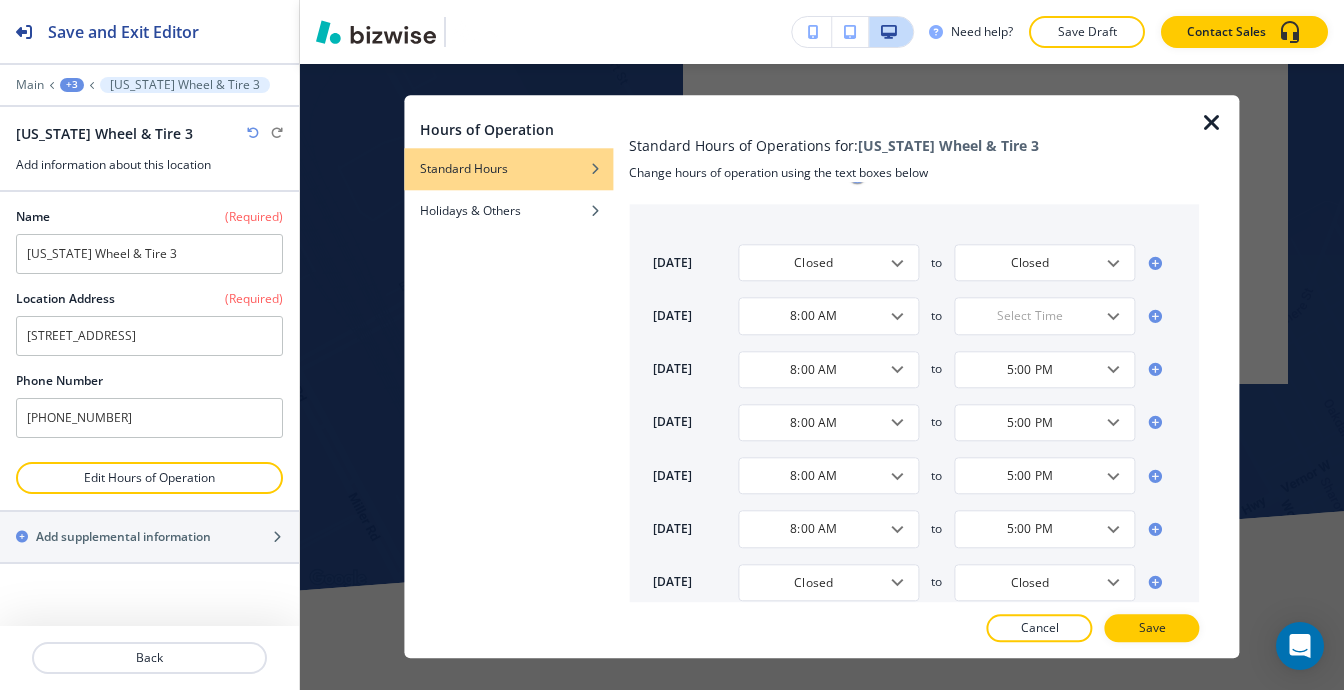 scroll, scrollTop: 64, scrollLeft: 0, axis: vertical 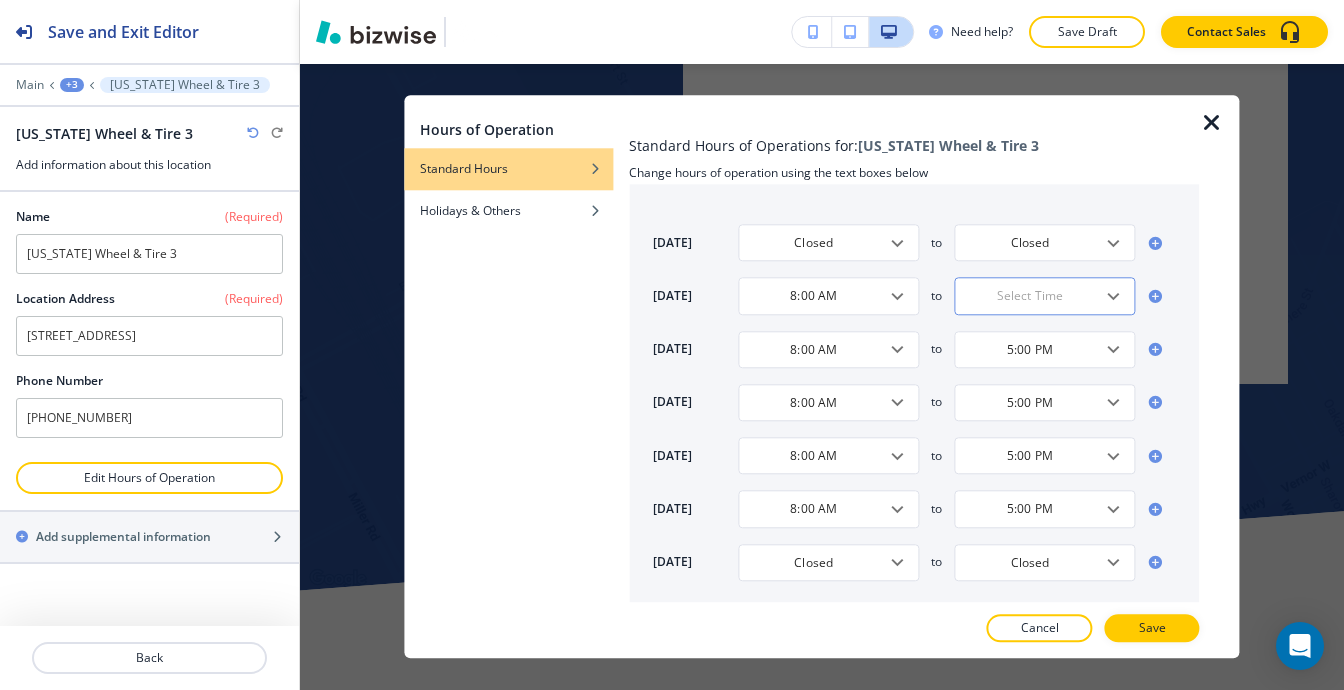 click at bounding box center (1029, 296) 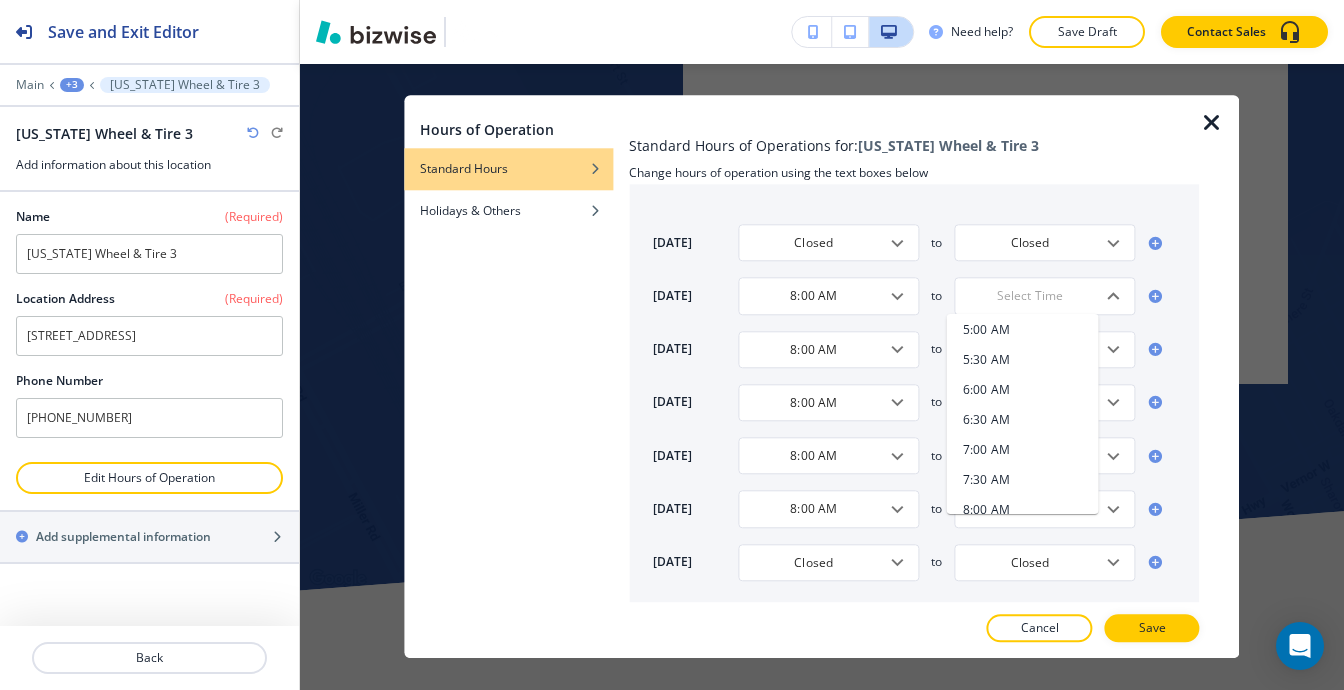 scroll, scrollTop: 400, scrollLeft: 0, axis: vertical 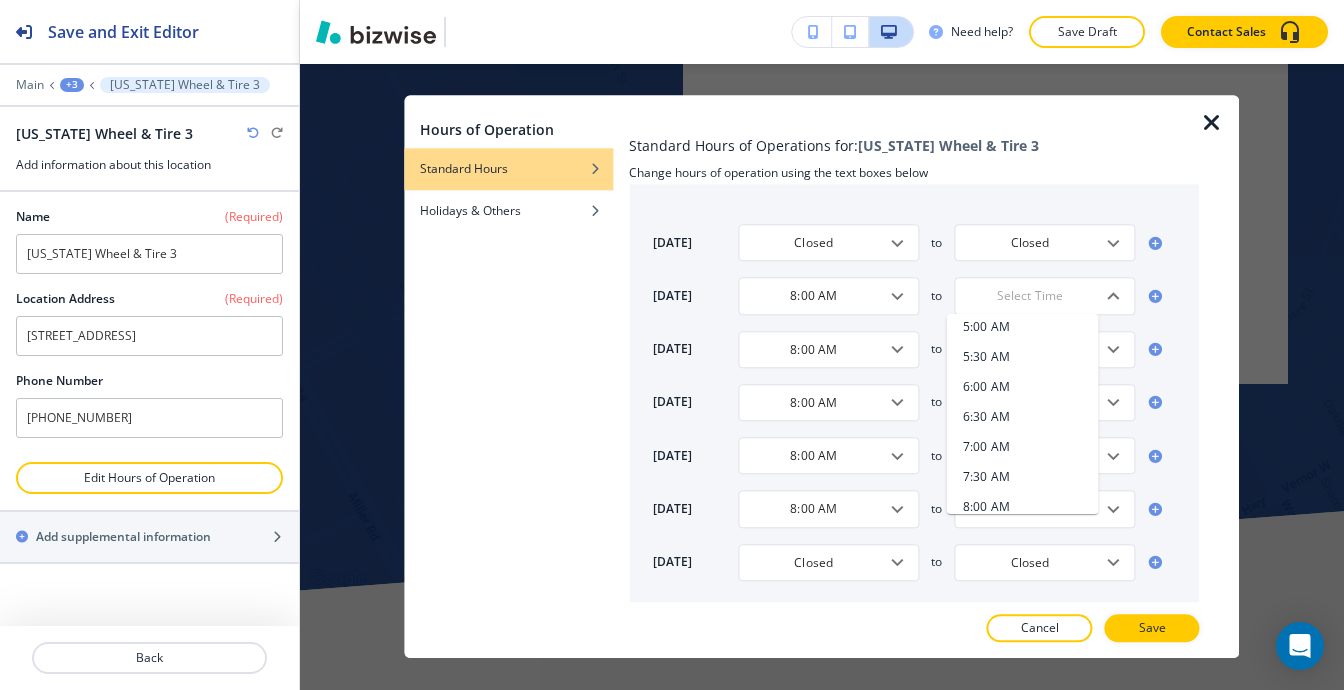 click on "7:00 AM" at bounding box center (986, 447) 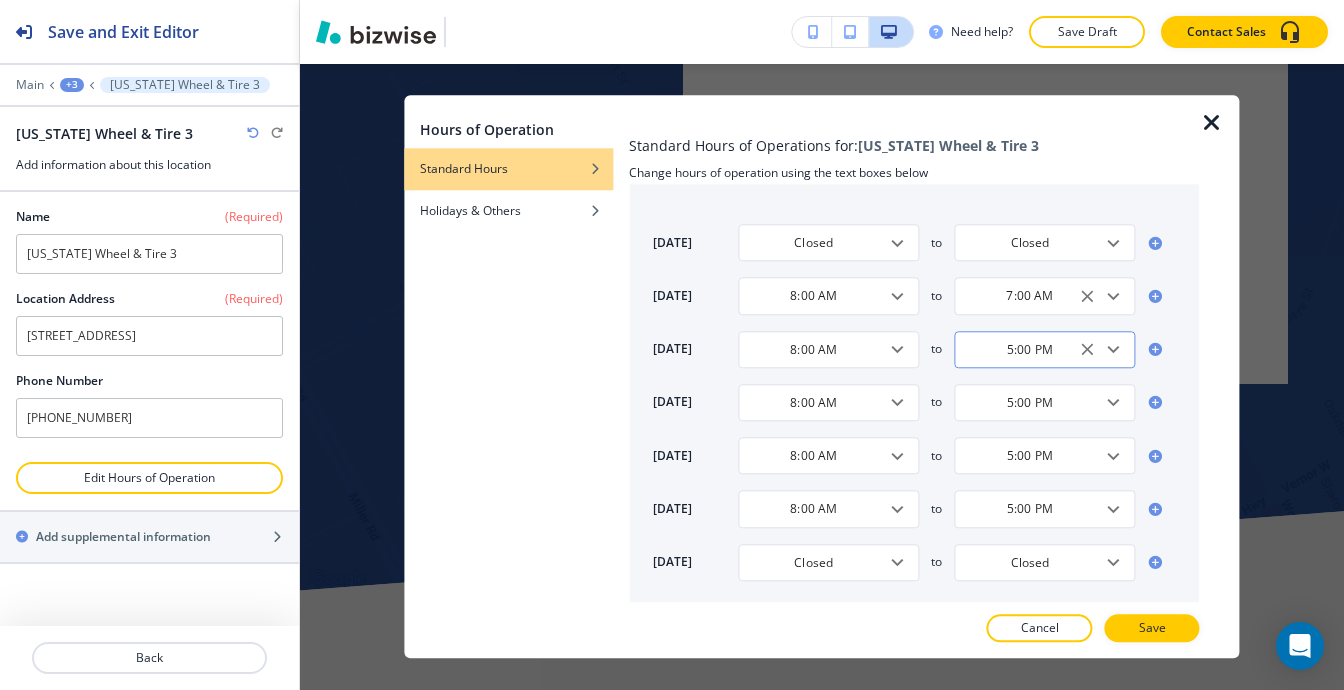 click on "5:00 PM ​" at bounding box center (1044, 349) 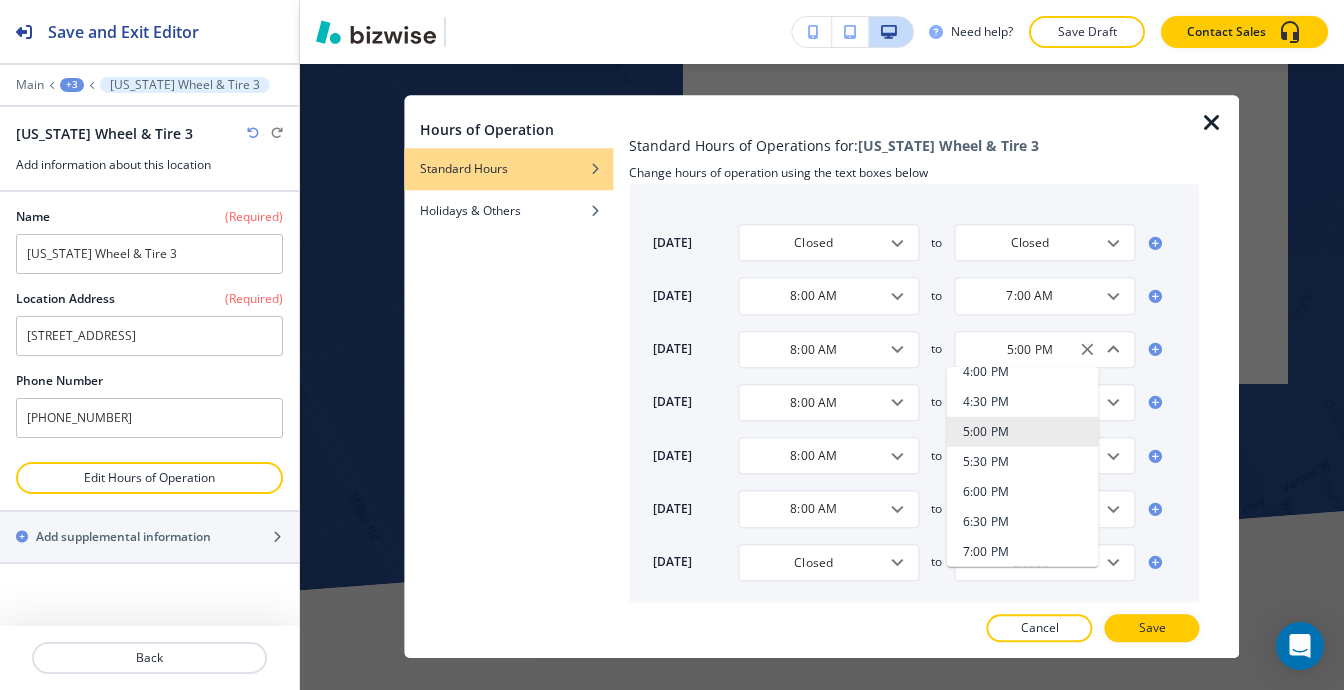 scroll, scrollTop: 1248, scrollLeft: 0, axis: vertical 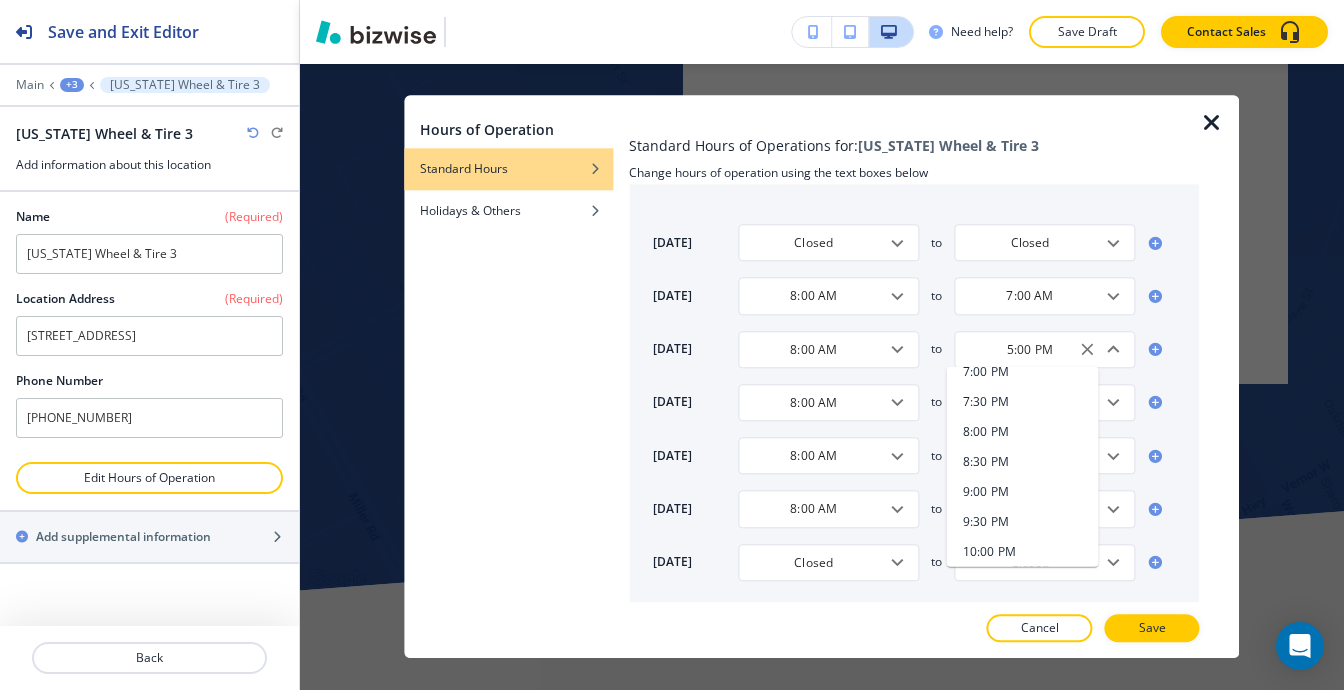 click on "7:00 PM" at bounding box center [1023, 372] 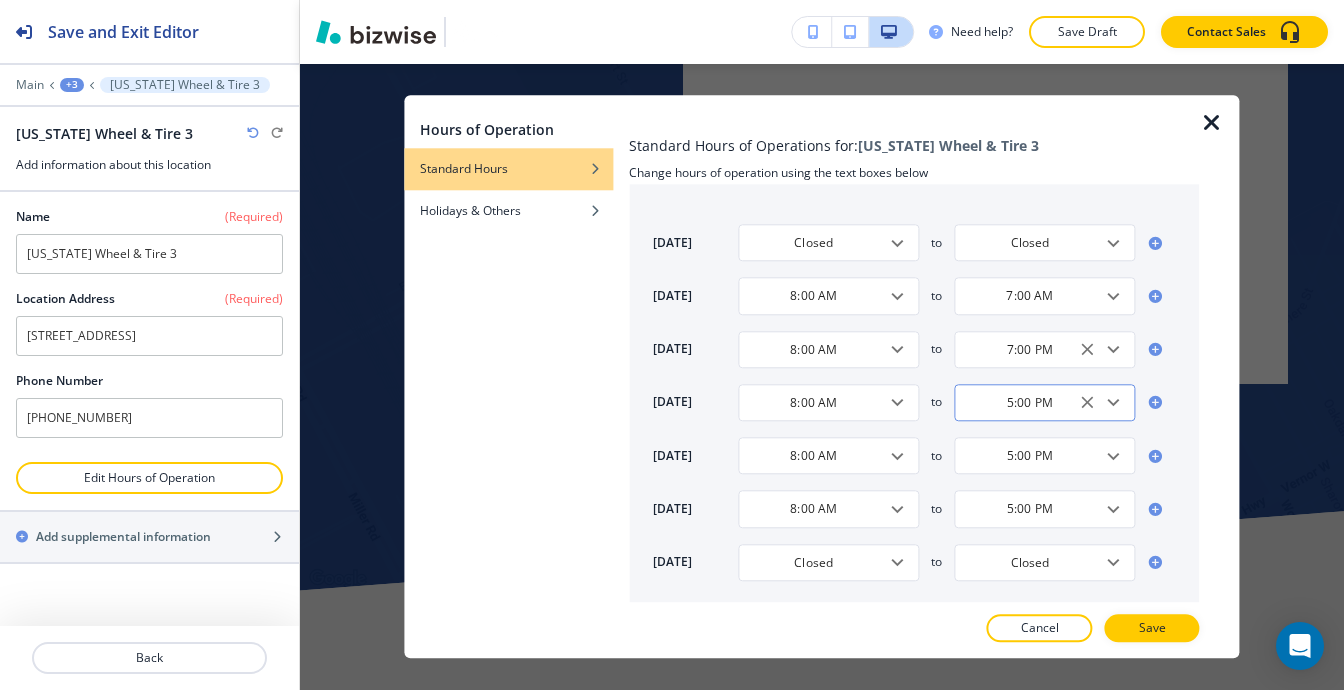 click on "5:00 PM" at bounding box center [1029, 402] 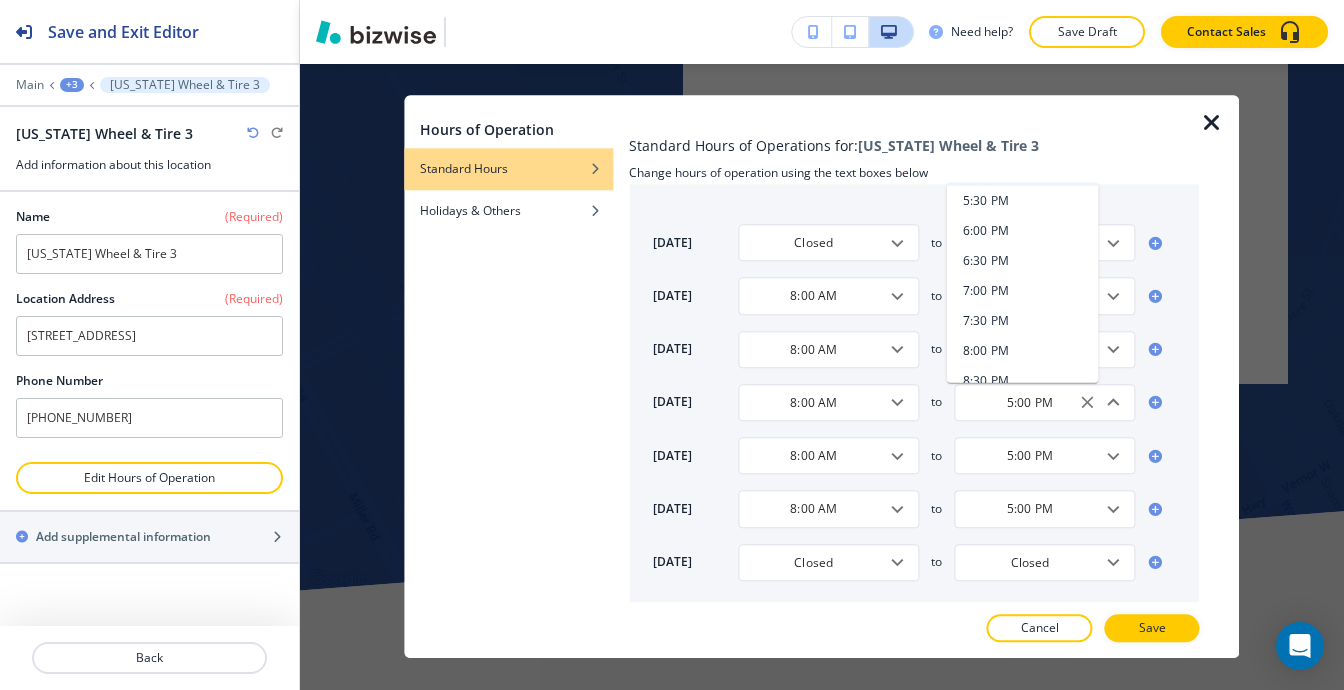 scroll, scrollTop: 1148, scrollLeft: 0, axis: vertical 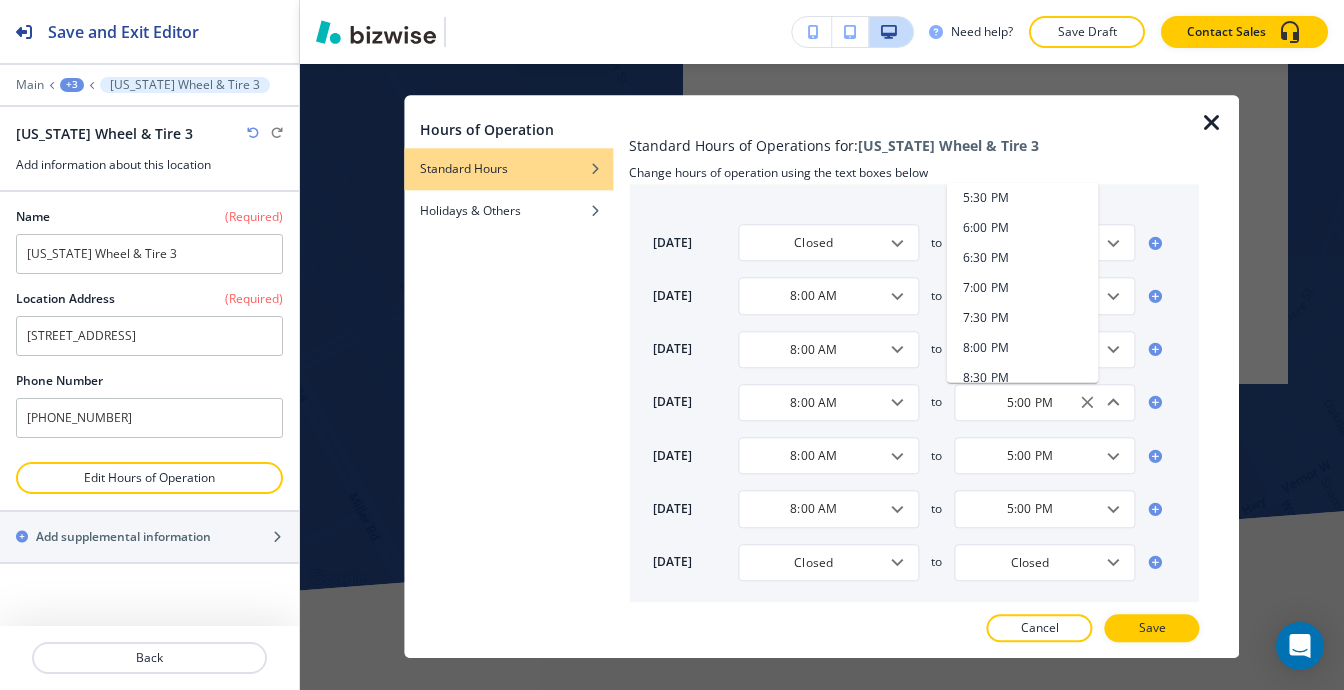 click on "7:00 PM" at bounding box center [986, 288] 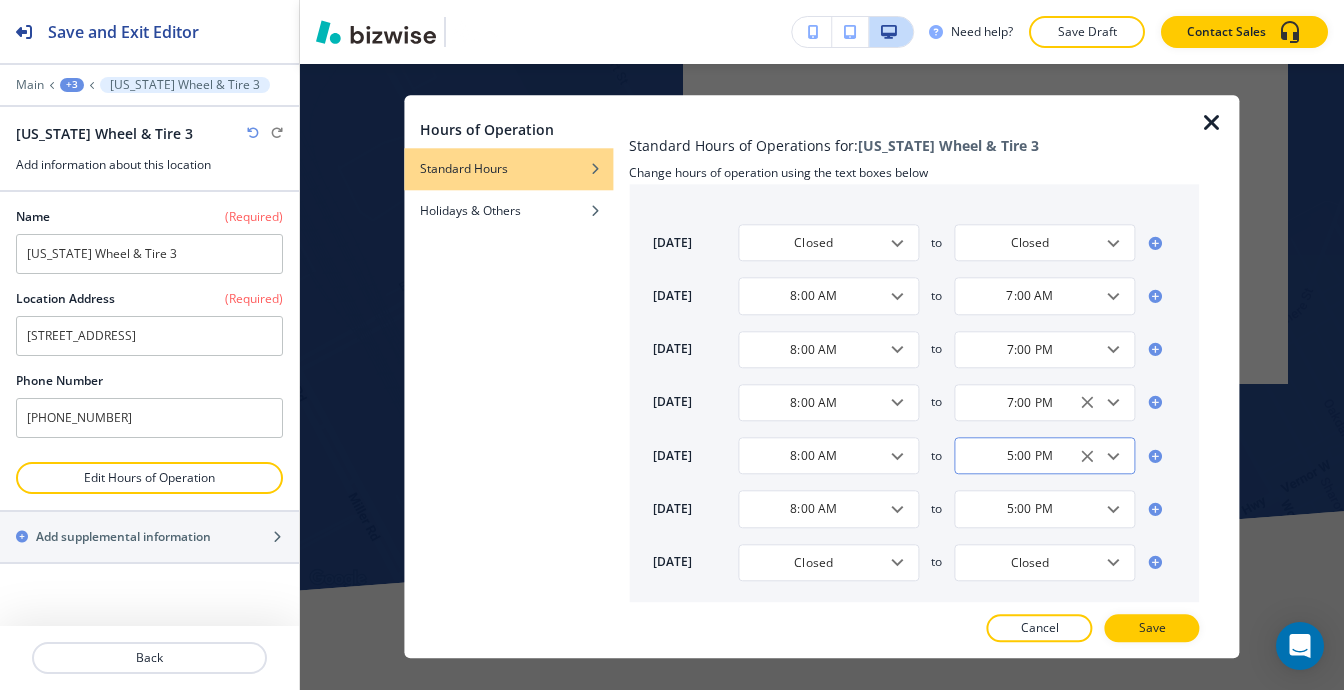 click on "5:00 PM ​" at bounding box center [1044, 455] 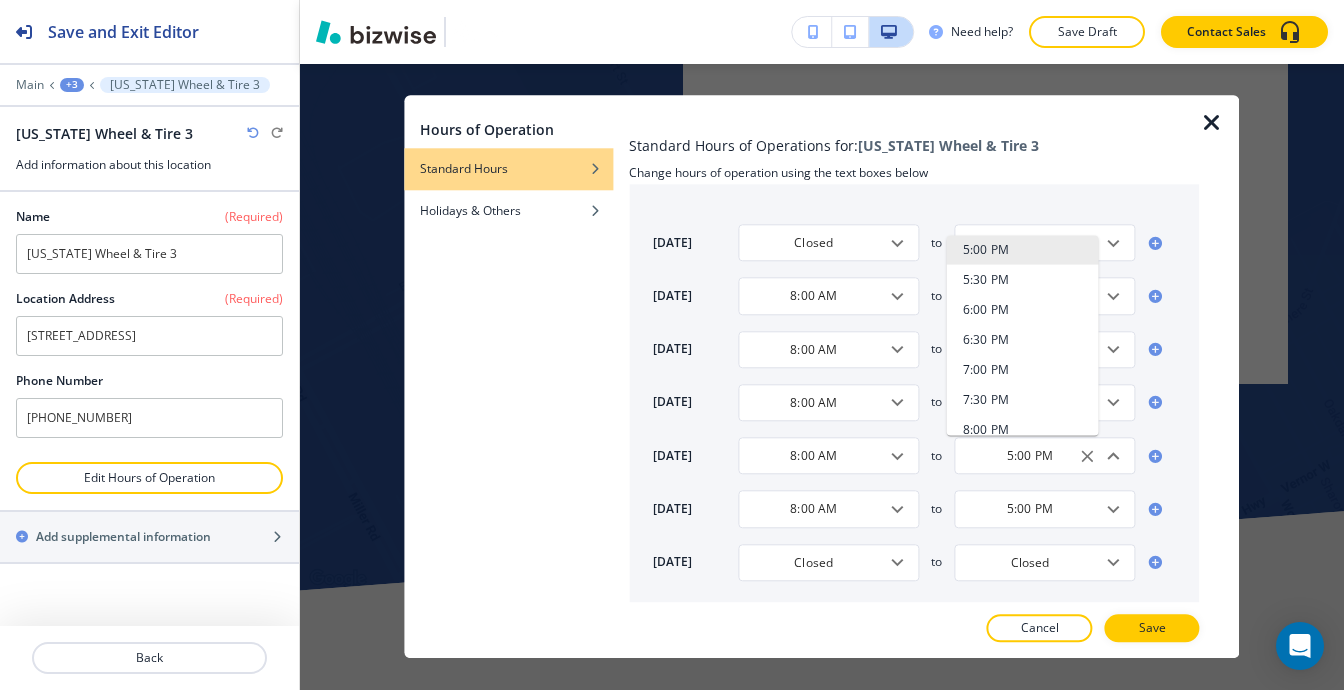 scroll, scrollTop: 1148, scrollLeft: 0, axis: vertical 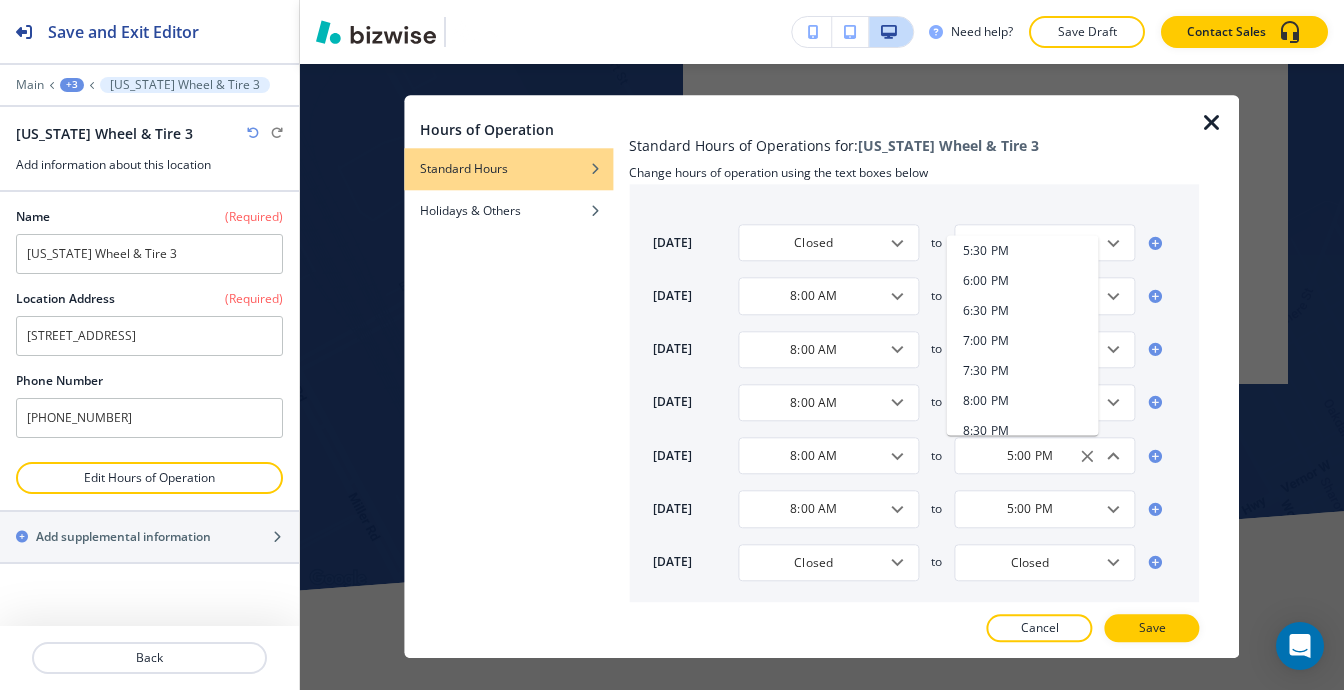 click on "7:00 PM" at bounding box center [986, 341] 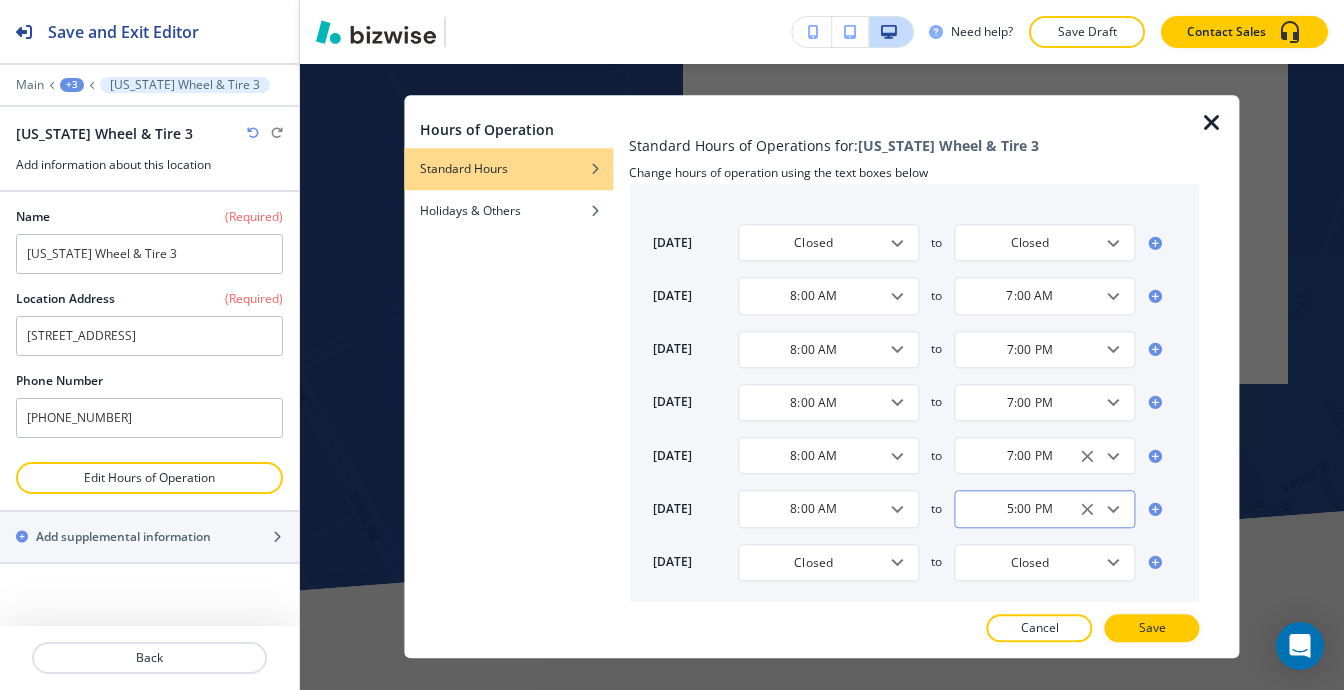 click on "5:00 PM" at bounding box center [1029, 509] 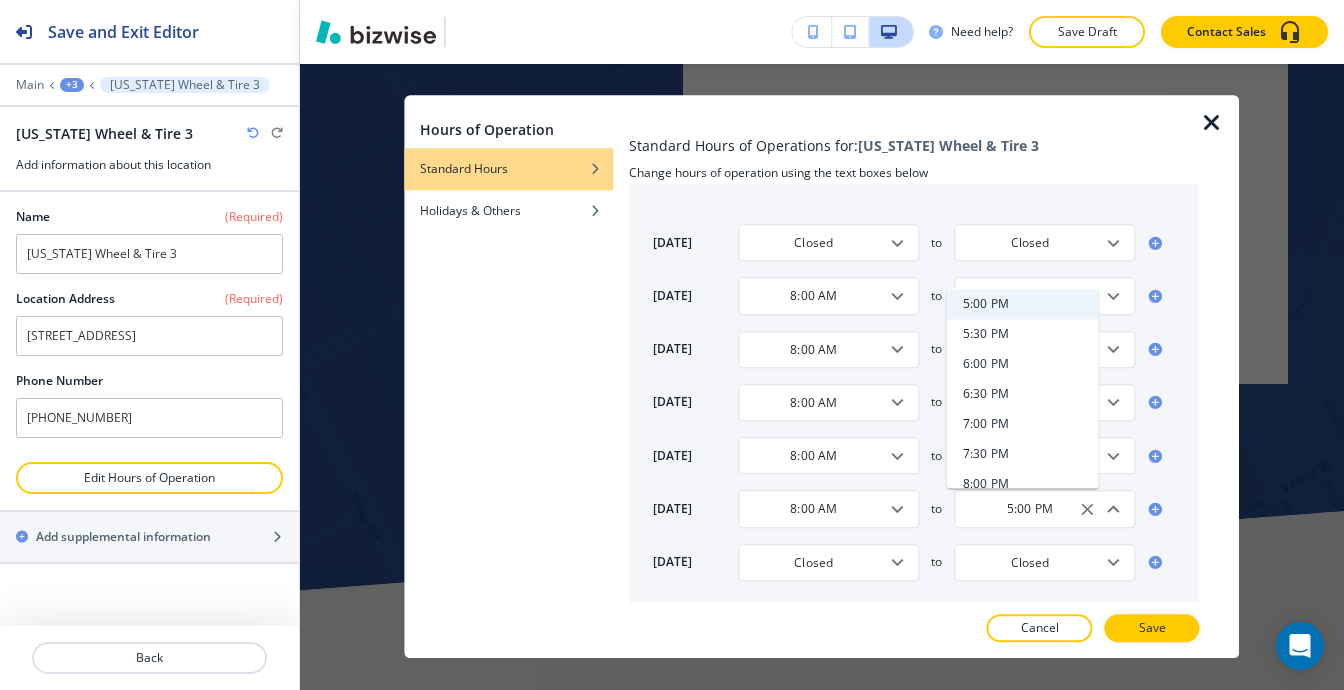 scroll, scrollTop: 1148, scrollLeft: 0, axis: vertical 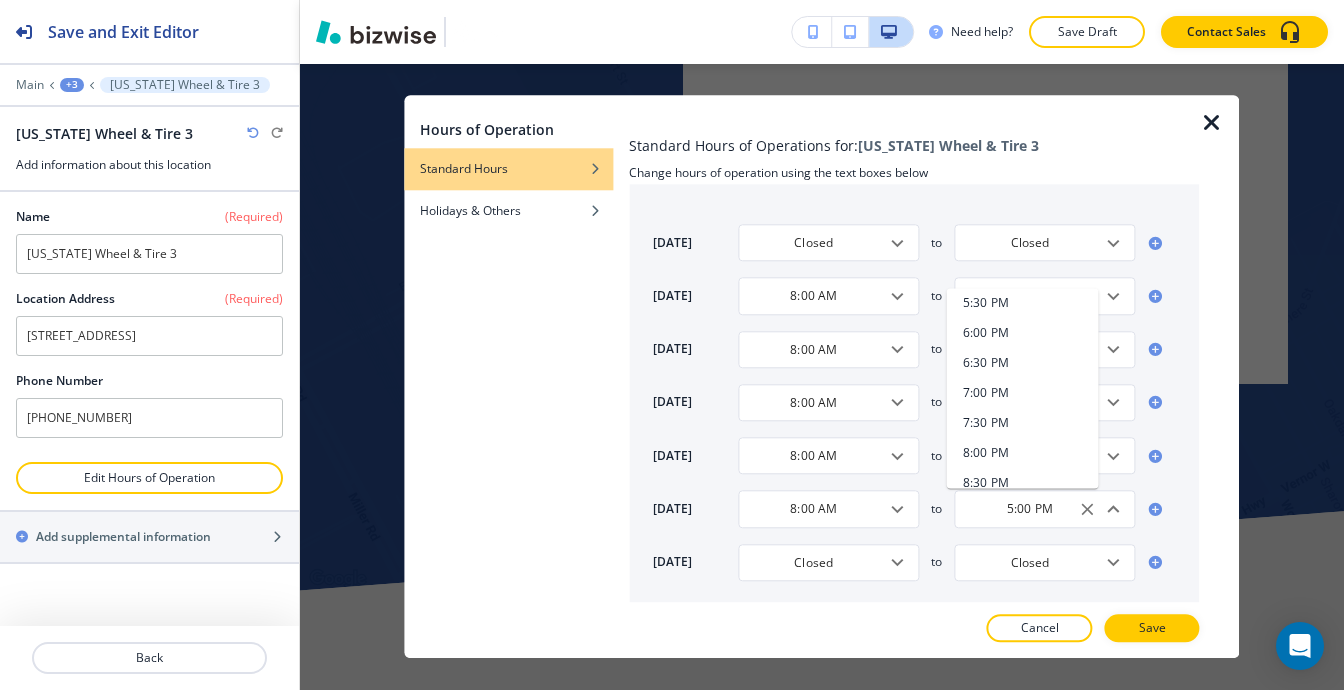 click on "7:00 PM" at bounding box center (986, 394) 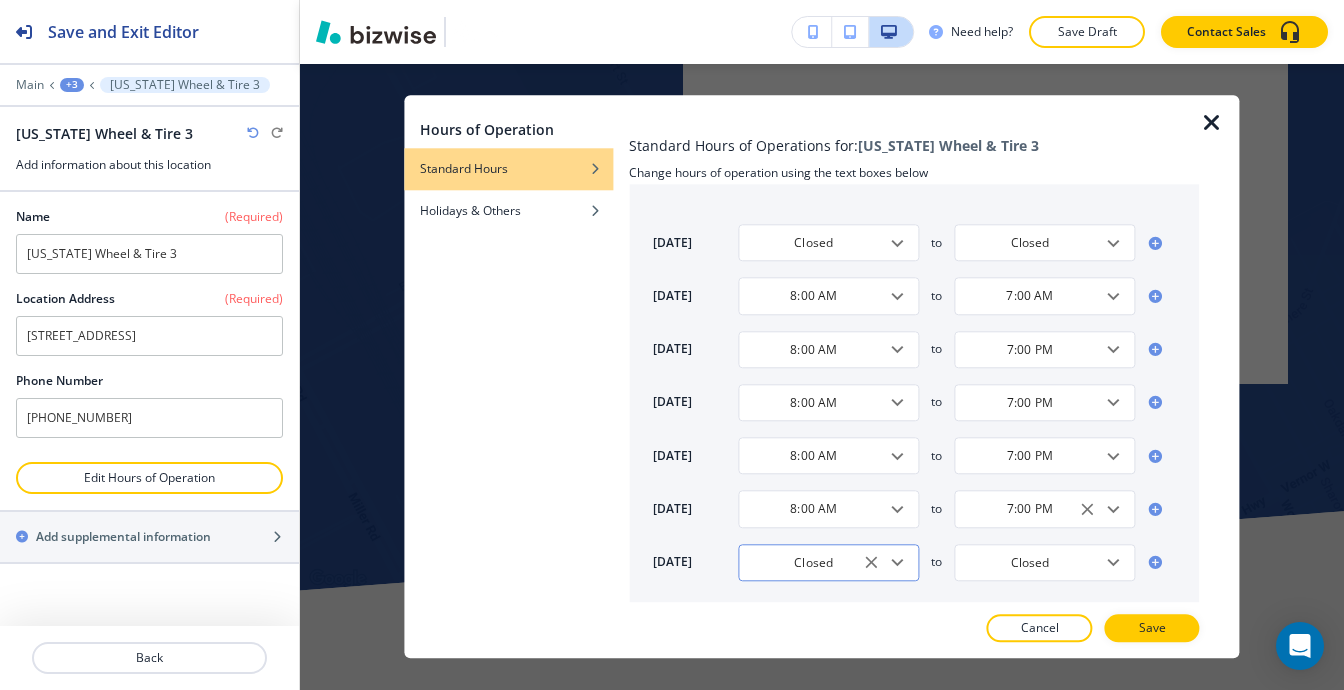 click on "Closed" at bounding box center (813, 562) 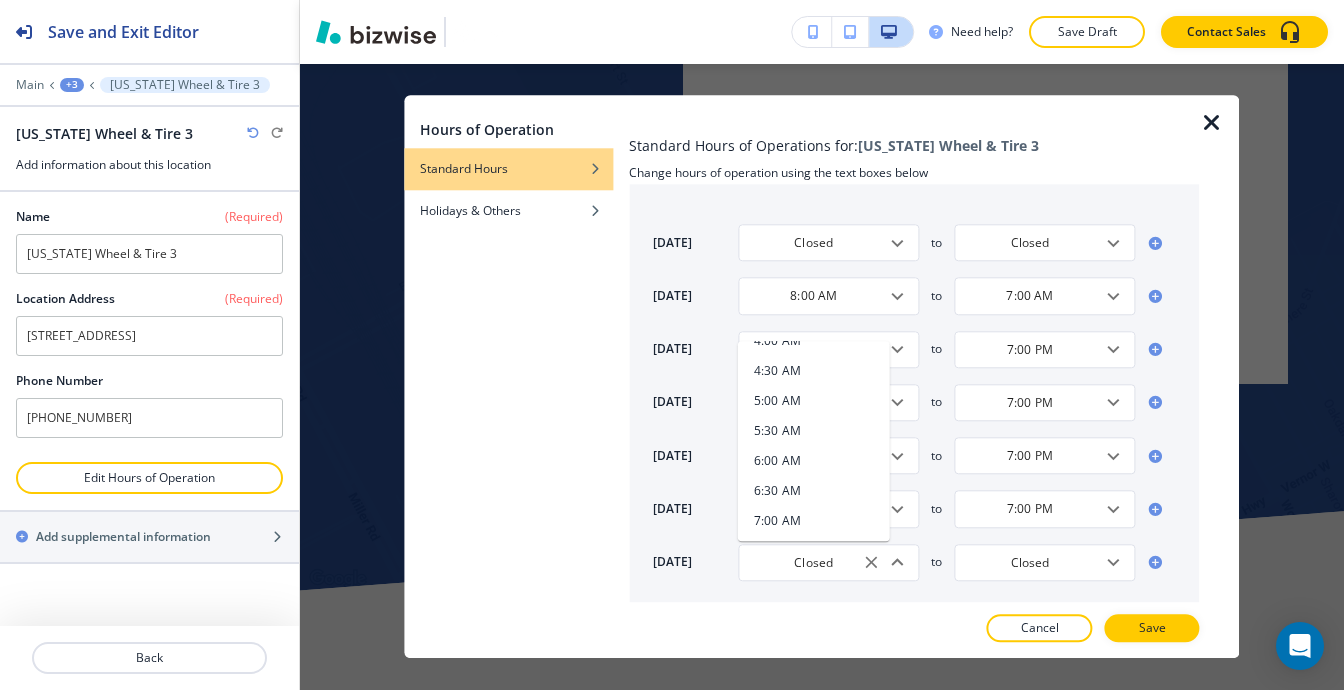 scroll, scrollTop: 400, scrollLeft: 0, axis: vertical 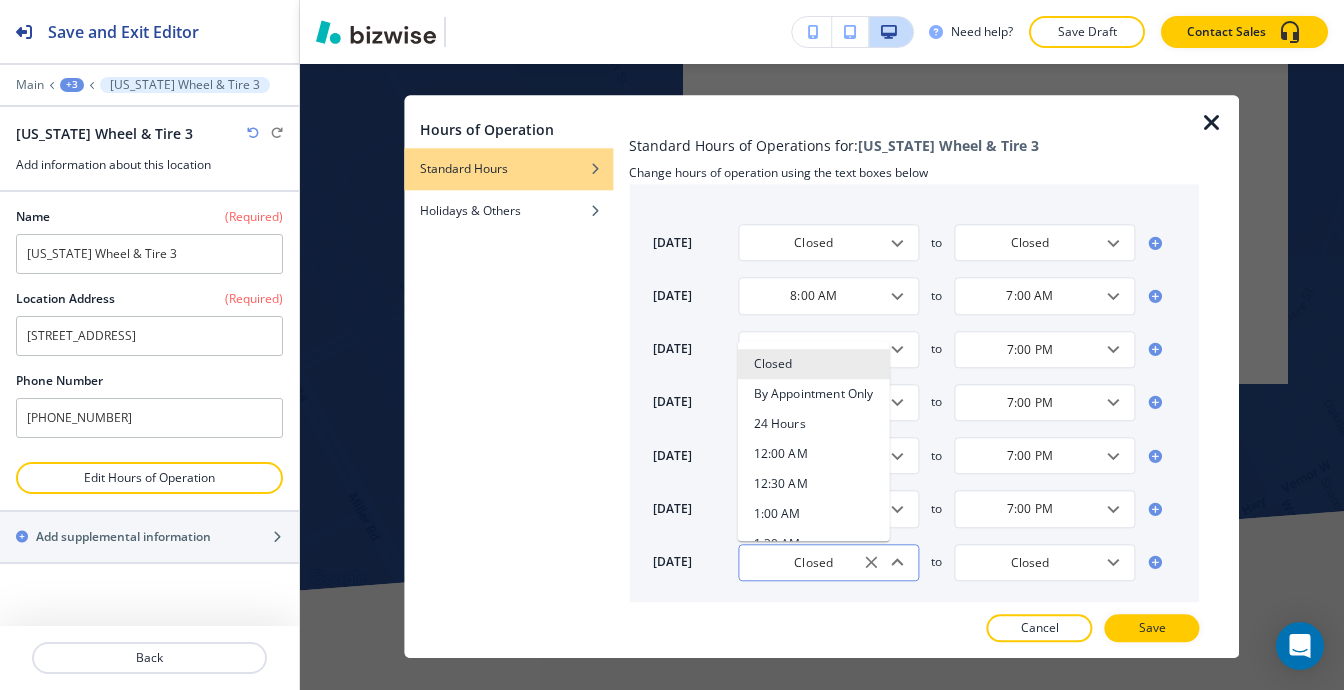 click on "Closed" at bounding box center (813, 562) 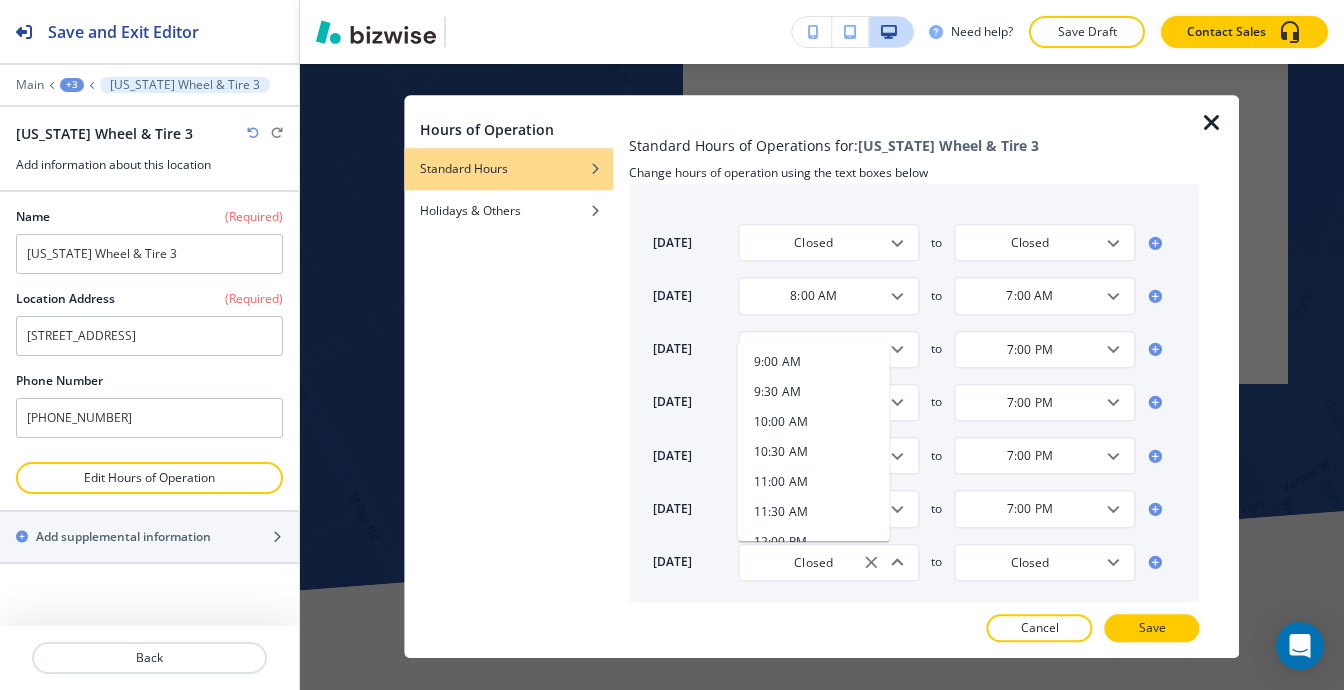 scroll, scrollTop: 600, scrollLeft: 0, axis: vertical 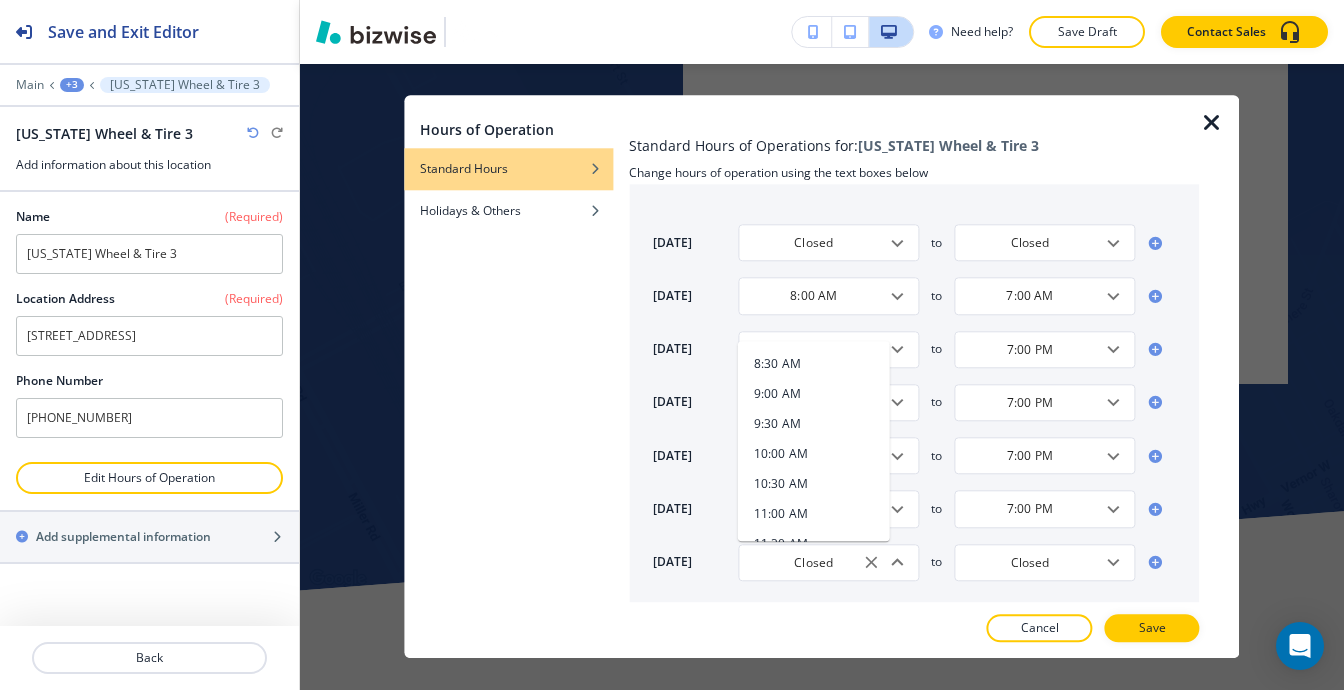 click on "9:00 AM" at bounding box center [777, 395] 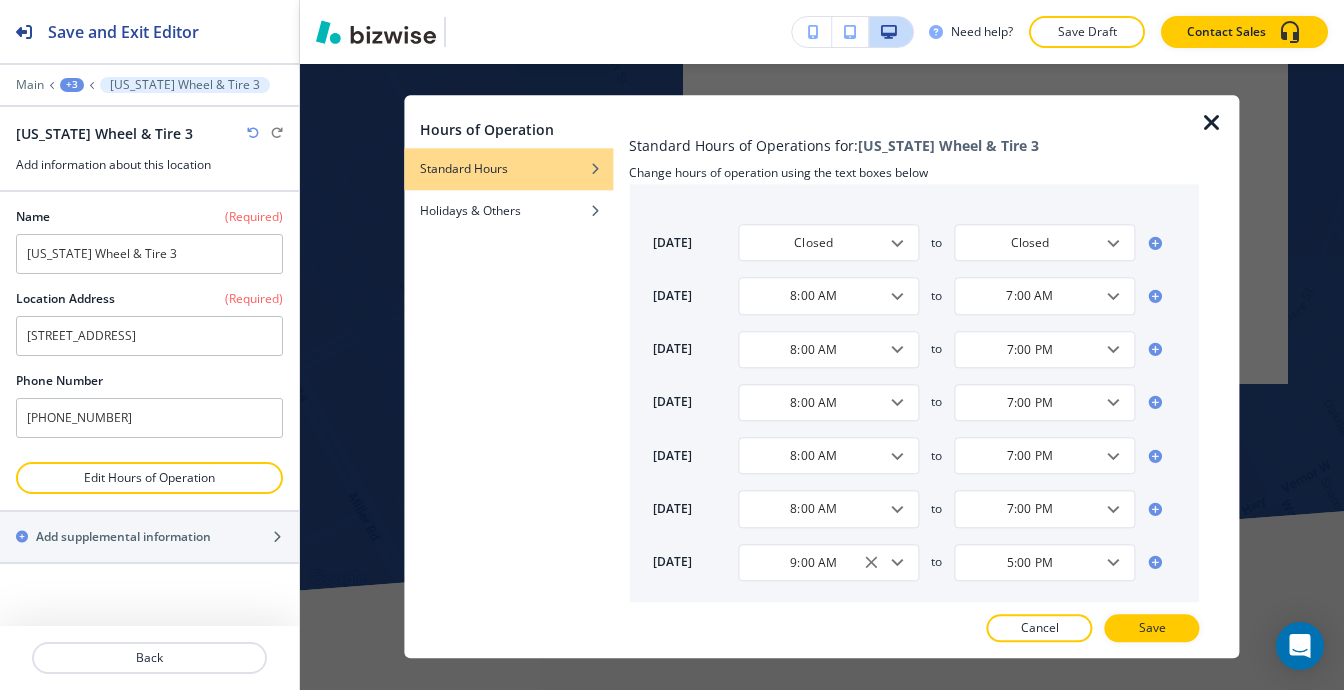 click on "sunday Closed ​ to Closed ​ monday 8:00 AM ​ to 7:00 AM ​ tuesday 8:00 AM ​ to 7:00 PM ​ wednesday 8:00 AM ​ to 7:00 PM ​ thursday 8:00 AM ​ to 7:00 PM ​ friday 8:00 AM ​ to 7:00 PM ​ saturday 9:00 AM ​ to 5:00 PM ​" at bounding box center [914, 394] 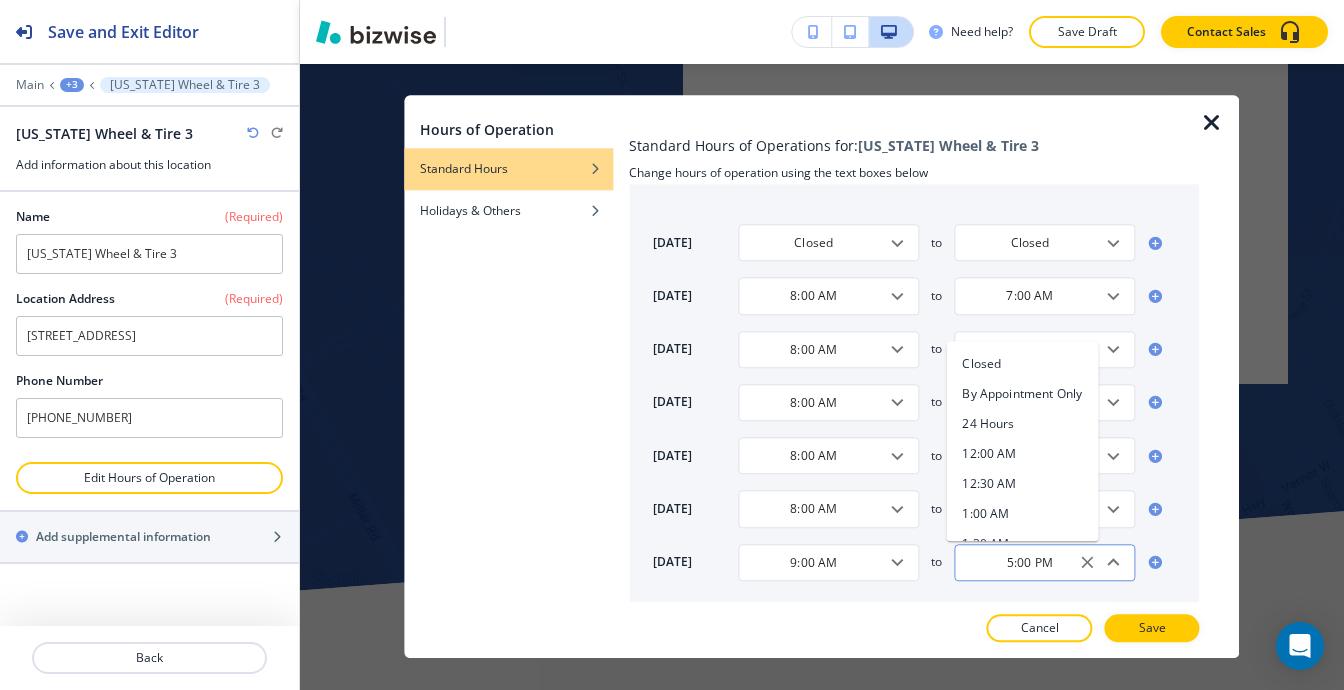 click on "5:00 PM" at bounding box center (1029, 562) 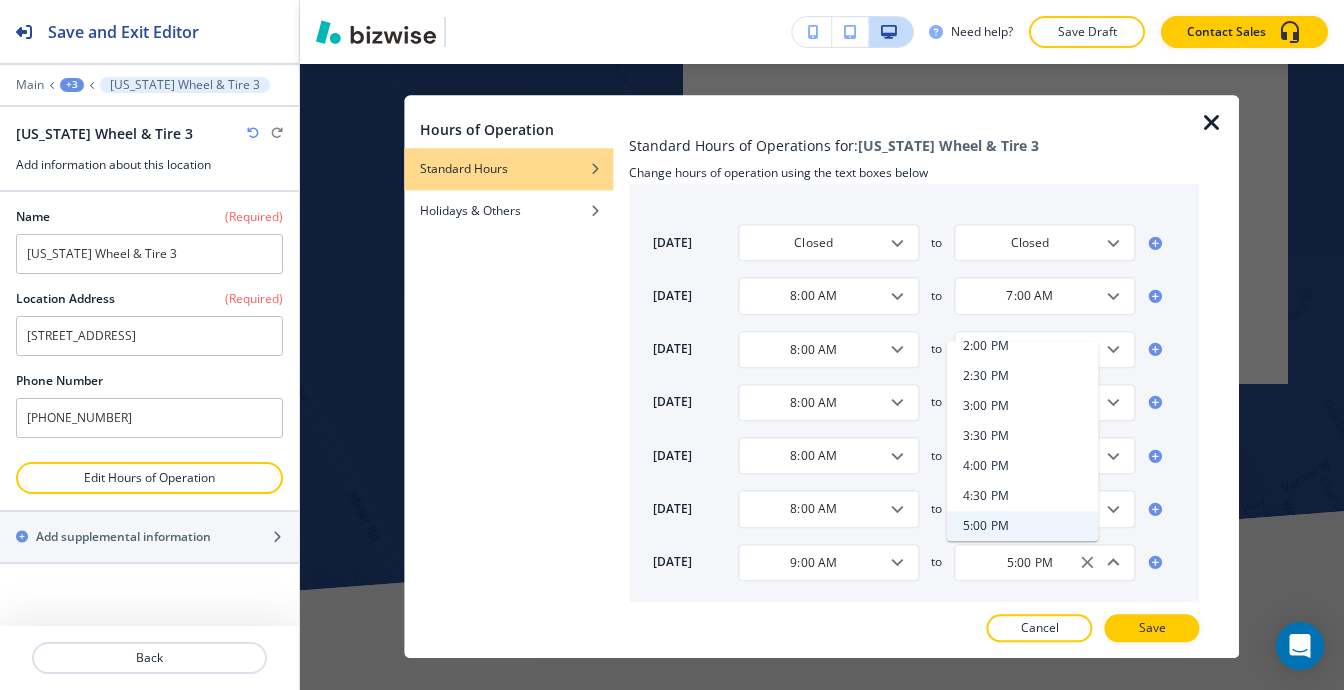 click on "3:00 PM" at bounding box center (1023, 407) 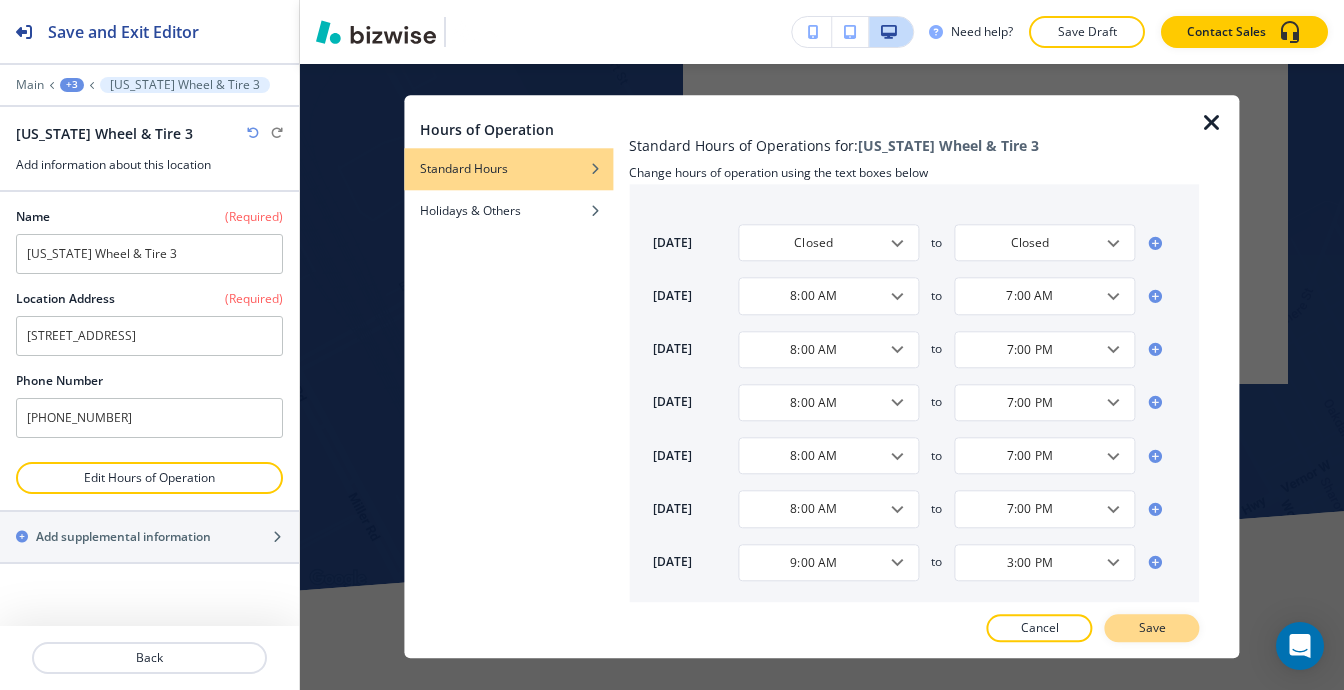 click on "Save" at bounding box center [1152, 629] 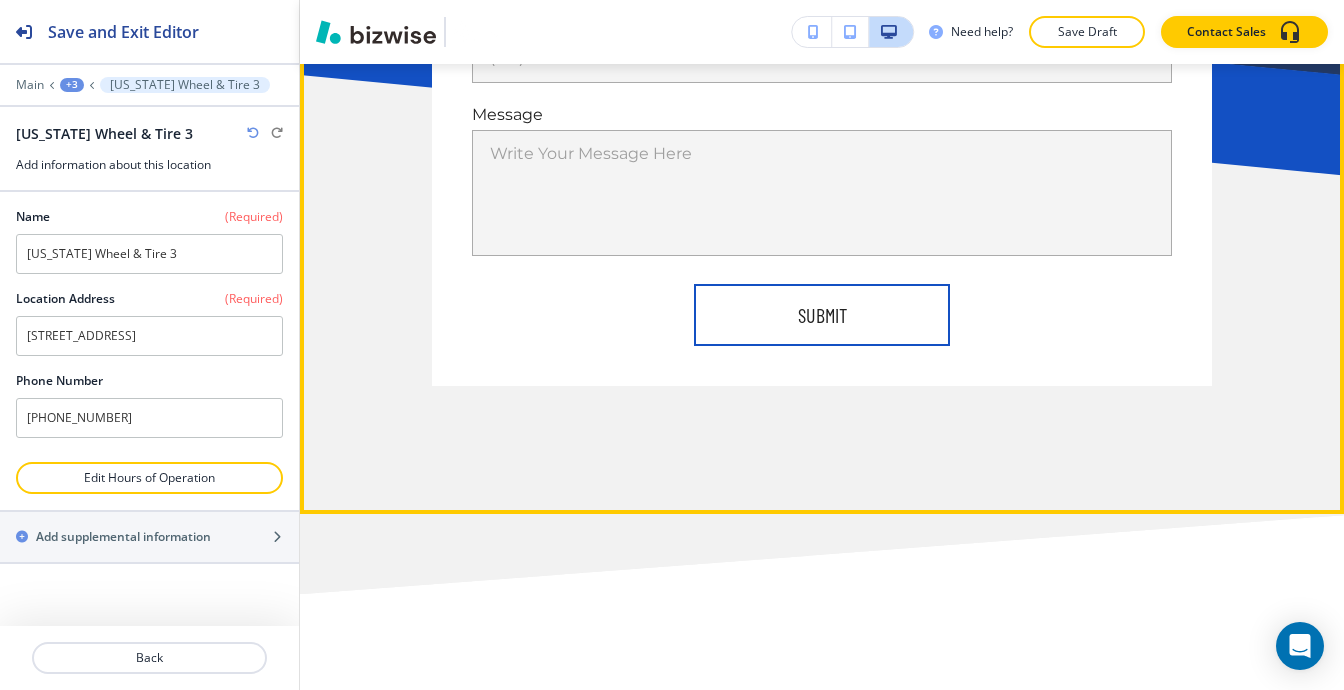 scroll, scrollTop: 40889, scrollLeft: 0, axis: vertical 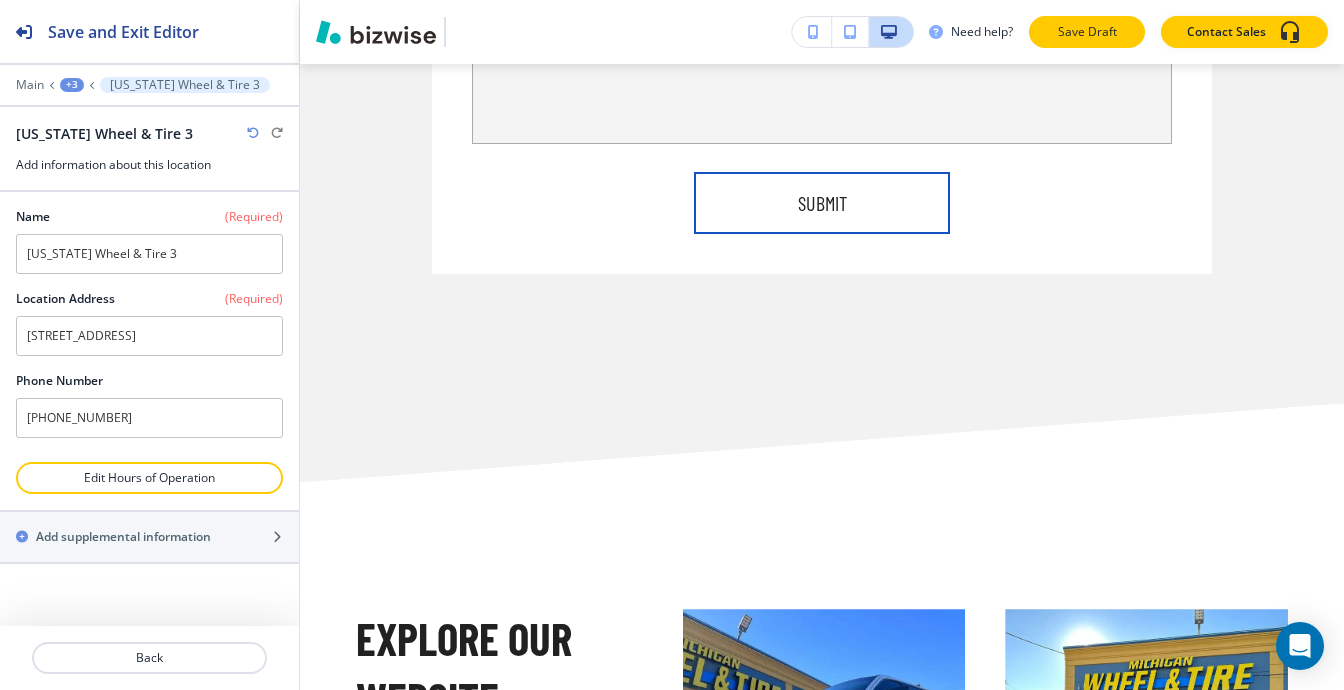 click on "Save Draft" at bounding box center (1087, 32) 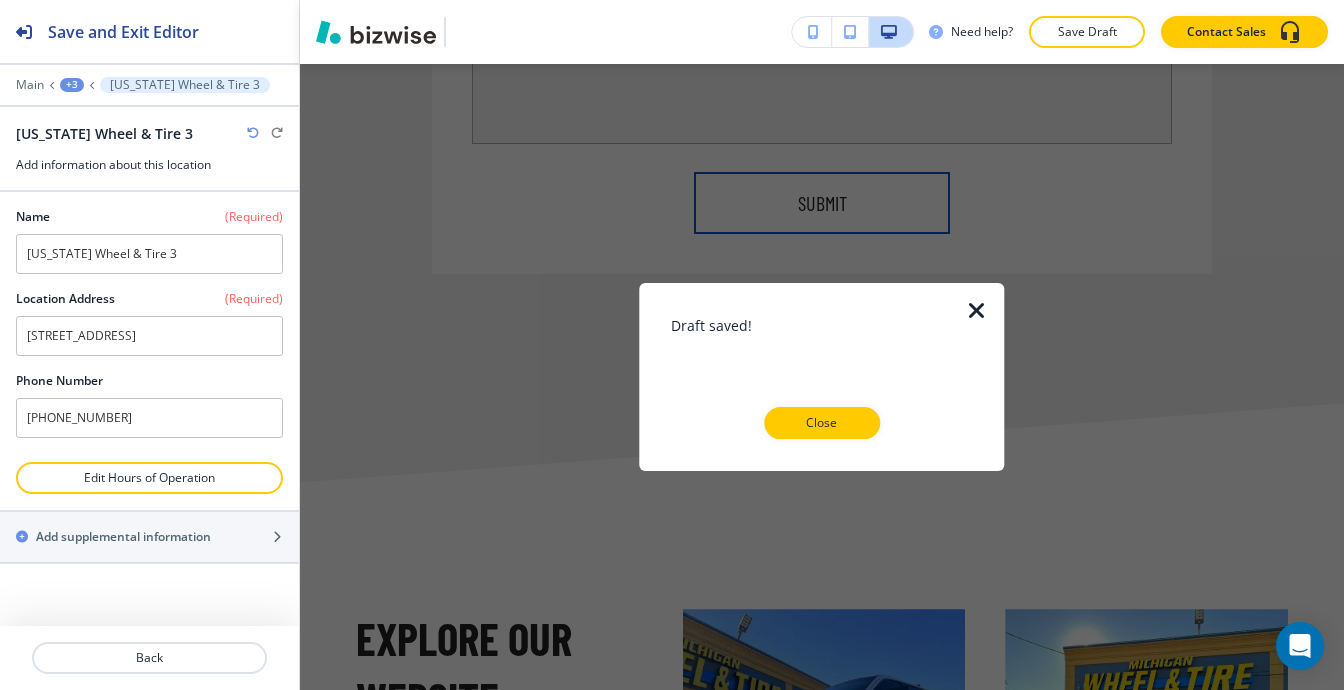click at bounding box center (977, 311) 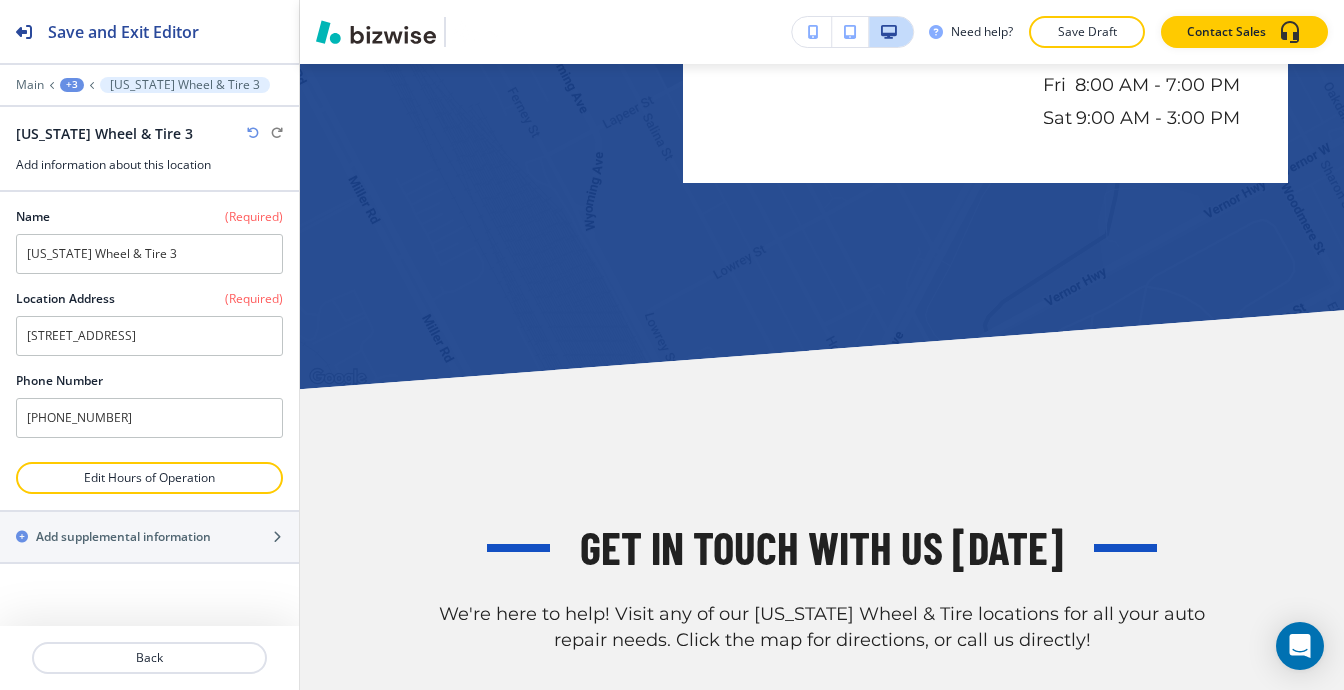 scroll, scrollTop: 39589, scrollLeft: 0, axis: vertical 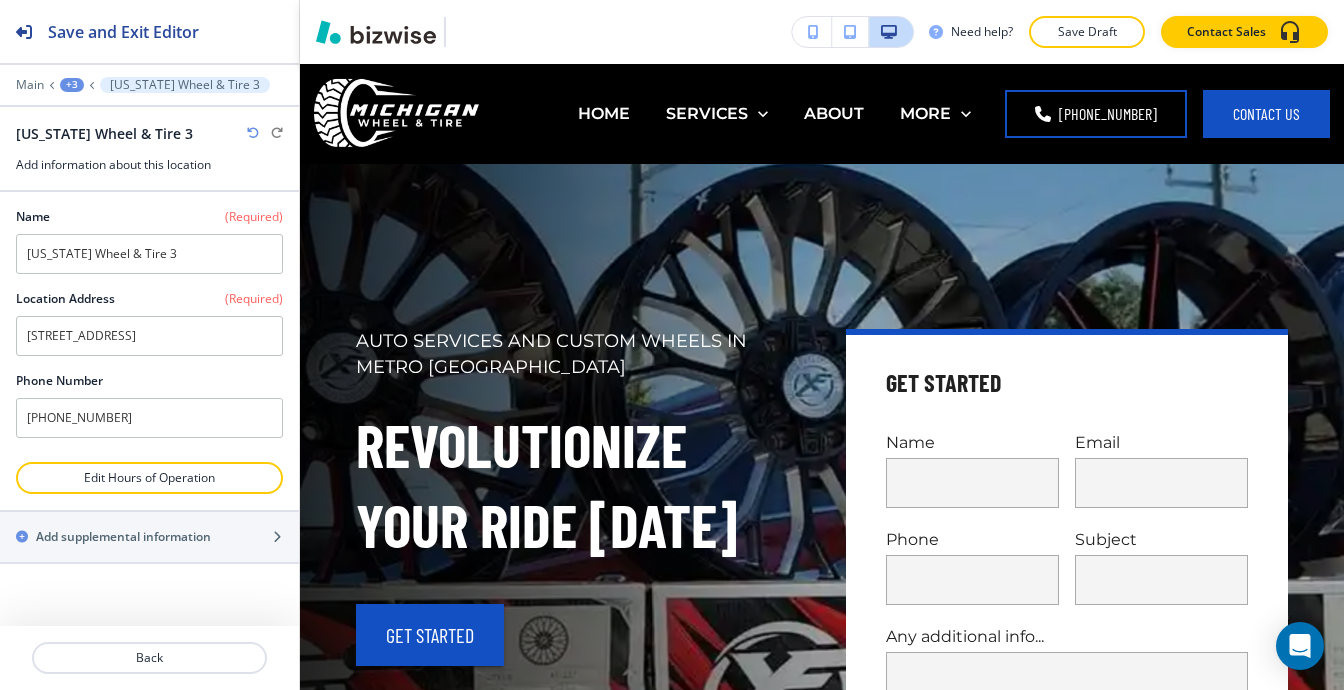 click on "+3" at bounding box center (72, 85) 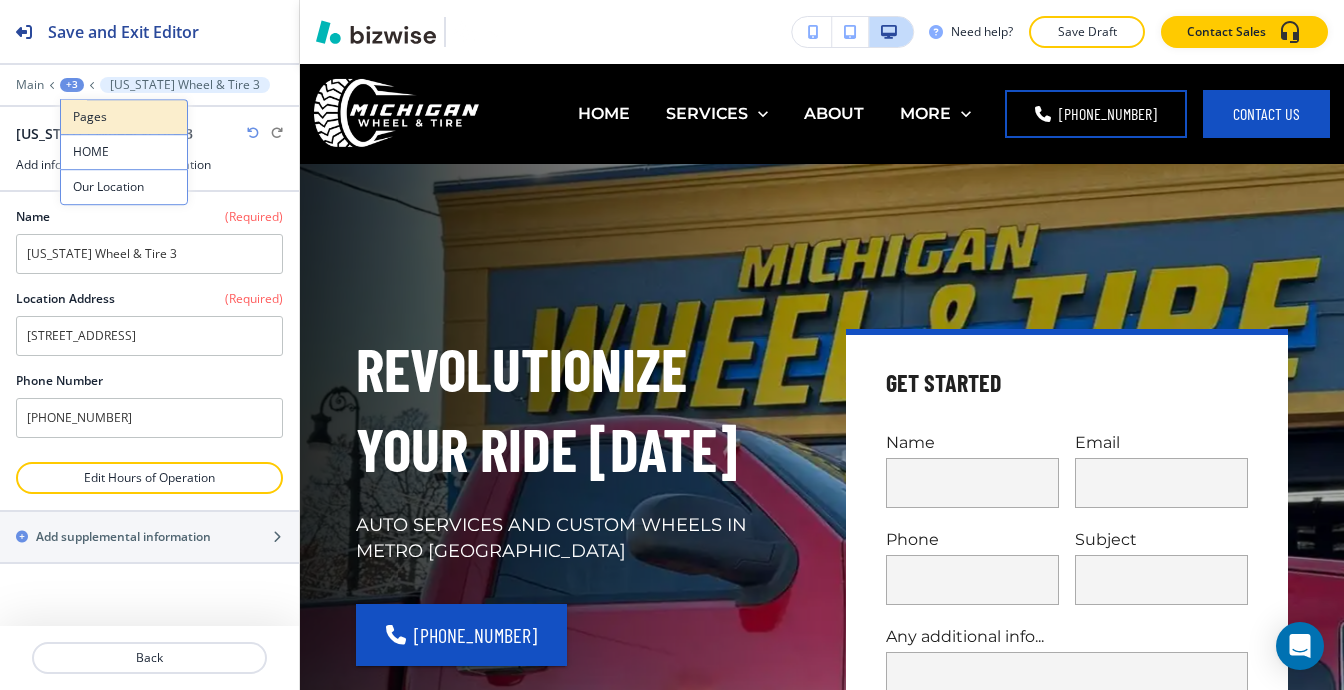 click on "Pages" at bounding box center (124, 117) 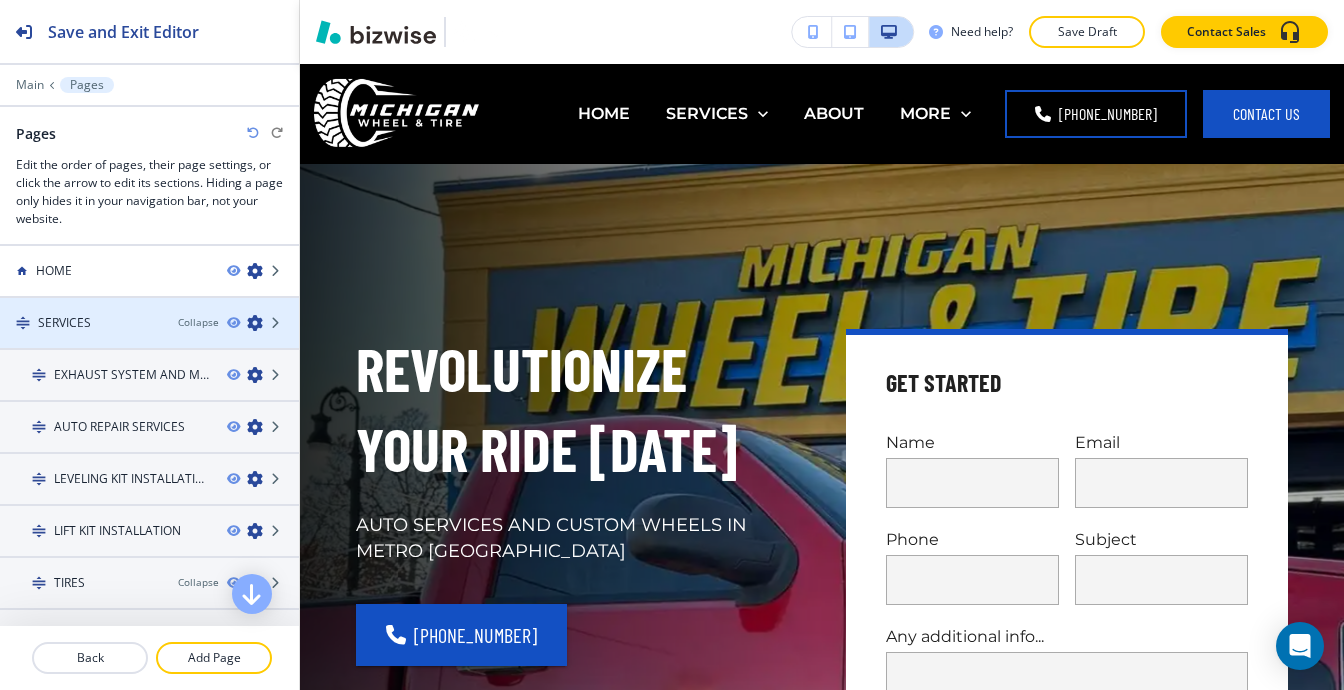 click on "SERVICES" at bounding box center [81, 323] 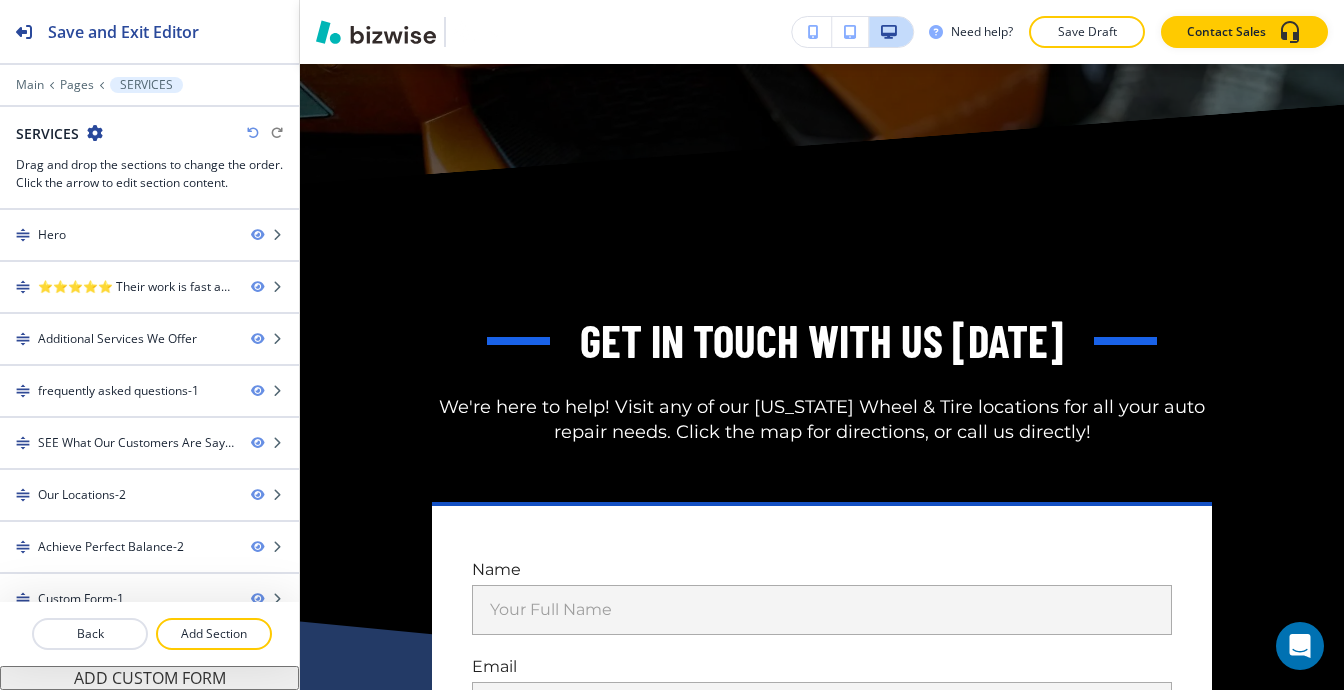 scroll, scrollTop: 8100, scrollLeft: 0, axis: vertical 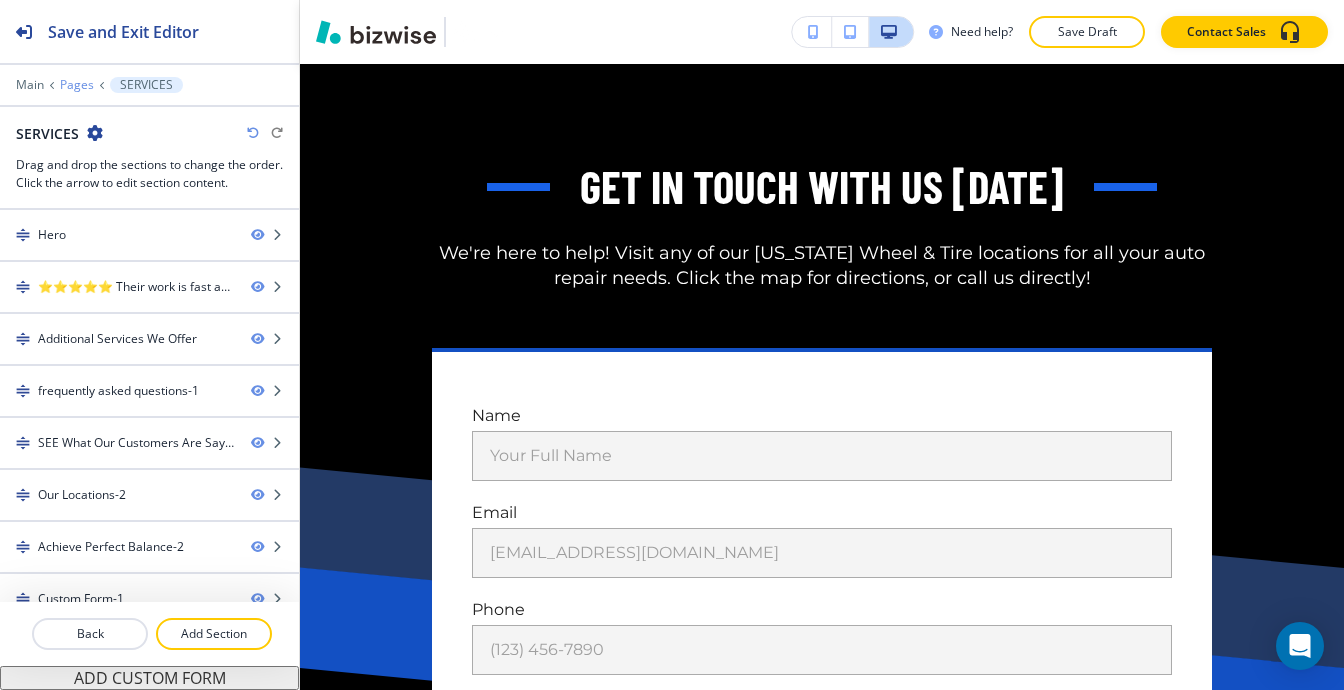 click on "Pages" at bounding box center [77, 85] 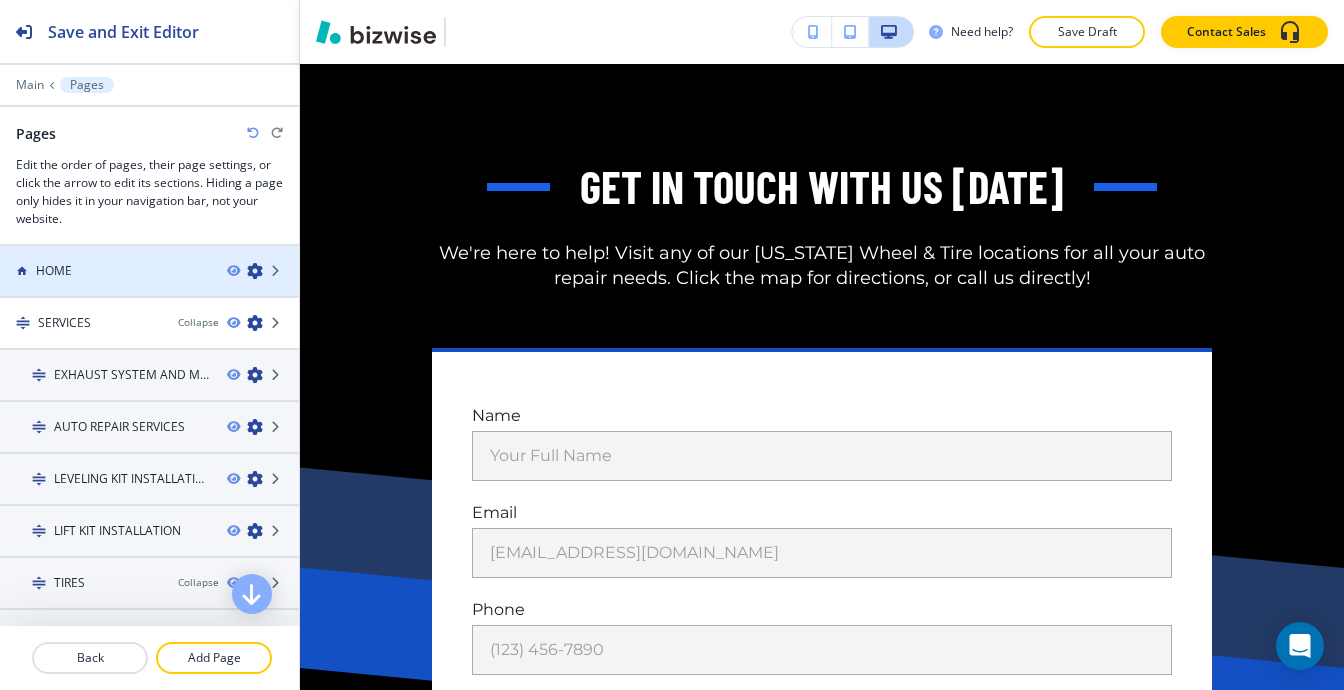 click on "HOME" at bounding box center (105, 271) 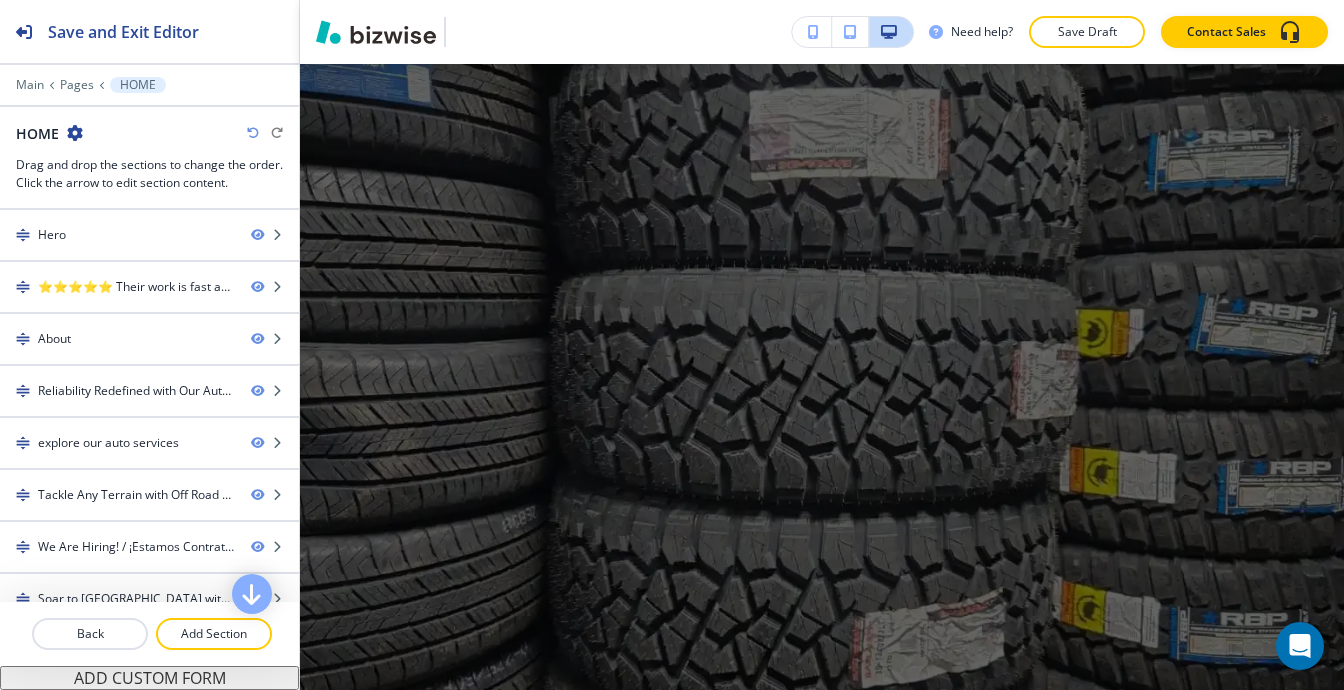 scroll, scrollTop: 0, scrollLeft: 0, axis: both 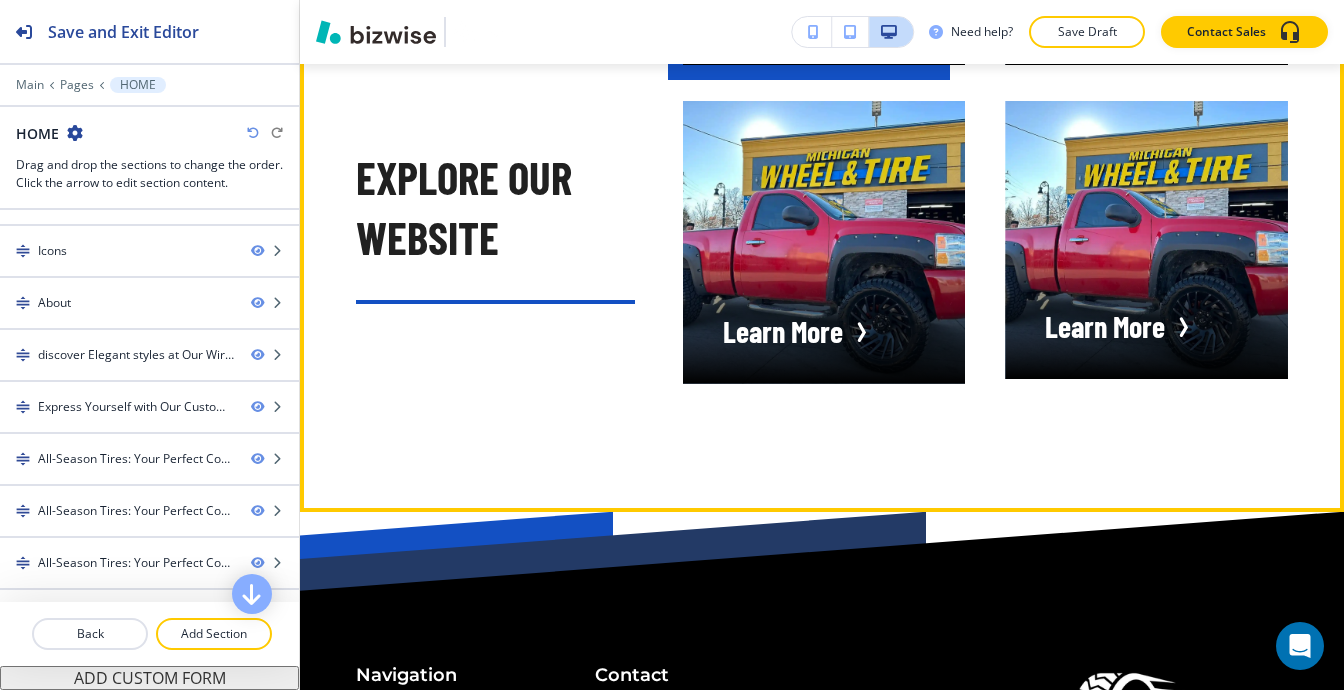 click at bounding box center (824, -77) 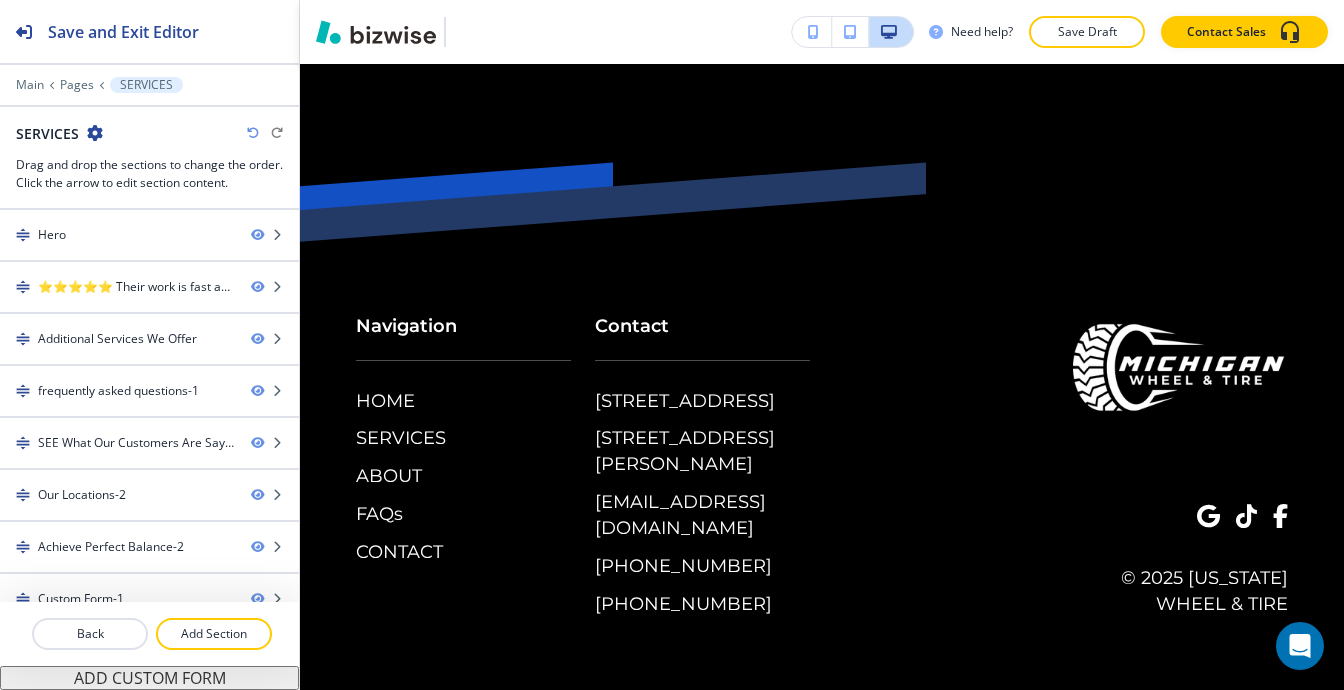 scroll, scrollTop: 0, scrollLeft: 0, axis: both 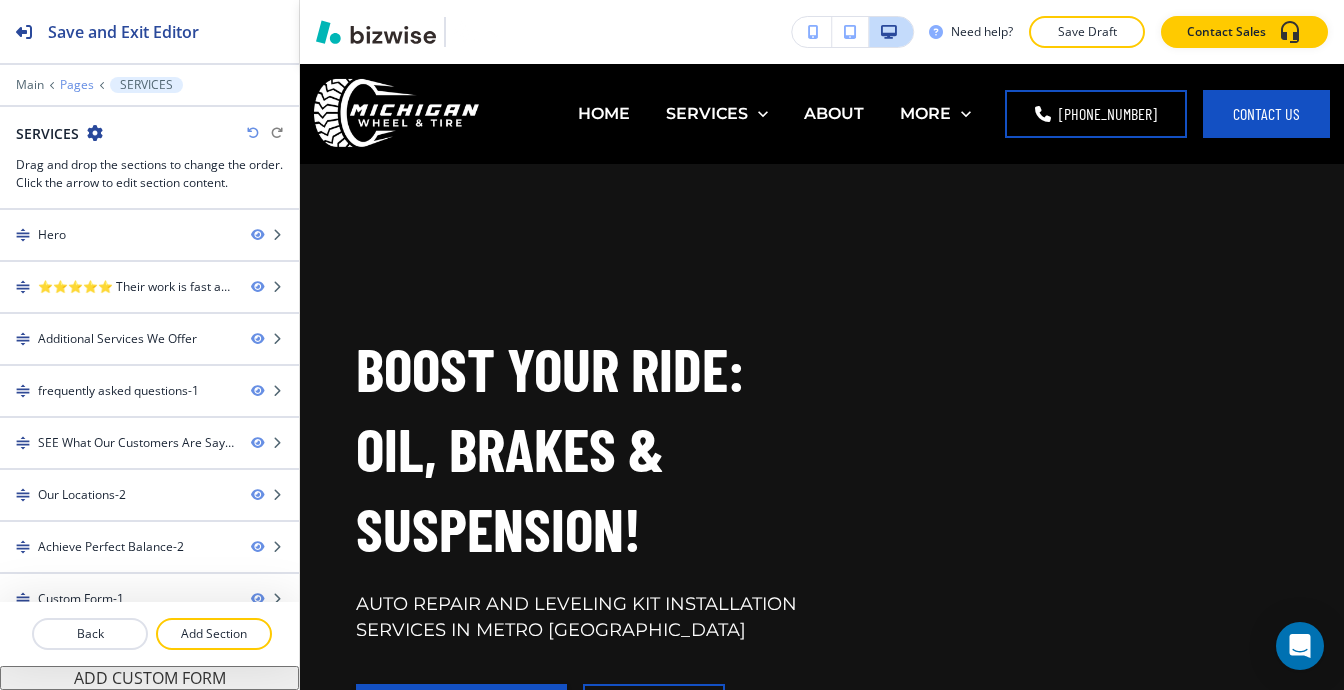 click on "Pages" at bounding box center (77, 85) 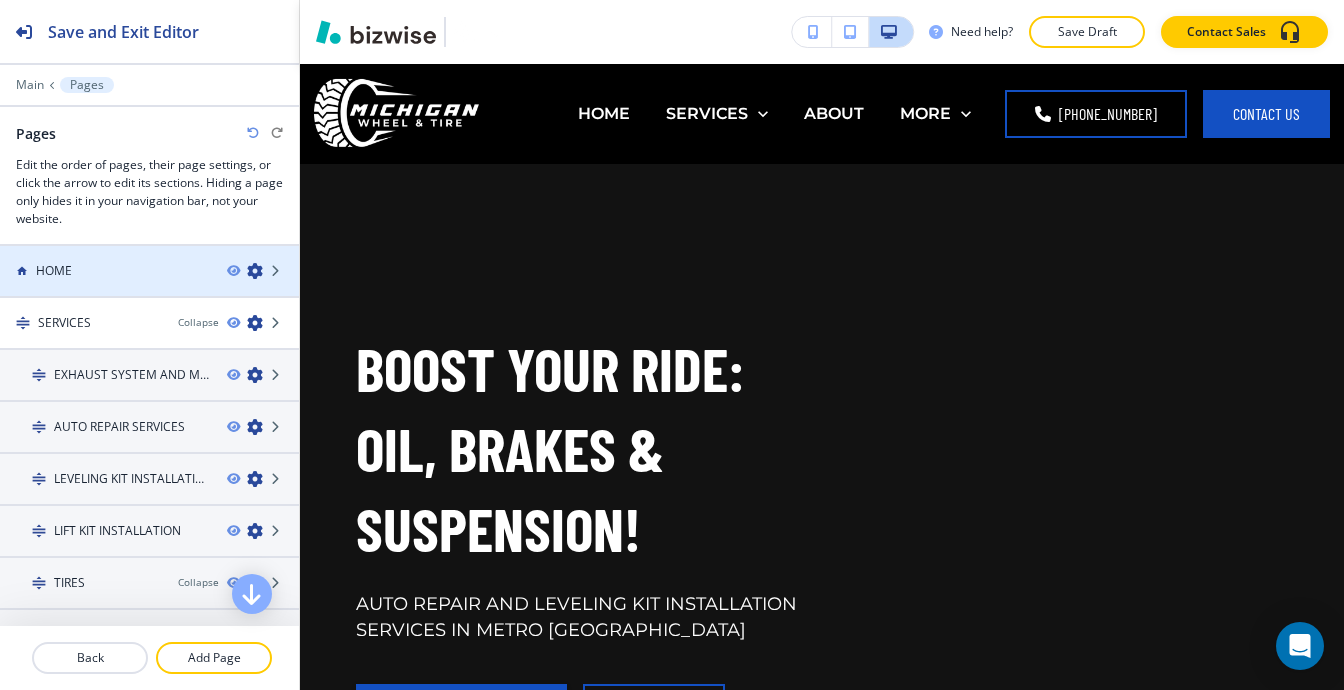 click on "HOME" at bounding box center (54, 271) 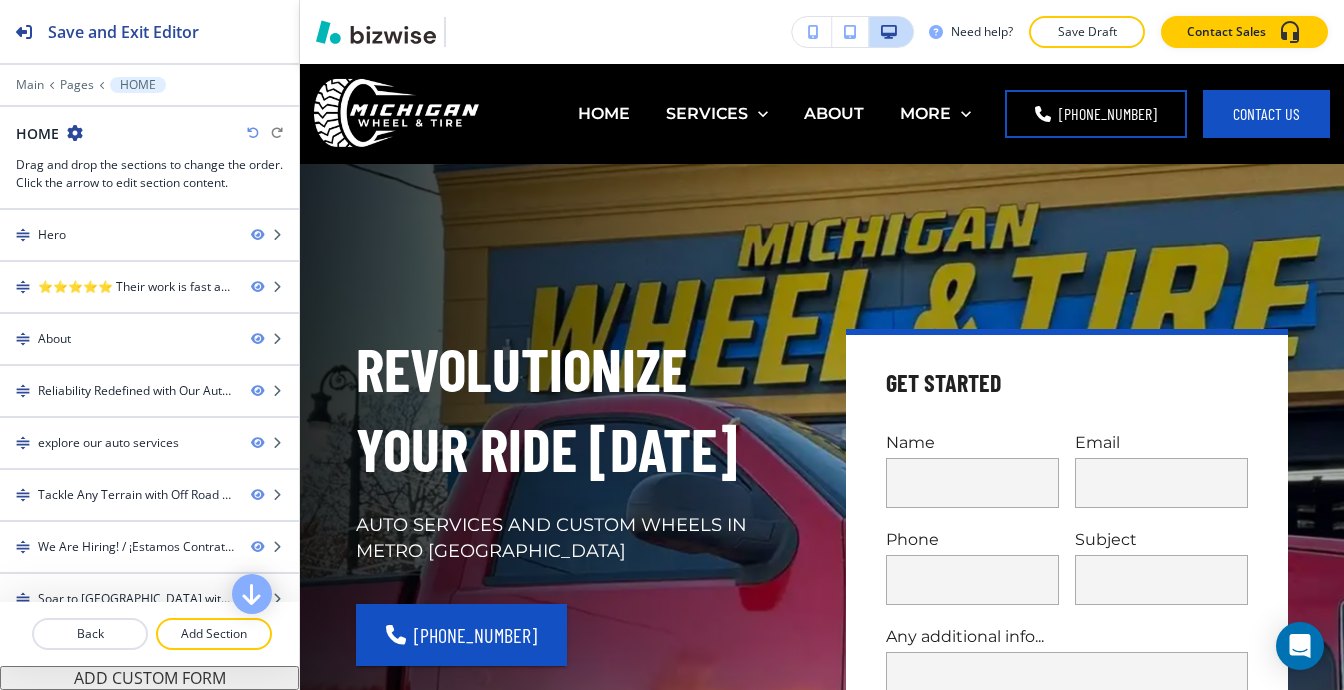 click at bounding box center [149, 270] 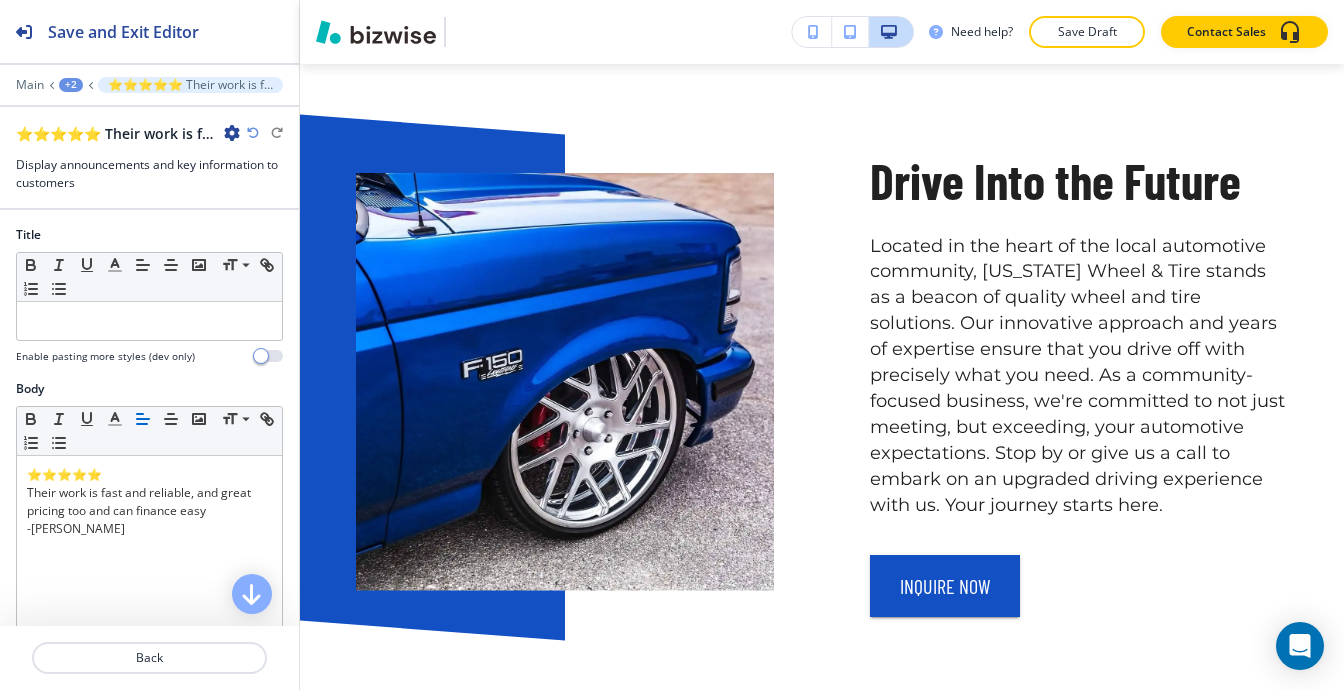 scroll, scrollTop: 1709, scrollLeft: 0, axis: vertical 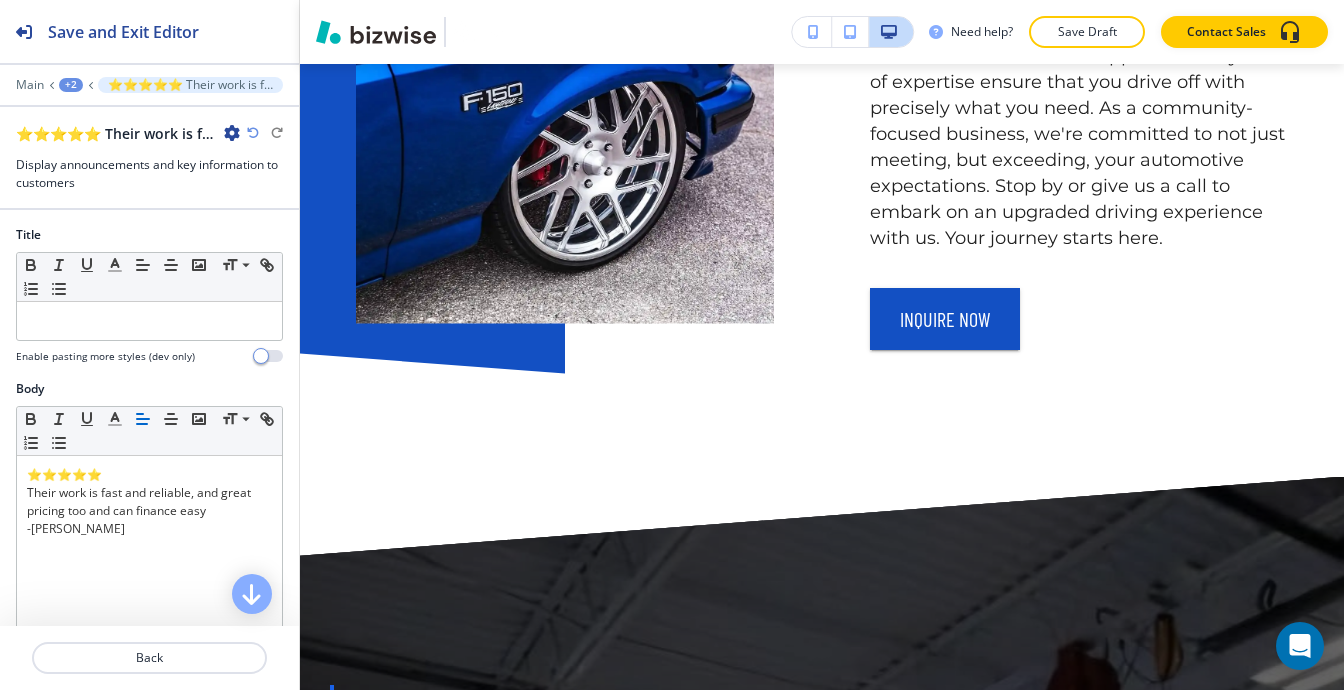 click on "+2" at bounding box center (71, 85) 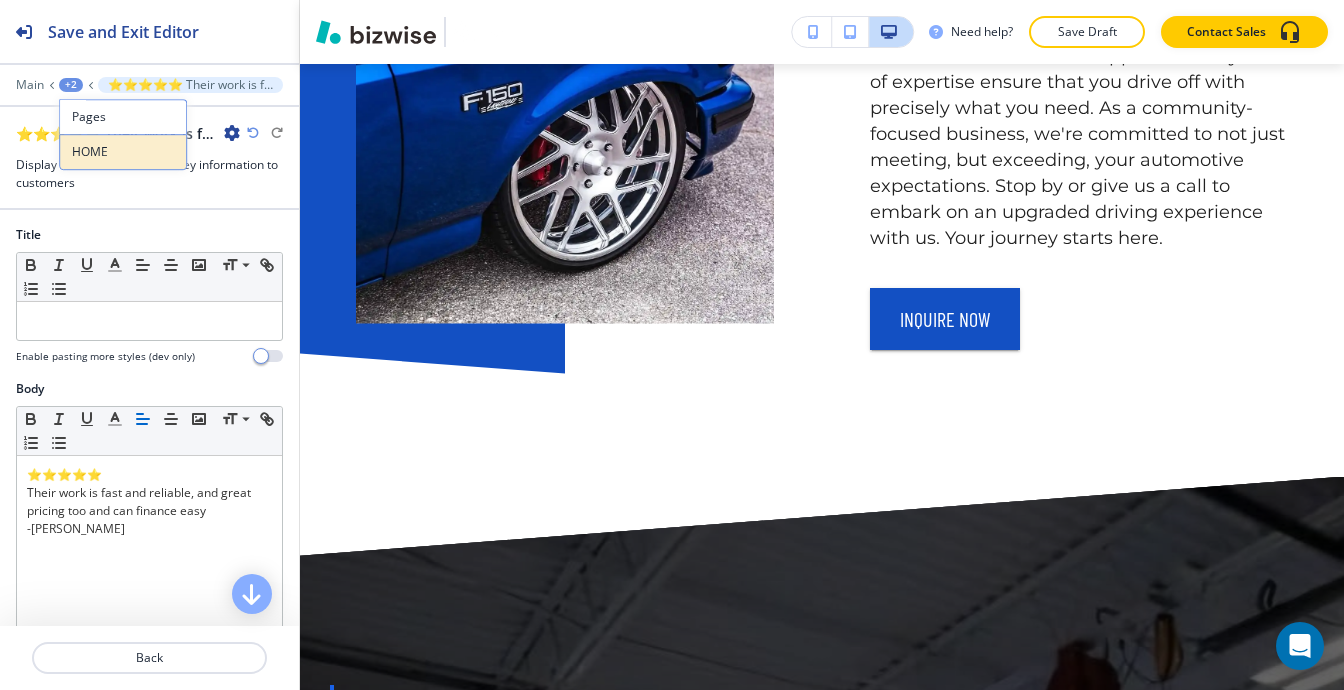 click on "HOME" at bounding box center [123, 152] 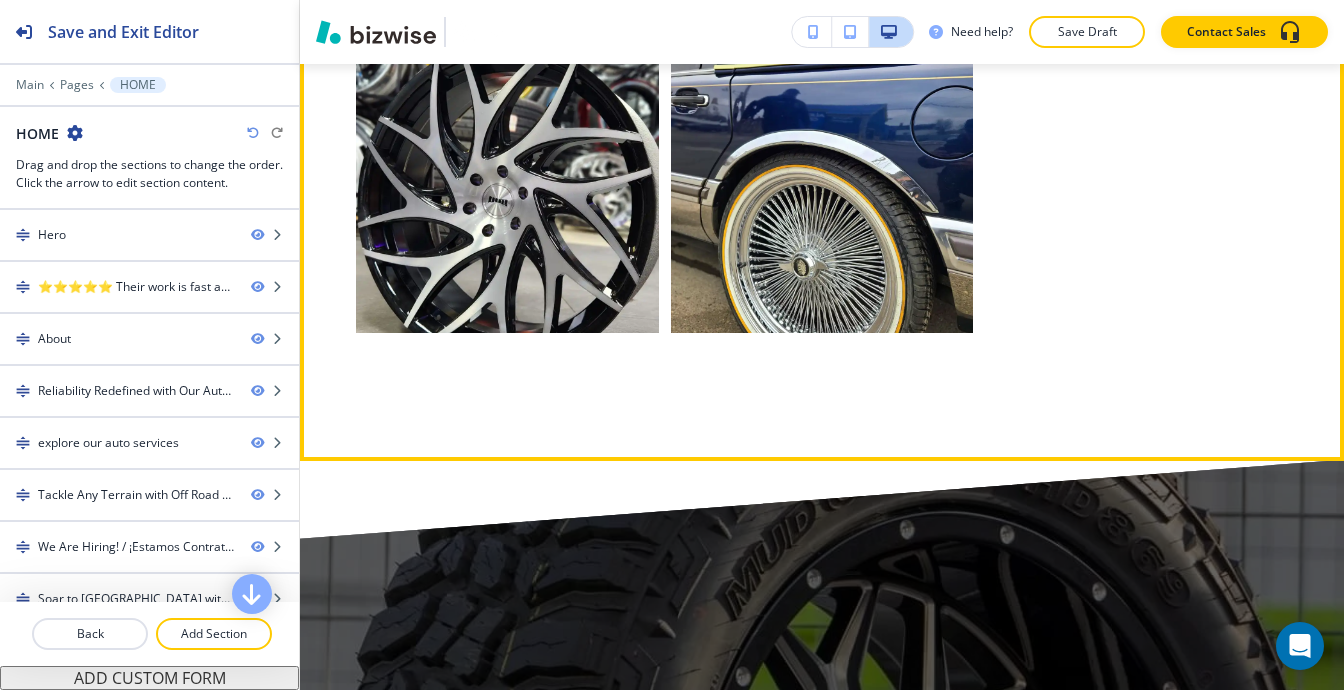 scroll, scrollTop: 4109, scrollLeft: 0, axis: vertical 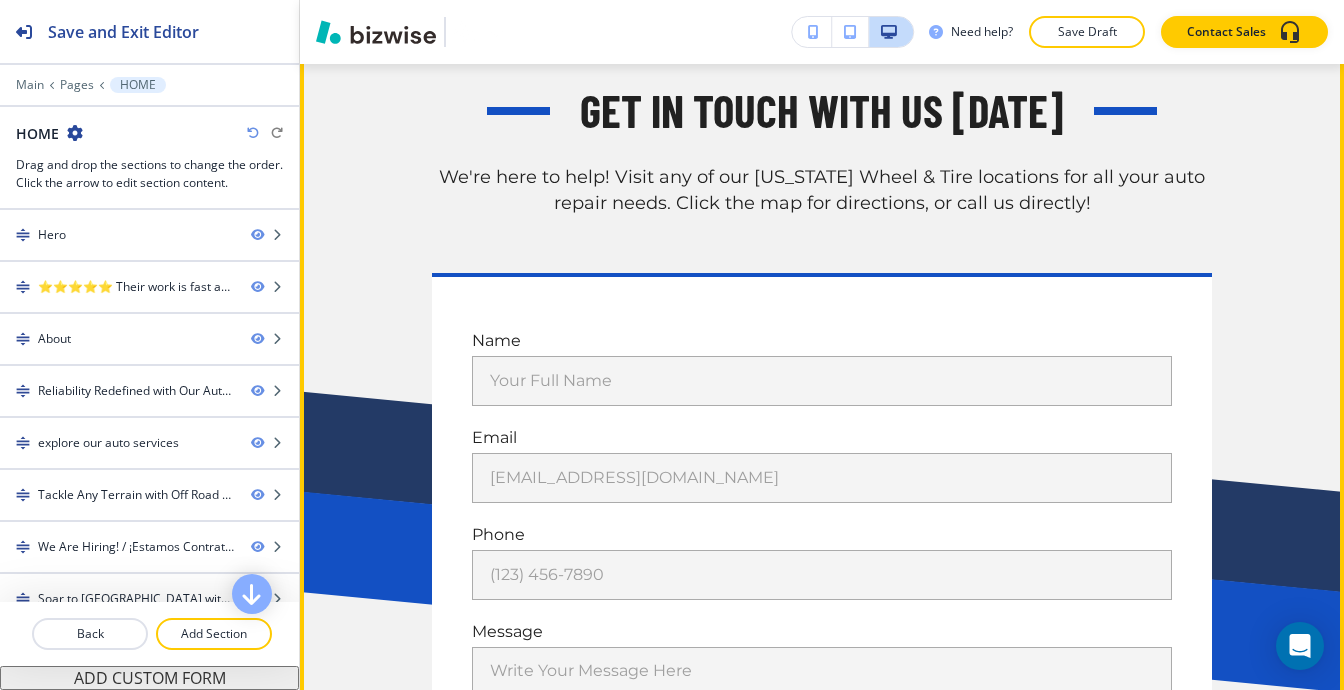 click on "Edit This Section" at bounding box center [379, -20] 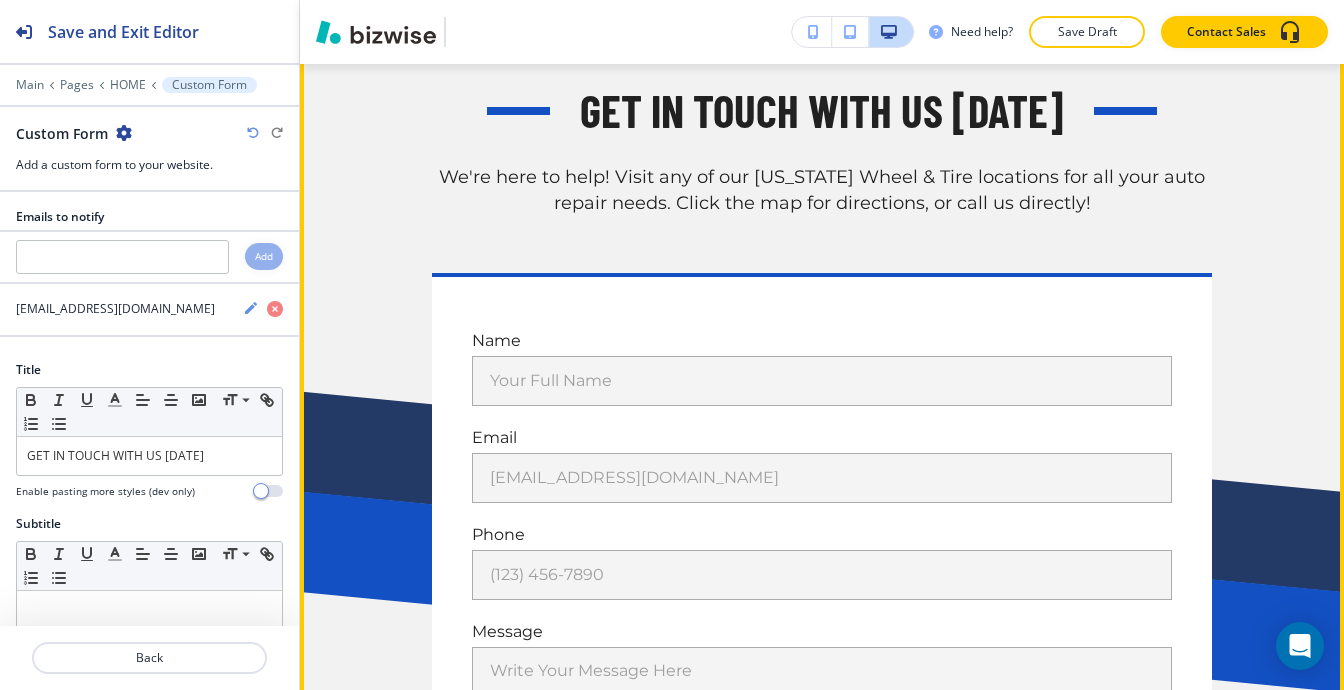 scroll, scrollTop: 40284, scrollLeft: 0, axis: vertical 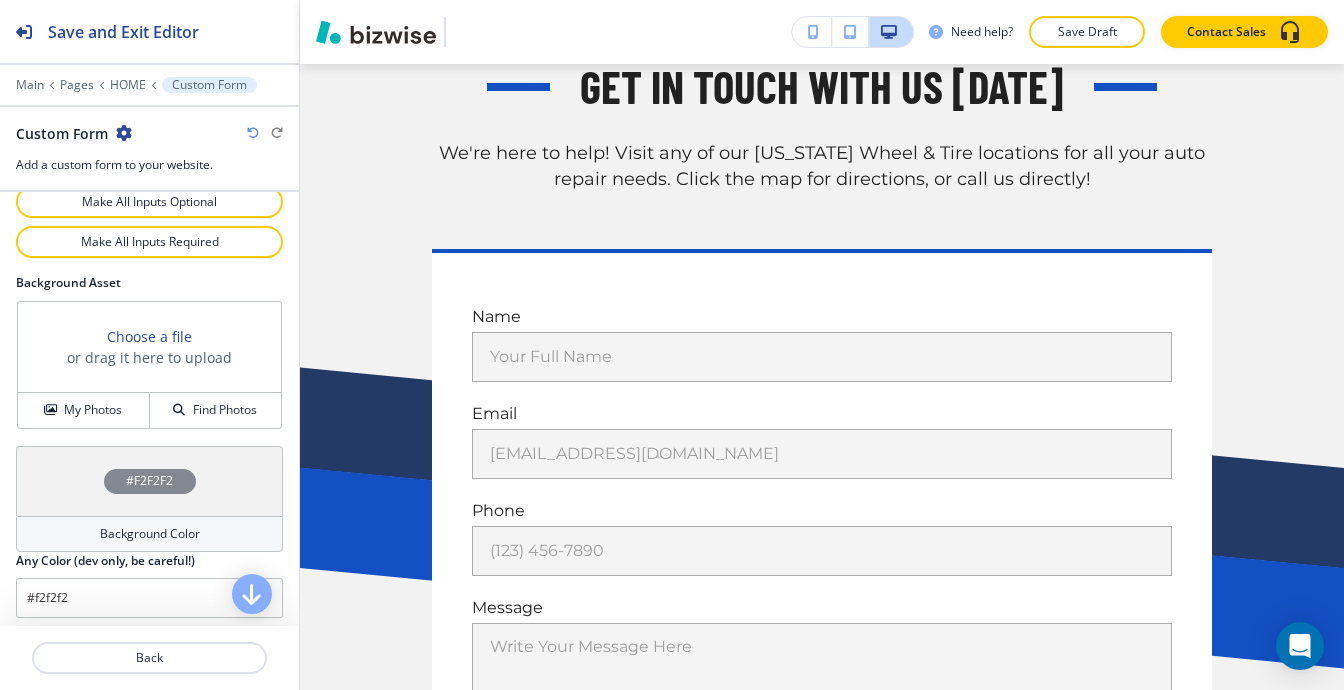click on "#F2F2F2" at bounding box center (149, 481) 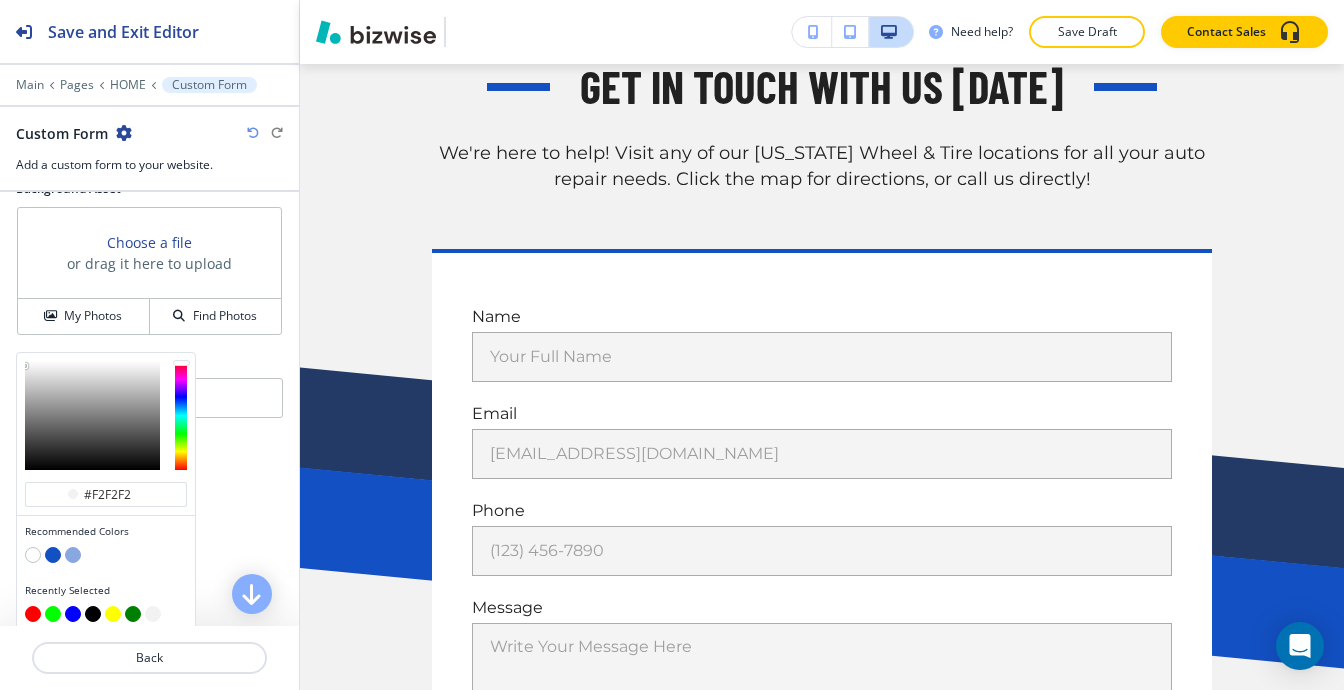 scroll, scrollTop: 1246, scrollLeft: 0, axis: vertical 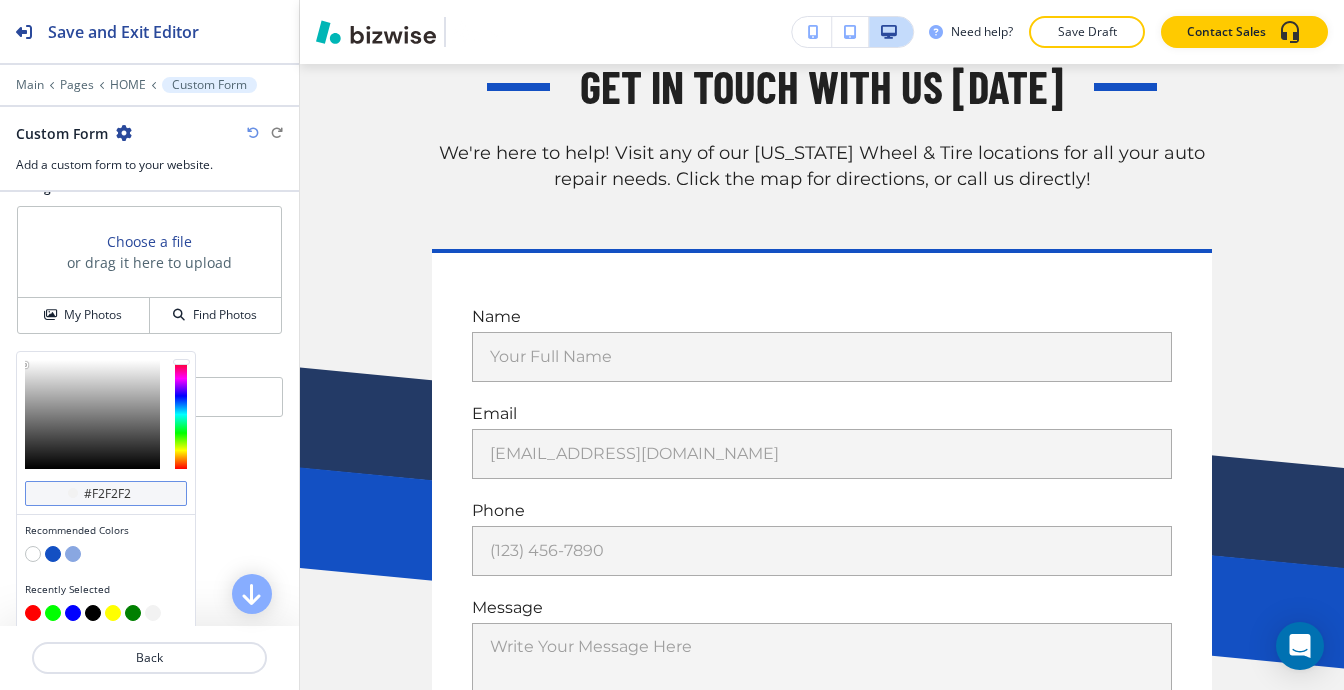 click on "#f2f2f2" at bounding box center (117, 494) 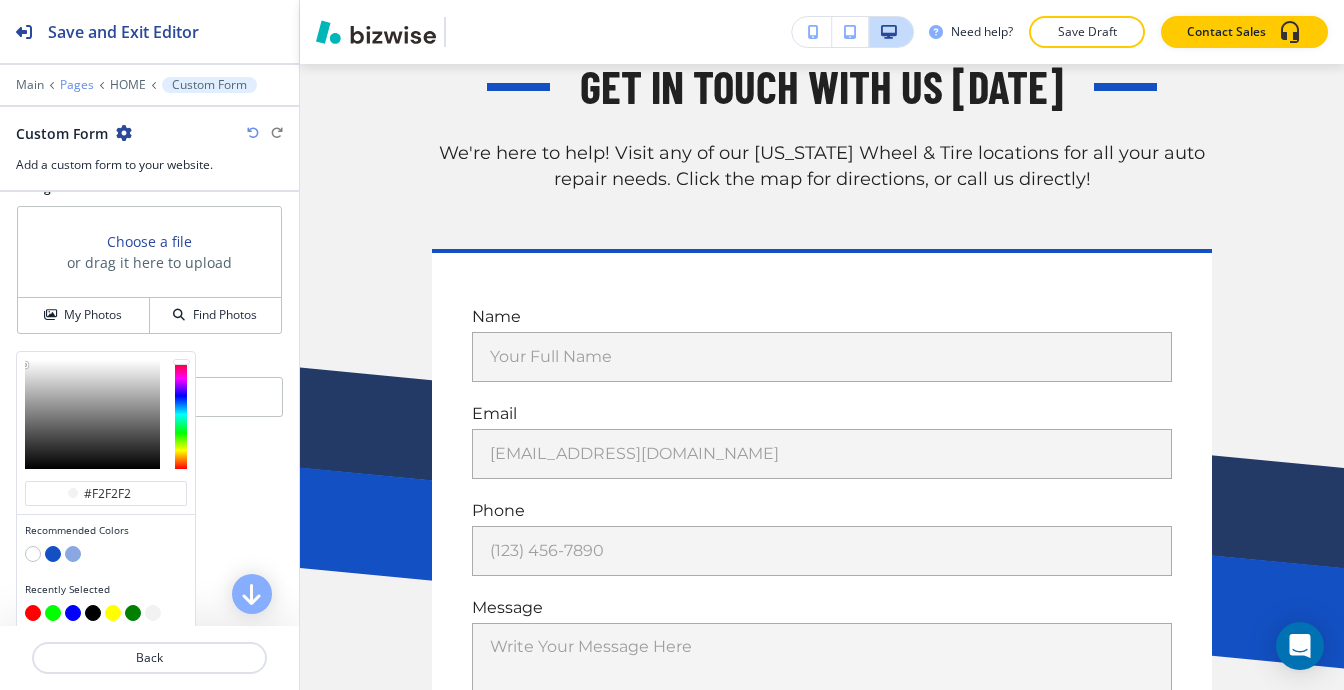 click on "Pages" at bounding box center (77, 85) 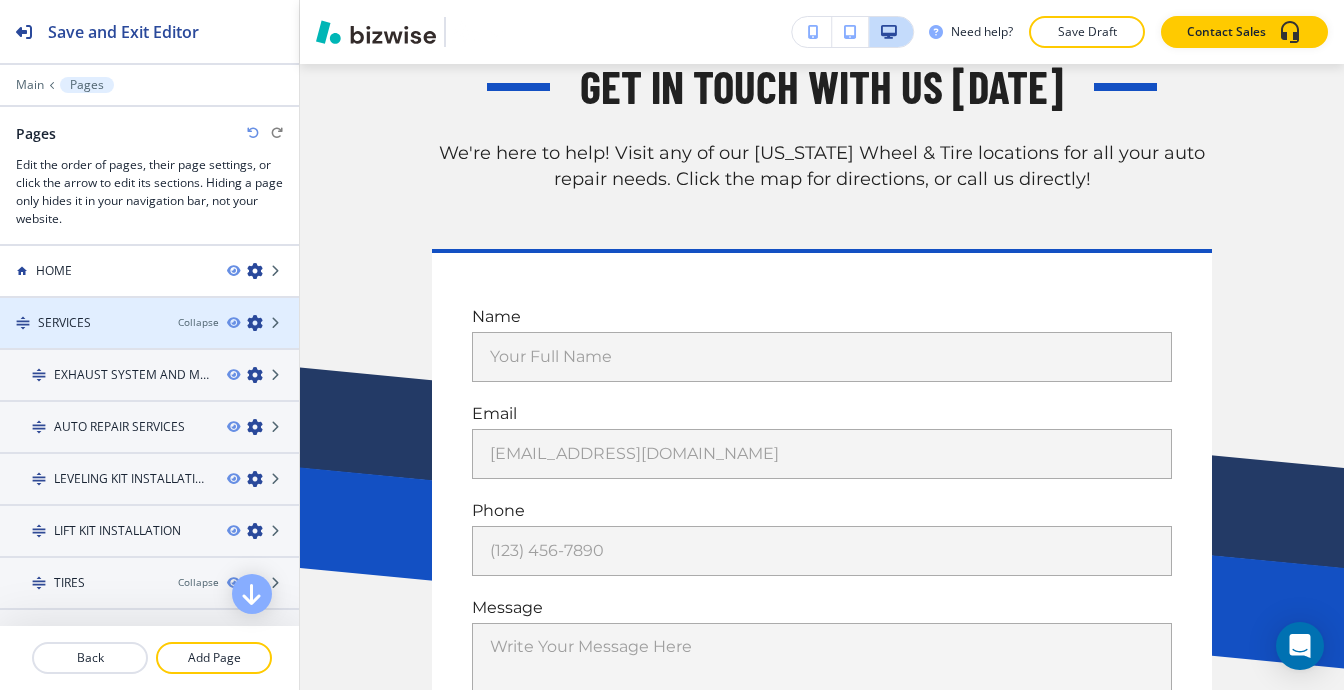 click at bounding box center [149, 340] 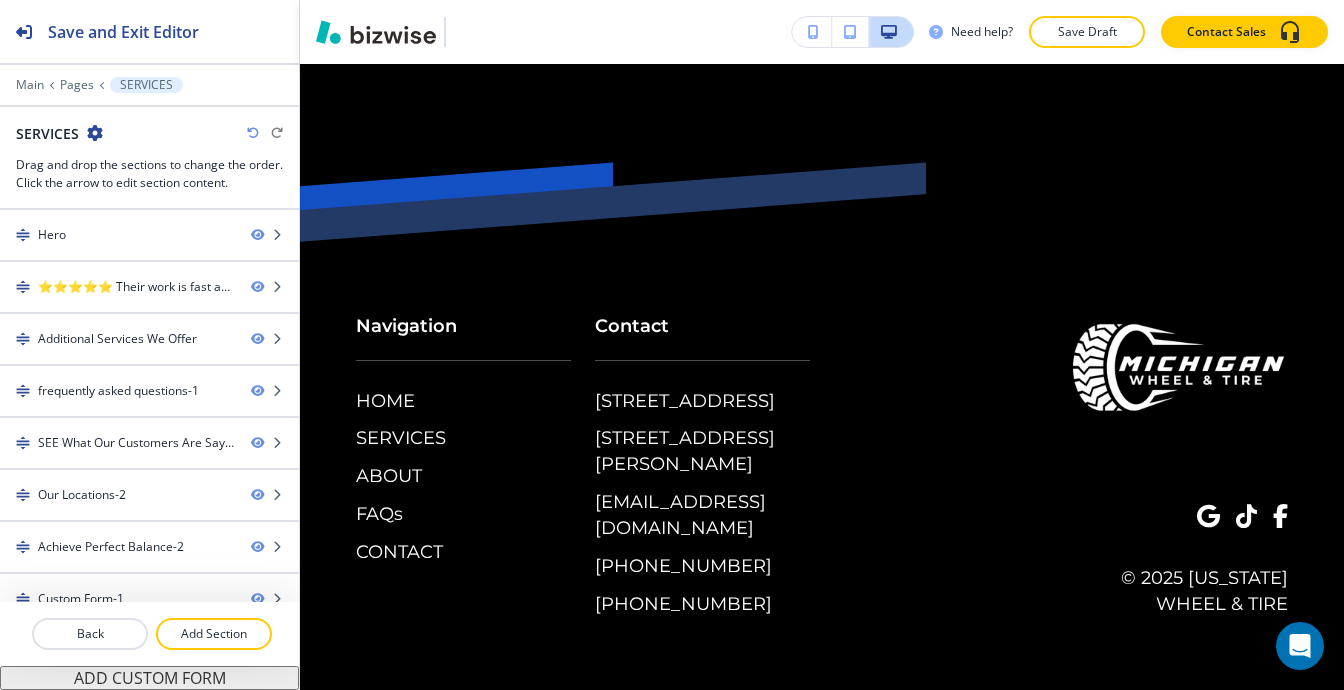 scroll, scrollTop: 0, scrollLeft: 0, axis: both 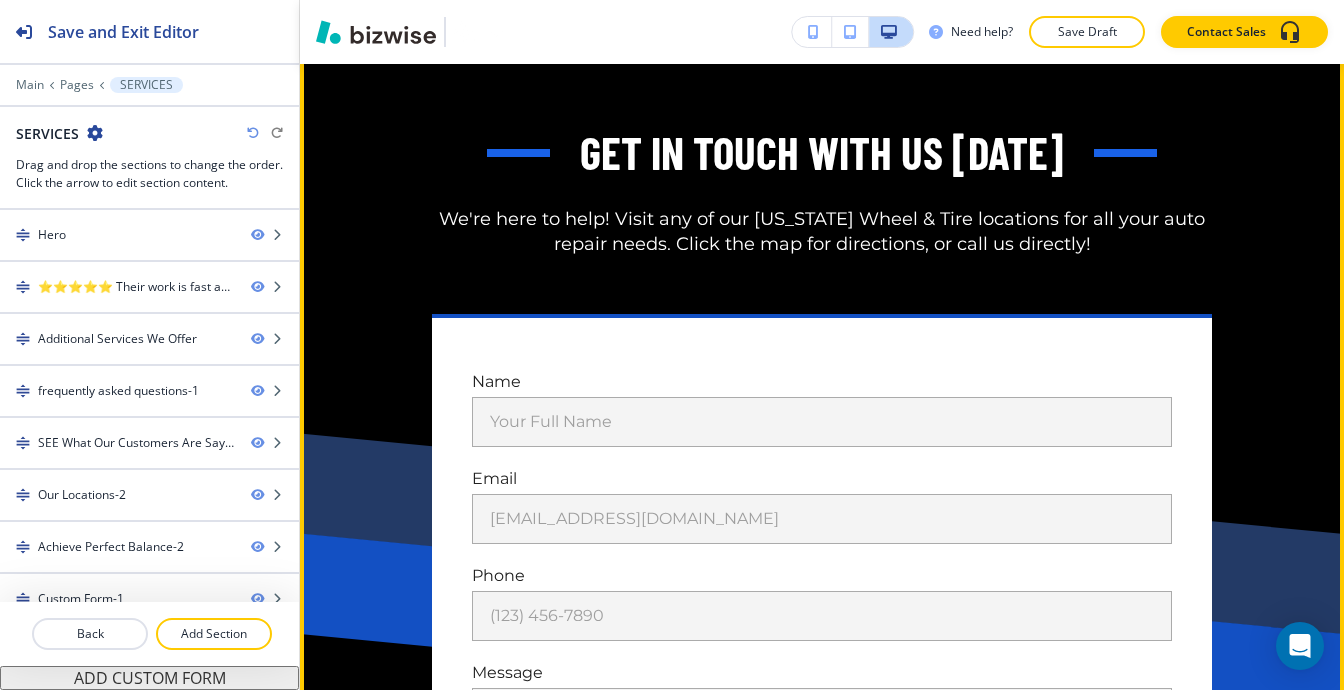 click at bounding box center [330, 22] 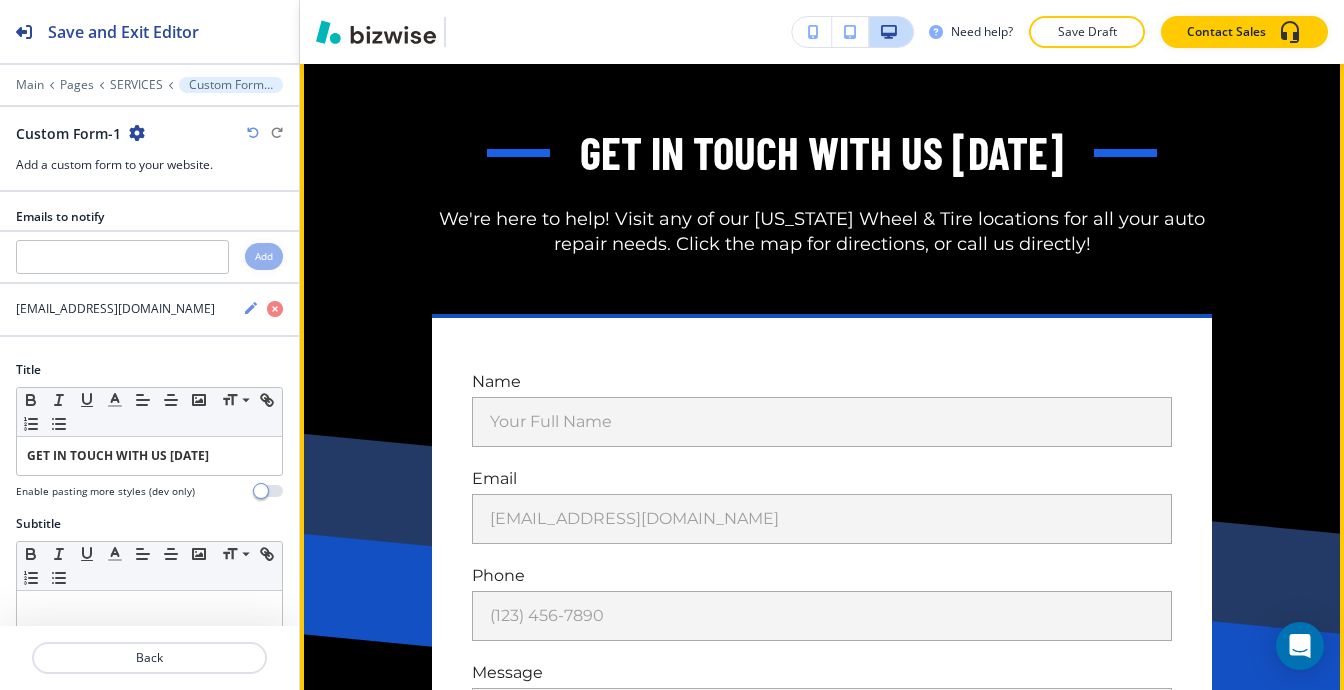 scroll, scrollTop: 8129, scrollLeft: 0, axis: vertical 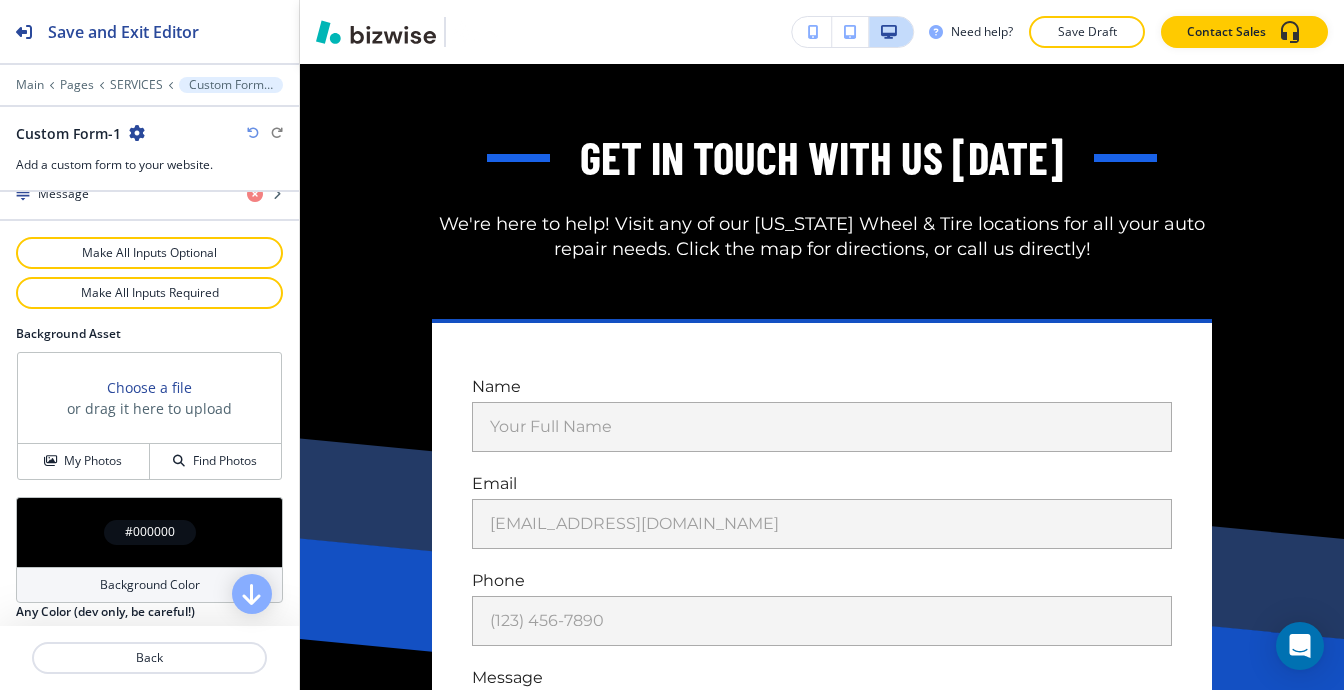 click on "#000000" at bounding box center (150, 532) 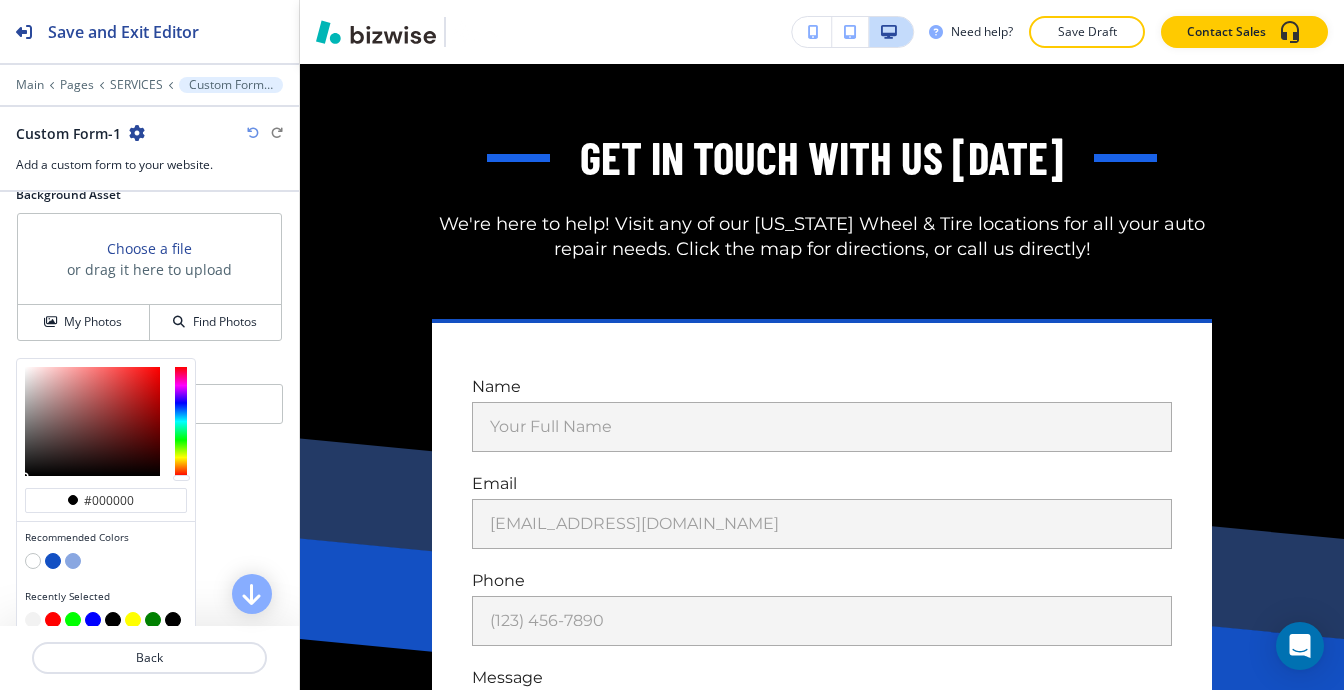 scroll, scrollTop: 1246, scrollLeft: 0, axis: vertical 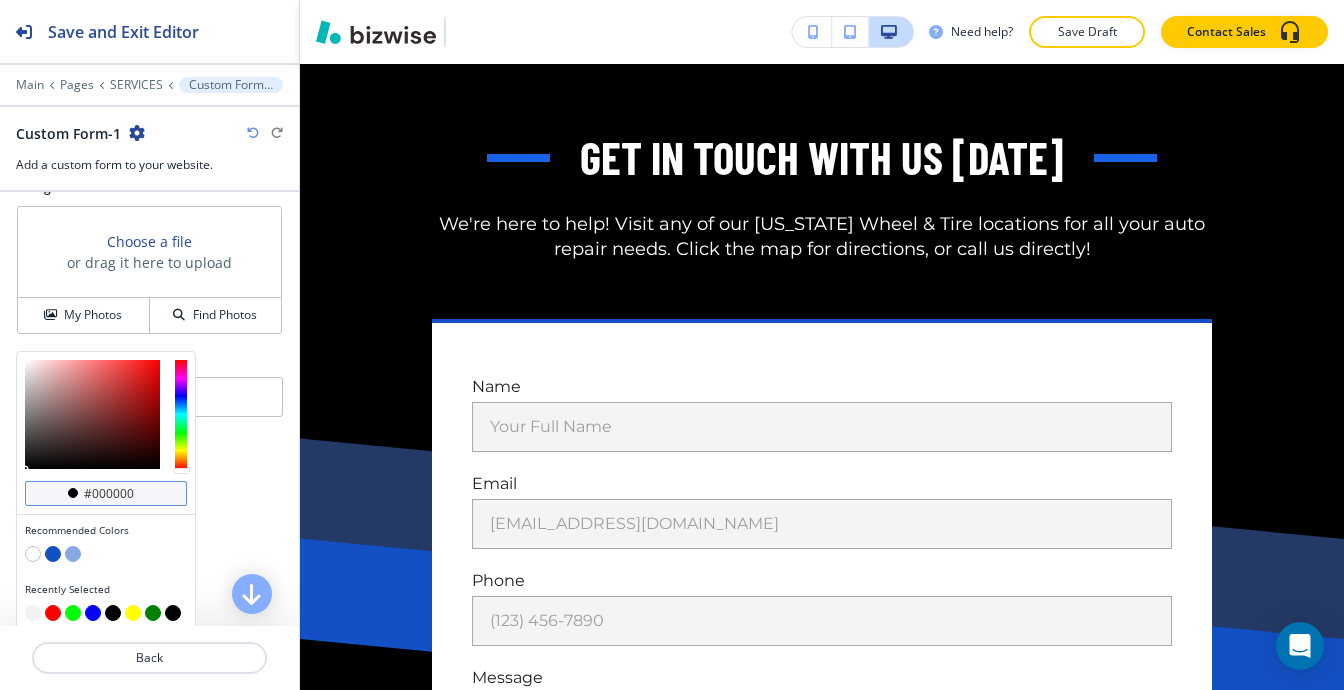 drag, startPoint x: 159, startPoint y: 498, endPoint x: 159, endPoint y: 485, distance: 13 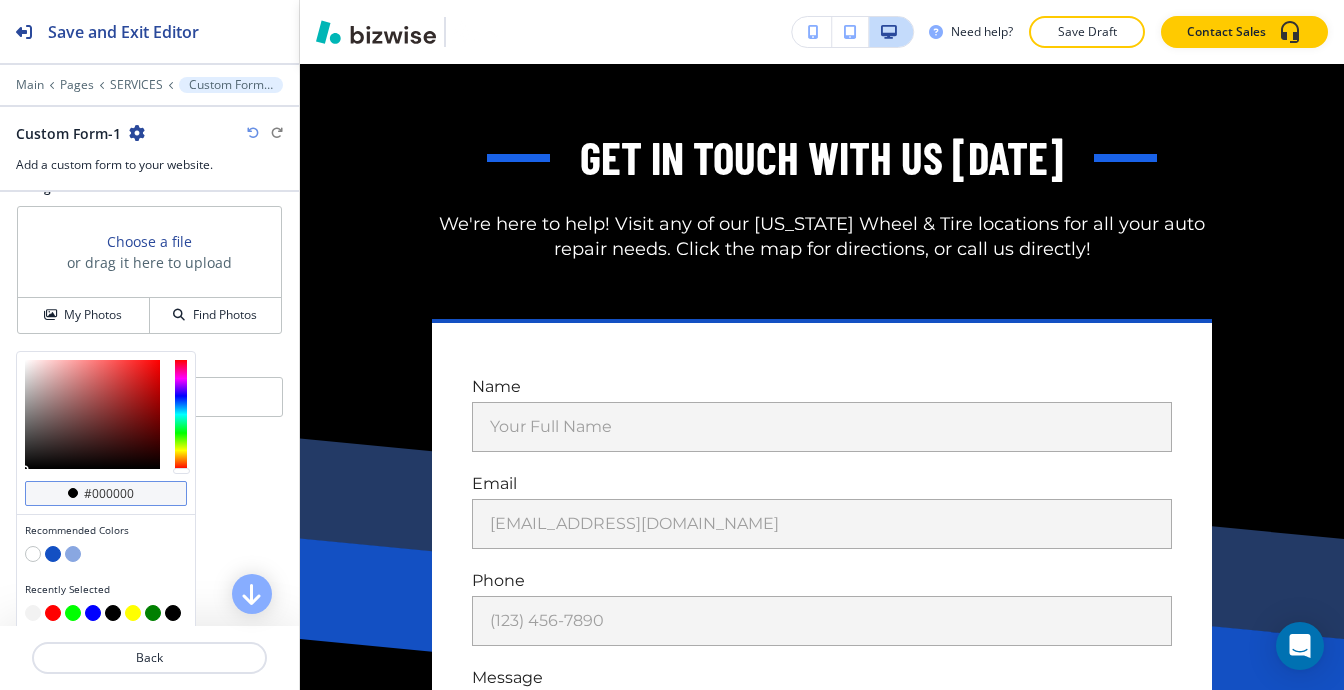 paste on "f2f2f2" 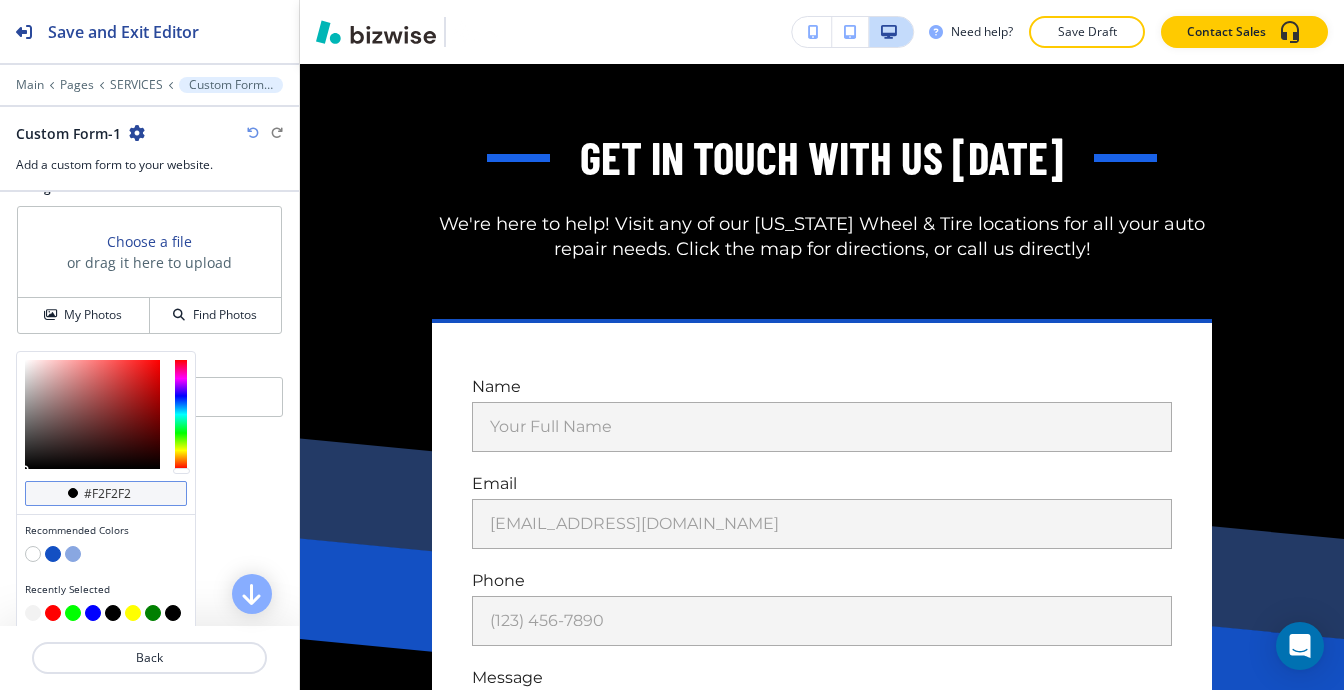 type on "#f2f2f2" 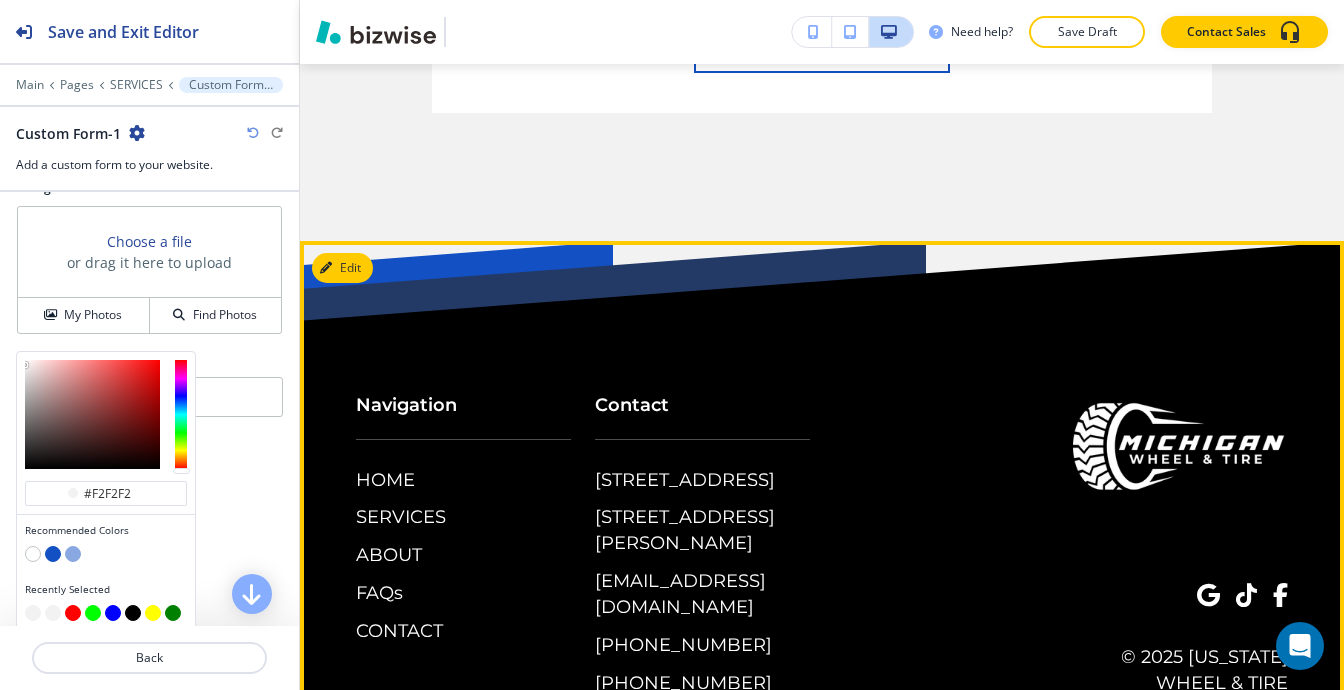 scroll, scrollTop: 9198, scrollLeft: 0, axis: vertical 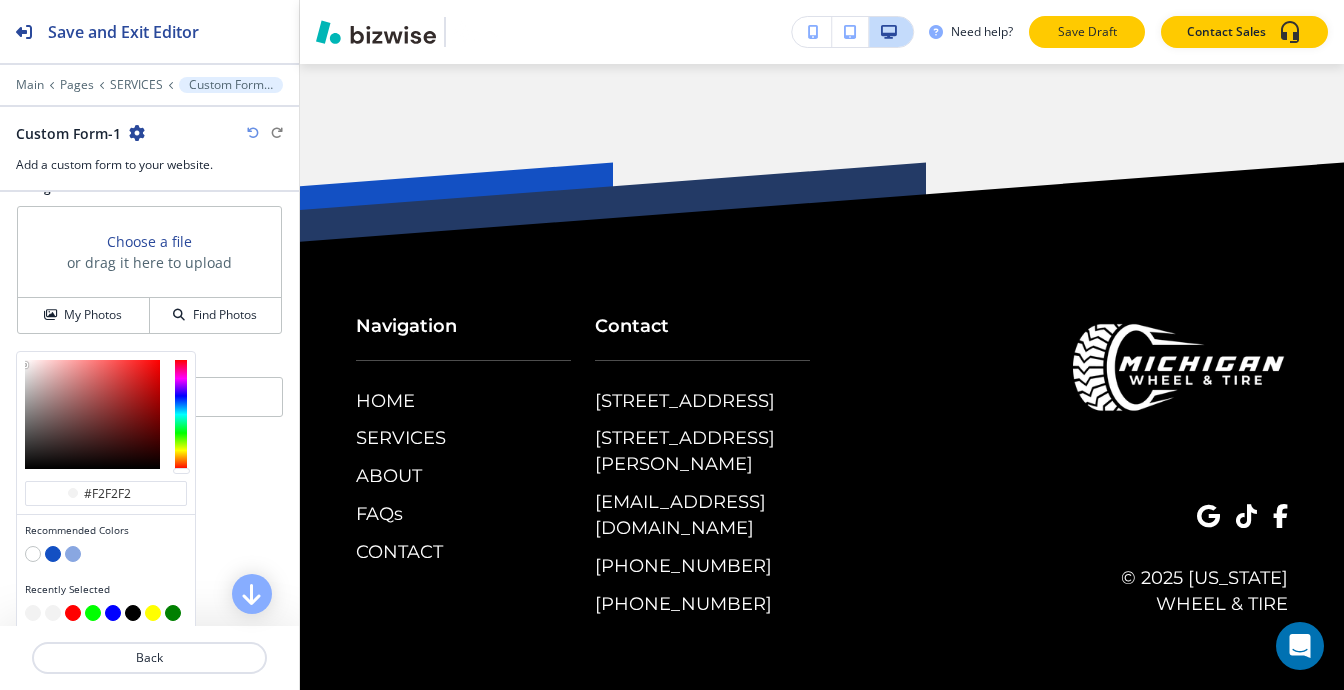click on "Save Draft" at bounding box center (1087, 32) 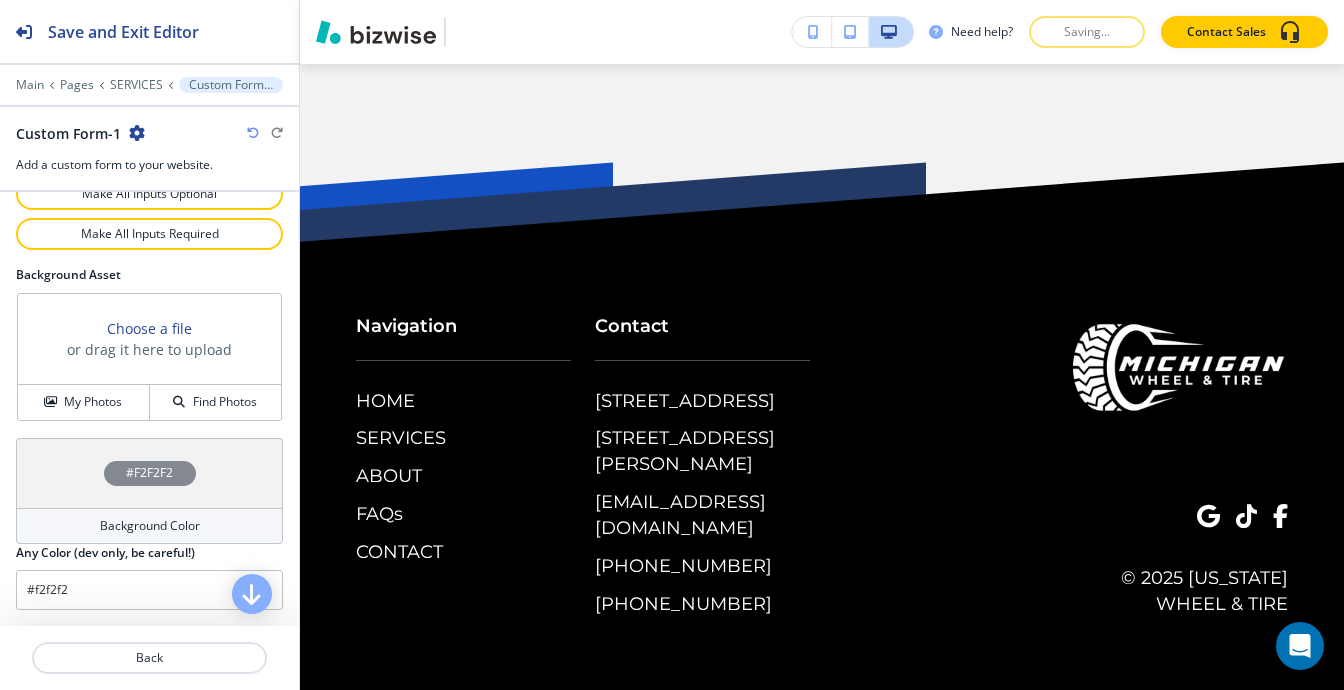 scroll, scrollTop: 1151, scrollLeft: 0, axis: vertical 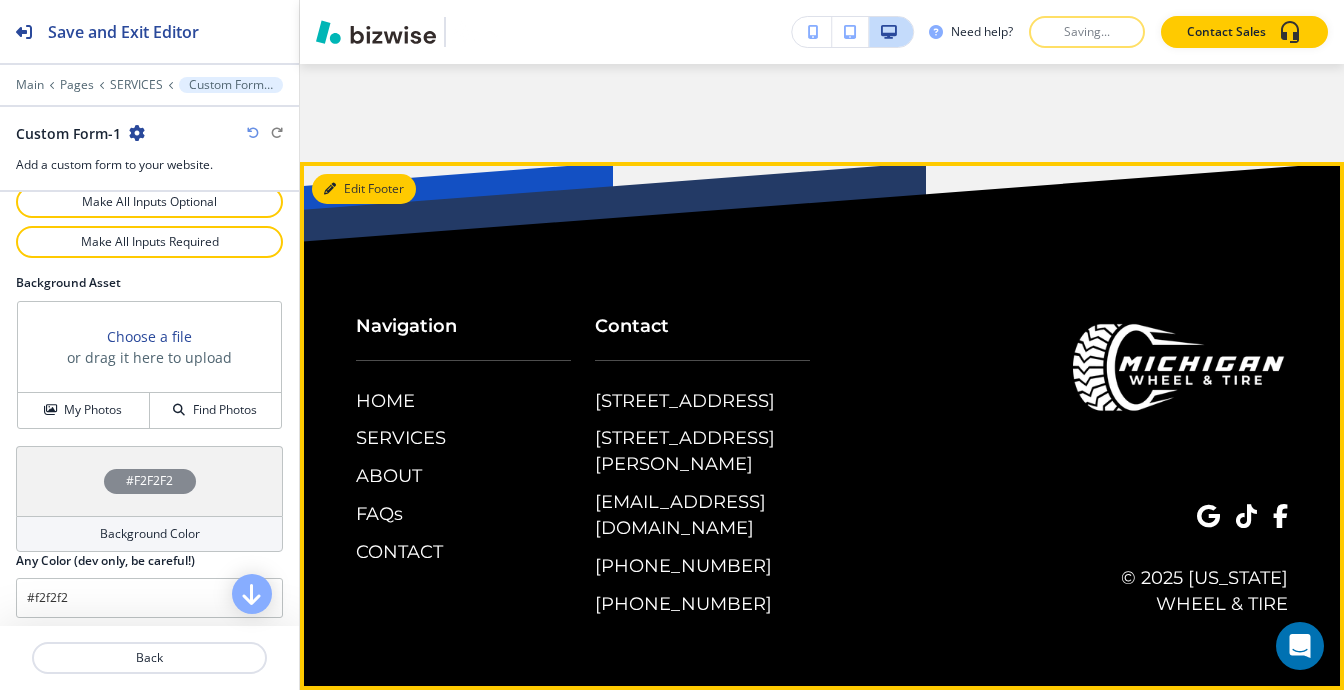 click on "Edit Footer" at bounding box center (364, 189) 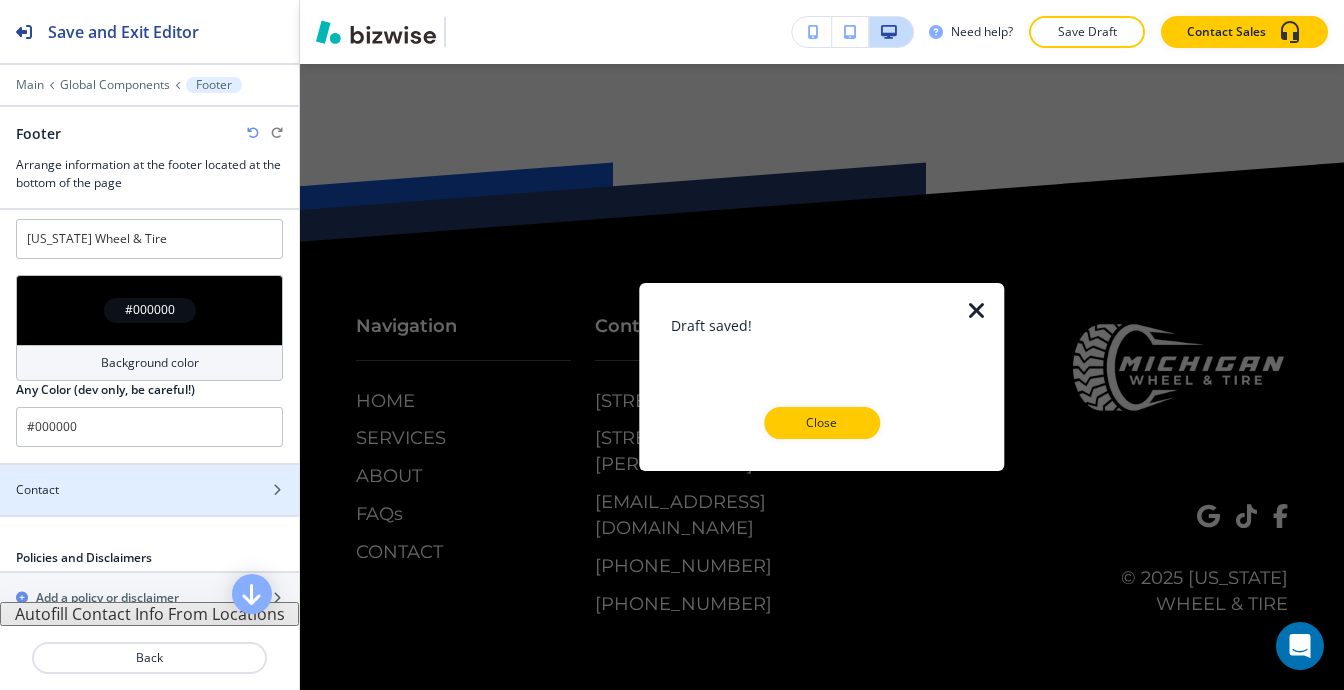 scroll, scrollTop: 52, scrollLeft: 0, axis: vertical 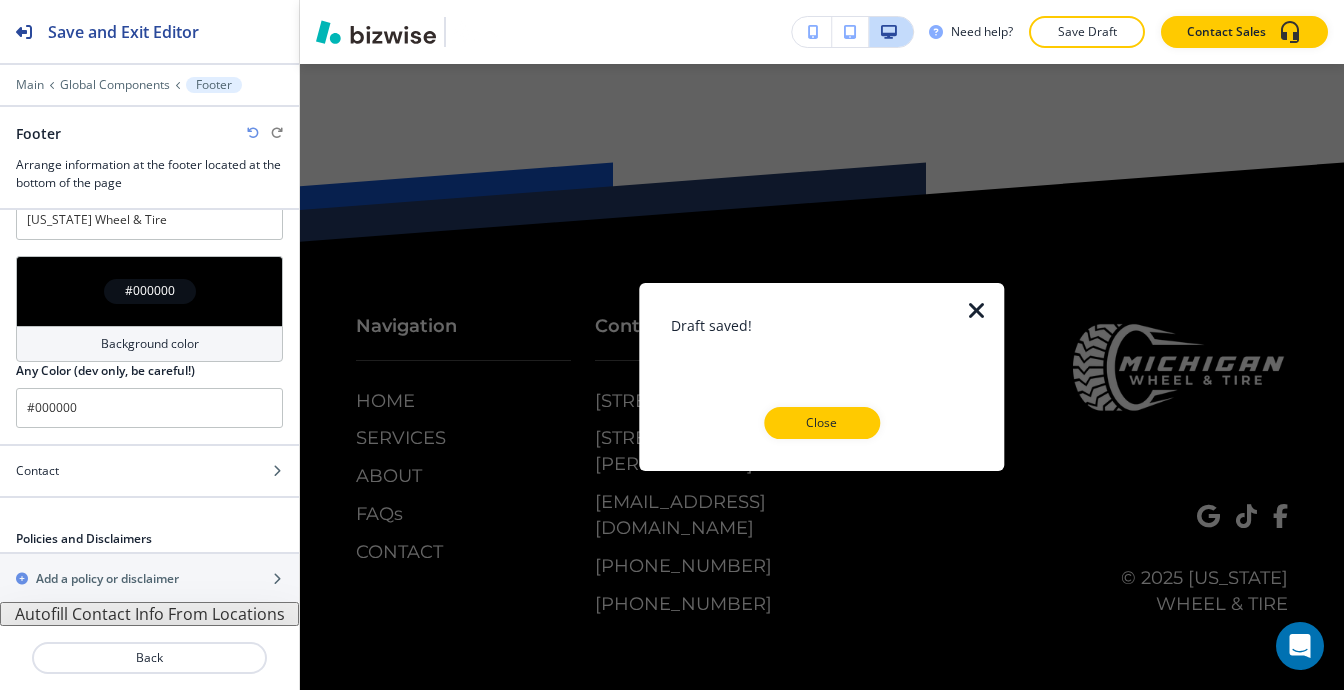 click at bounding box center (977, 311) 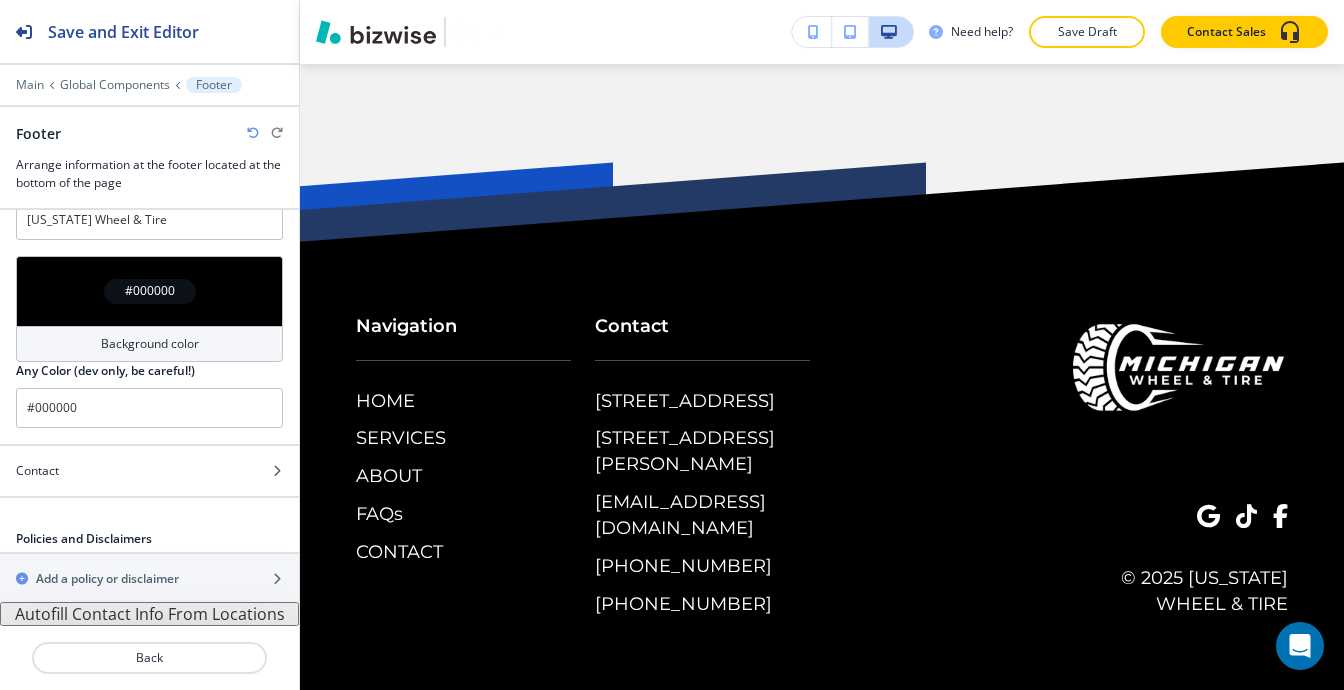 click on "Autofill Contact Info From Locations" at bounding box center (149, 614) 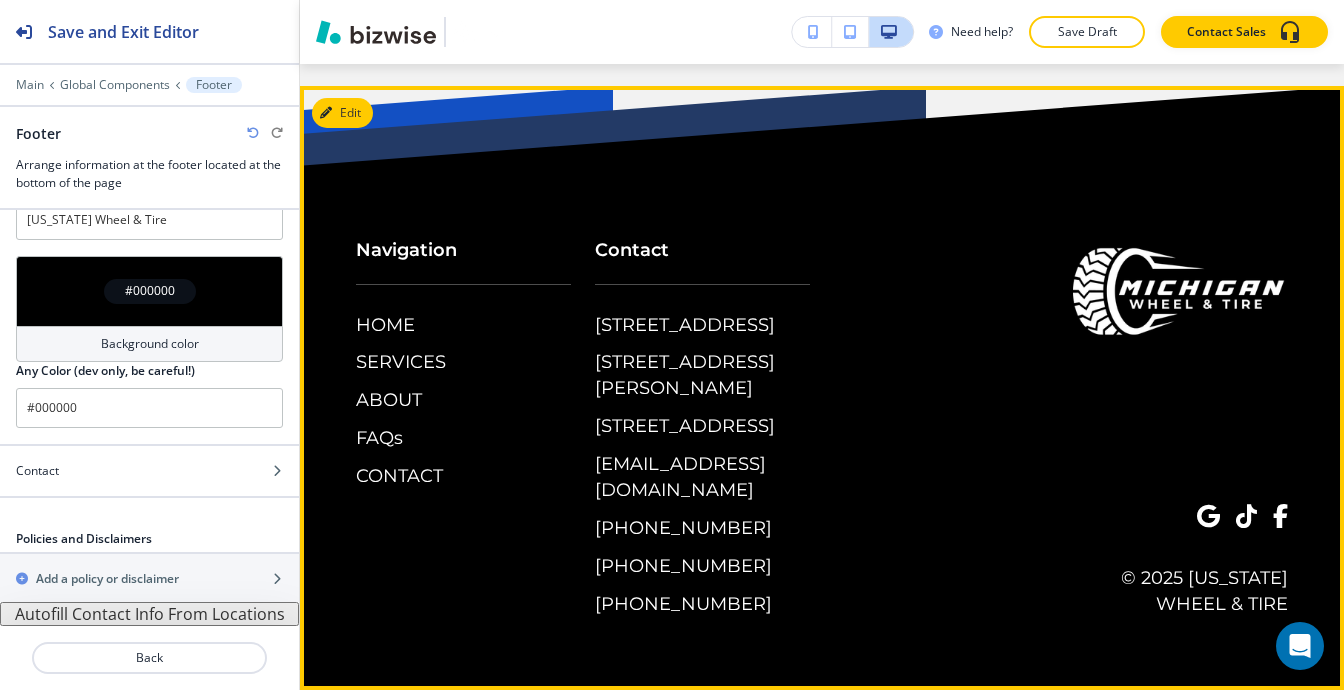 scroll, scrollTop: 9300, scrollLeft: 0, axis: vertical 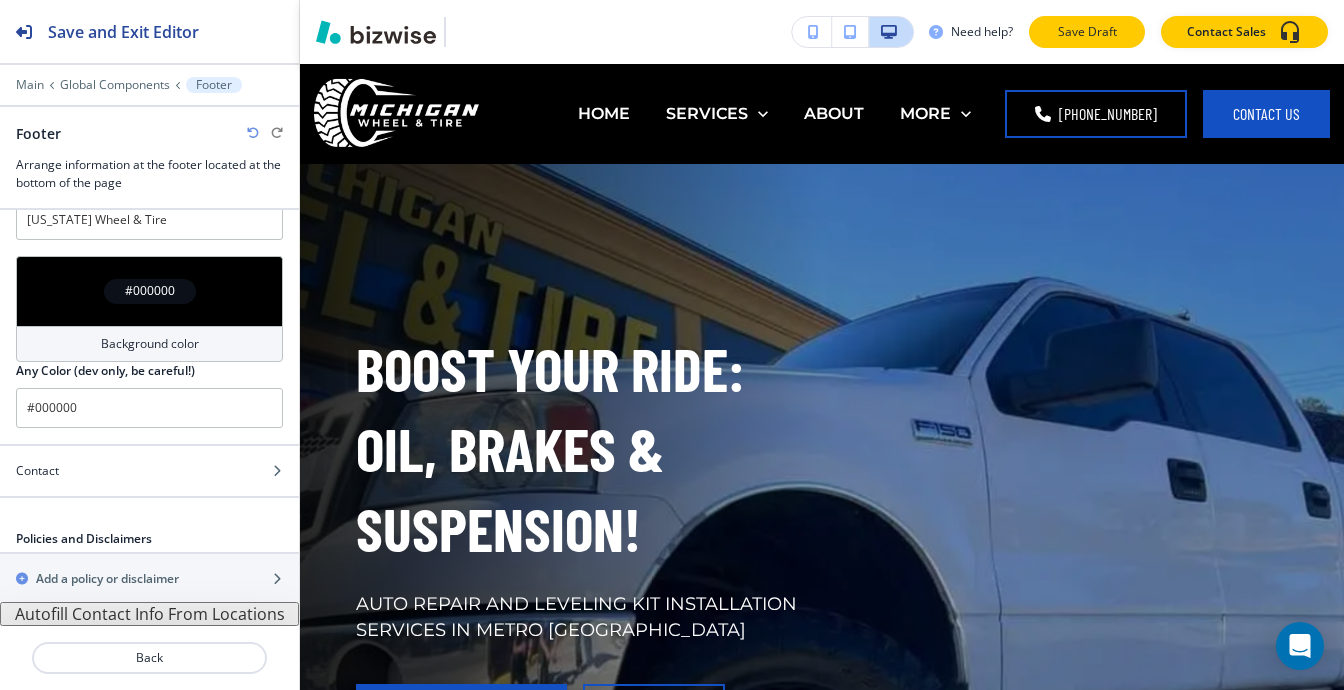 click on "Save Draft" at bounding box center (1087, 32) 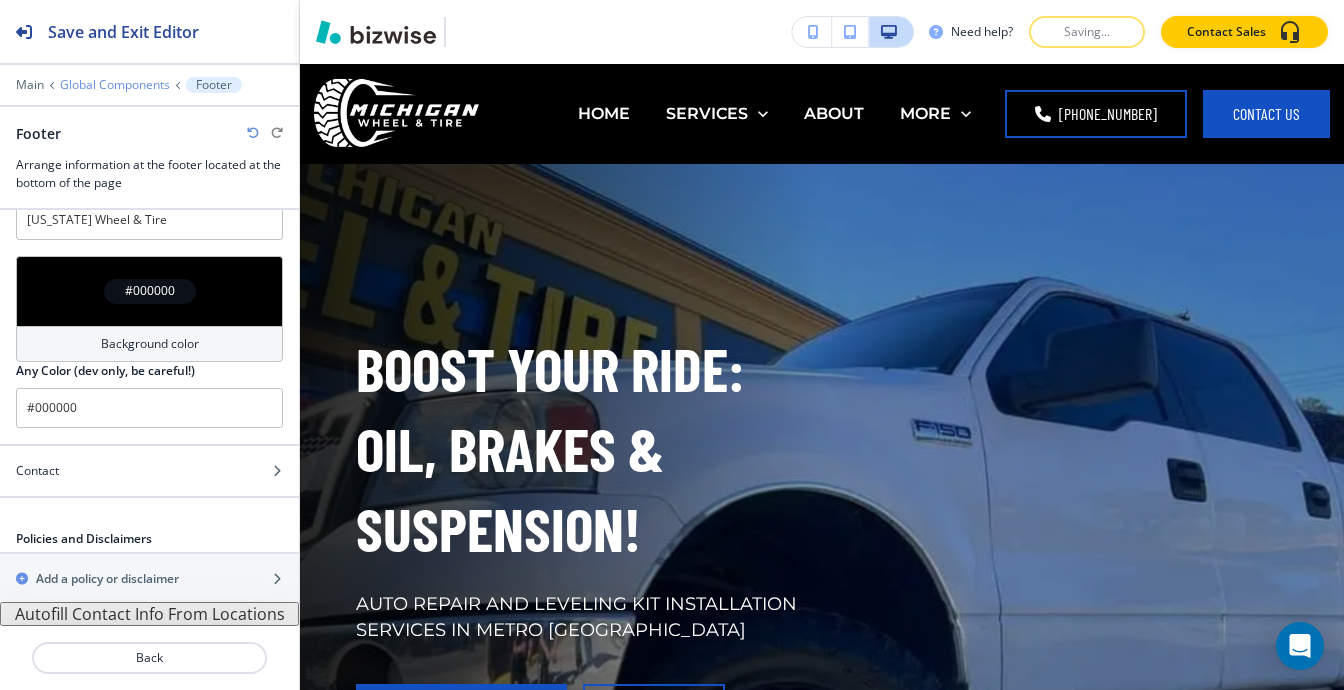 click on "Global Components" at bounding box center (115, 85) 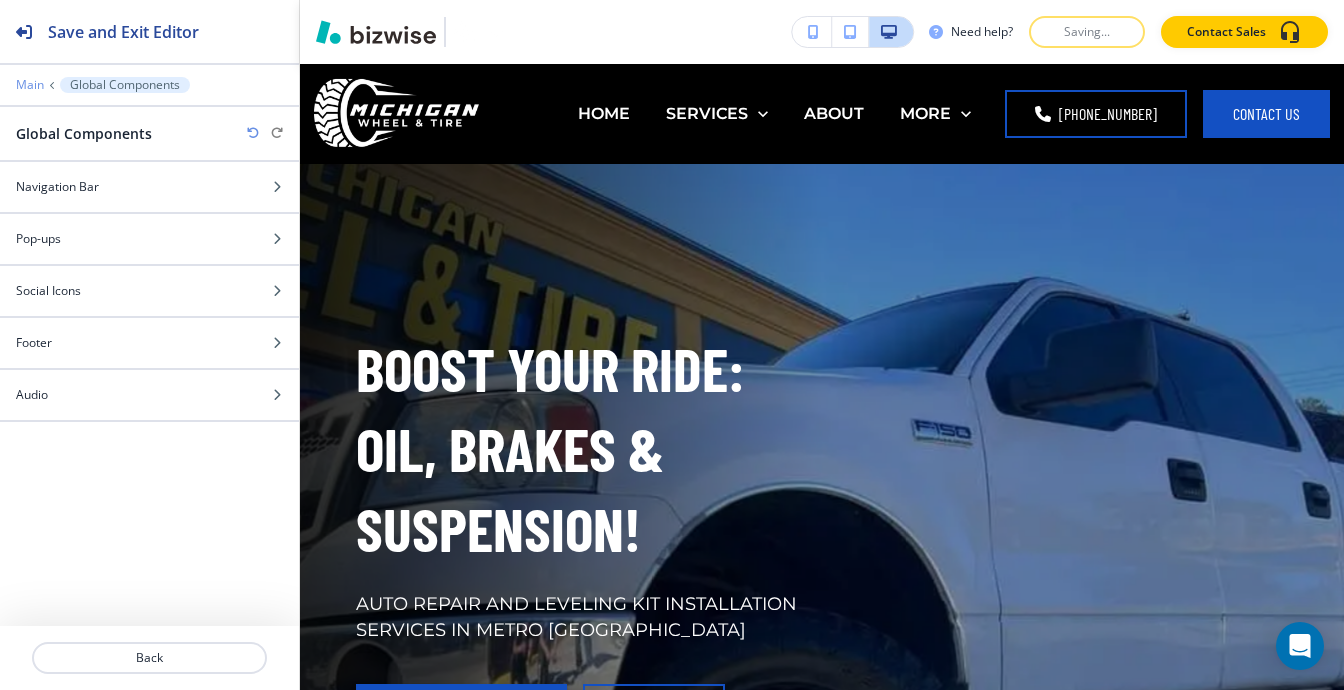 click on "Main" at bounding box center [30, 85] 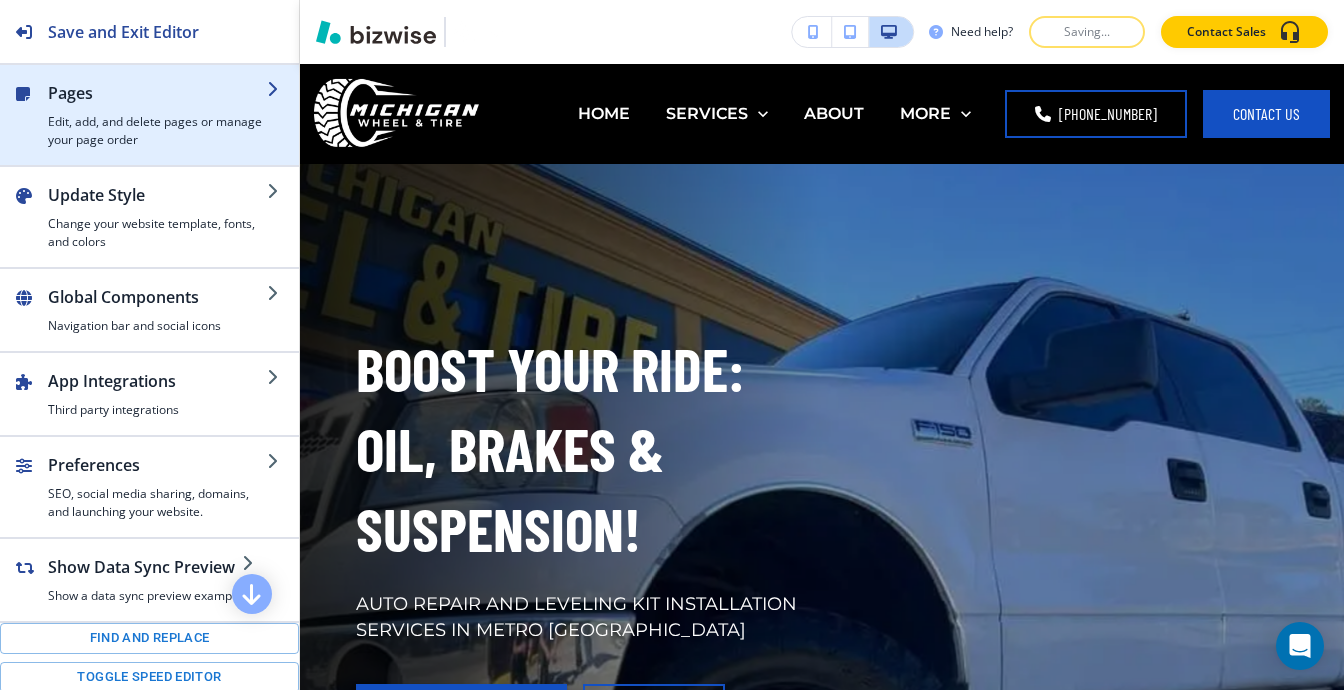 click on "Edit, add, and delete pages or manage your page order" at bounding box center (157, 131) 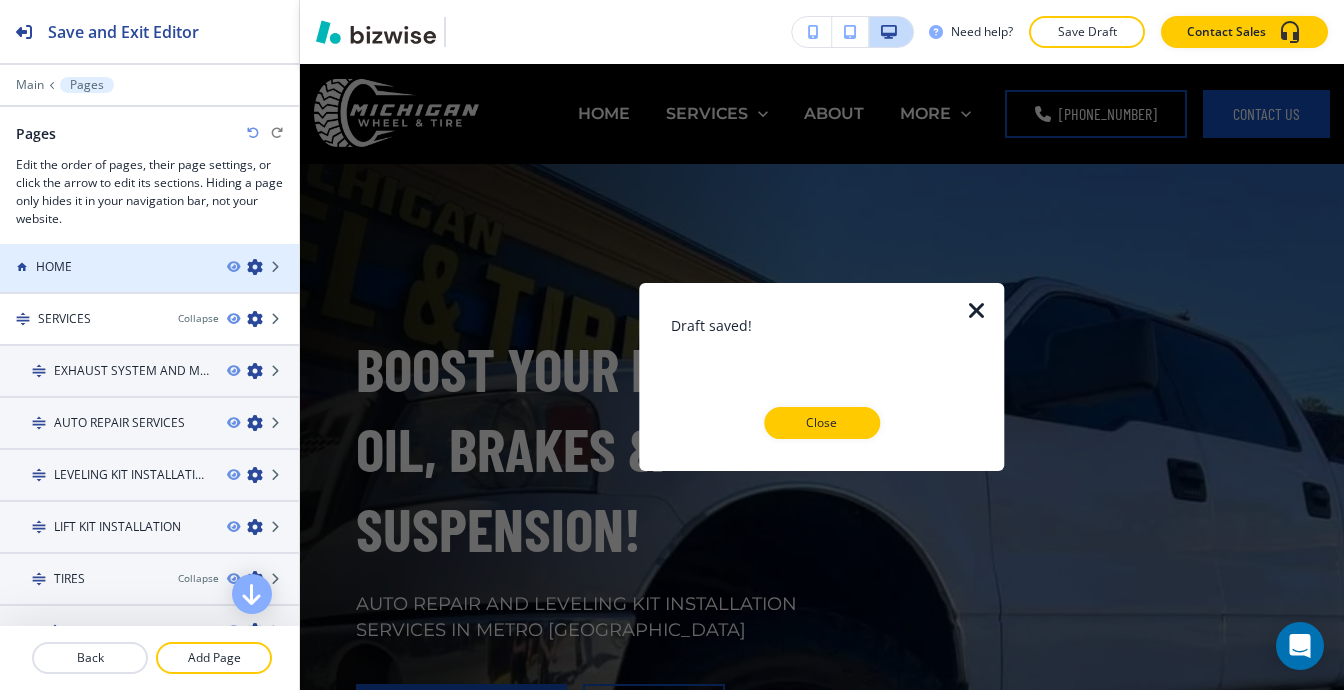 scroll, scrollTop: 0, scrollLeft: 0, axis: both 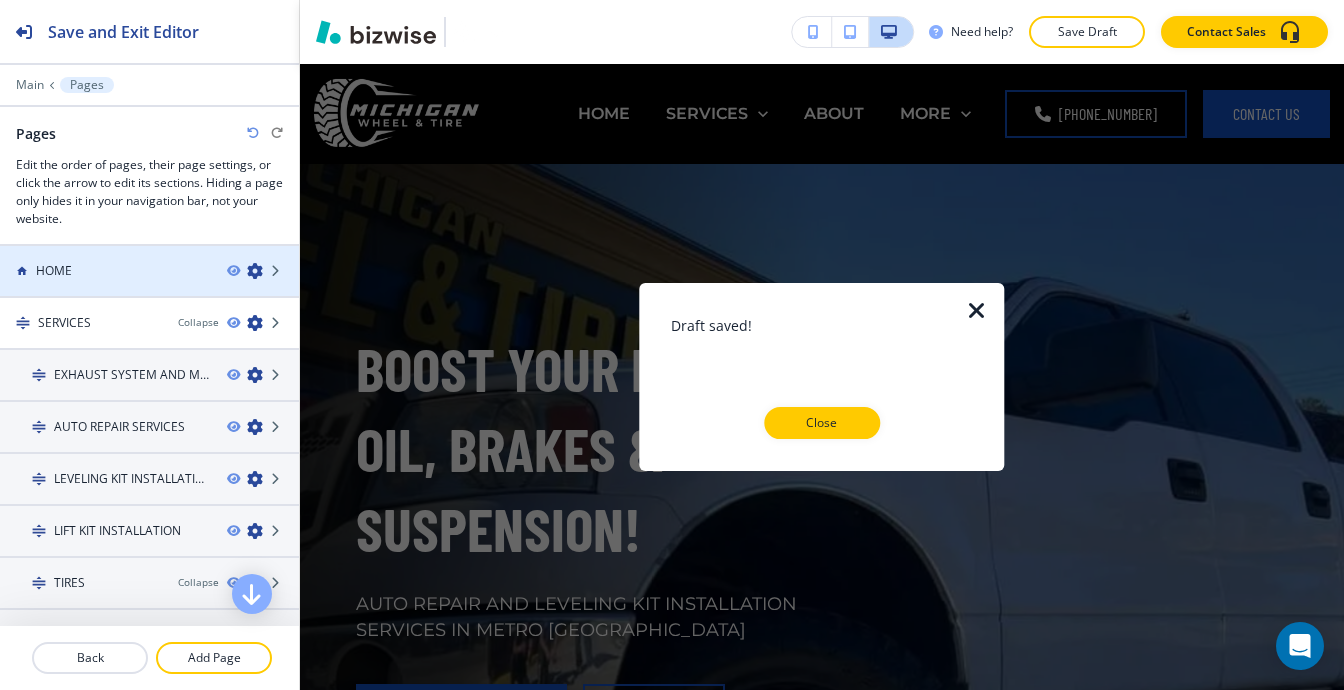 click on "HOME" at bounding box center (105, 271) 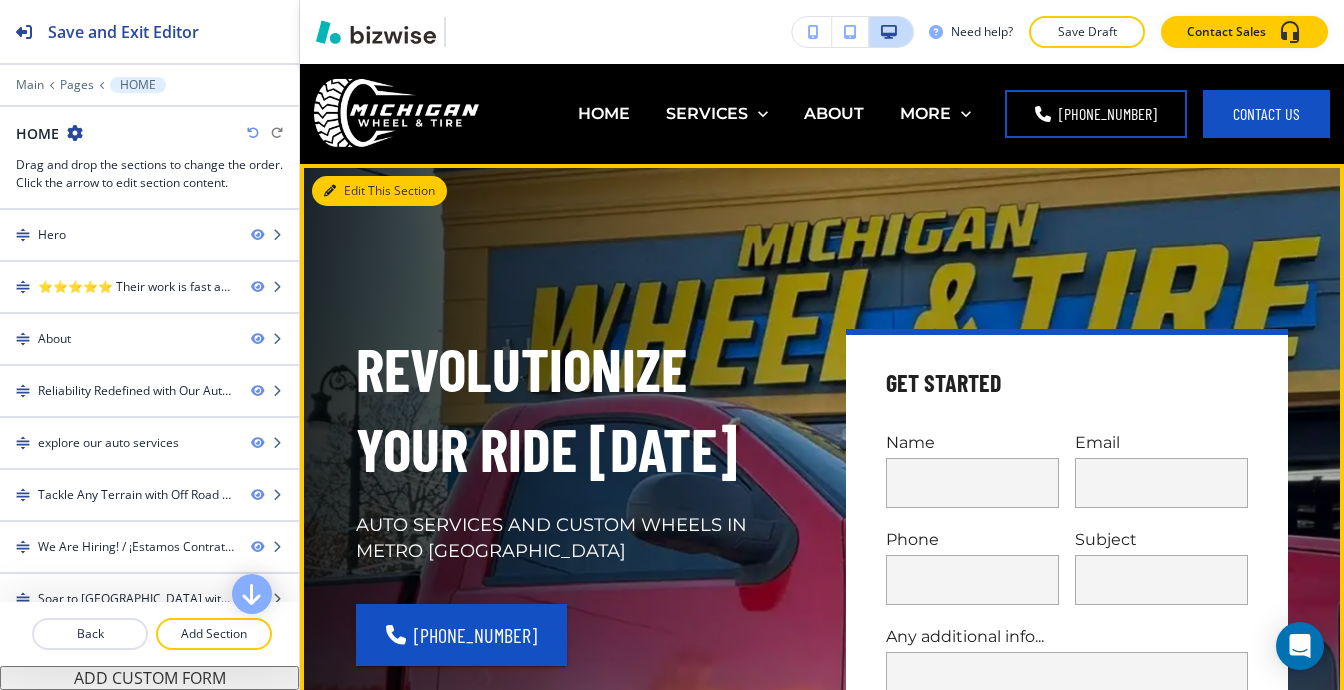 click on "Edit This Section" at bounding box center (379, 191) 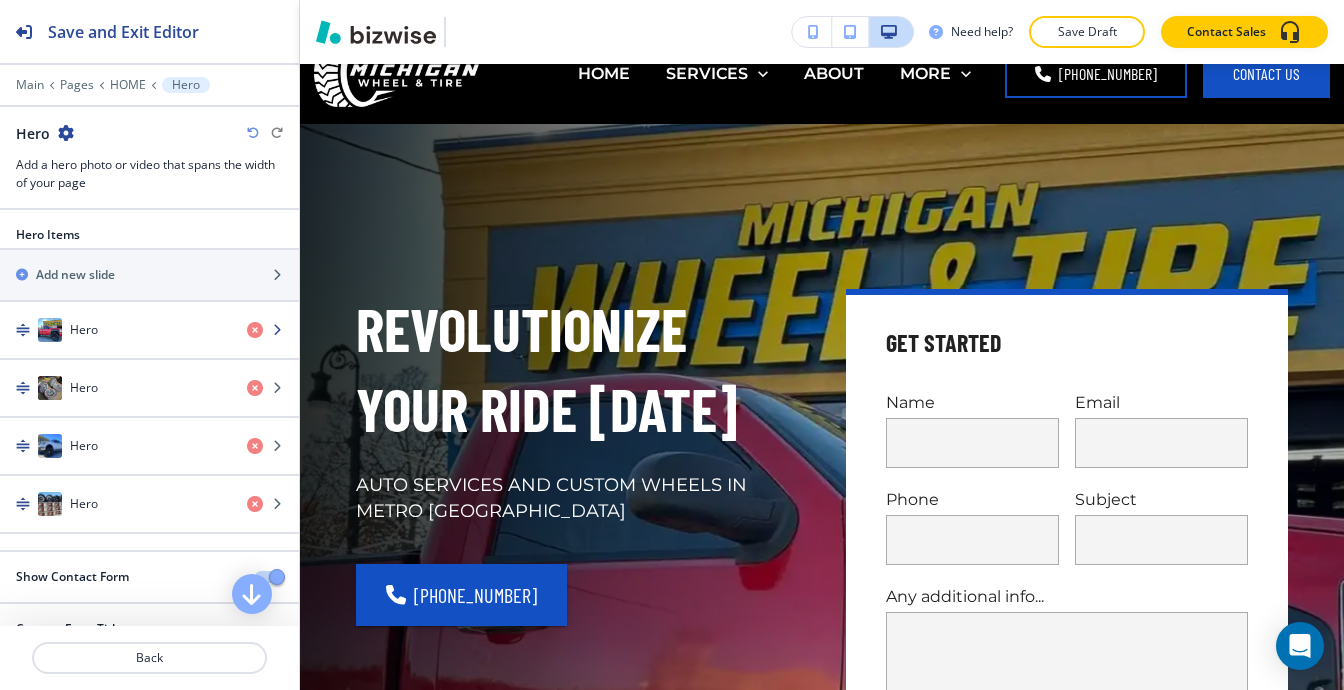 scroll, scrollTop: 100, scrollLeft: 0, axis: vertical 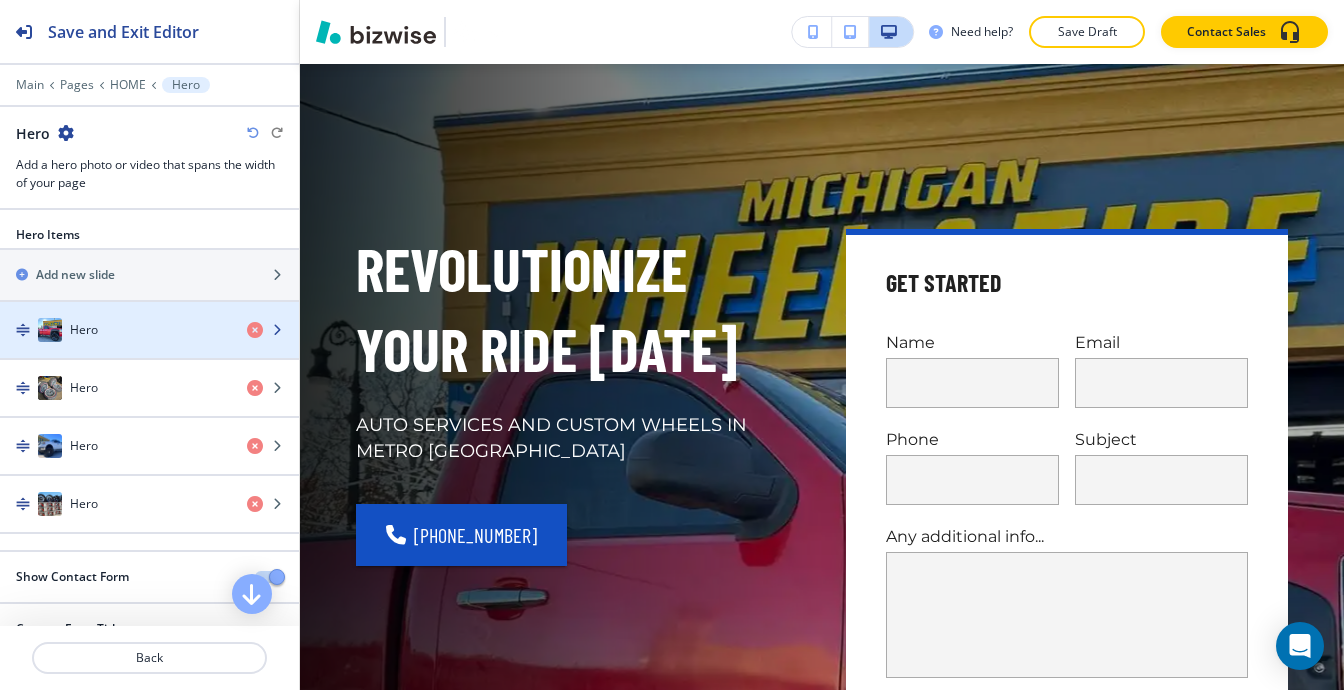 click on "Hero" at bounding box center (115, 330) 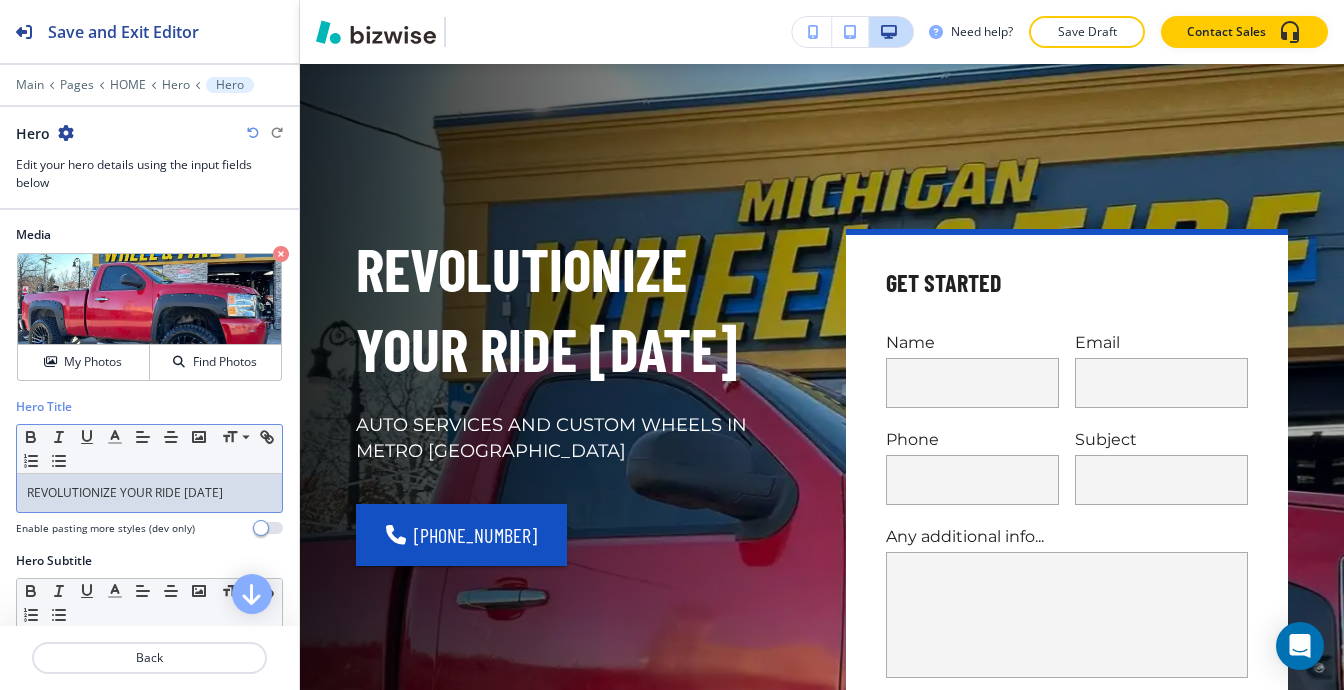 click on "REVOLUTIONIZE YOUR RIDE [DATE]" at bounding box center (149, 493) 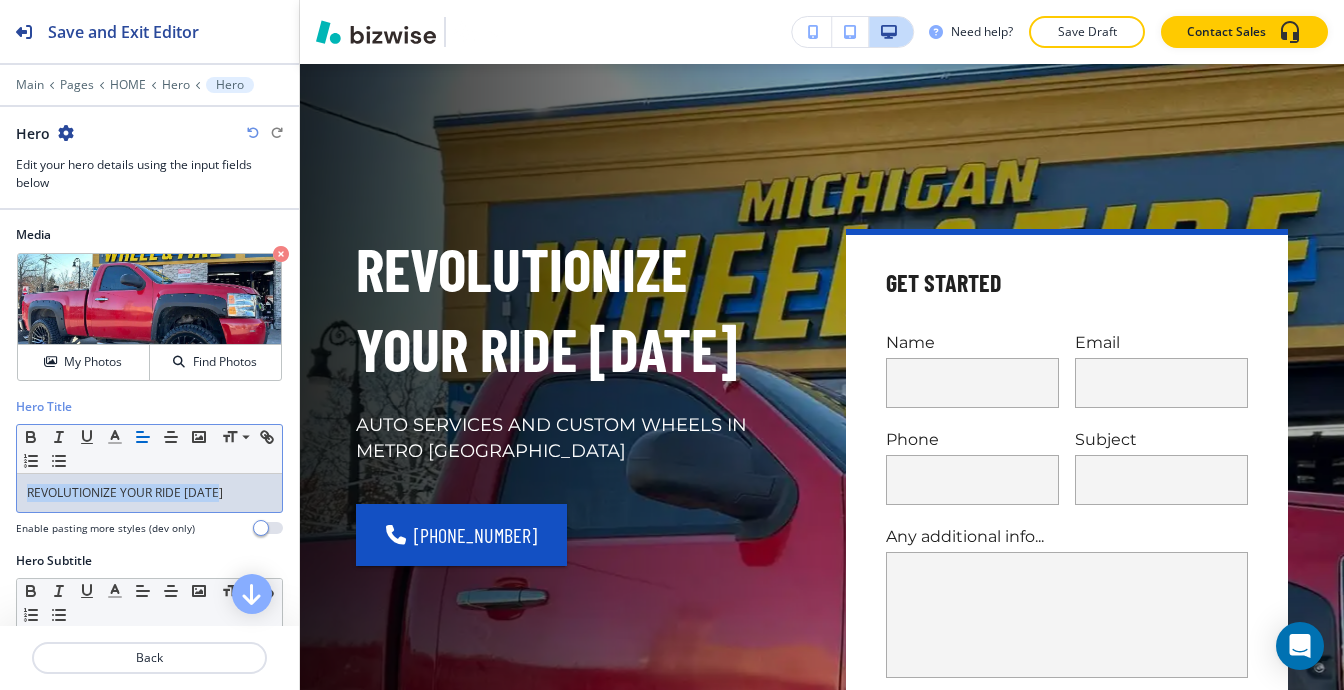 copy on "REVOLUTIONIZE YOUR RIDE [DATE]" 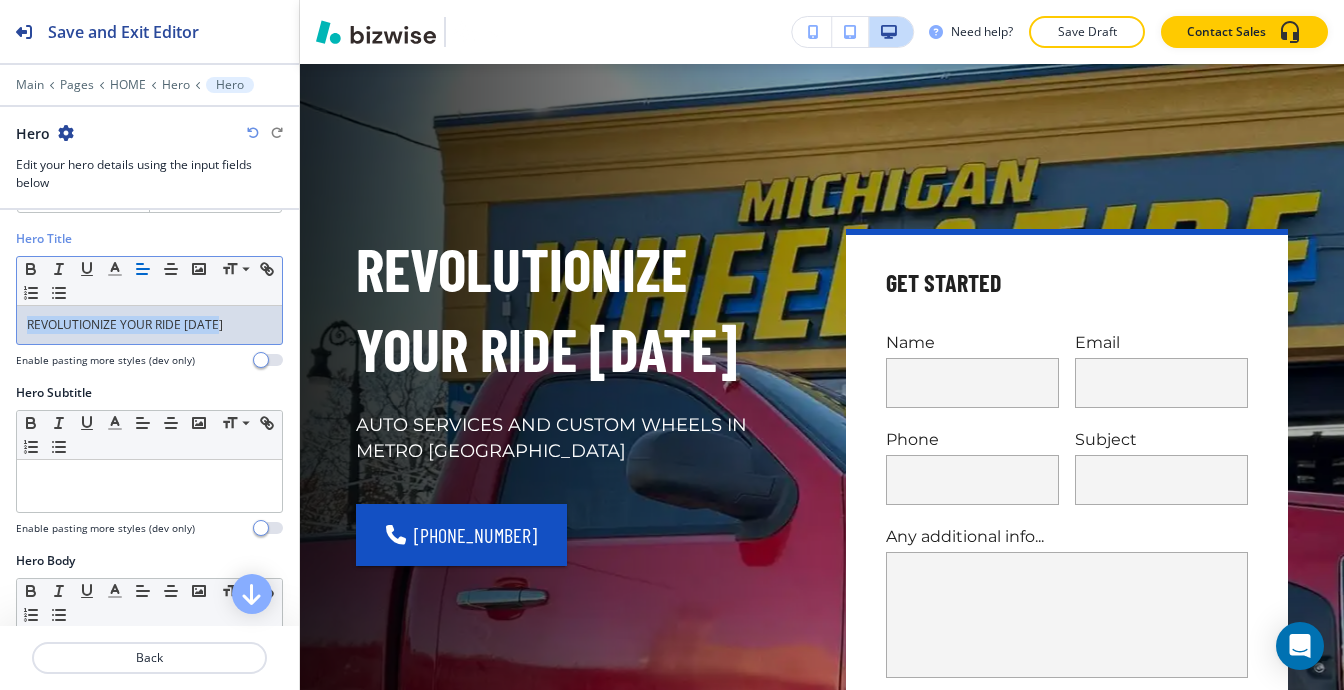 scroll, scrollTop: 200, scrollLeft: 0, axis: vertical 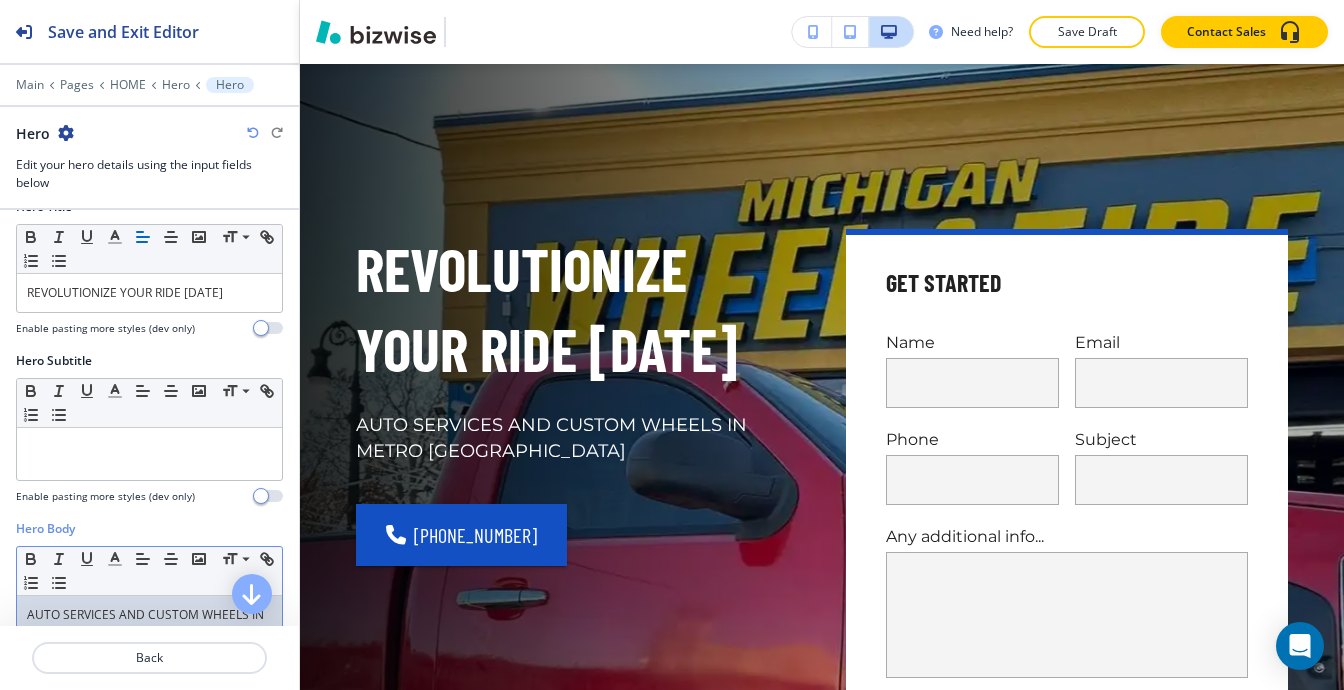 click on "AUTO SERVICES AND CUSTOM WHEELS IN METRO [GEOGRAPHIC_DATA]" at bounding box center (149, 726) 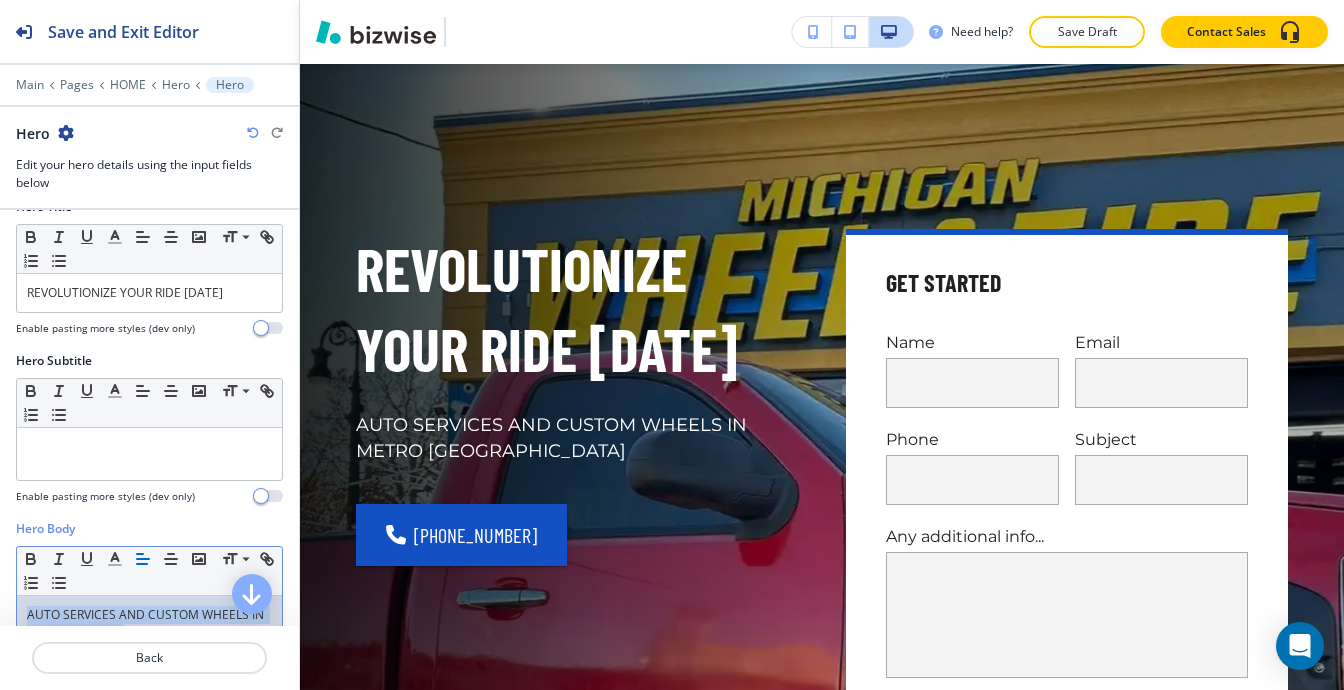 copy on "AUTO SERVICES AND CUSTOM WHEELS IN METRO [GEOGRAPHIC_DATA]" 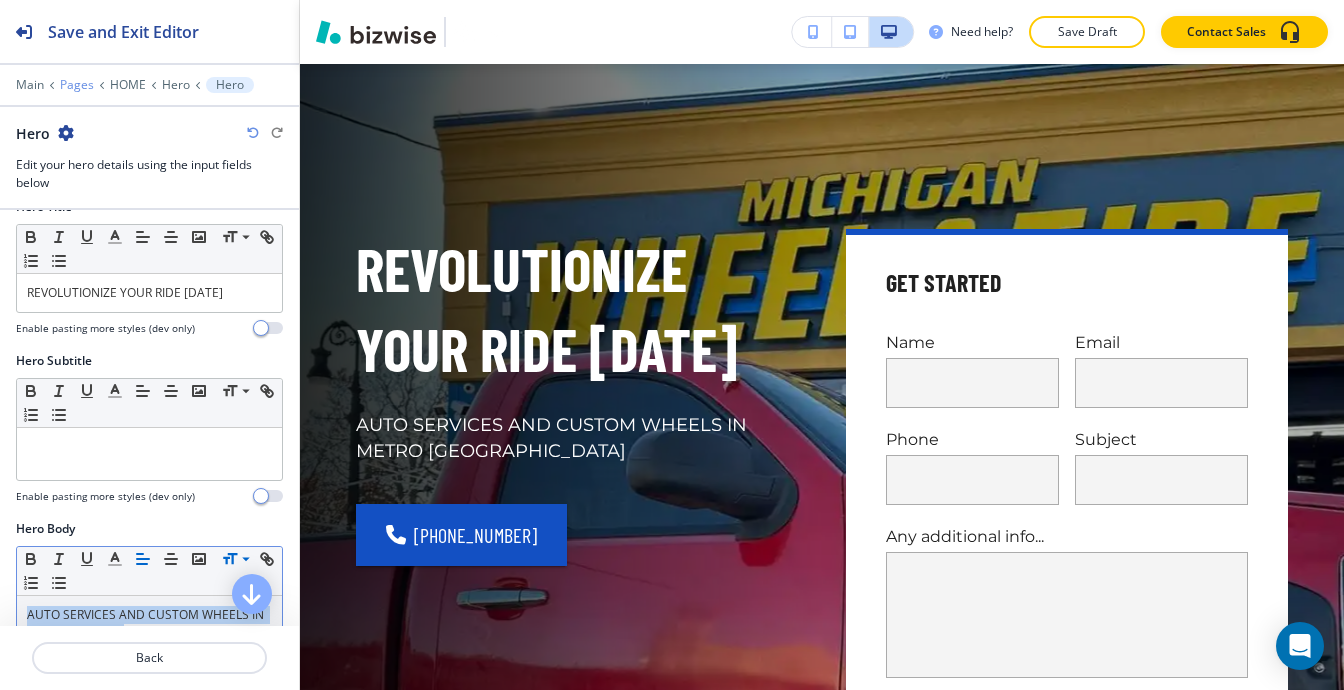 click on "Pages" at bounding box center [77, 85] 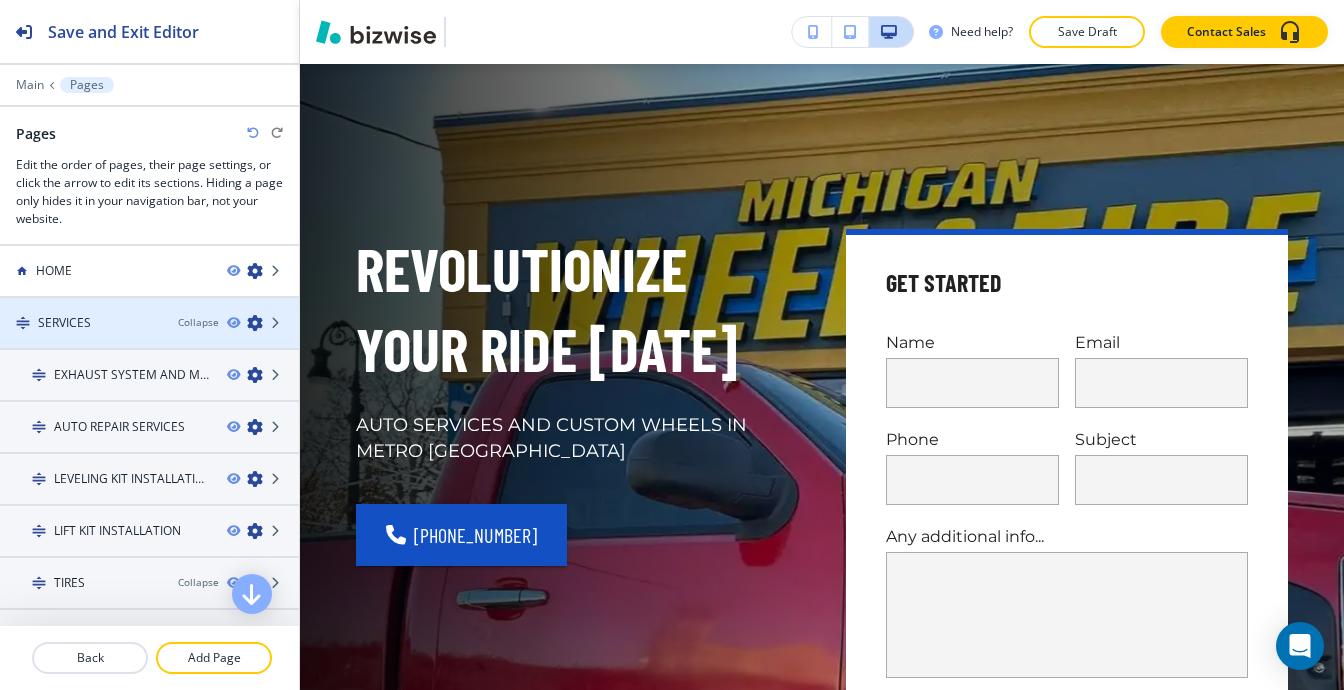 click on "SERVICES" at bounding box center [81, 323] 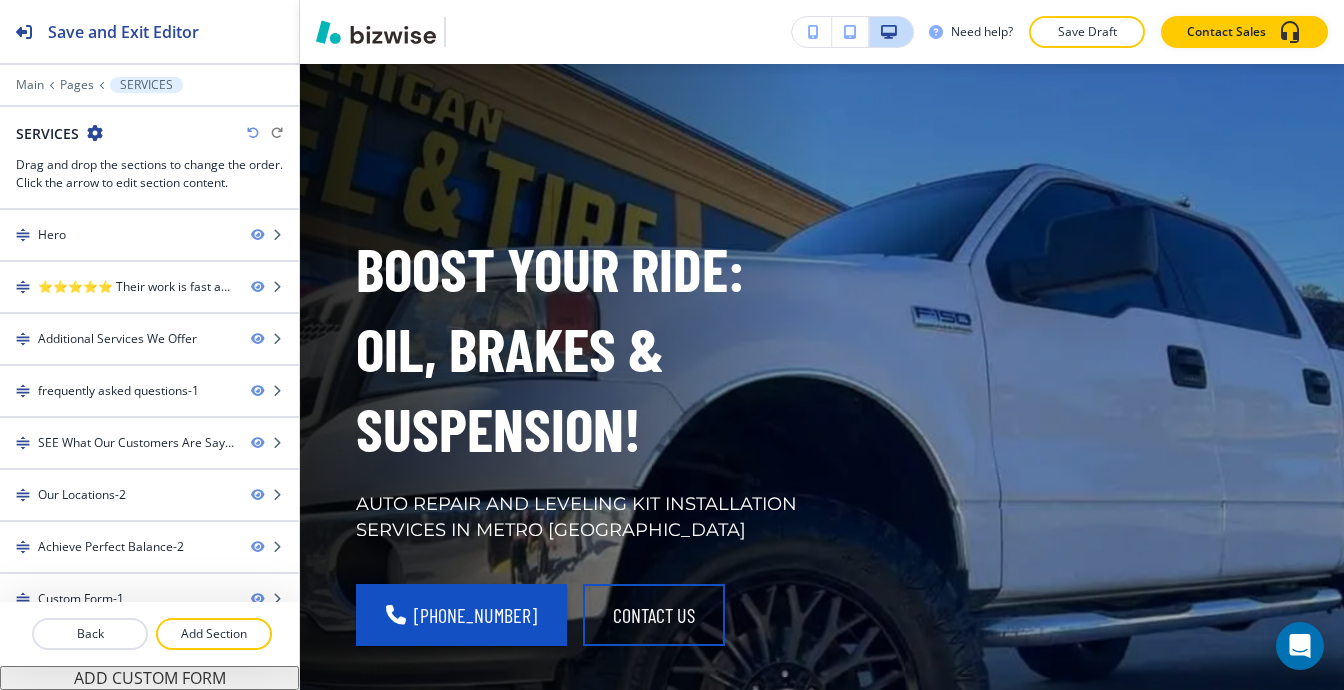 scroll, scrollTop: 0, scrollLeft: 0, axis: both 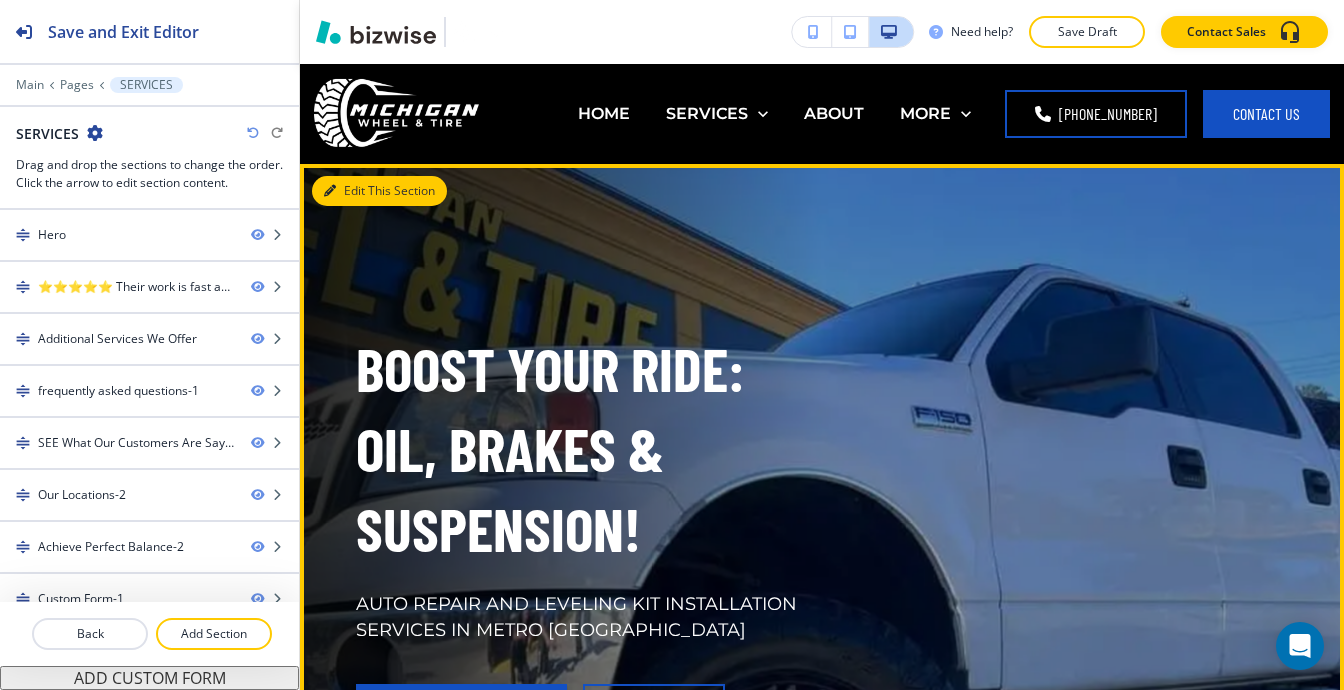 click on "Edit This Section" at bounding box center [379, 191] 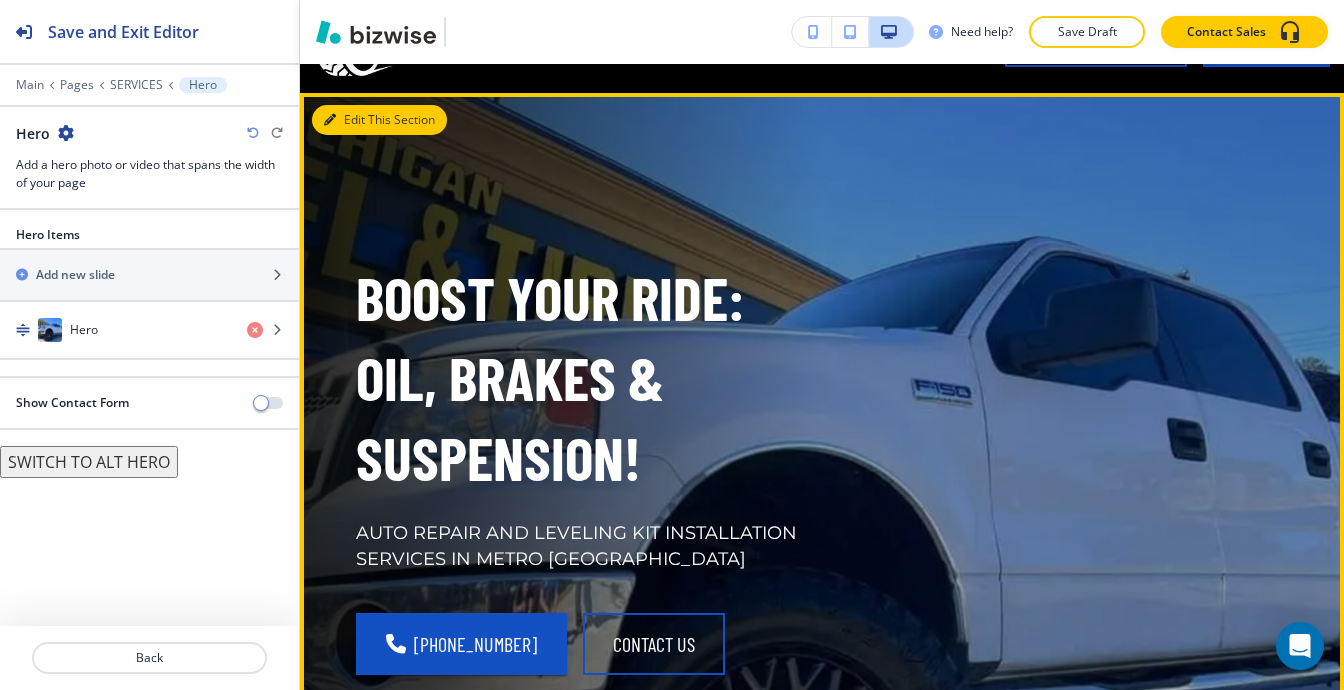 scroll, scrollTop: 100, scrollLeft: 0, axis: vertical 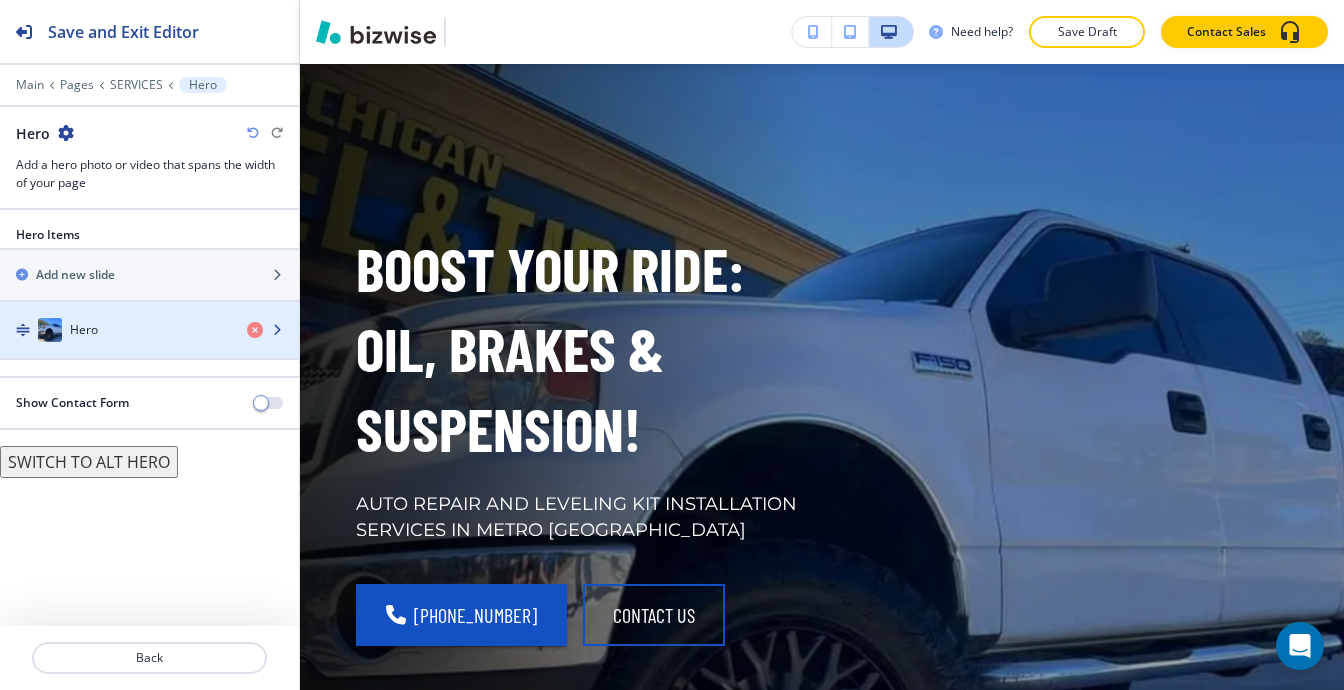 click at bounding box center [149, 310] 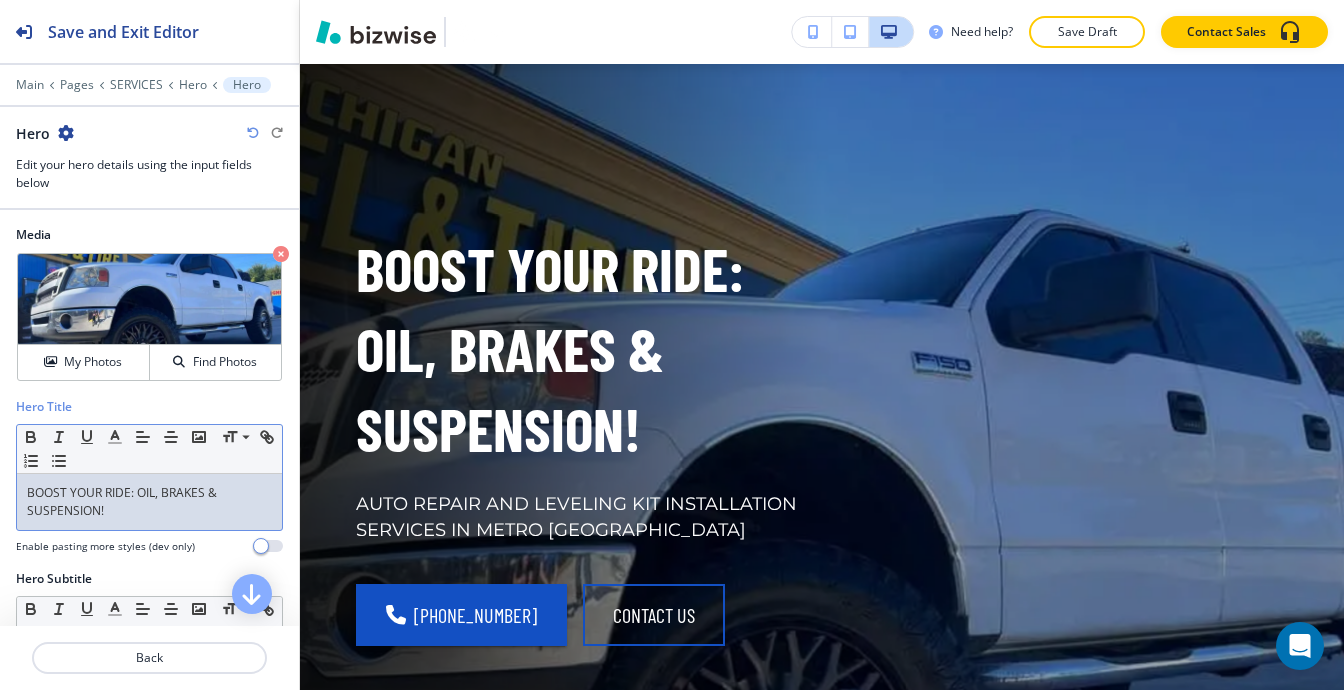 click on "BOOST YOUR RIDE: OIL, BRAKES & SUSPENSION!" at bounding box center [149, 502] 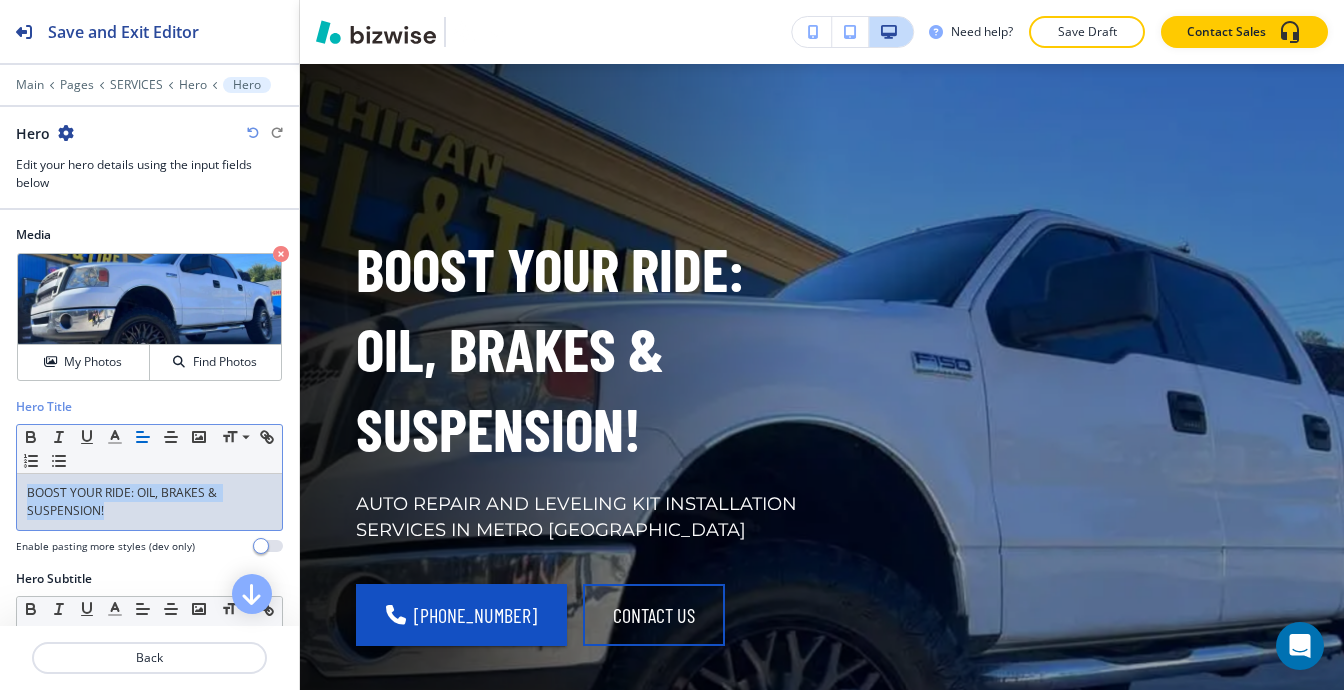 copy on "BOOST YOUR RIDE: OIL, BRAKES & SUSPENSION!" 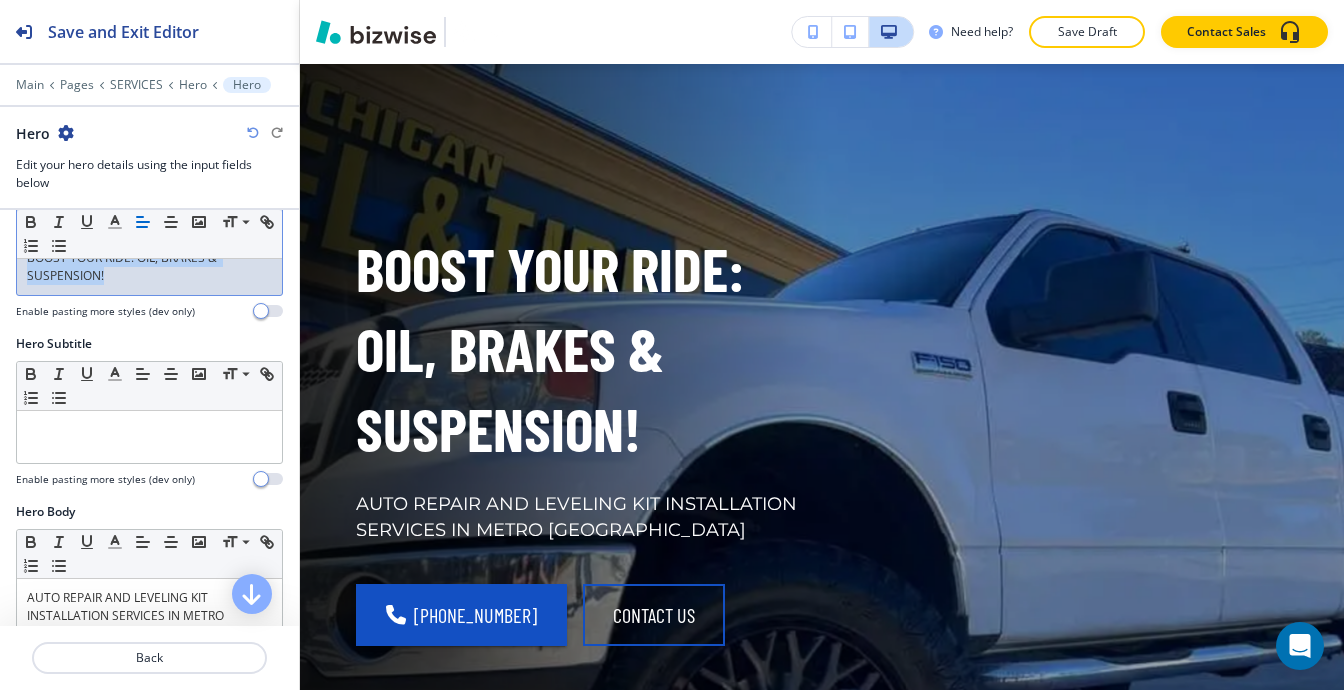 scroll, scrollTop: 300, scrollLeft: 0, axis: vertical 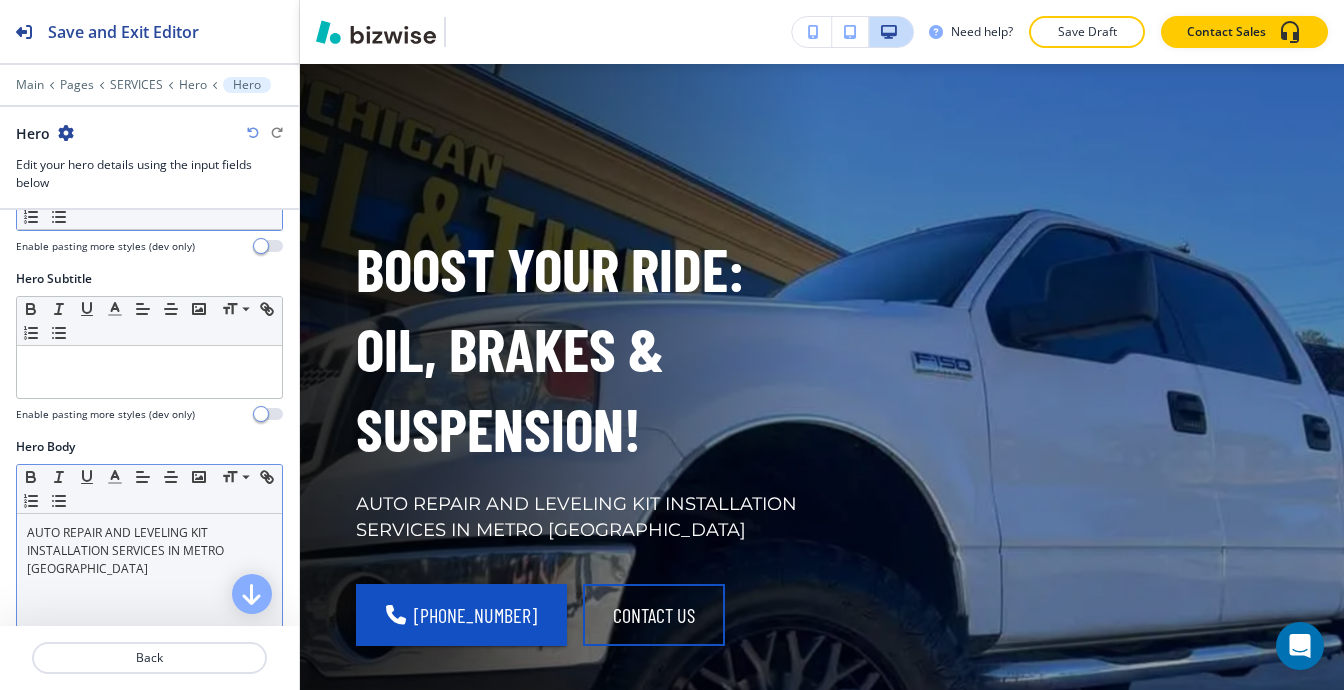 click on "AUTO REPAIR AND LEVELING KIT INSTALLATION SERVICES IN METRO DETROIT" at bounding box center [149, 551] 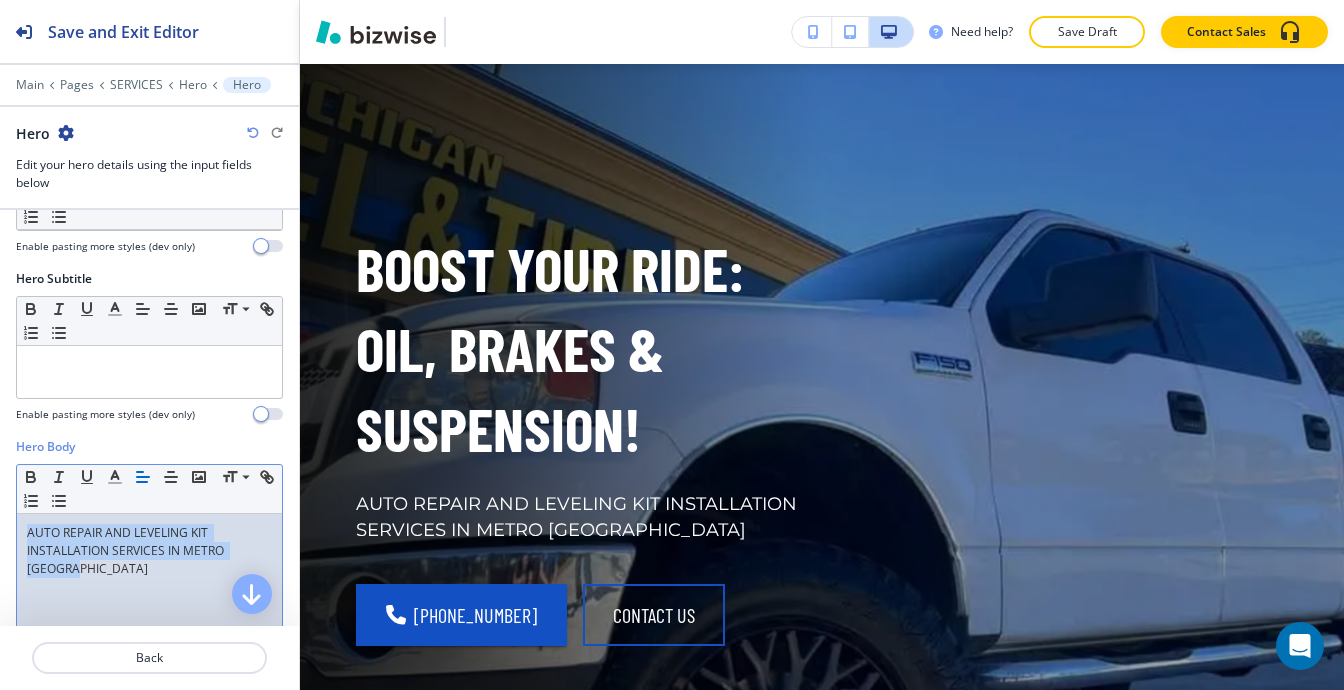 copy on "AUTO REPAIR AND LEVELING KIT INSTALLATION SERVICES IN METRO DETROIT" 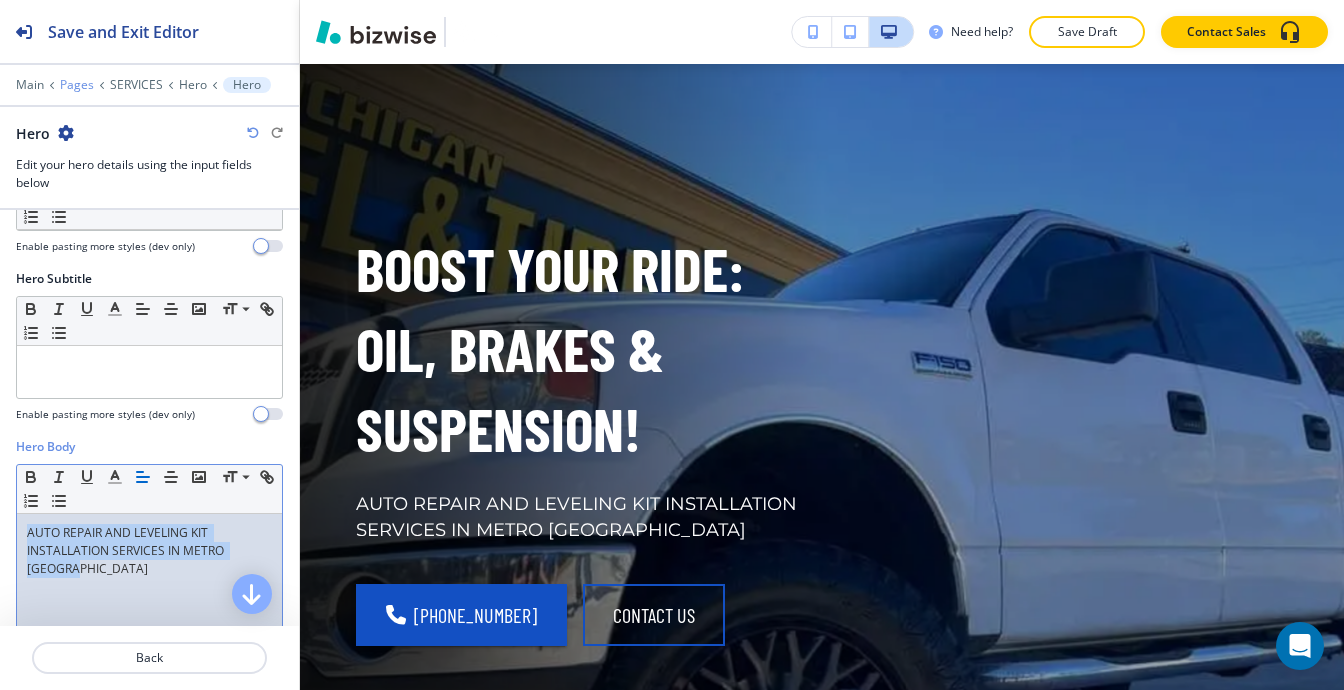 click on "Pages" at bounding box center (77, 85) 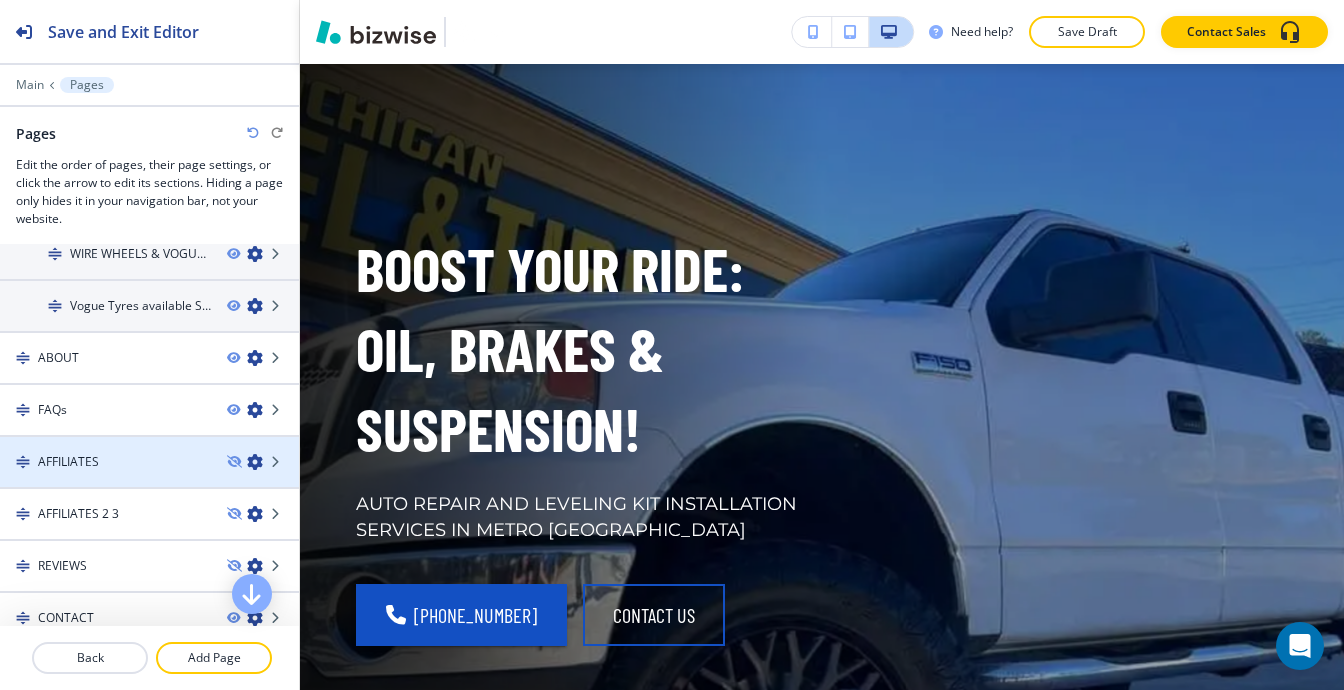 scroll, scrollTop: 1121, scrollLeft: 0, axis: vertical 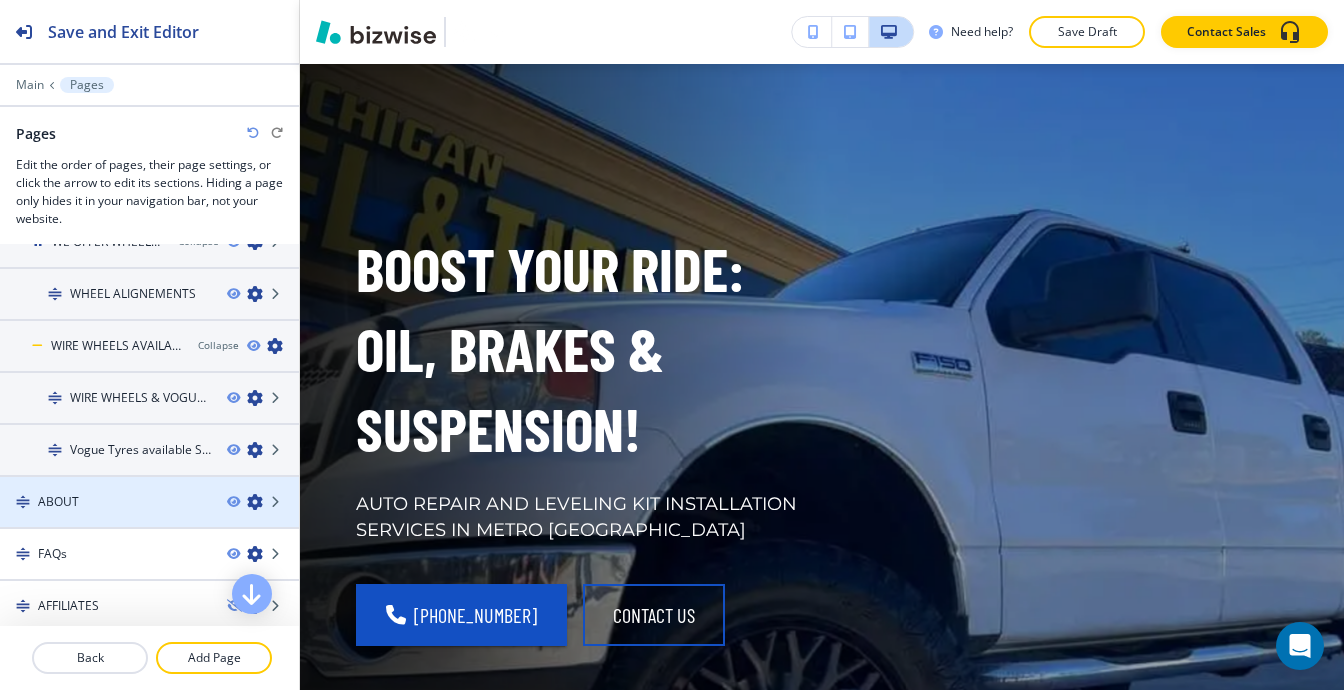 click at bounding box center [149, 519] 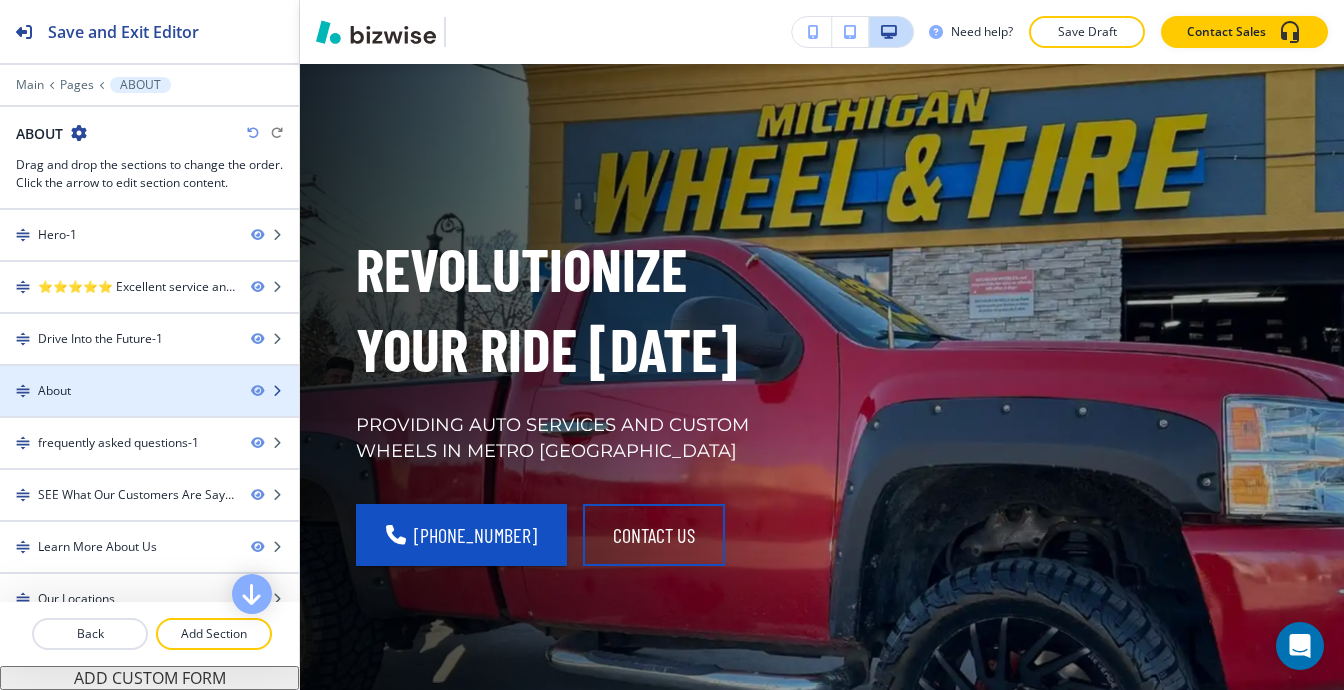 scroll, scrollTop: 0, scrollLeft: 0, axis: both 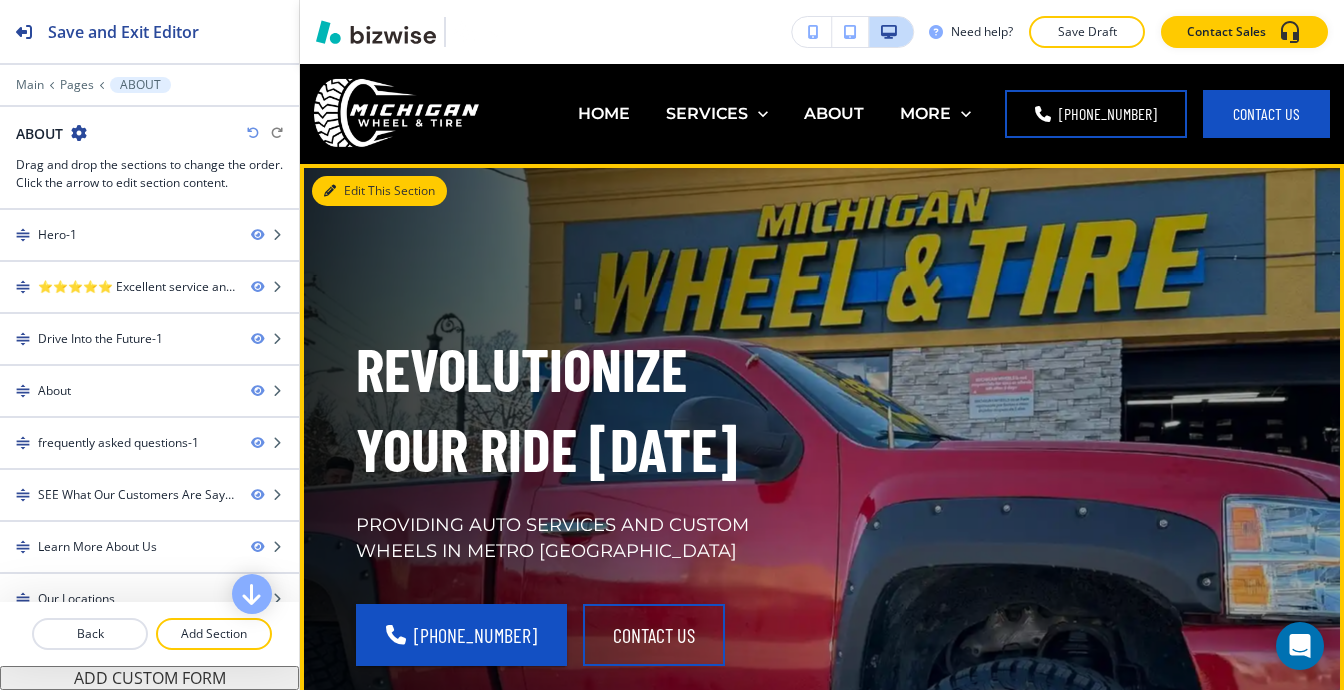click on "Edit This Section" at bounding box center [379, 191] 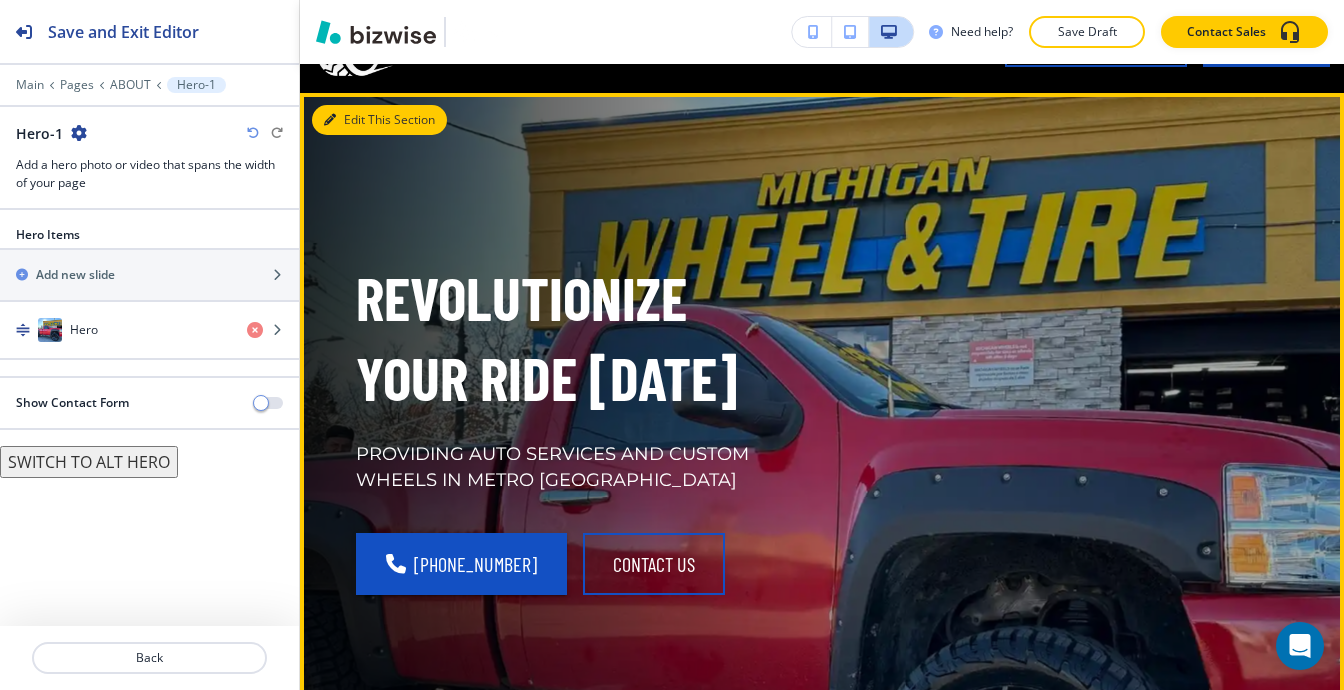 scroll, scrollTop: 100, scrollLeft: 0, axis: vertical 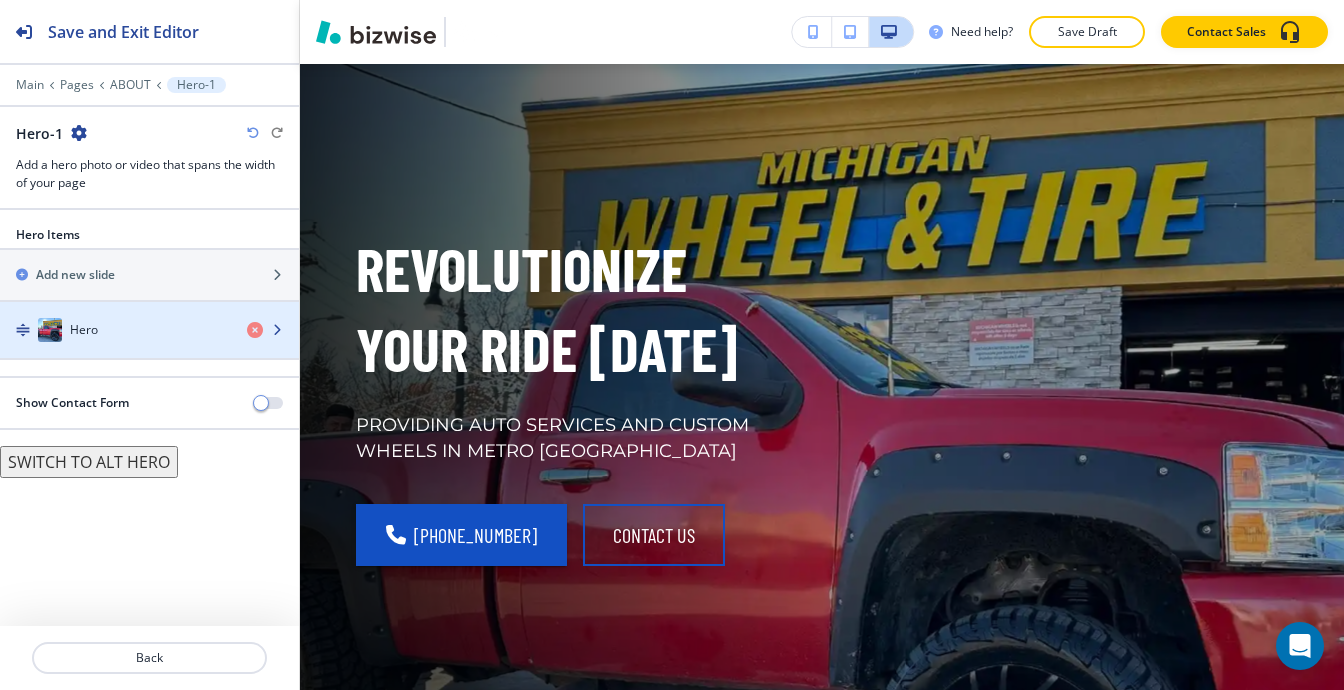 click on "Hero" at bounding box center [115, 330] 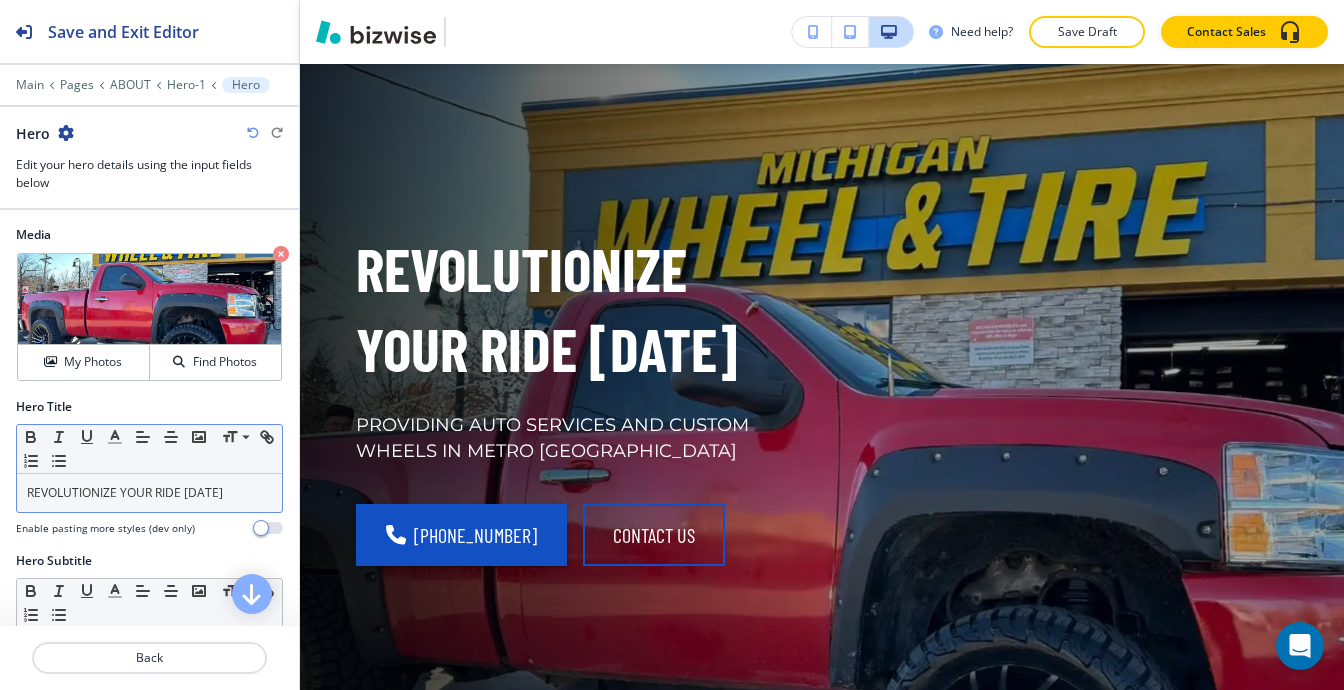 click on "REVOLUTIONIZE YOUR RIDE [DATE]" at bounding box center (149, 493) 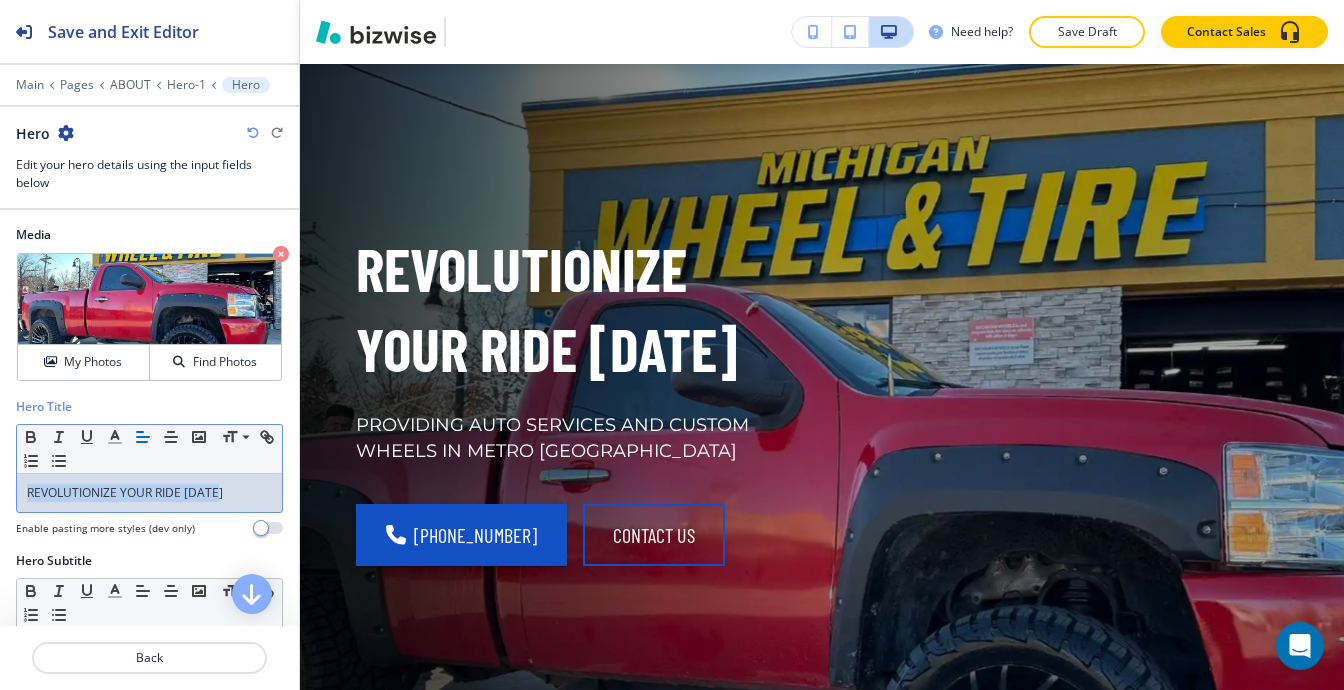 copy on "REVOLUTIONIZE YOUR RIDE [DATE]" 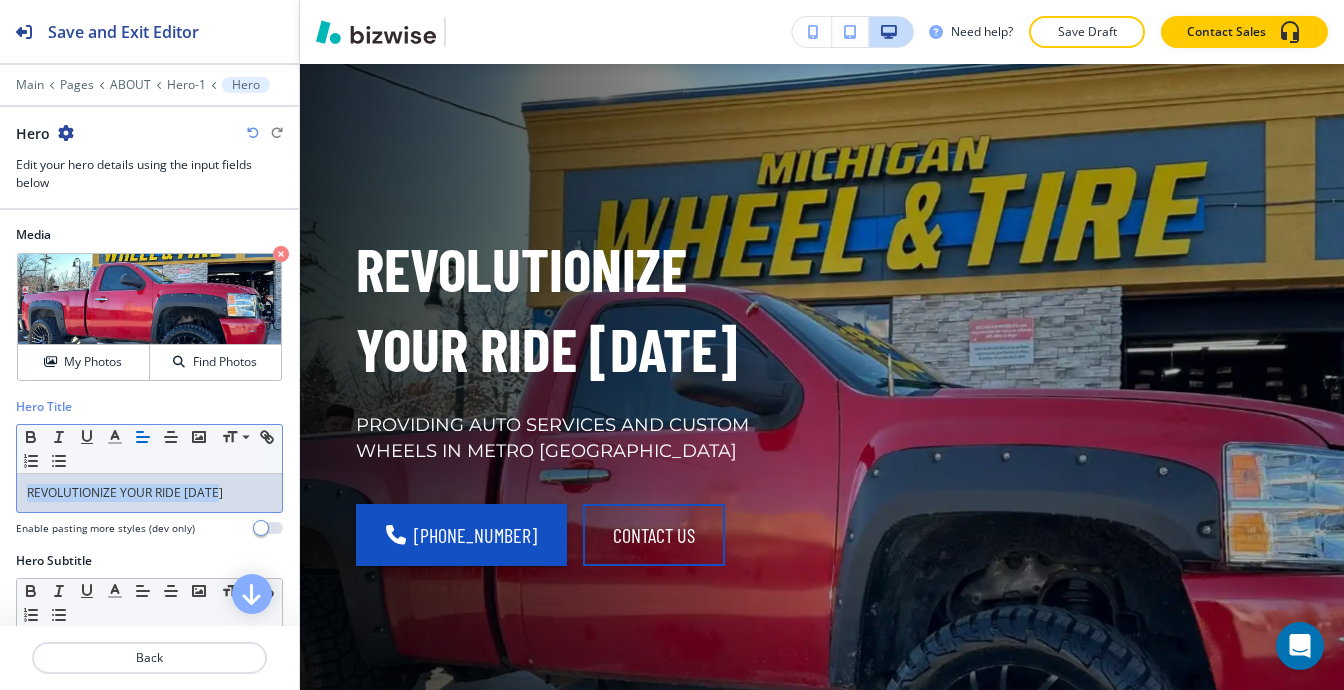 scroll, scrollTop: 200, scrollLeft: 0, axis: vertical 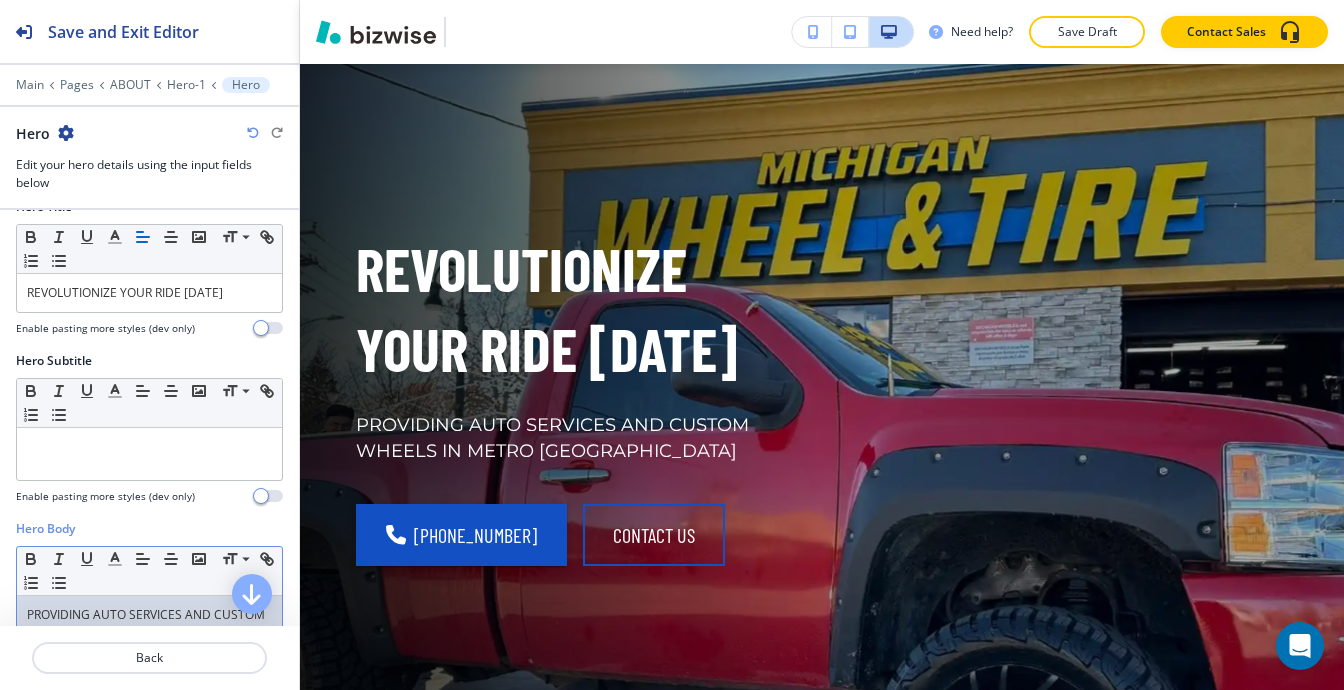 click on "PROVIDING AUTO SERVICES AND CUSTOM WHEELS IN METRO DETROIT" at bounding box center (149, 624) 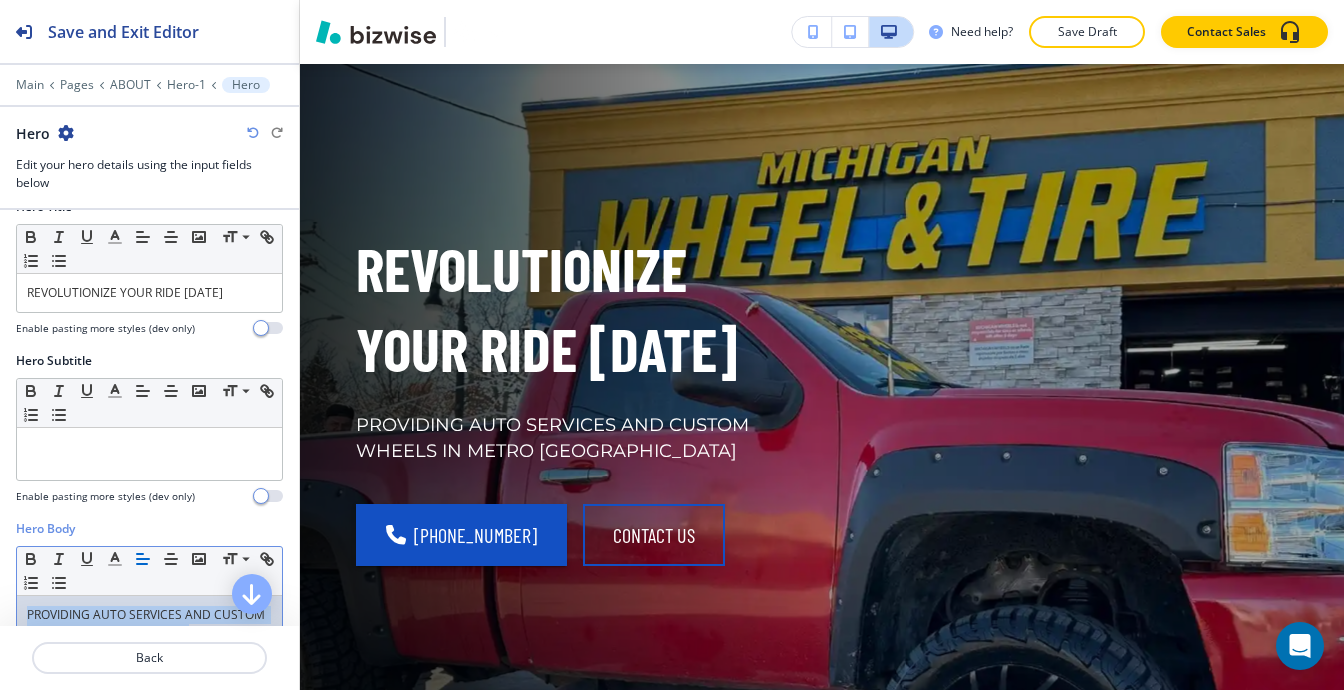 copy on "PROVIDING AUTO SERVICES AND CUSTOM WHEELS IN METRO DETROIT" 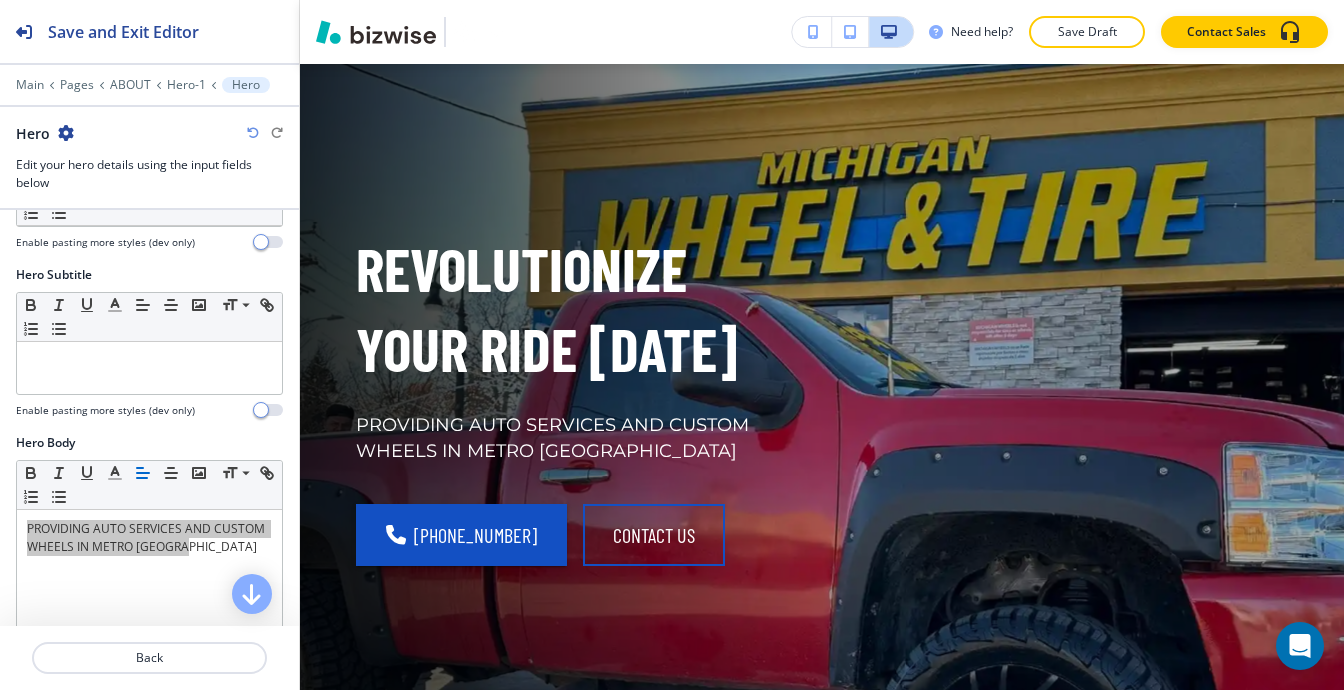 scroll, scrollTop: 200, scrollLeft: 0, axis: vertical 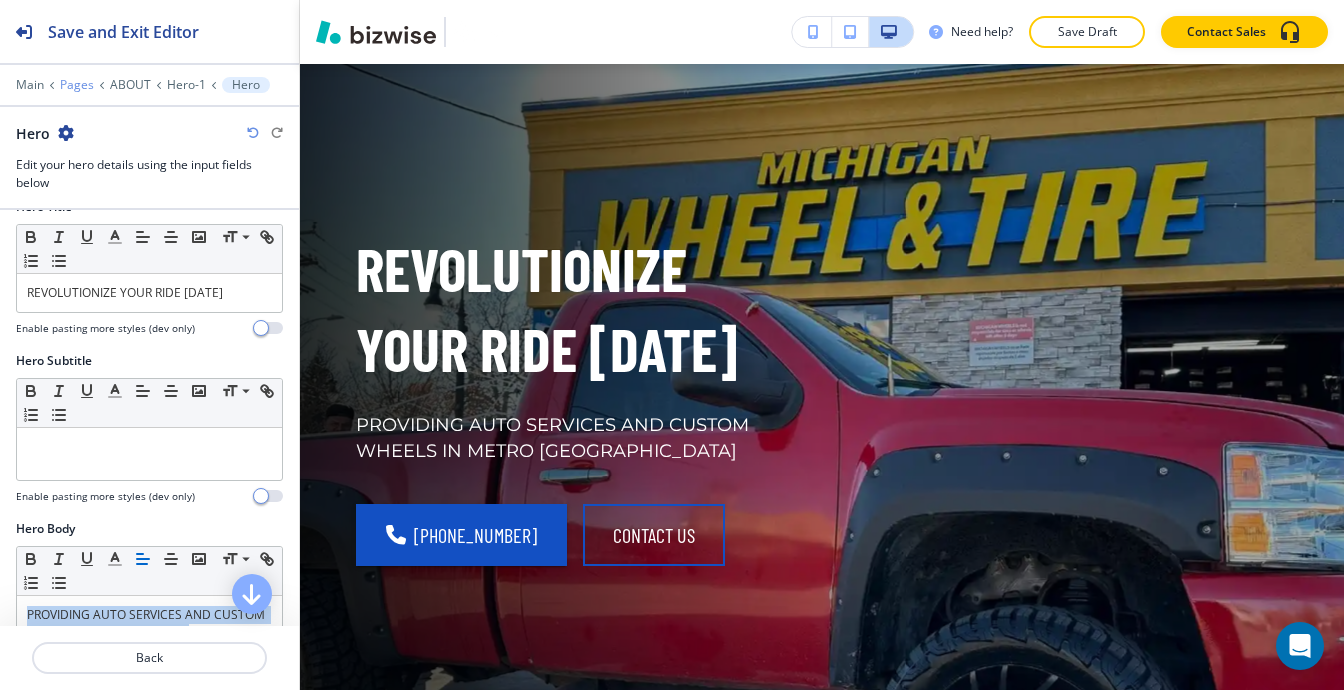 click on "Pages" at bounding box center [77, 85] 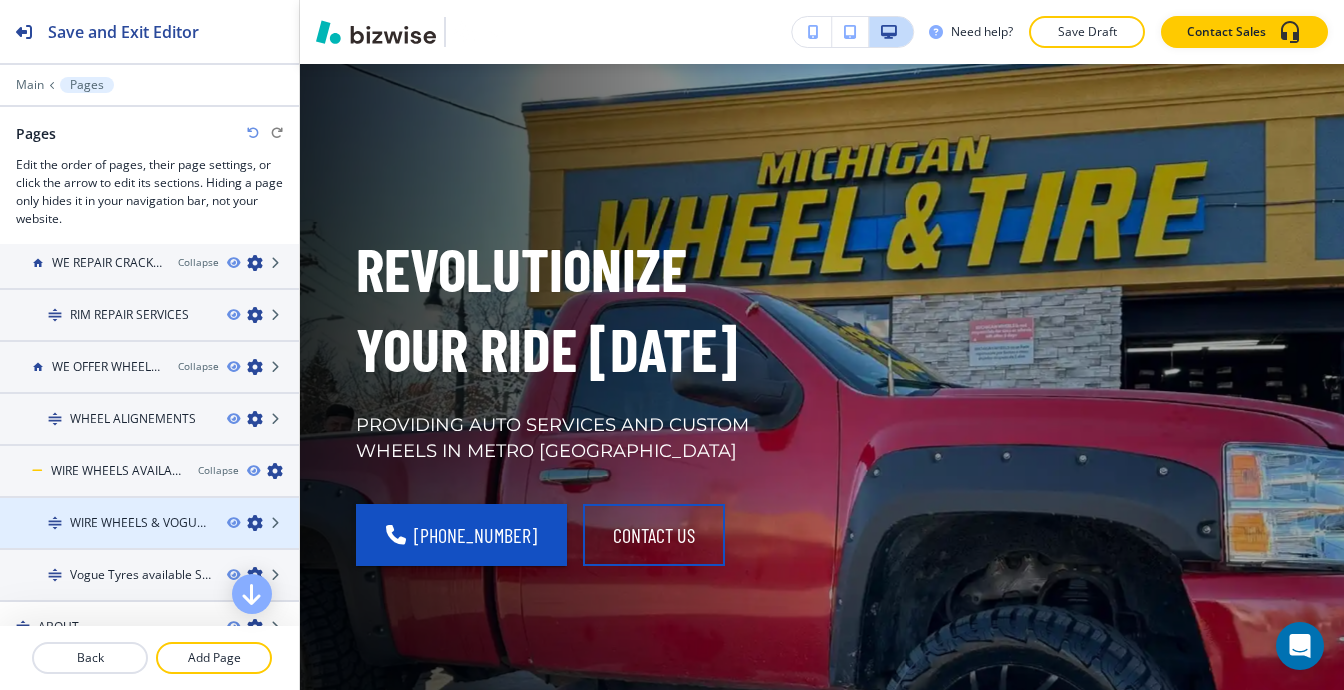 scroll, scrollTop: 1300, scrollLeft: 0, axis: vertical 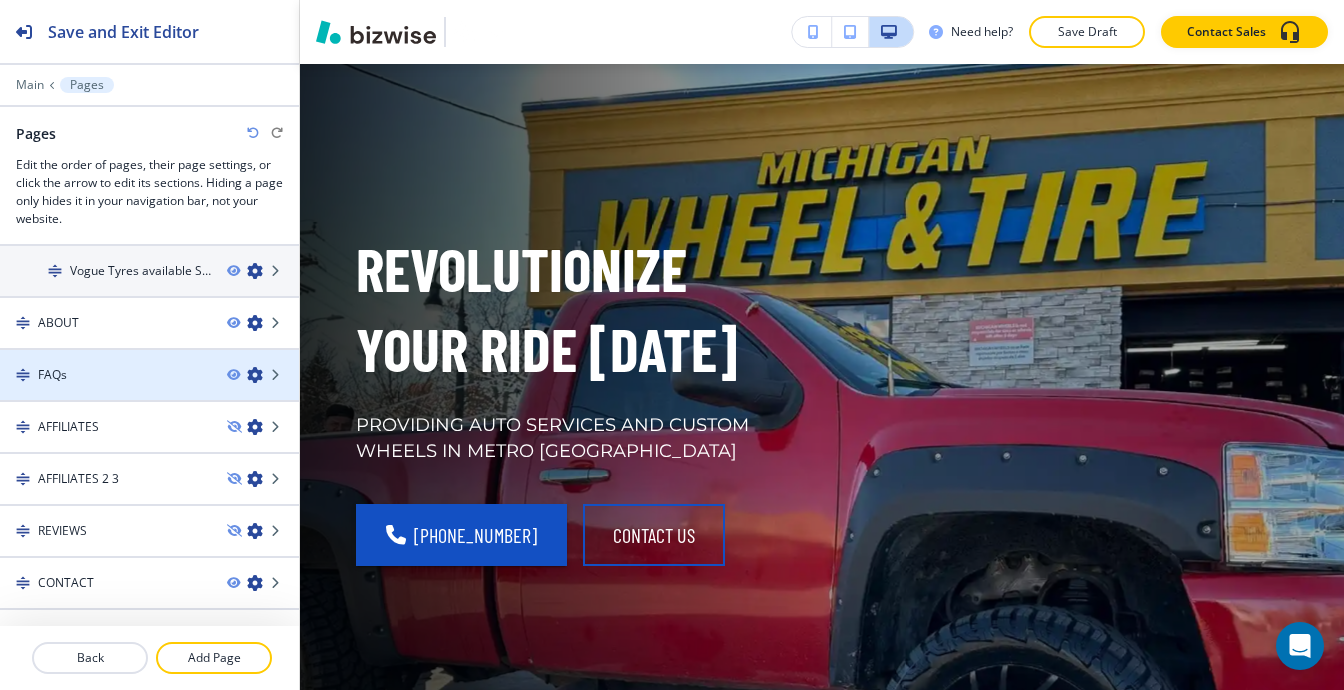 click on "FAQs" at bounding box center (105, 375) 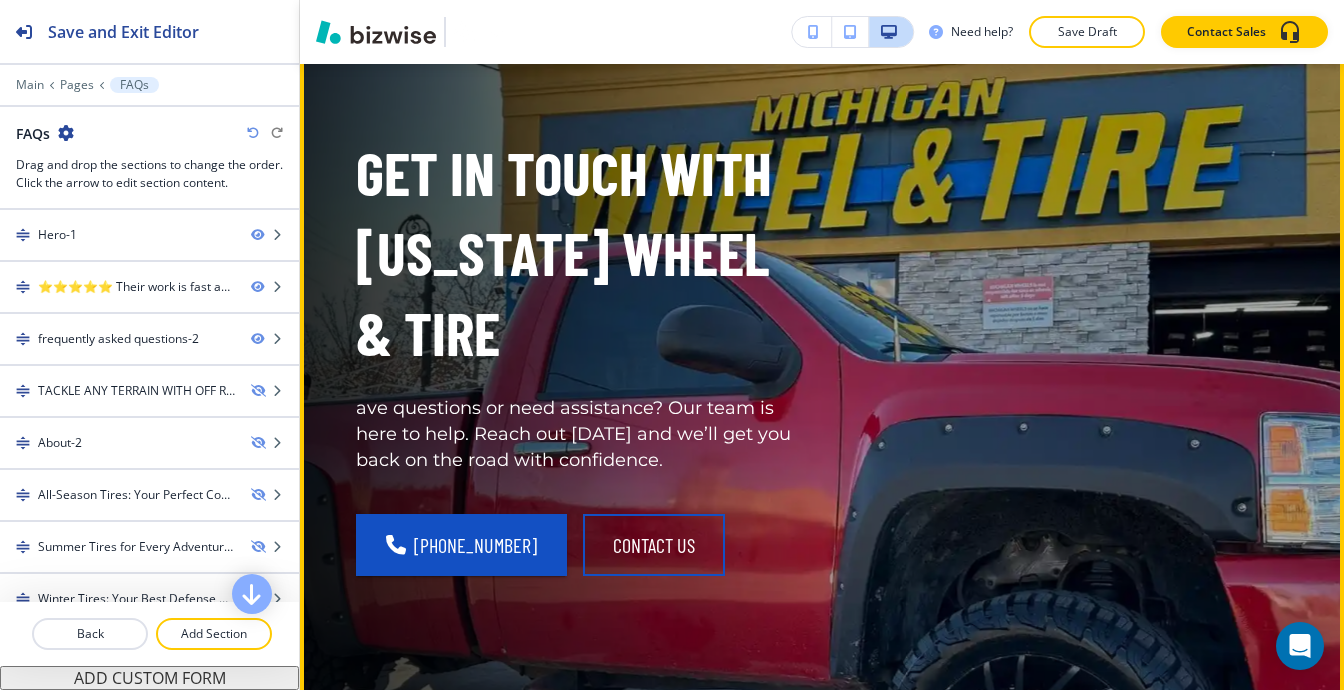 scroll, scrollTop: 200, scrollLeft: 0, axis: vertical 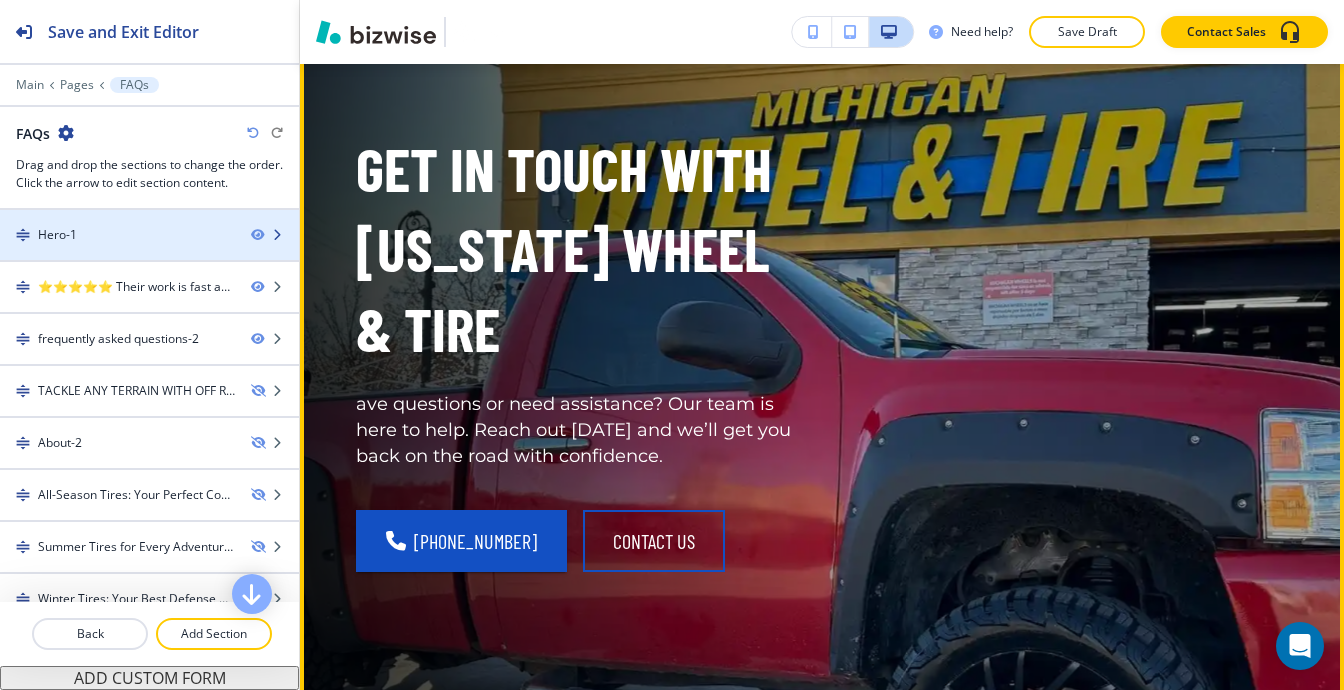 click on "Hero-1" at bounding box center (117, 235) 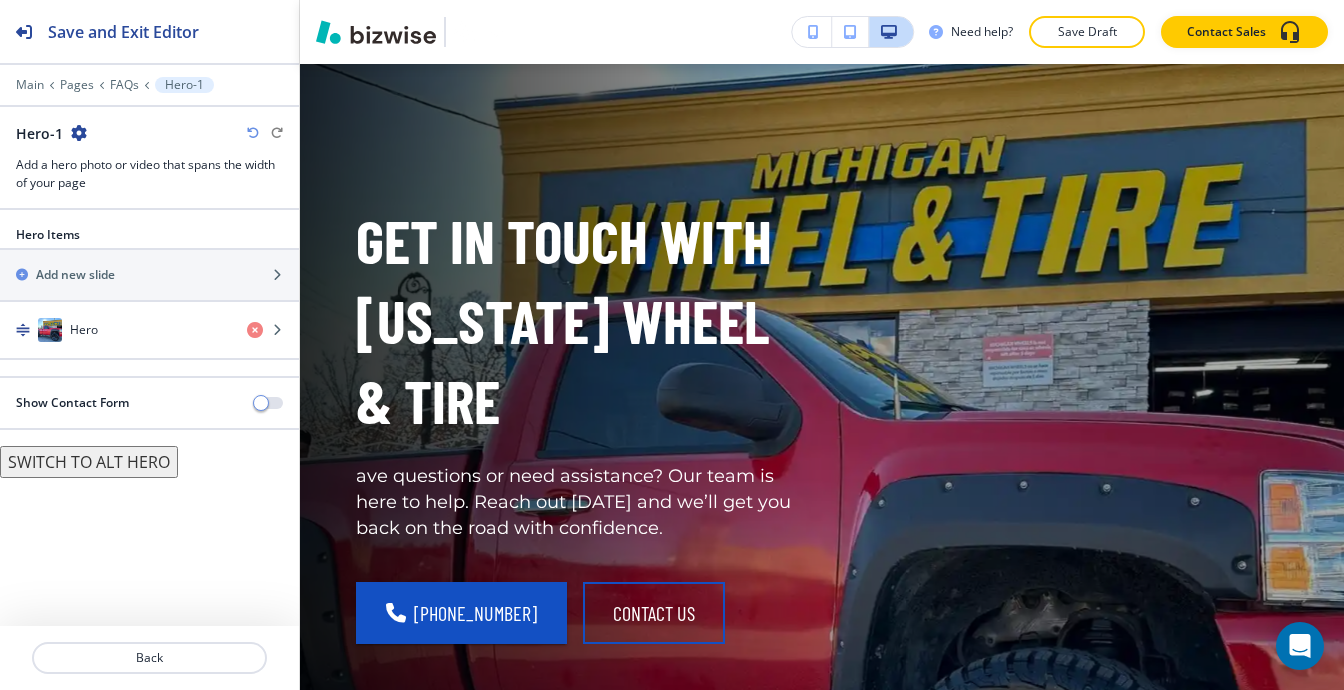 scroll, scrollTop: 100, scrollLeft: 0, axis: vertical 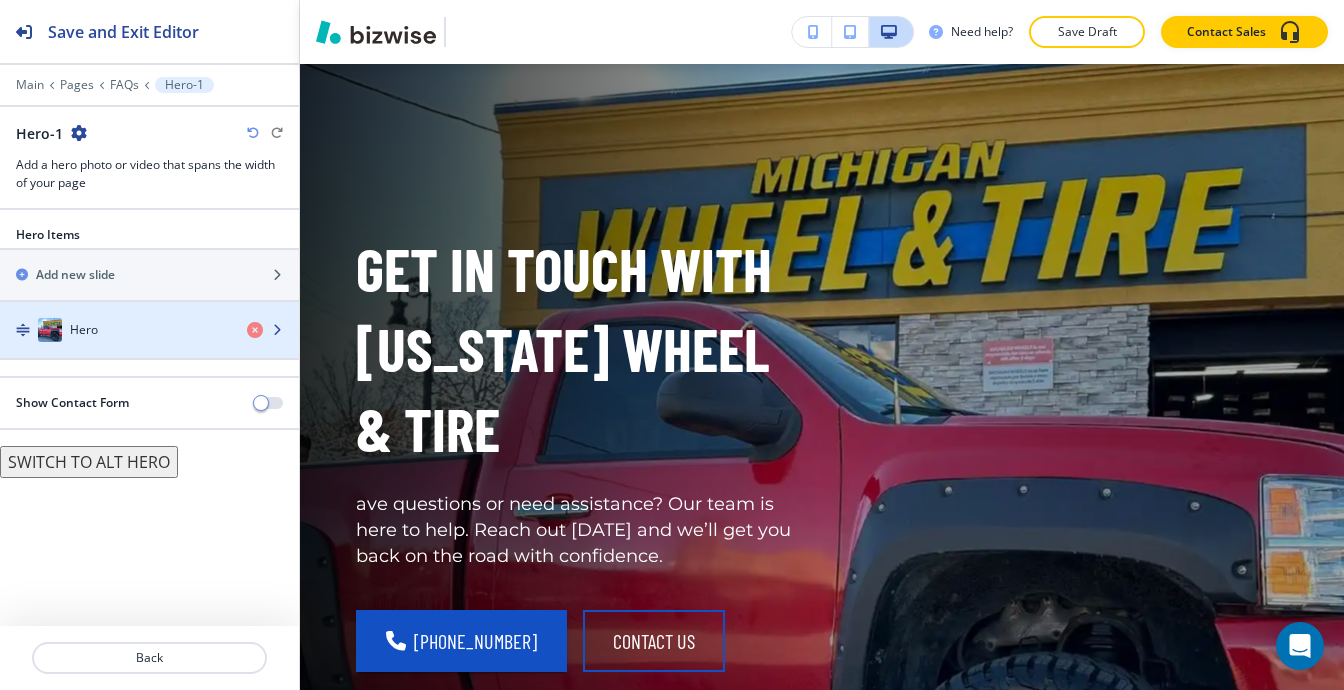 click on "Hero" at bounding box center (115, 330) 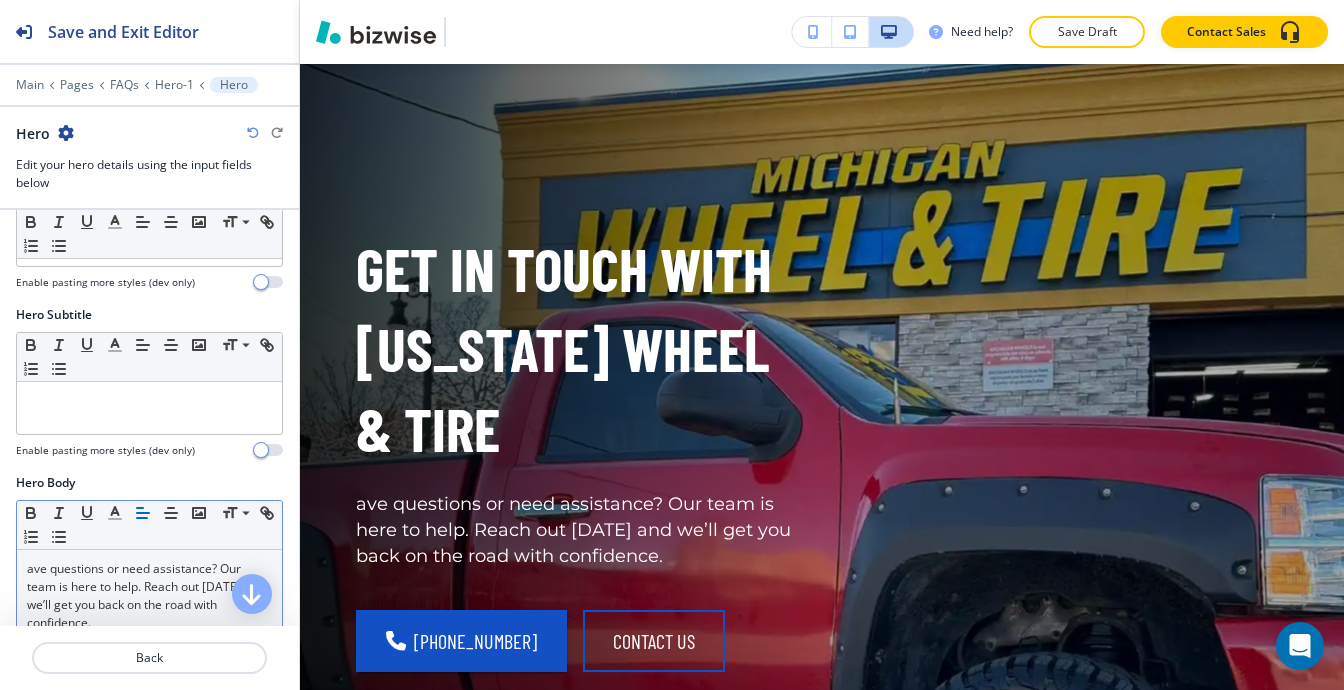 scroll, scrollTop: 400, scrollLeft: 0, axis: vertical 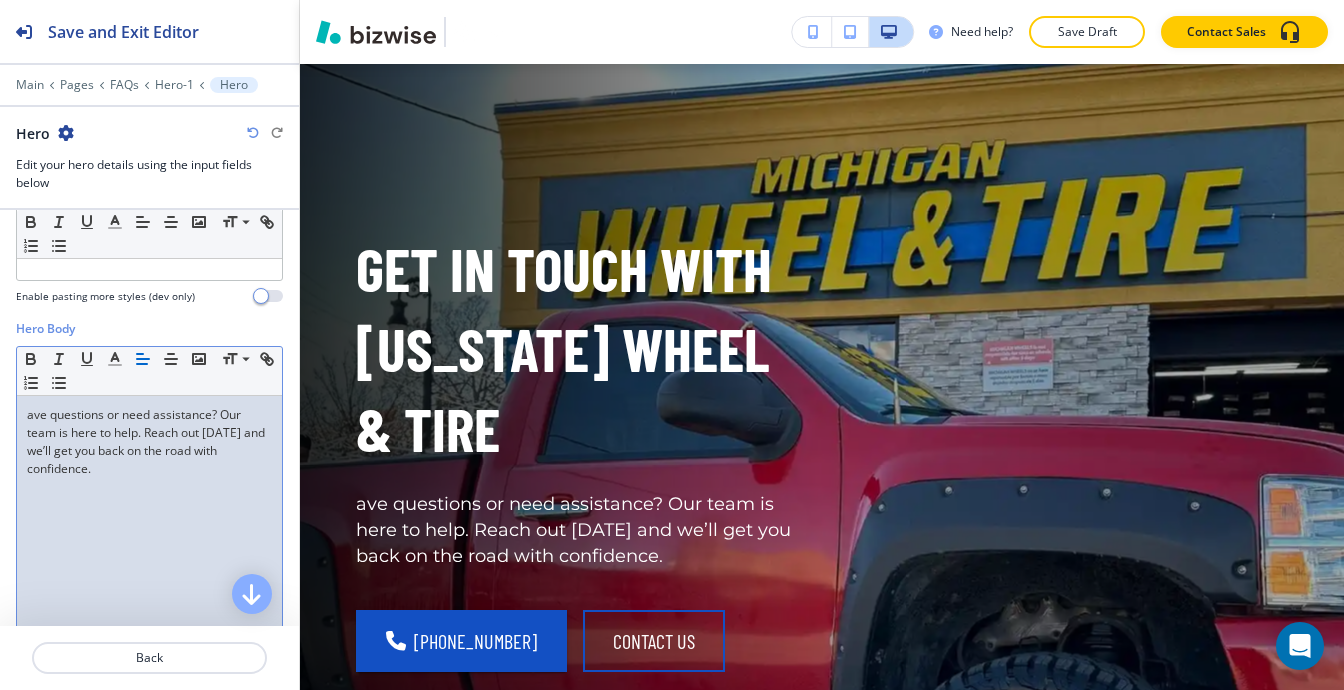 click on "ave questions or need assistance? Our team is here to help. Reach out today and we’ll get you back on the road with confidence." at bounding box center [149, 526] 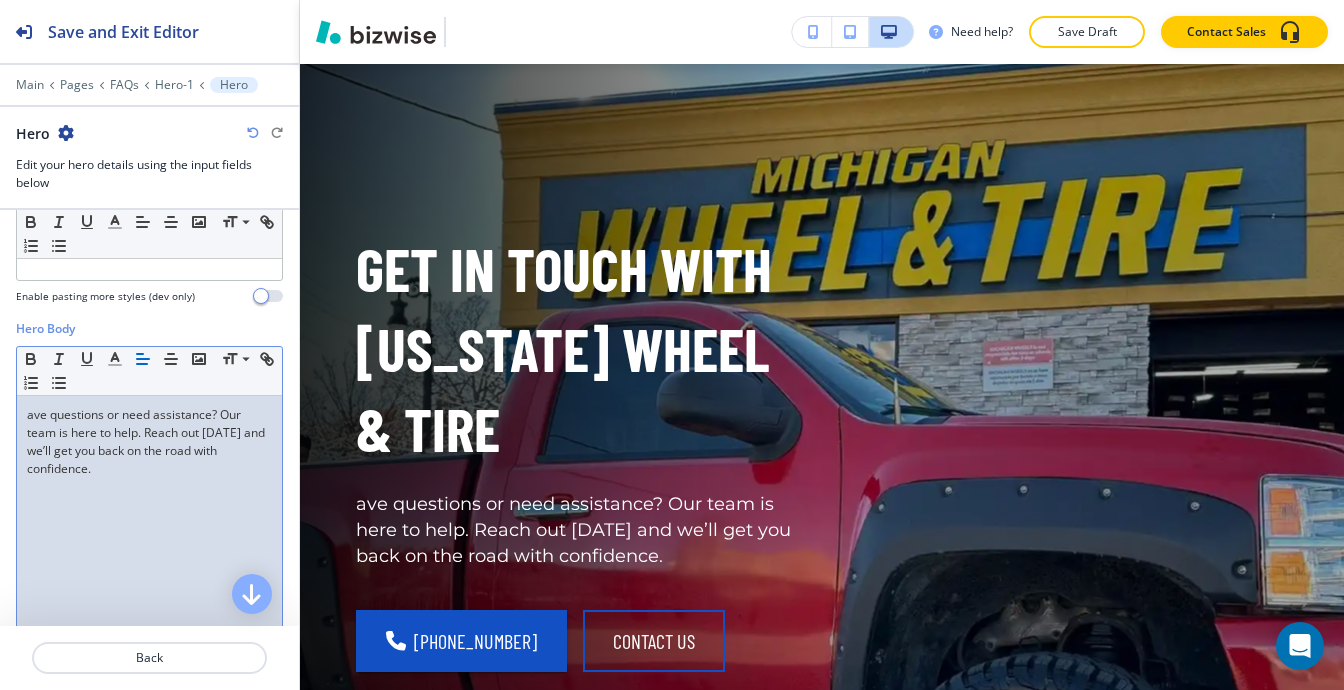 type 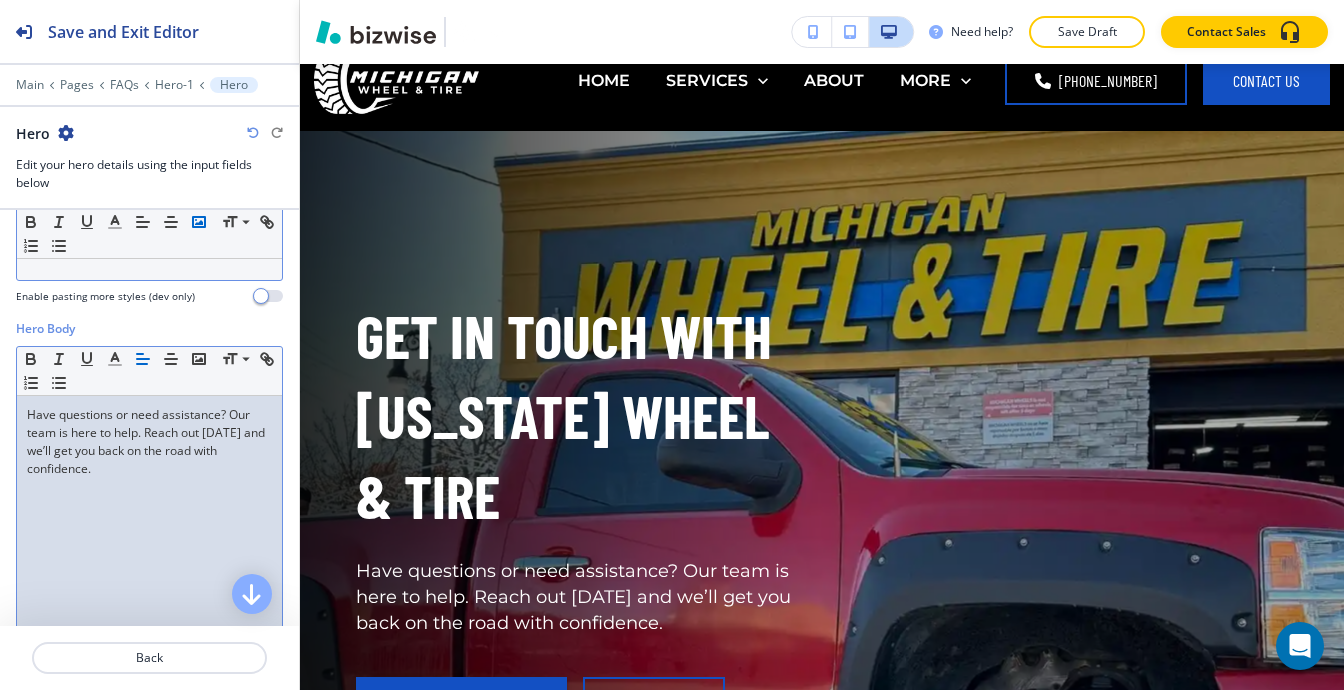 scroll, scrollTop: 0, scrollLeft: 0, axis: both 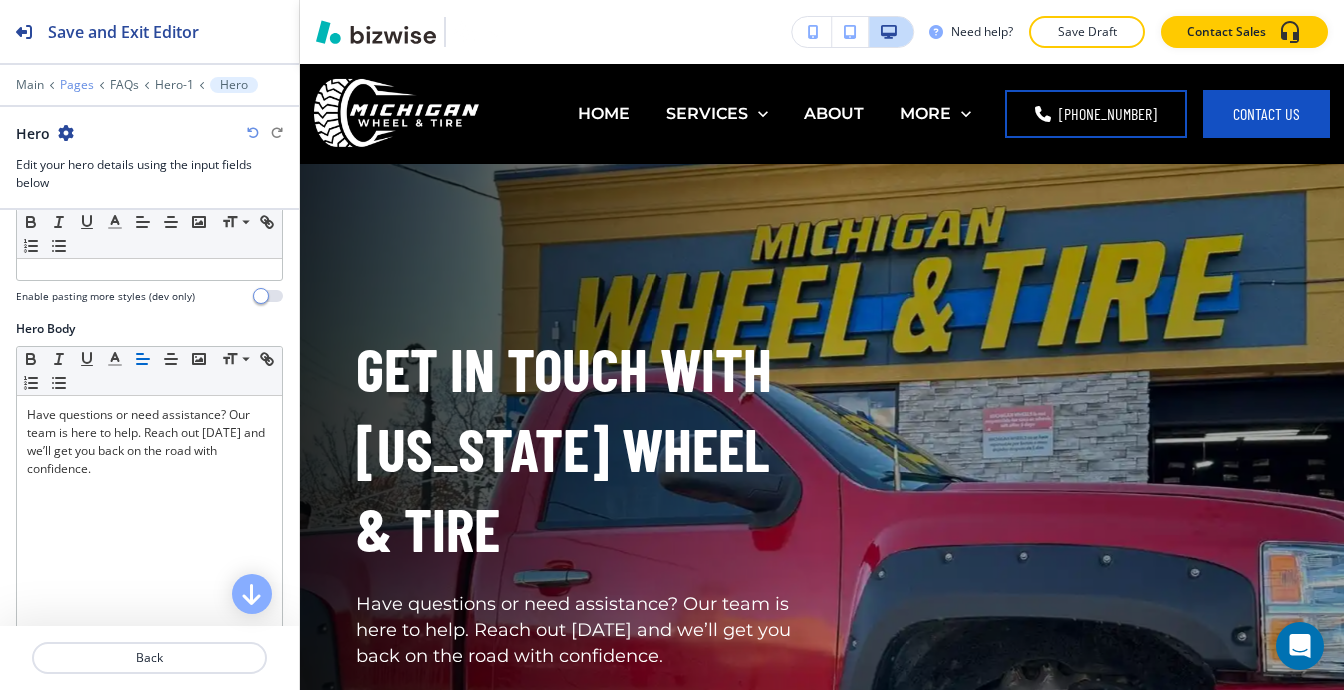 click on "Pages" at bounding box center [77, 85] 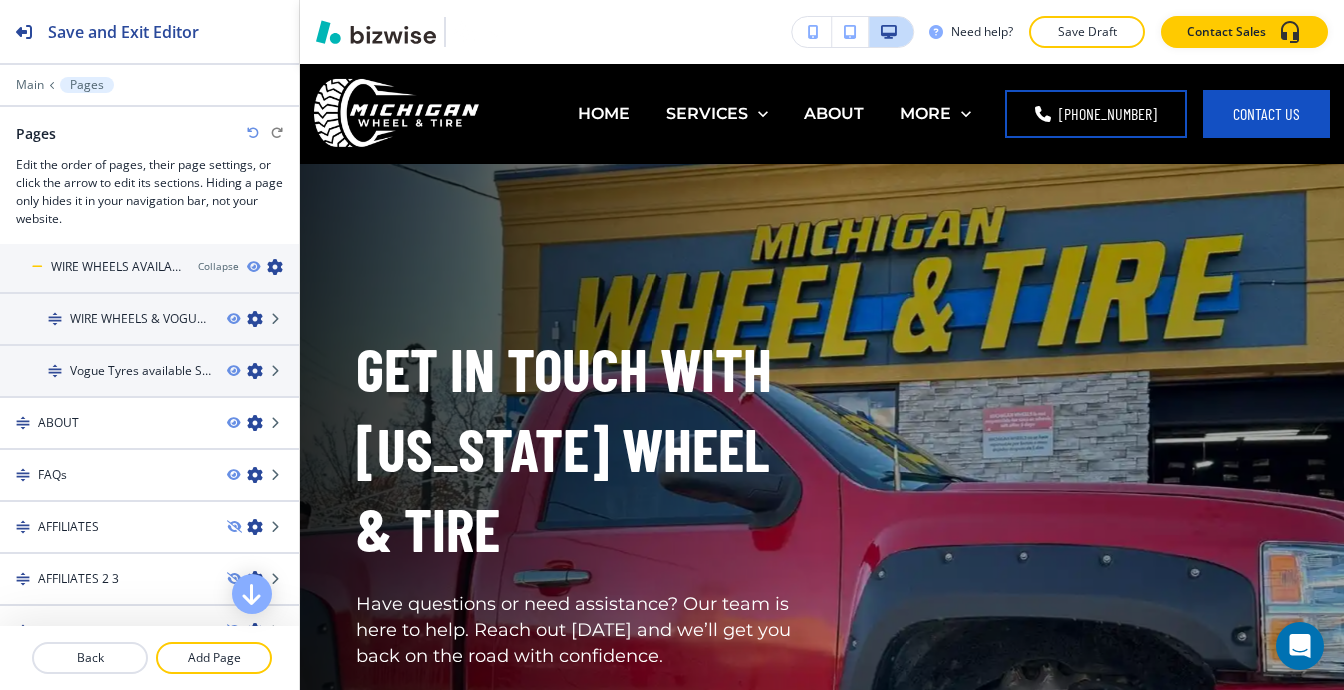 scroll, scrollTop: 1321, scrollLeft: 0, axis: vertical 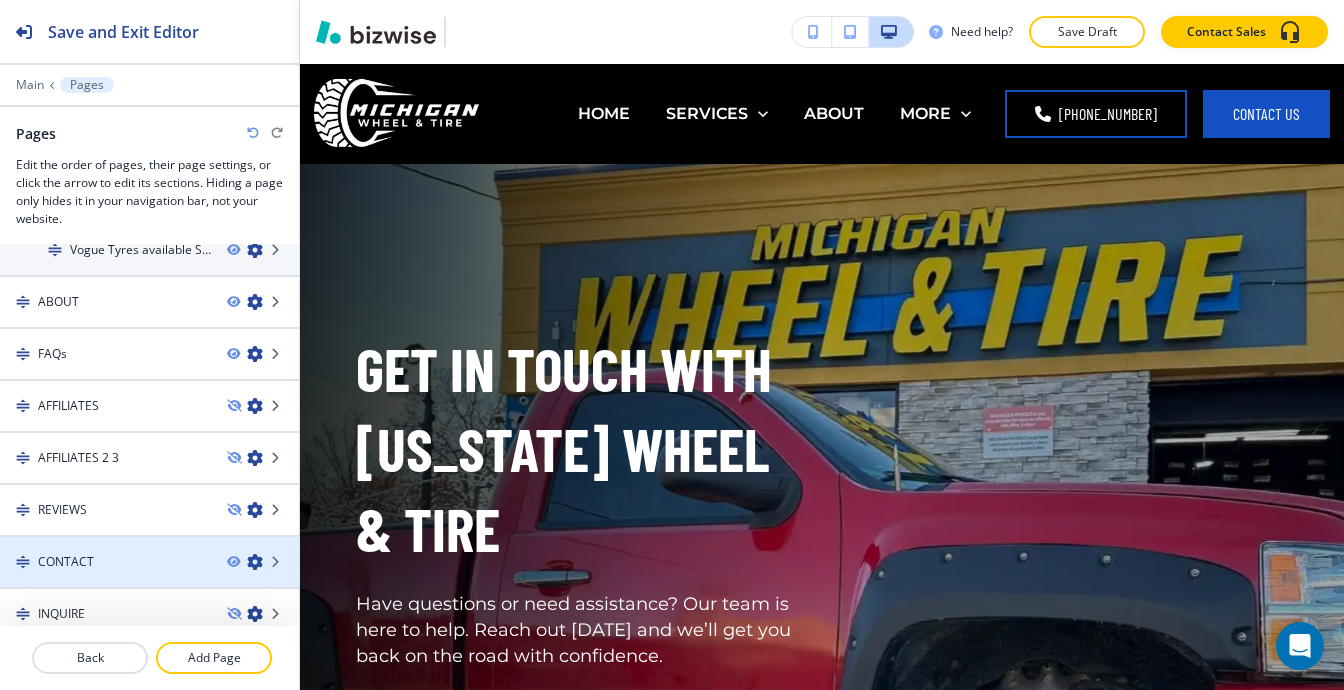 click on "CONTACT" at bounding box center [105, 562] 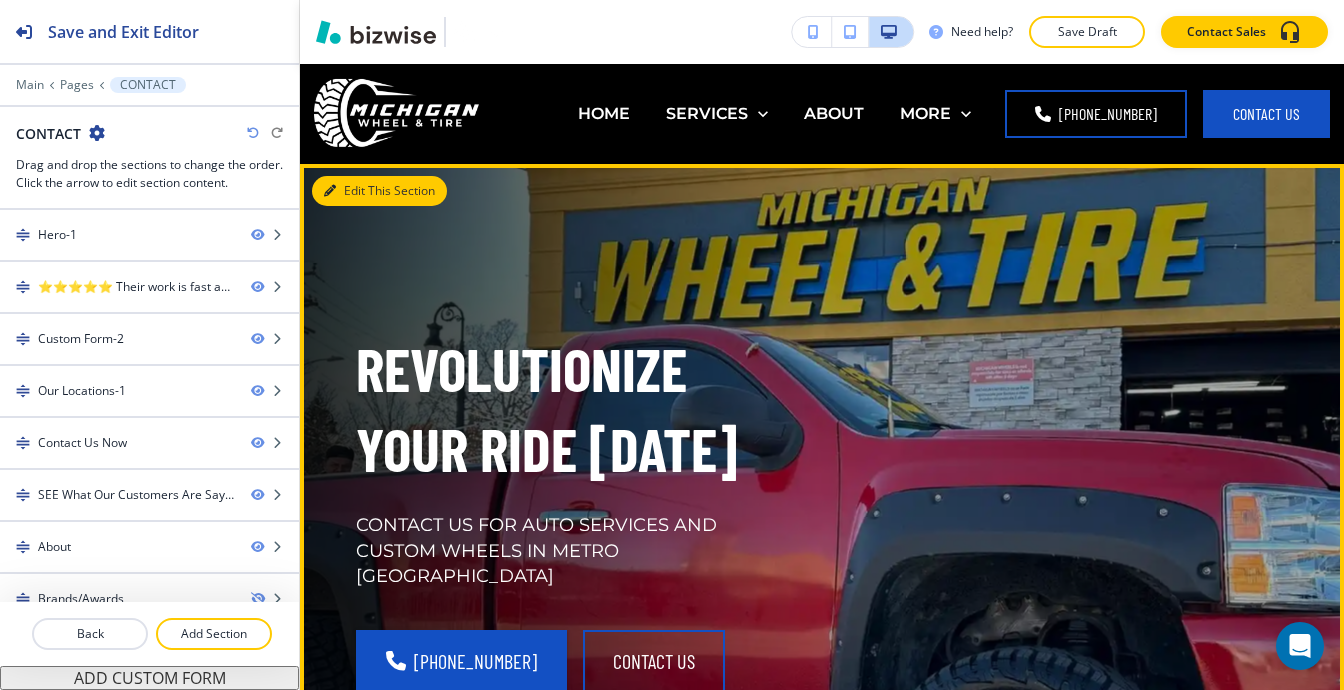 click on "Edit This Section" at bounding box center [379, 191] 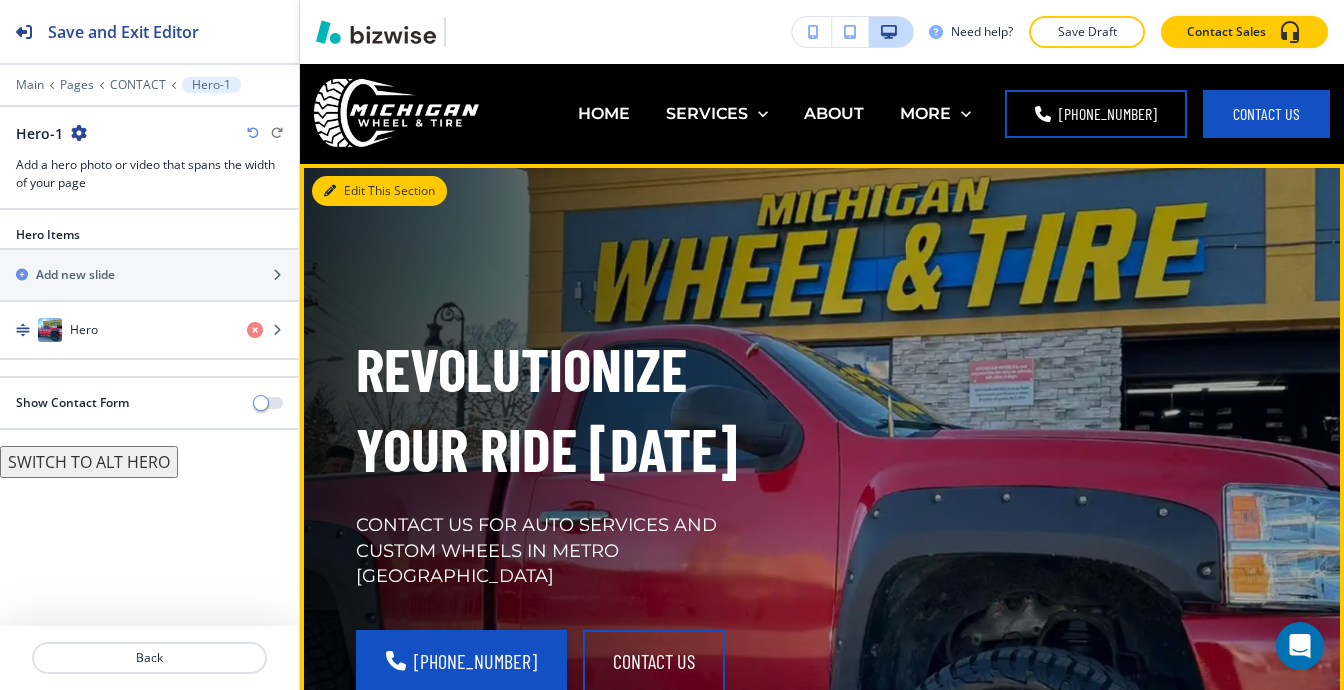 scroll, scrollTop: 100, scrollLeft: 0, axis: vertical 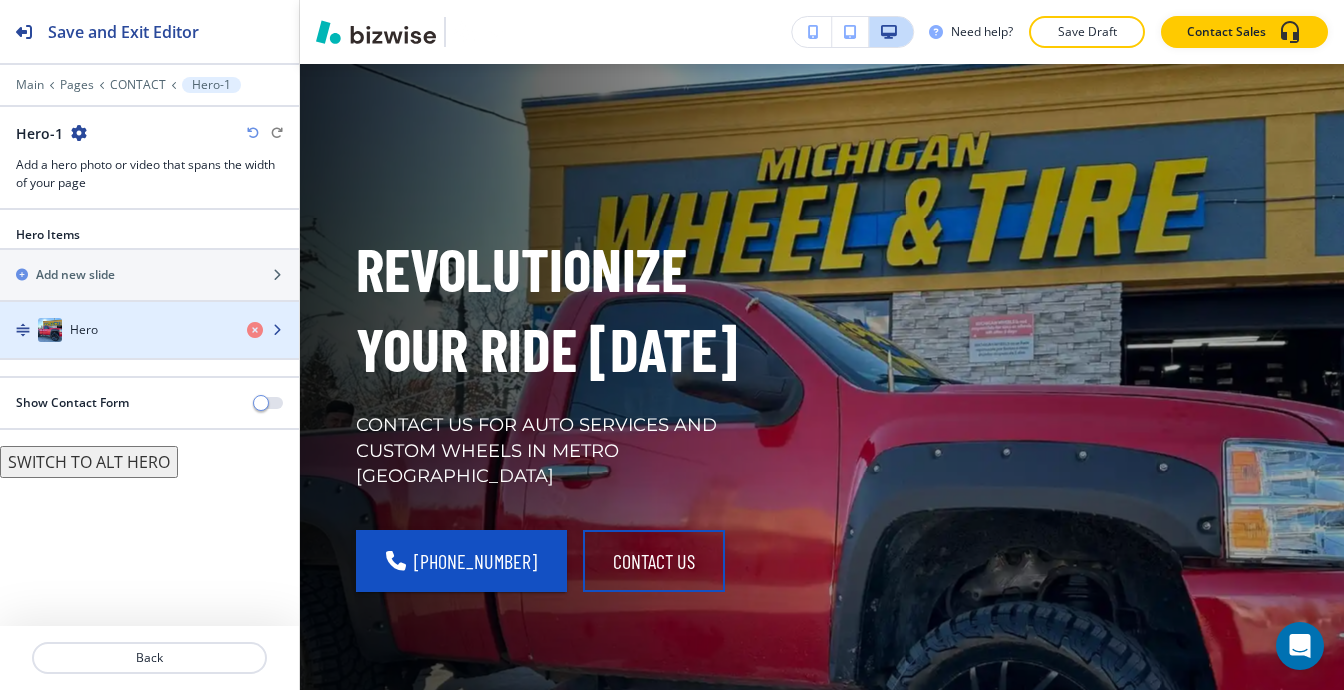 click on "Hero" at bounding box center [115, 330] 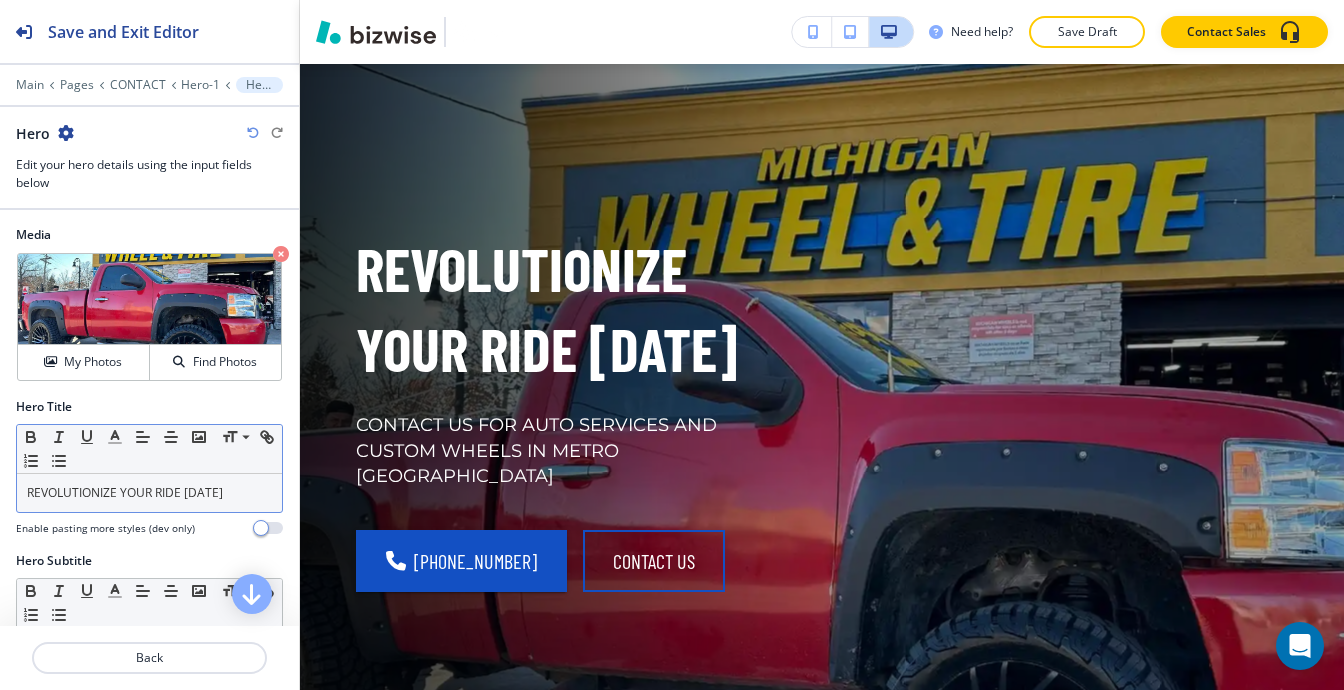click on "REVOLUTIONIZE YOUR RIDE [DATE]" at bounding box center [149, 493] 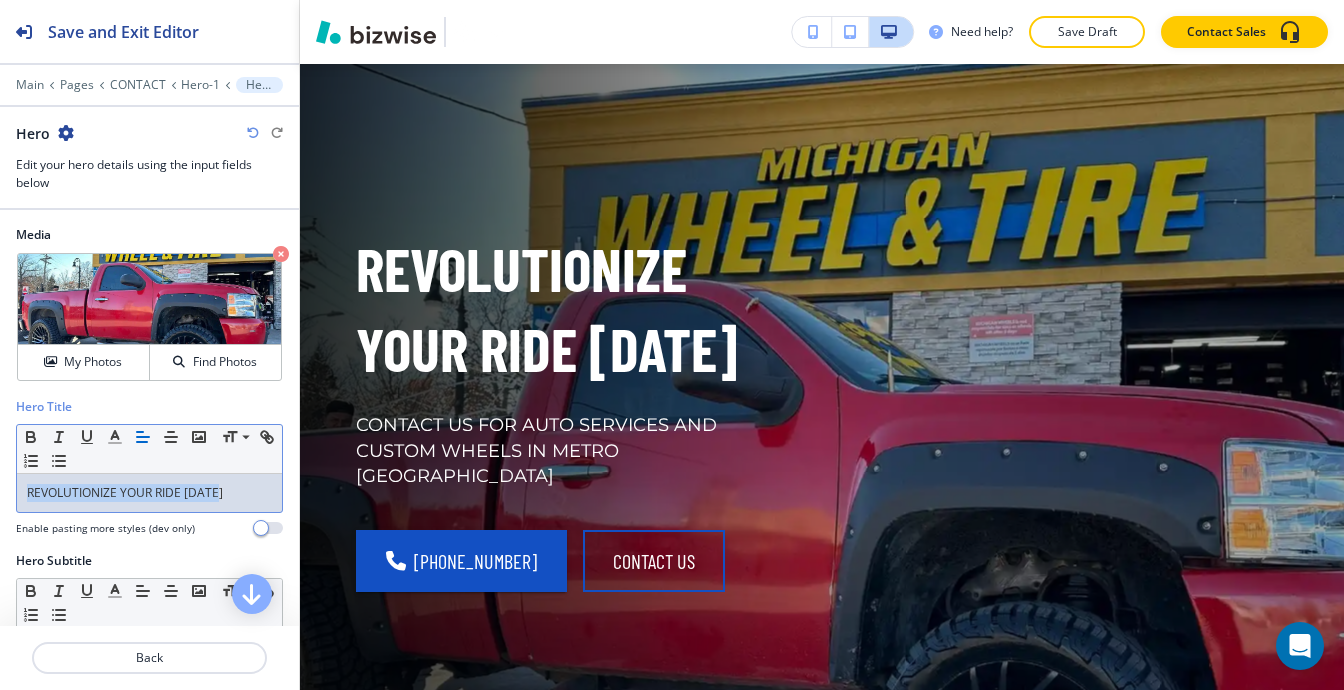 copy on "REVOLUTIONIZE YOUR RIDE [DATE]" 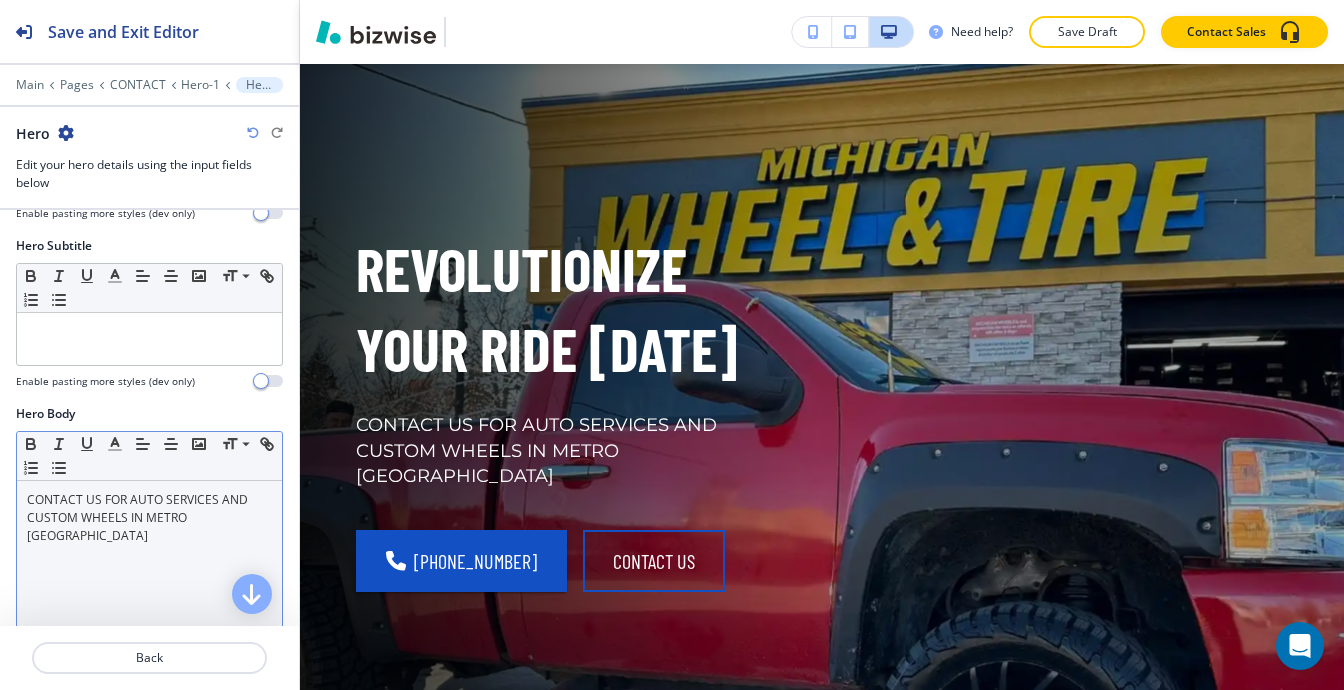 scroll, scrollTop: 400, scrollLeft: 0, axis: vertical 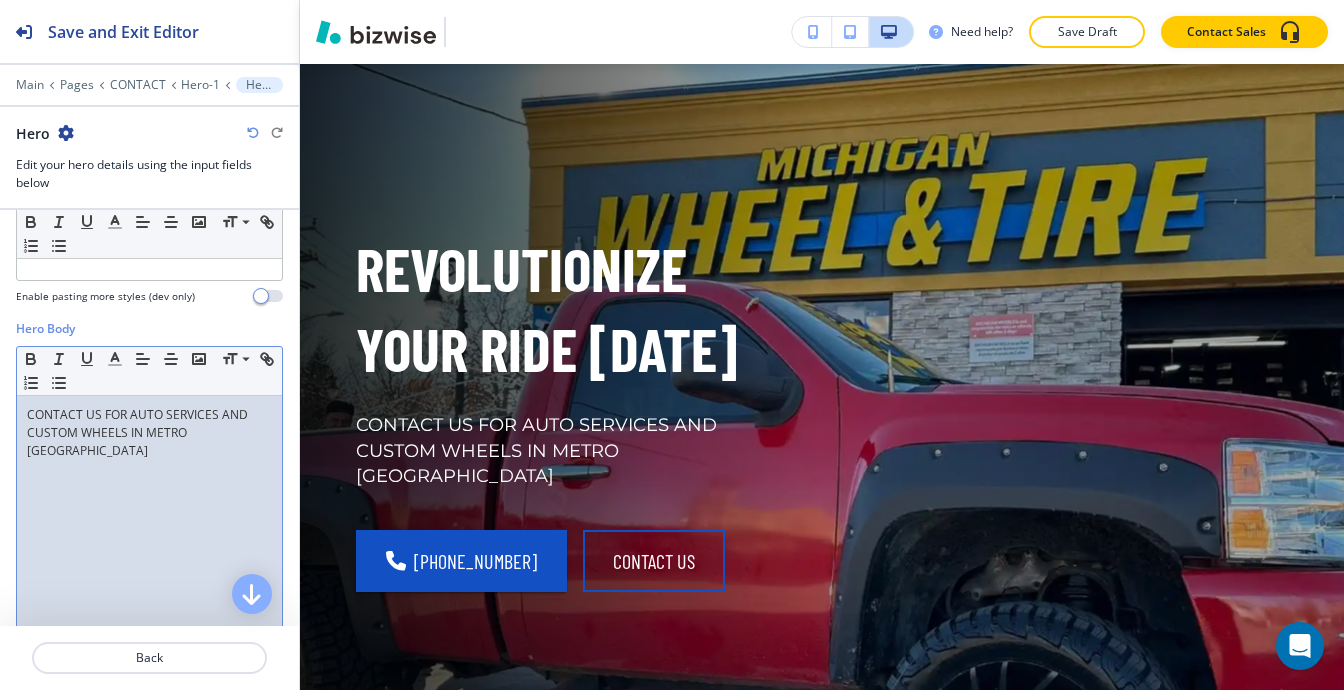 click on "CONTACT US FOR AUTO SERVICES AND CUSTOM WHEELS IN METRO DETROIT" at bounding box center [149, 433] 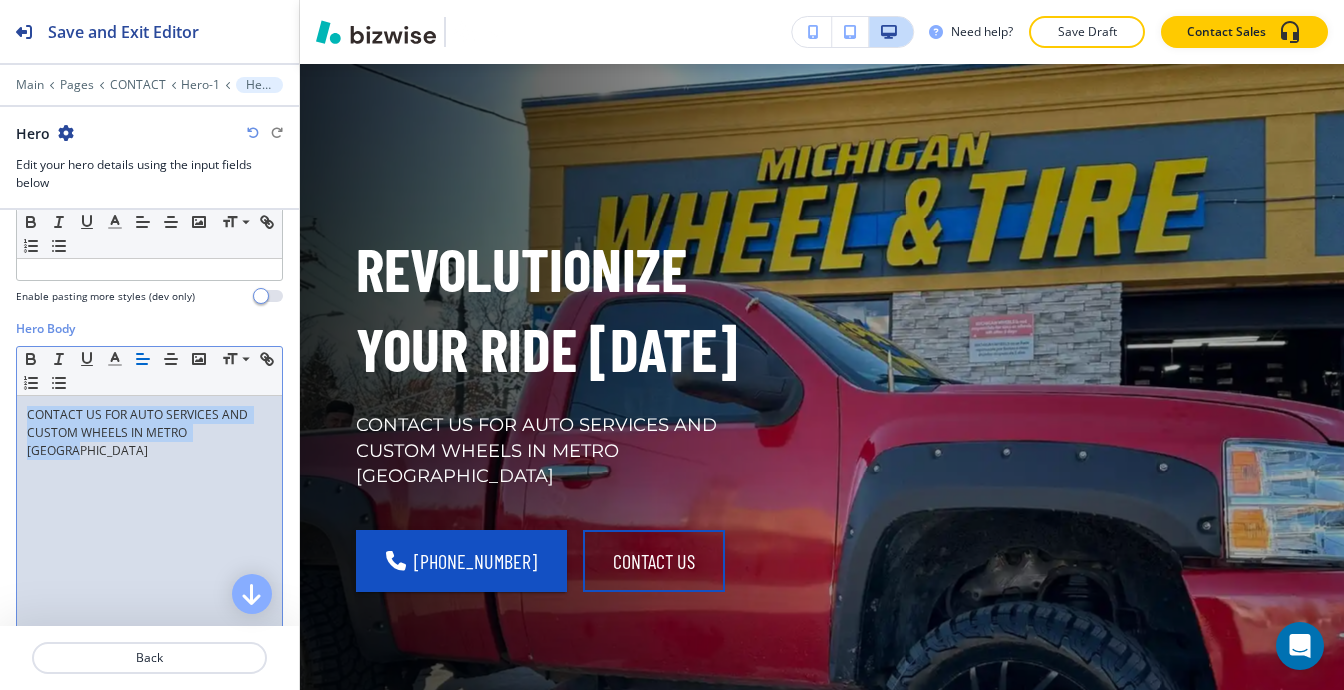 copy on "CONTACT US FOR AUTO SERVICES AND CUSTOM WHEELS IN METRO DETROIT" 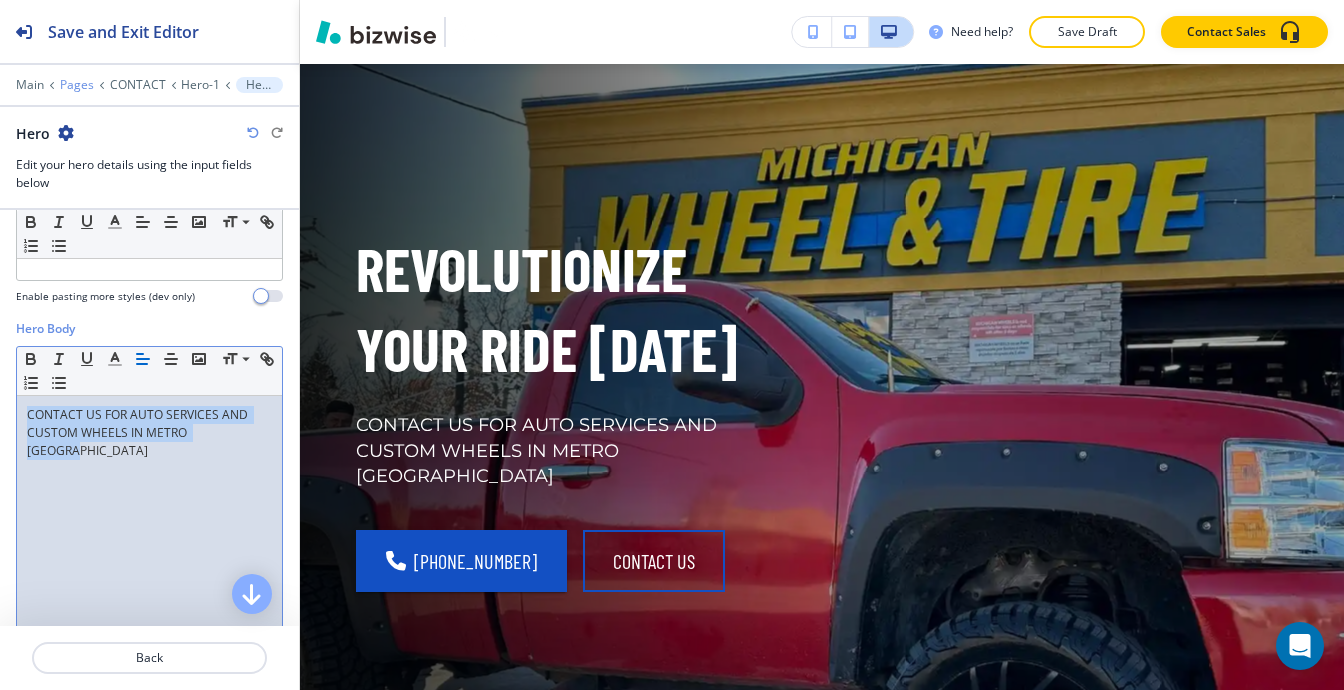 click on "Pages" at bounding box center (77, 85) 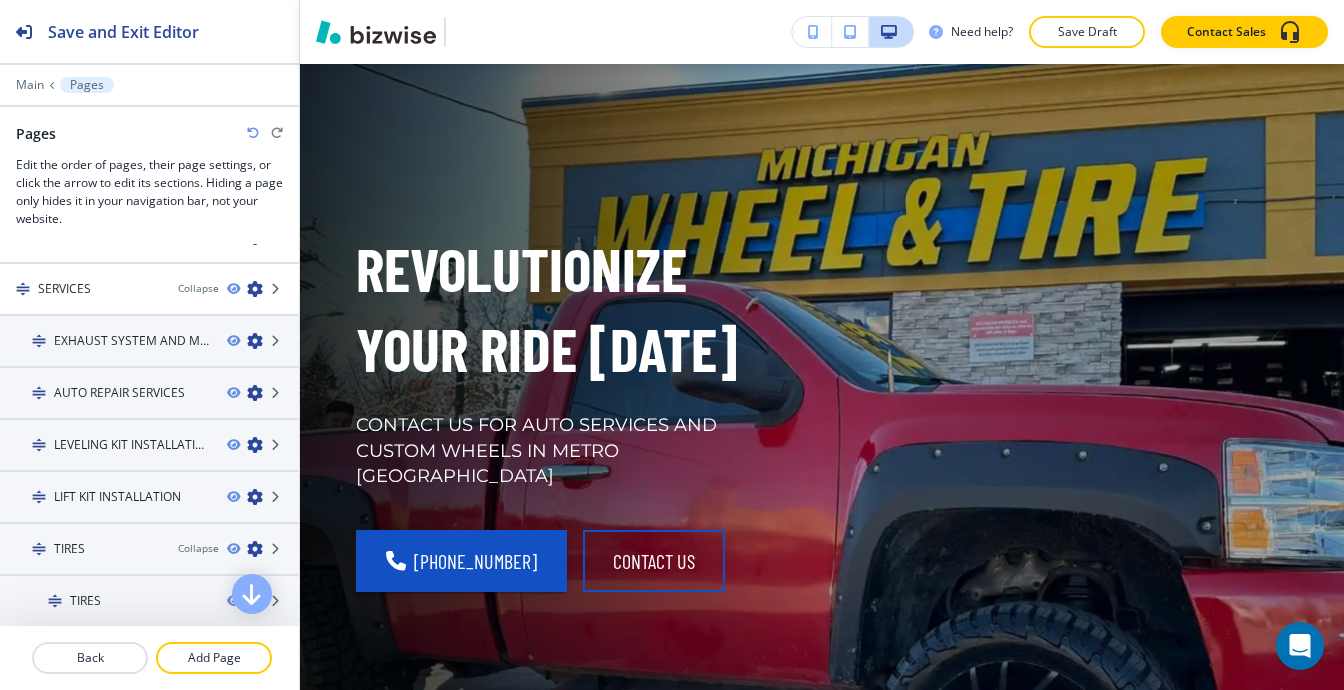 scroll, scrollTop: 0, scrollLeft: 0, axis: both 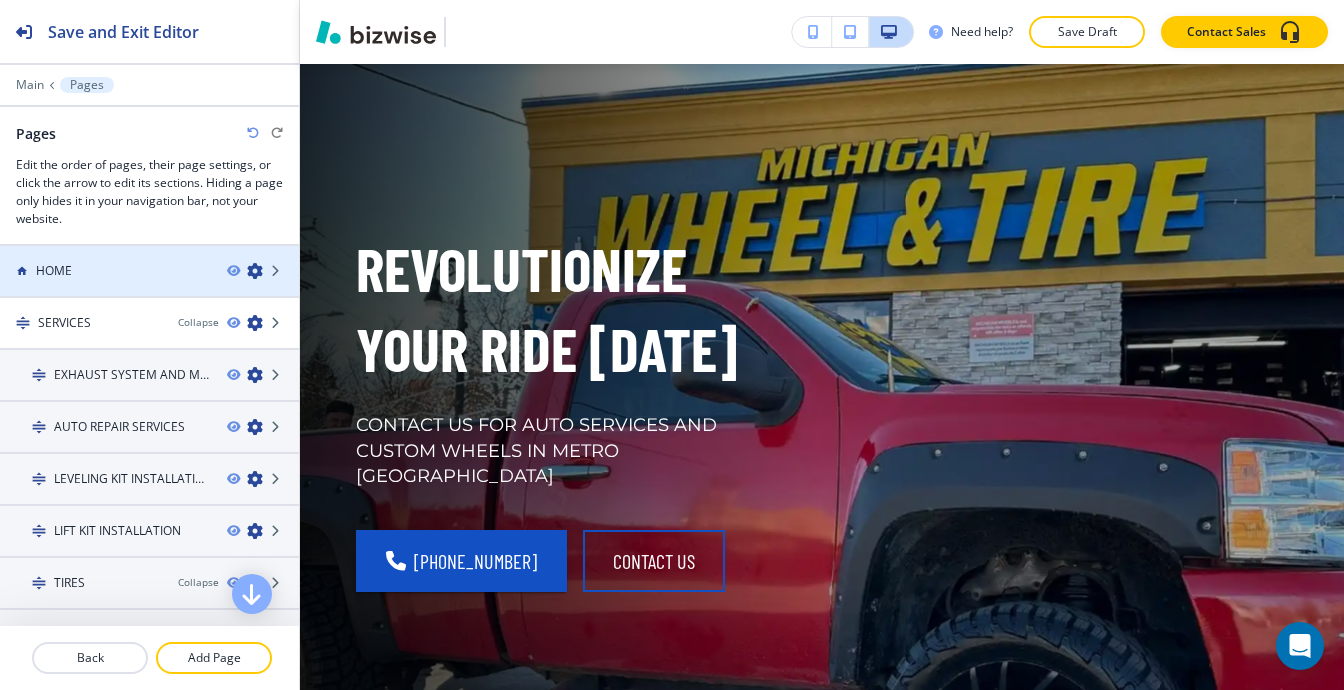 click at bounding box center (149, 254) 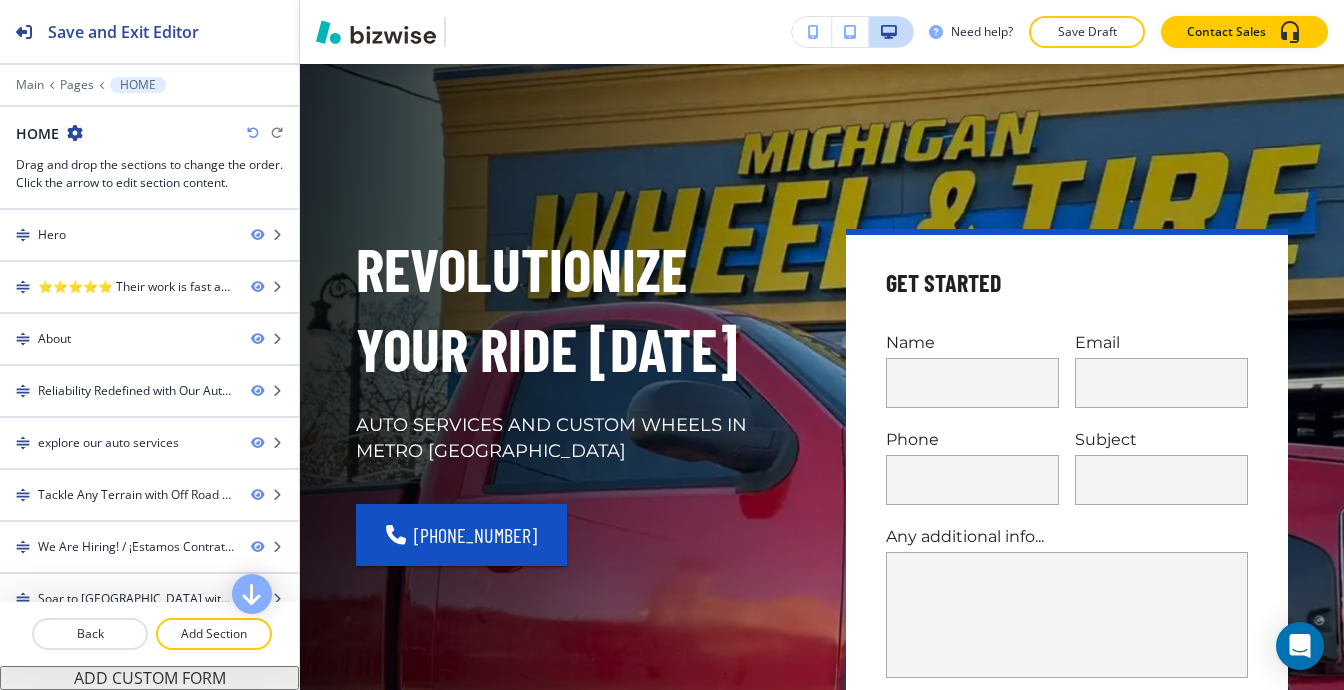scroll, scrollTop: 0, scrollLeft: 0, axis: both 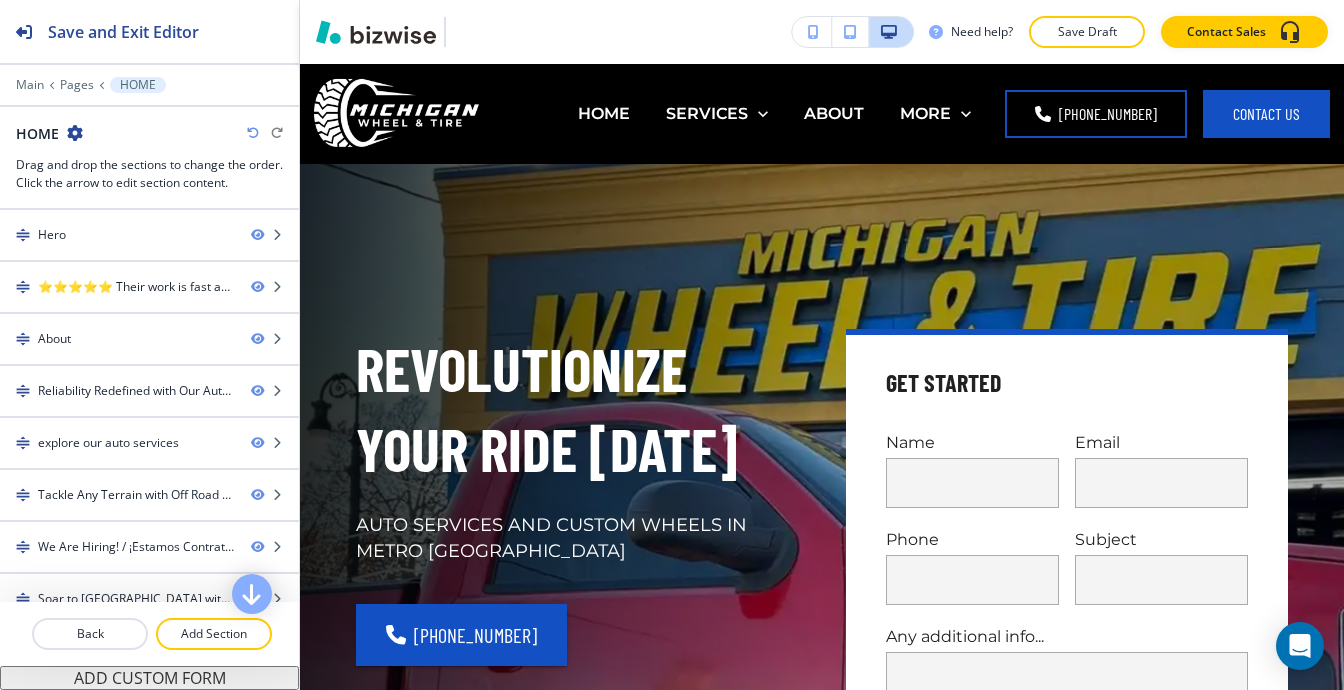 click on "⭐⭐⭐⭐⭐
Their work is fast and reliable, and great pricing too and can finance easy
- Gustavo Lopez-1" at bounding box center [136, 287] 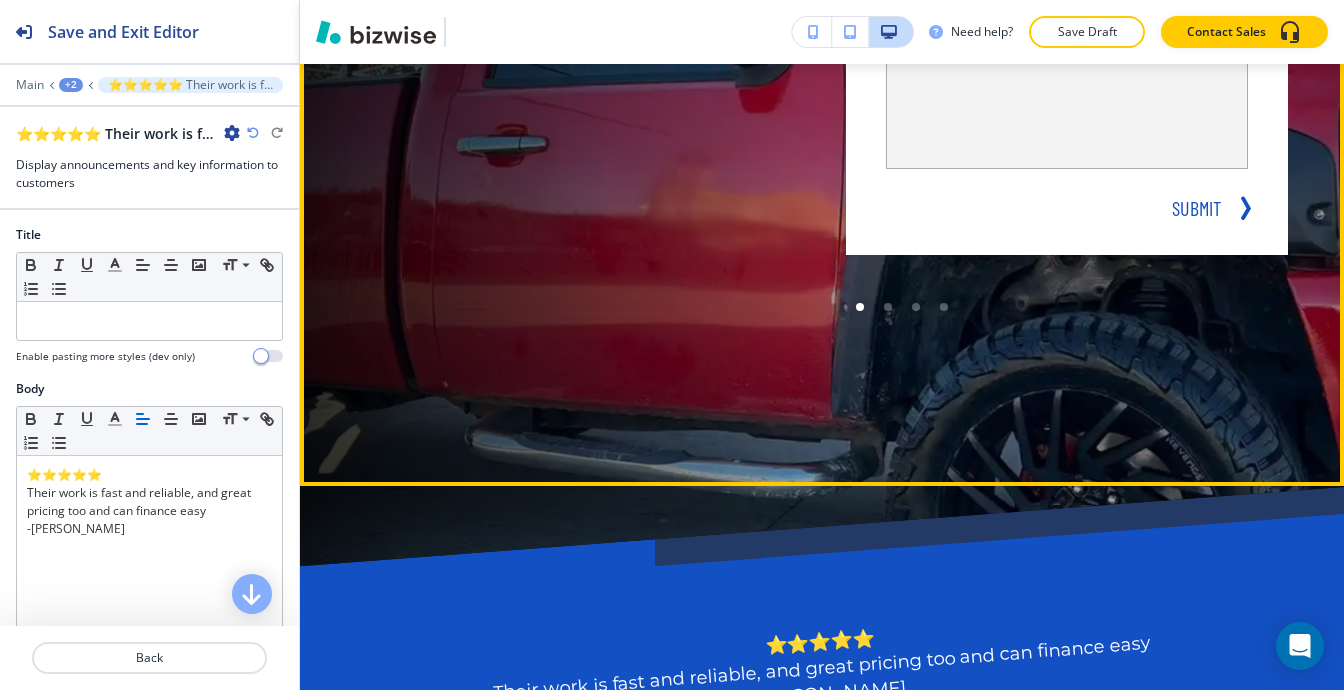scroll, scrollTop: 109, scrollLeft: 0, axis: vertical 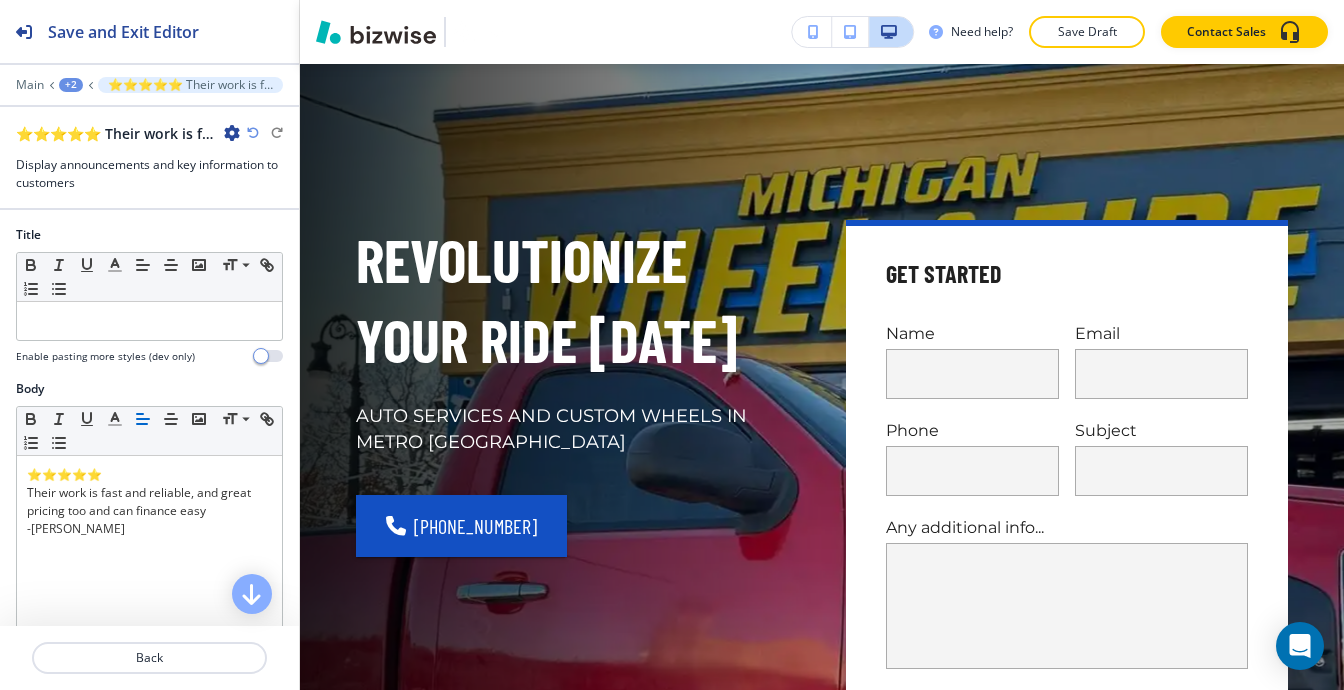 click on "+2" at bounding box center [71, 85] 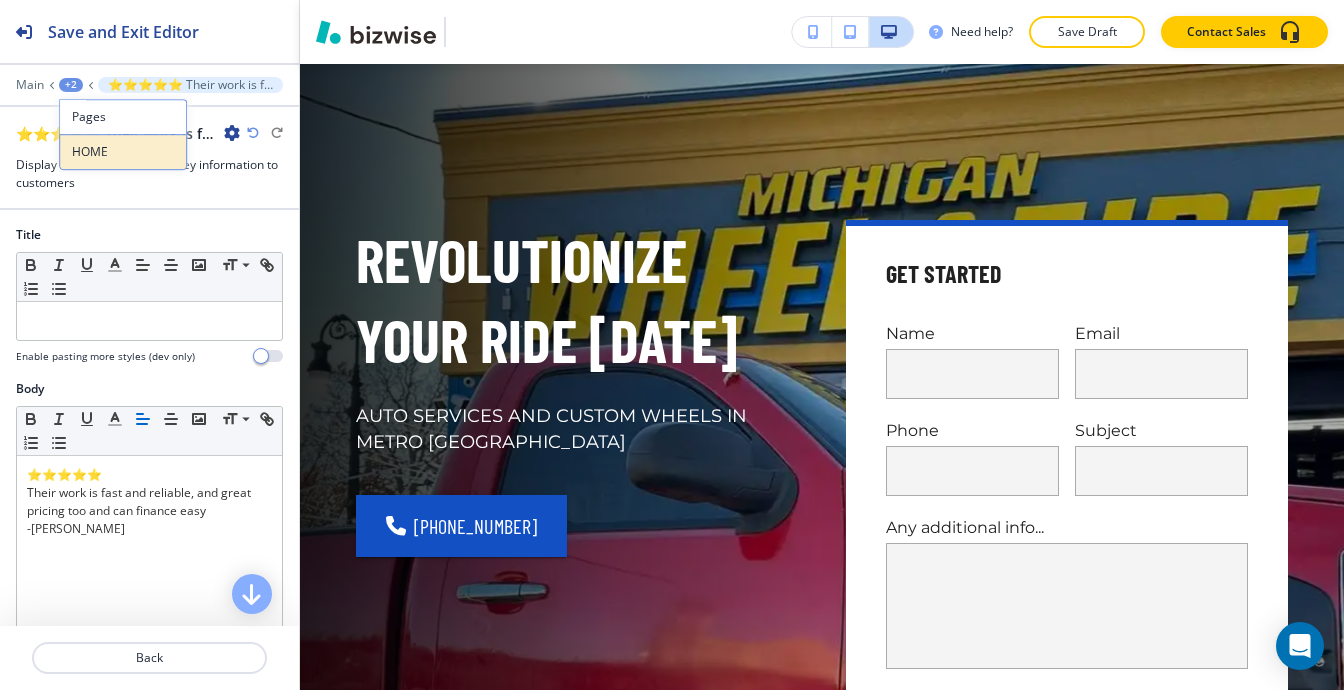 click on "HOME" at bounding box center [123, 152] 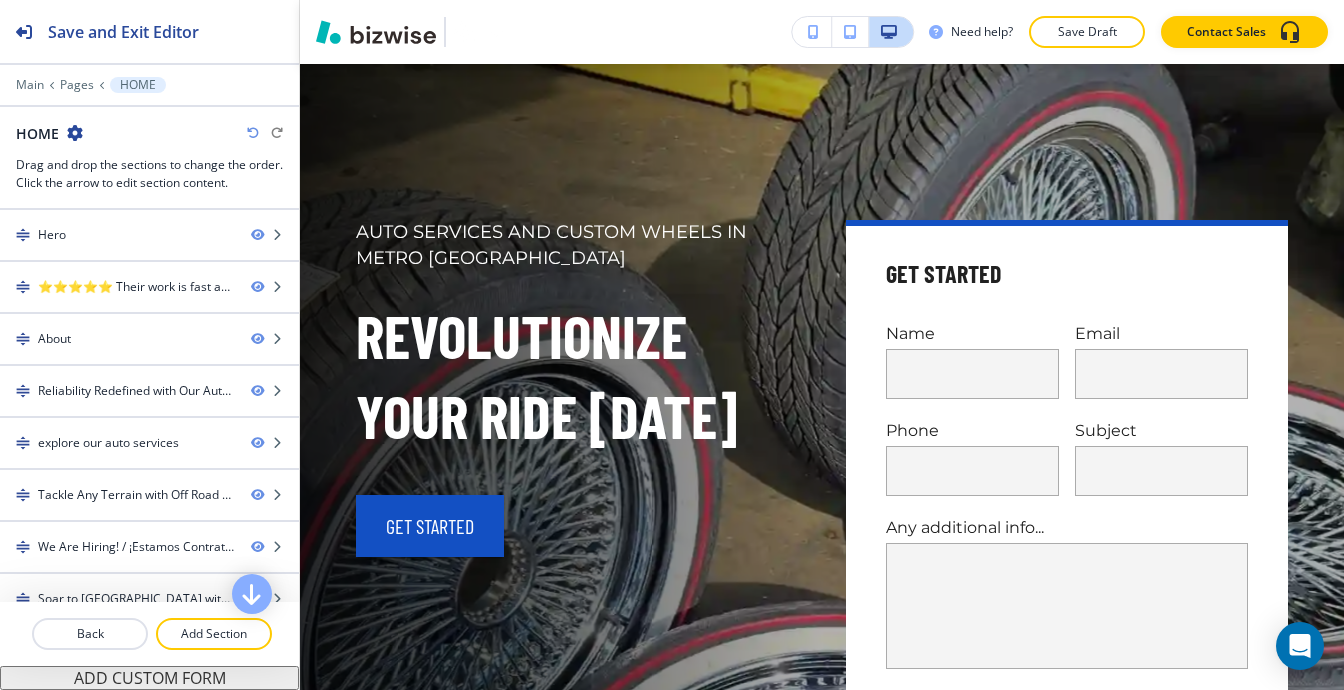 click at bounding box center [149, 99] 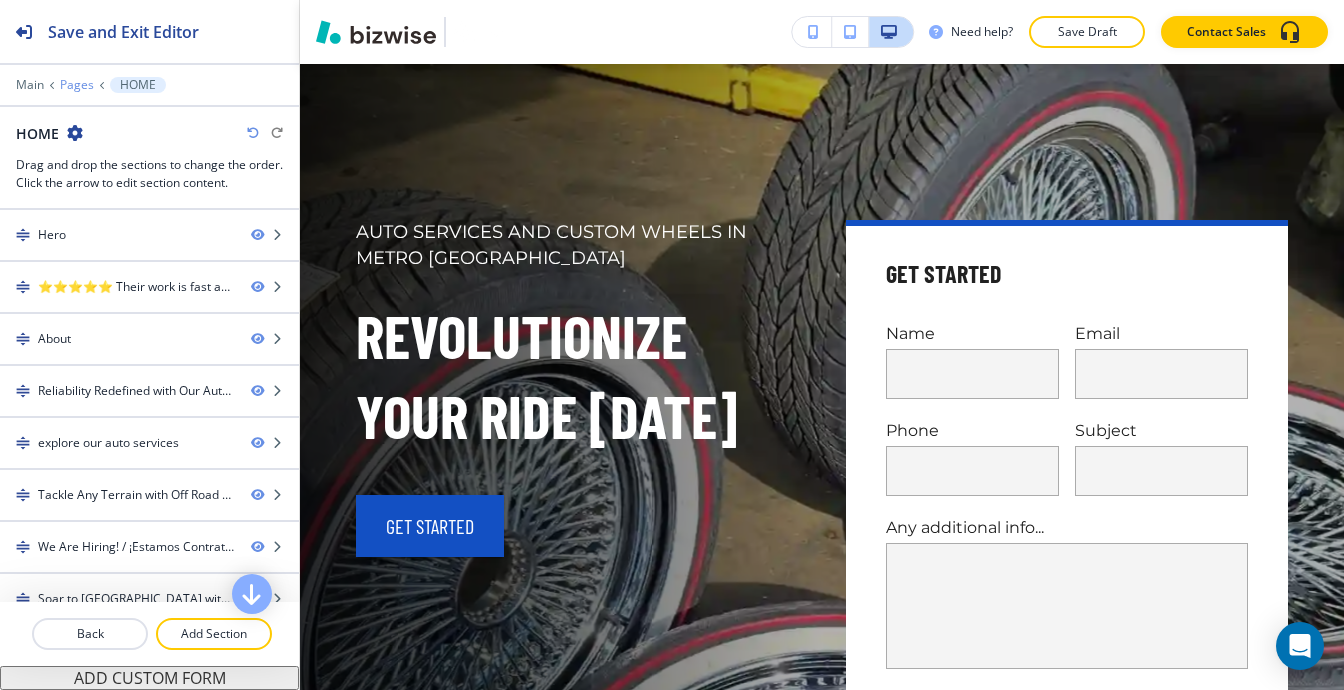 click on "Pages" at bounding box center [77, 85] 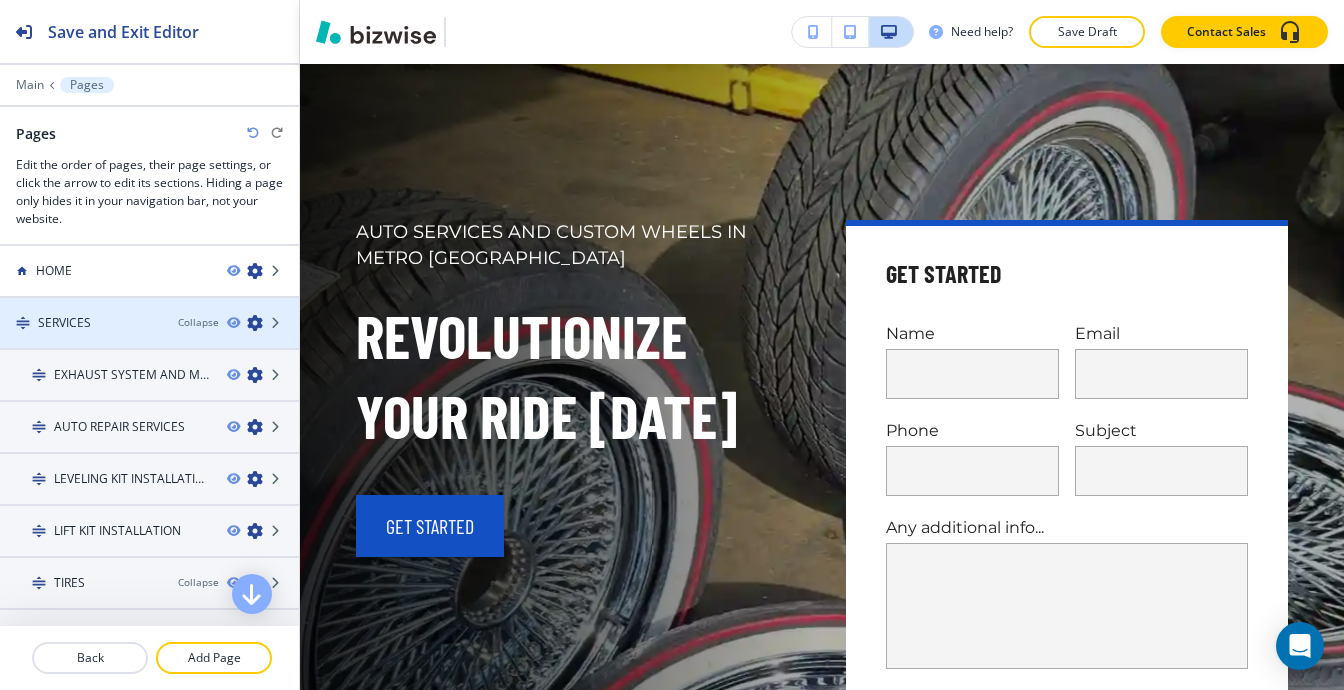 click on "SERVICES" at bounding box center [81, 323] 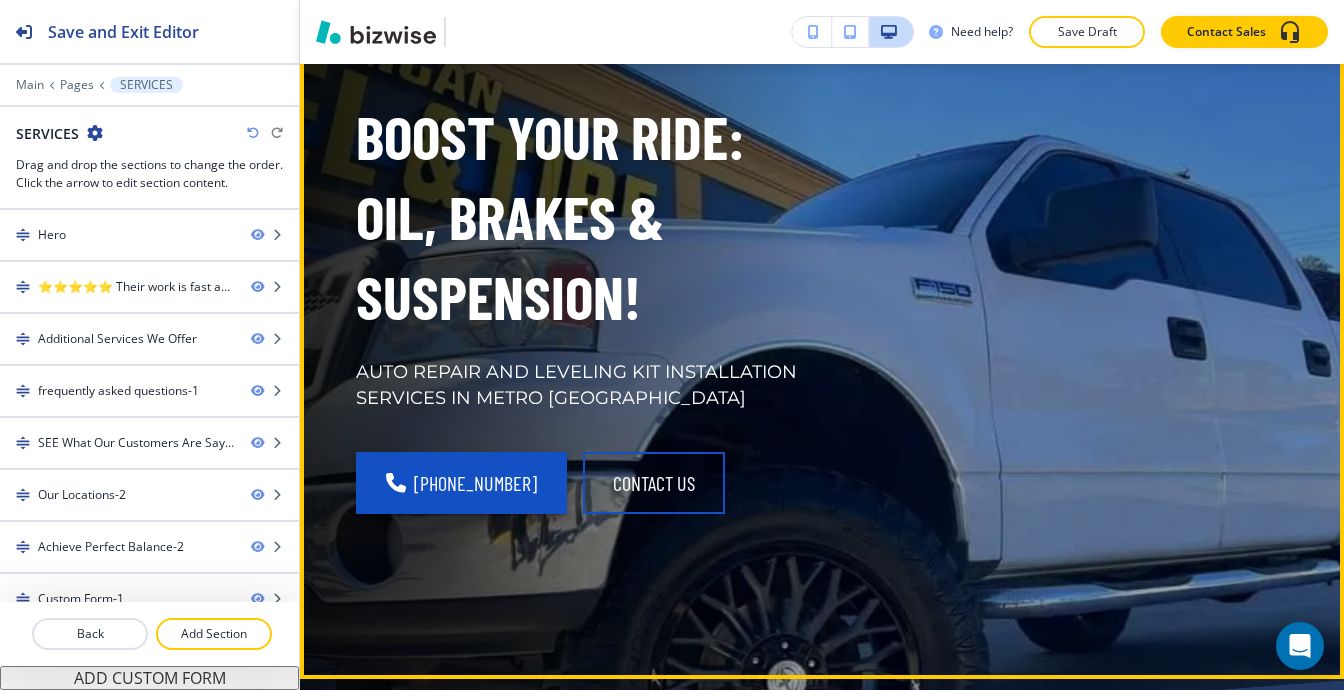 scroll, scrollTop: 0, scrollLeft: 0, axis: both 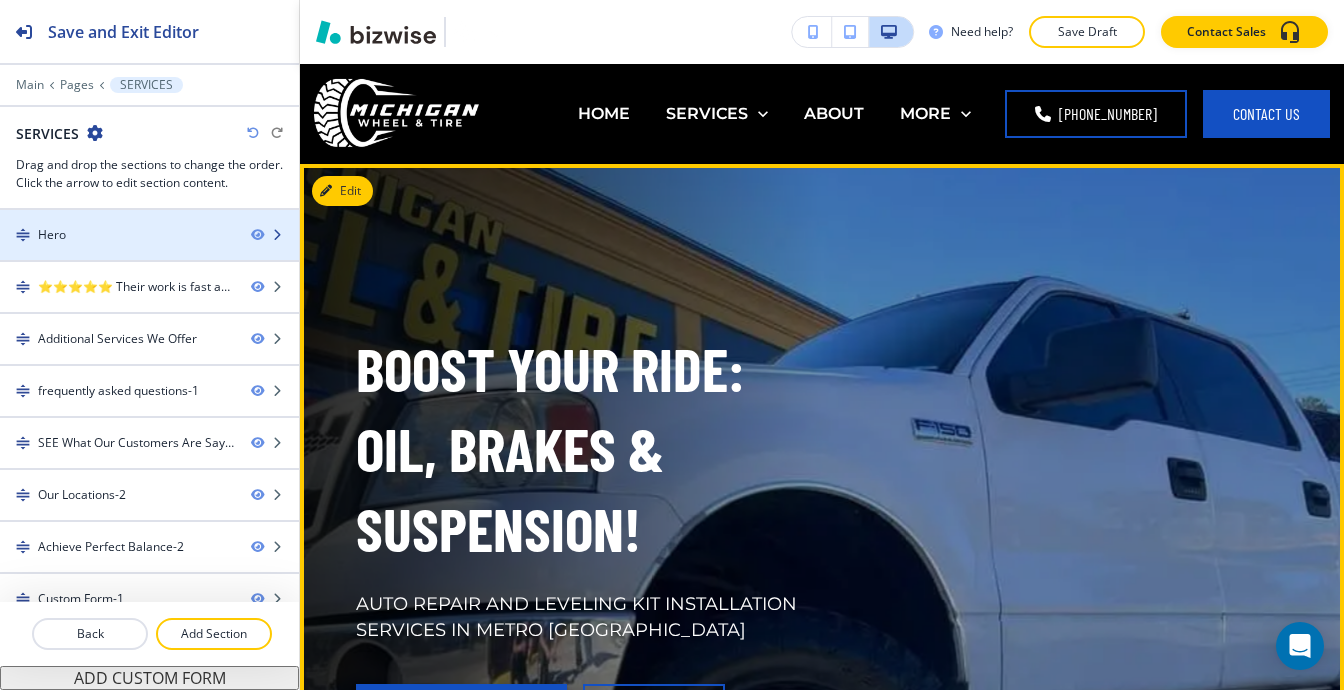 click at bounding box center (149, 218) 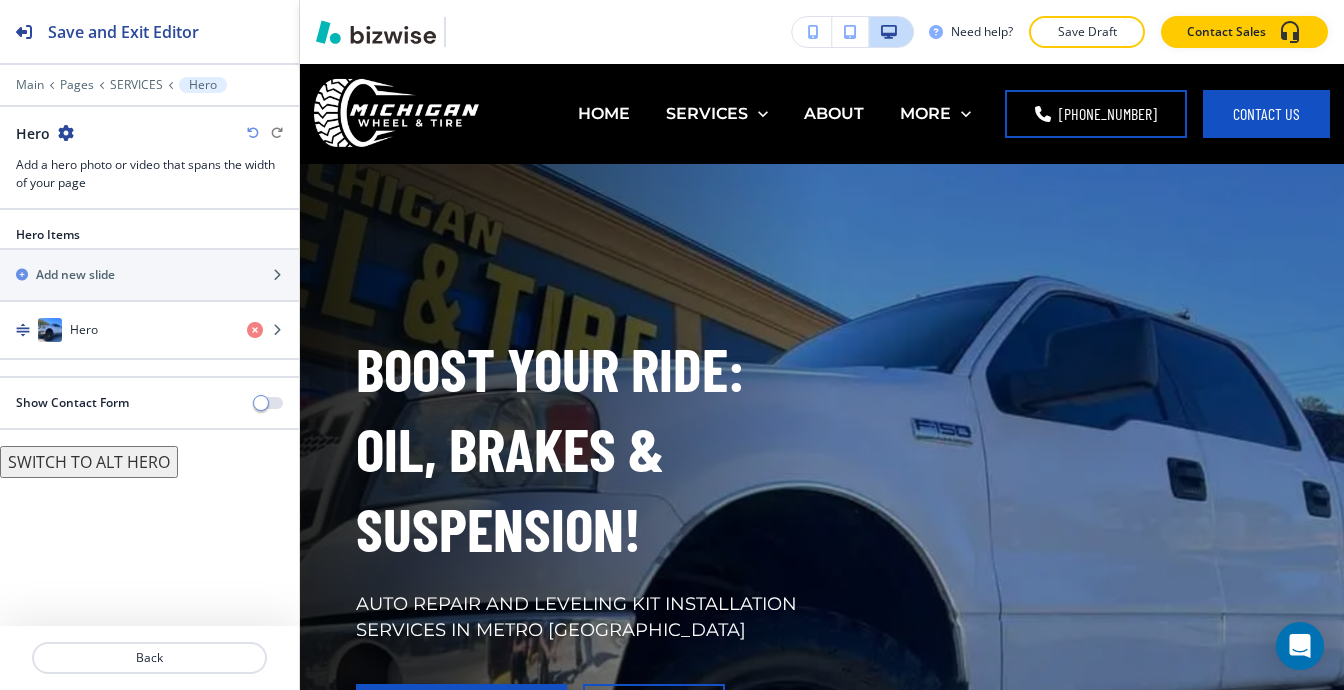 scroll, scrollTop: 100, scrollLeft: 0, axis: vertical 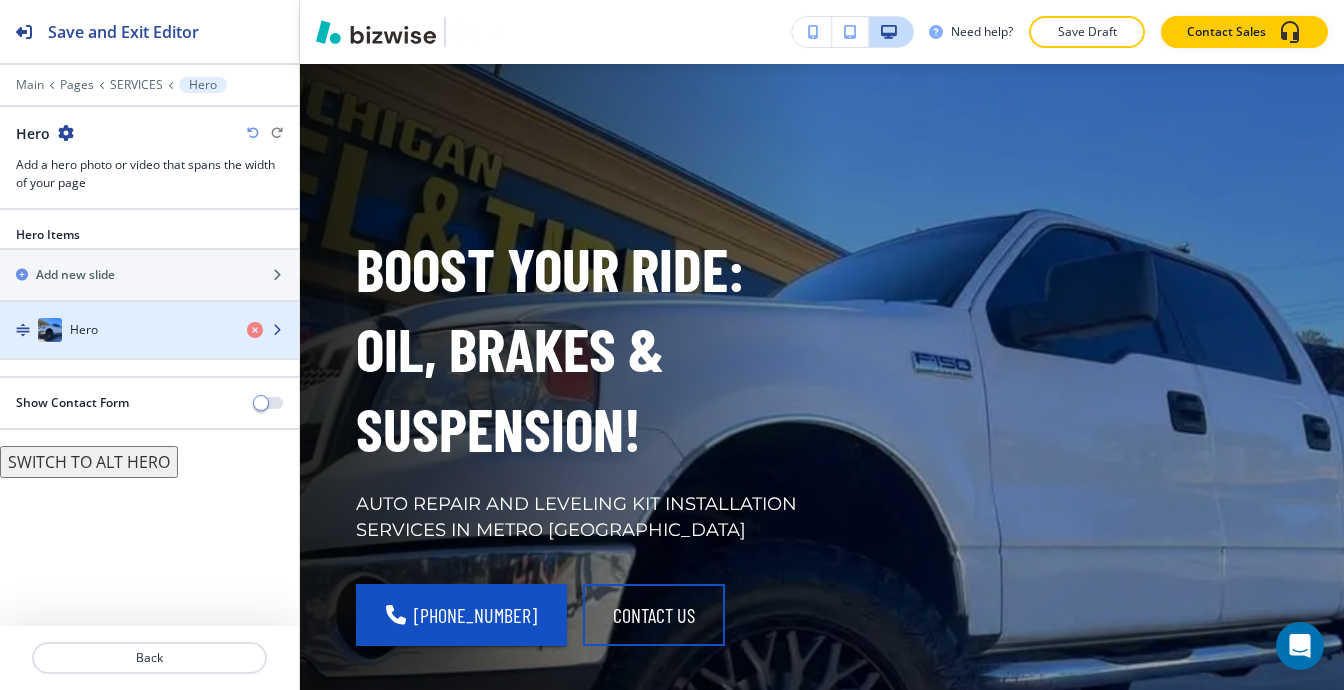 click on "Hero" at bounding box center (115, 330) 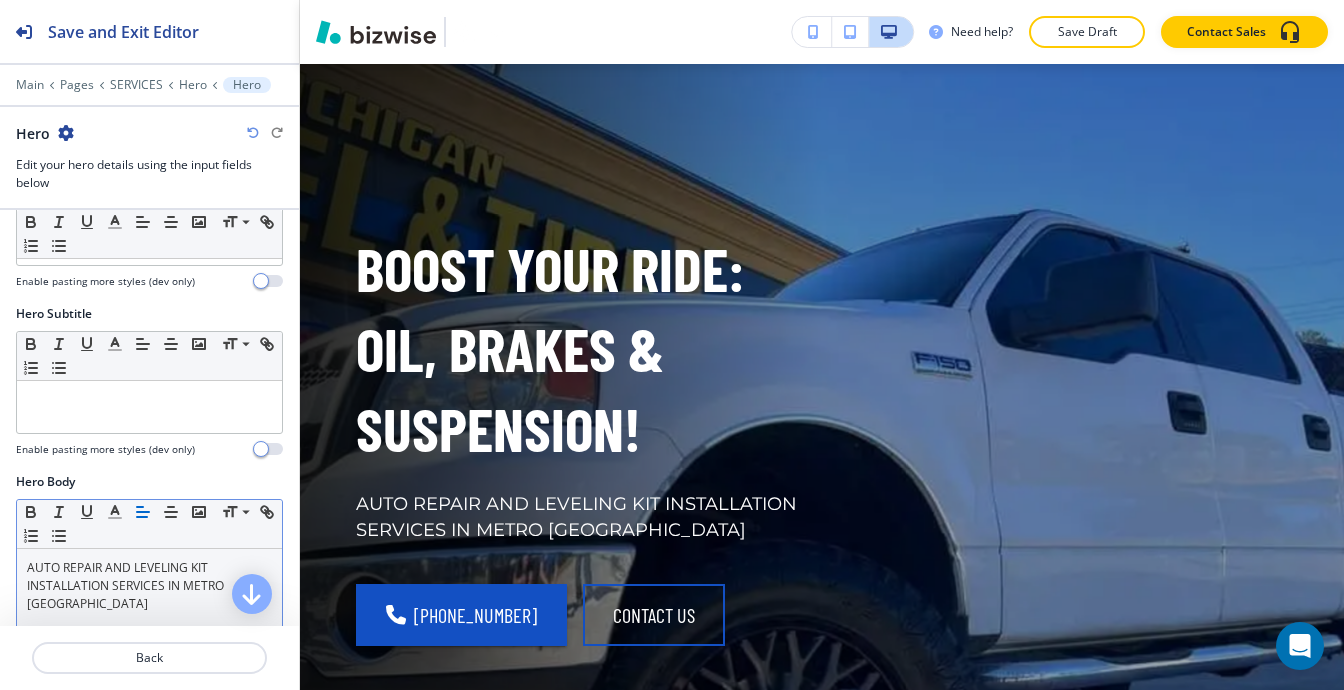 scroll, scrollTop: 400, scrollLeft: 0, axis: vertical 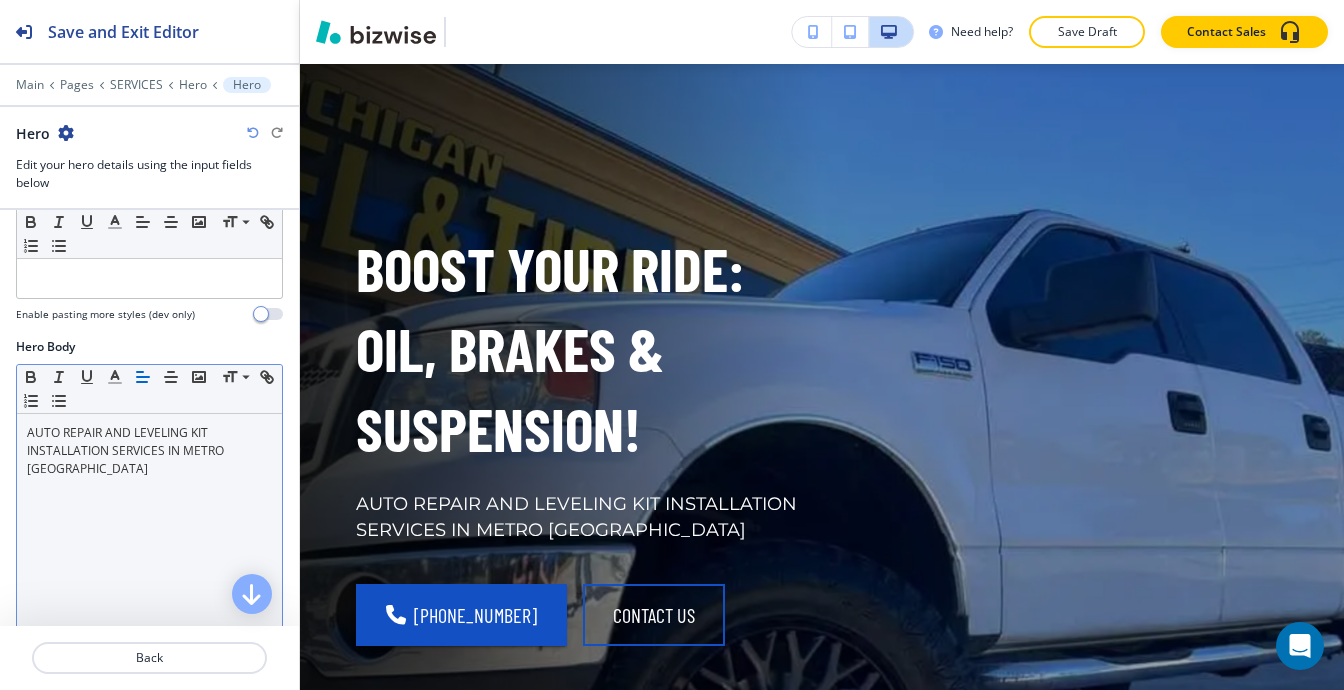 click on "AUTO REPAIR AND LEVELING KIT INSTALLATION SERVICES IN METRO DETROIT" at bounding box center [149, 451] 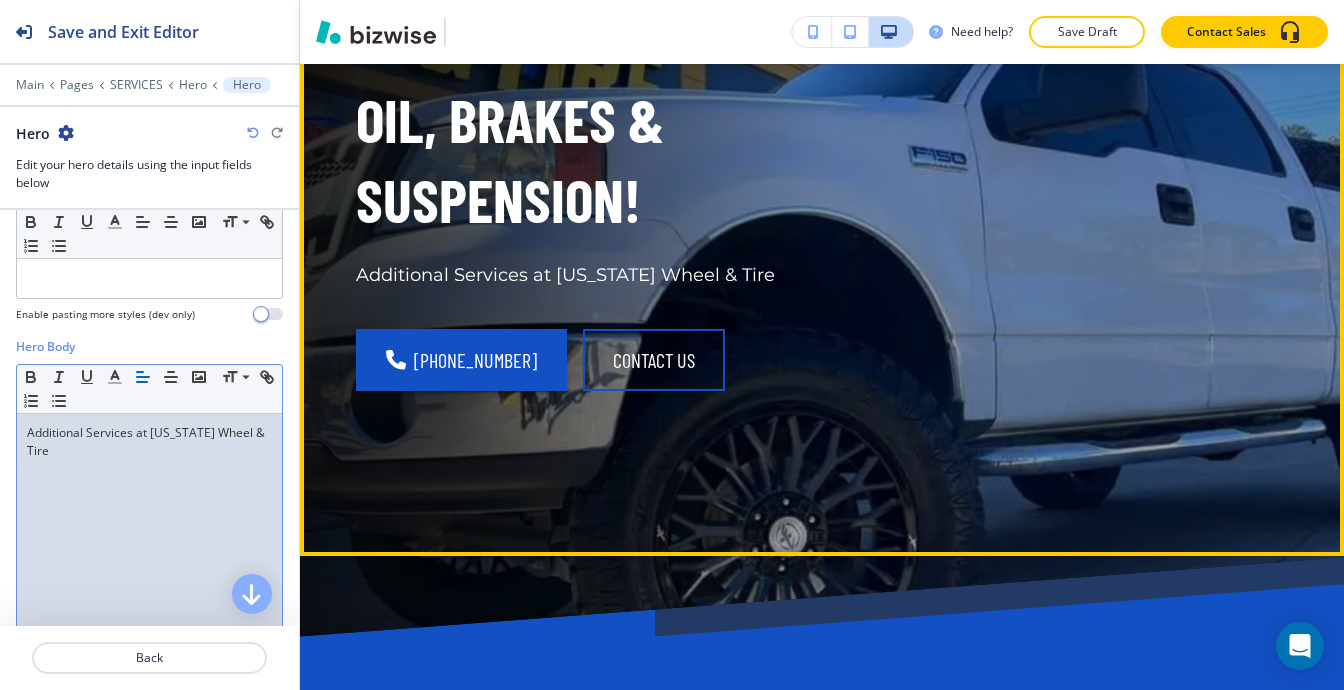scroll, scrollTop: 200, scrollLeft: 0, axis: vertical 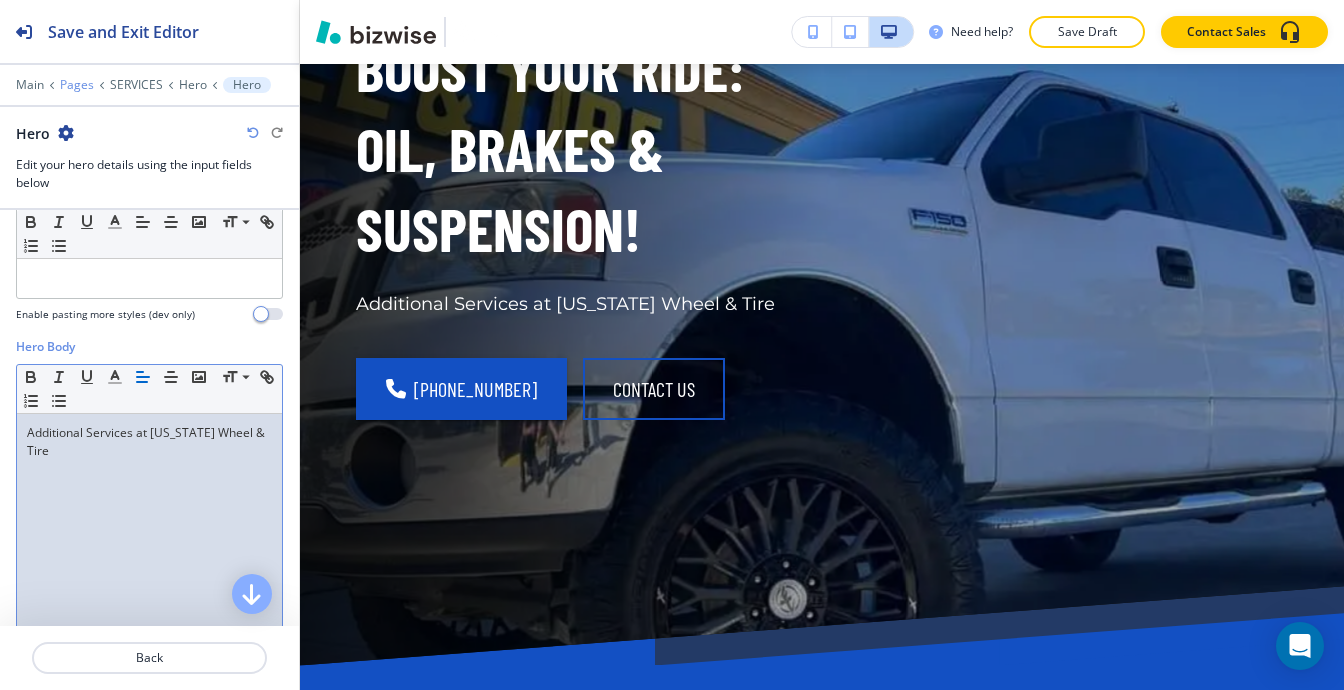 click on "Pages" at bounding box center [77, 85] 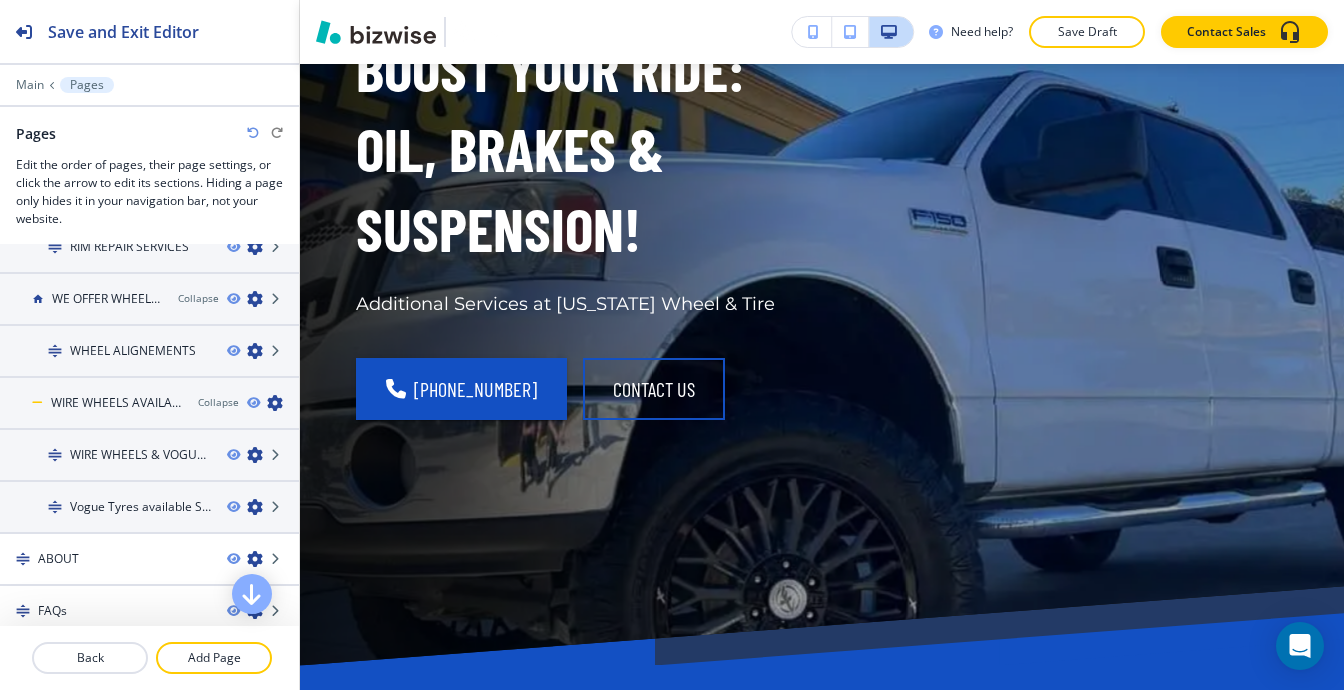 scroll, scrollTop: 1100, scrollLeft: 0, axis: vertical 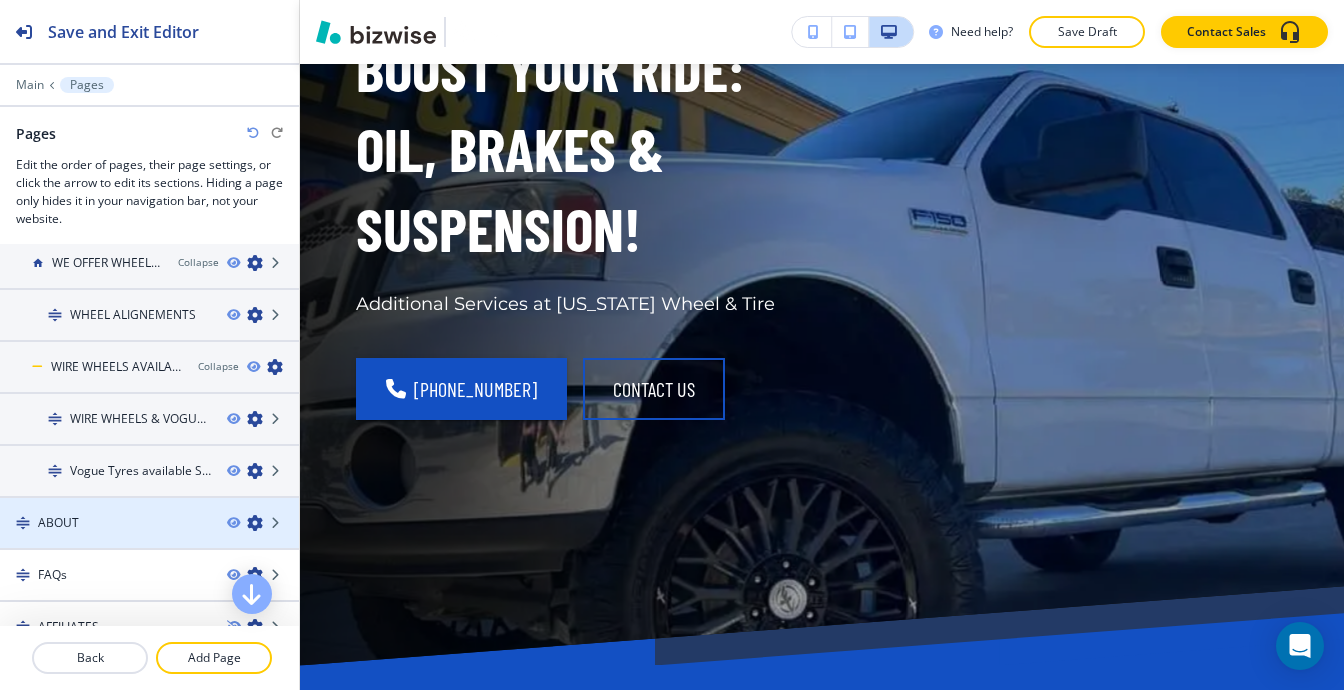 click on "ABOUT" at bounding box center (105, 523) 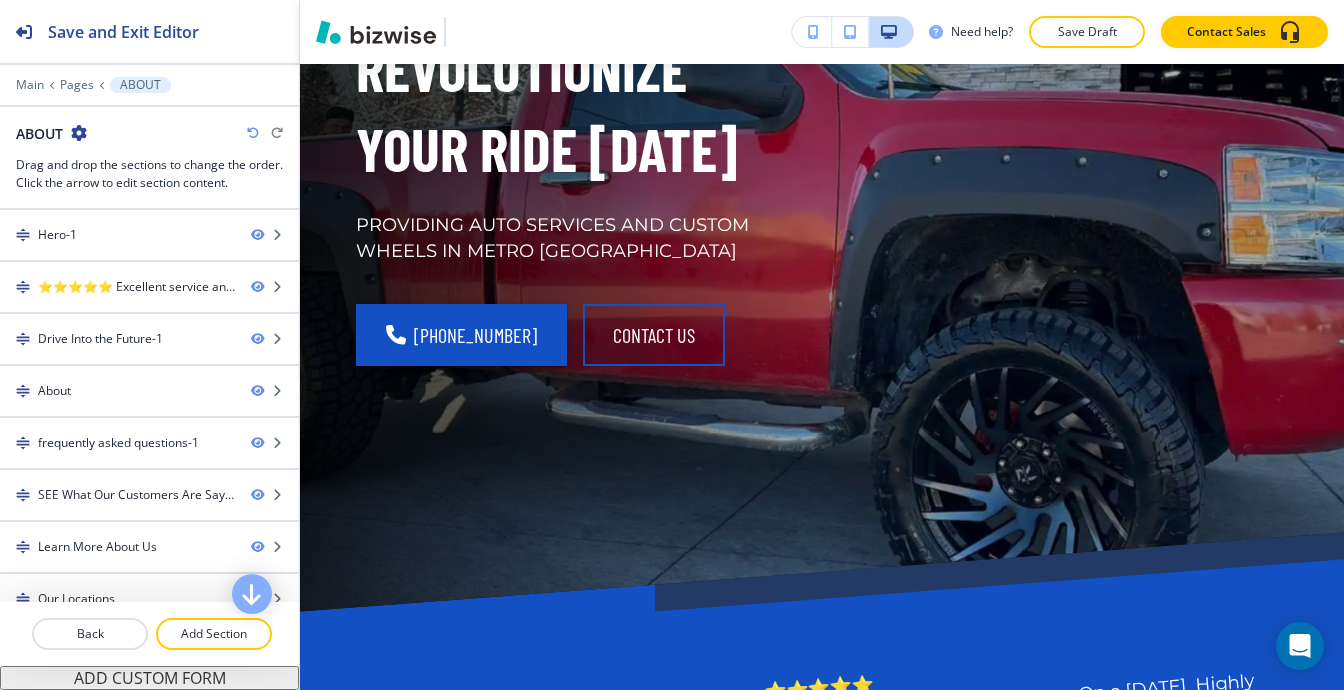 scroll, scrollTop: 0, scrollLeft: 0, axis: both 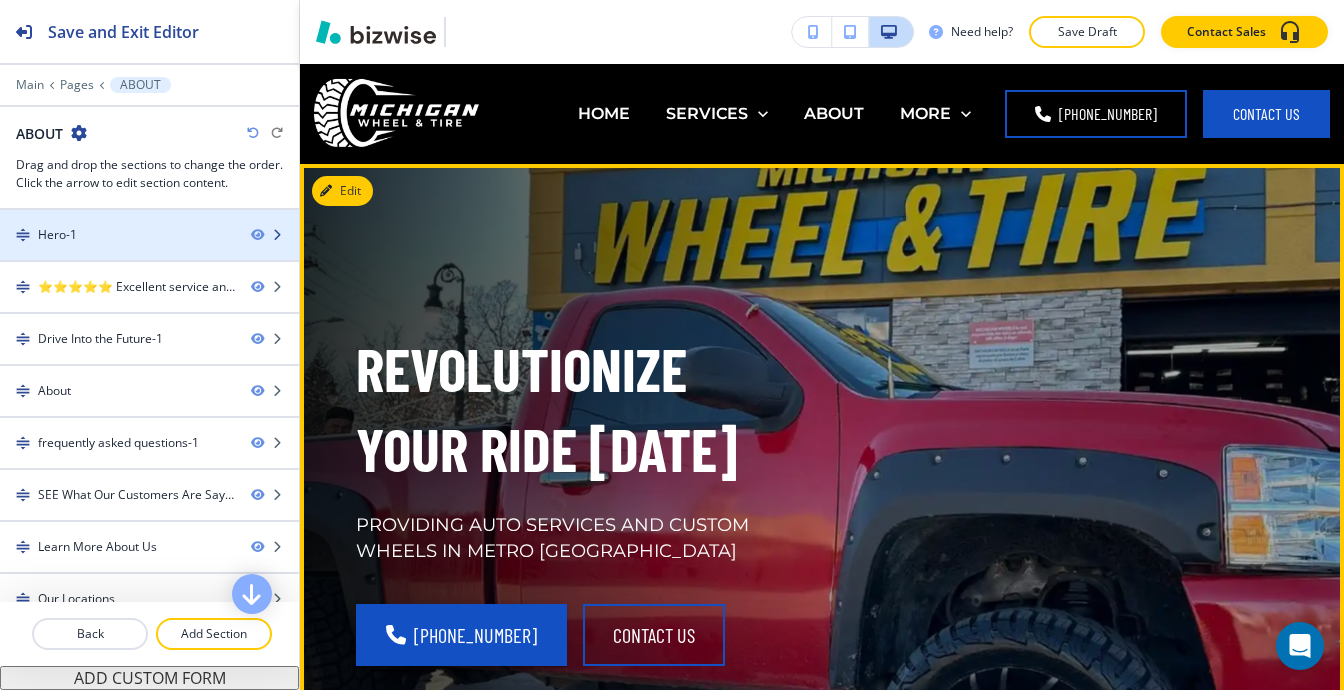 click on "Hero-1" at bounding box center [117, 235] 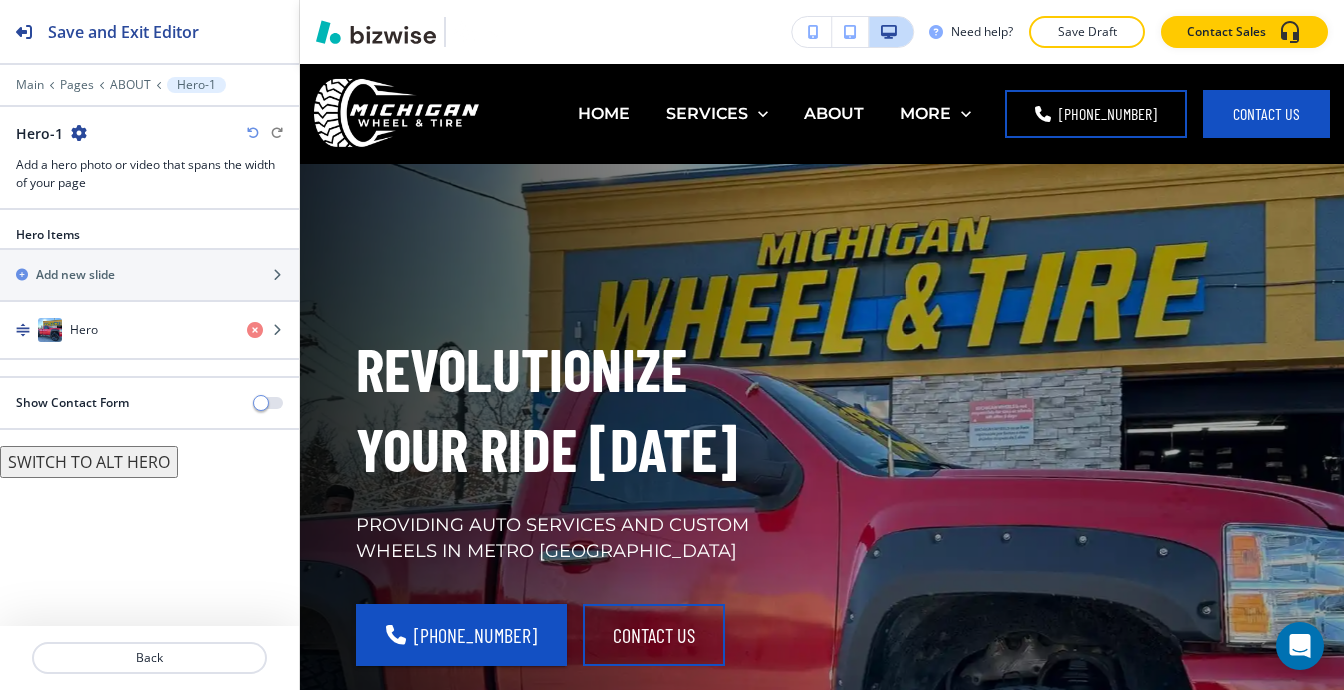 scroll, scrollTop: 100, scrollLeft: 0, axis: vertical 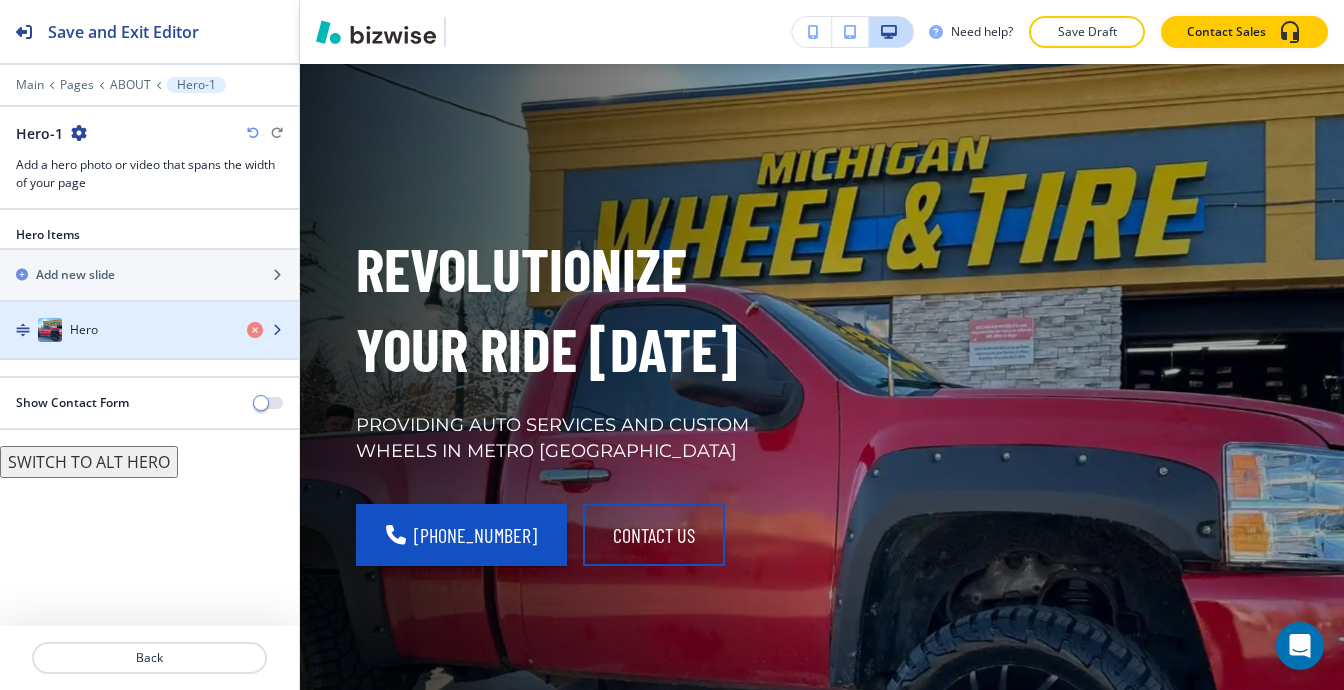 click on "Hero" at bounding box center (115, 330) 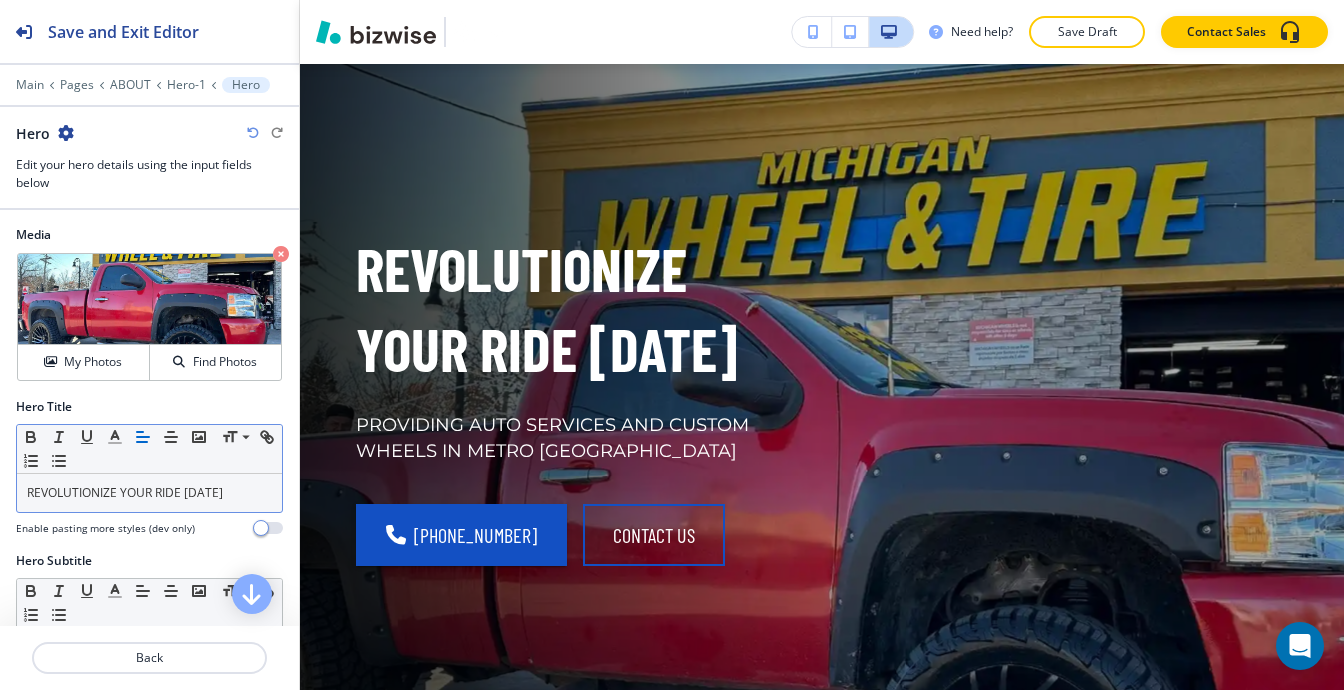scroll, scrollTop: 200, scrollLeft: 0, axis: vertical 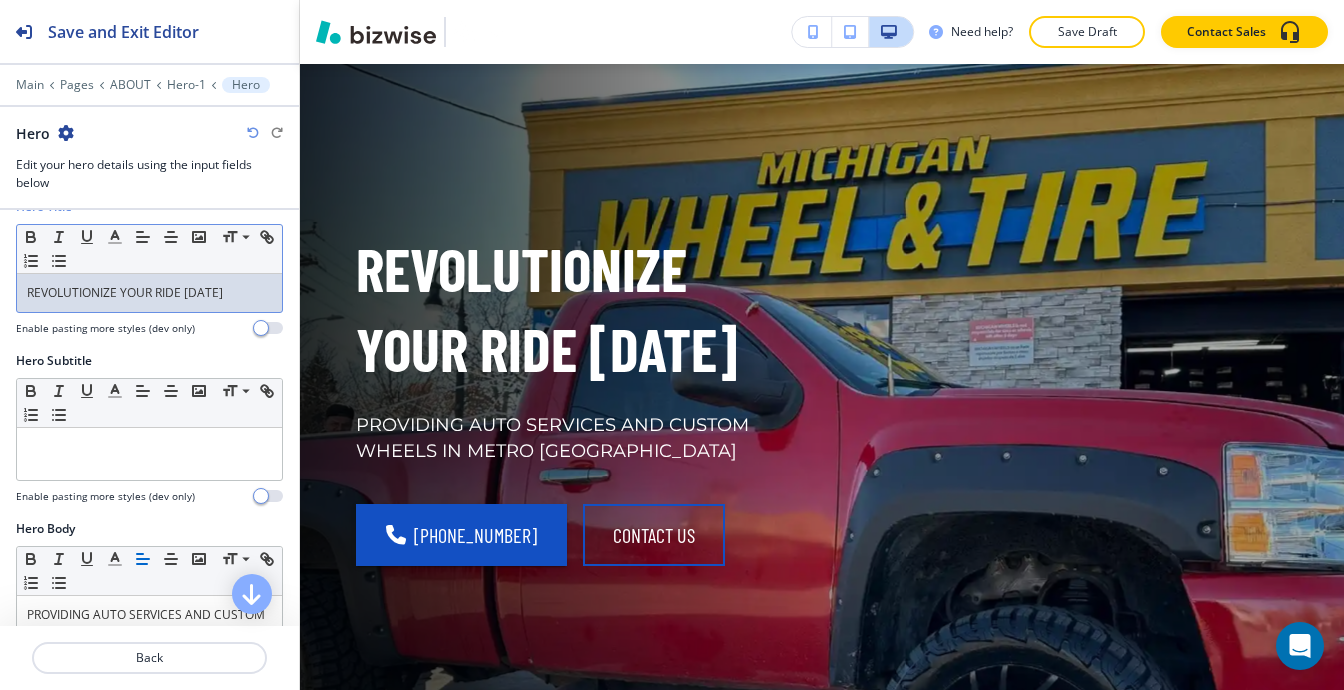 click on "REVOLUTIONIZE YOUR RIDE [DATE]" at bounding box center [149, 293] 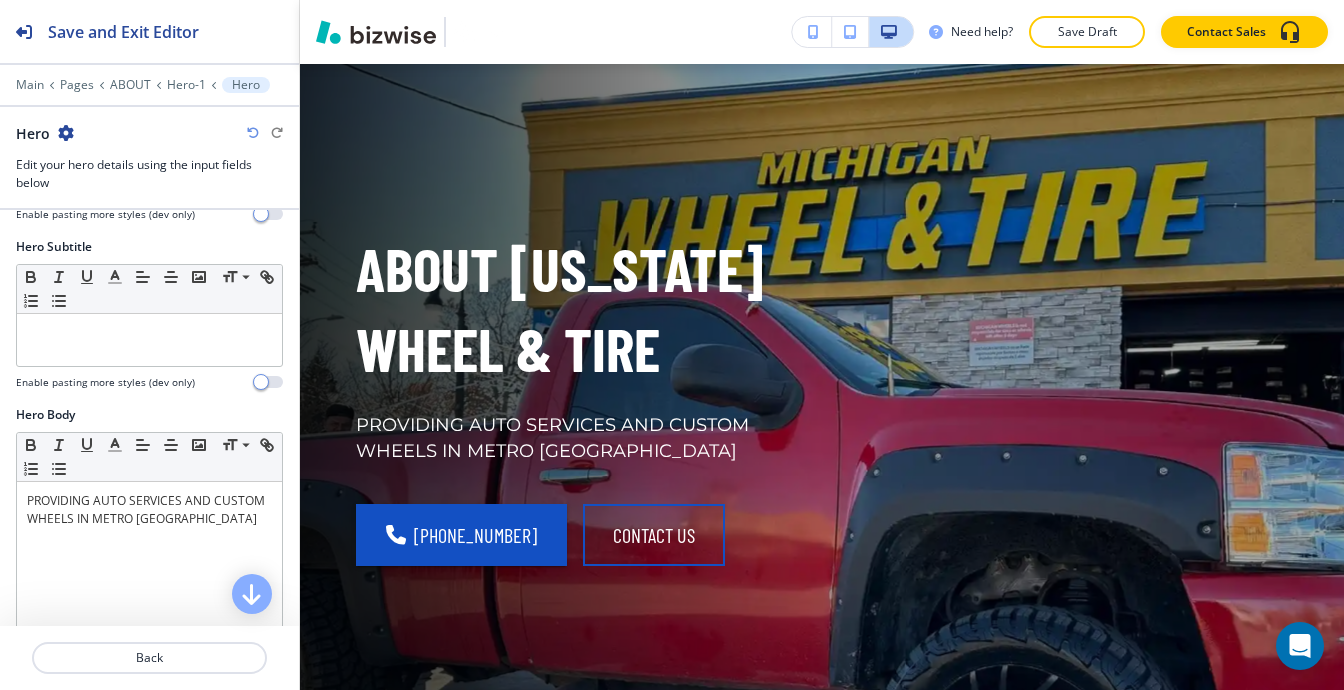 scroll, scrollTop: 400, scrollLeft: 0, axis: vertical 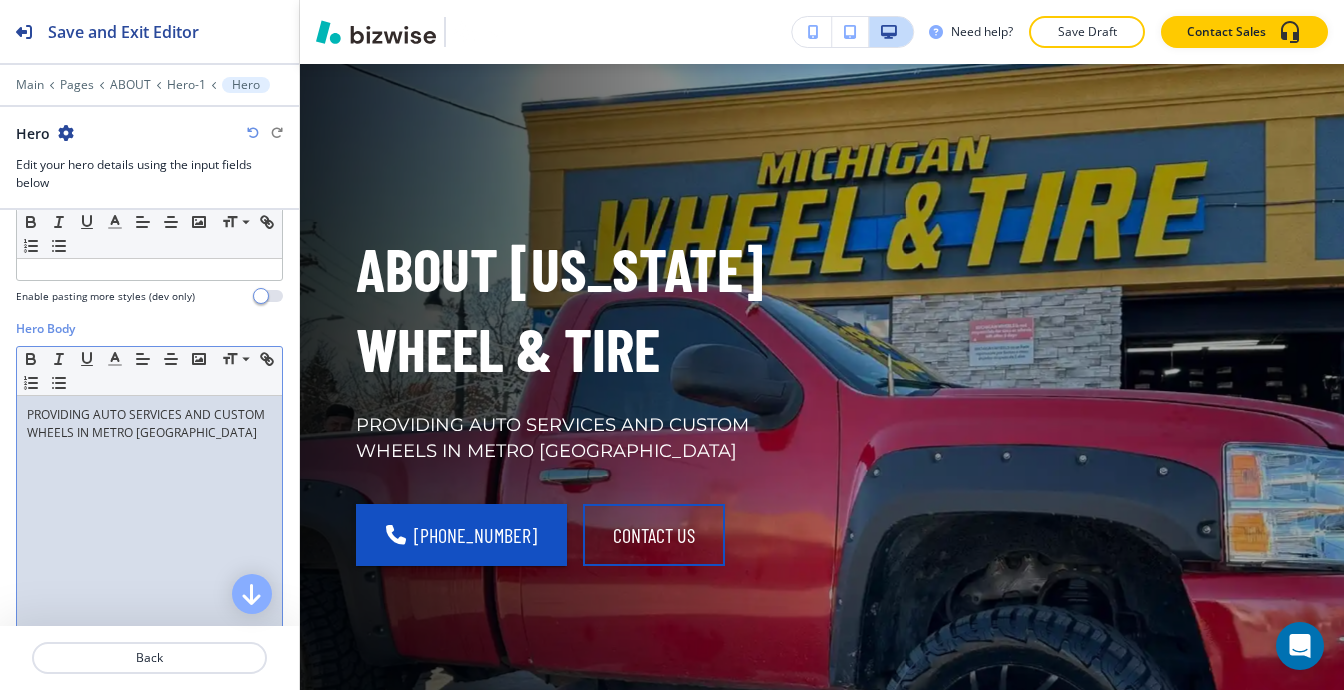 click on "PROVIDING AUTO SERVICES AND CUSTOM WHEELS IN METRO DETROIT" at bounding box center (149, 424) 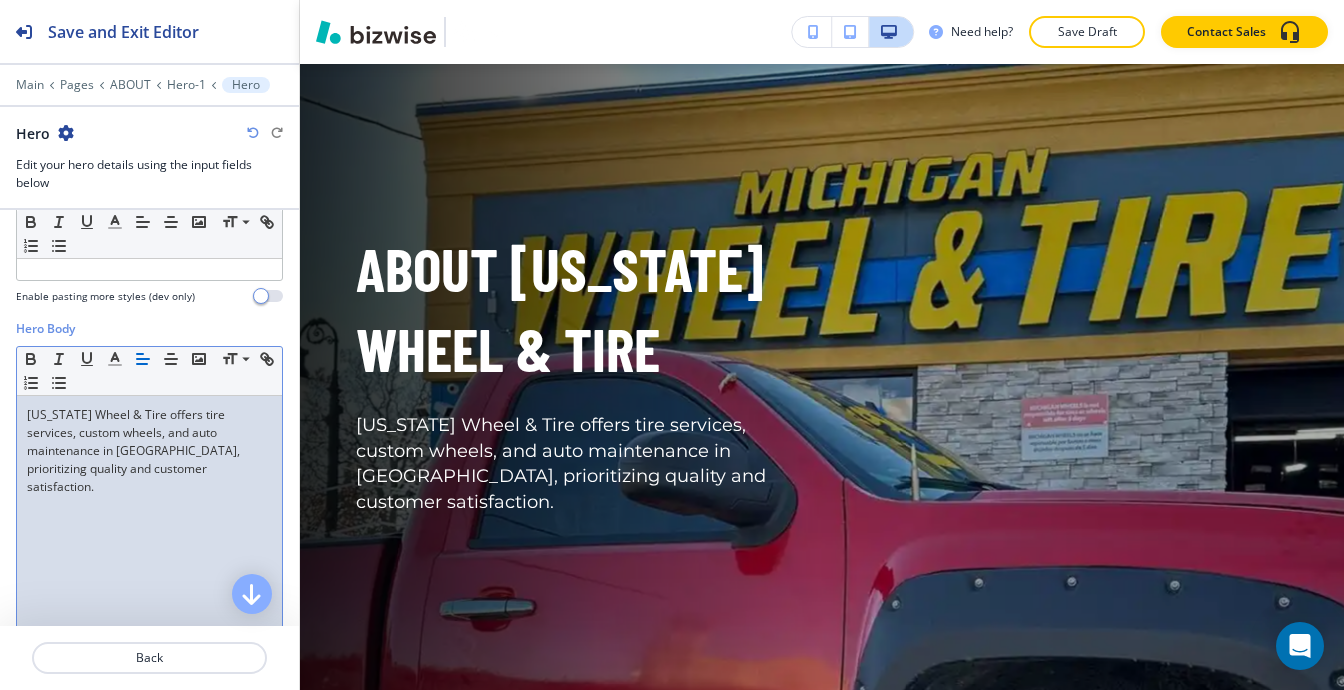 scroll, scrollTop: 0, scrollLeft: 0, axis: both 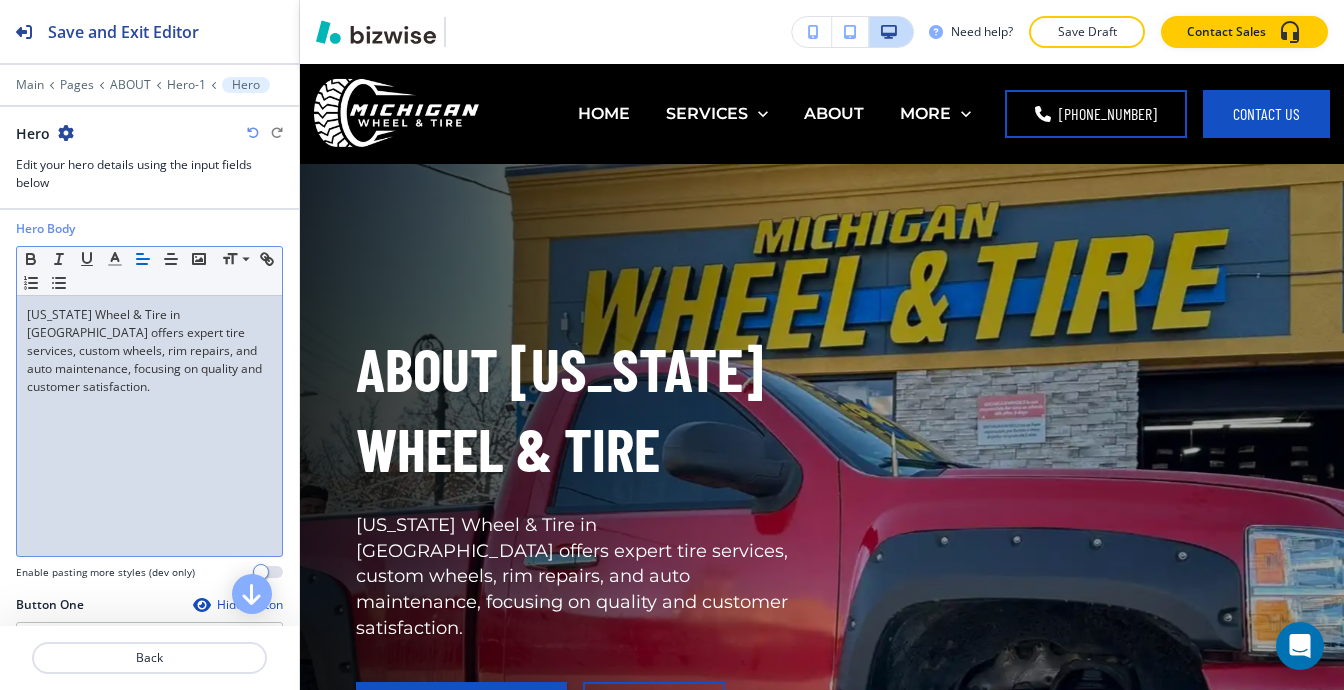 click on "Michigan Wheel & Tire in Detroit offers expert tire services, custom wheels, rim repairs, and auto maintenance, focusing on quality and customer satisfaction." at bounding box center [149, 426] 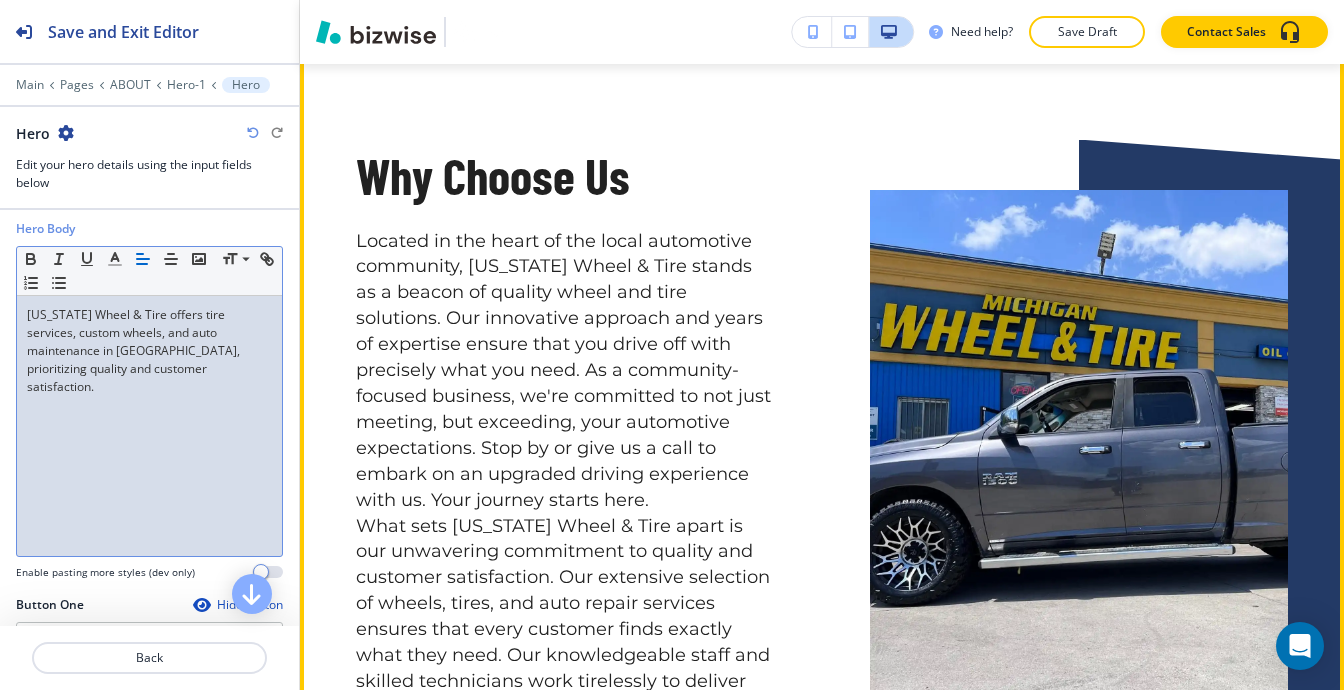 scroll, scrollTop: 2300, scrollLeft: 0, axis: vertical 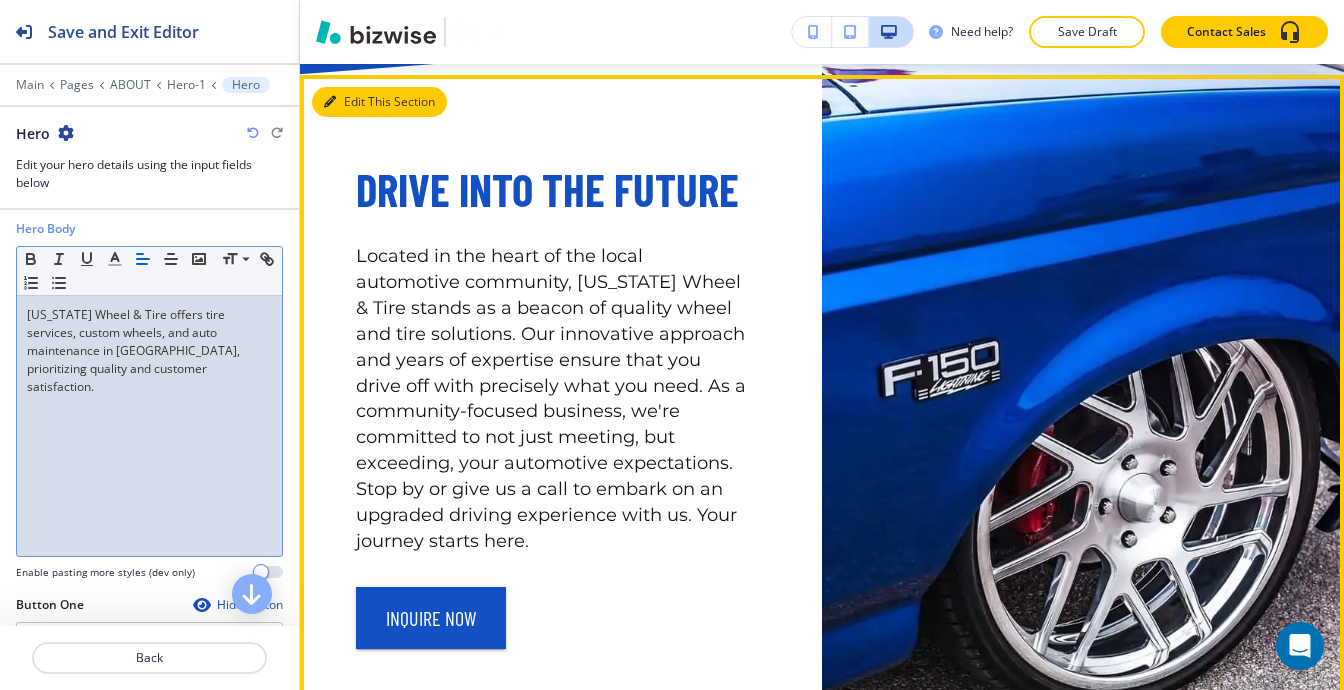 click on "Edit This Section" at bounding box center [379, 102] 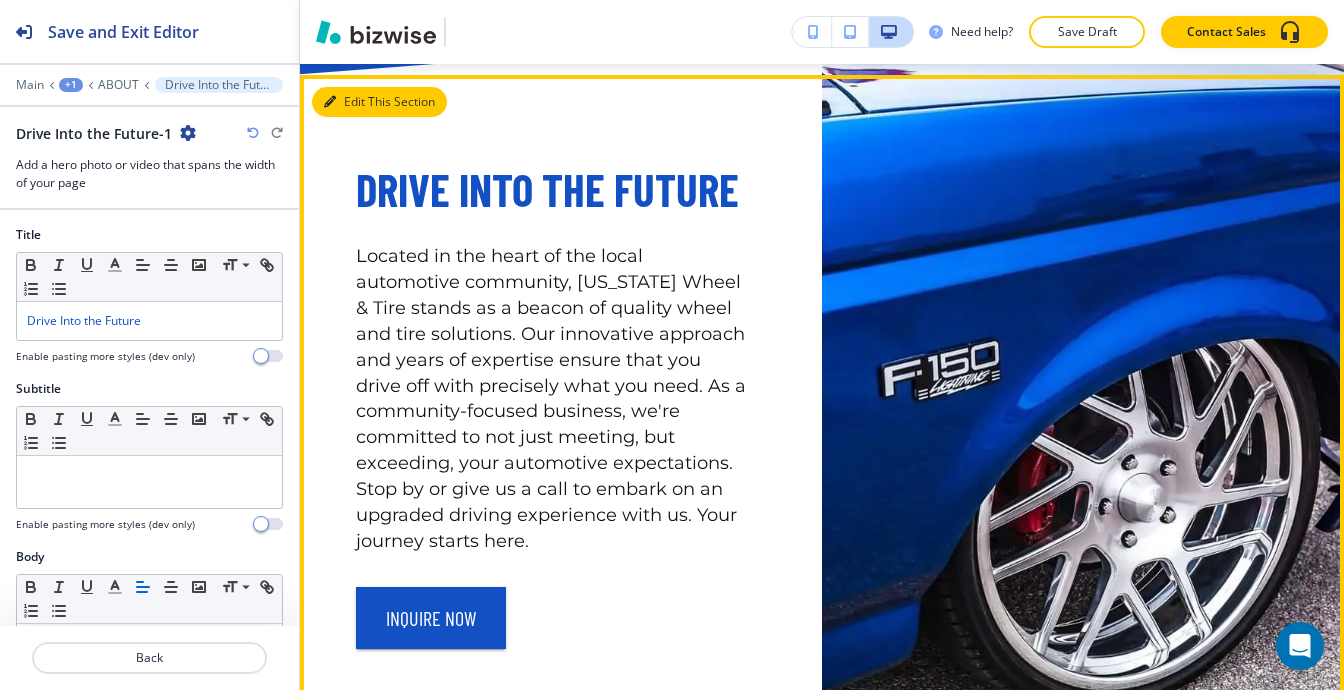 scroll, scrollTop: 1210, scrollLeft: 0, axis: vertical 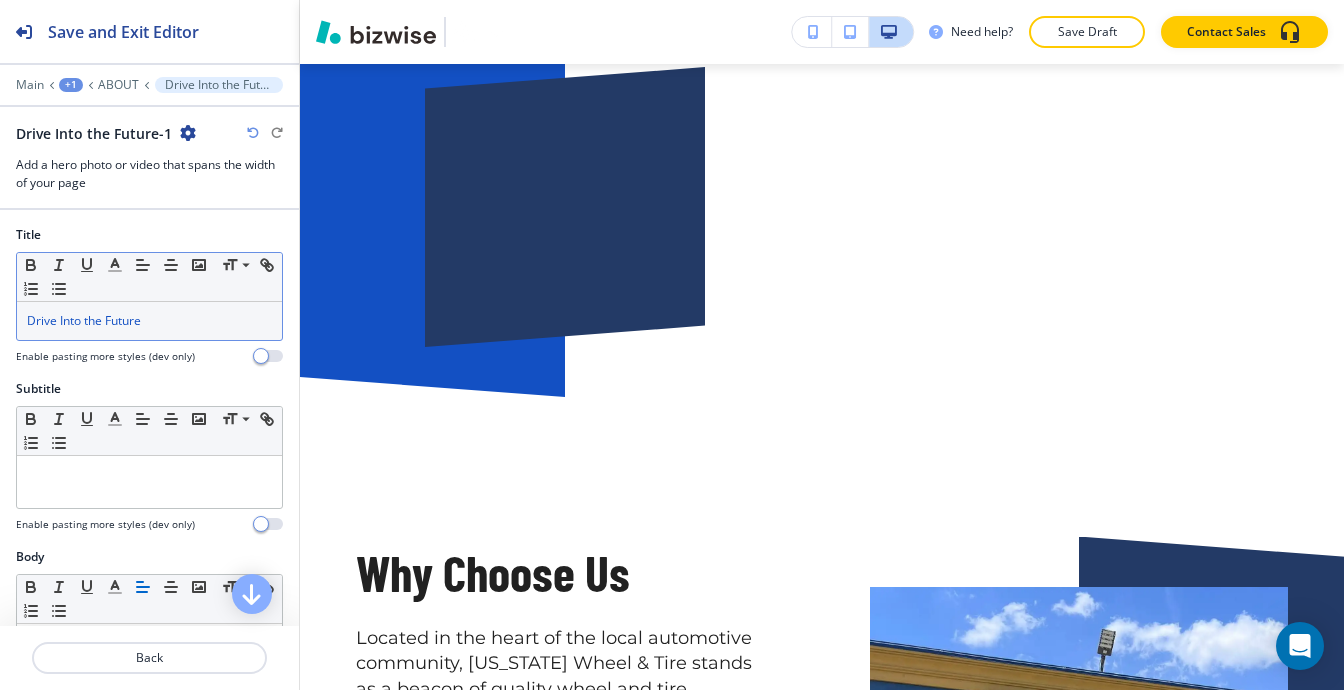 click on "Drive Into the Future" at bounding box center (149, 321) 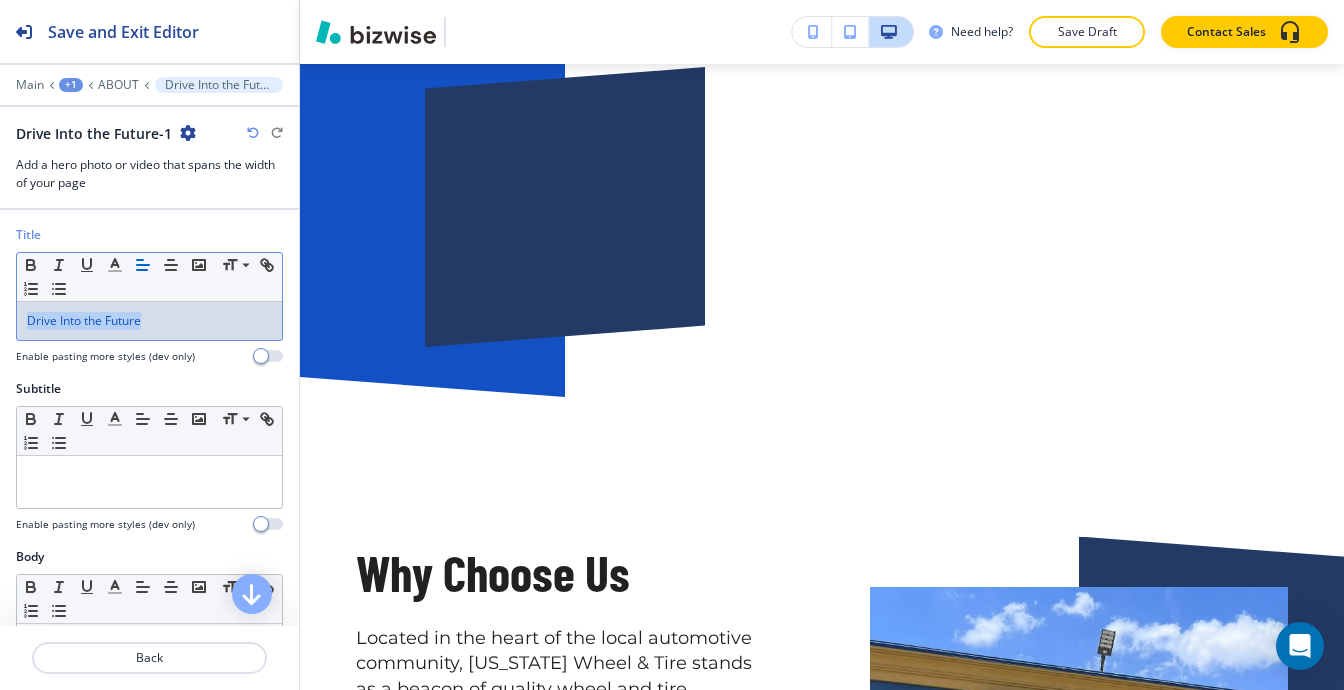 copy on "Drive Into the Future" 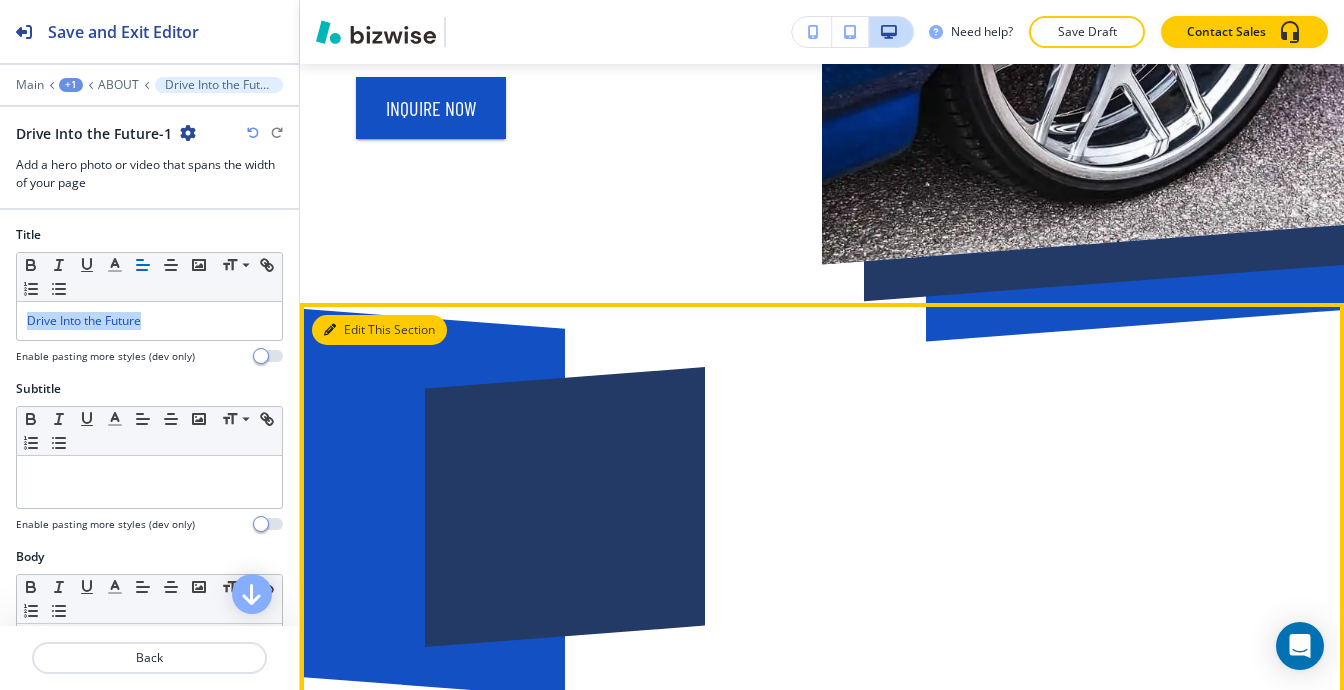 click at bounding box center [330, 330] 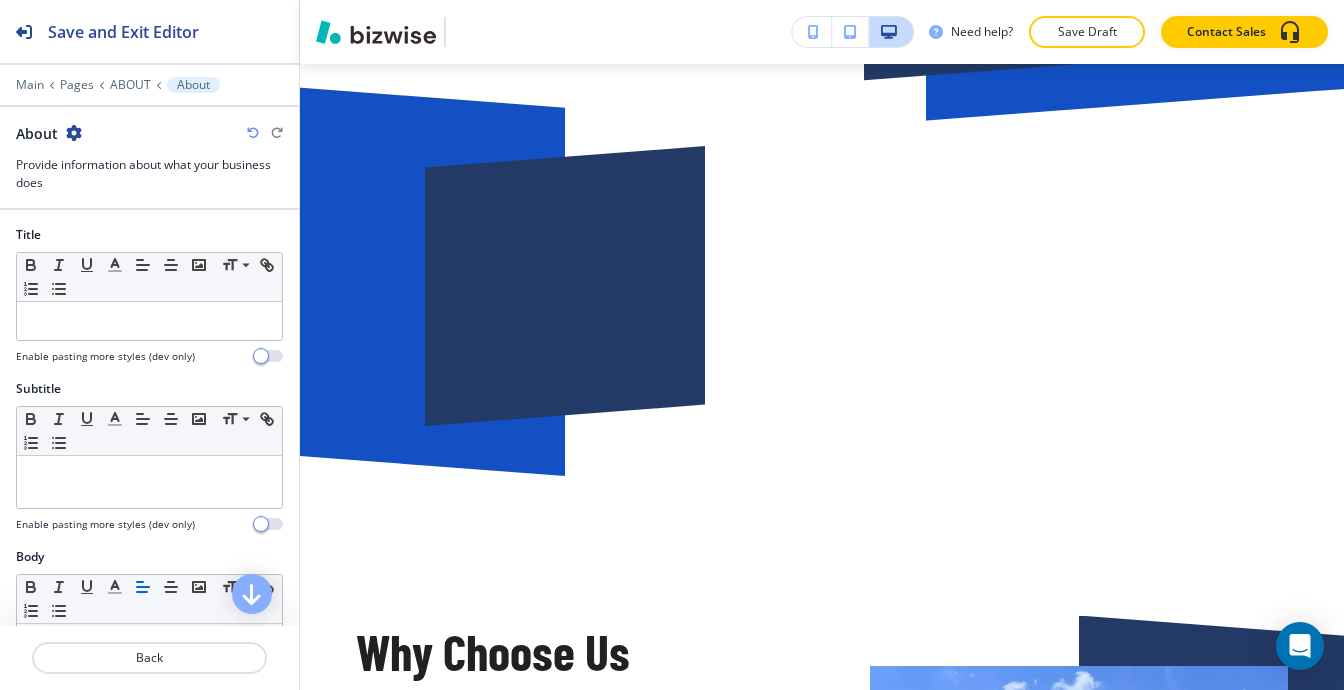scroll, scrollTop: 1948, scrollLeft: 0, axis: vertical 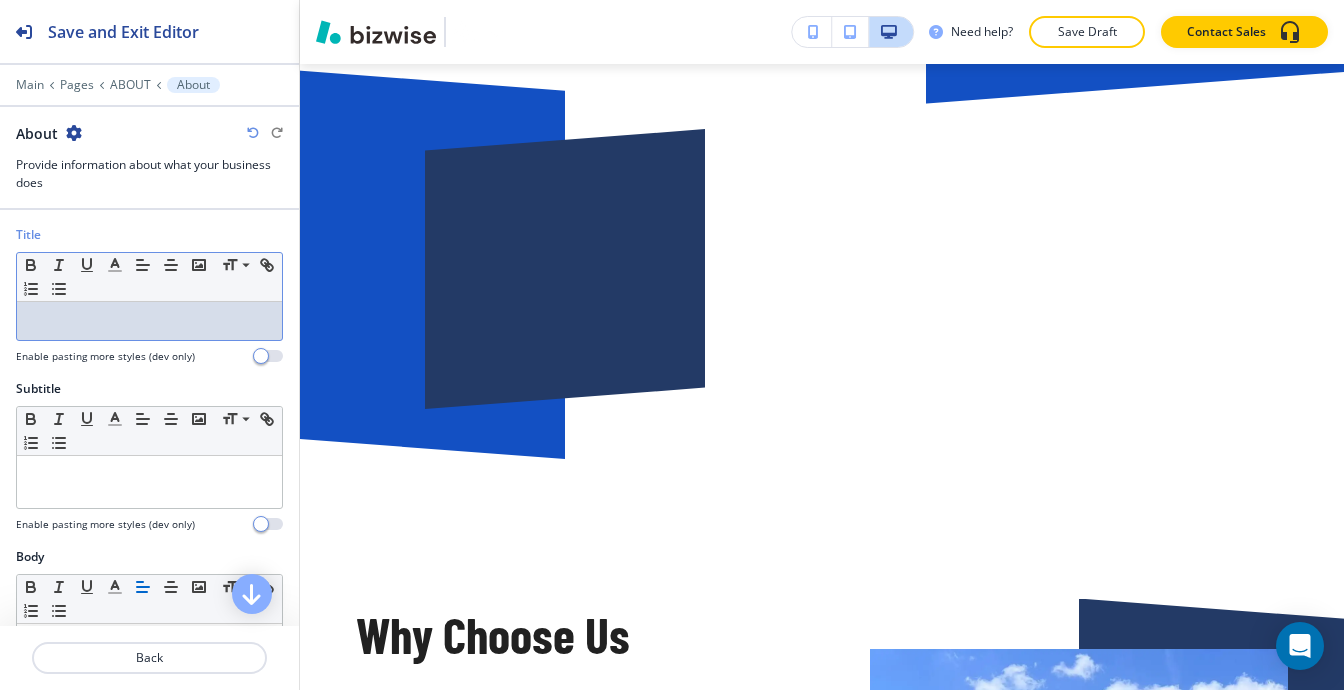 click at bounding box center (149, 321) 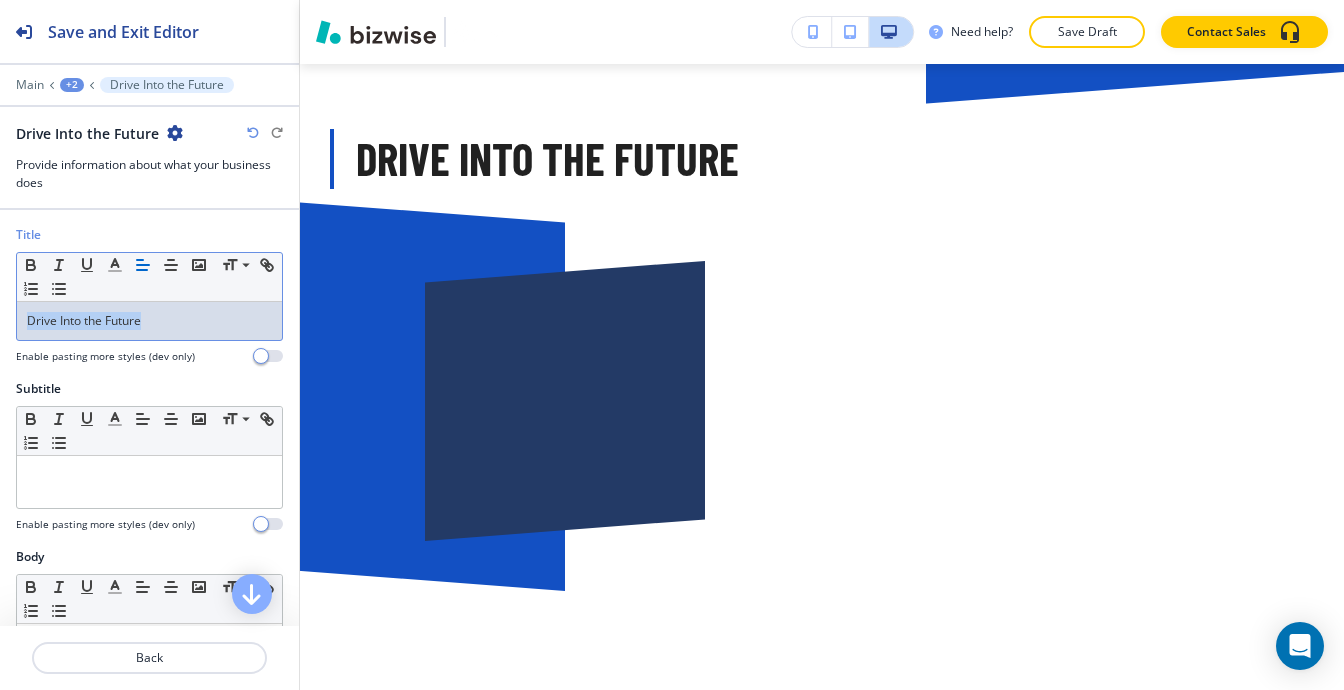 type 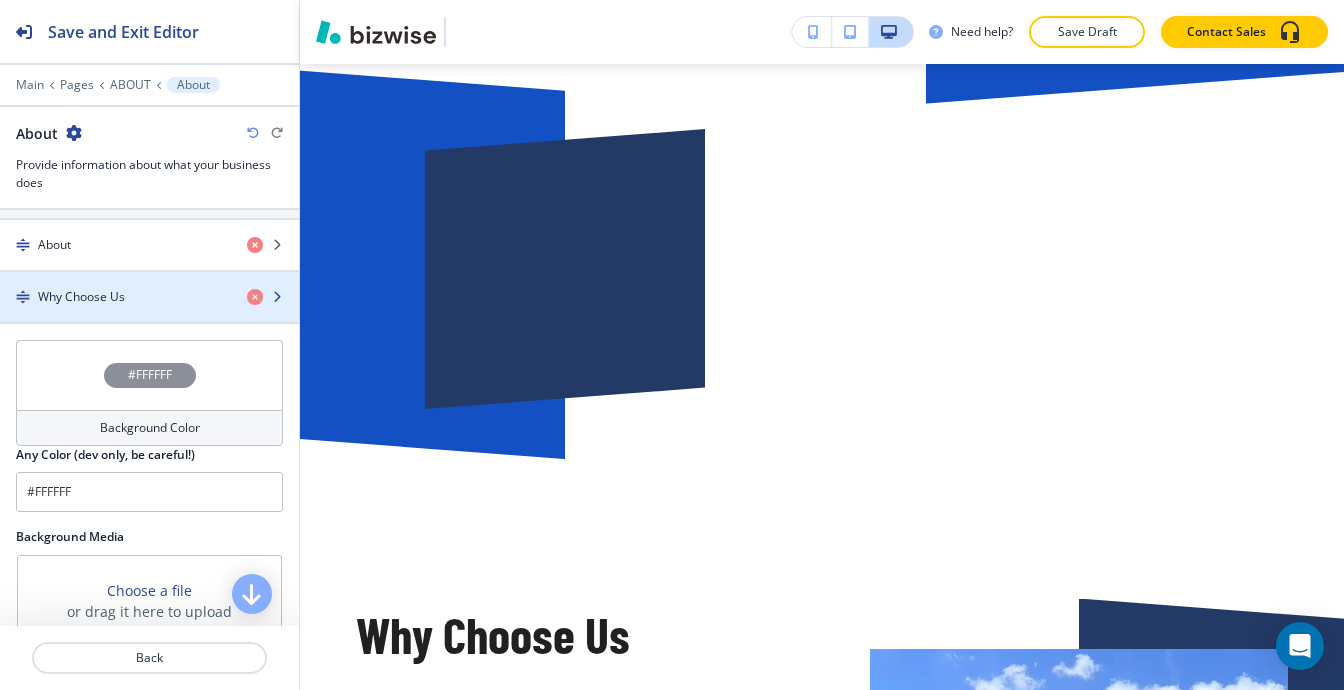 scroll, scrollTop: 700, scrollLeft: 0, axis: vertical 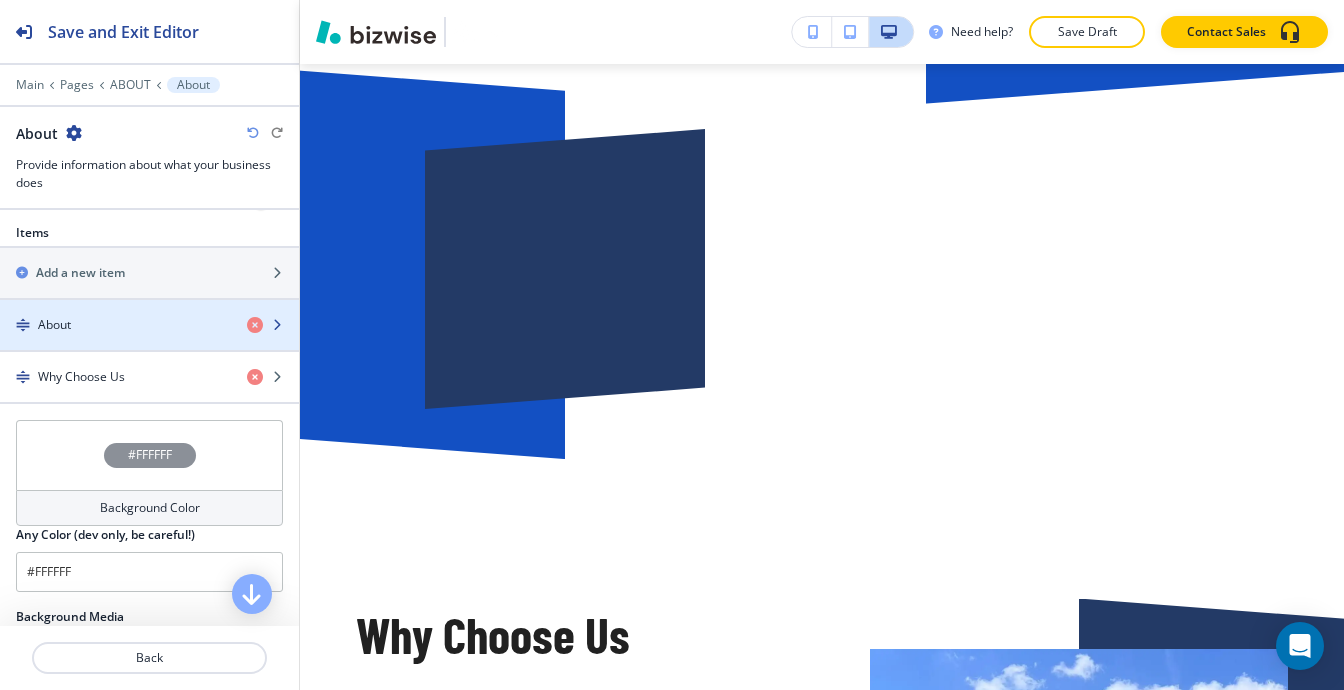 click at bounding box center [149, 342] 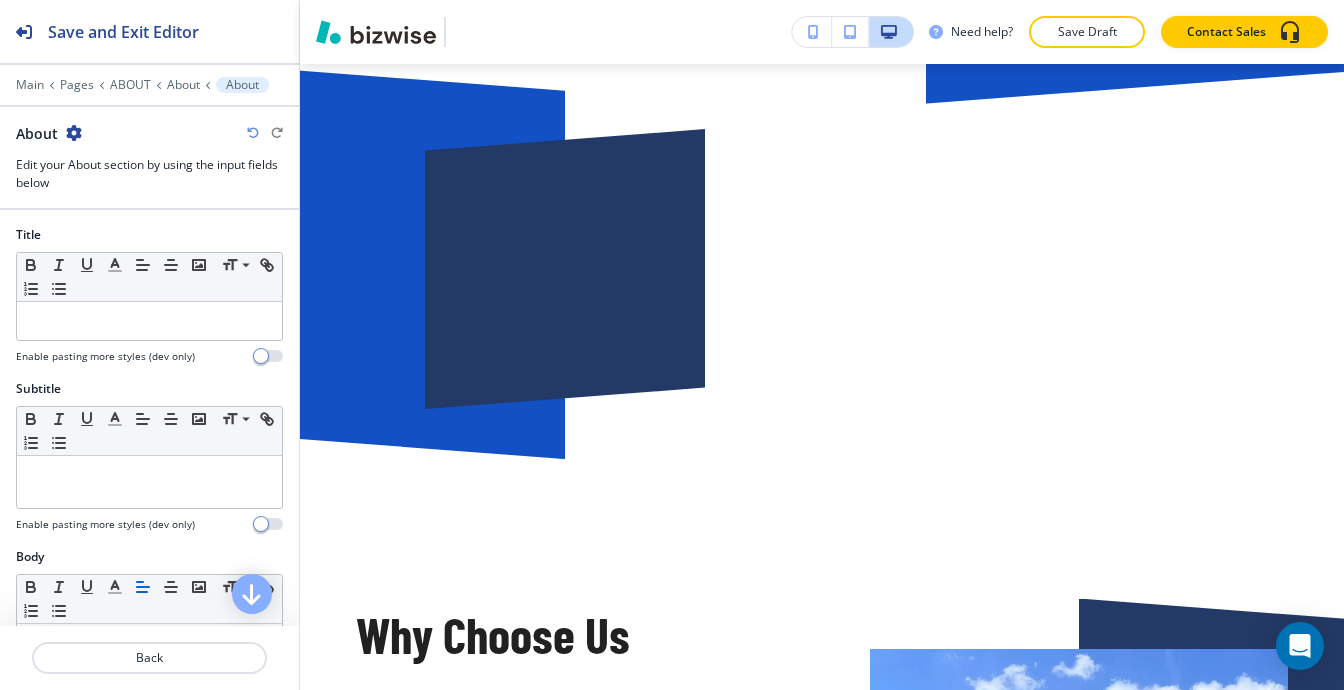 scroll, scrollTop: 1916, scrollLeft: 0, axis: vertical 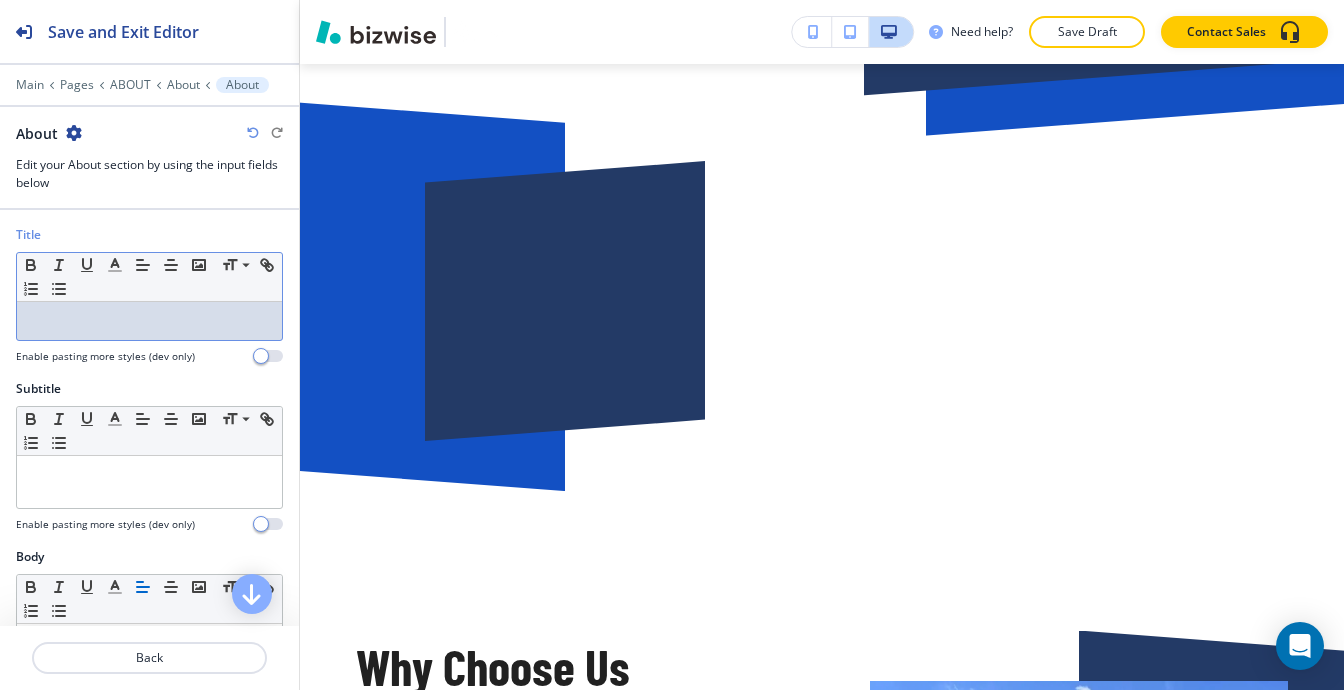 click at bounding box center [149, 321] 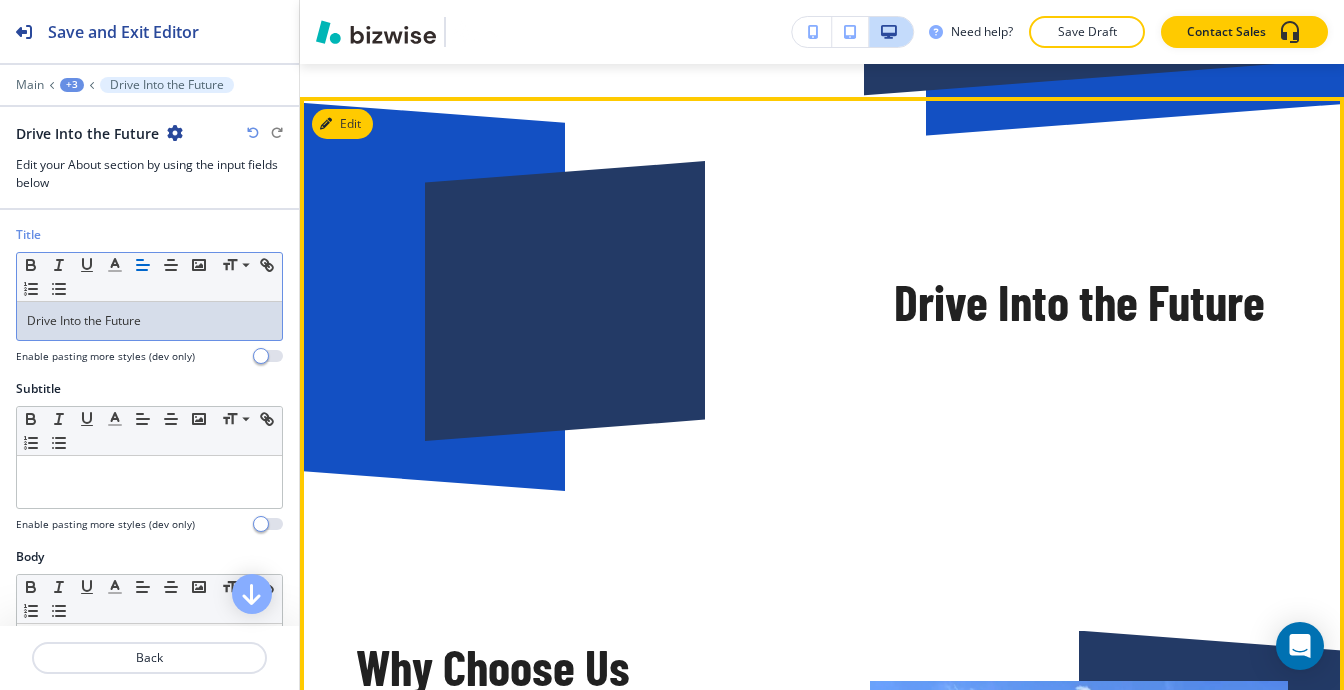 scroll, scrollTop: 2016, scrollLeft: 0, axis: vertical 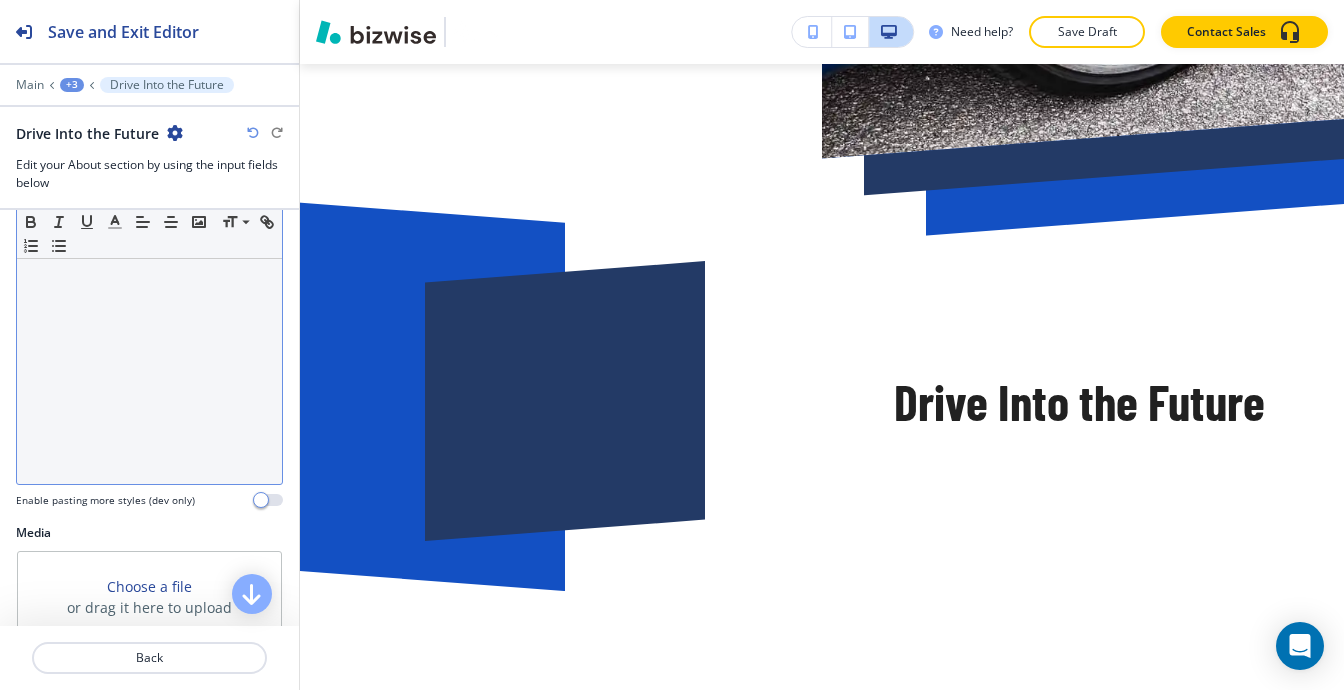 click at bounding box center (149, 354) 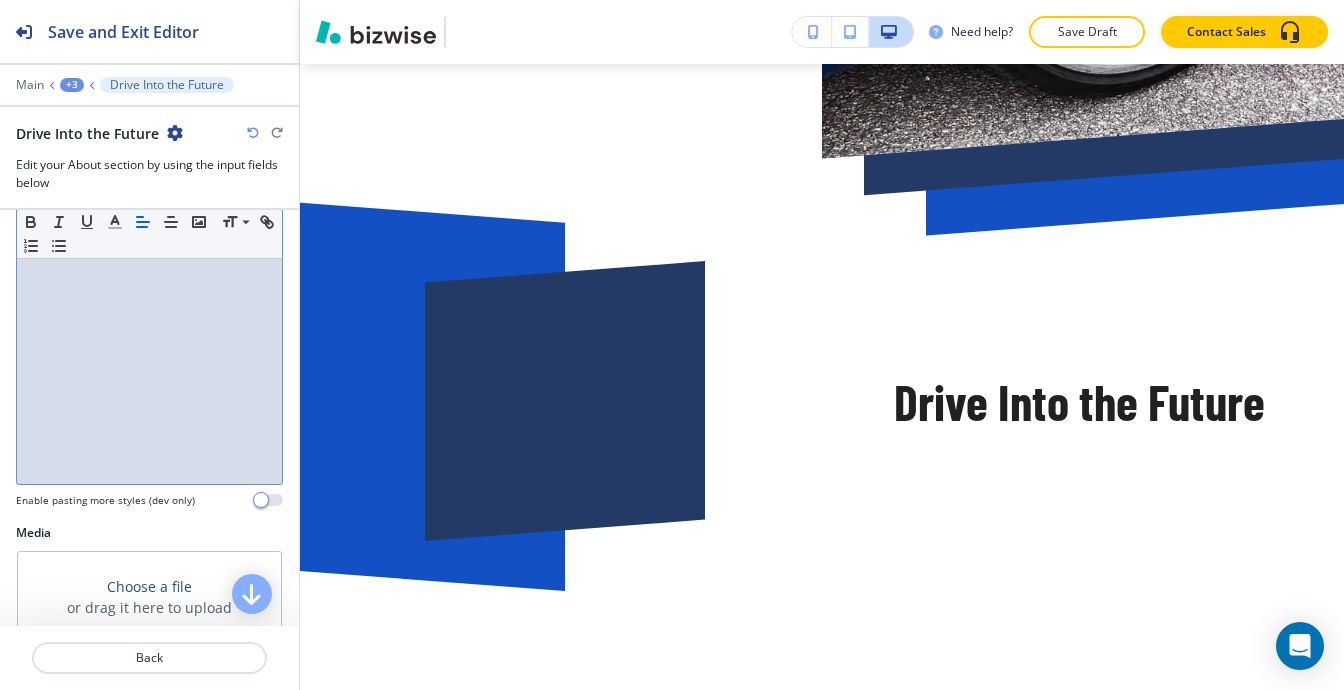 click at bounding box center (149, 354) 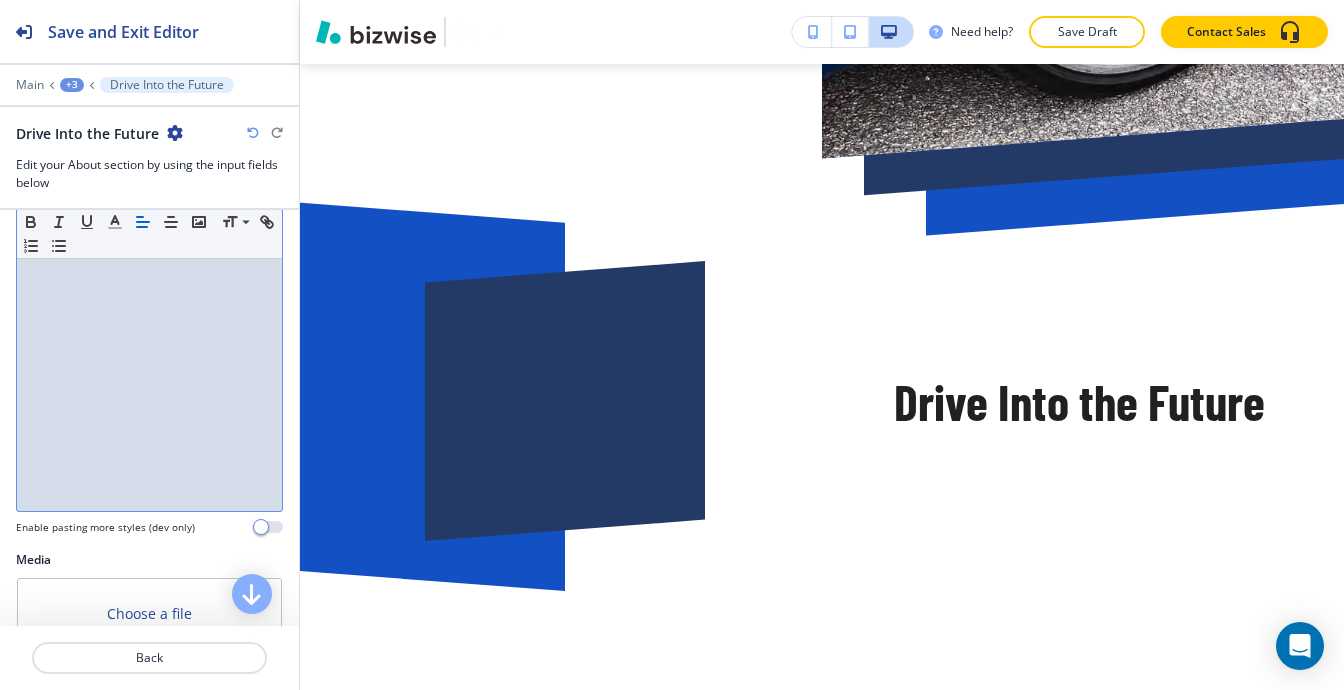 scroll, scrollTop: 200, scrollLeft: 0, axis: vertical 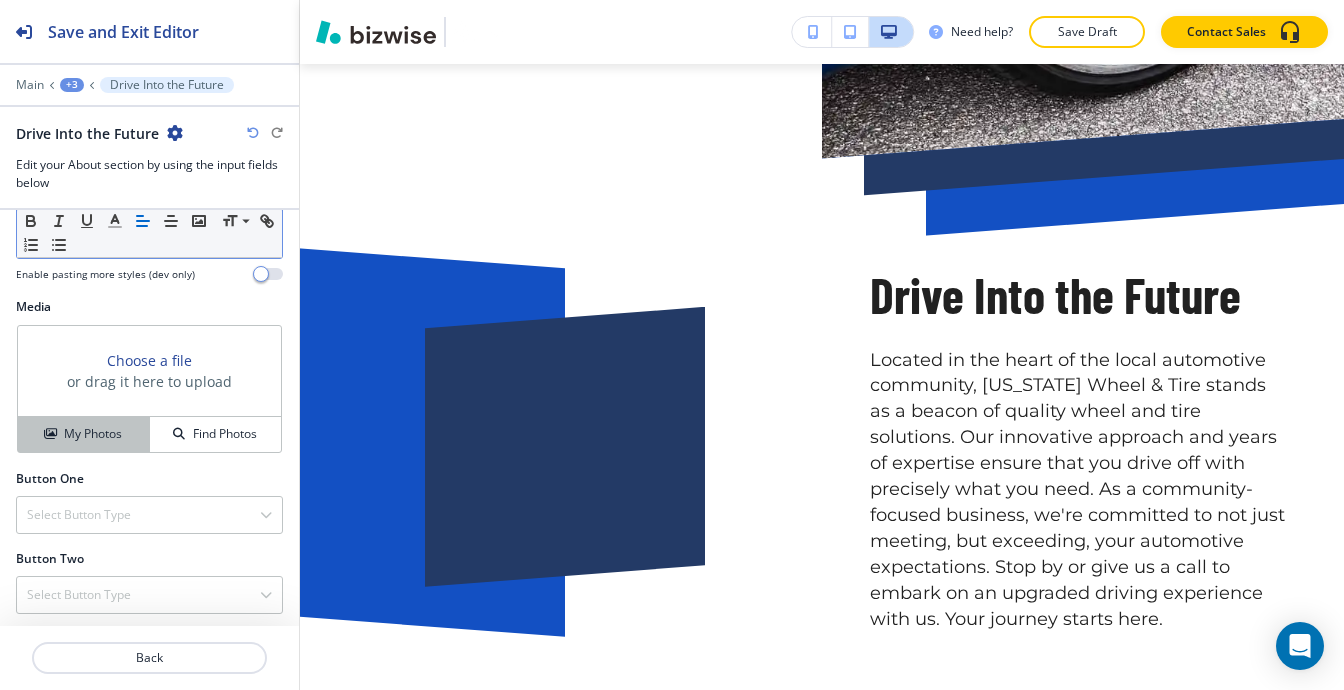 click on "My Photos" at bounding box center [84, 434] 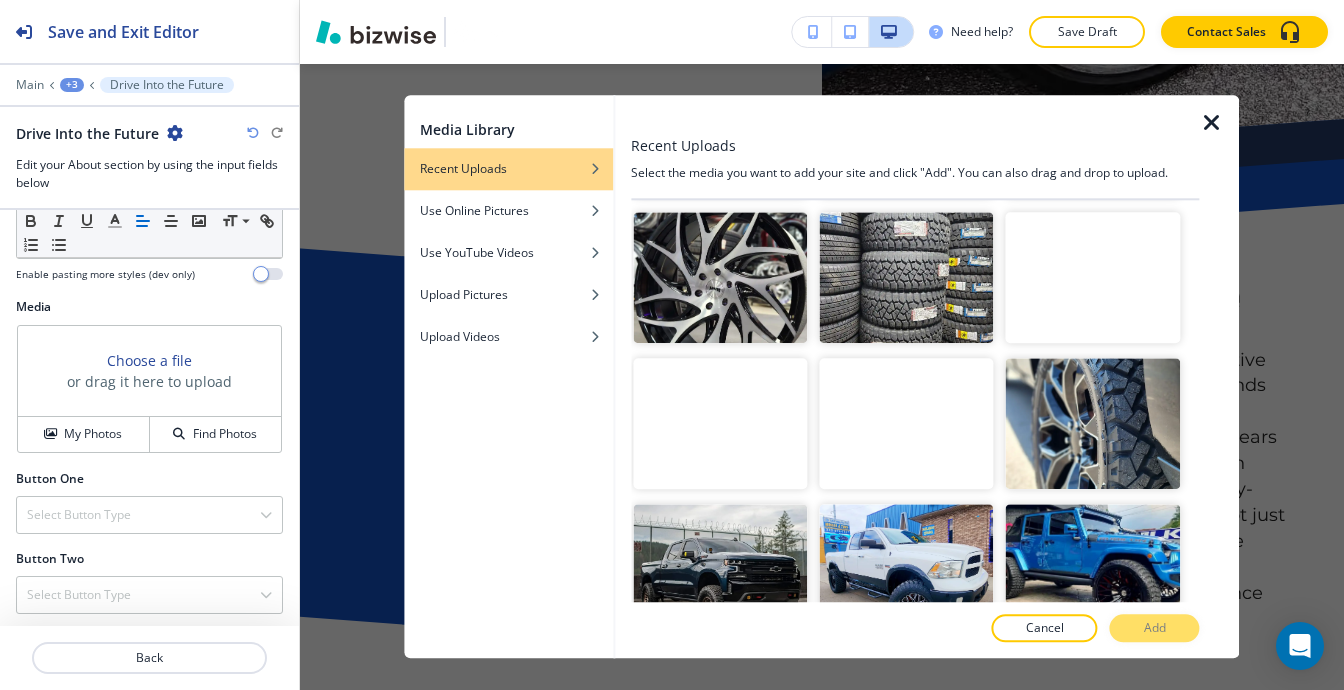 scroll, scrollTop: 8051, scrollLeft: 0, axis: vertical 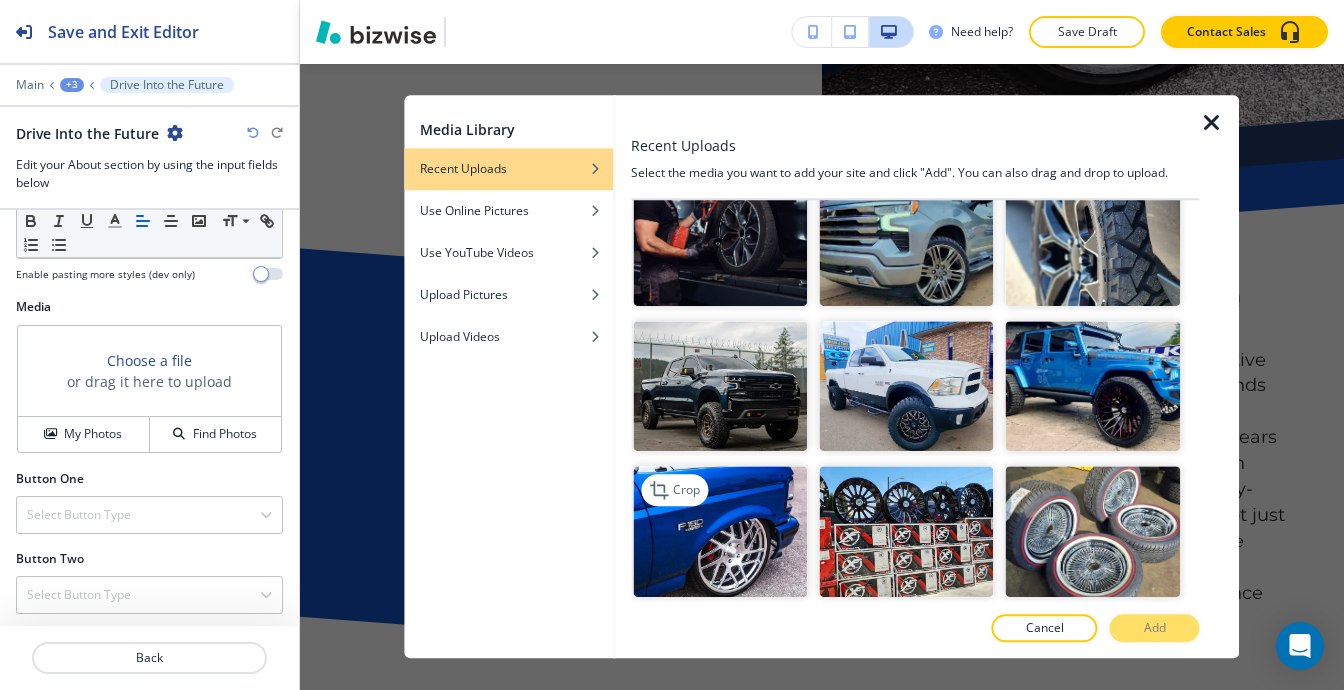 click at bounding box center [720, 532] 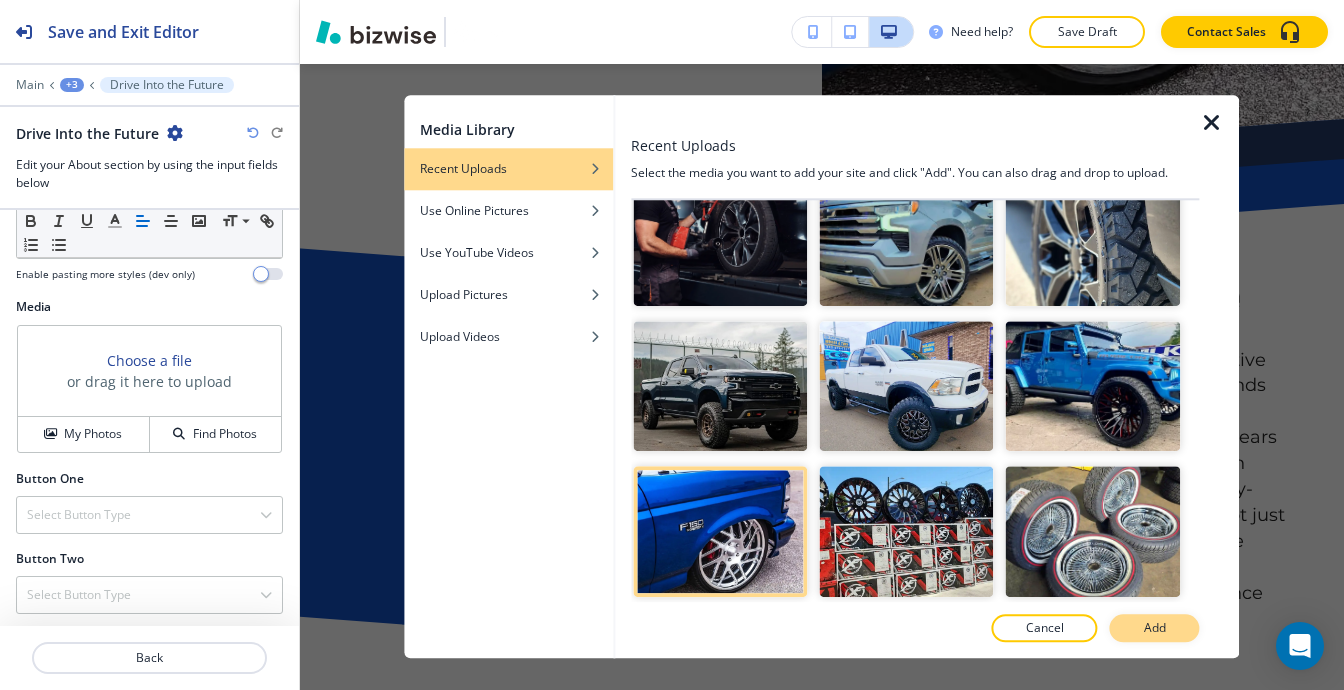 click on "Add" at bounding box center [1155, 629] 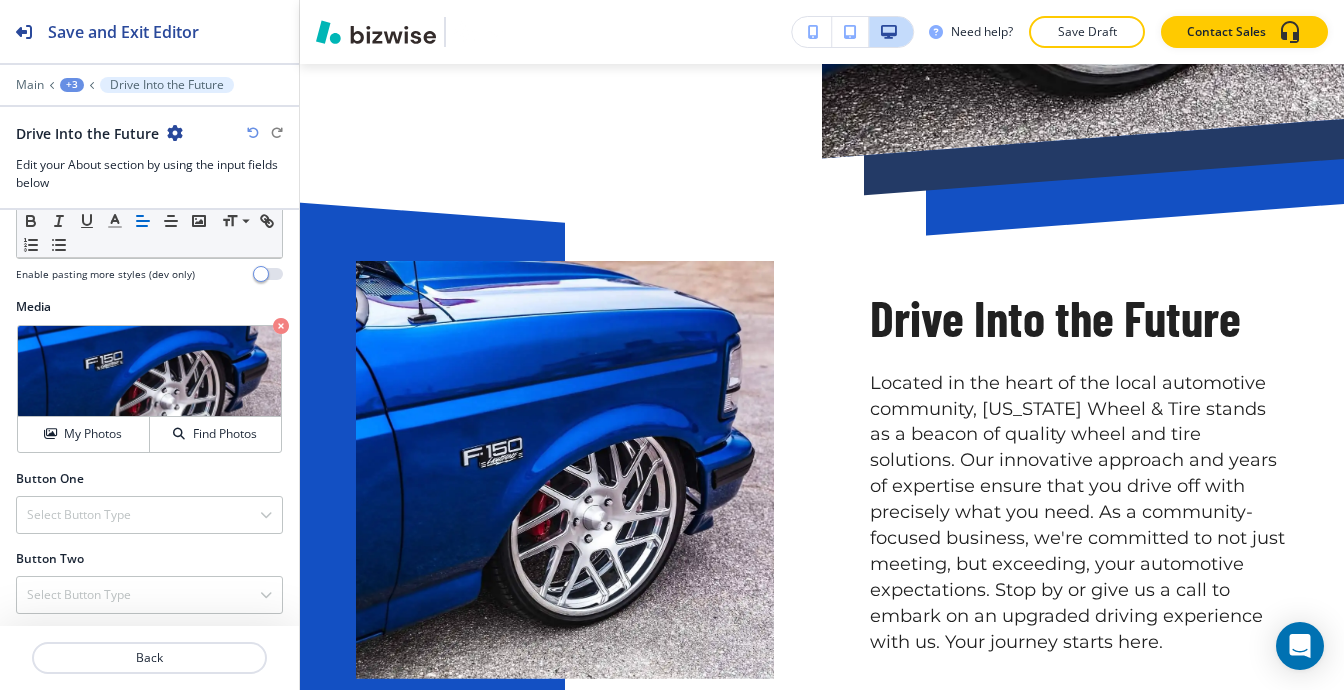 scroll, scrollTop: 2116, scrollLeft: 0, axis: vertical 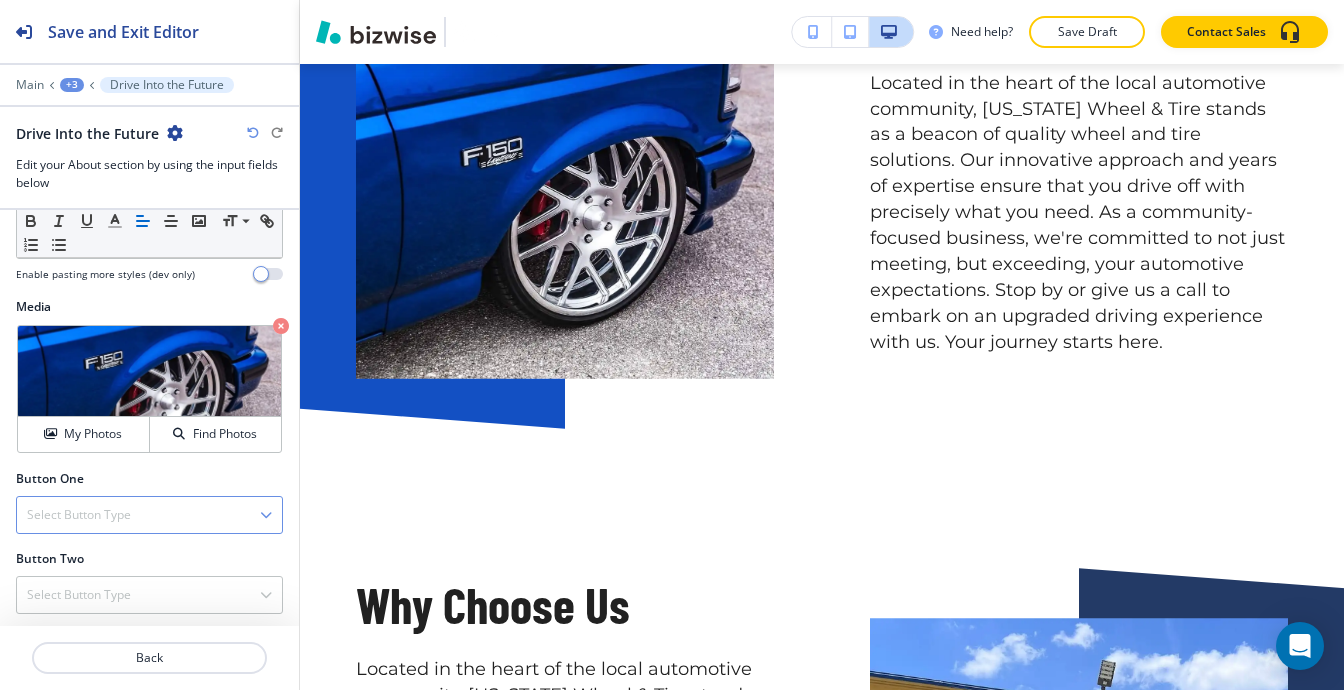 click on "Select Button Type" at bounding box center [79, 515] 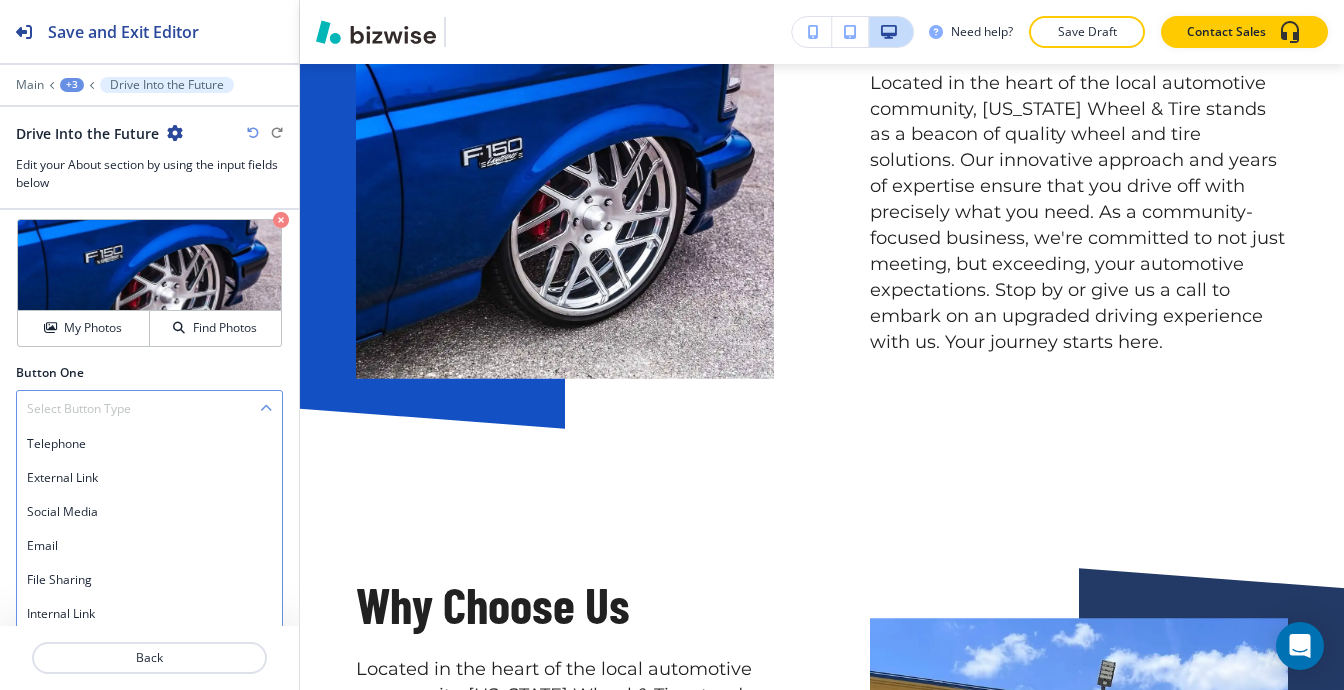 scroll, scrollTop: 734, scrollLeft: 0, axis: vertical 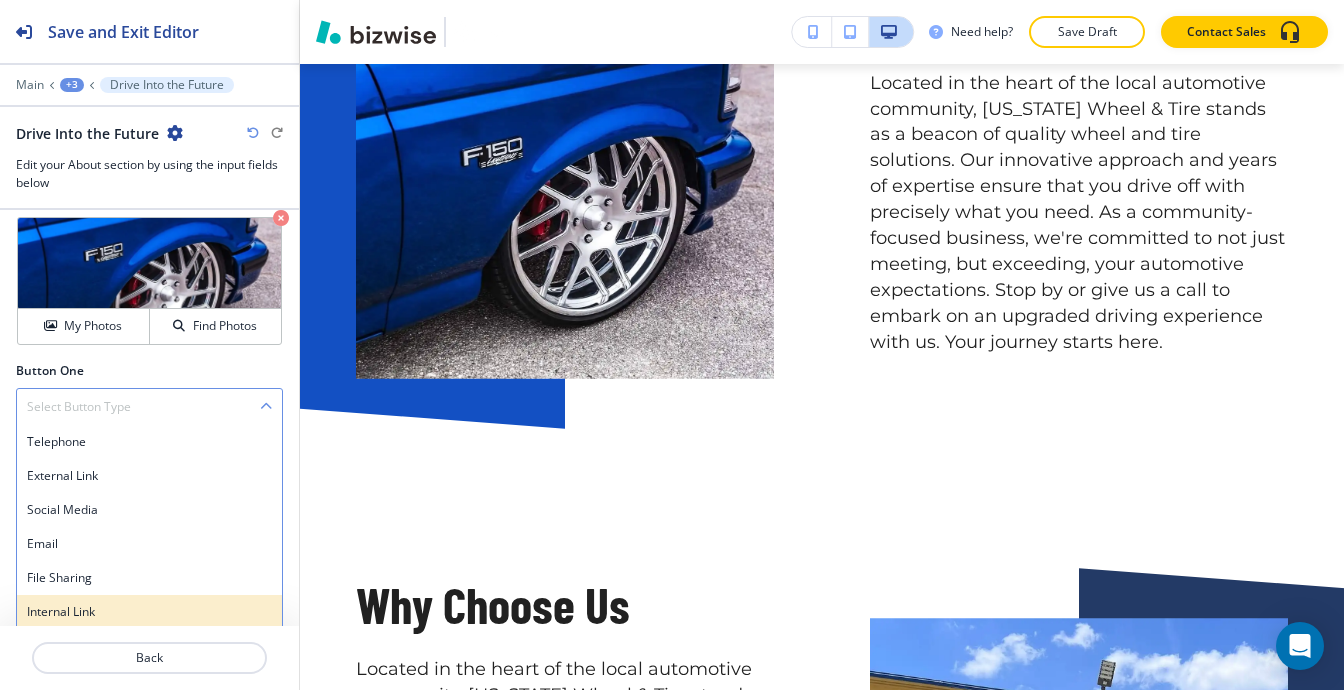 click on "Internal Link" at bounding box center (149, 612) 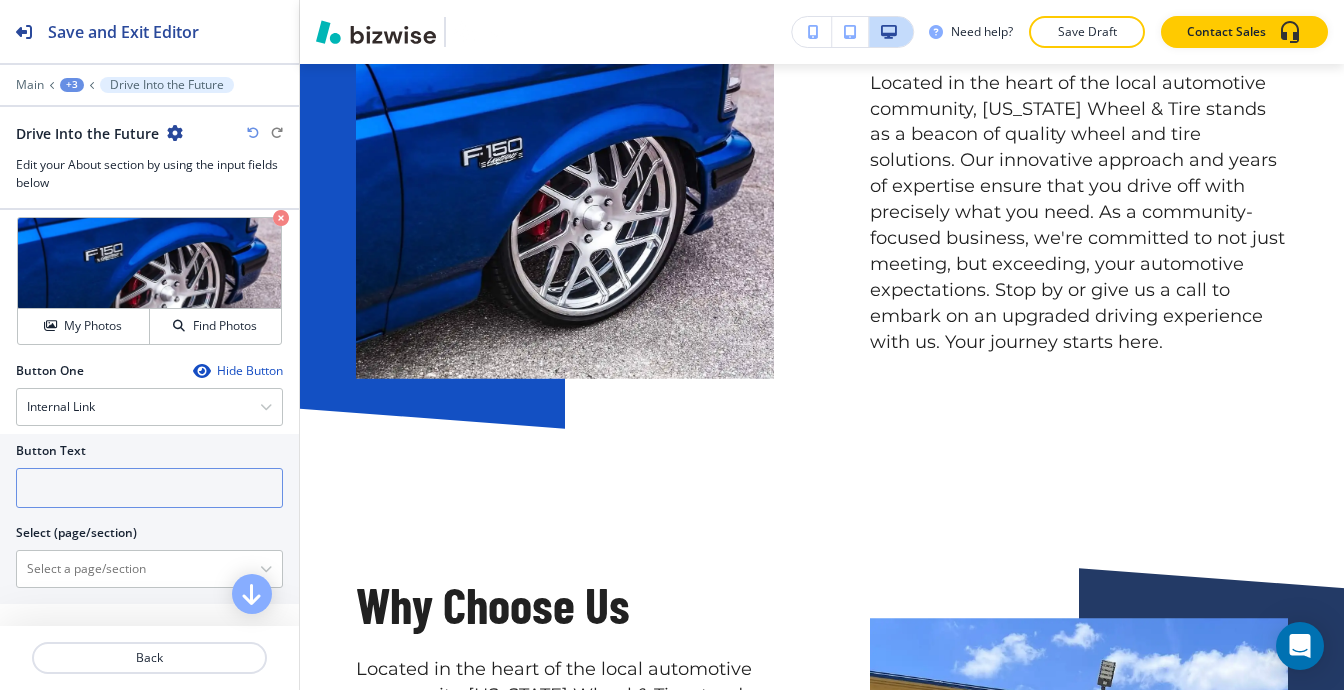 drag, startPoint x: 92, startPoint y: 469, endPoint x: 102, endPoint y: 468, distance: 10.049875 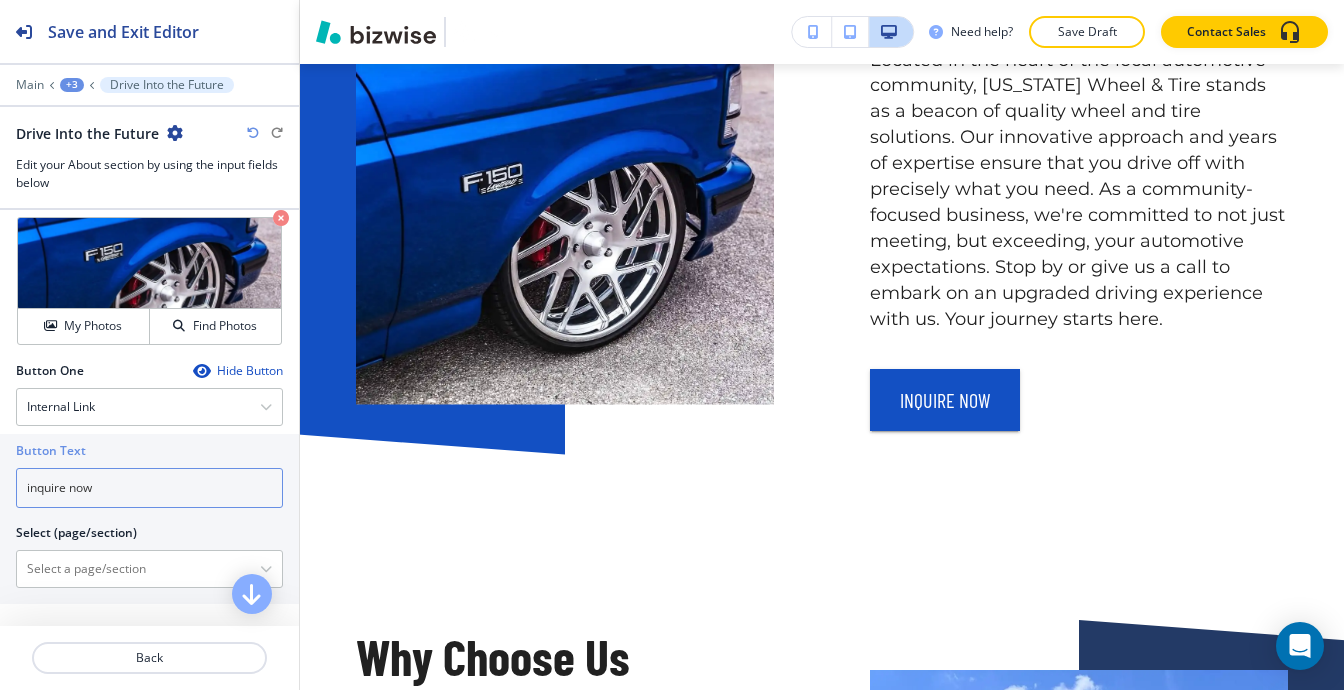 scroll, scrollTop: 534, scrollLeft: 0, axis: vertical 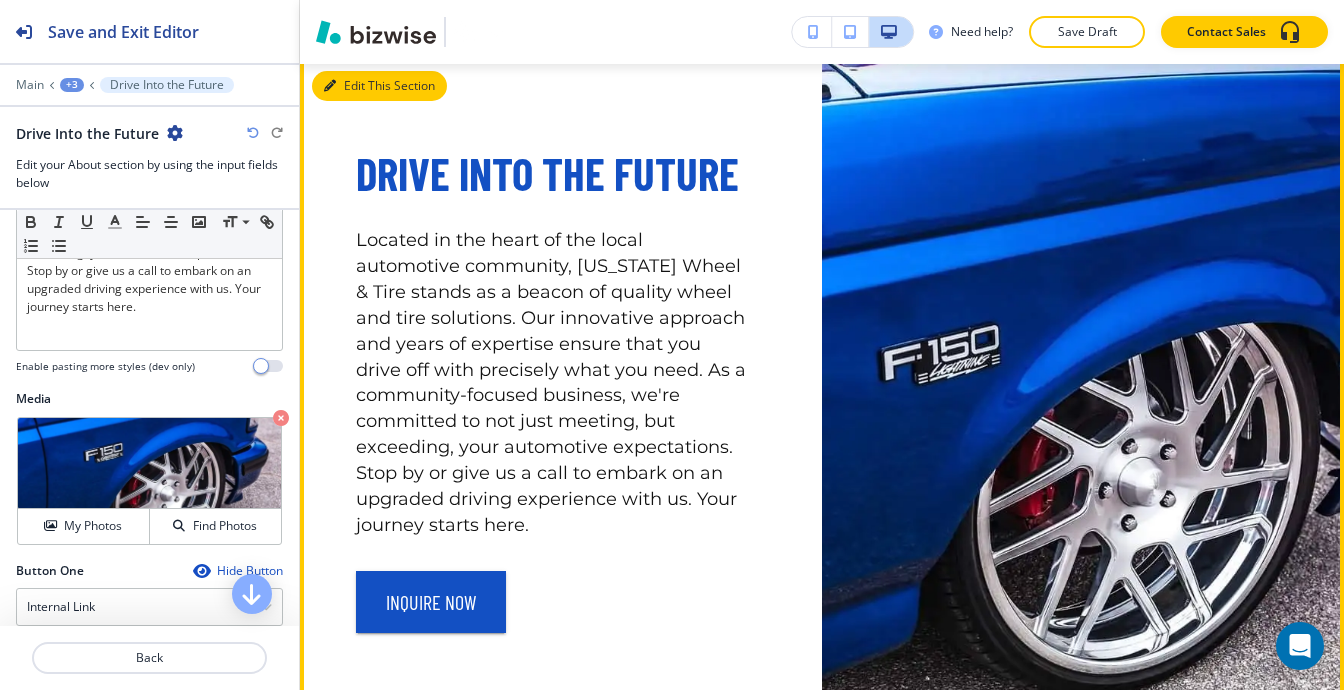 type on "inquire now" 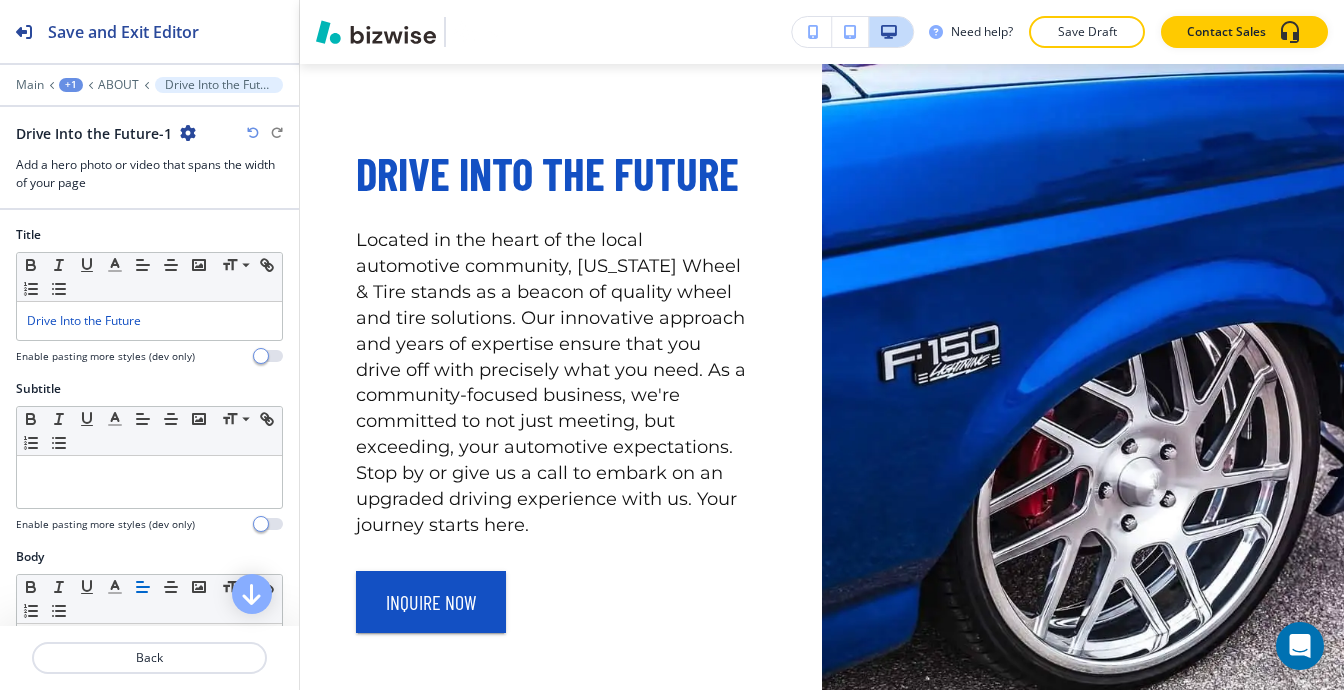 scroll, scrollTop: 1210, scrollLeft: 0, axis: vertical 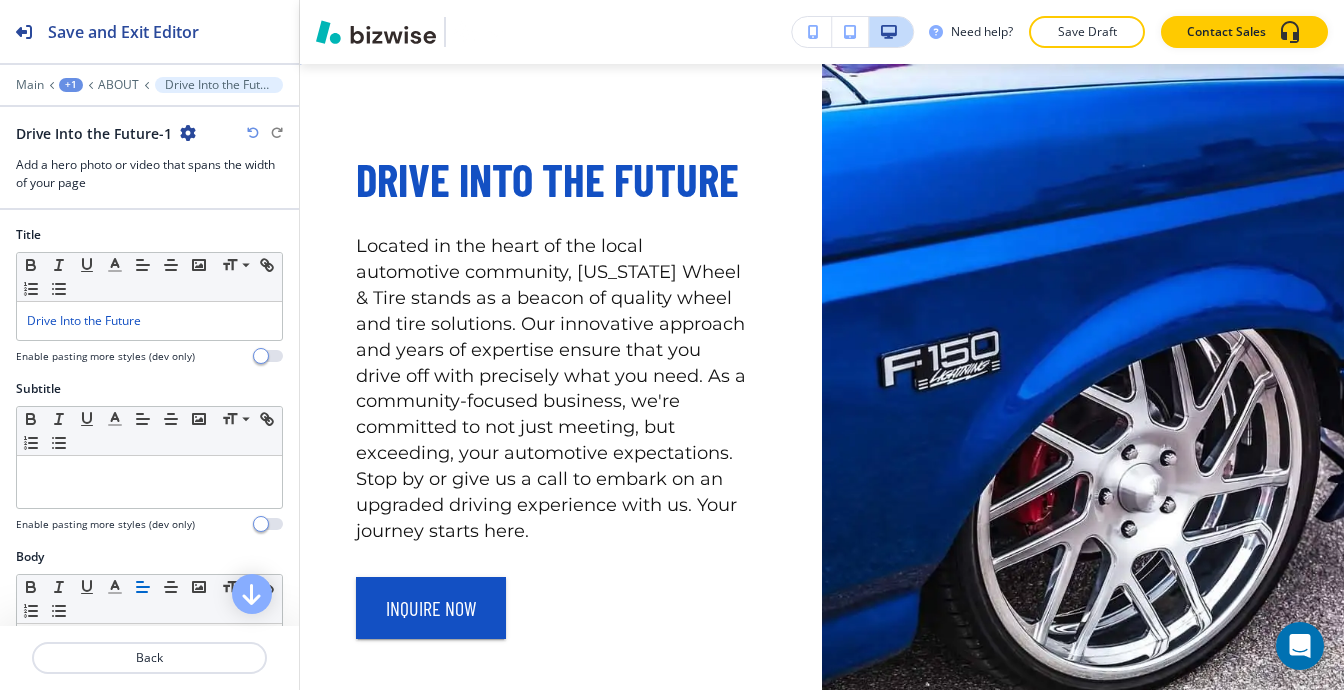 click on "Drive Into the Future-1" at bounding box center [106, 133] 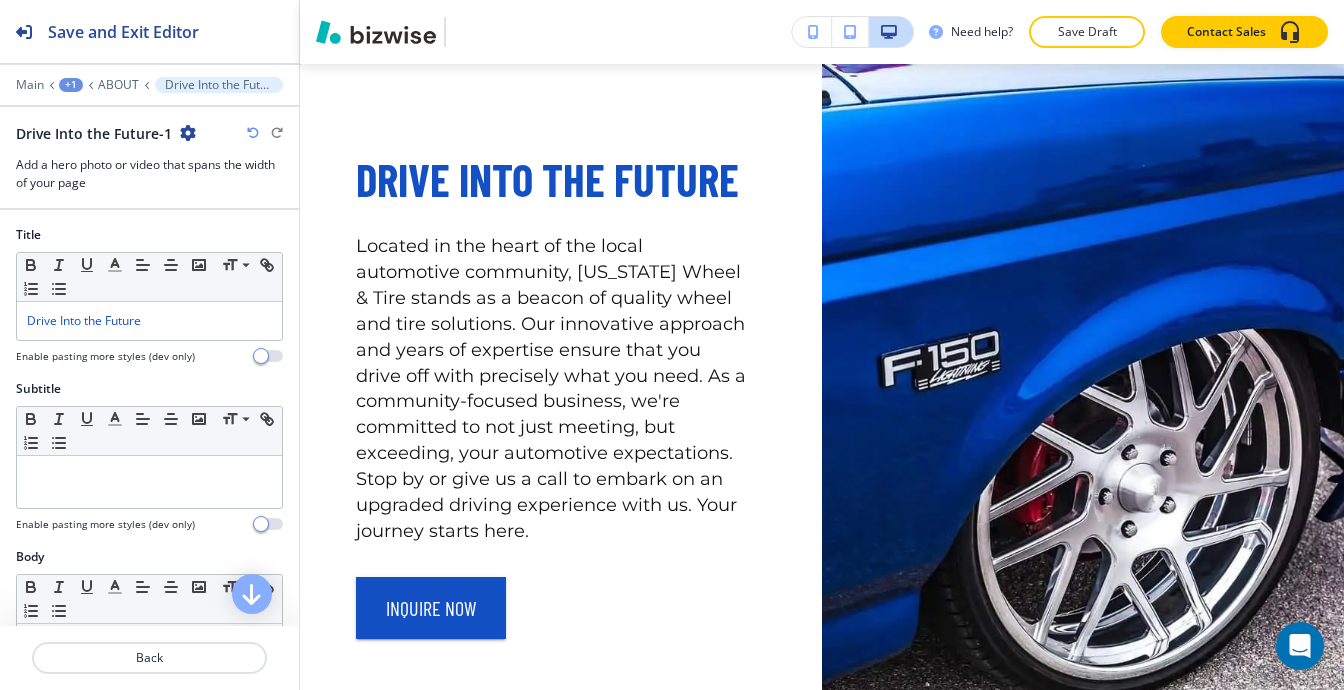 click on "Drive Into the Future-1" at bounding box center (106, 133) 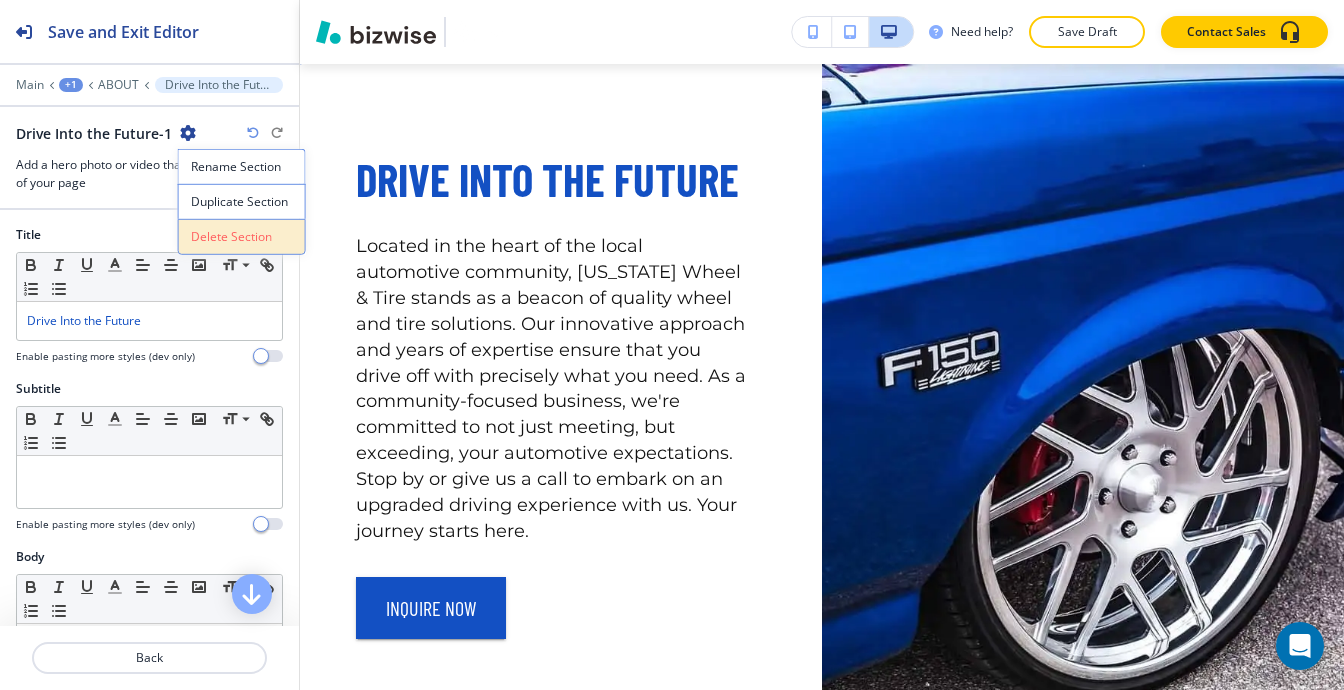click on "Delete Section" at bounding box center (242, 237) 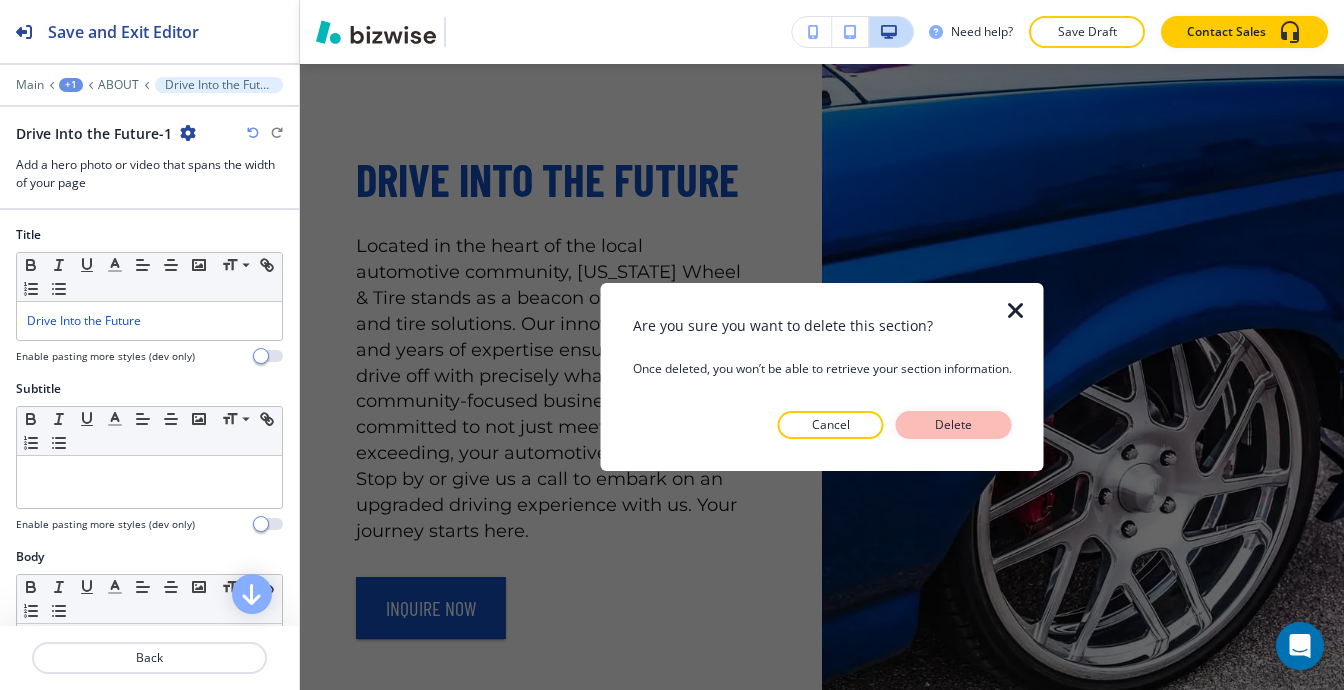 click on "Delete" at bounding box center (954, 425) 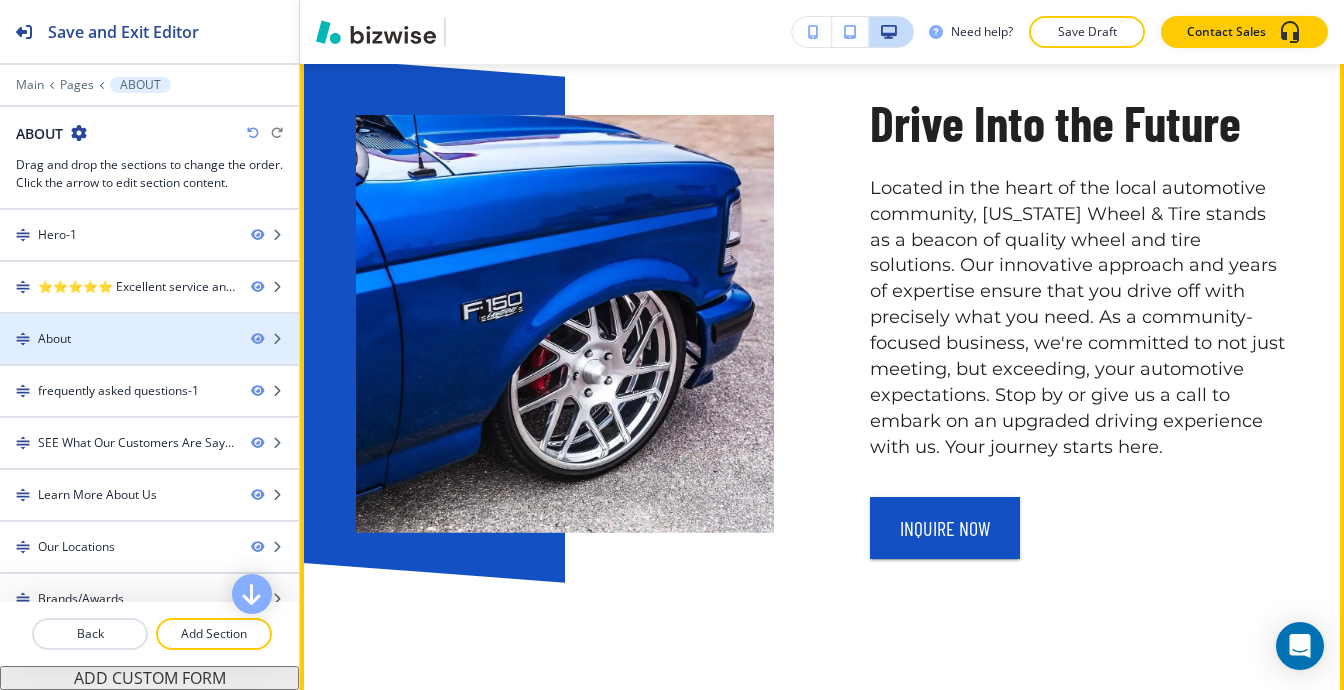 scroll, scrollTop: 1210, scrollLeft: 0, axis: vertical 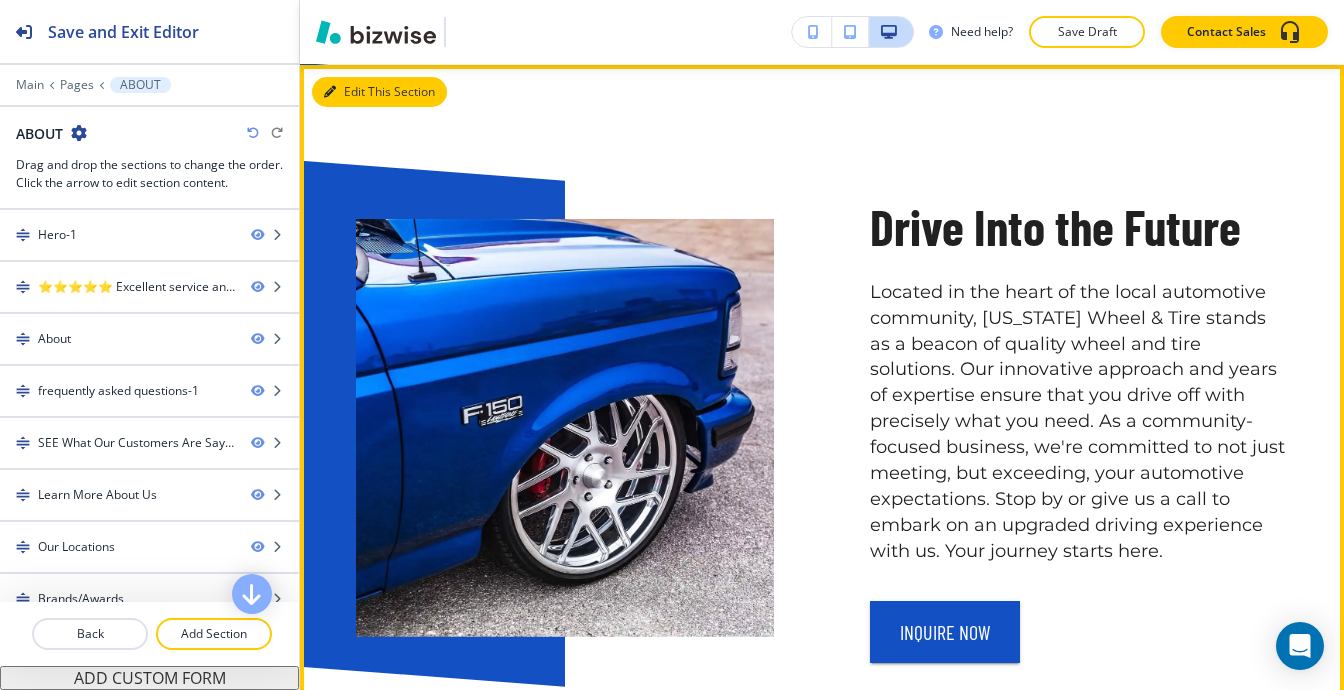 click on "Edit This Section" at bounding box center [379, 92] 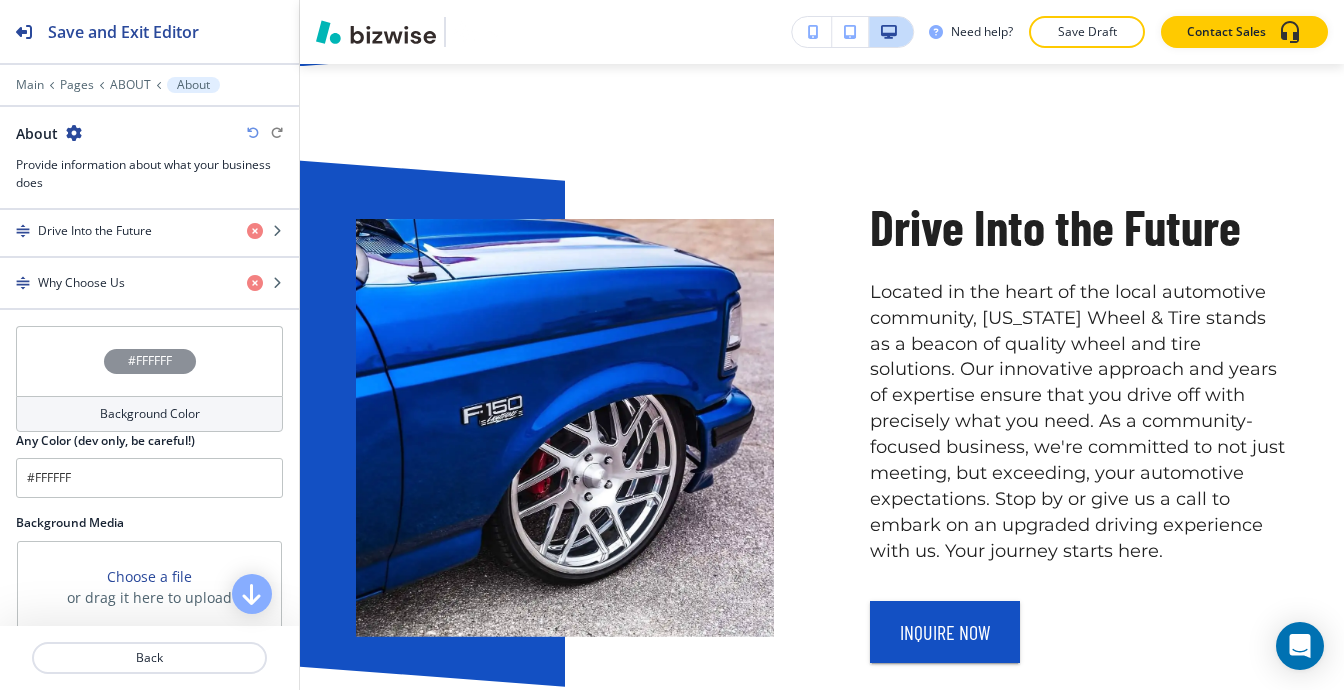 scroll, scrollTop: 585, scrollLeft: 0, axis: vertical 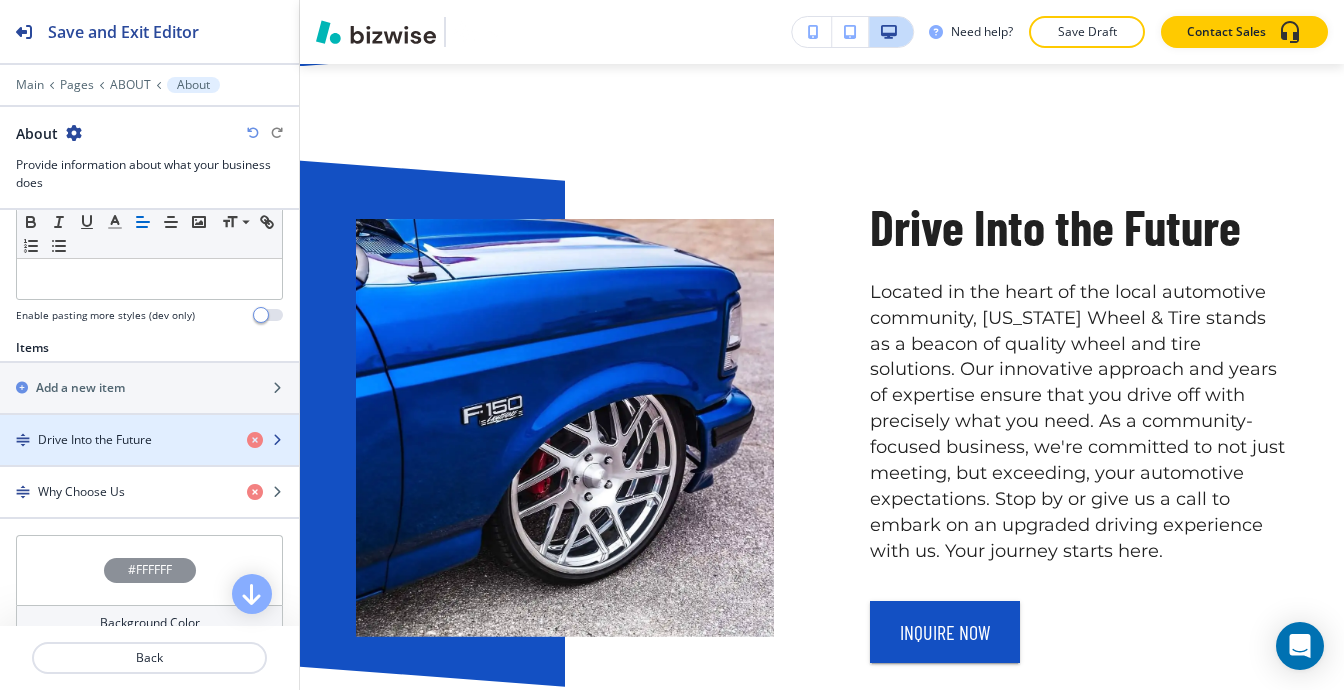 click at bounding box center (149, 457) 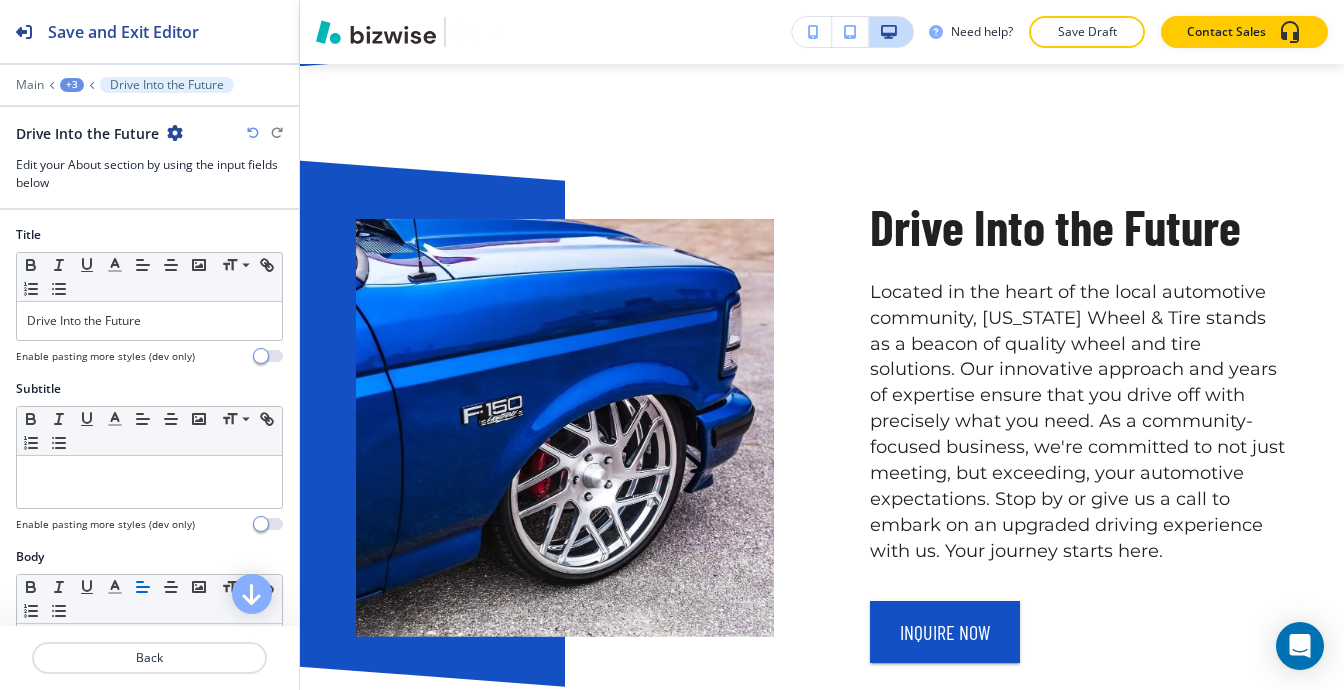scroll, scrollTop: 1242, scrollLeft: 0, axis: vertical 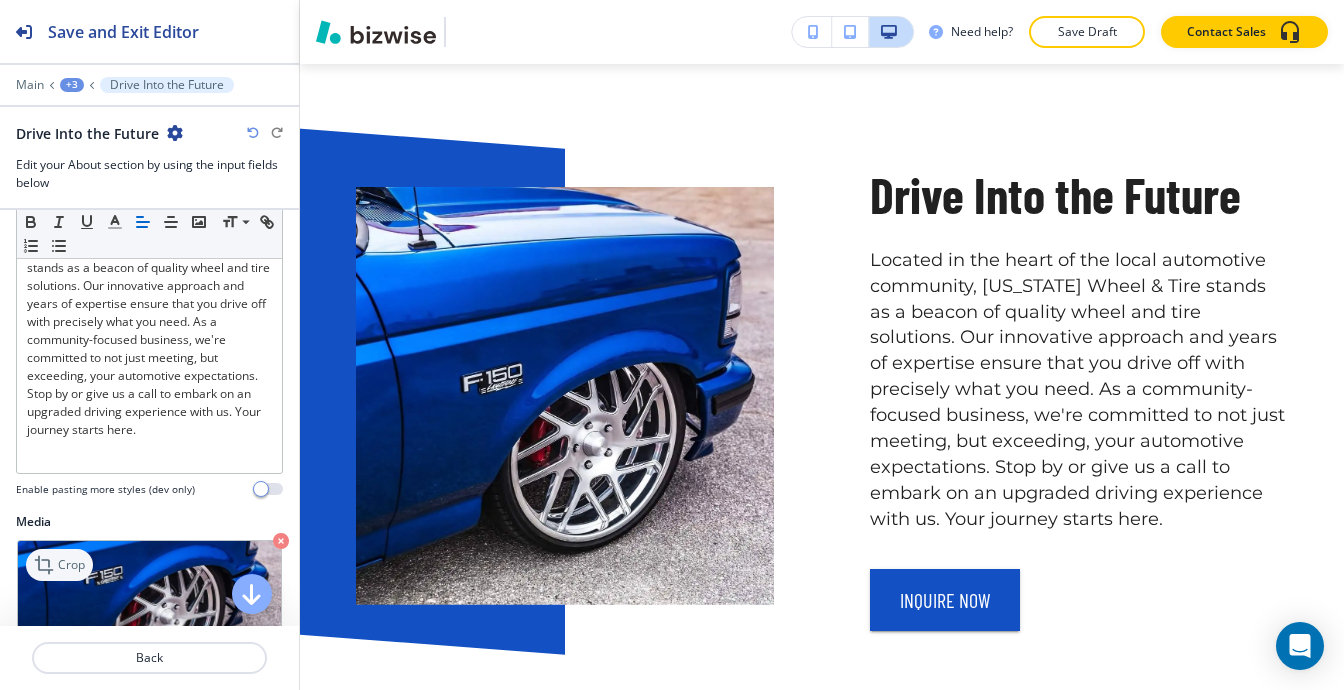 click 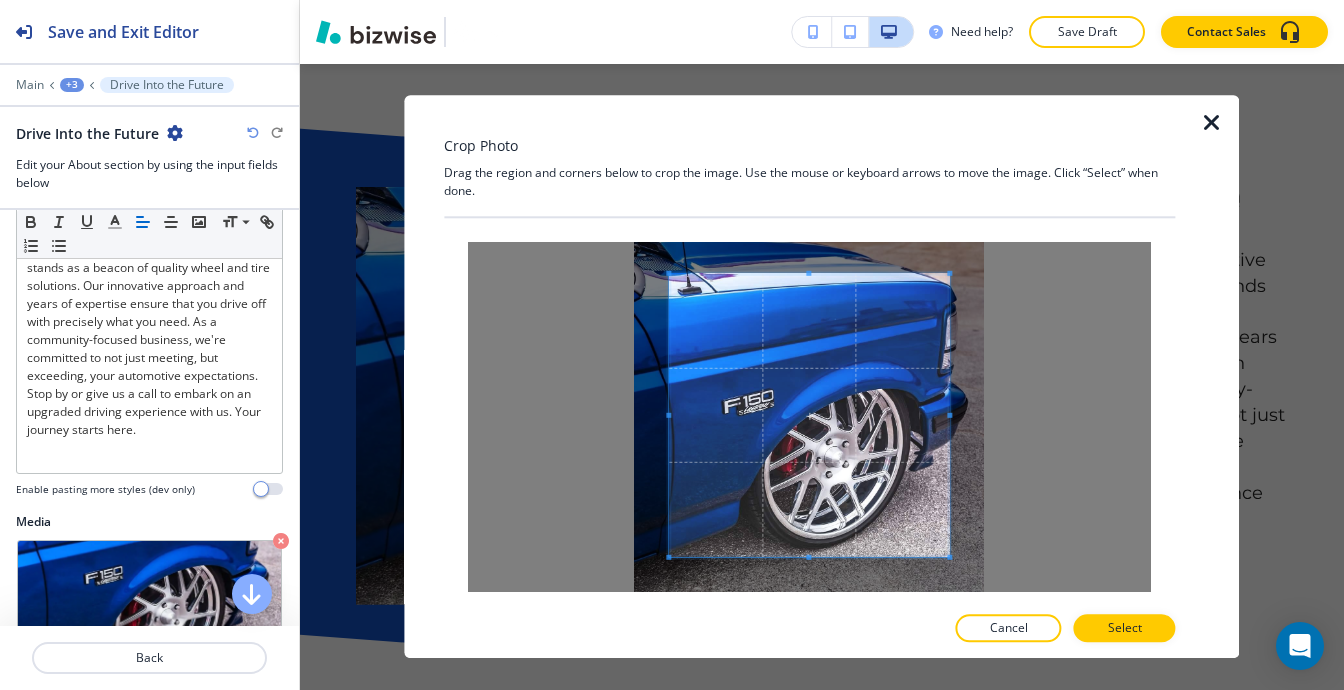 click on "Crop Photo Drag the region and corners below to crop the image. Use the mouse or keyboard arrows to move the image. Click “Select” when done. Rotate Left Rotate Right Cancel Select" at bounding box center (809, 376) 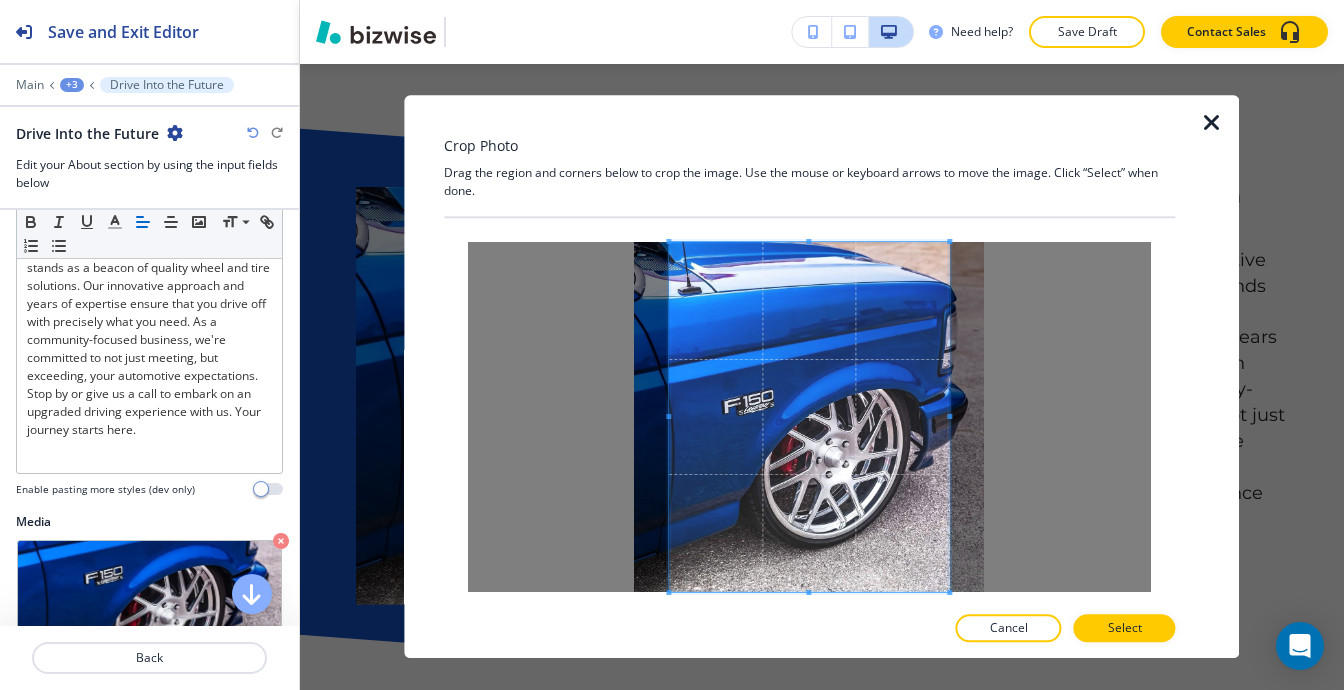click on "Crop Photo Drag the region and corners below to crop the image. Use the mouse or keyboard arrows to move the image. Click “Select” when done. Rotate Left Rotate Right Cancel Select" at bounding box center [809, 376] 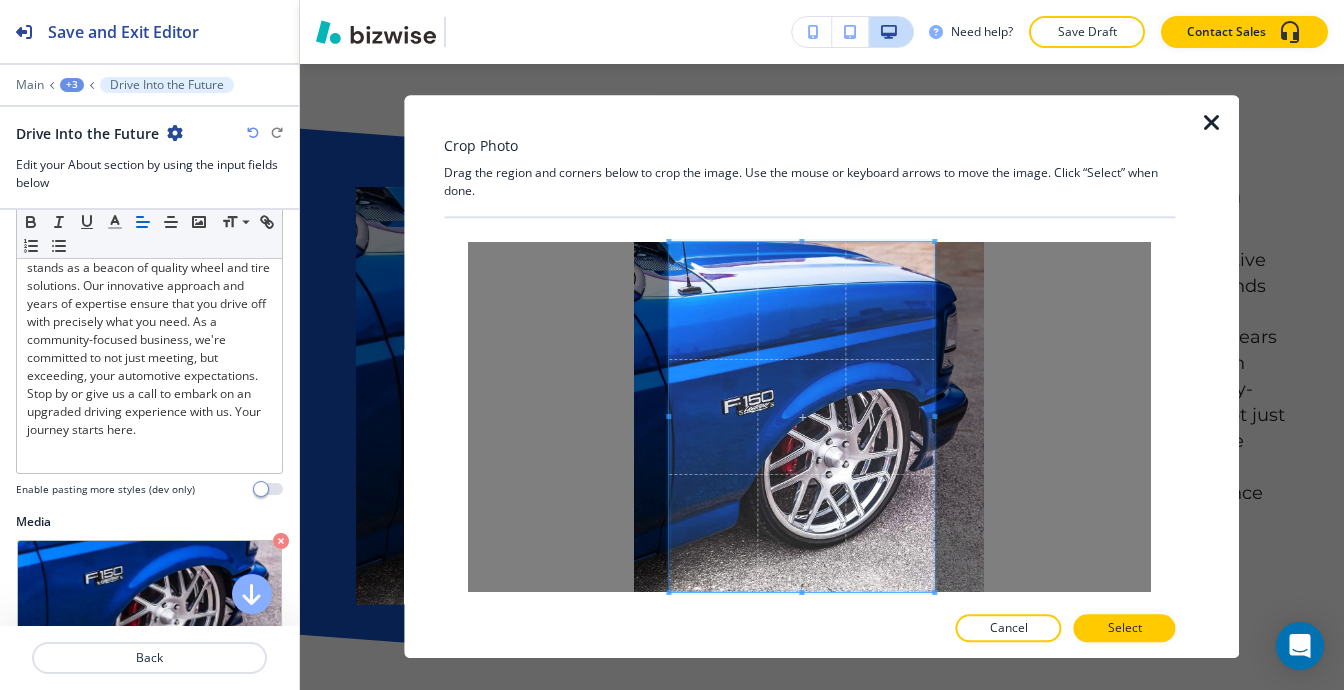 click at bounding box center (802, 417) 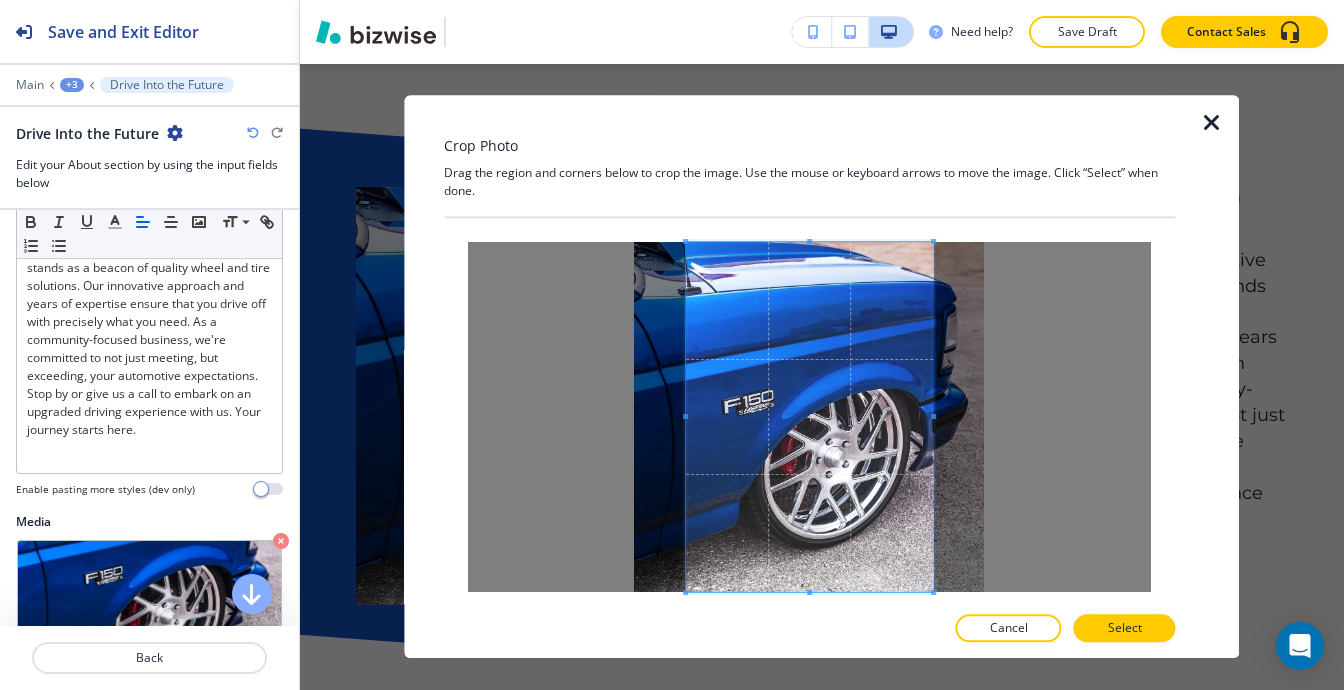 click at bounding box center (810, 417) 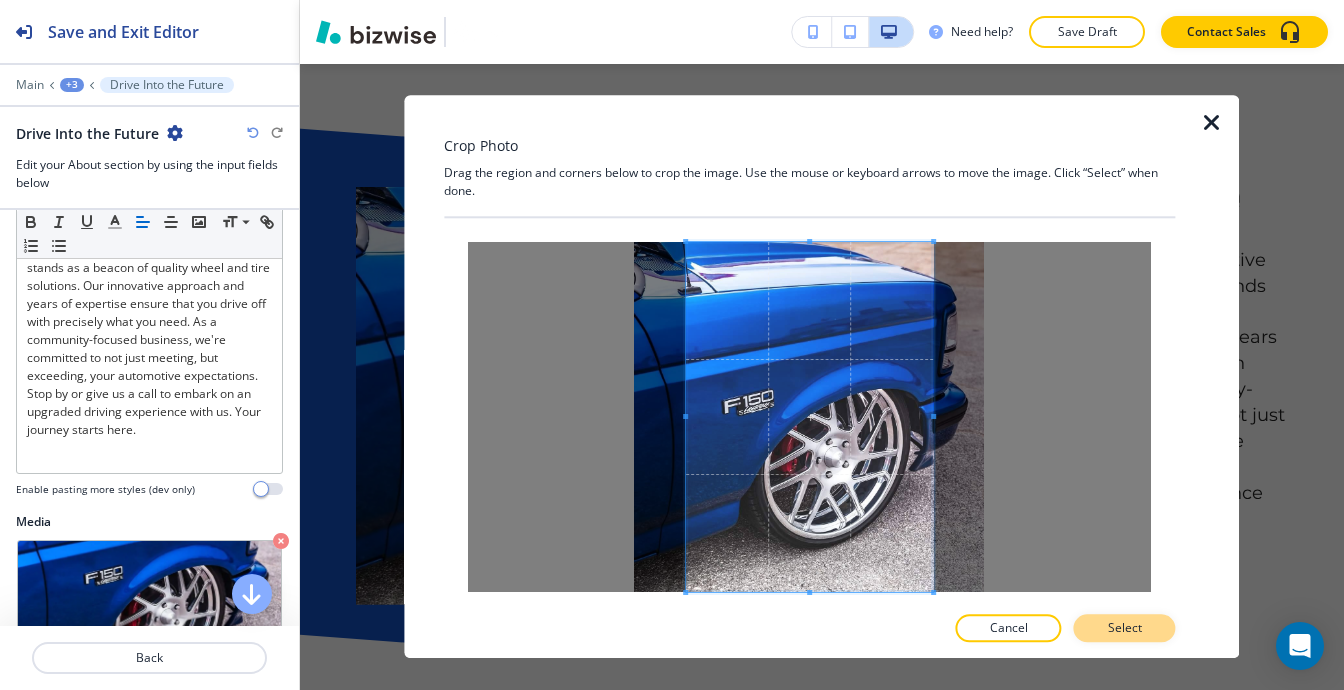 click on "Select" at bounding box center (1125, 629) 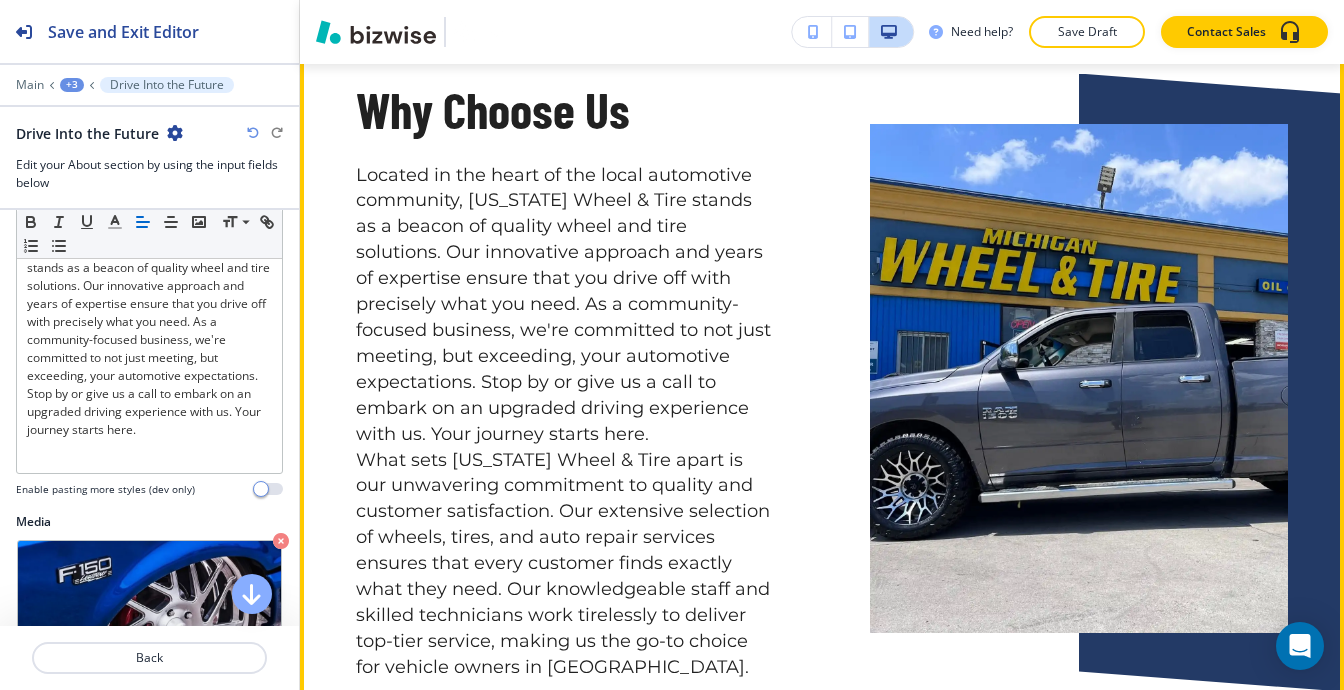 scroll, scrollTop: 1842, scrollLeft: 0, axis: vertical 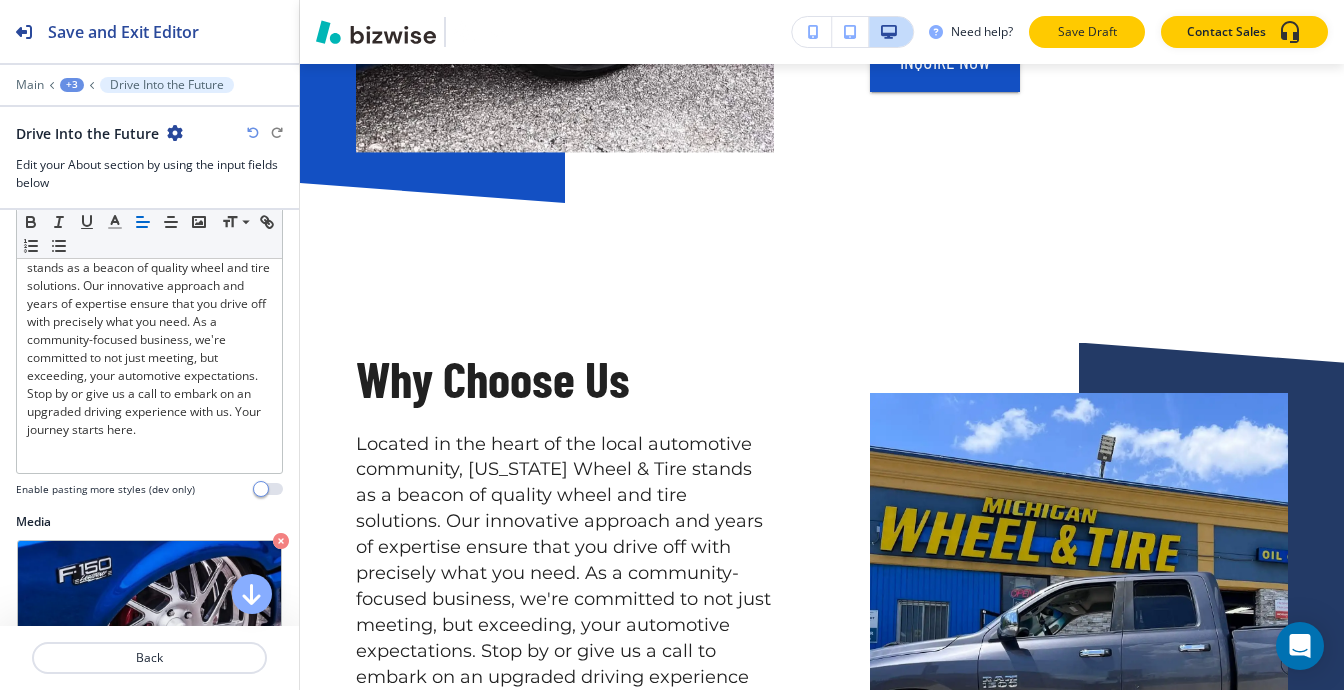 click on "Save Draft" at bounding box center [1087, 32] 